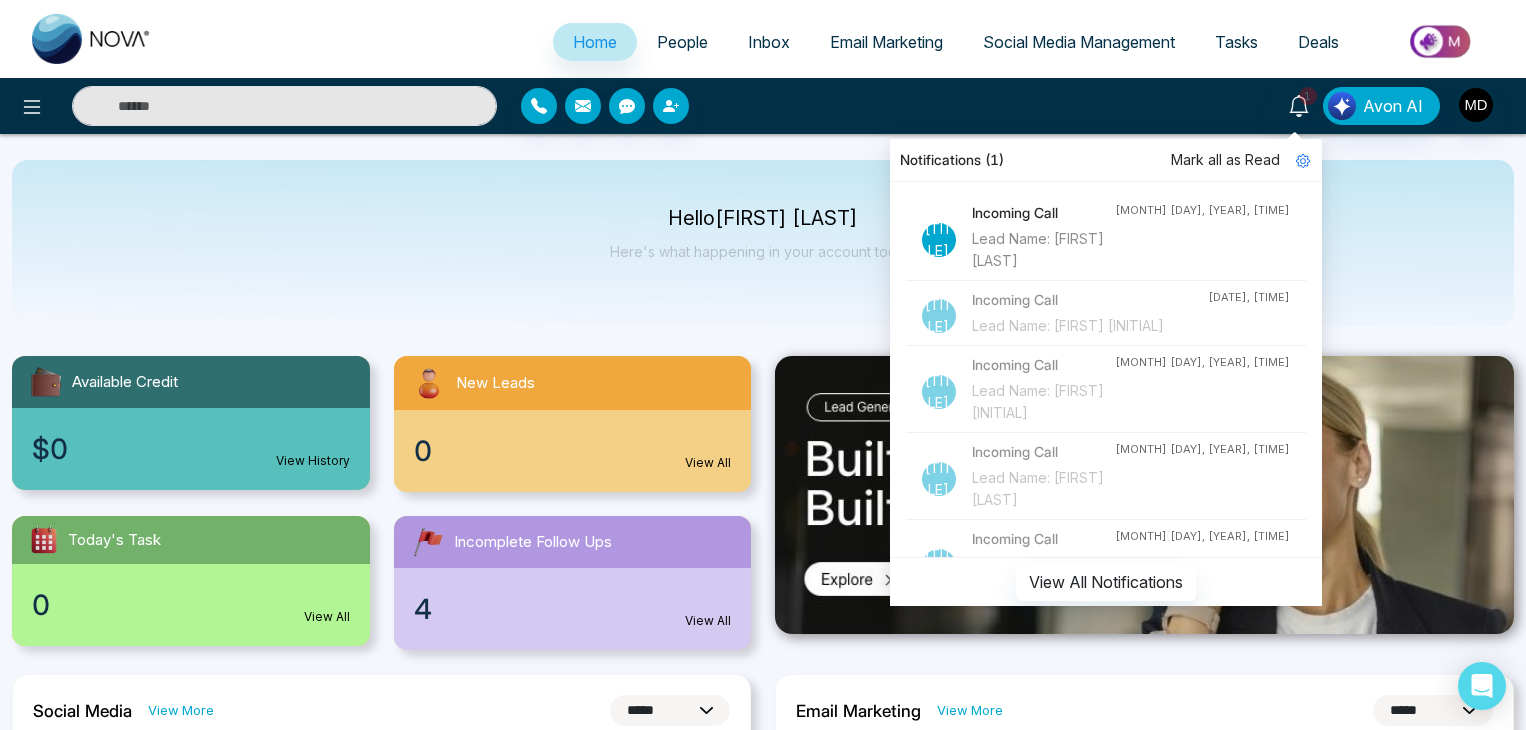 select on "*" 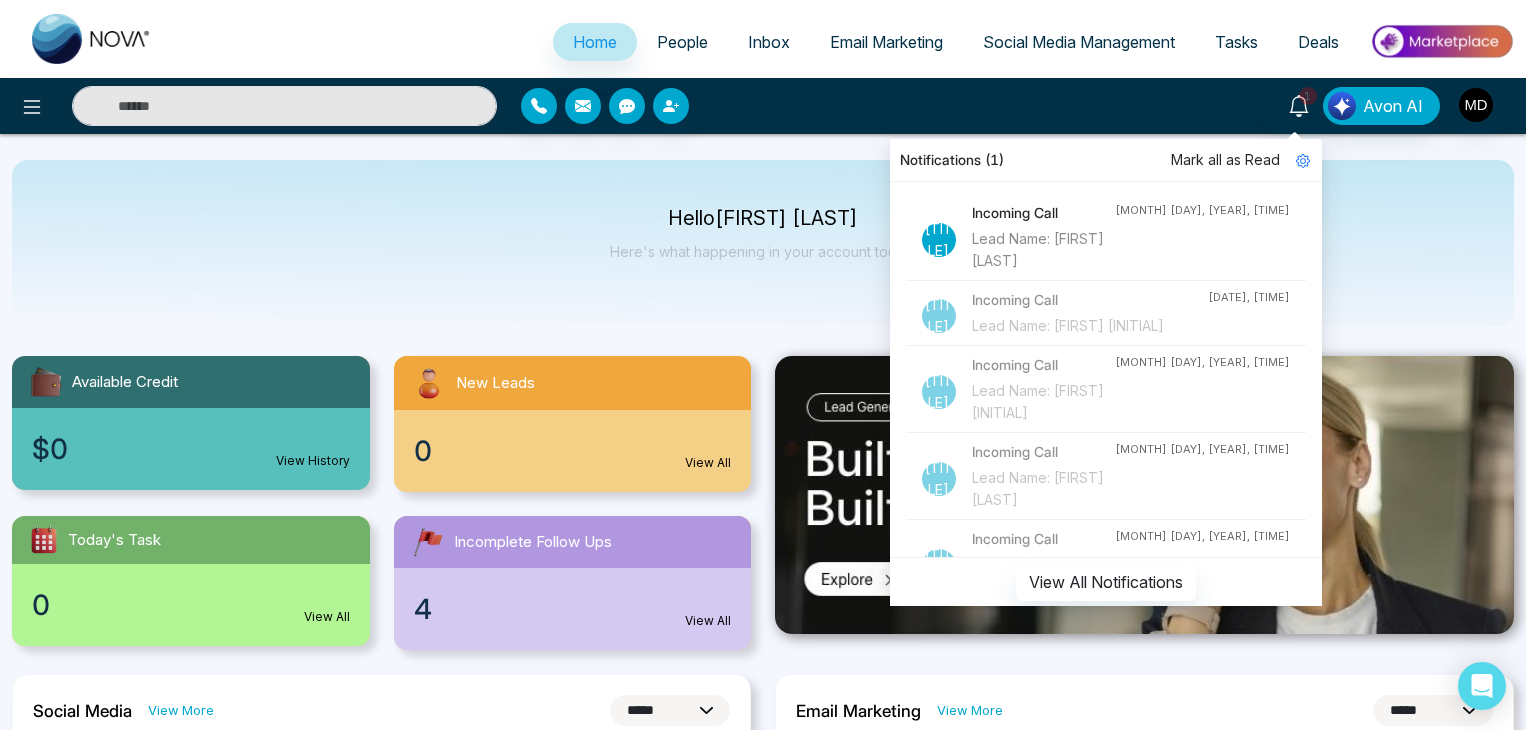 select on "*" 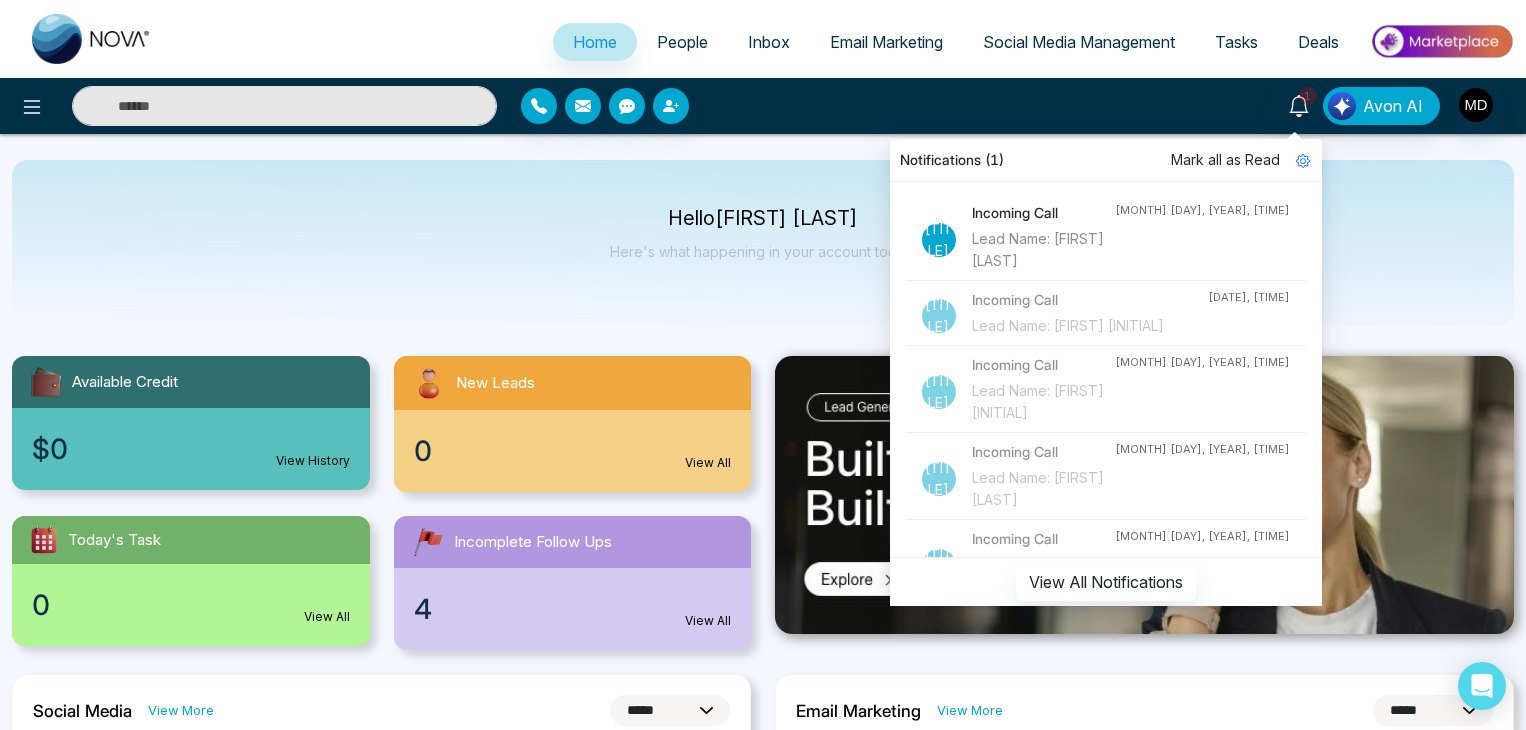 scroll, scrollTop: 0, scrollLeft: 0, axis: both 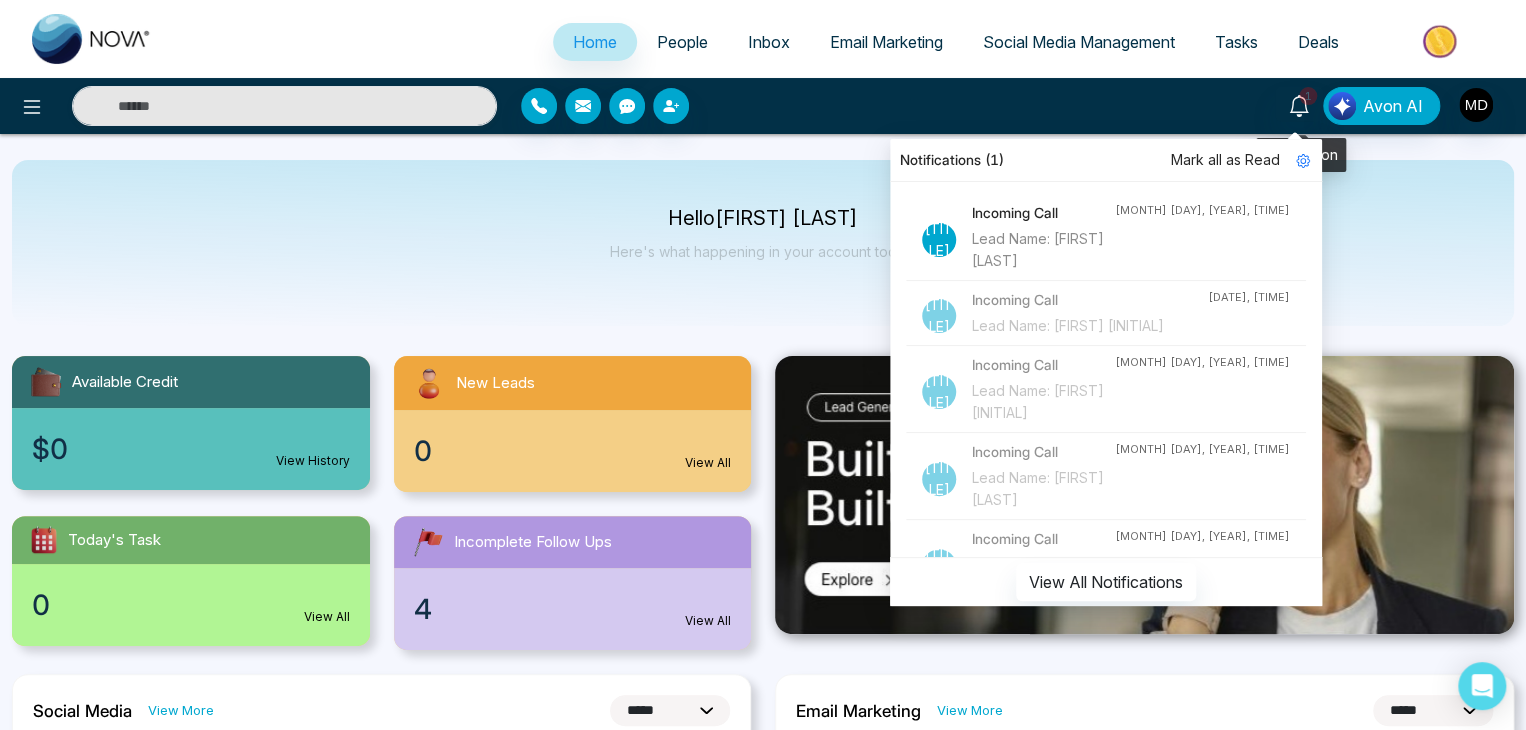 click 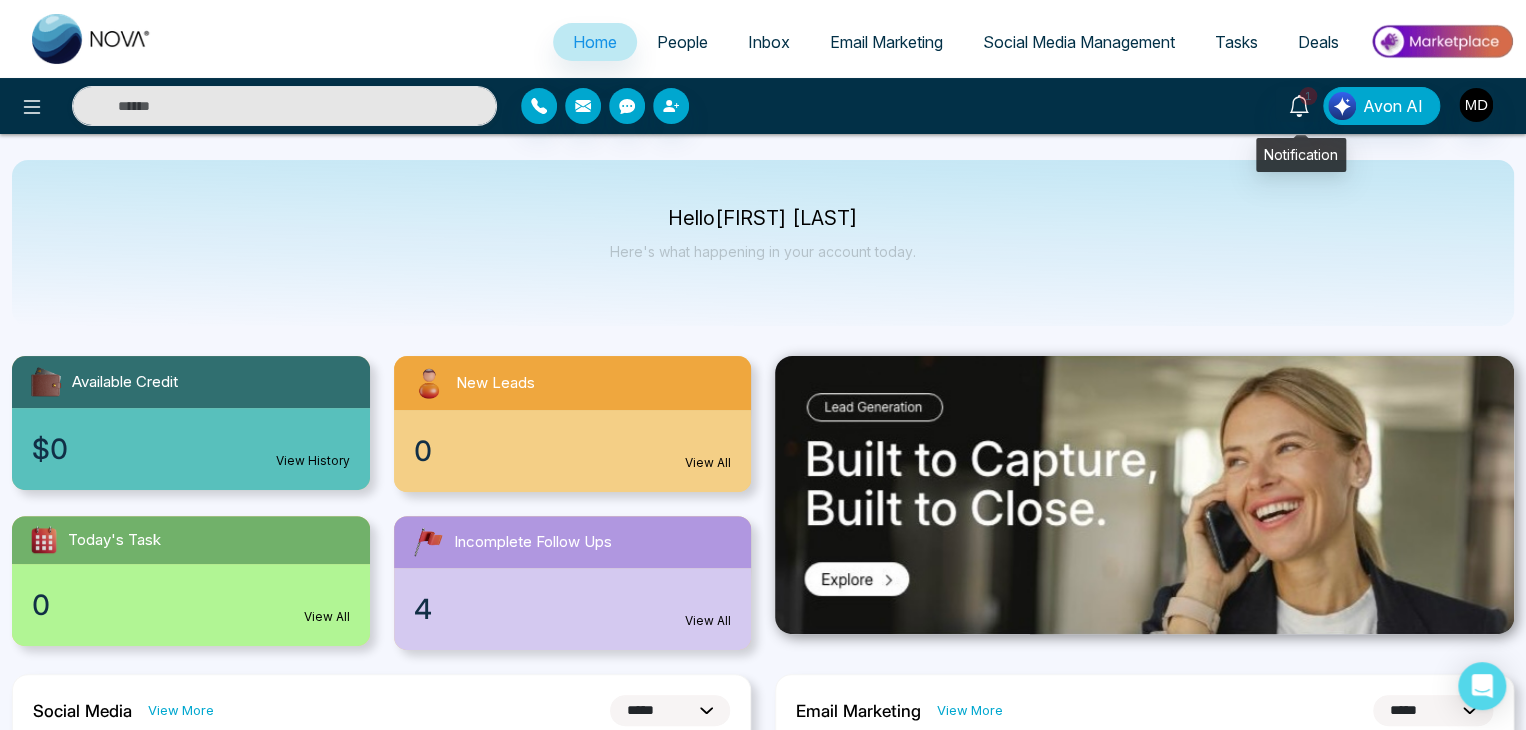 click 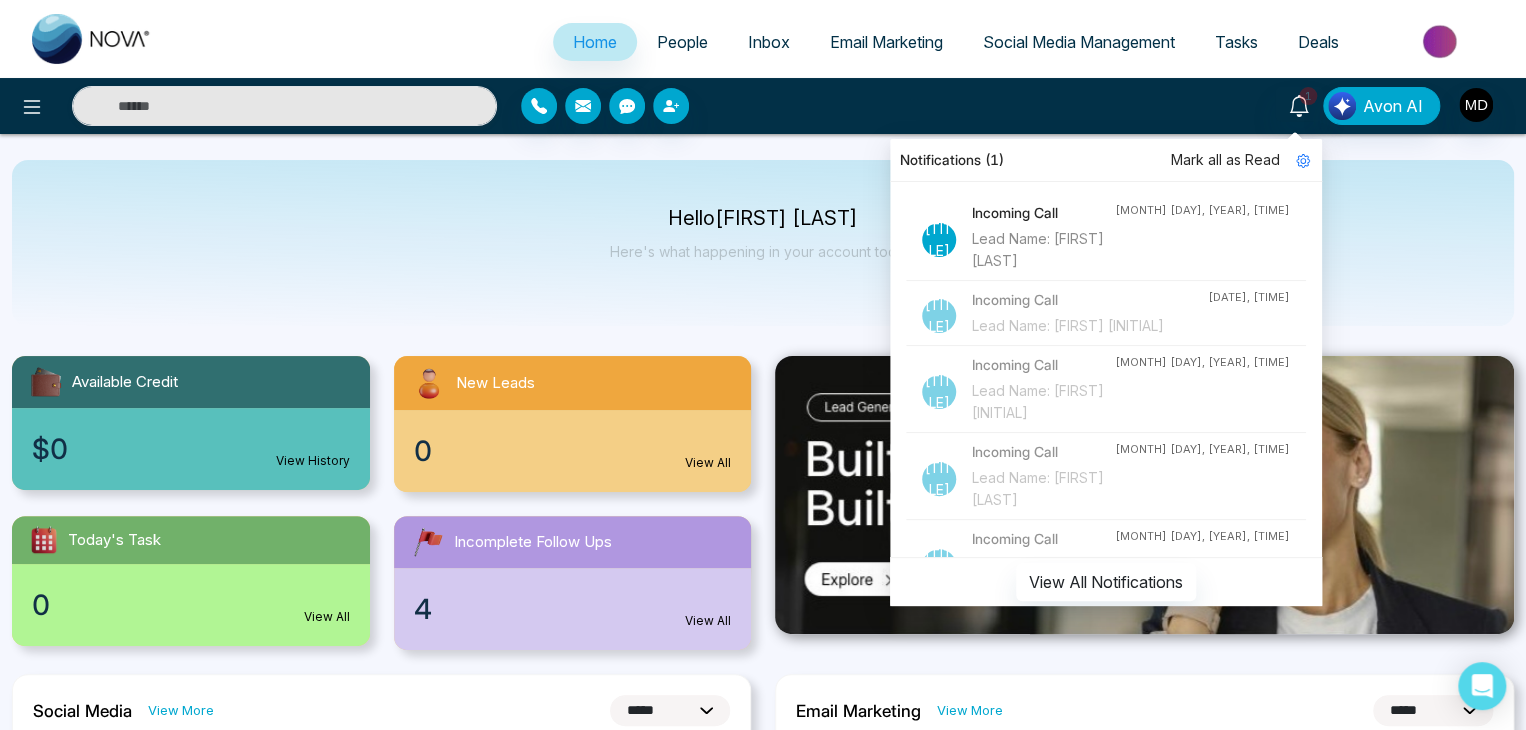 click on "Mark all as Read" at bounding box center (1225, 160) 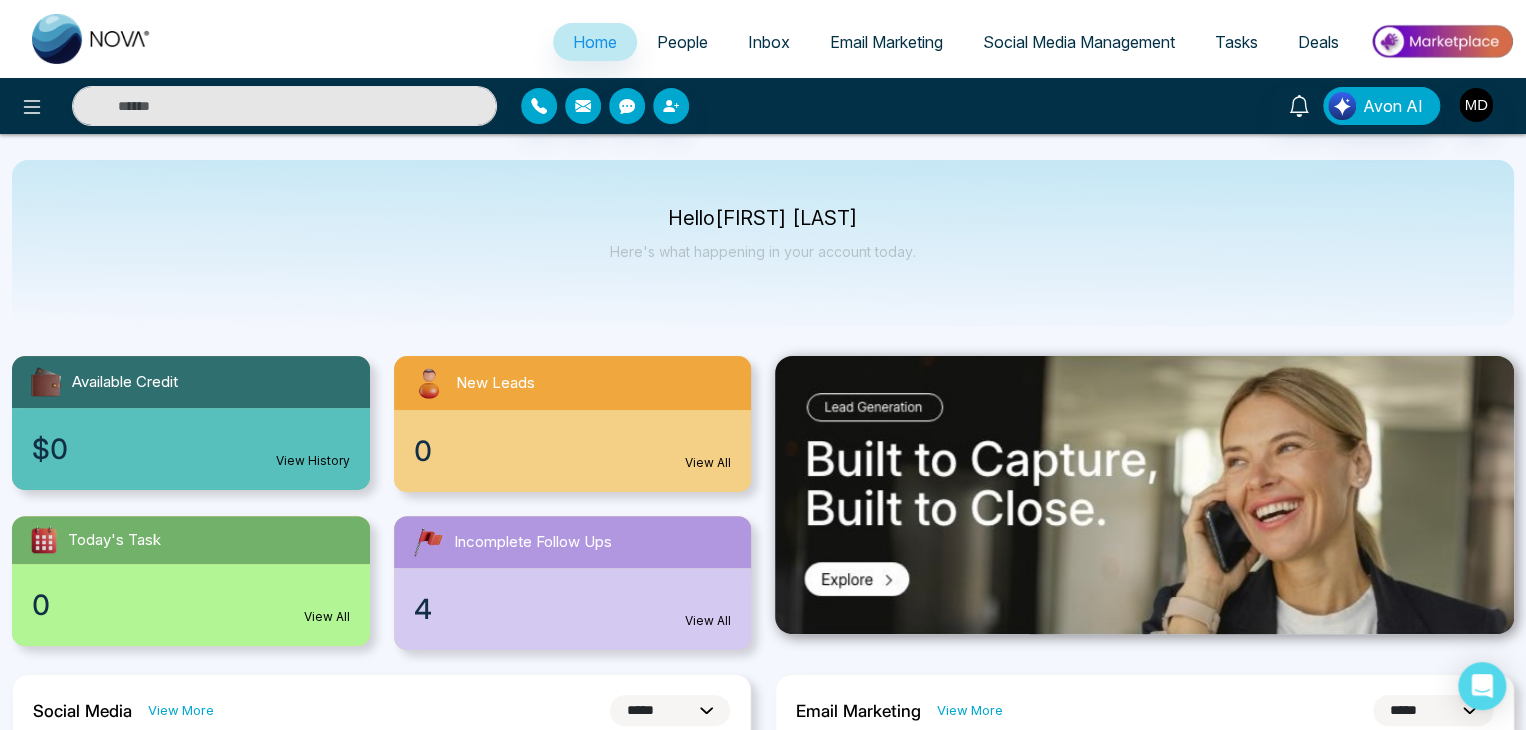 click on "Hello [FIRST] [LAST] Here's what happening in your account today." at bounding box center (763, 243) 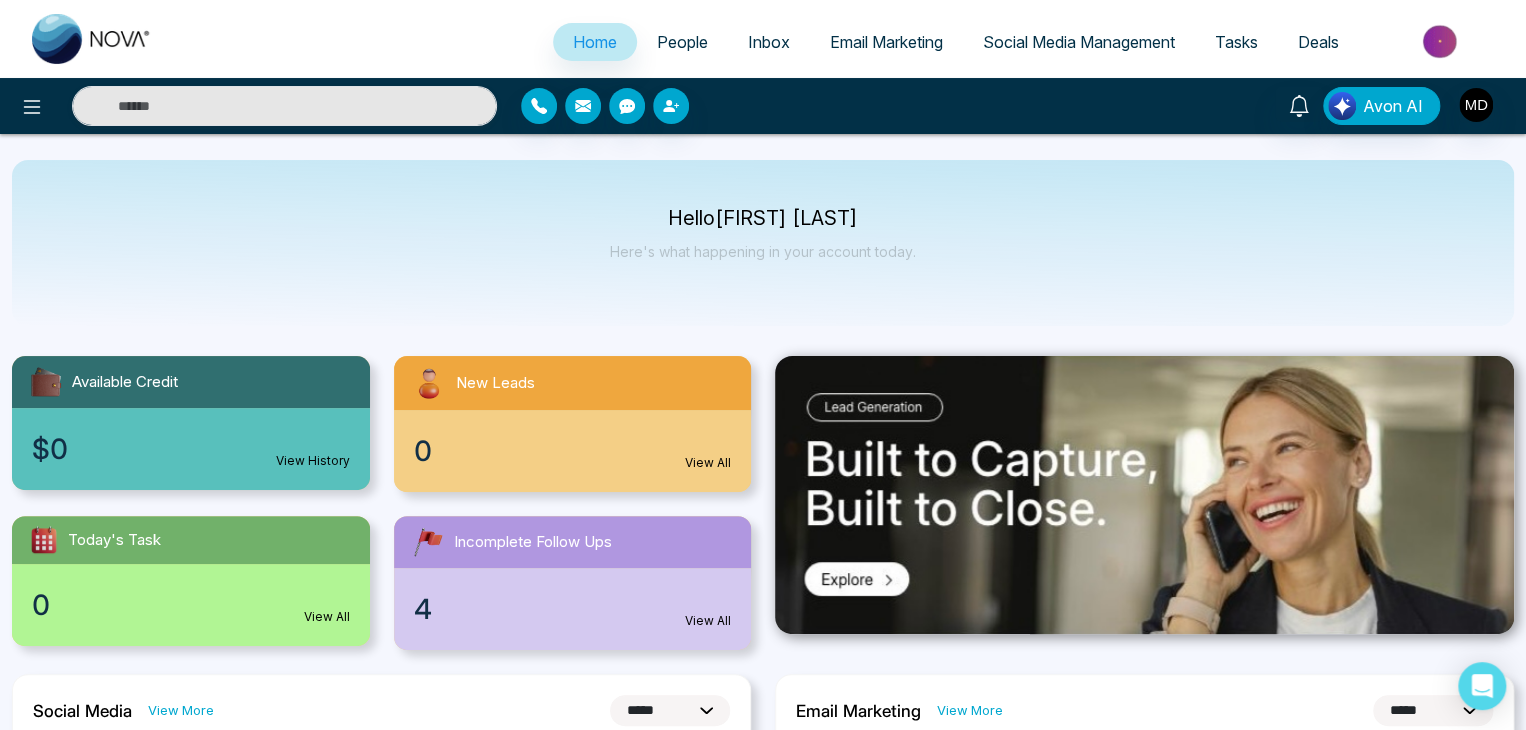 click on "Hello [FIRST] [LAST] Here's what happening in your account today." at bounding box center (763, 243) 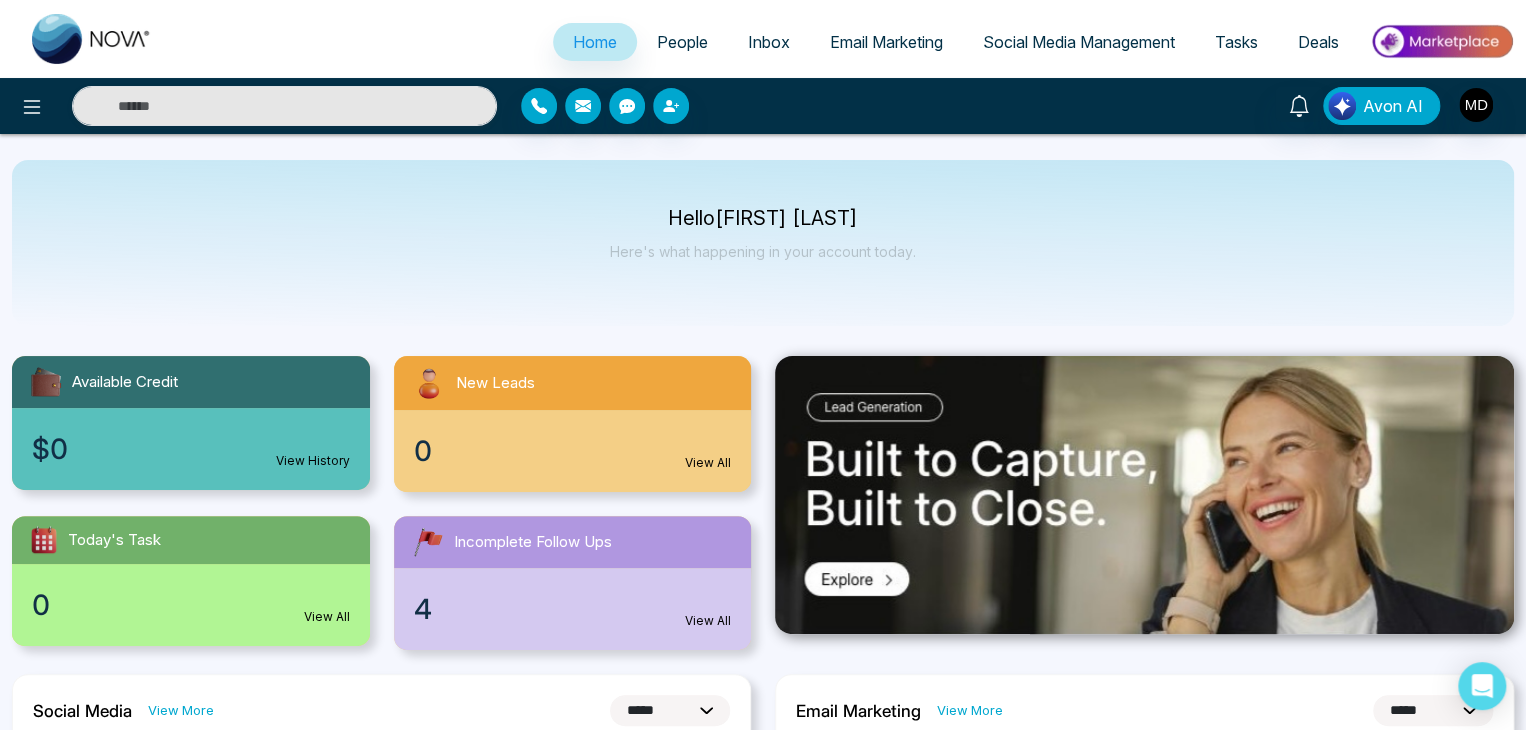click on "People" at bounding box center [682, 42] 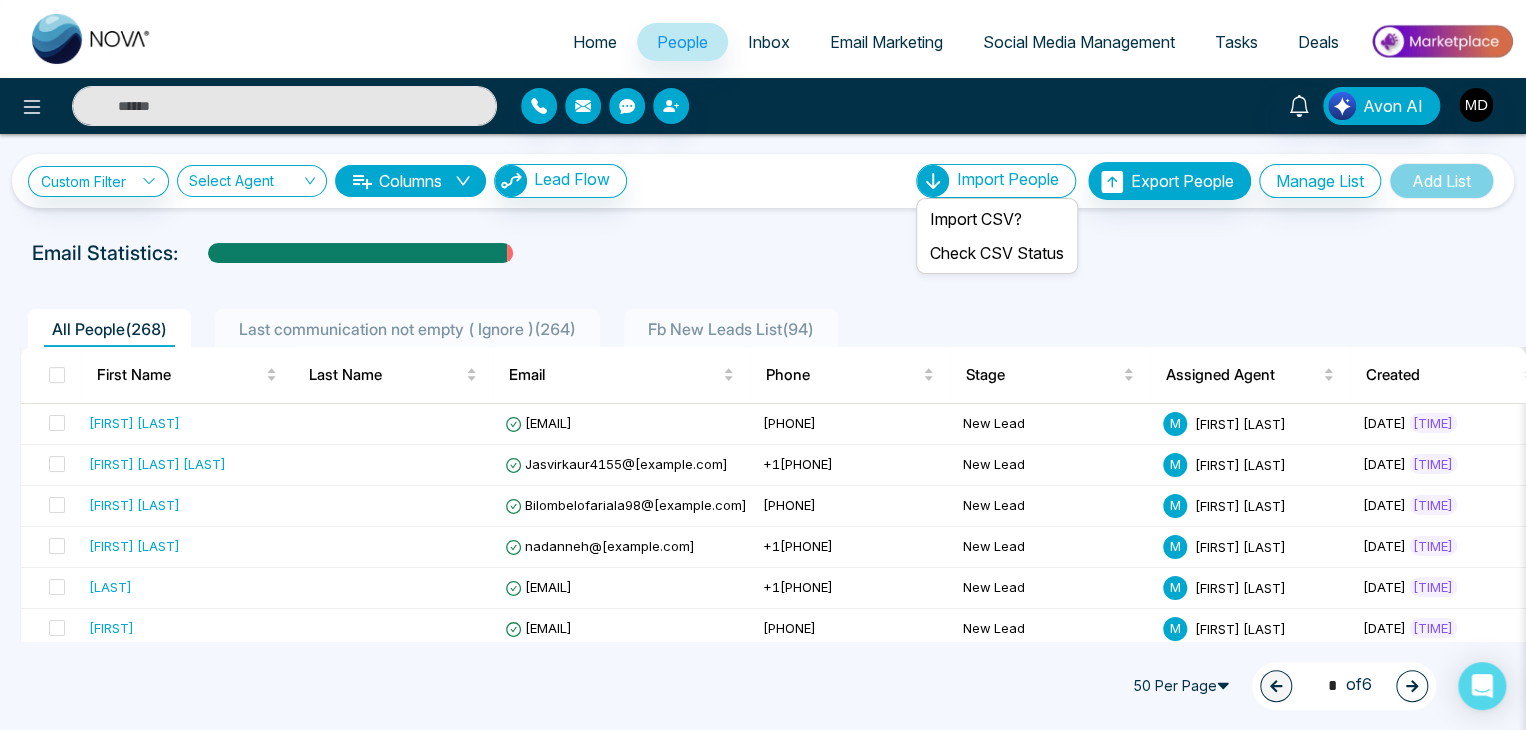 click on "Import People" at bounding box center [1008, 179] 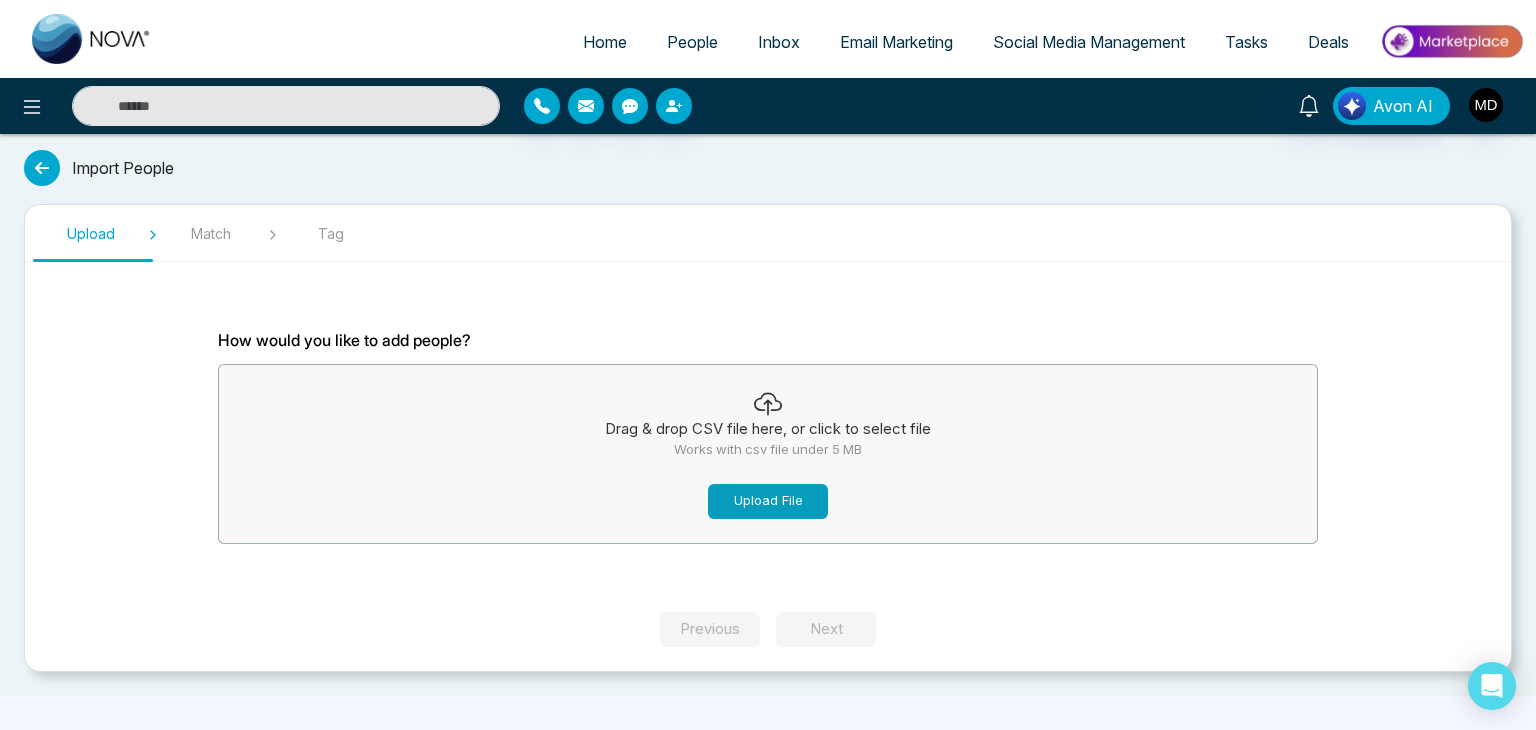 click on "Upload File" at bounding box center [768, 501] 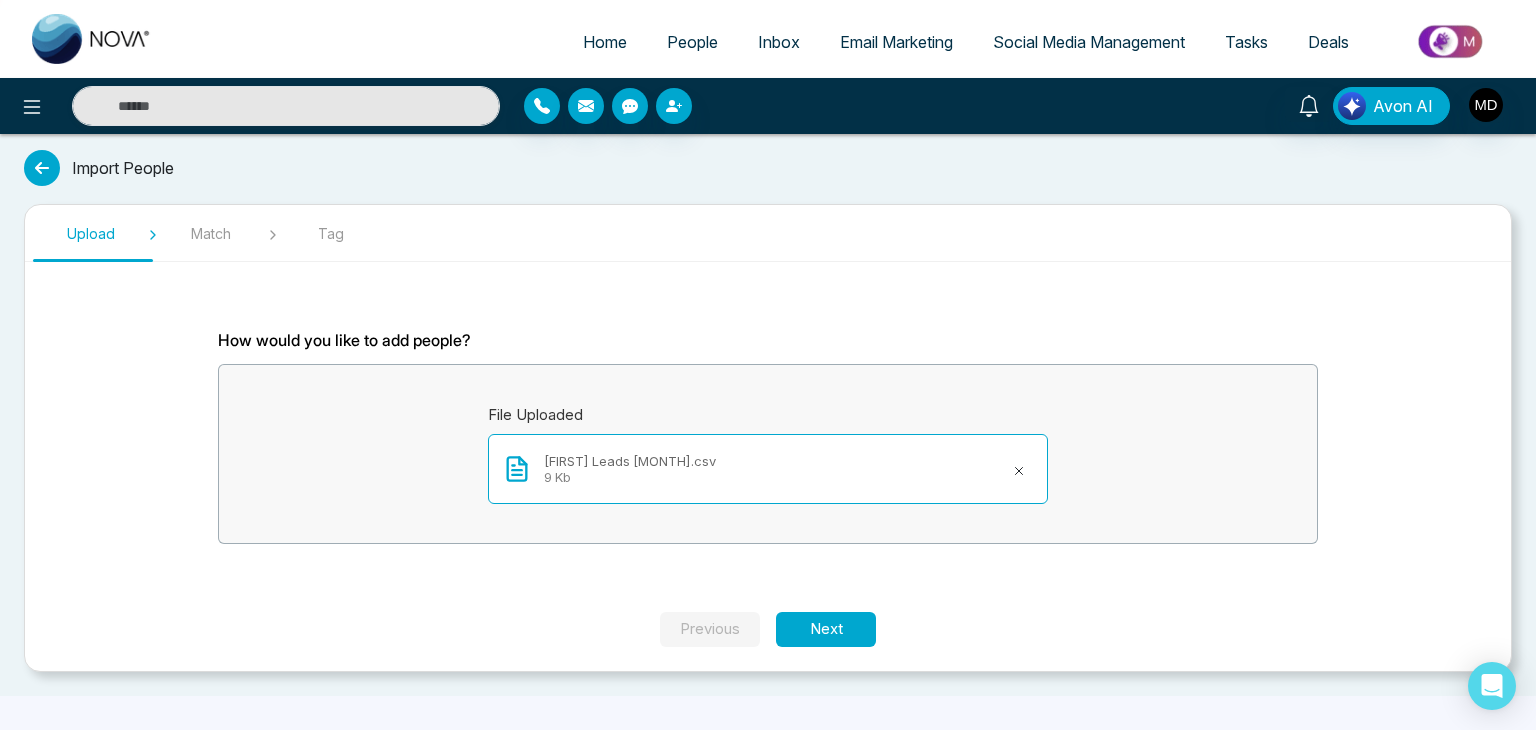 click on "Upload Match Tag How would you like to add people? File Uploaded [FIRST] Leads Aug1.csv 9 Kb Previous Next" at bounding box center [768, 438] 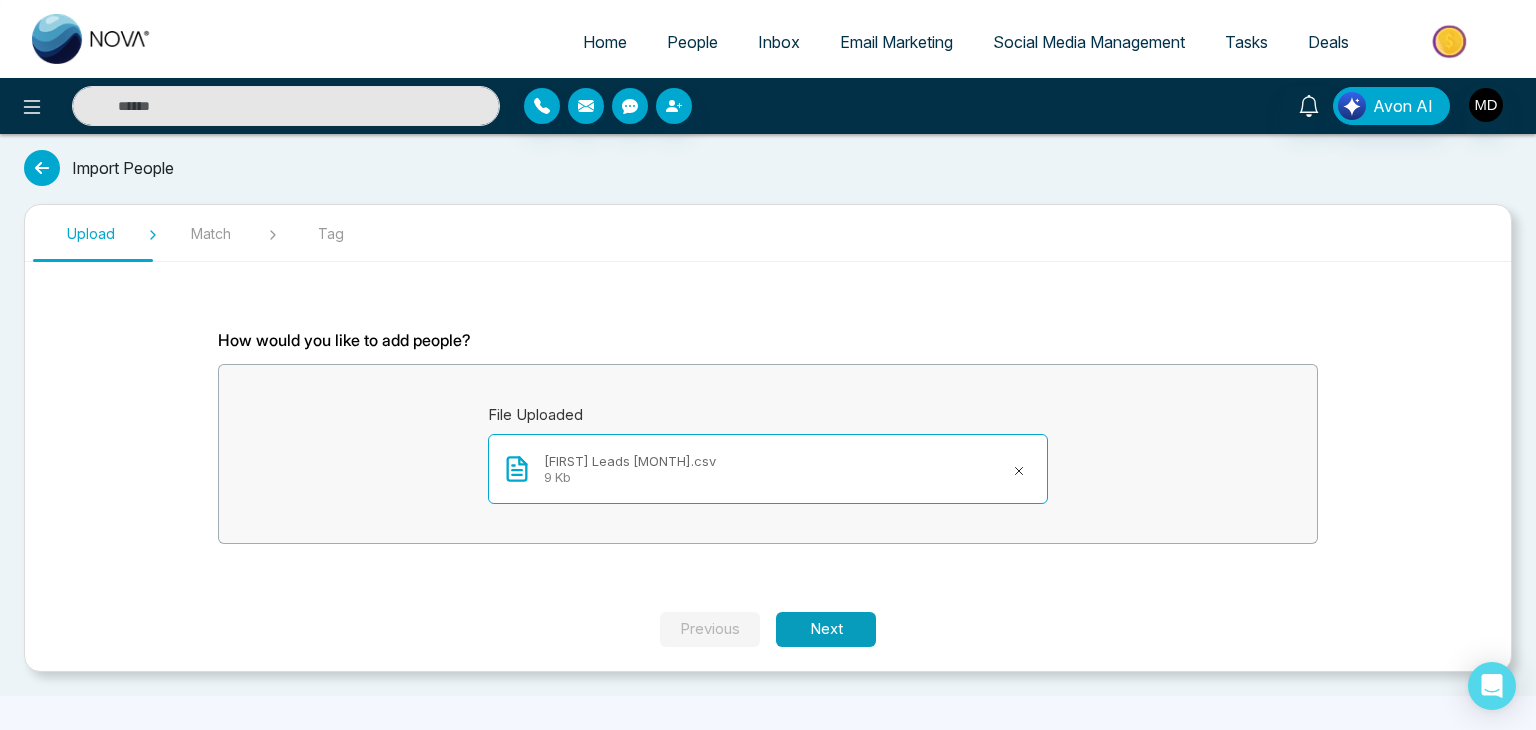 click on "Next" at bounding box center (826, 629) 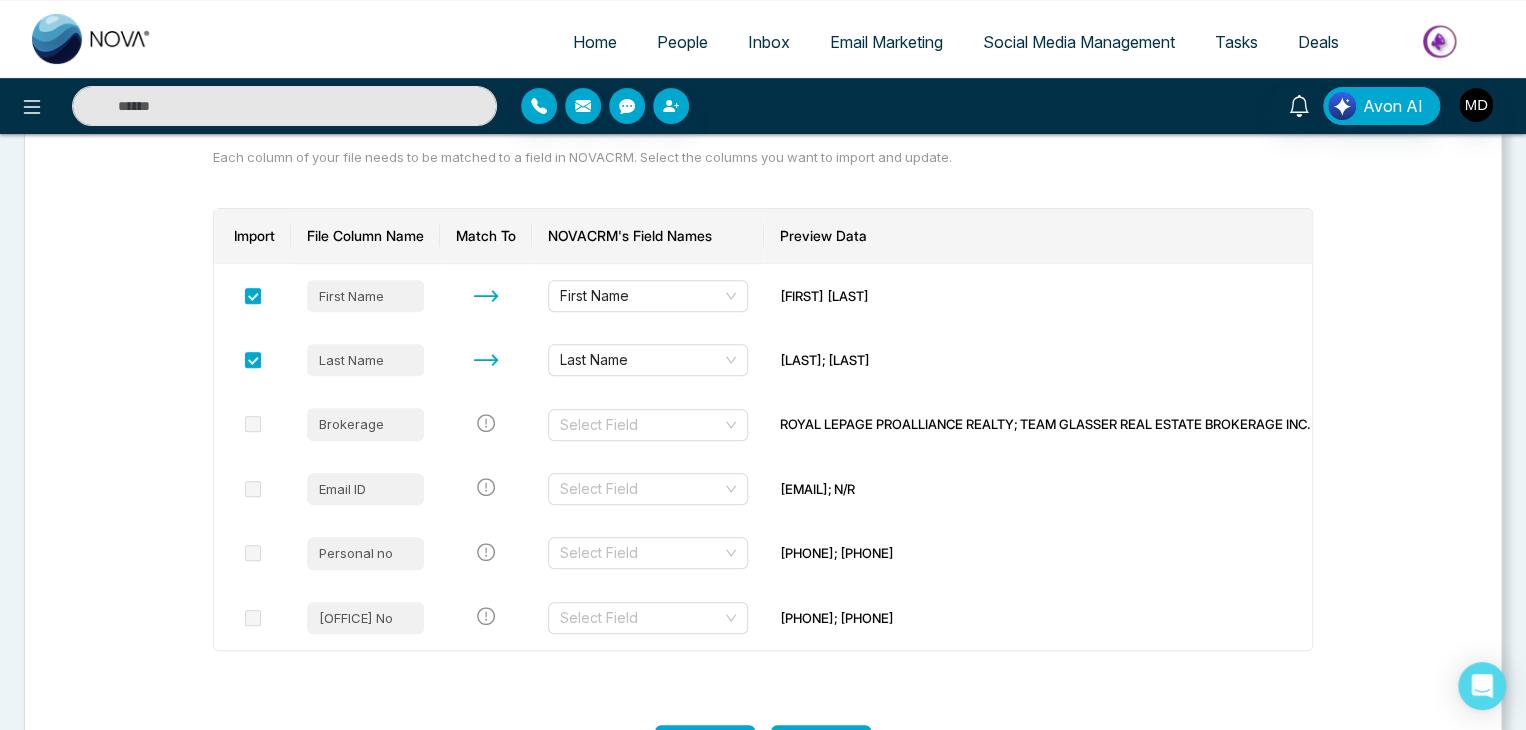 scroll, scrollTop: 231, scrollLeft: 0, axis: vertical 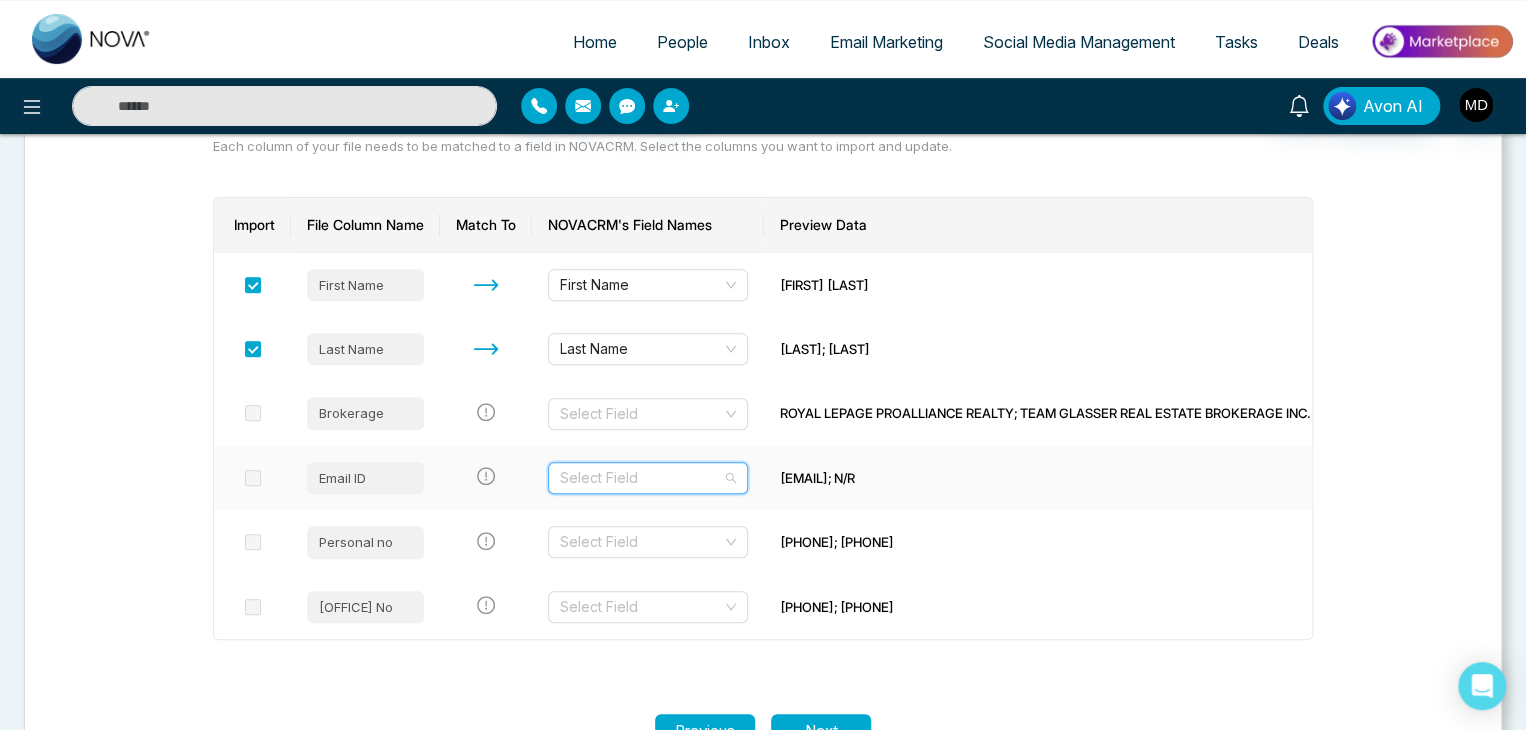 click at bounding box center (641, 478) 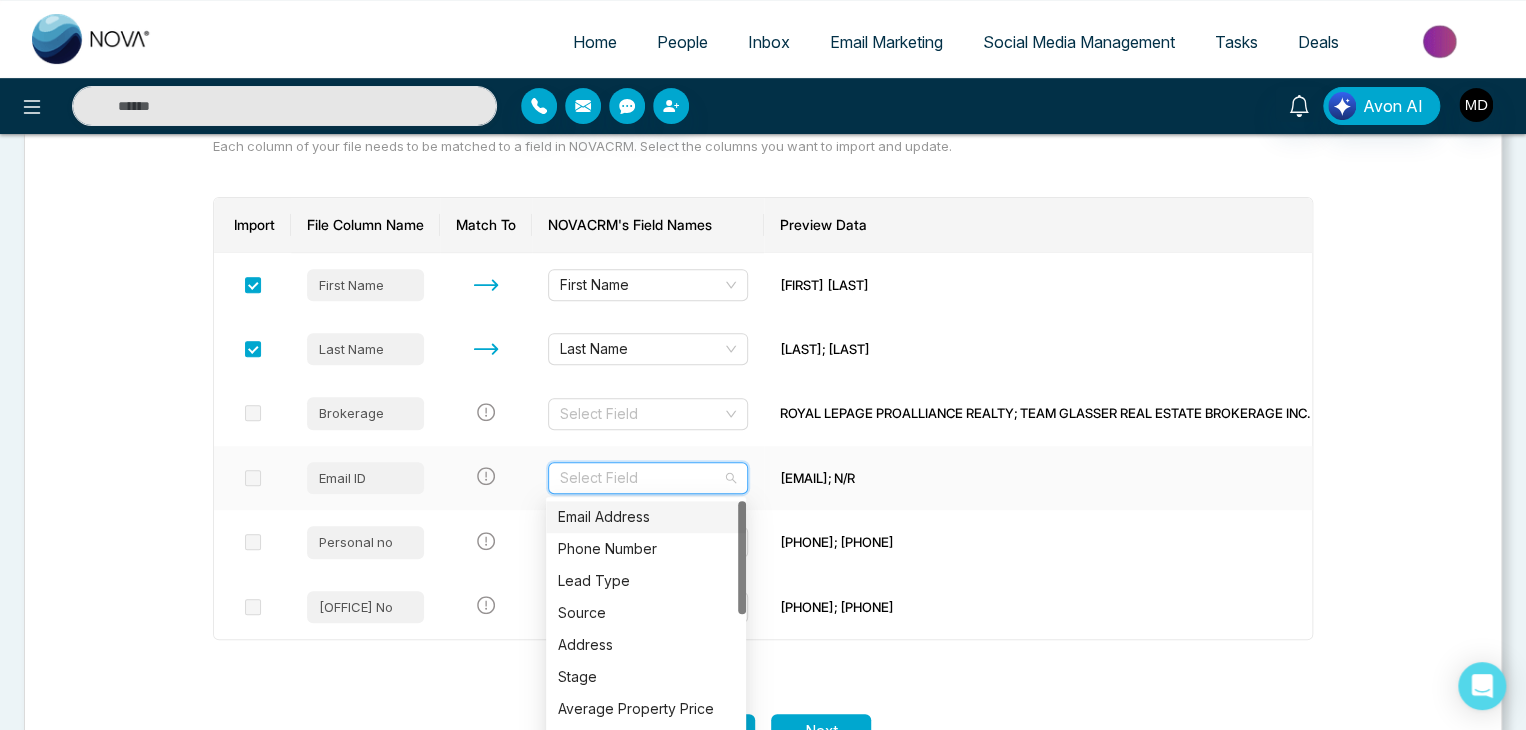 click on "Email Address" at bounding box center [646, 517] 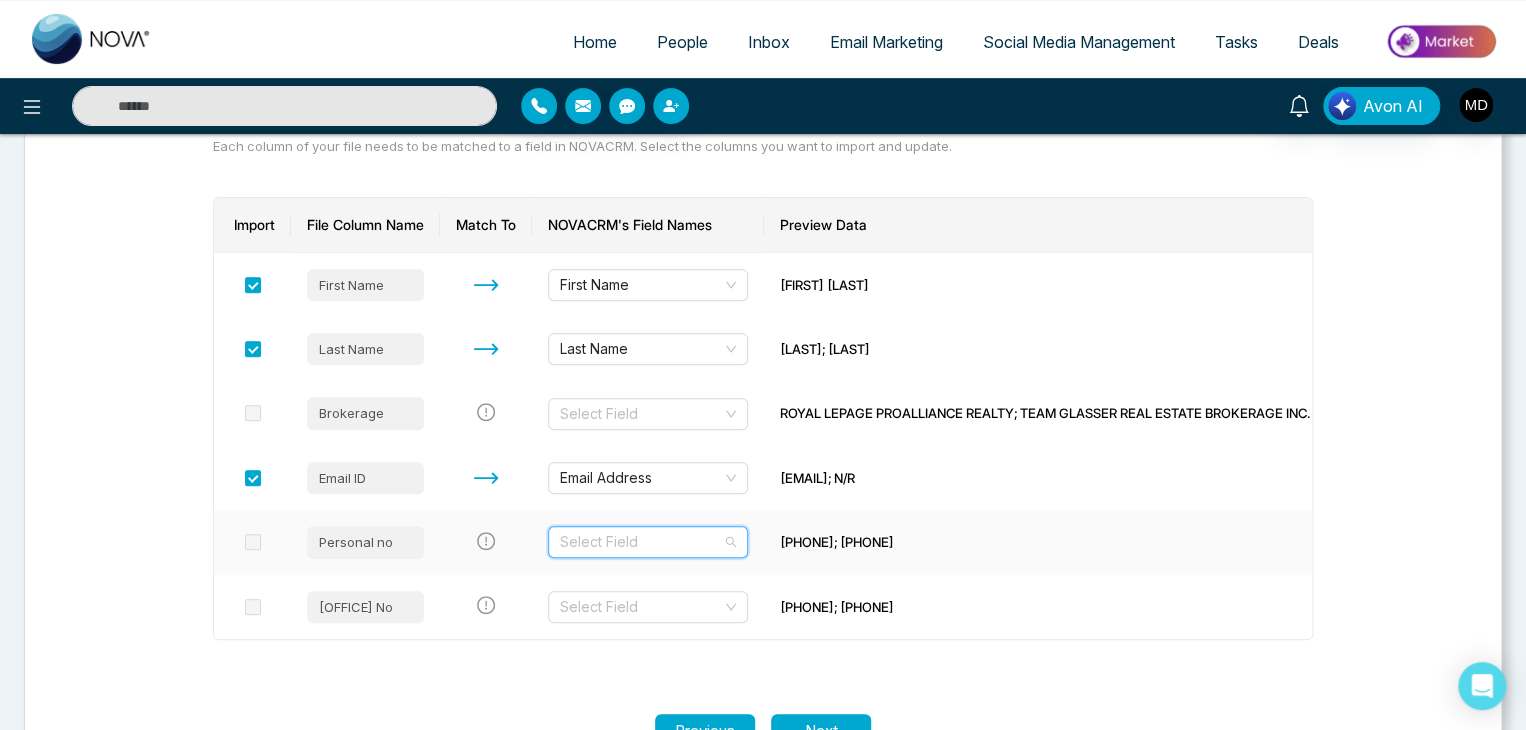 click at bounding box center (641, 542) 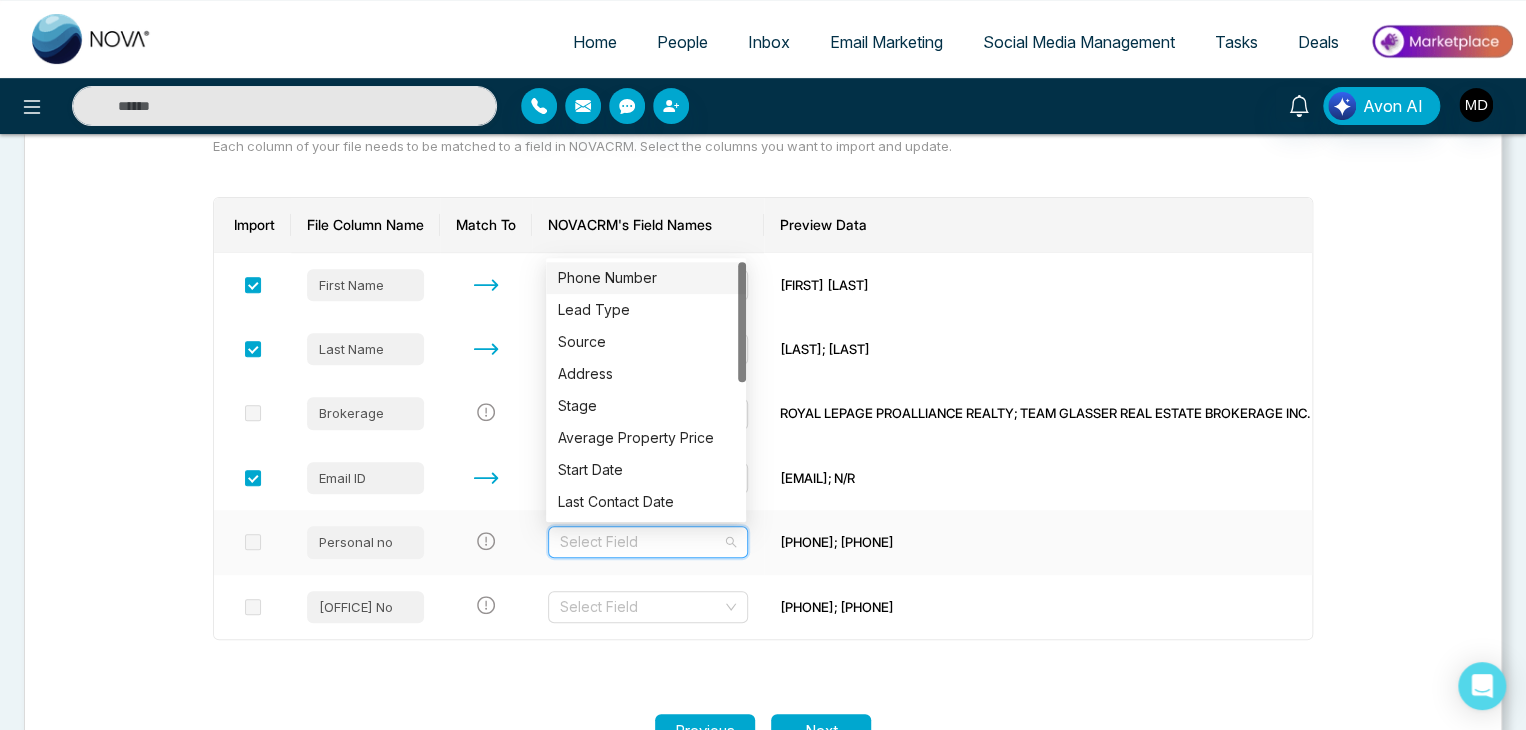 click on "Phone Number" at bounding box center (646, 278) 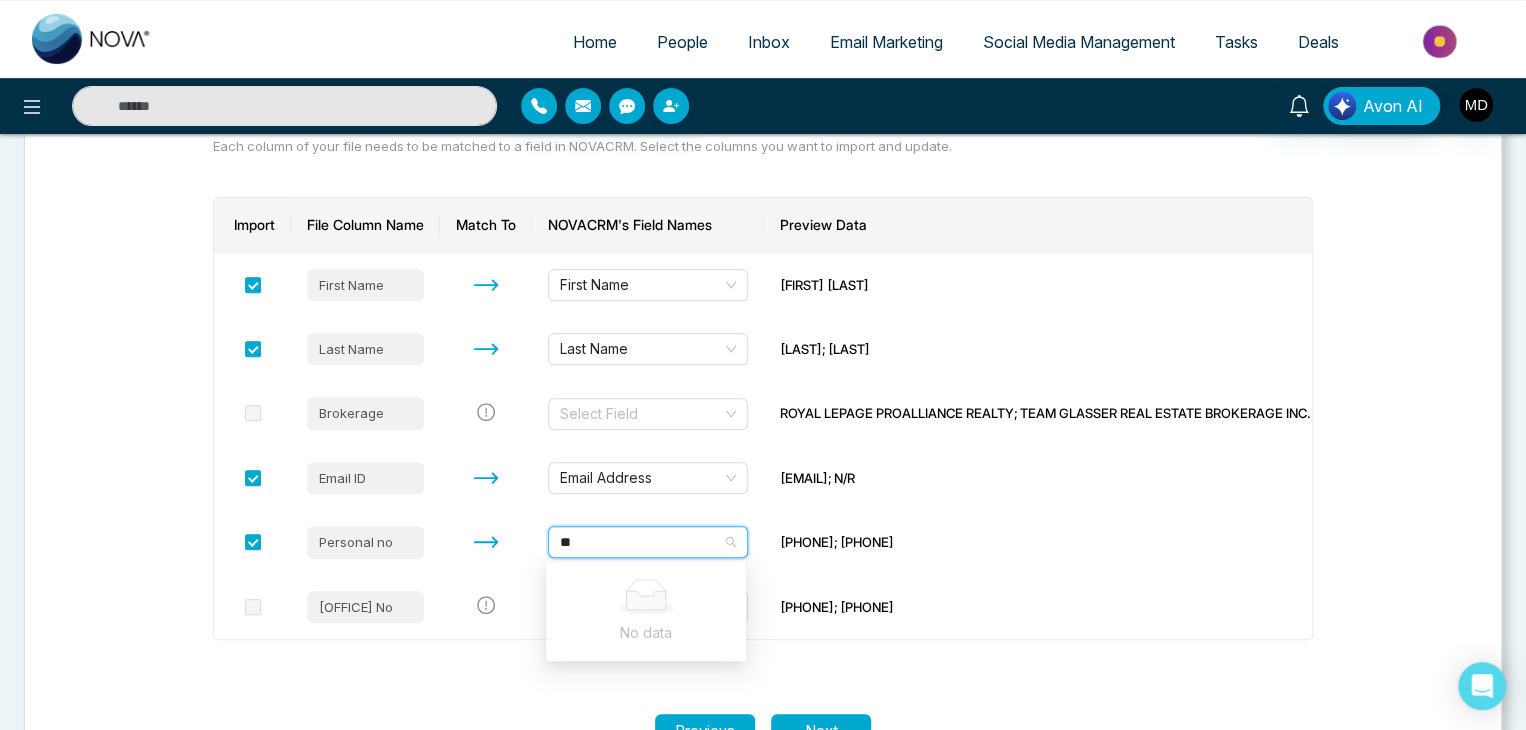 type 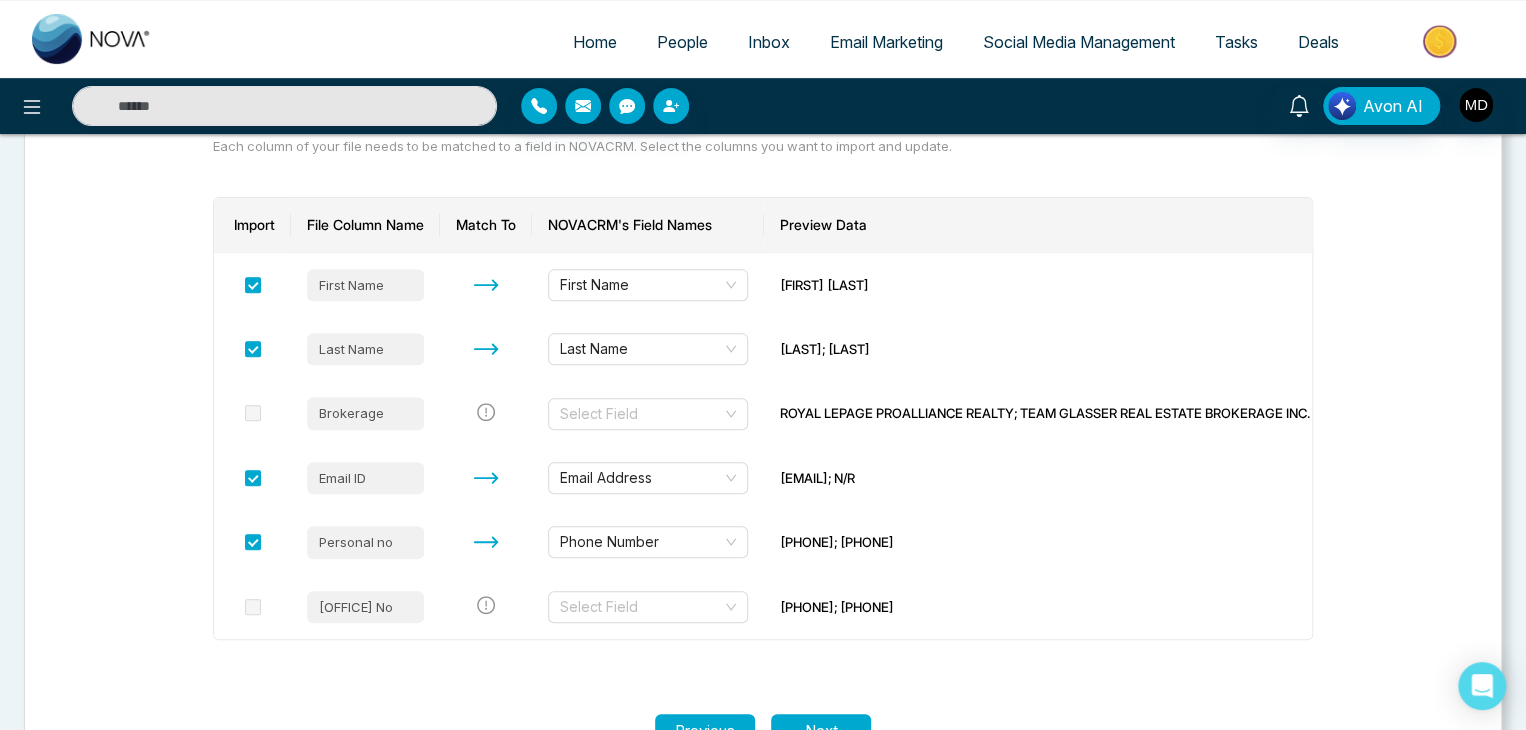 click on "First Name First Name [FIRST]; Last Name Last Name [LAST]; Hogarth Brokerage Select Field ROYAL LEPAGE PROALLIANCE REALTY; TEAM GLASSER REAL ESTATE BROKERAGE INC. Email ID Email Address [EMAIL]; N/R Personal no Phone Number [PHONE]; [PHONE] Office No Select Field [PHONE]; [PHONE]" at bounding box center [763, 380] 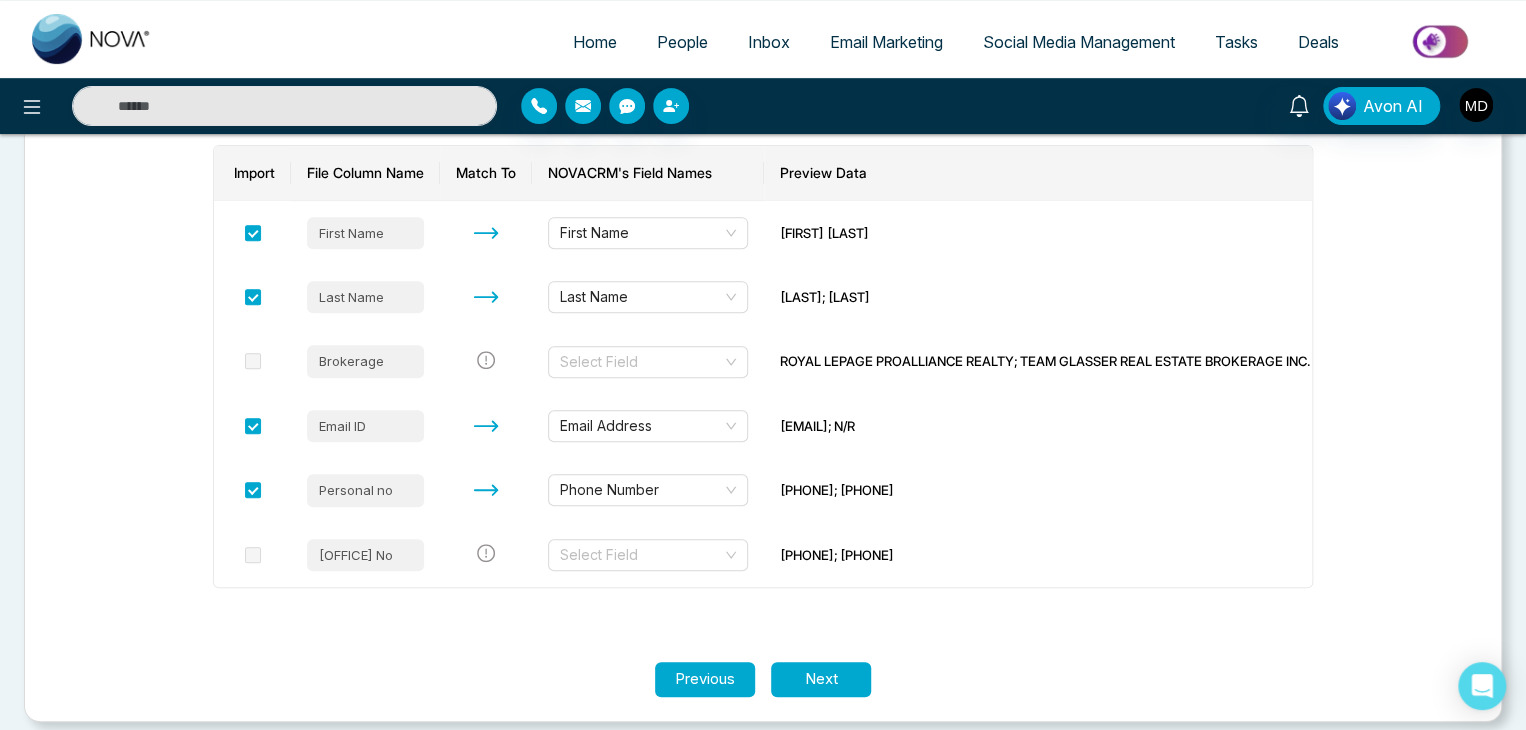 scroll, scrollTop: 297, scrollLeft: 0, axis: vertical 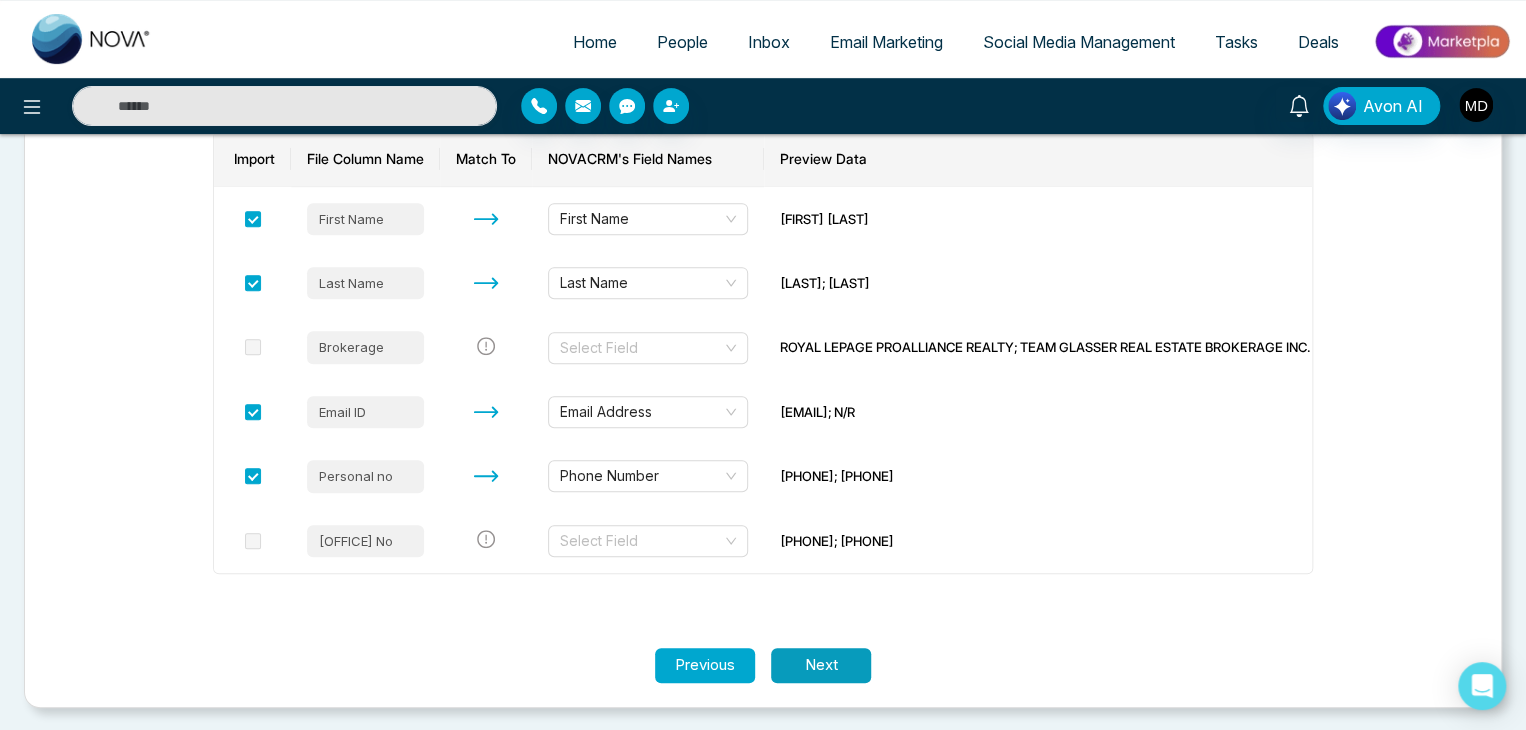 click on "Next" at bounding box center (821, 665) 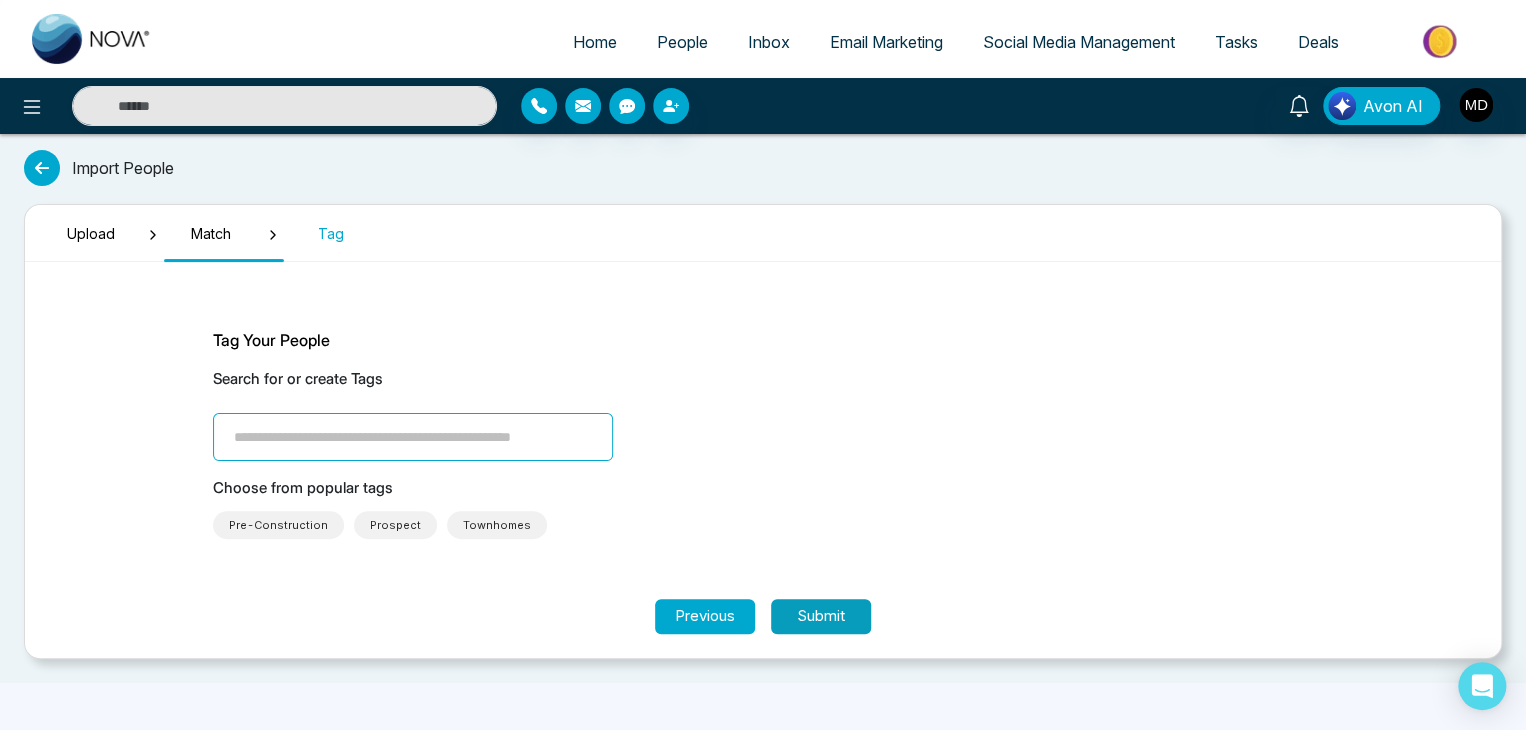 scroll, scrollTop: 0, scrollLeft: 0, axis: both 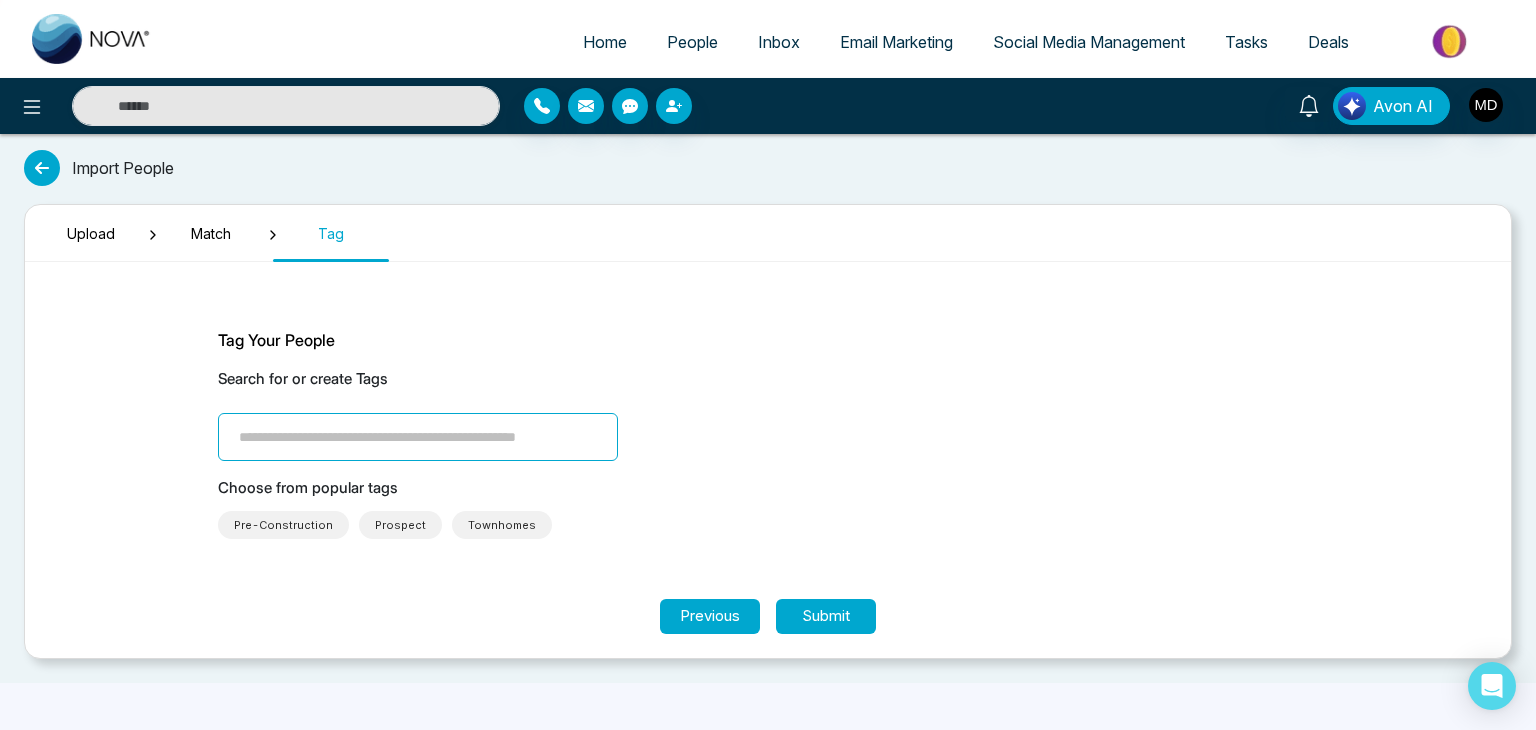 click at bounding box center (418, 437) 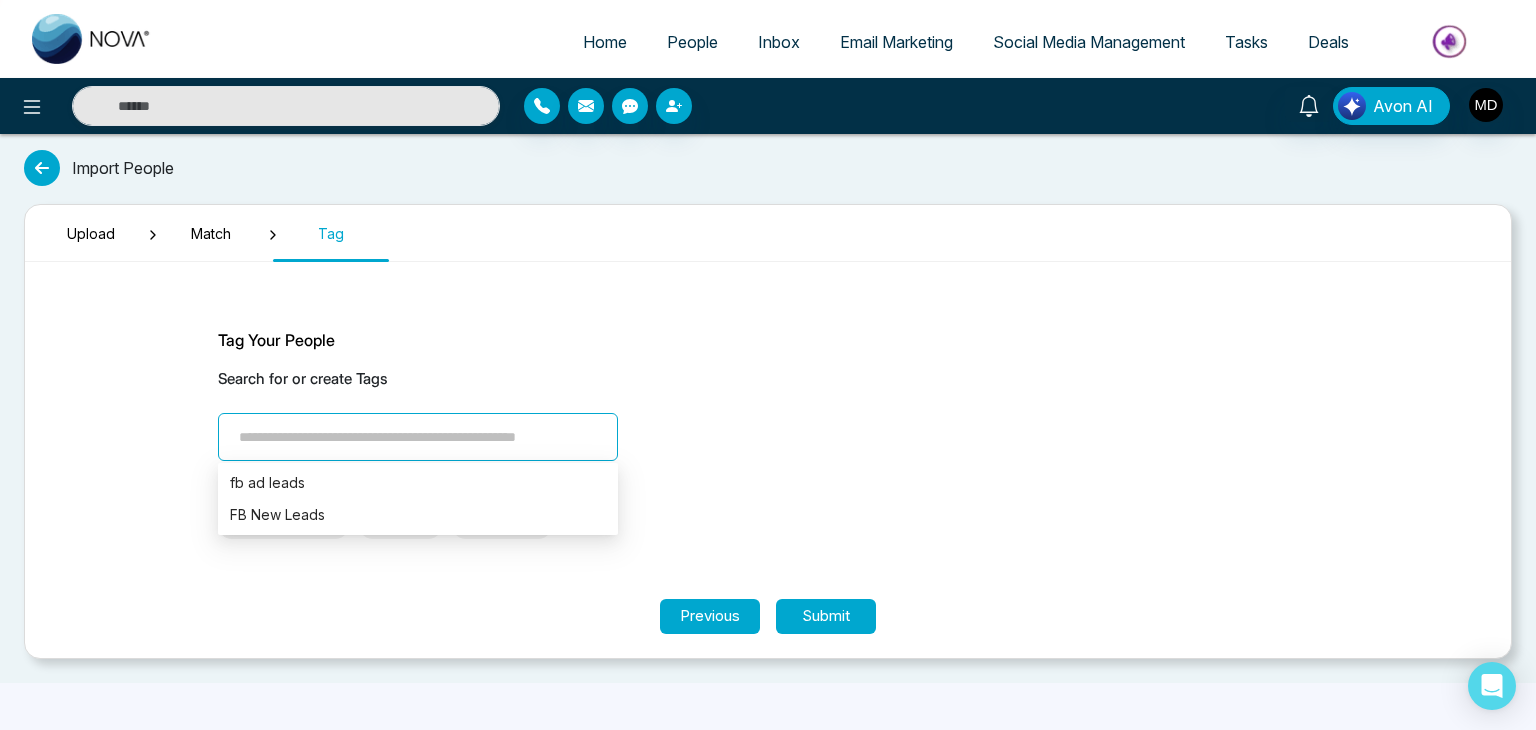 type on "*" 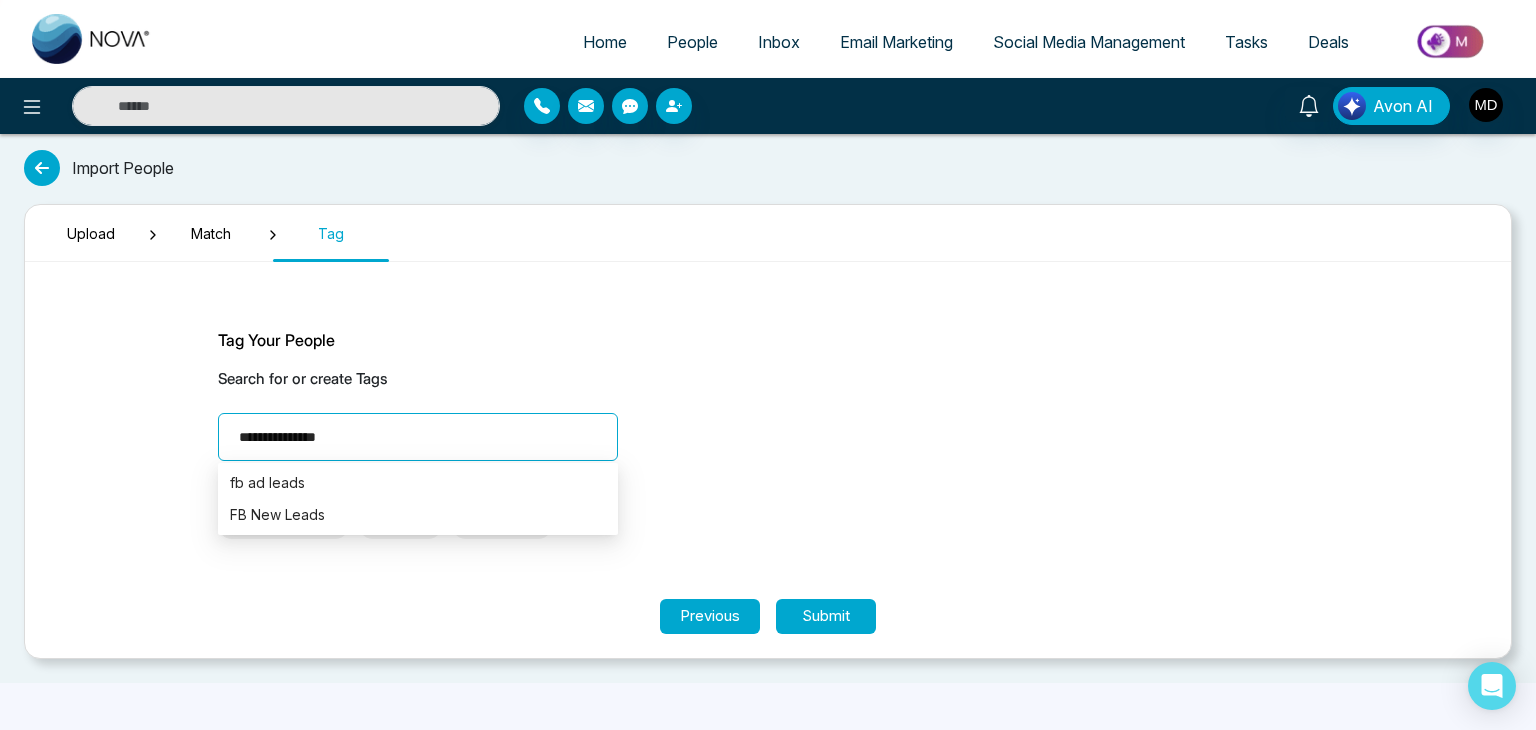 type on "**********" 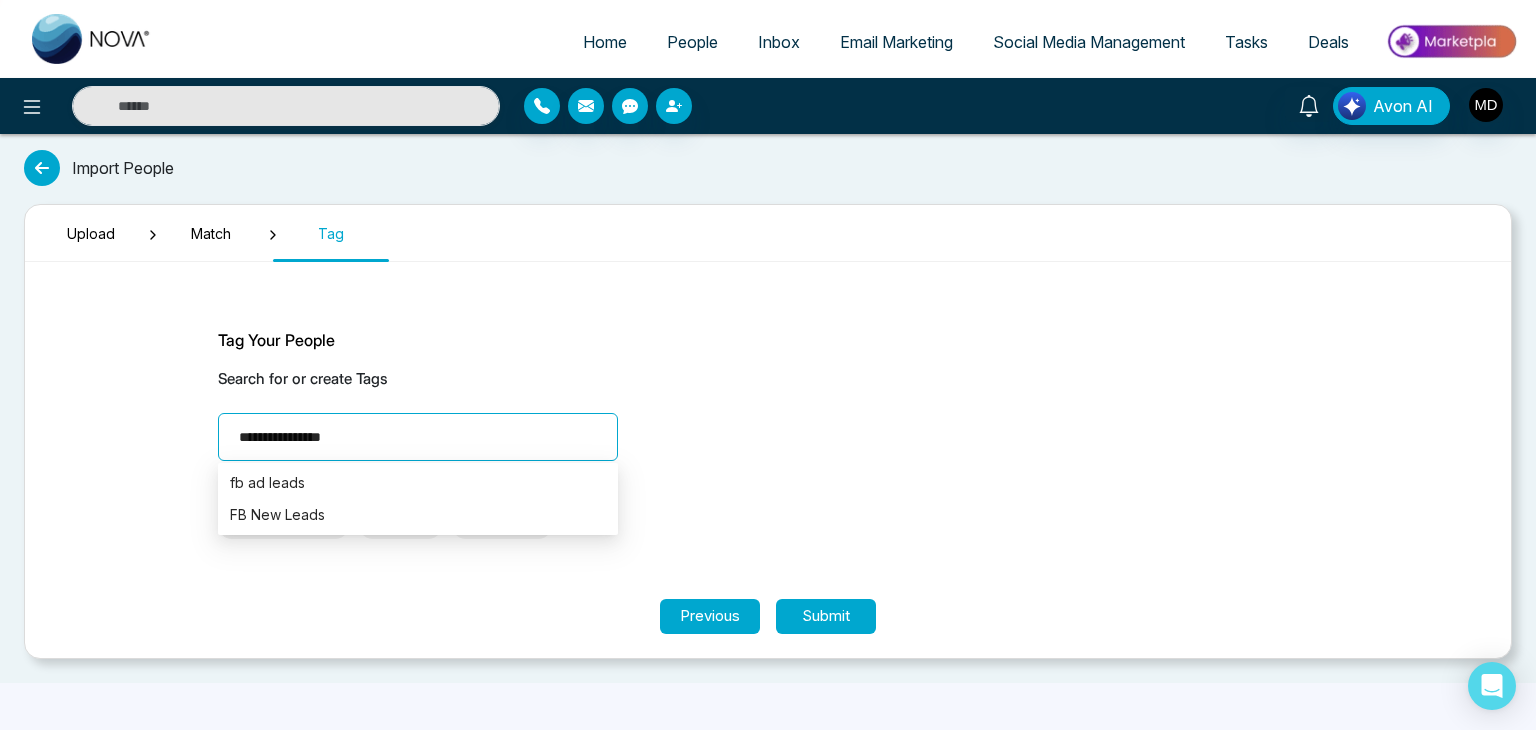 type 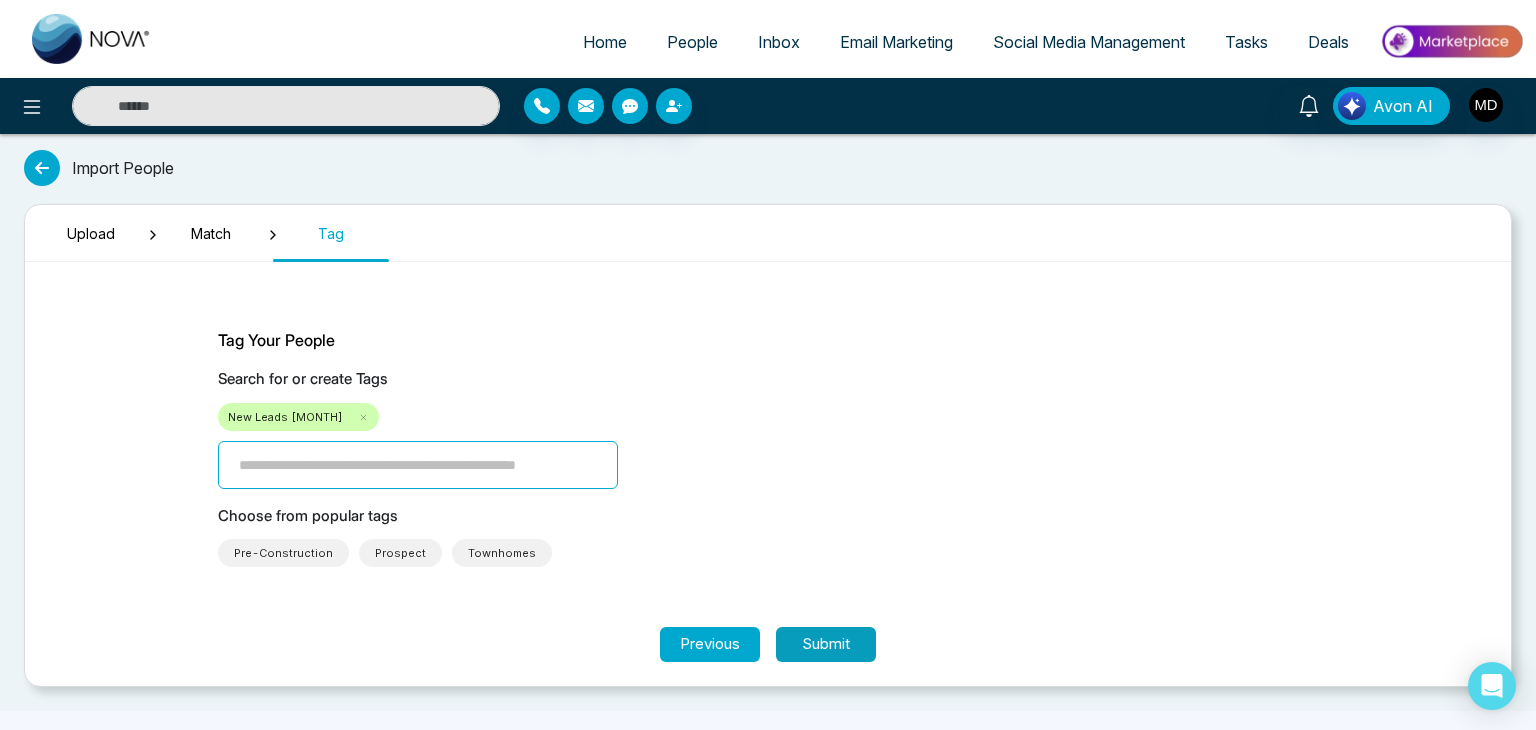 click on "Submit" at bounding box center (826, 644) 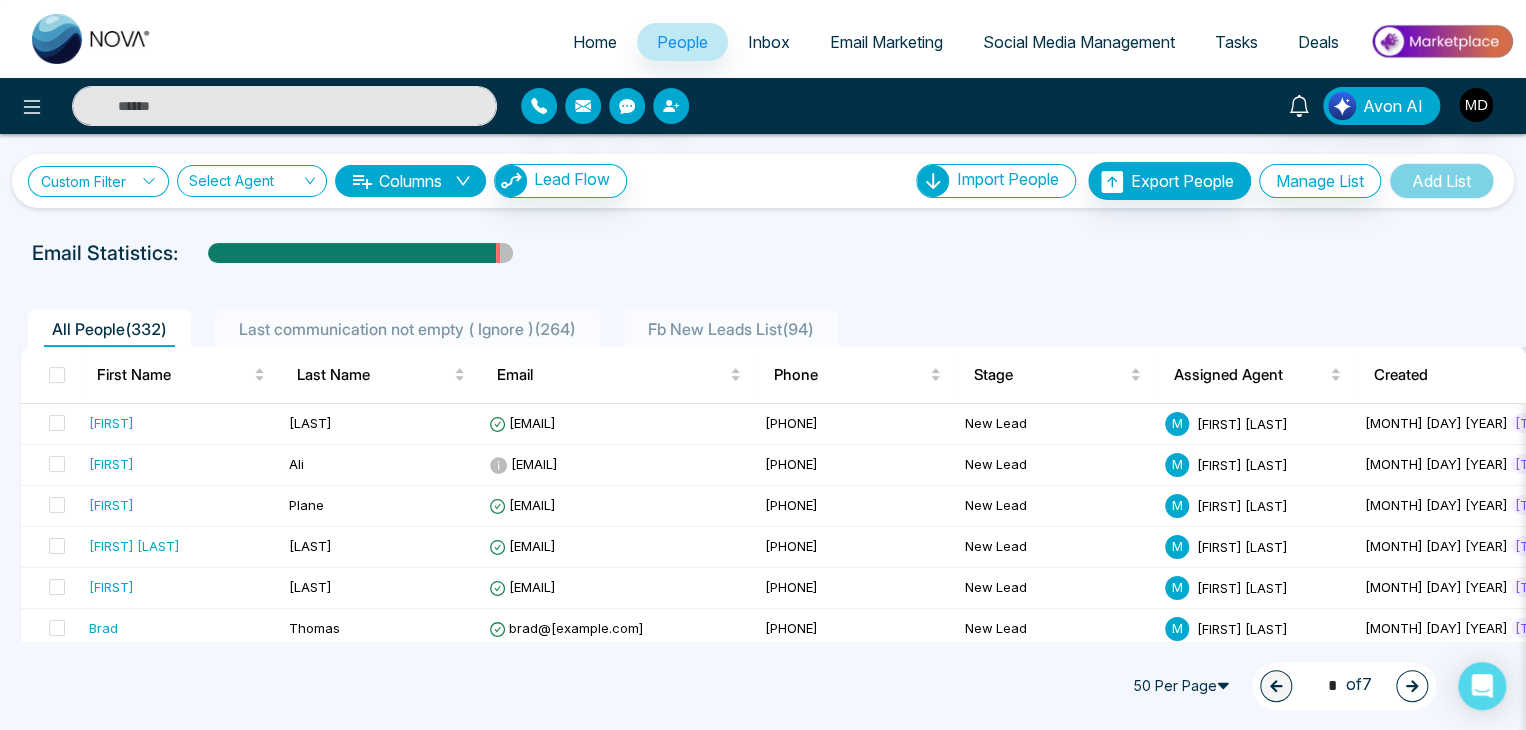 click on "Custom Filter" at bounding box center (98, 181) 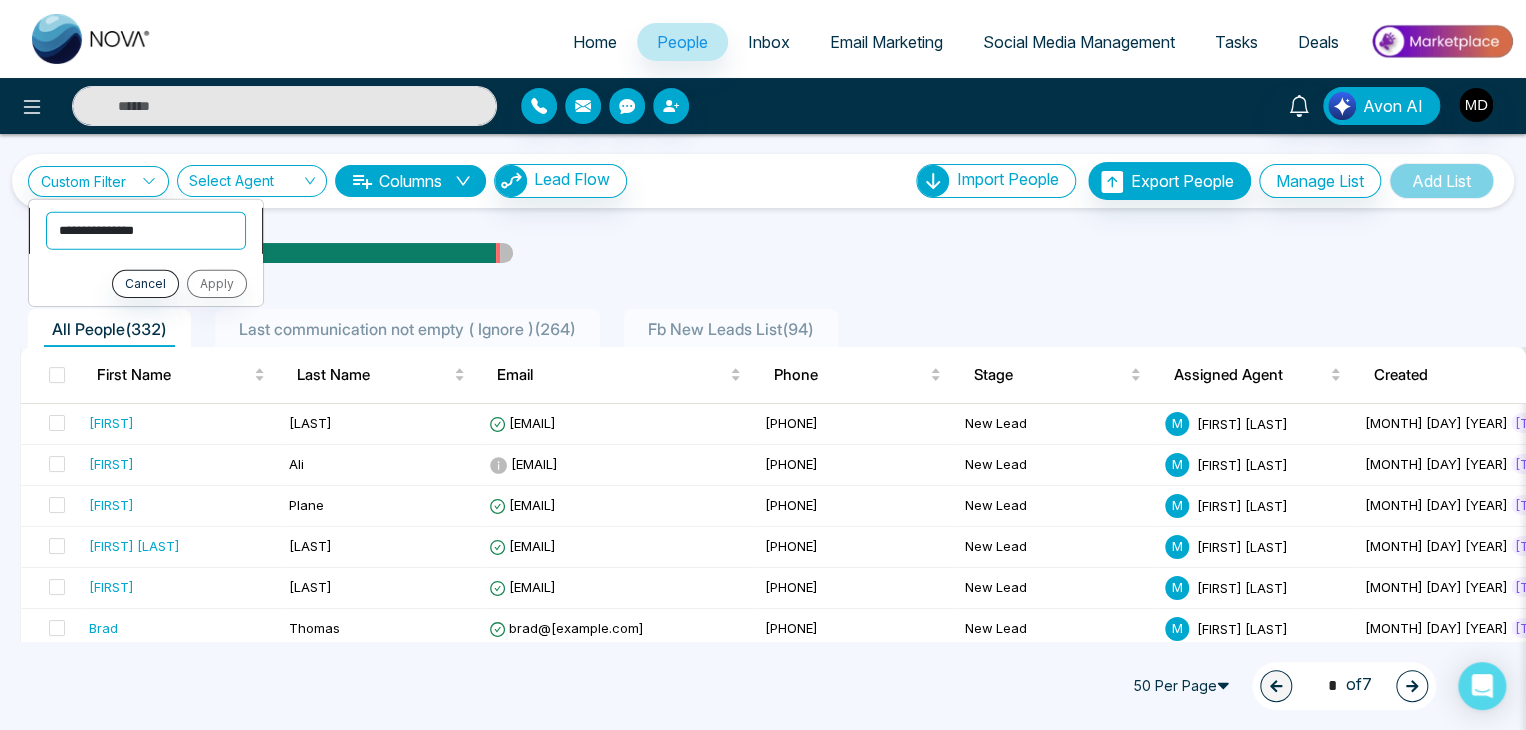 click on "**********" at bounding box center (146, 230) 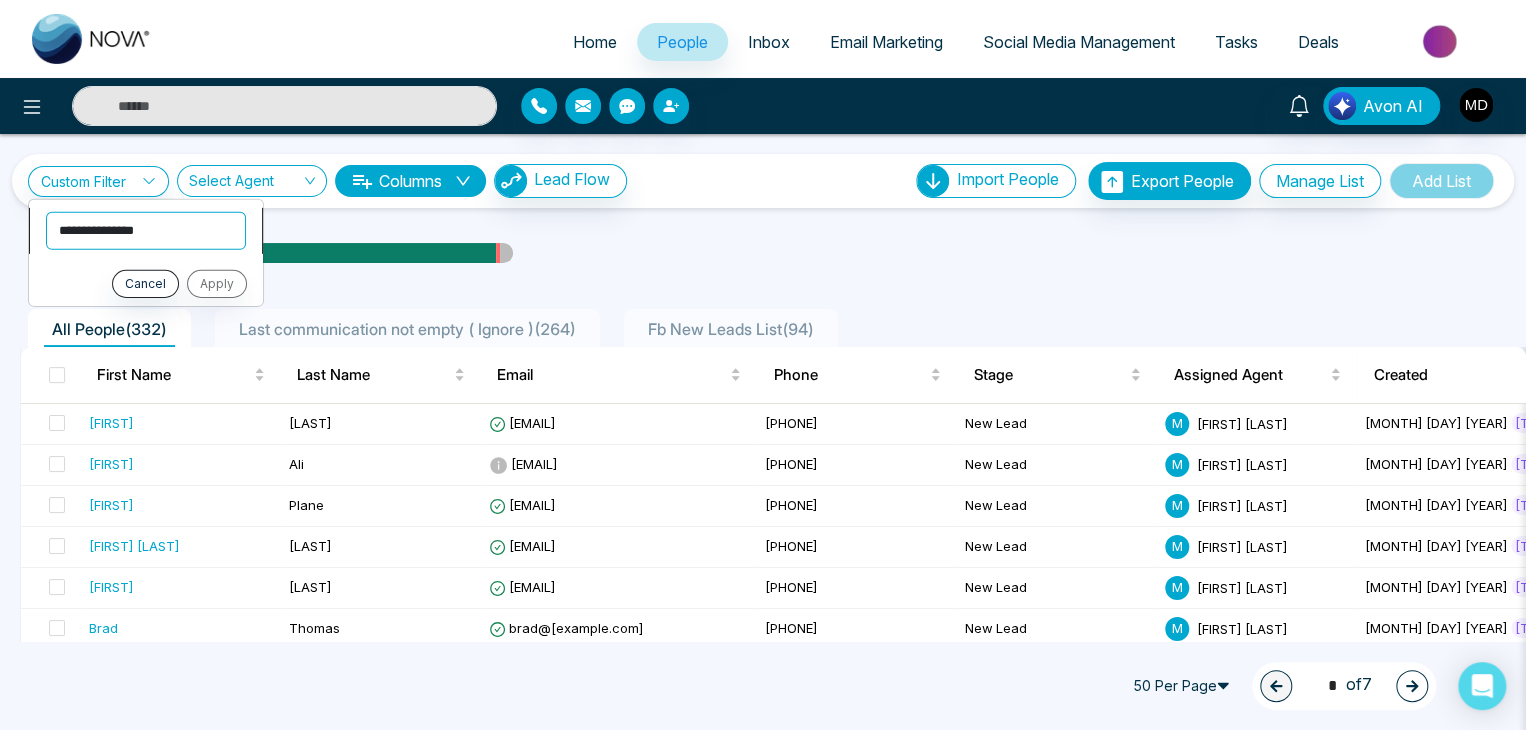 select on "****" 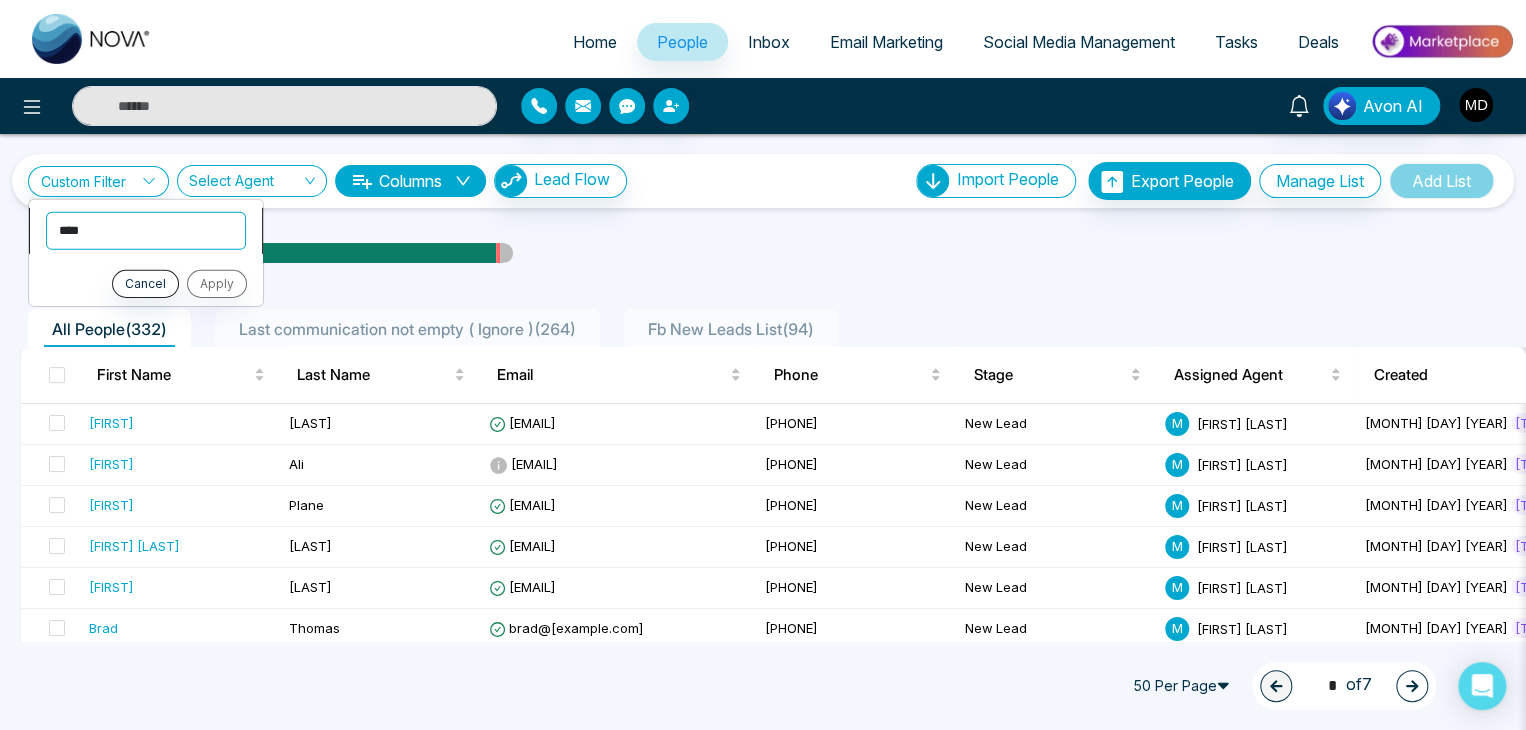 click on "**********" at bounding box center [146, 230] 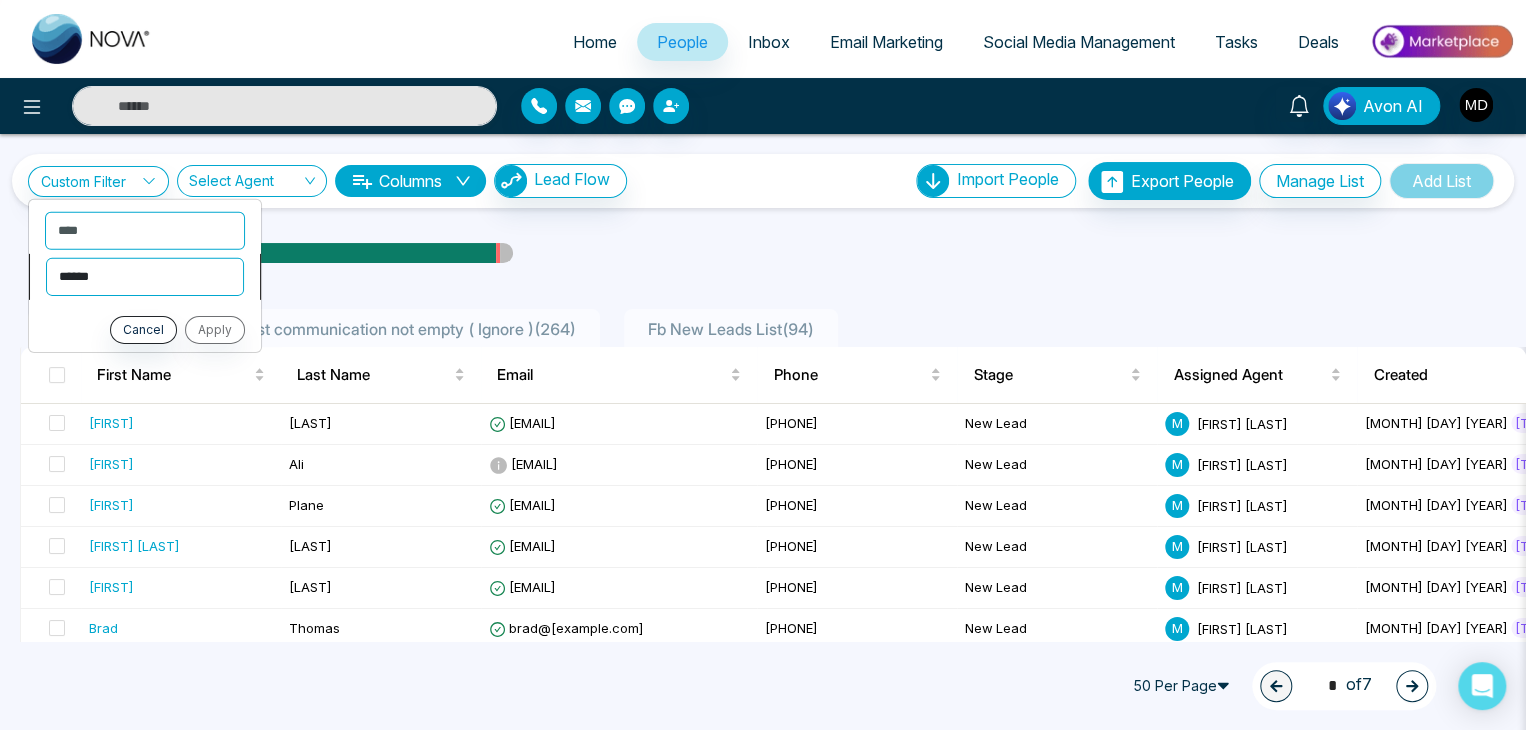 click on "**********" at bounding box center (145, 276) 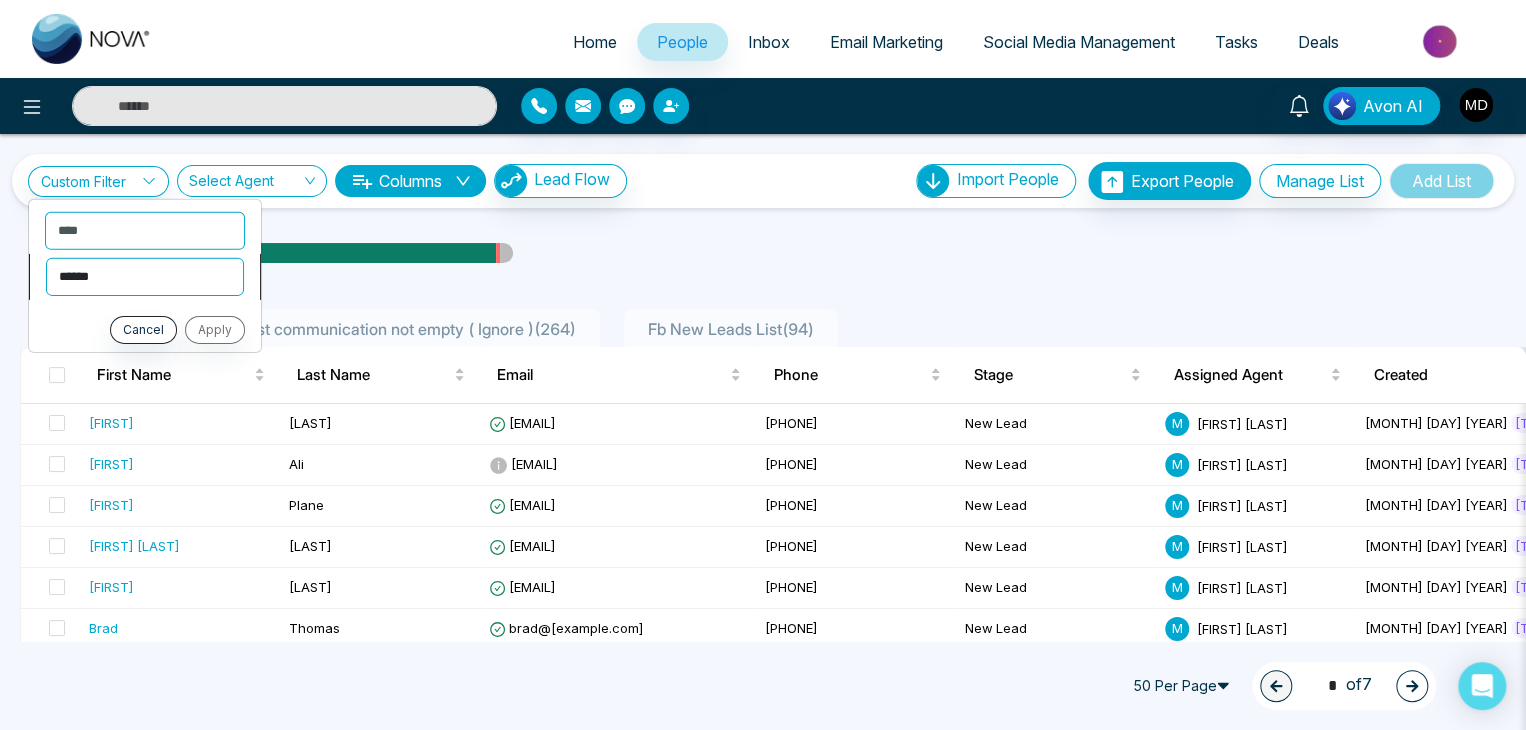select on "*******" 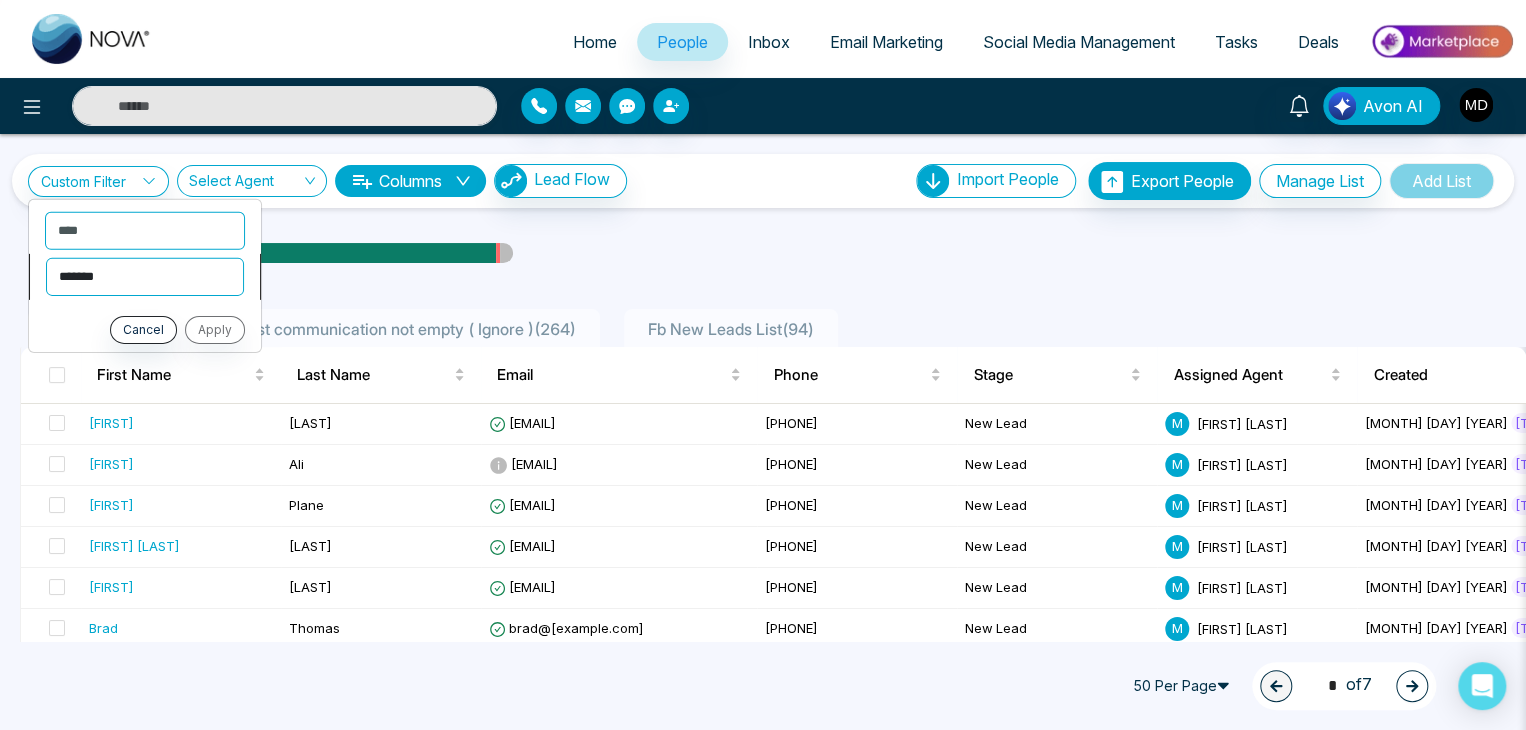 click on "**********" at bounding box center (145, 276) 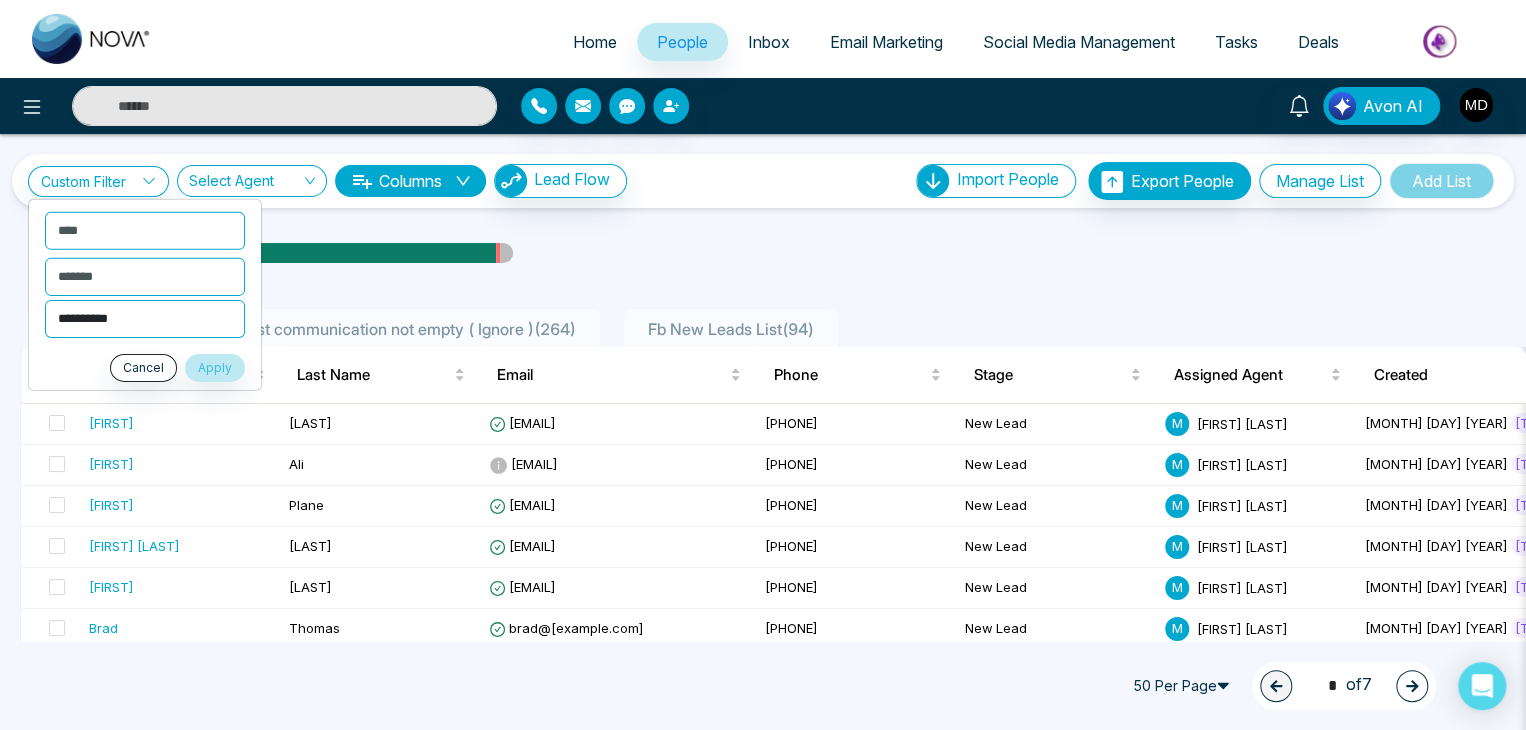 drag, startPoint x: 102, startPoint y: 293, endPoint x: 91, endPoint y: 313, distance: 22.825424 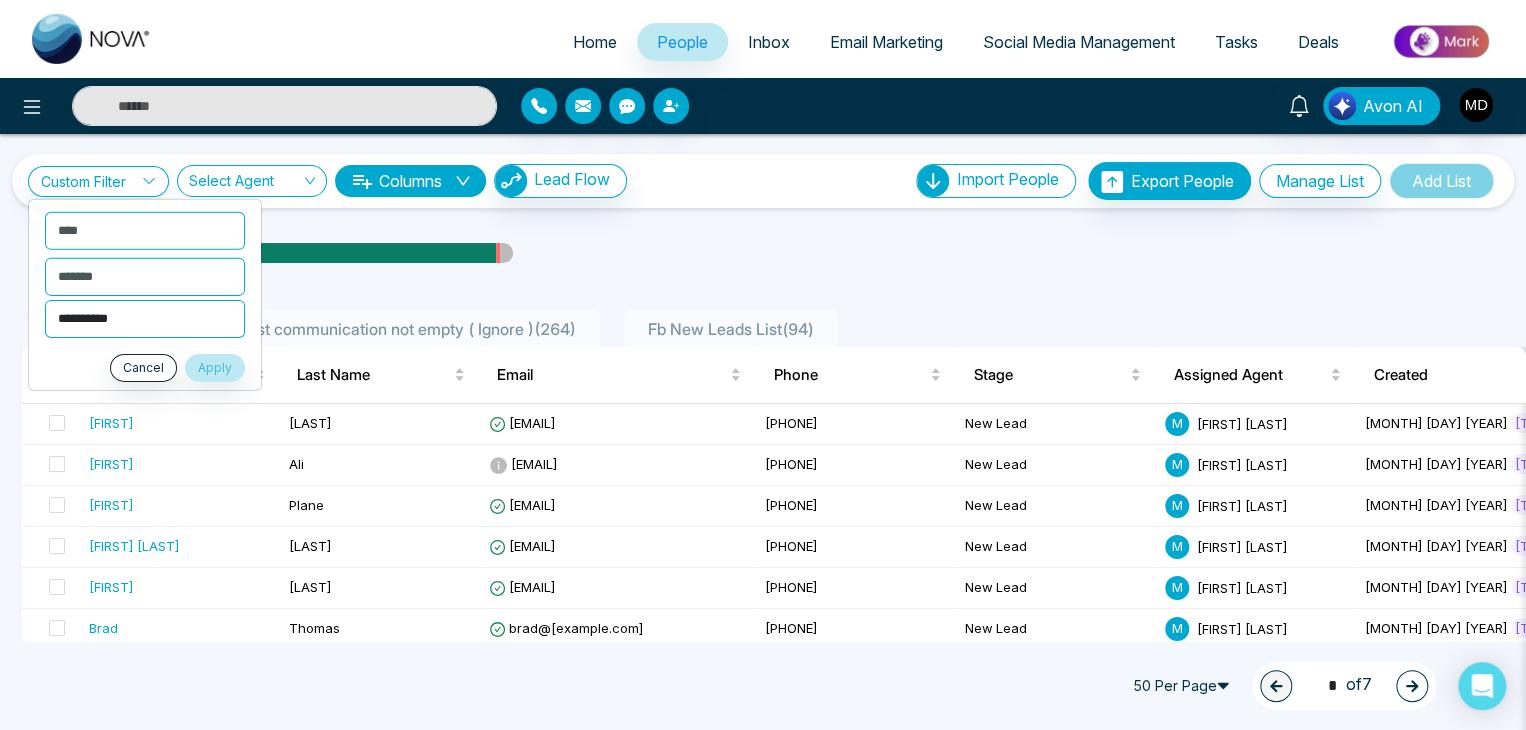 click on "**********" at bounding box center [145, 318] 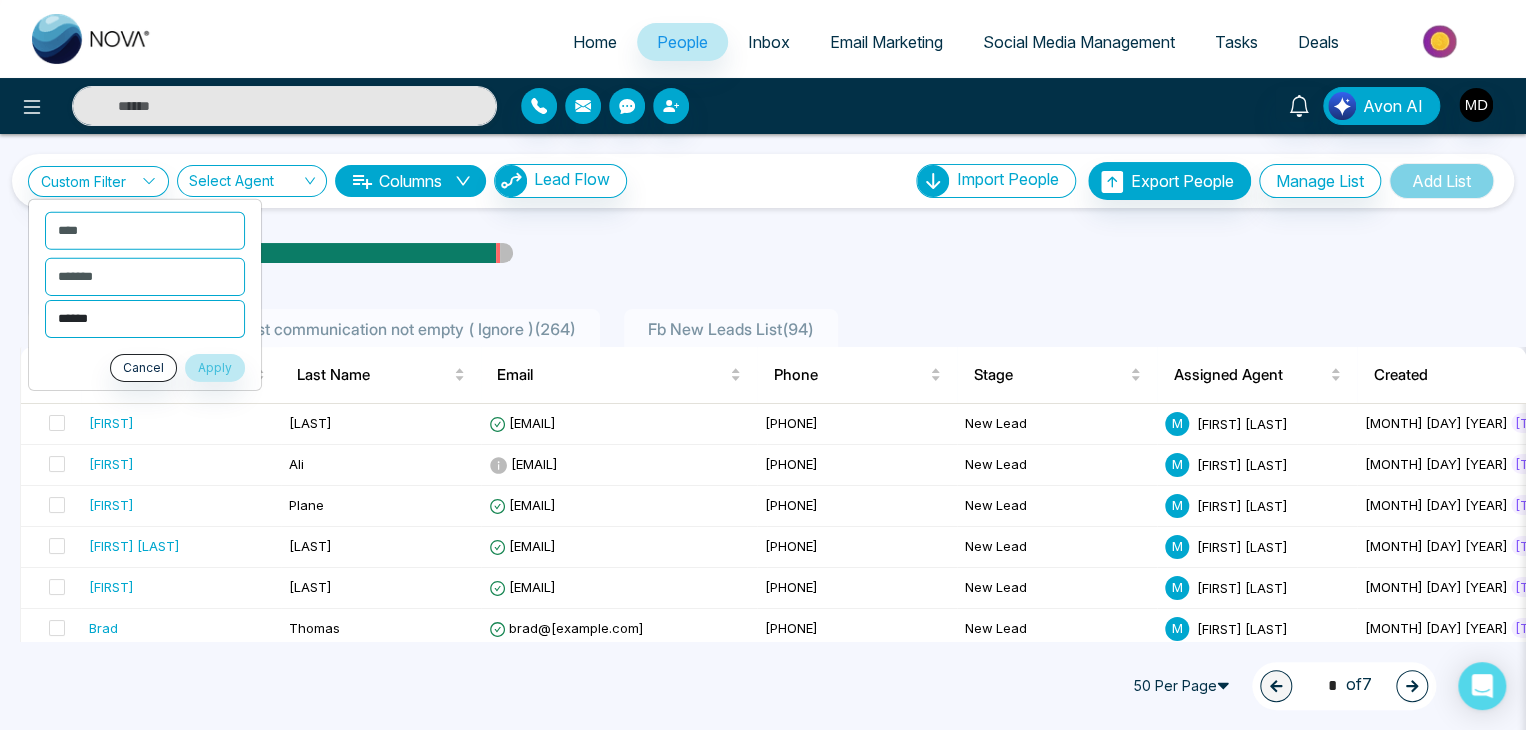 select on "**********" 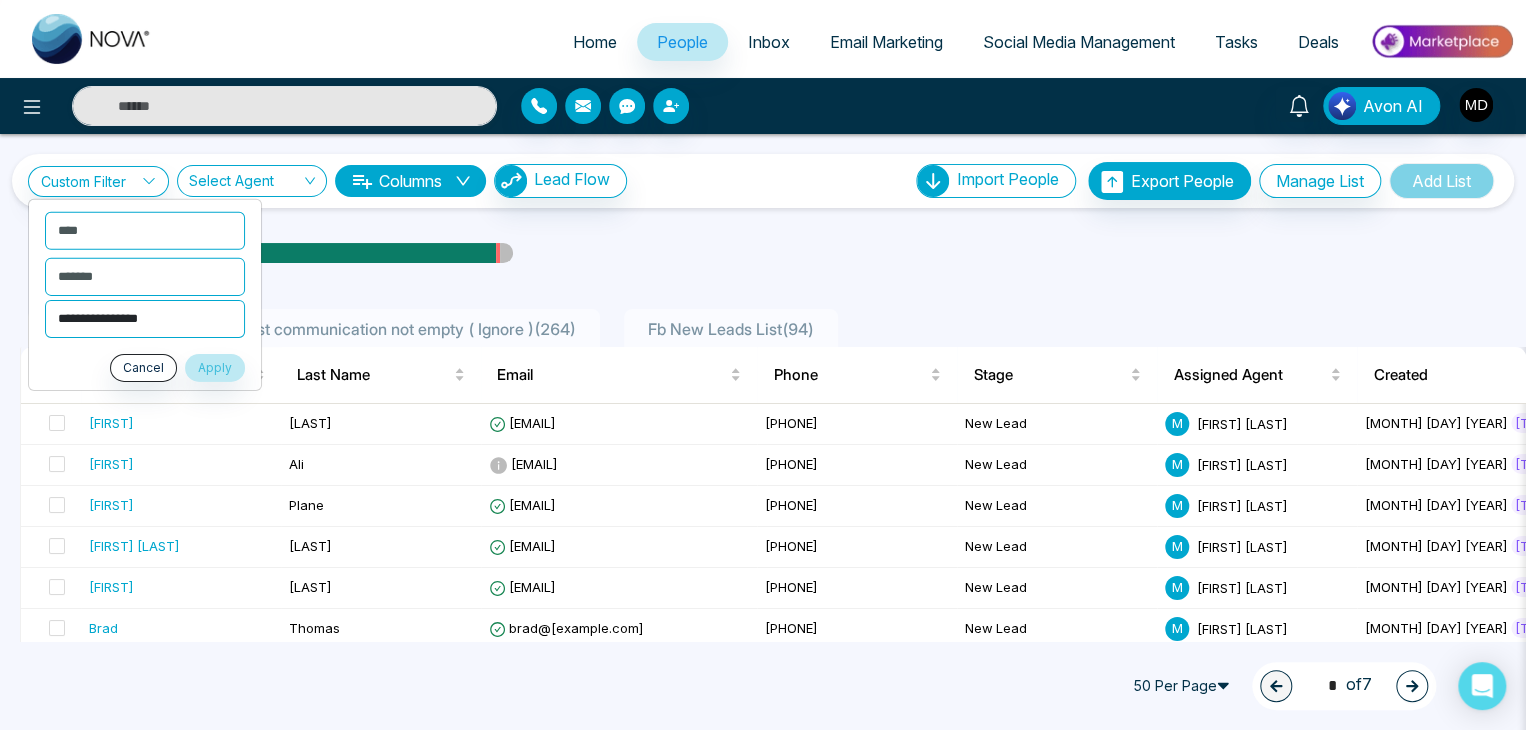 click on "**********" at bounding box center (145, 318) 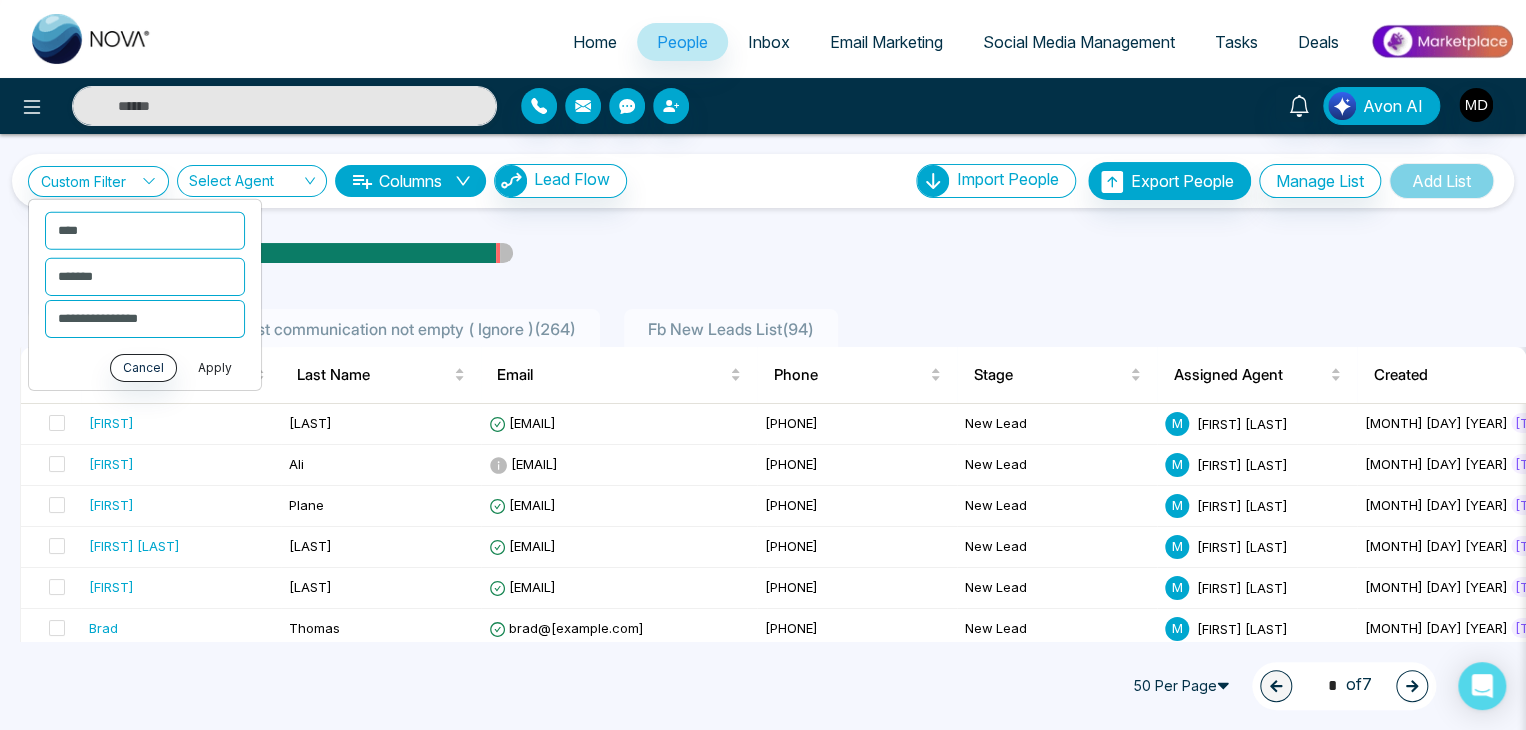 click on "Apply" at bounding box center (215, 367) 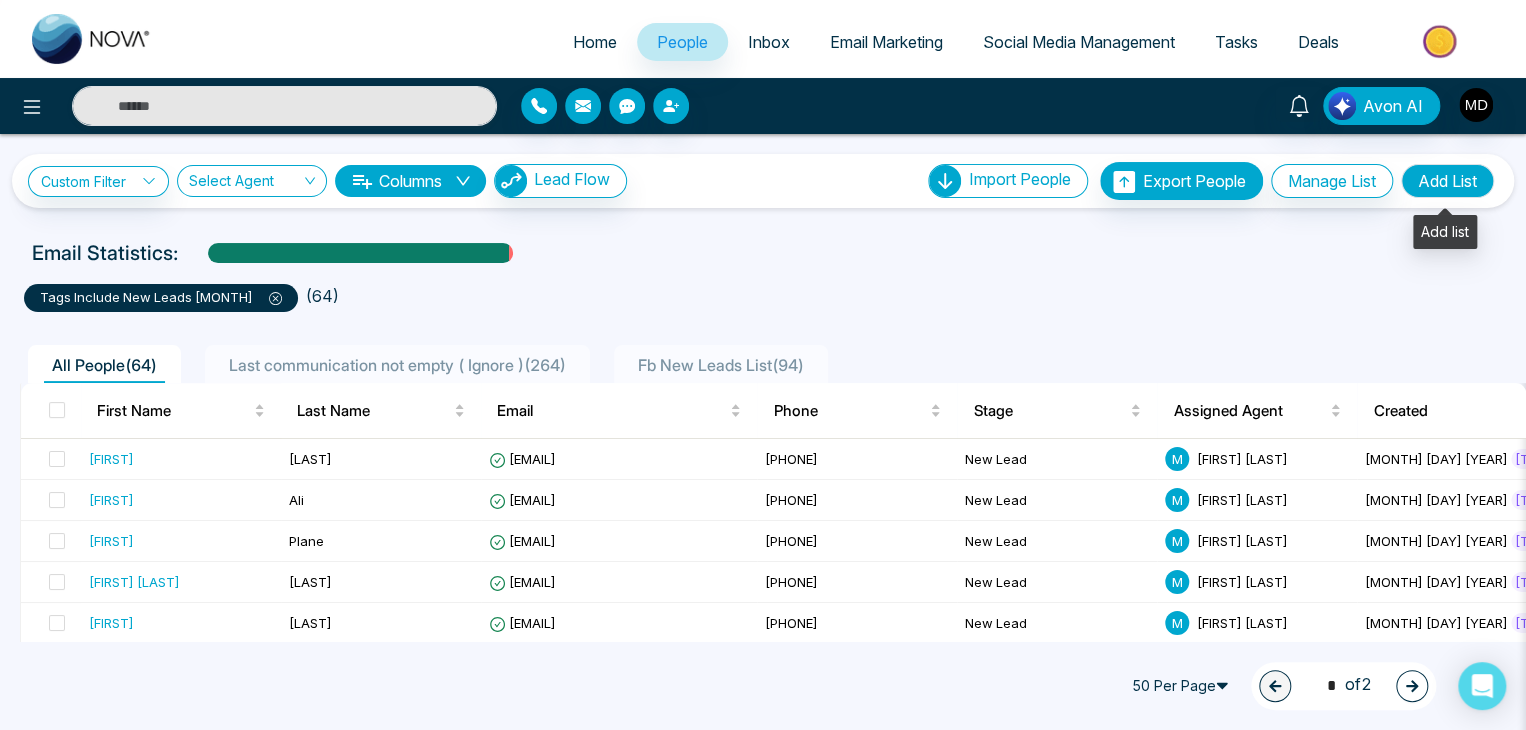 click on "Add List" at bounding box center (1447, 181) 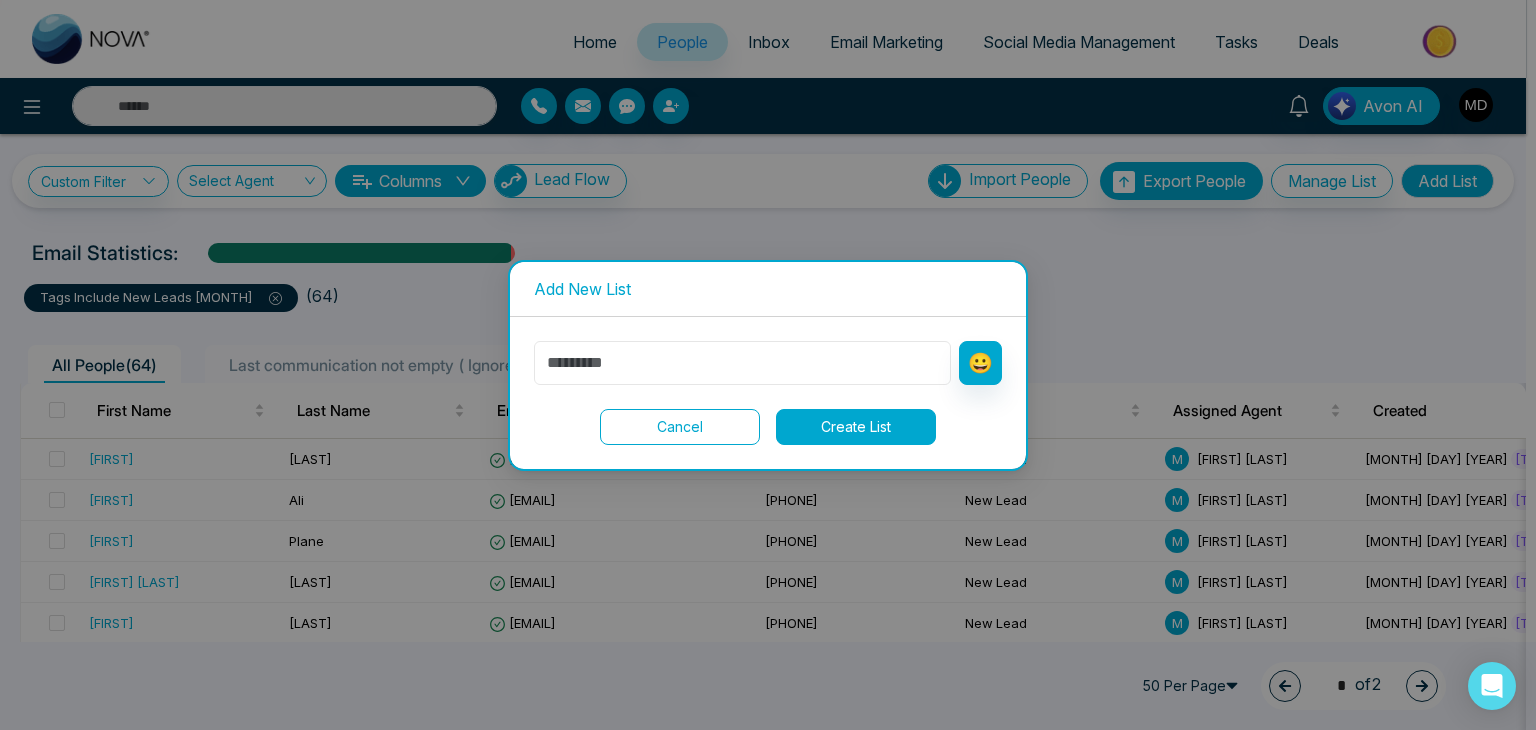 click at bounding box center [742, 363] 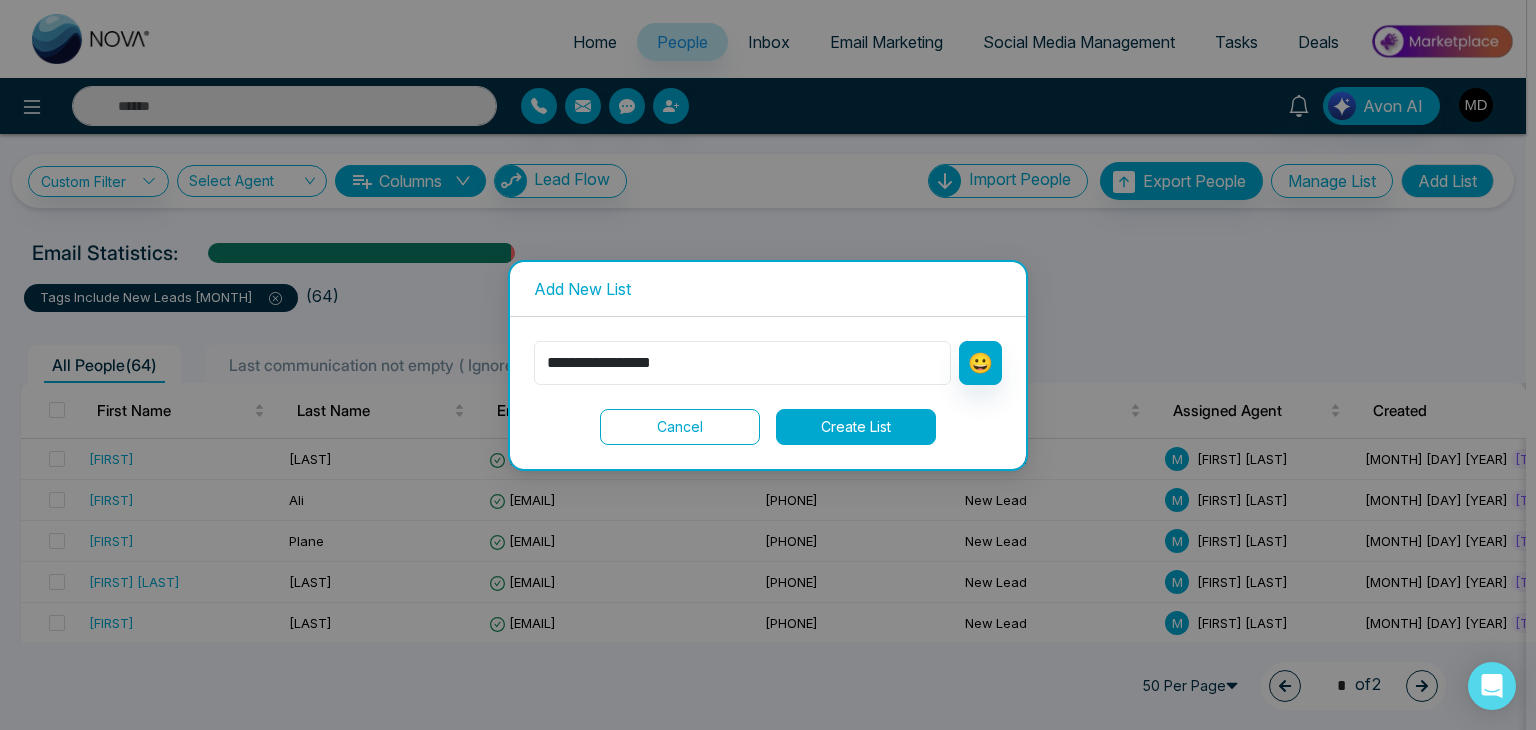type on "**********" 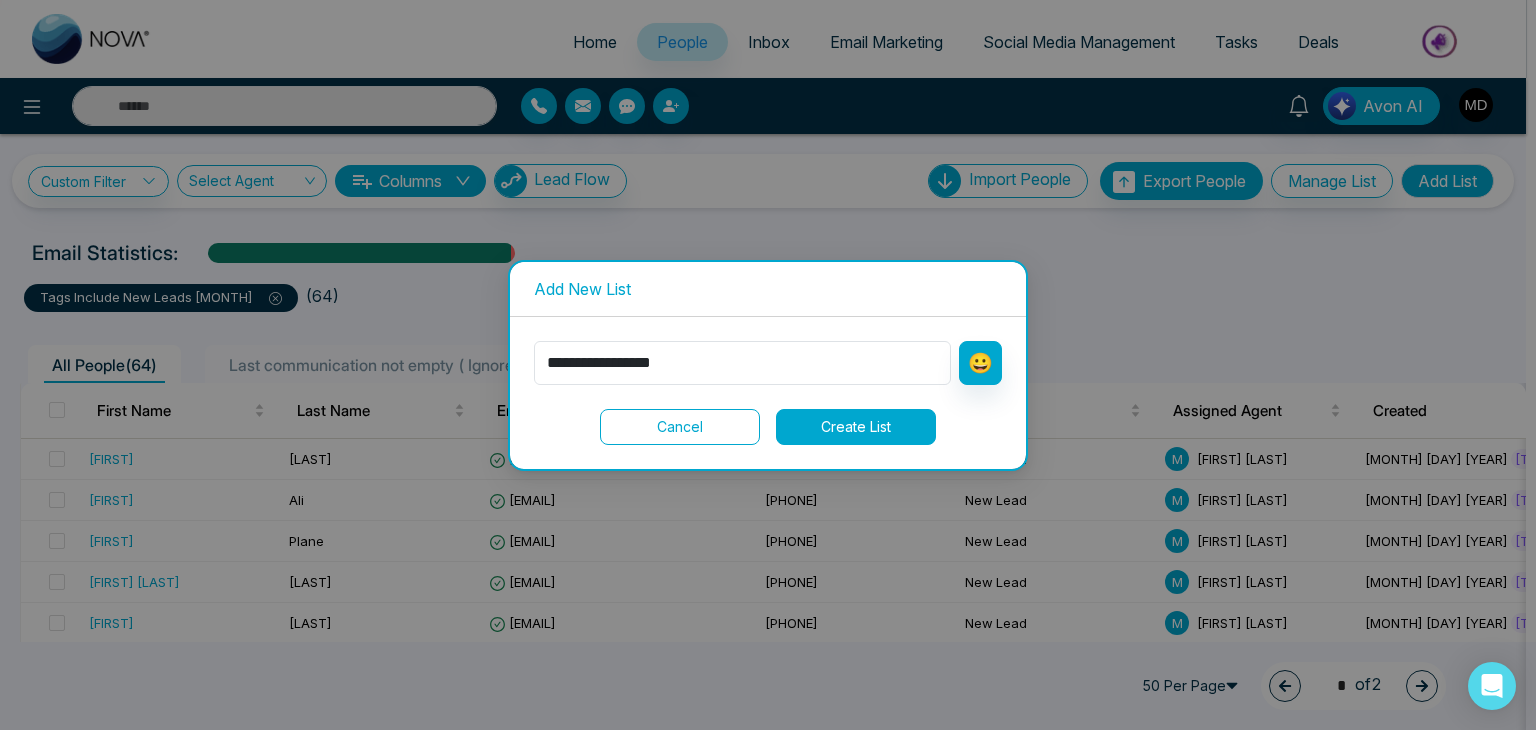 click on "Create List" at bounding box center [856, 427] 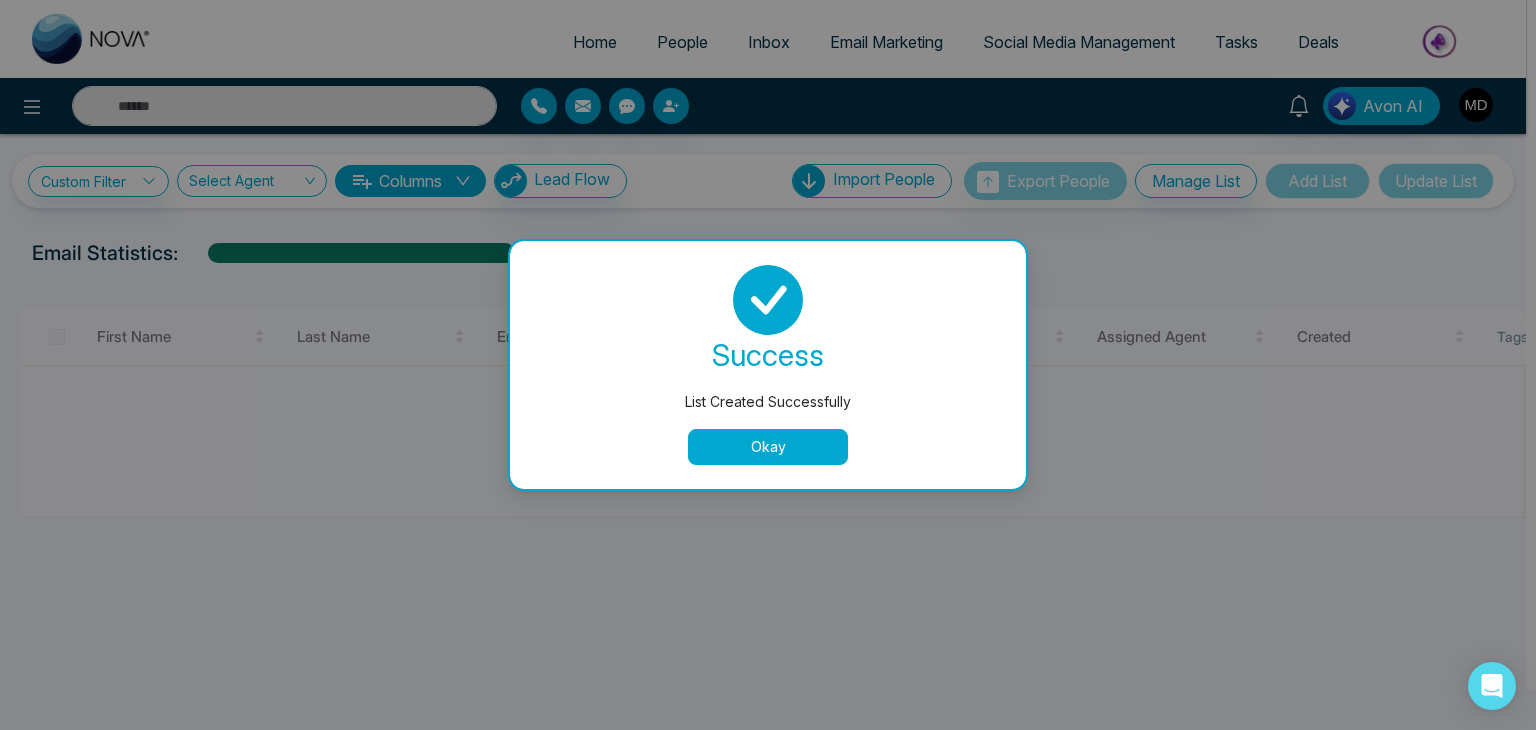 click on "Okay" at bounding box center [768, 447] 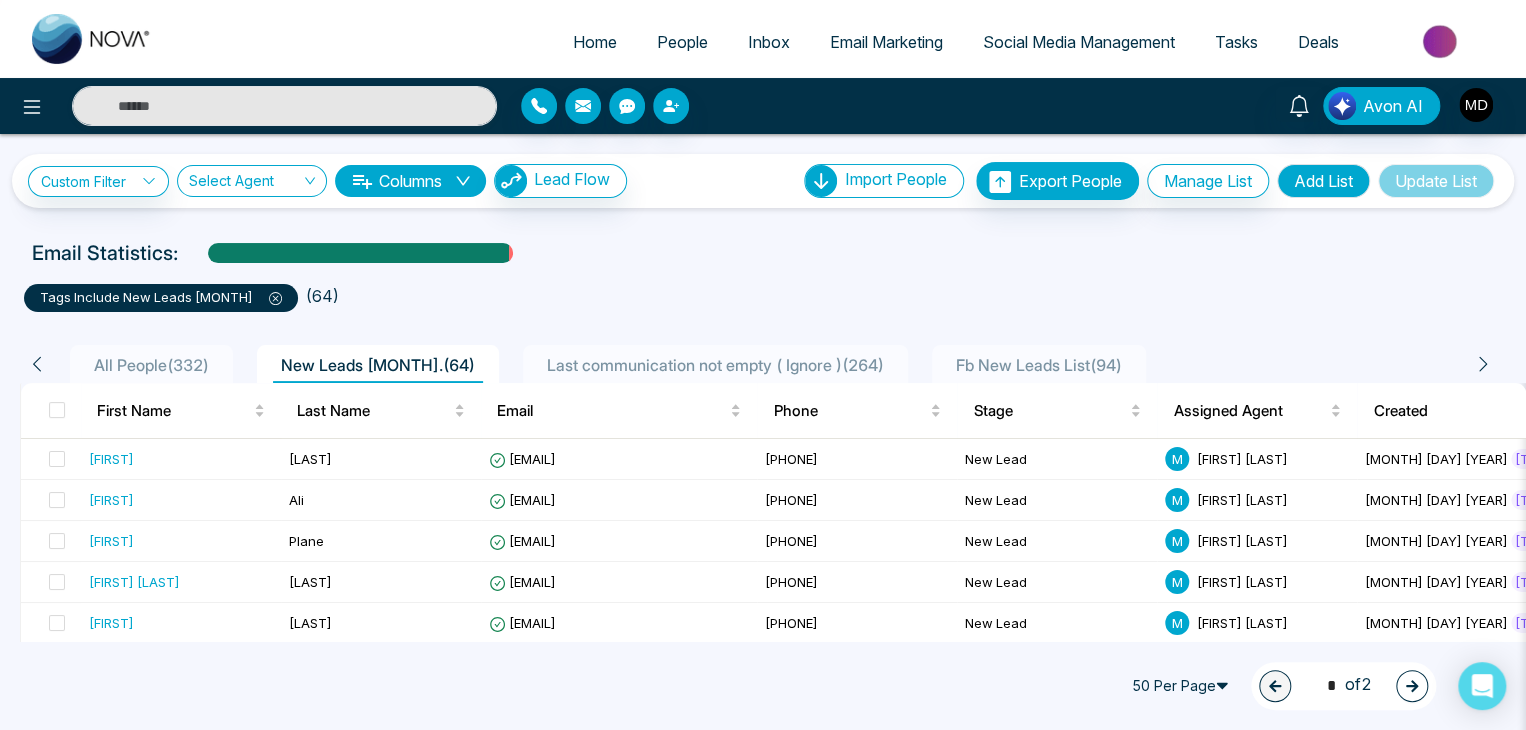 click on "All People  ( 332 )" at bounding box center (151, 365) 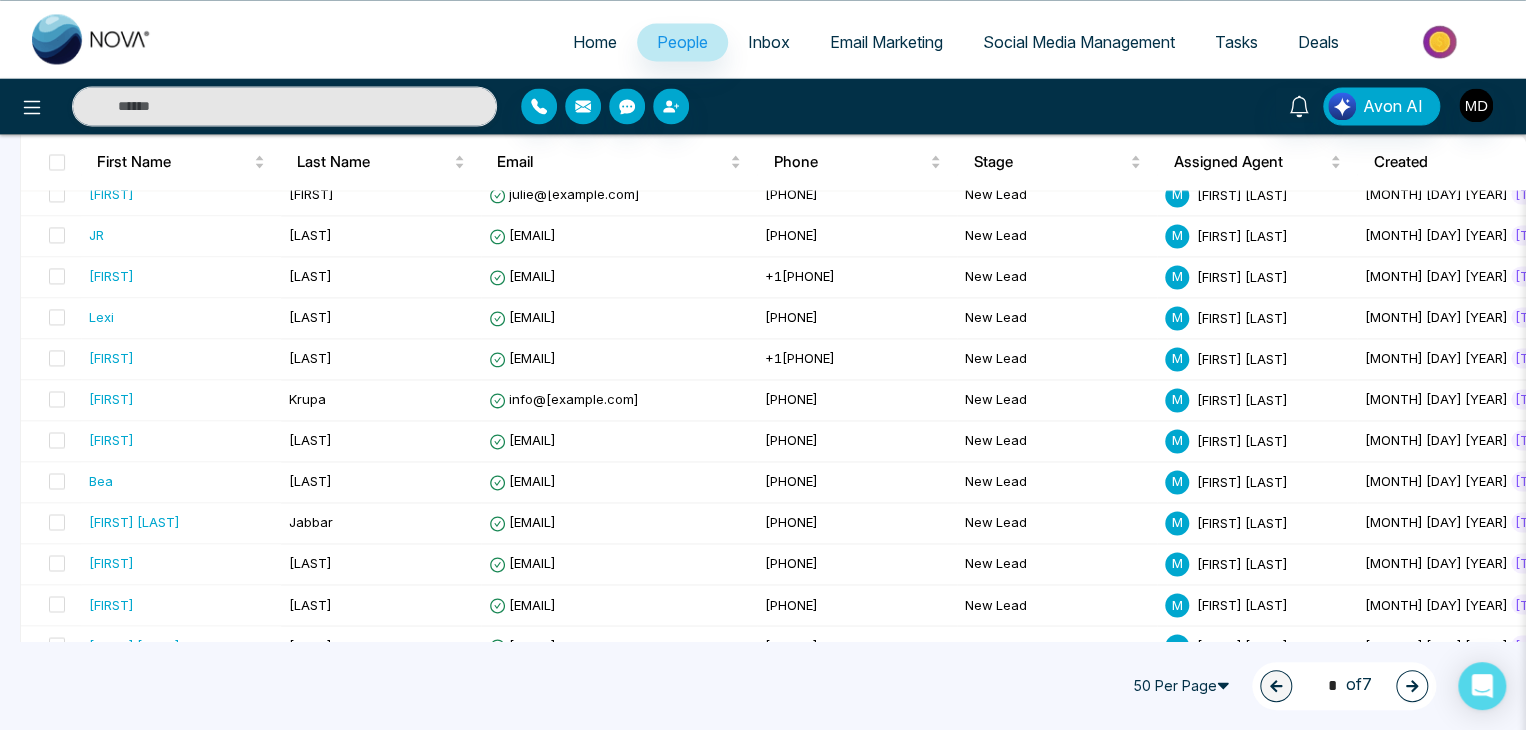 scroll, scrollTop: 1812, scrollLeft: 0, axis: vertical 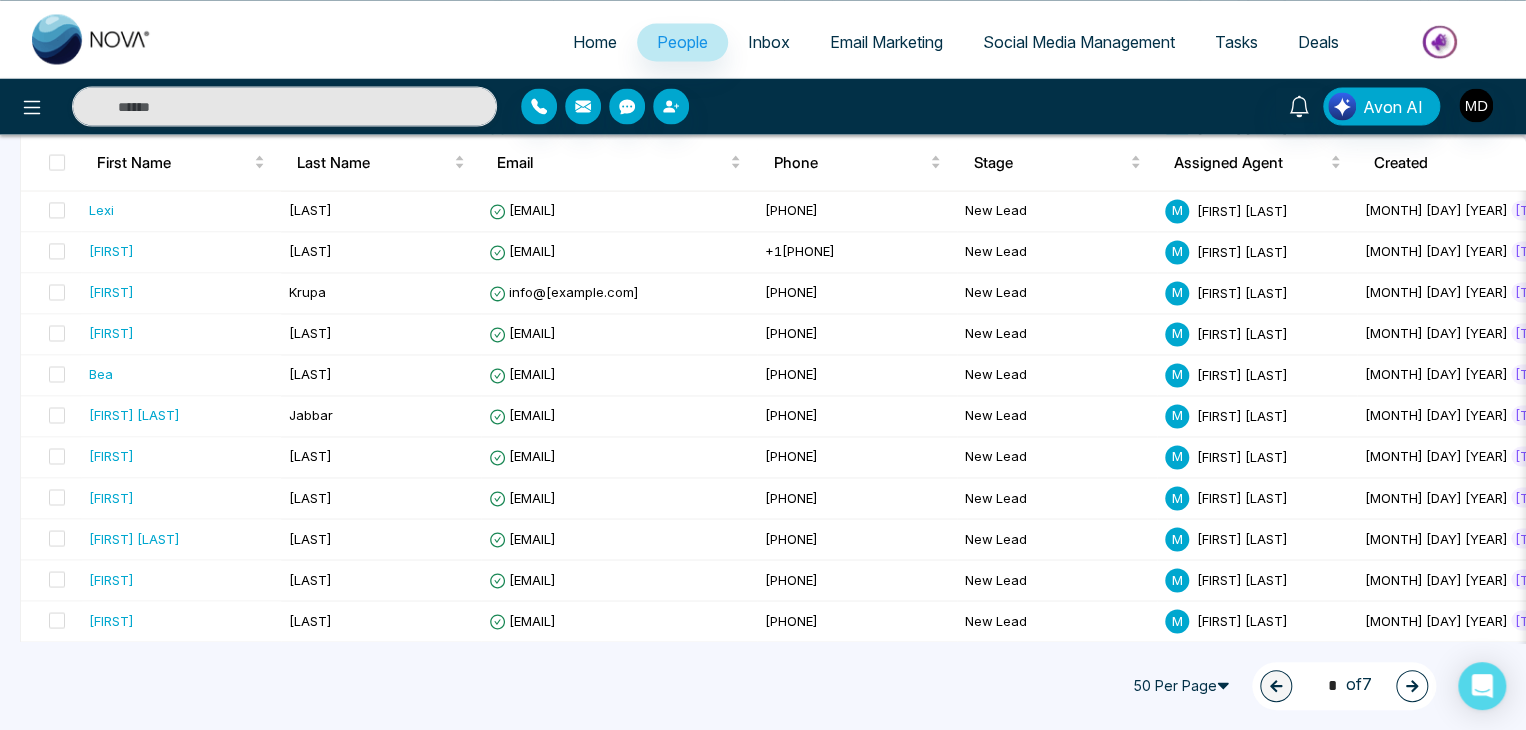 click 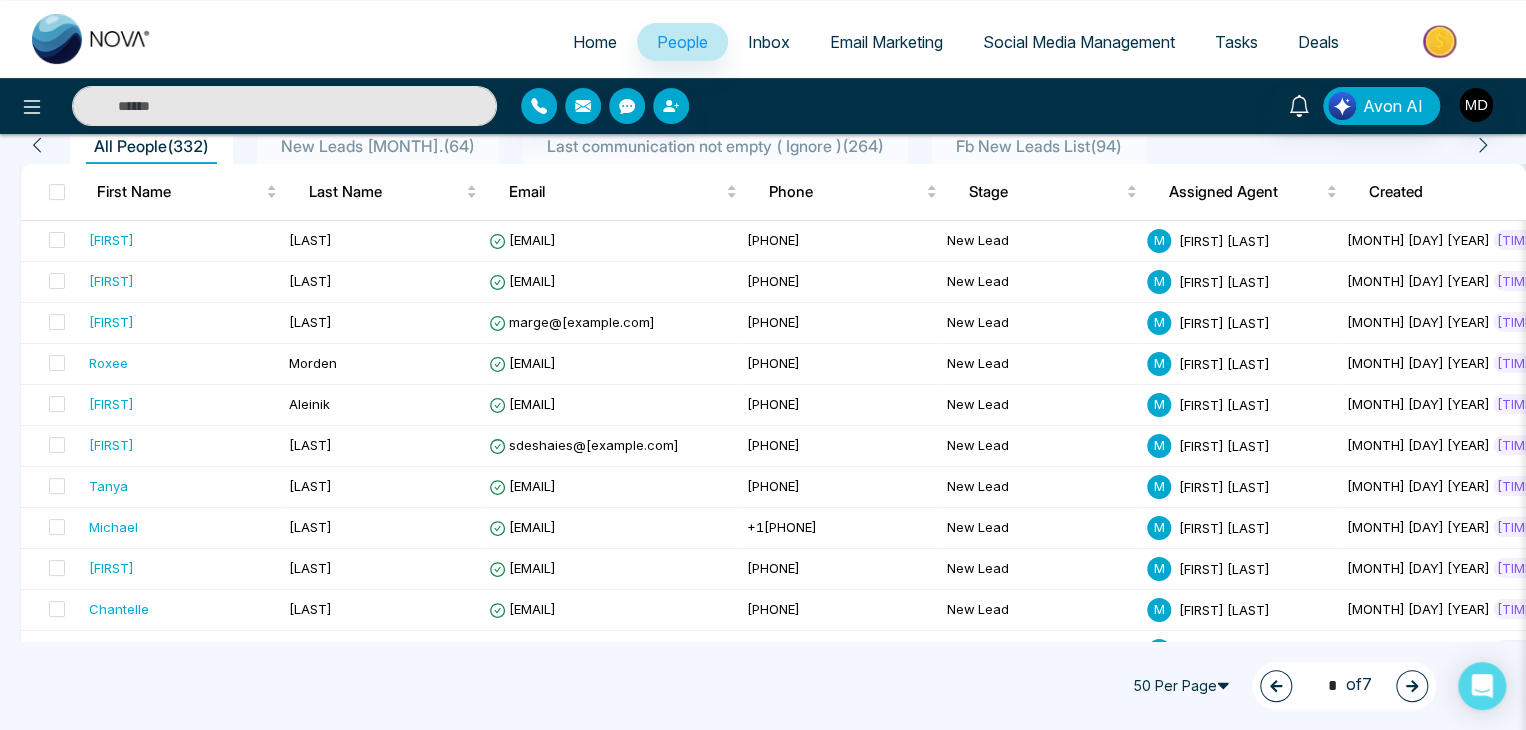scroll, scrollTop: 501, scrollLeft: 0, axis: vertical 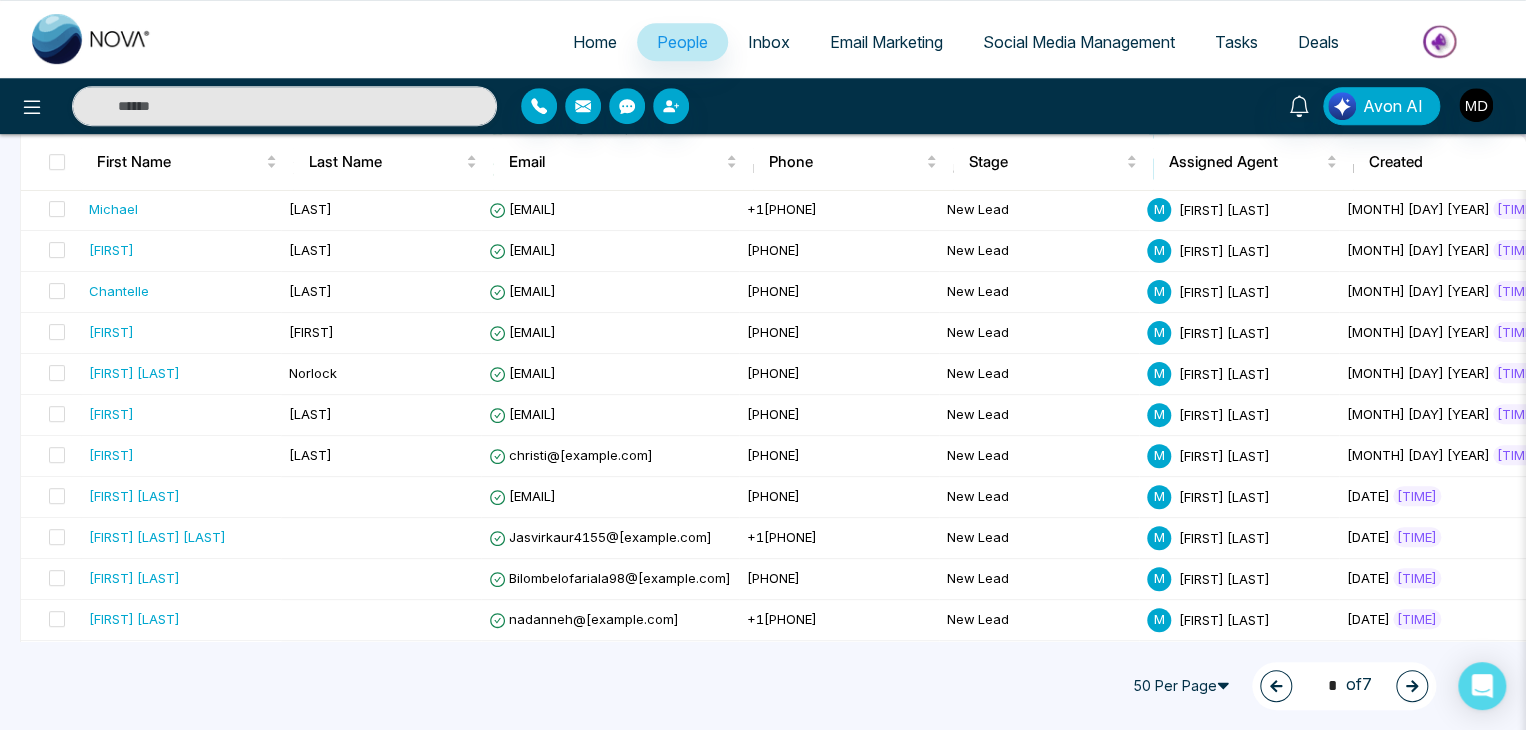 click at bounding box center (1276, 686) 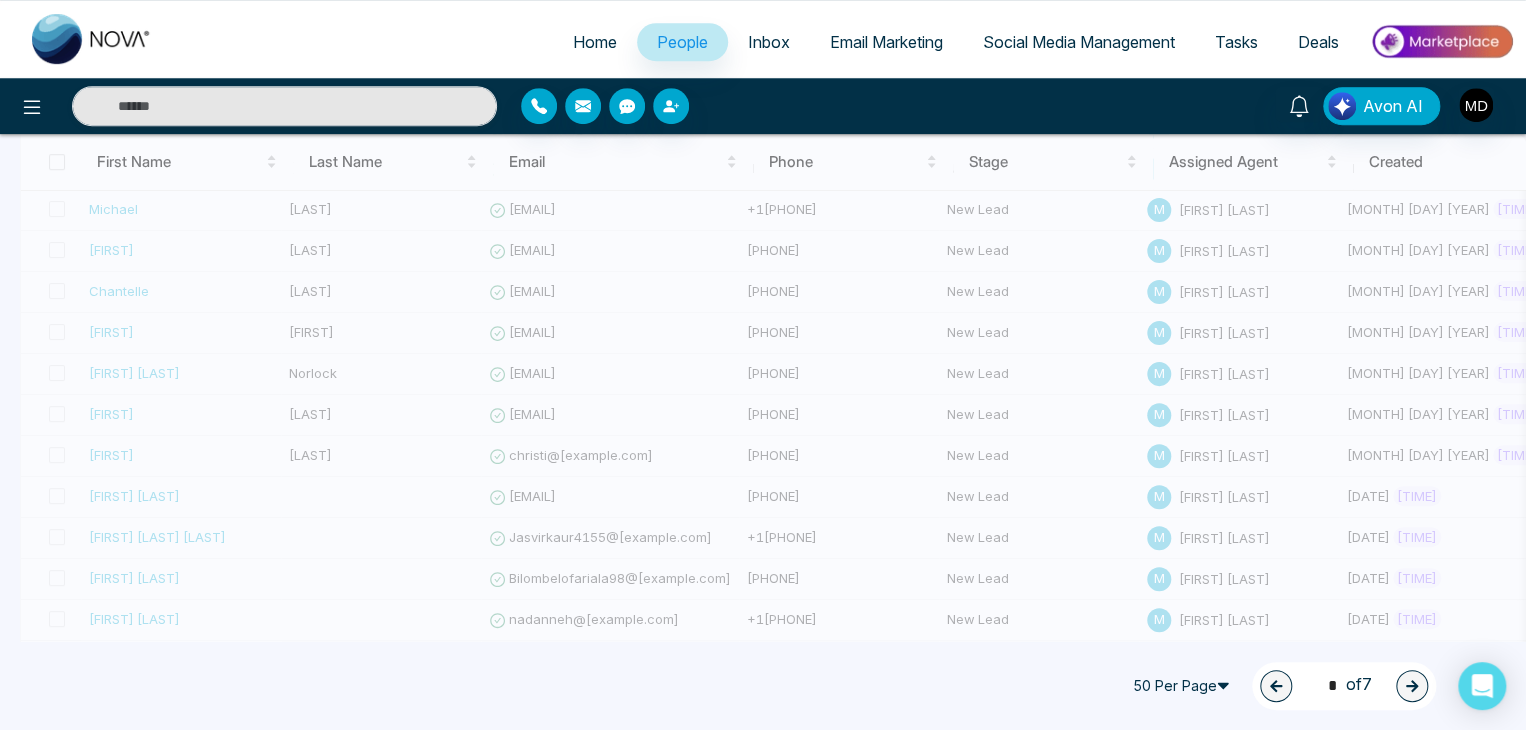 type on "*" 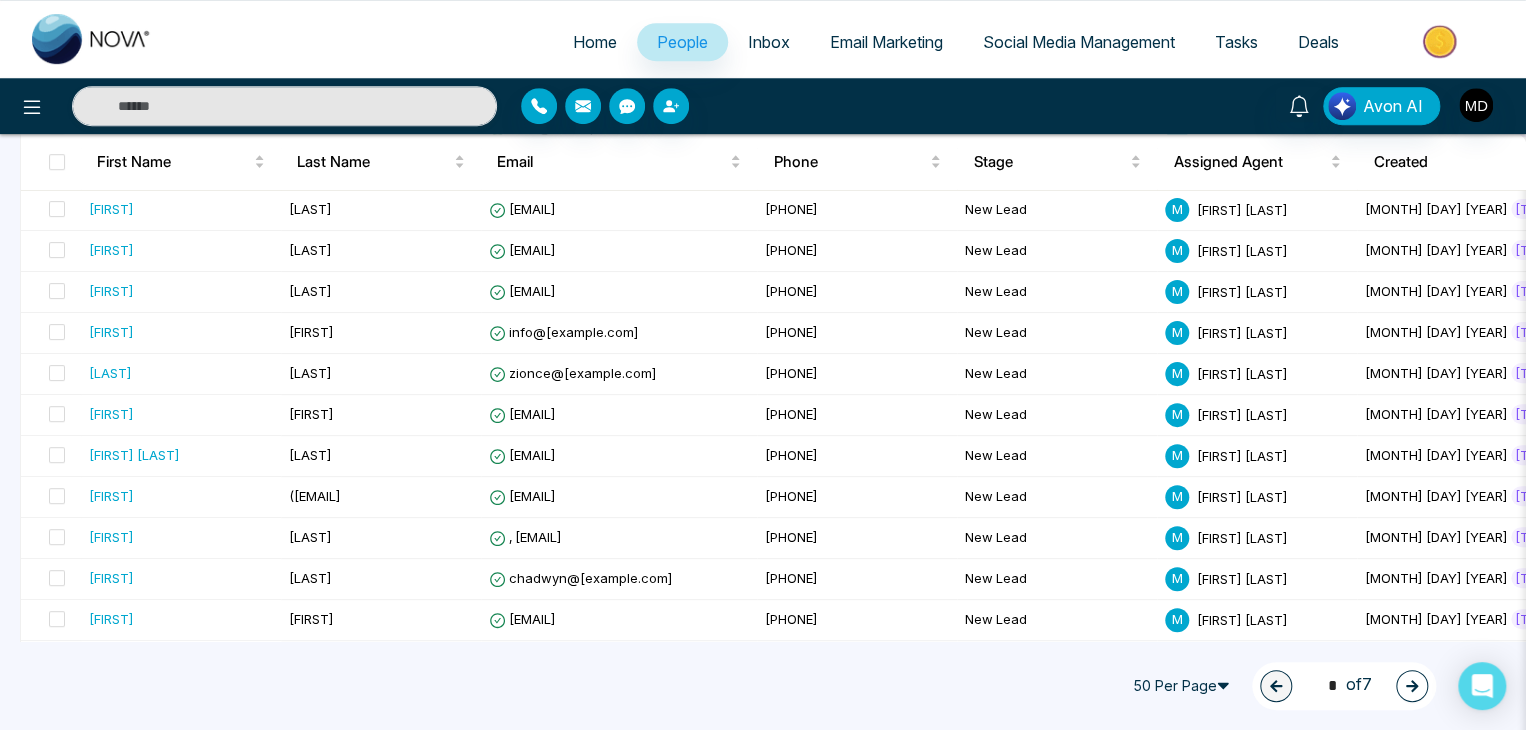 scroll, scrollTop: 0, scrollLeft: 0, axis: both 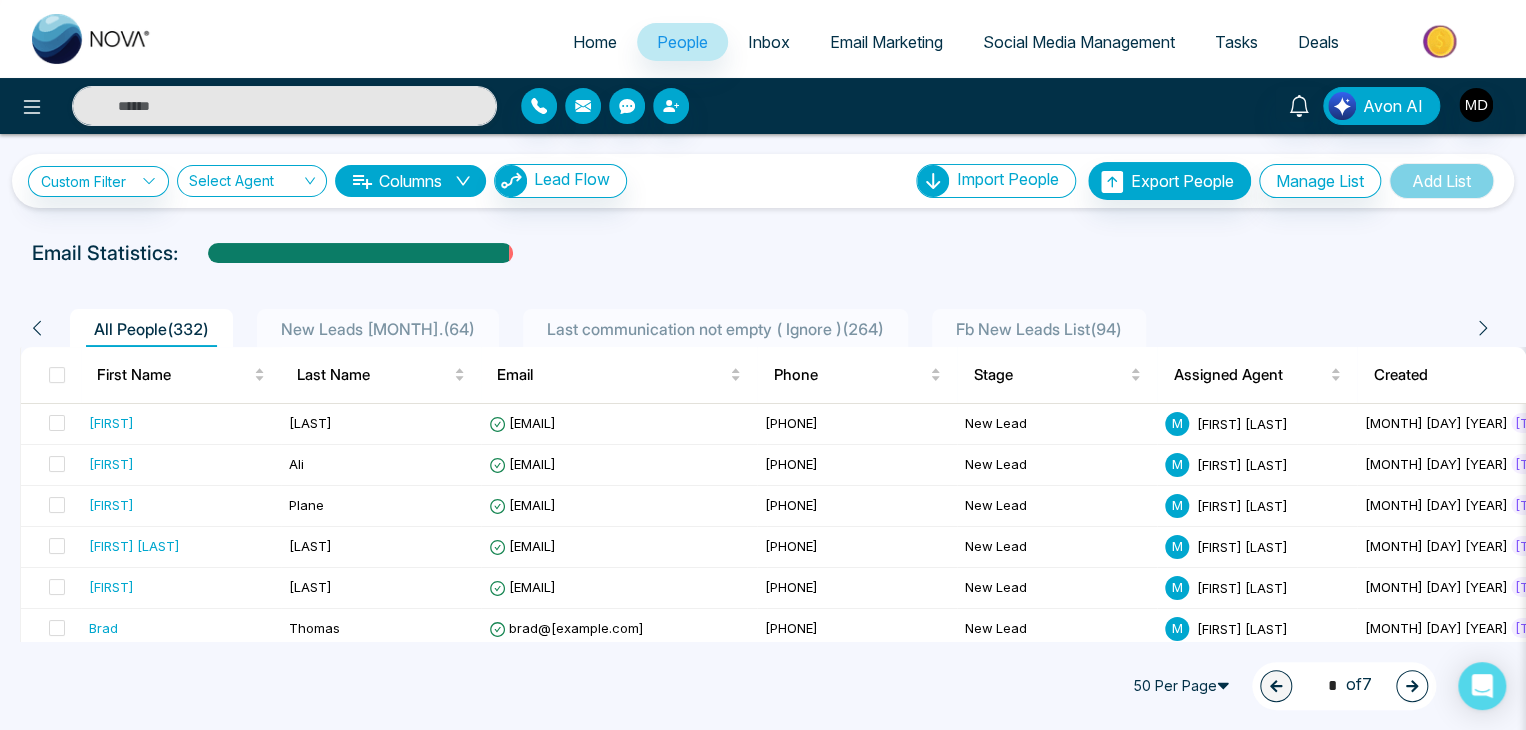click on "New Leads [MONTH]. ( [NUMBER] )" at bounding box center [378, 328] 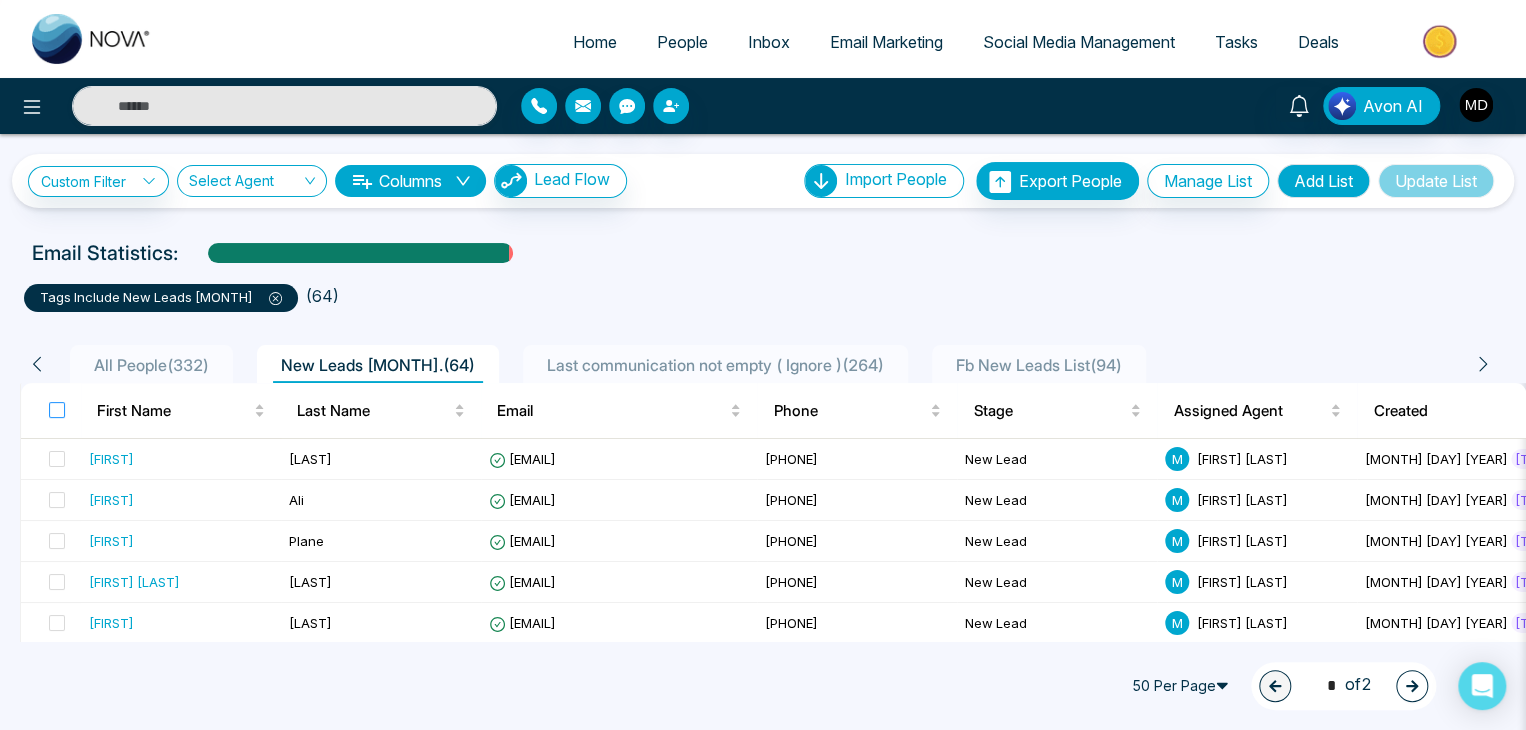 click at bounding box center [57, 410] 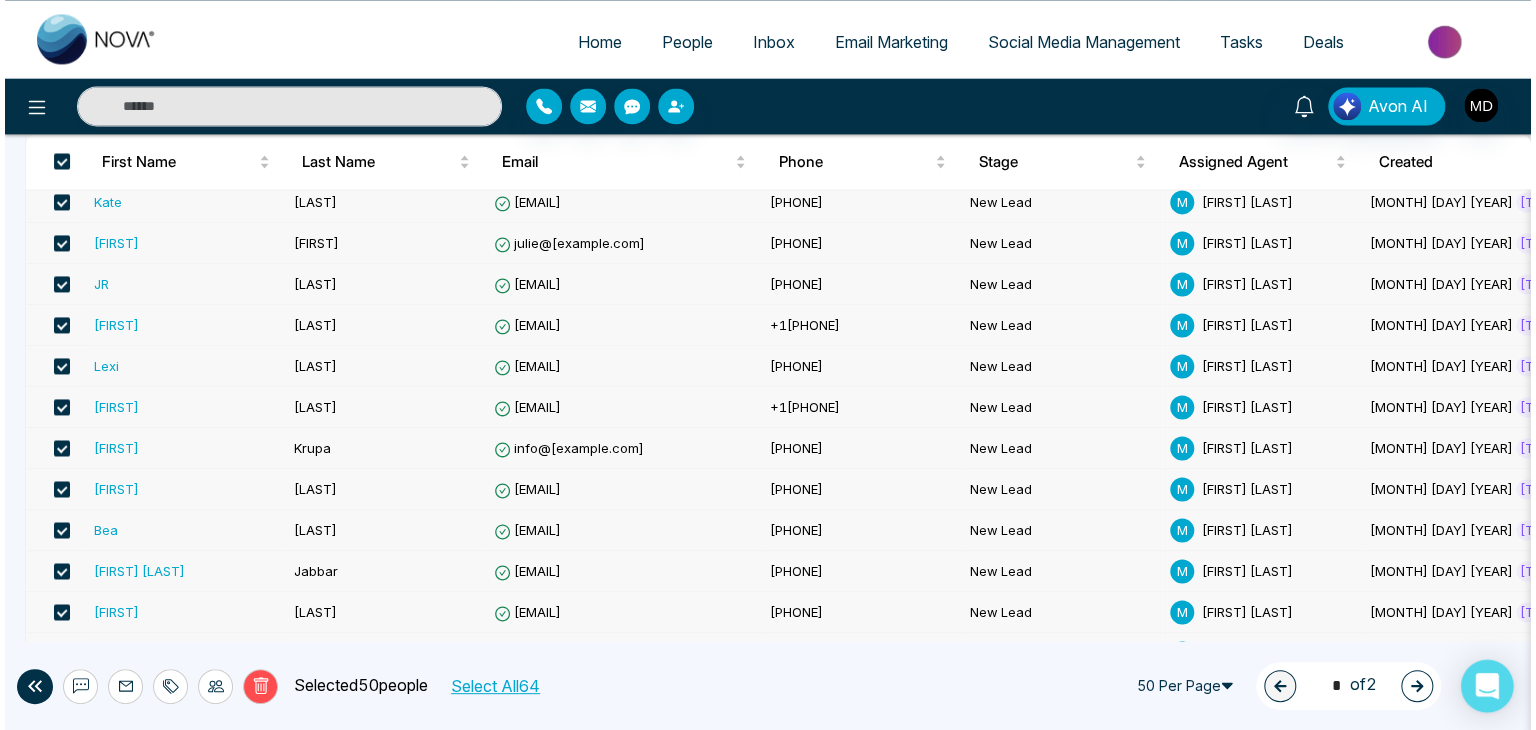 scroll, scrollTop: 1848, scrollLeft: 0, axis: vertical 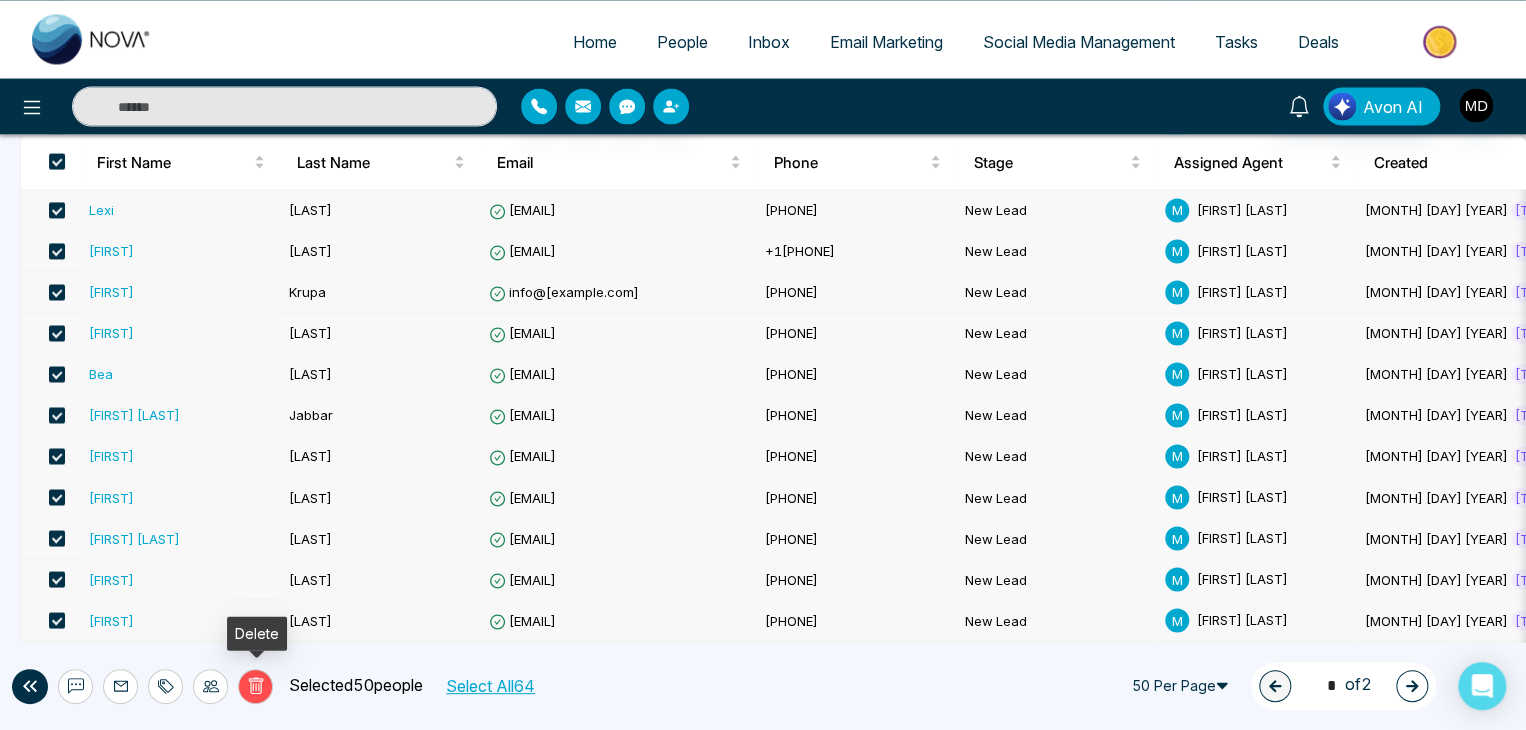click on "Delete" at bounding box center (255, 686) 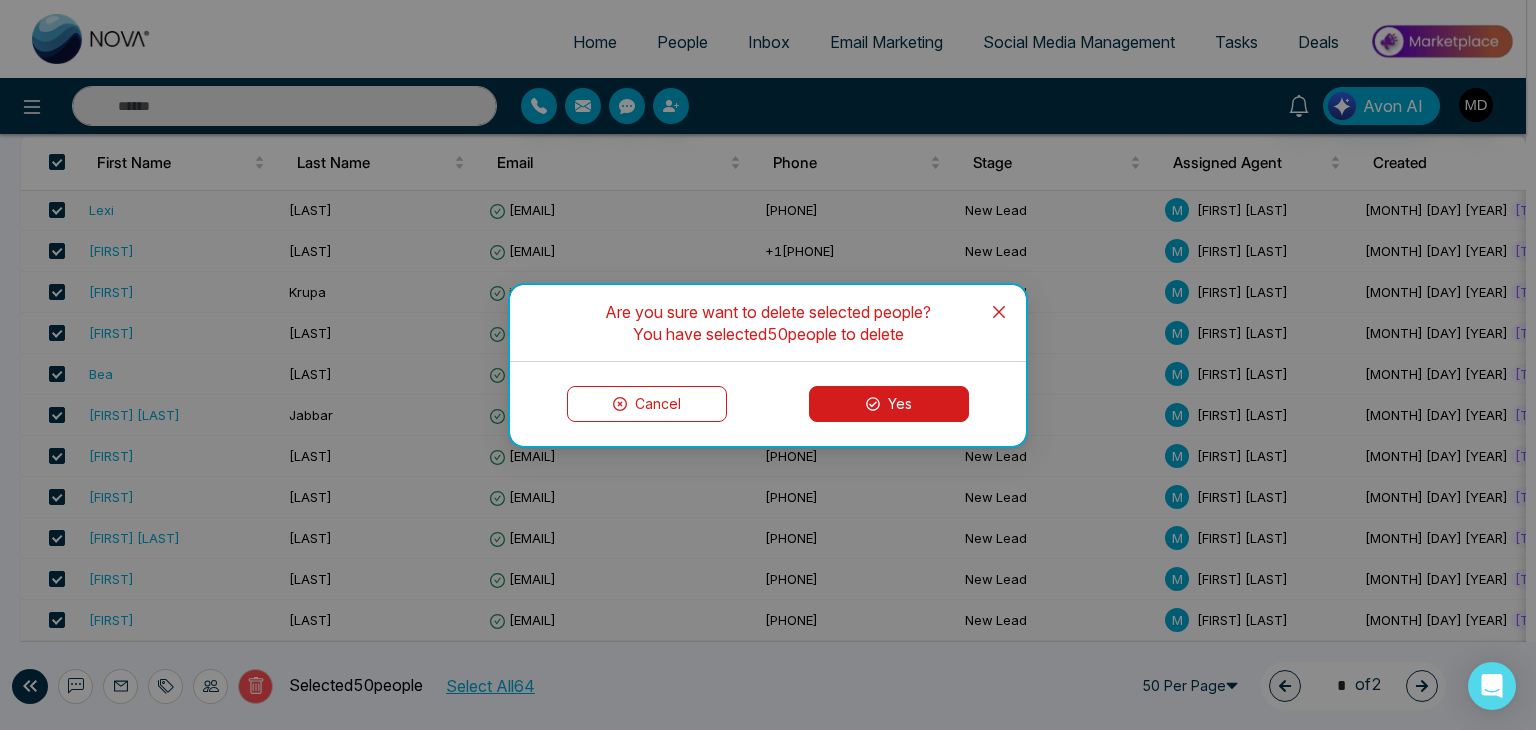 click 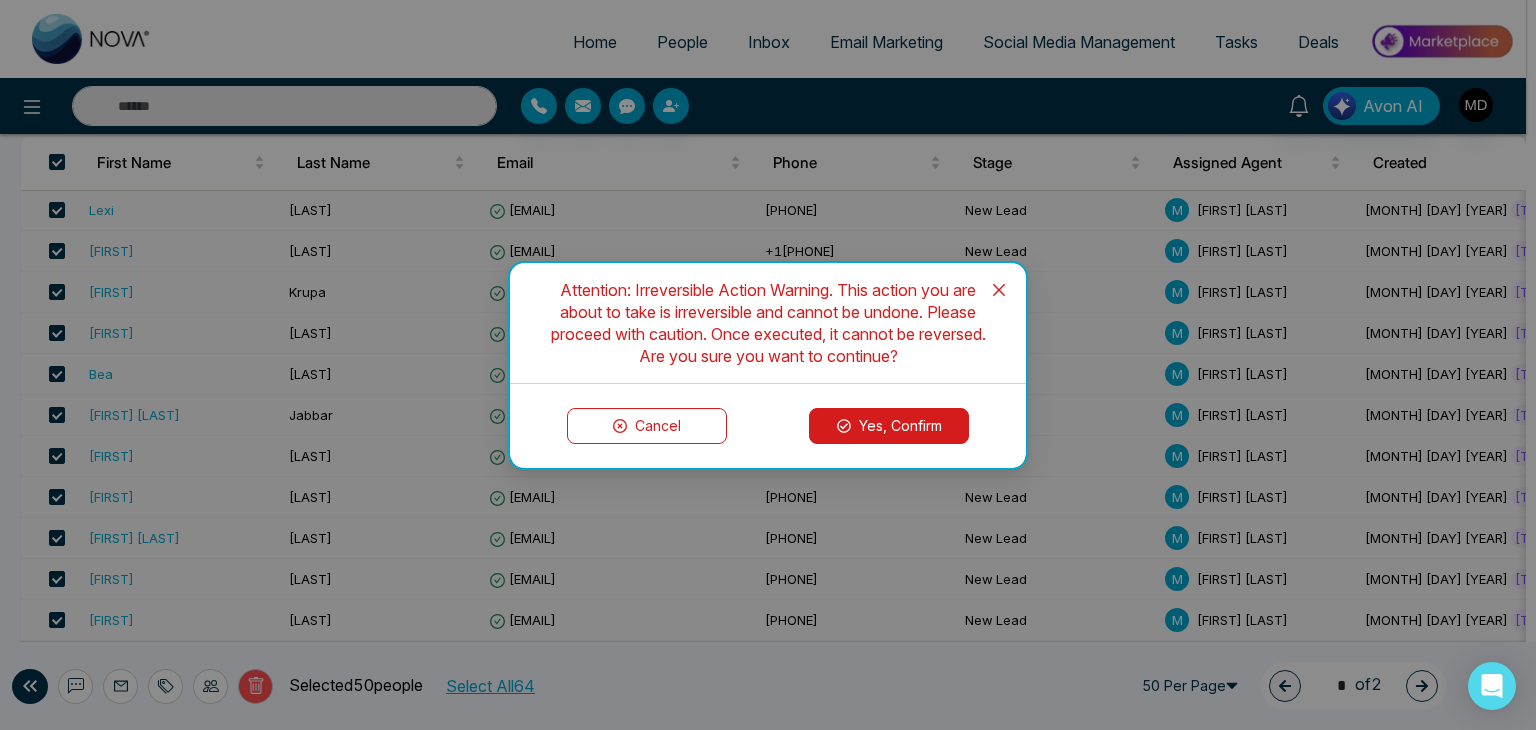 click on "Yes, Confirm" at bounding box center [889, 426] 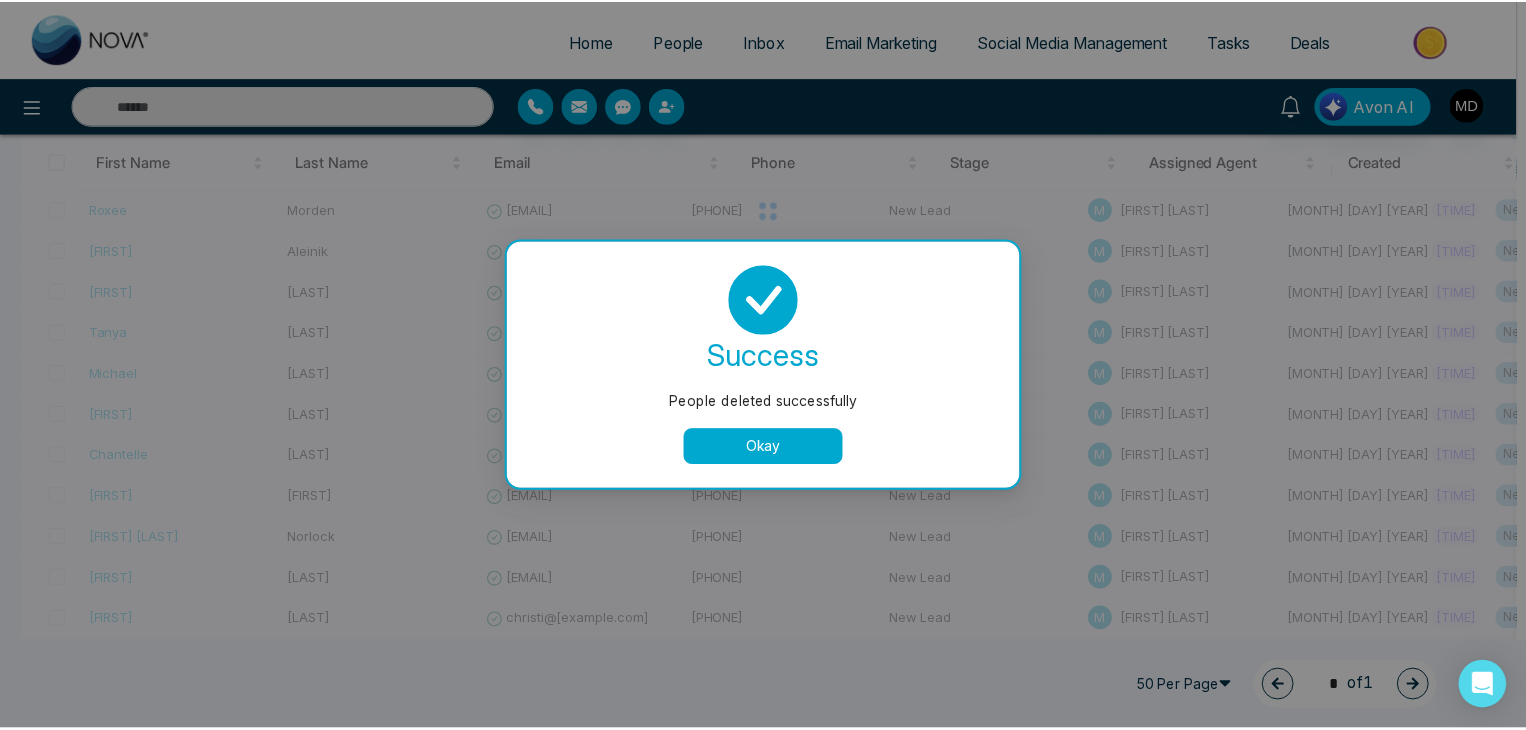 scroll, scrollTop: 379, scrollLeft: 0, axis: vertical 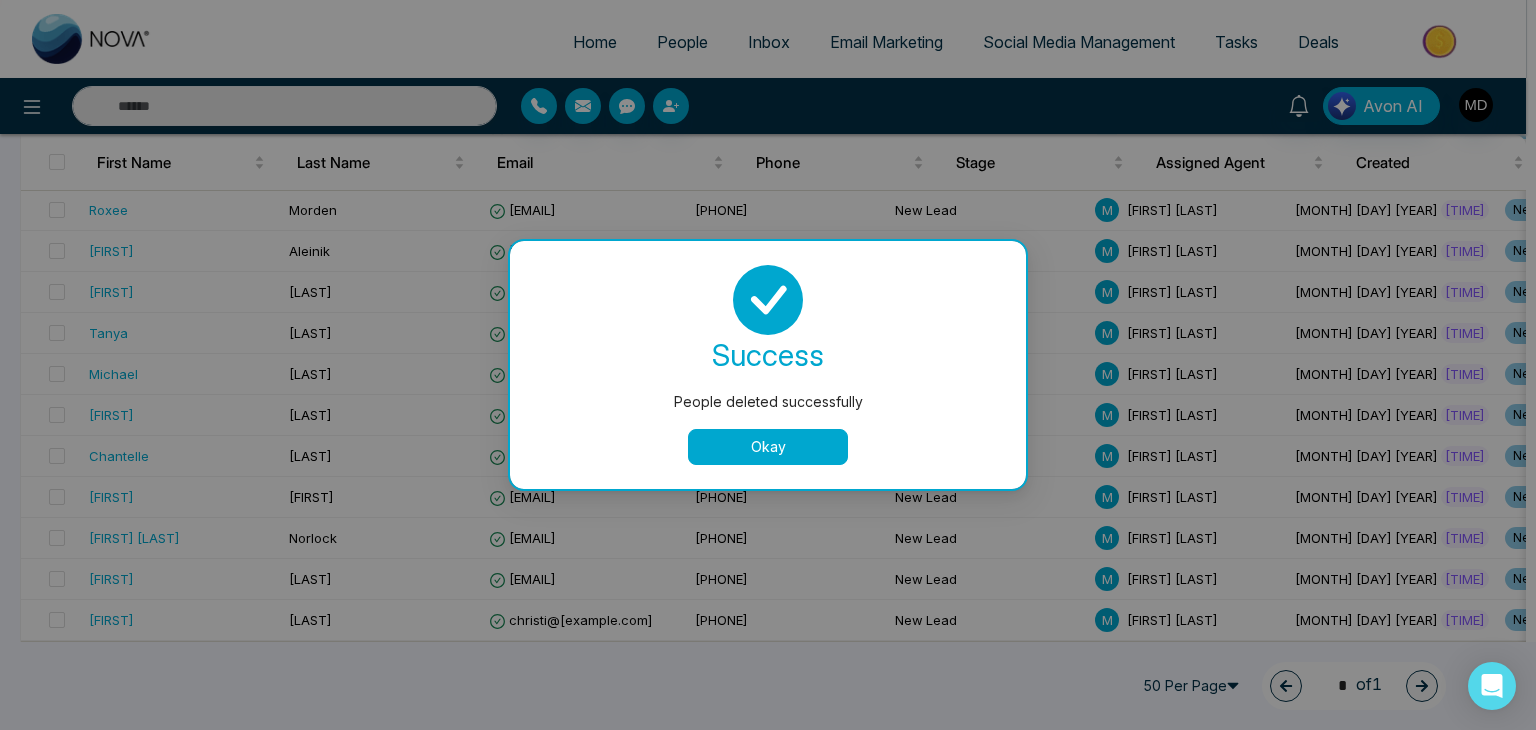 click on "Okay" at bounding box center [768, 447] 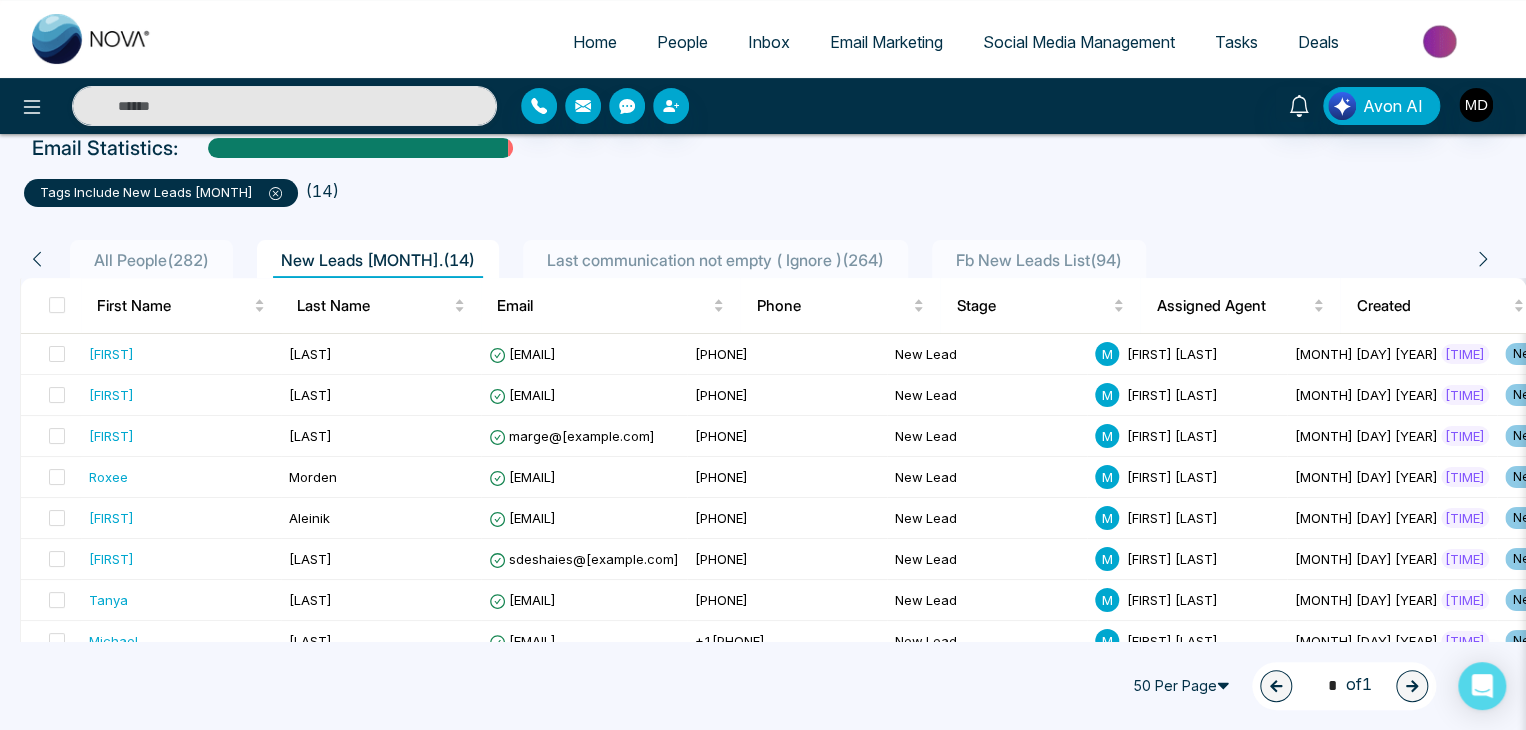 scroll, scrollTop: 84, scrollLeft: 0, axis: vertical 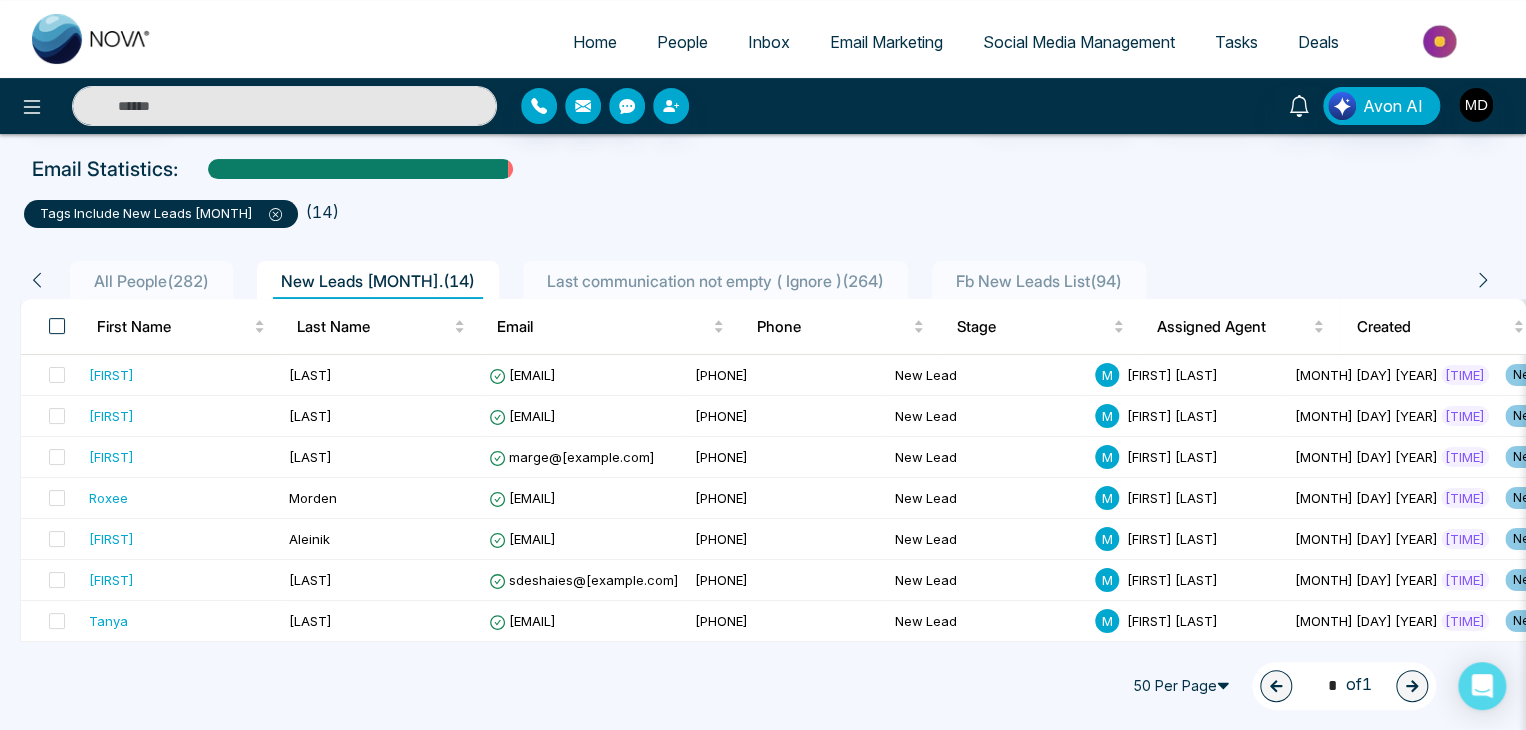 click at bounding box center (57, 326) 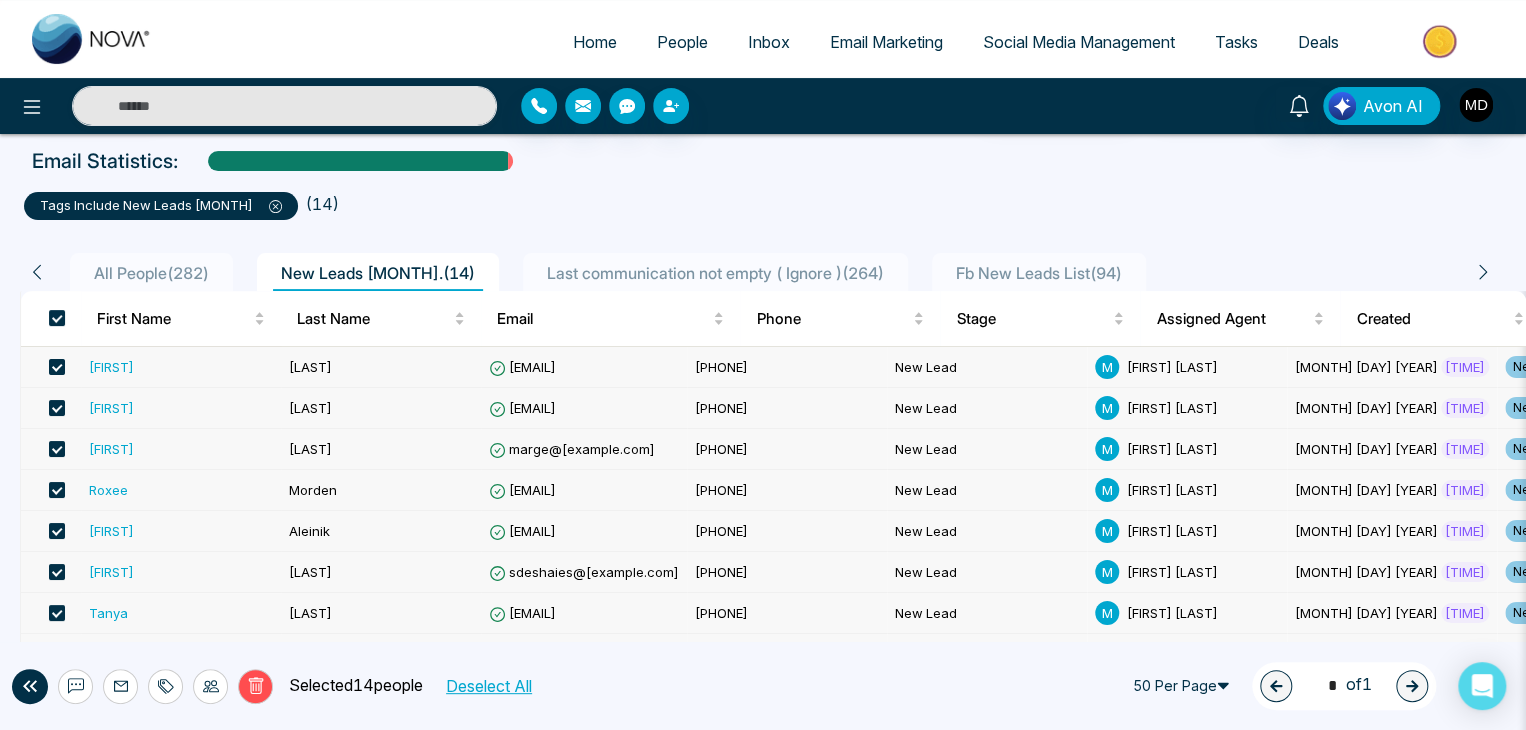 scroll, scrollTop: 89, scrollLeft: 0, axis: vertical 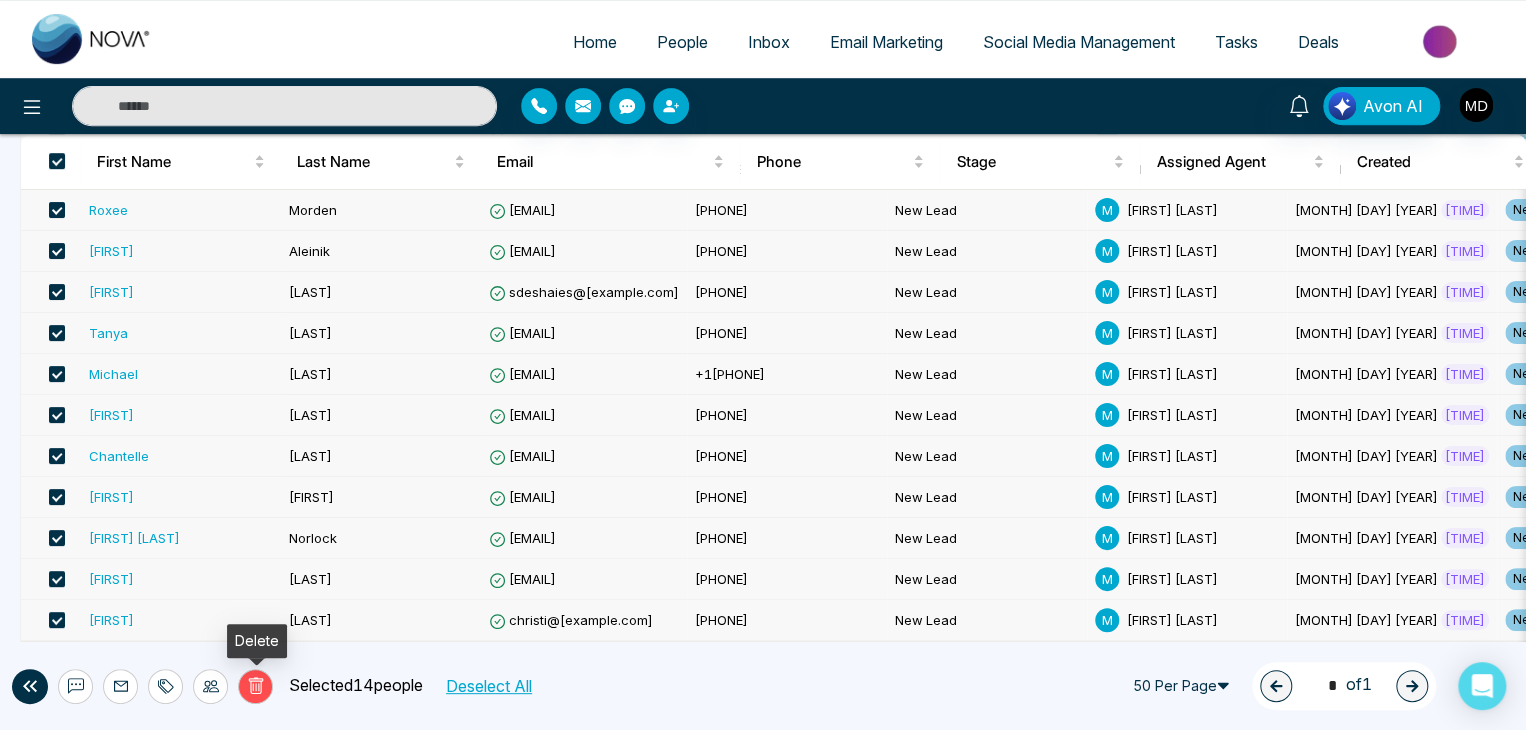 click 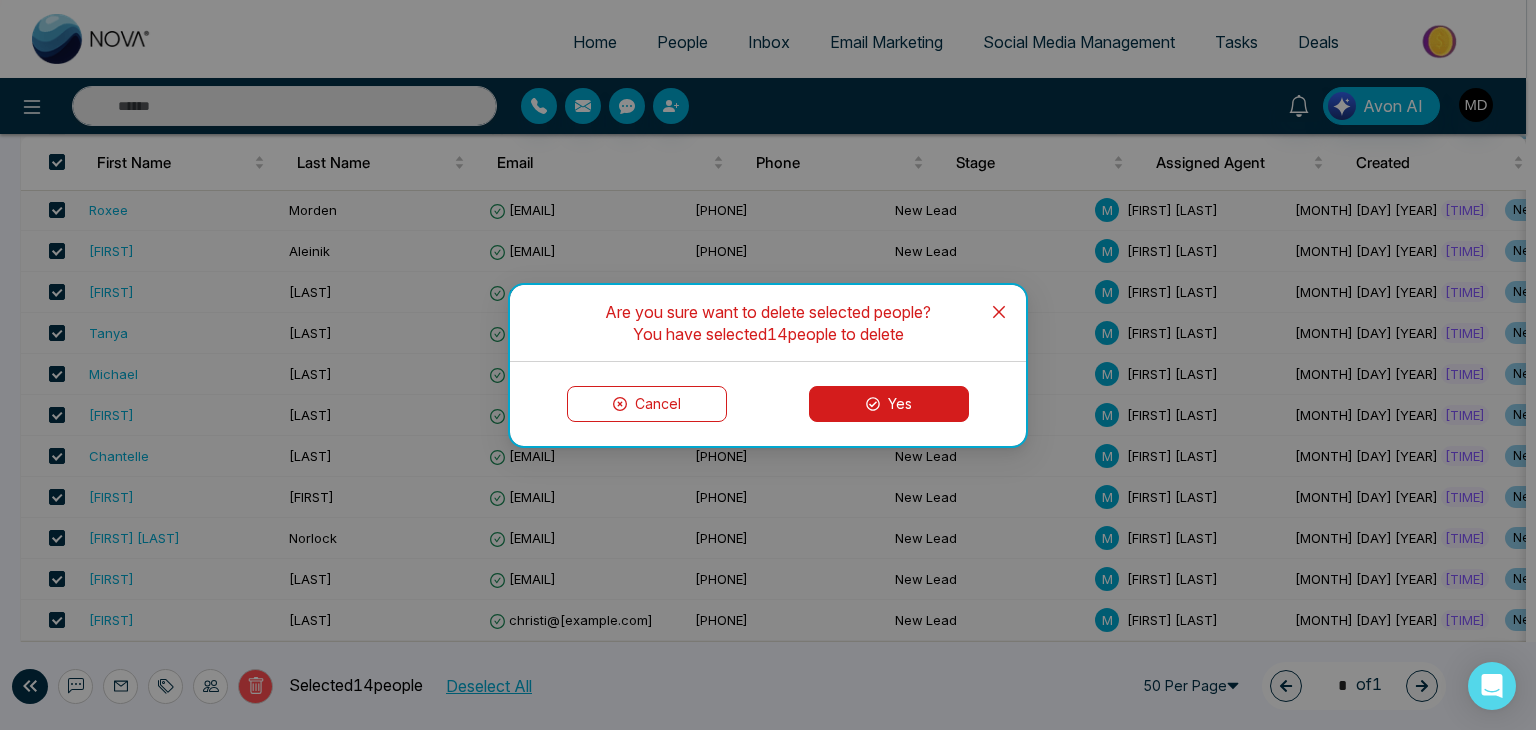 click 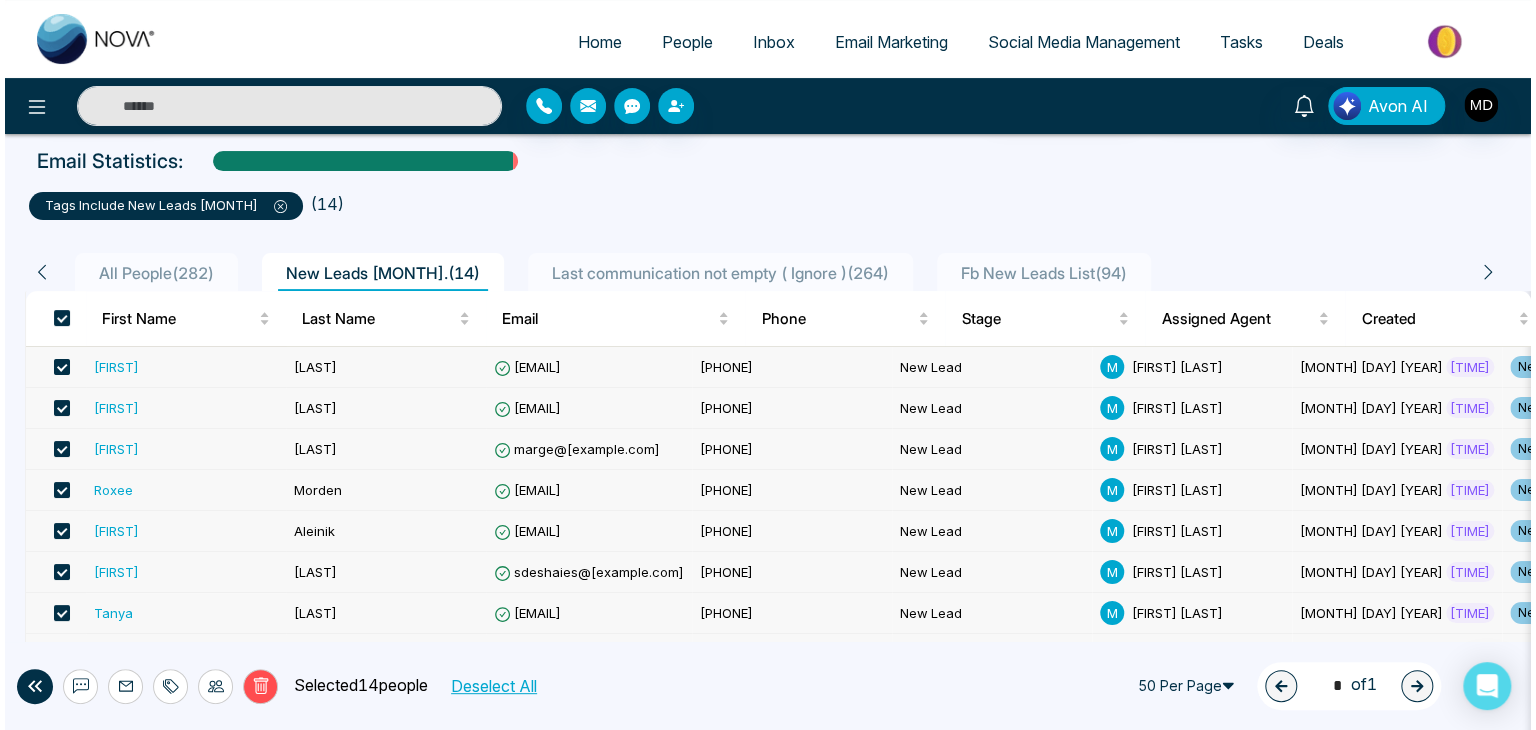 scroll, scrollTop: 87, scrollLeft: 0, axis: vertical 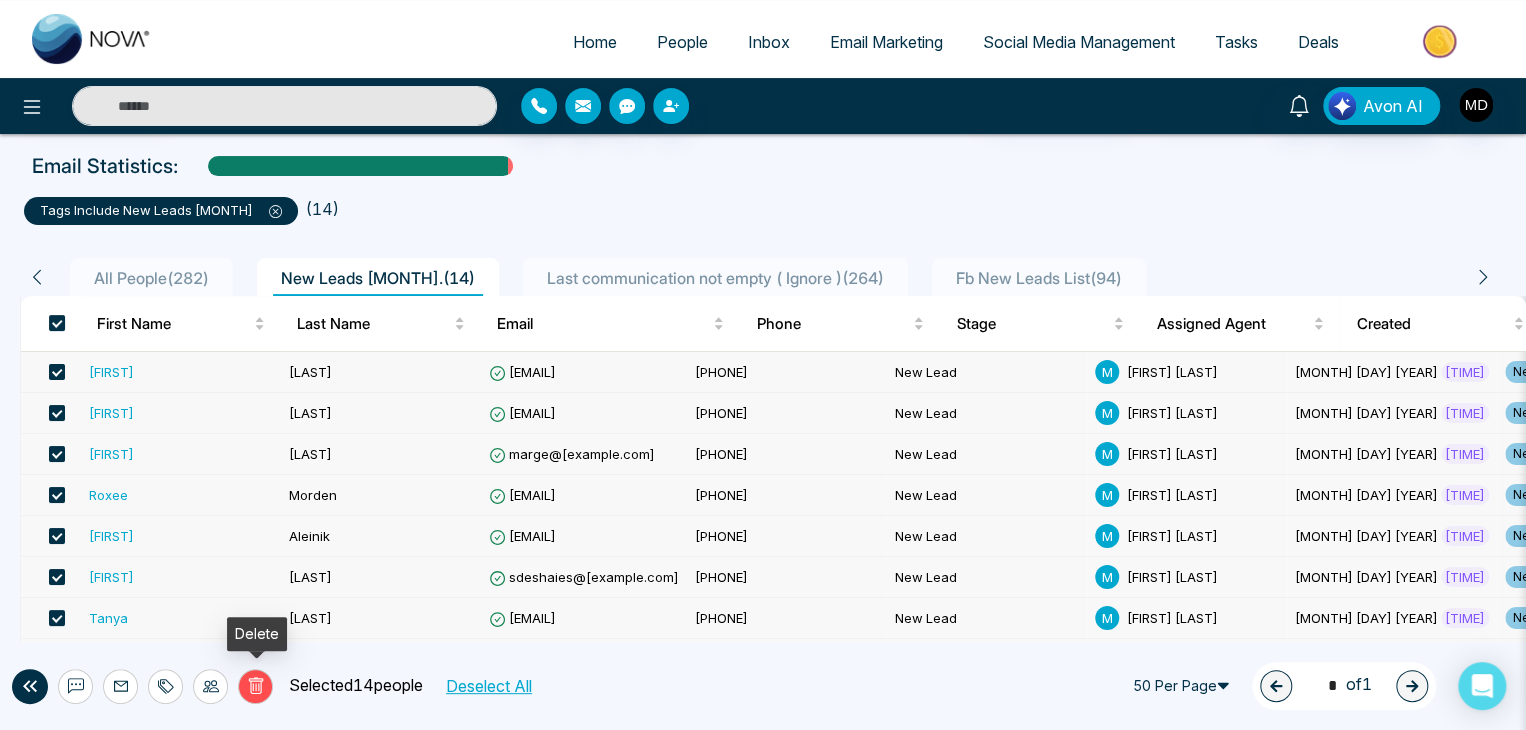 click on "Delete" at bounding box center [255, 686] 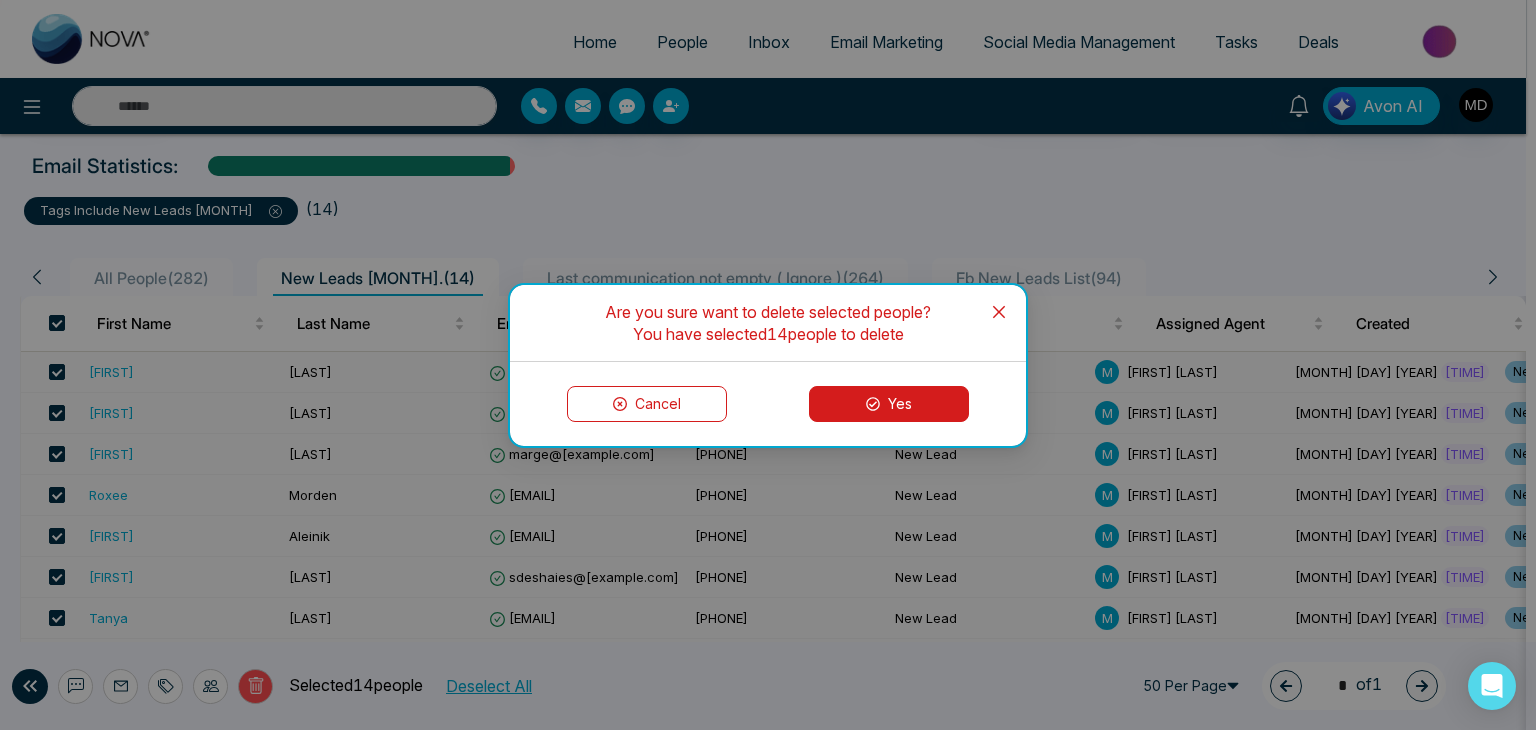 click on "Yes" at bounding box center (889, 404) 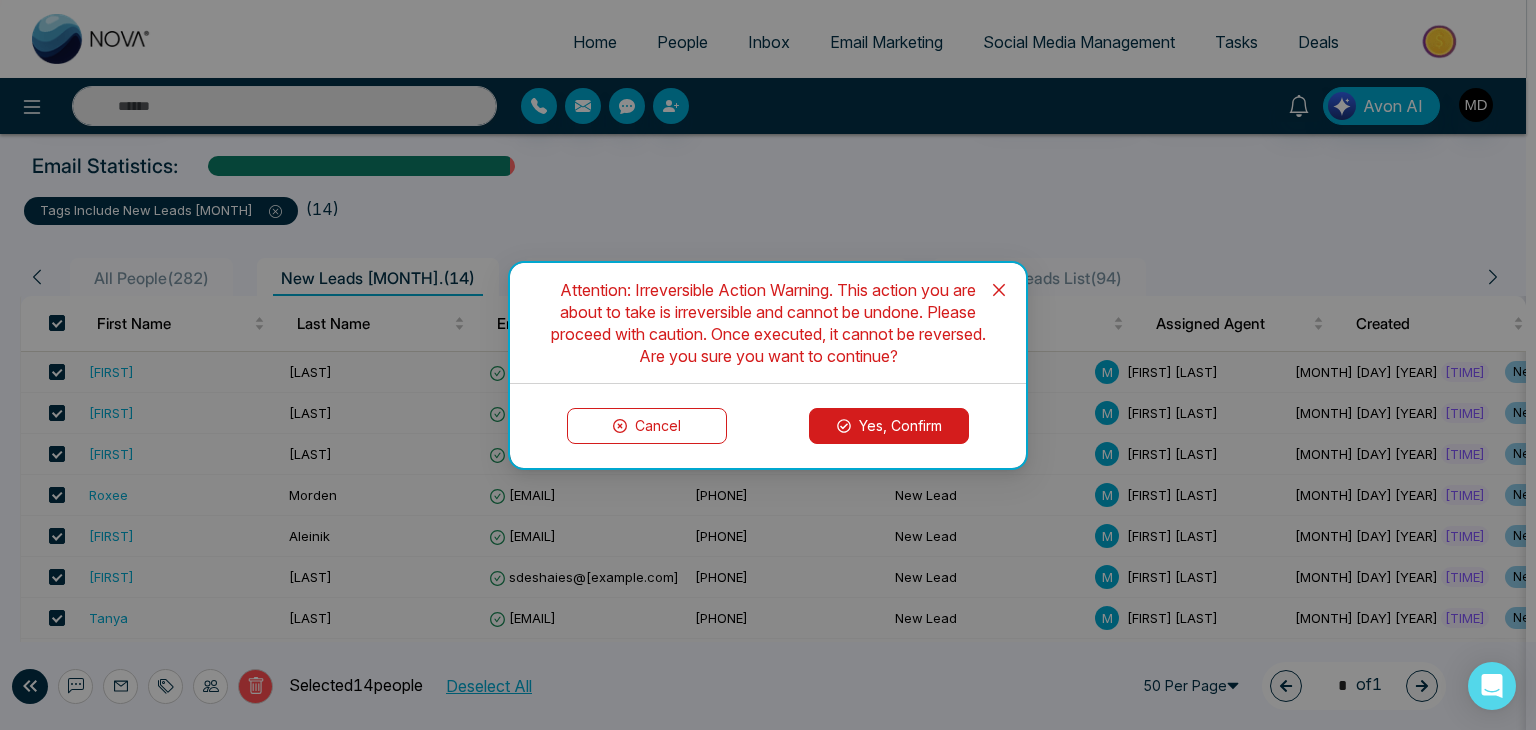 click on "Yes, Confirm" at bounding box center (889, 426) 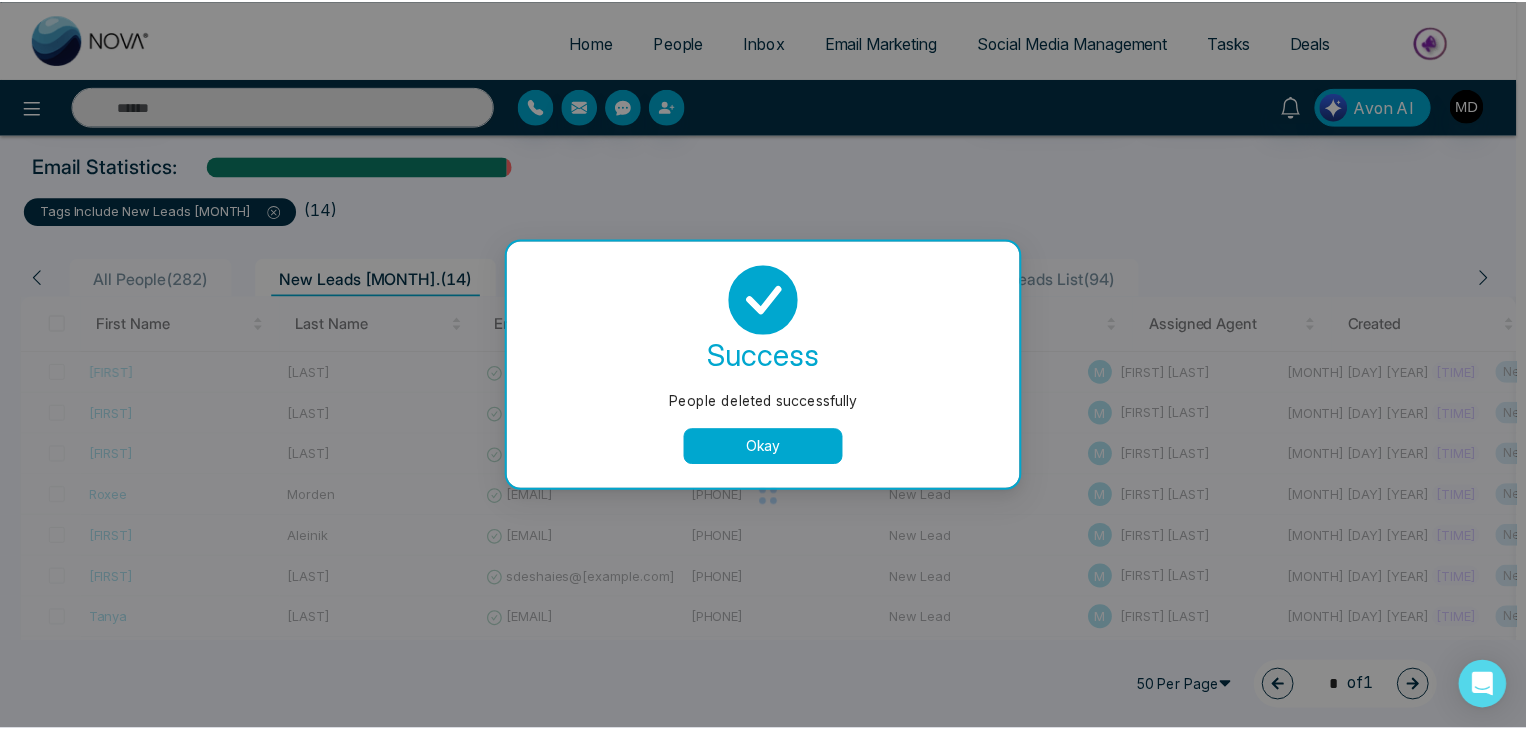scroll, scrollTop: 0, scrollLeft: 0, axis: both 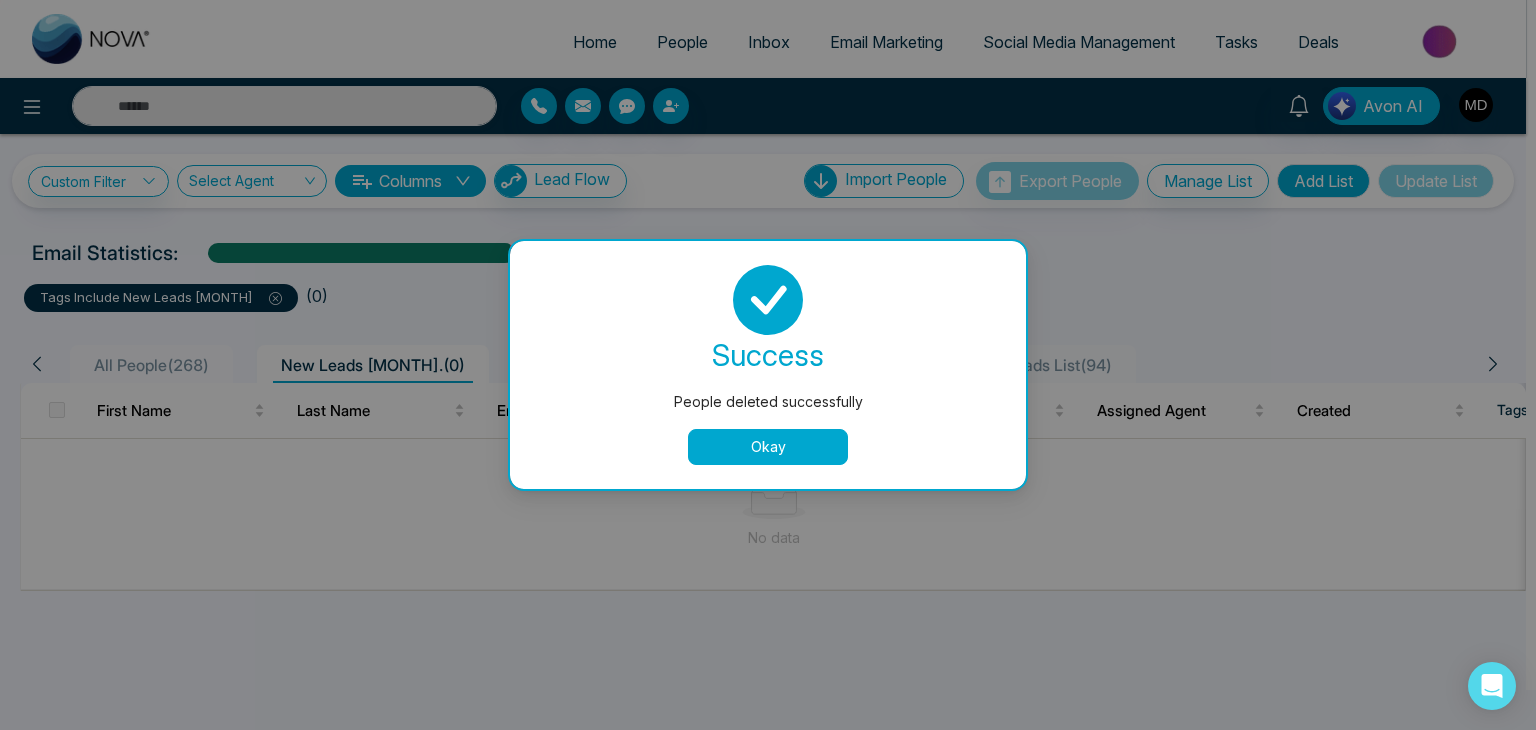 click on "Okay" at bounding box center (768, 447) 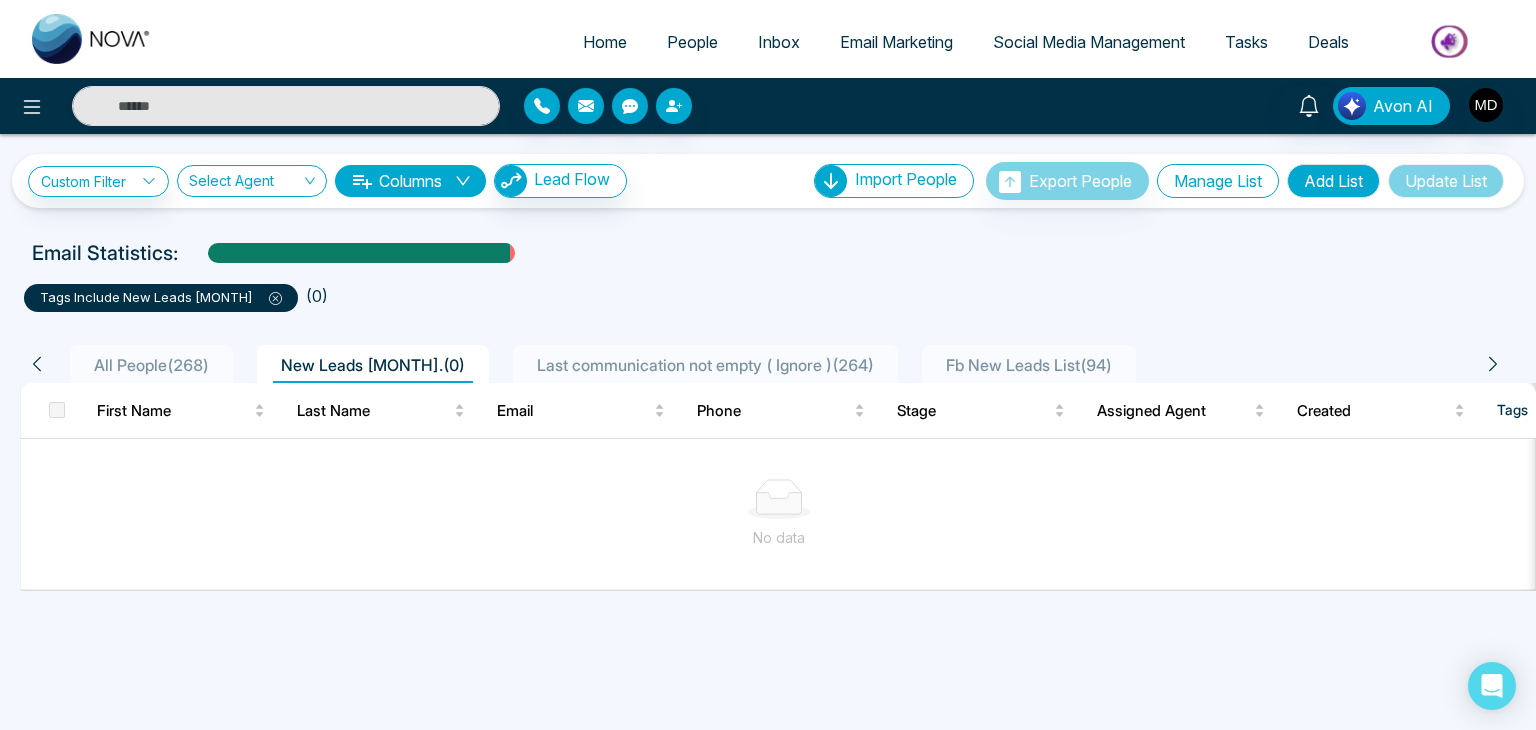 click on "Manage List" at bounding box center [1218, 181] 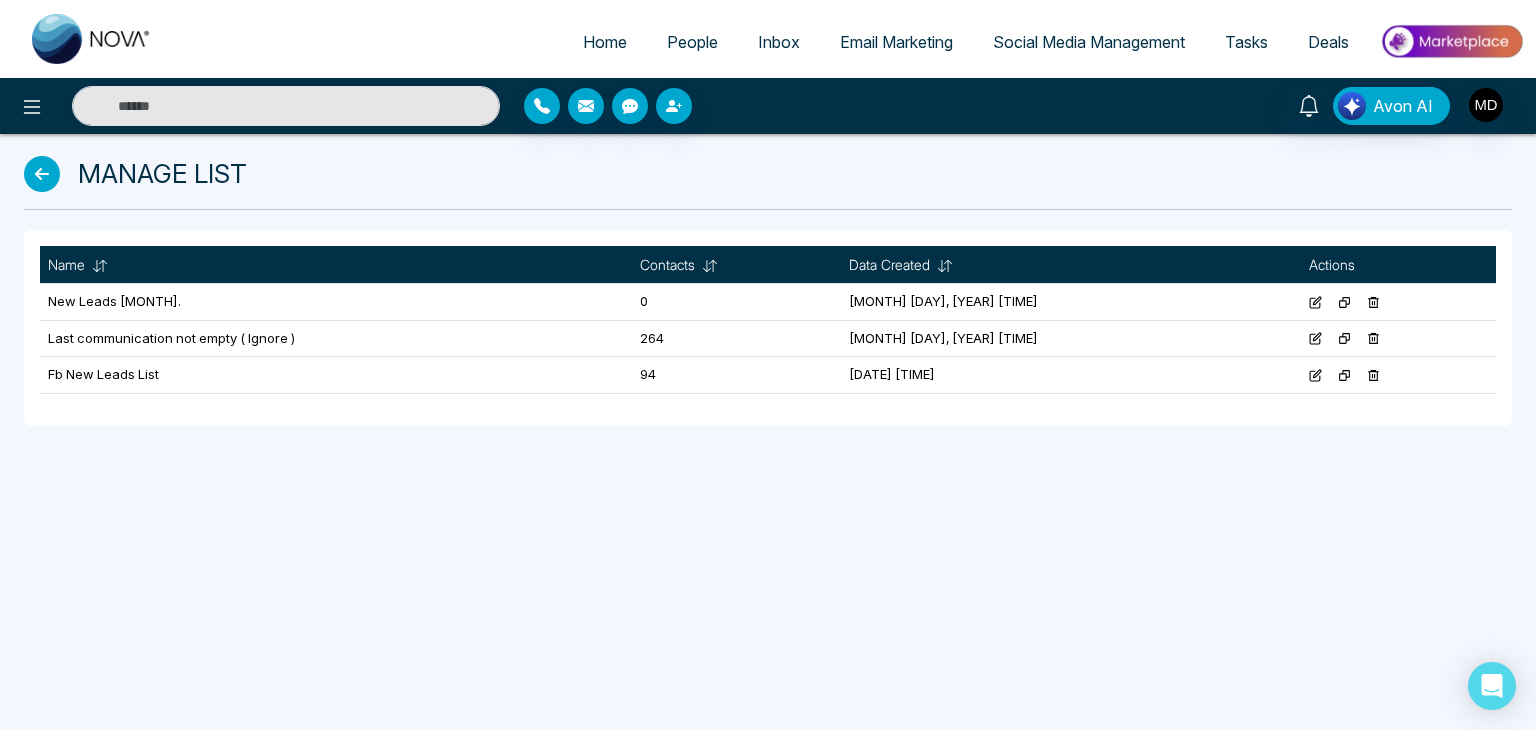 click 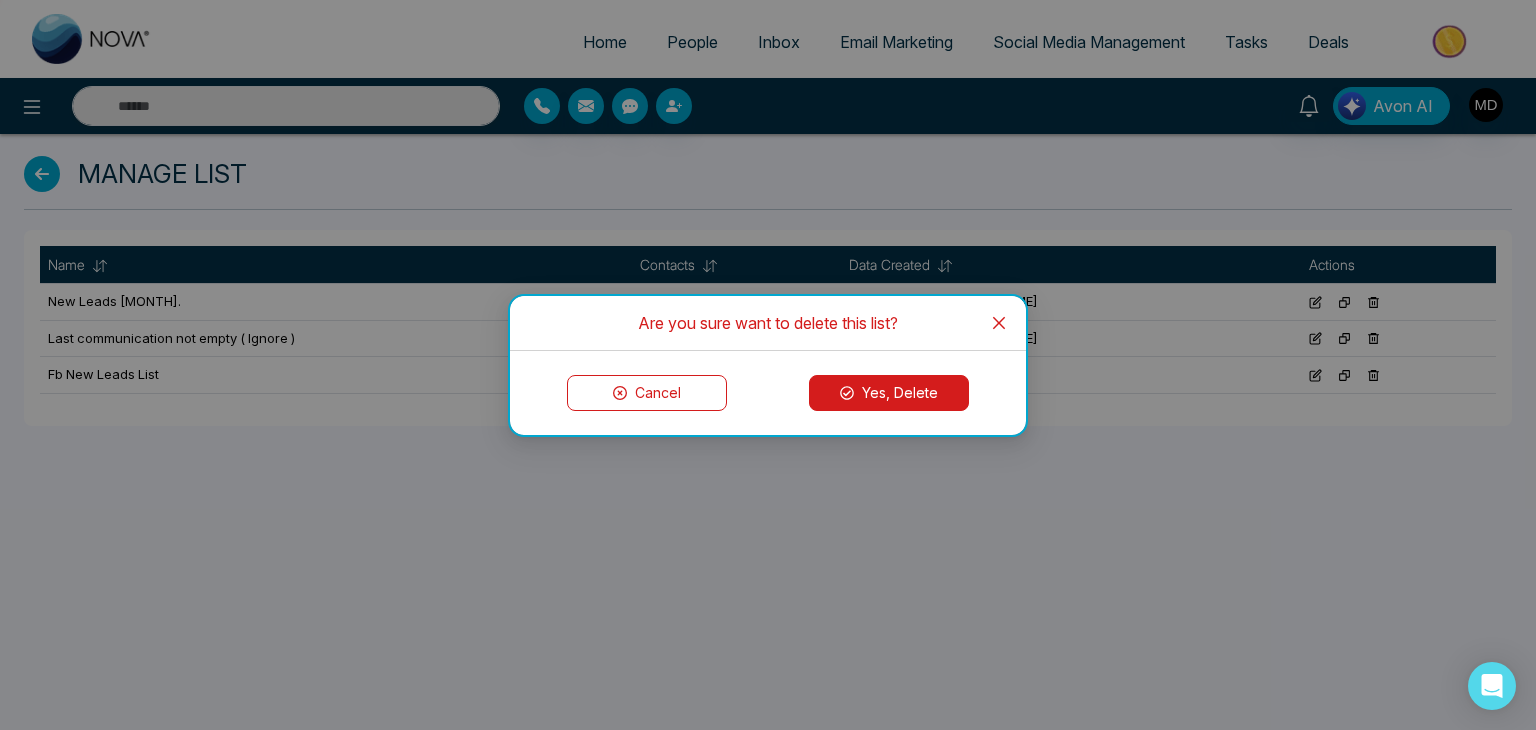 click on "Yes, Delete" at bounding box center [889, 393] 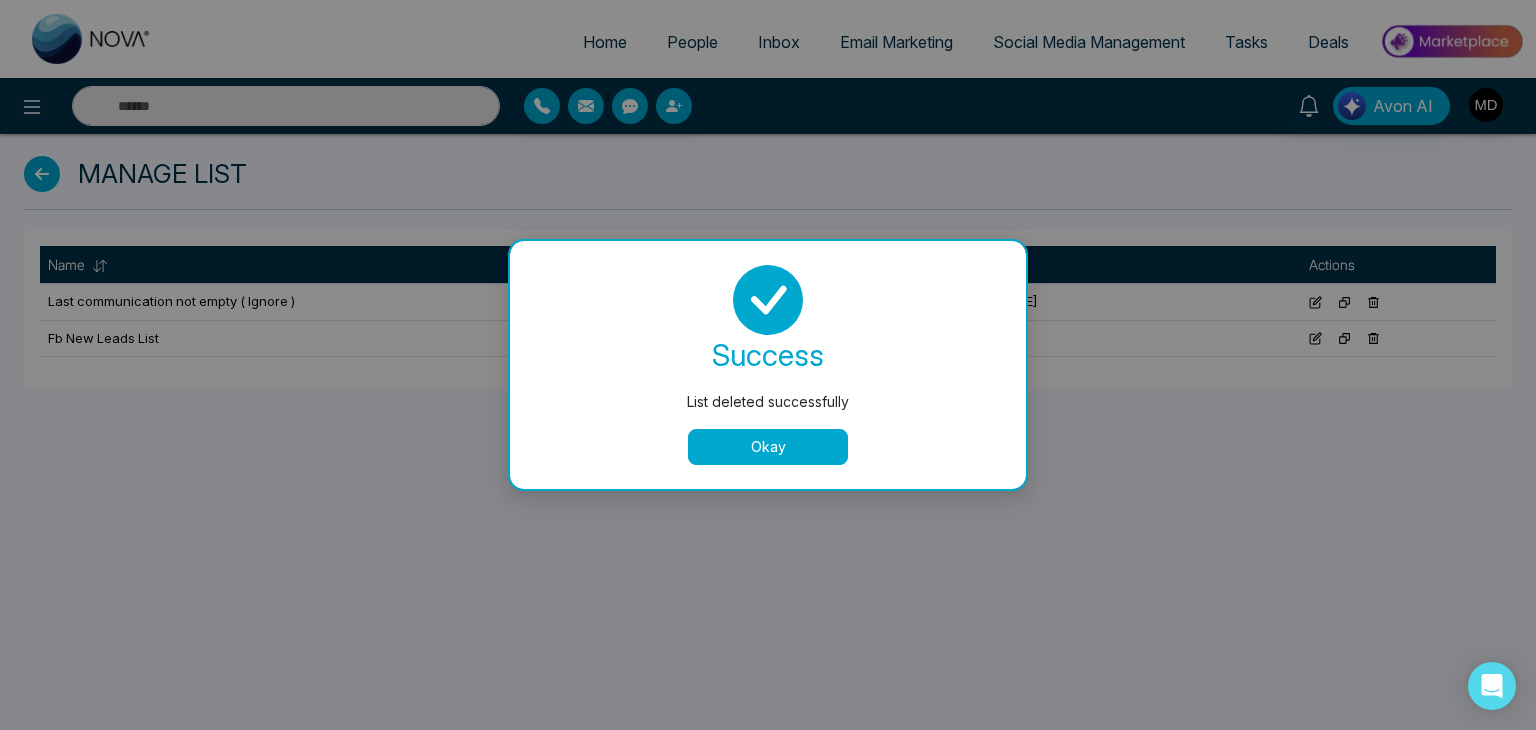 click on "Okay" at bounding box center (768, 447) 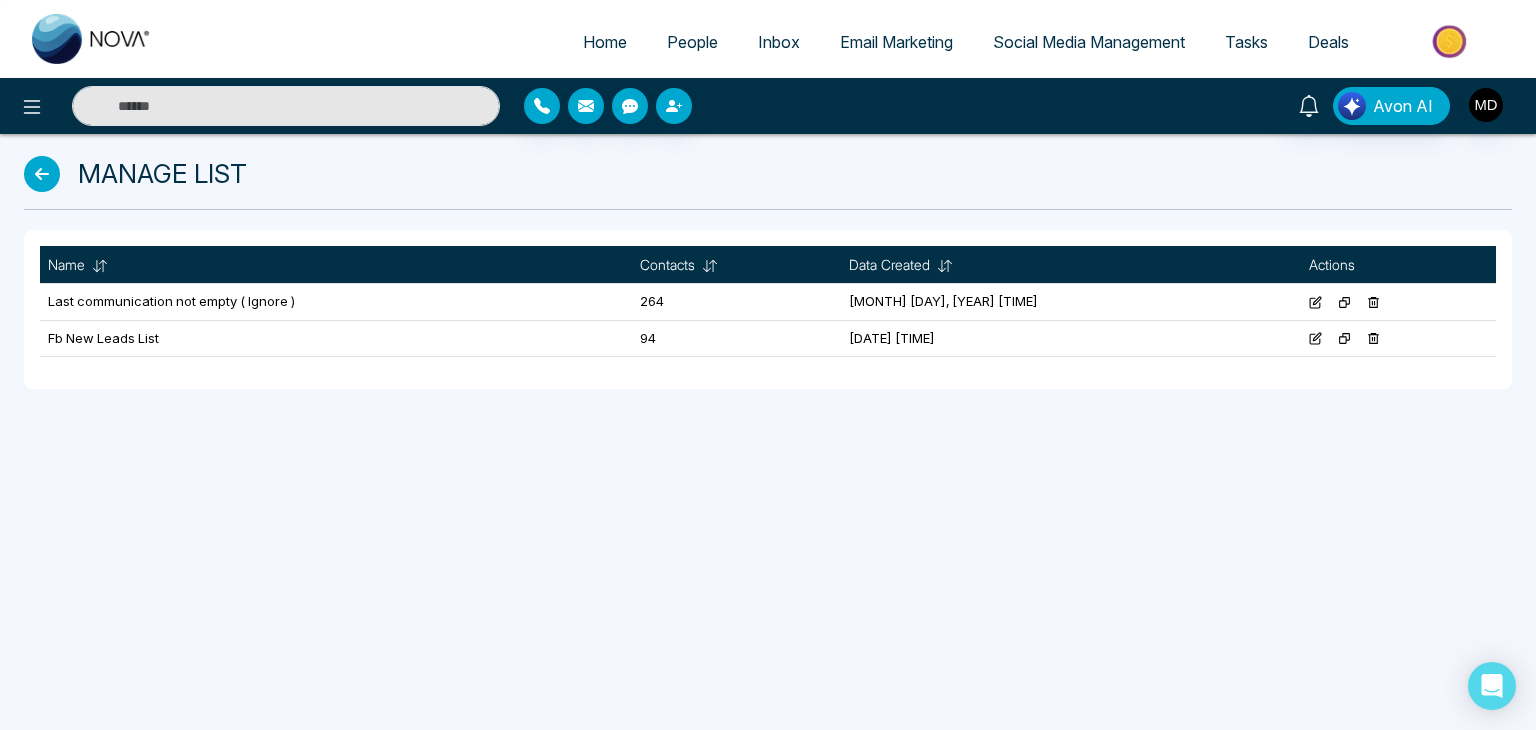 click on "People" at bounding box center [692, 42] 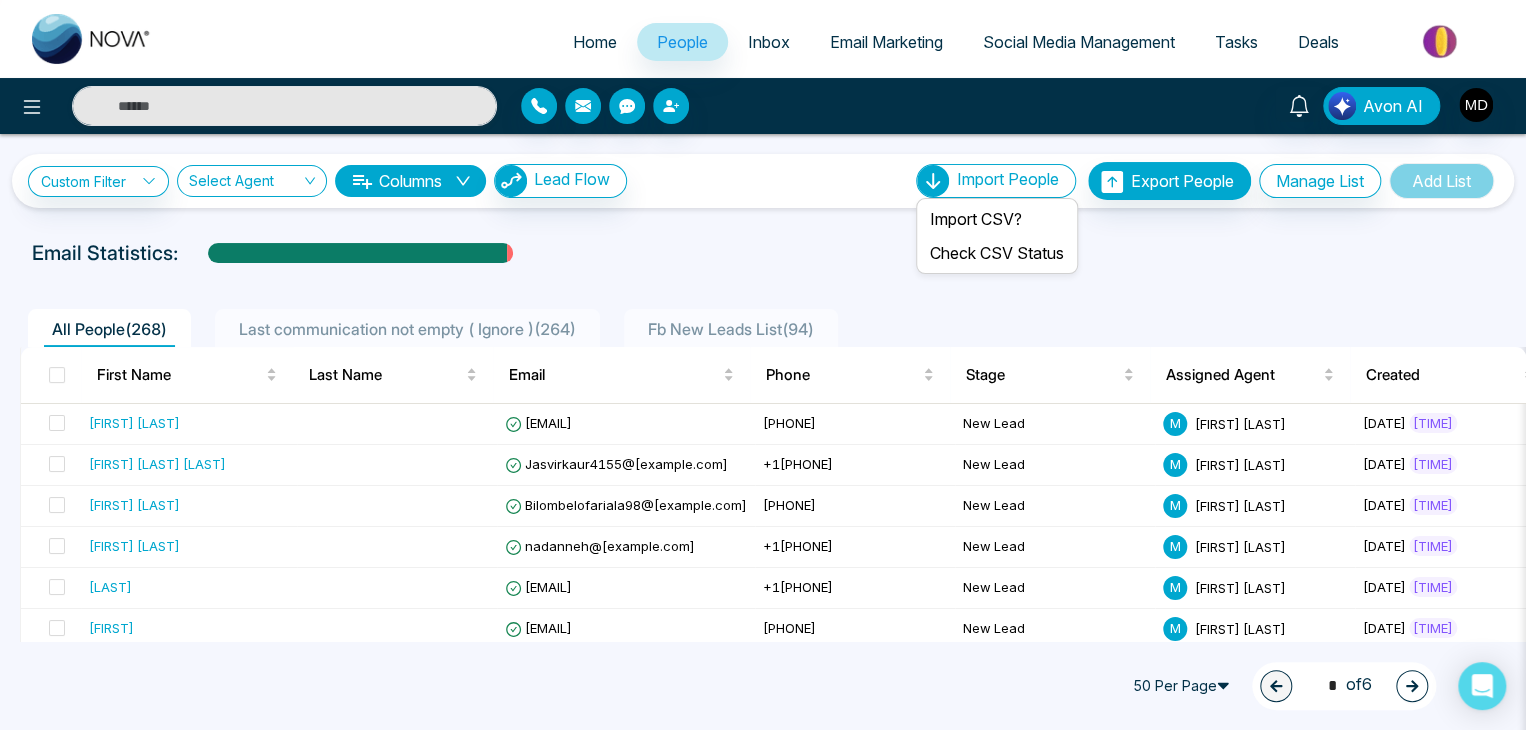 click on "Import People" at bounding box center [996, 181] 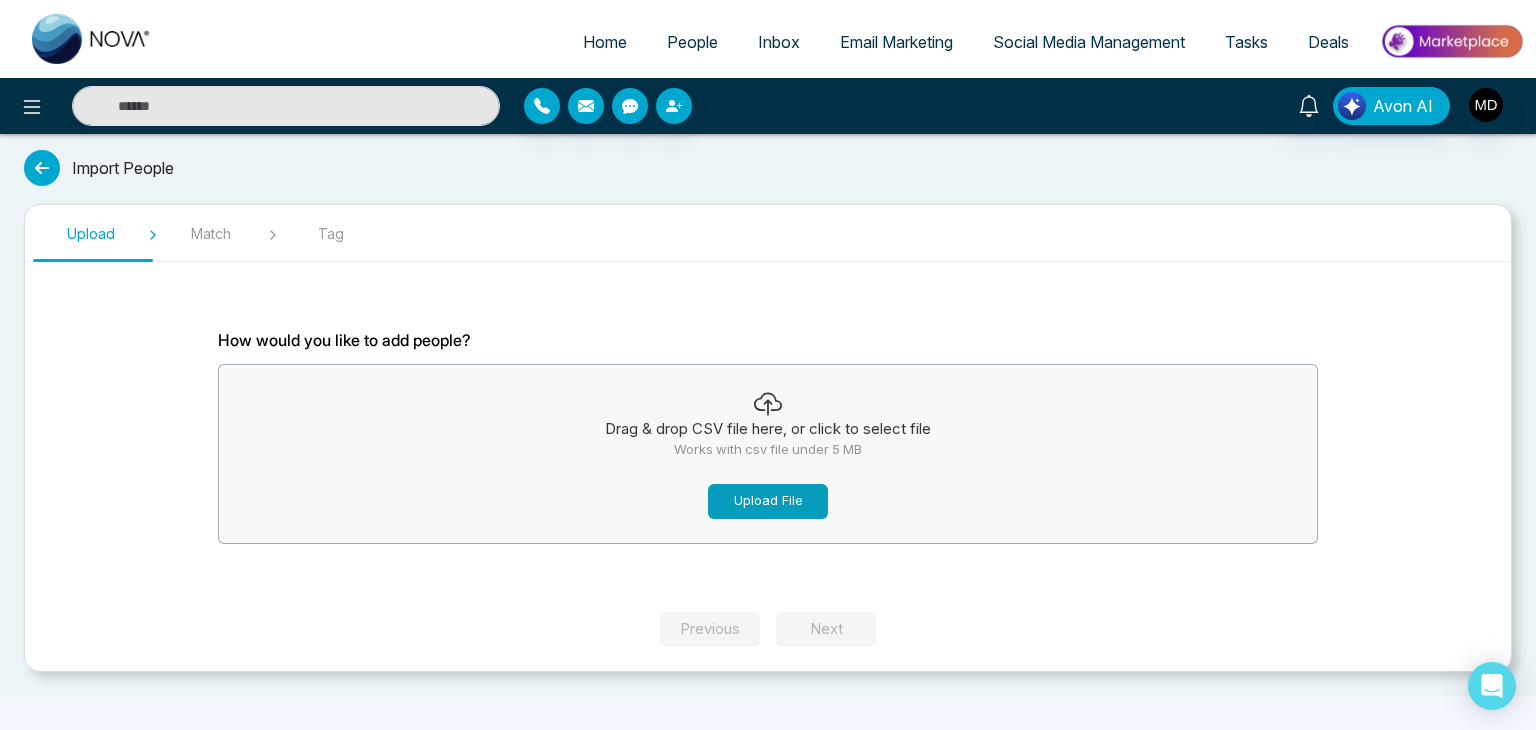 click on "Upload File" at bounding box center (768, 501) 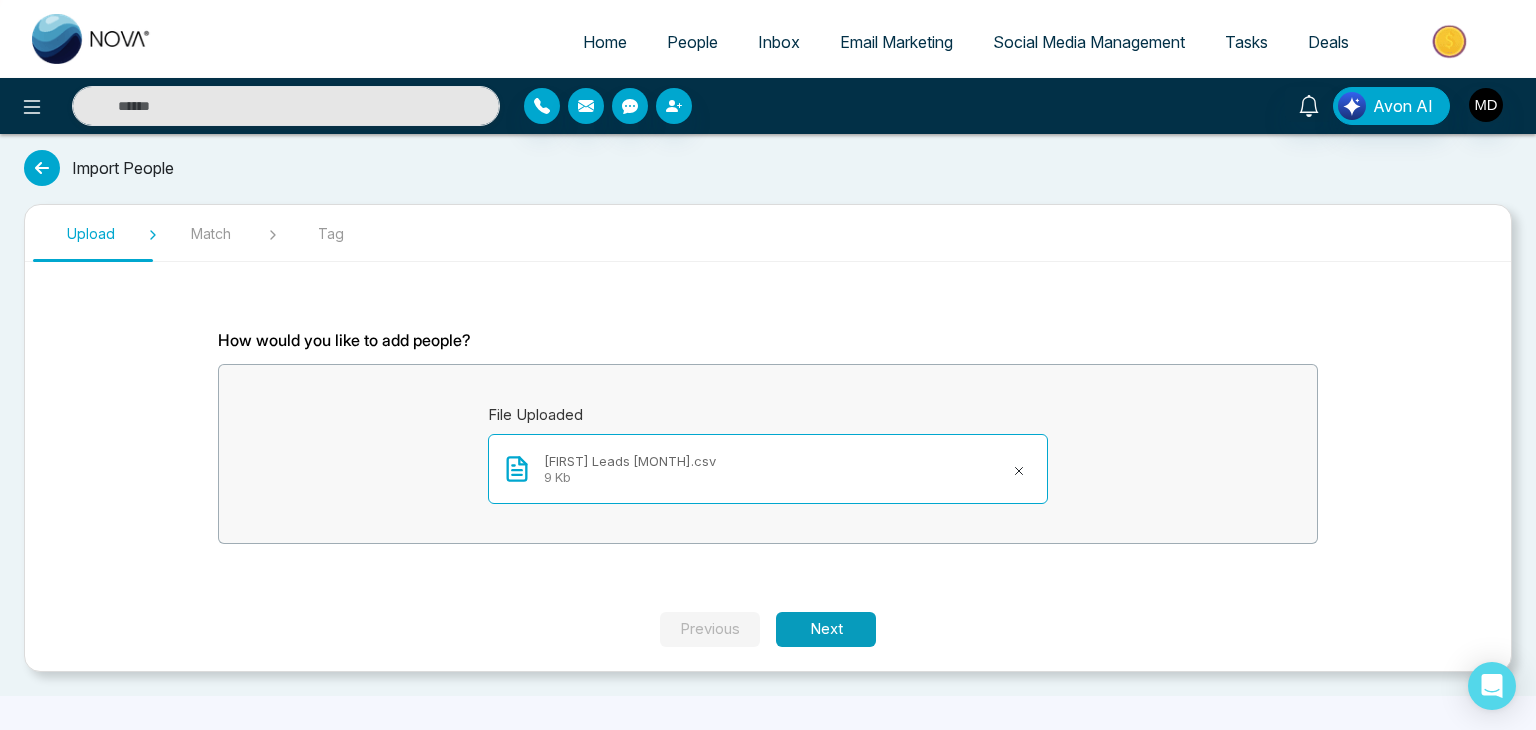 click on "Next" at bounding box center [826, 629] 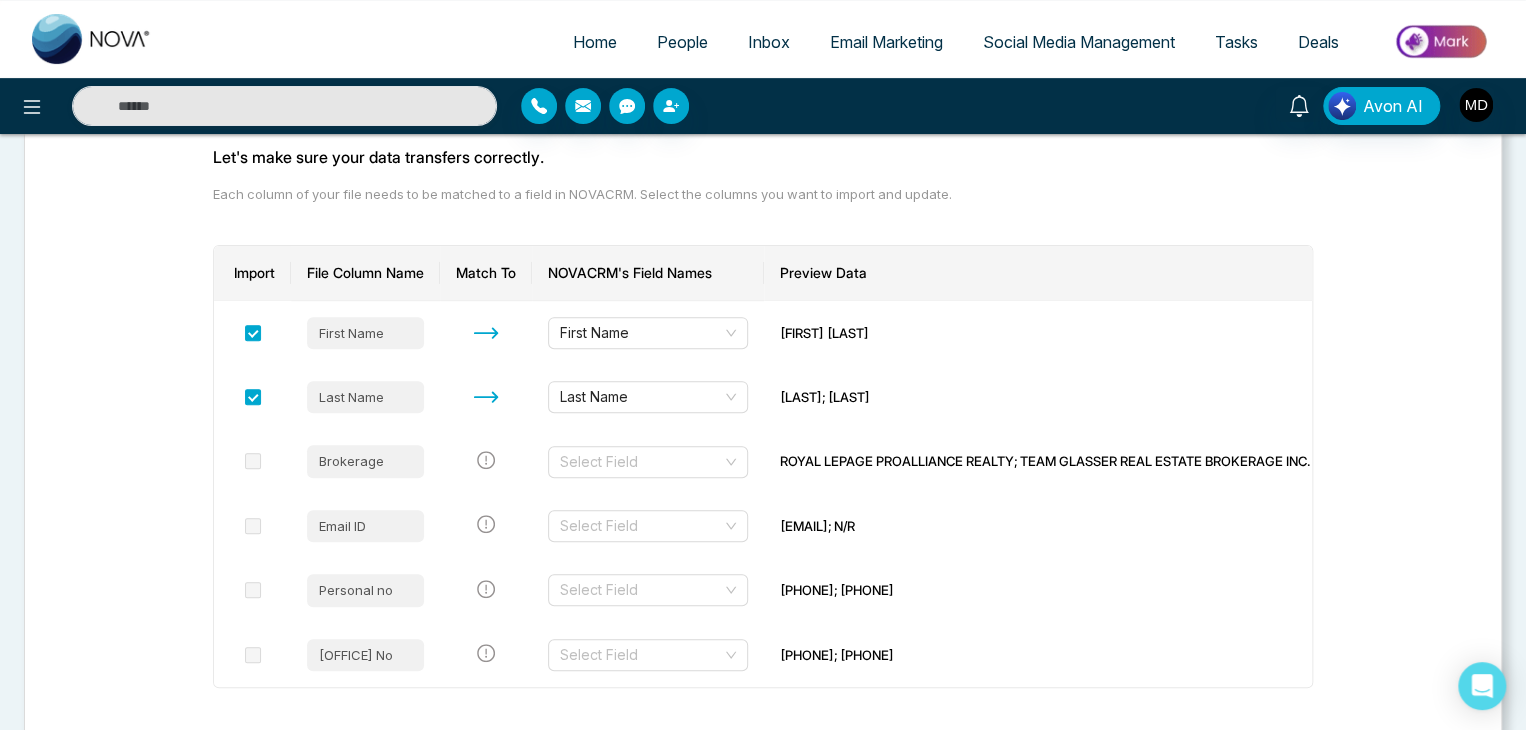 scroll, scrollTop: 187, scrollLeft: 0, axis: vertical 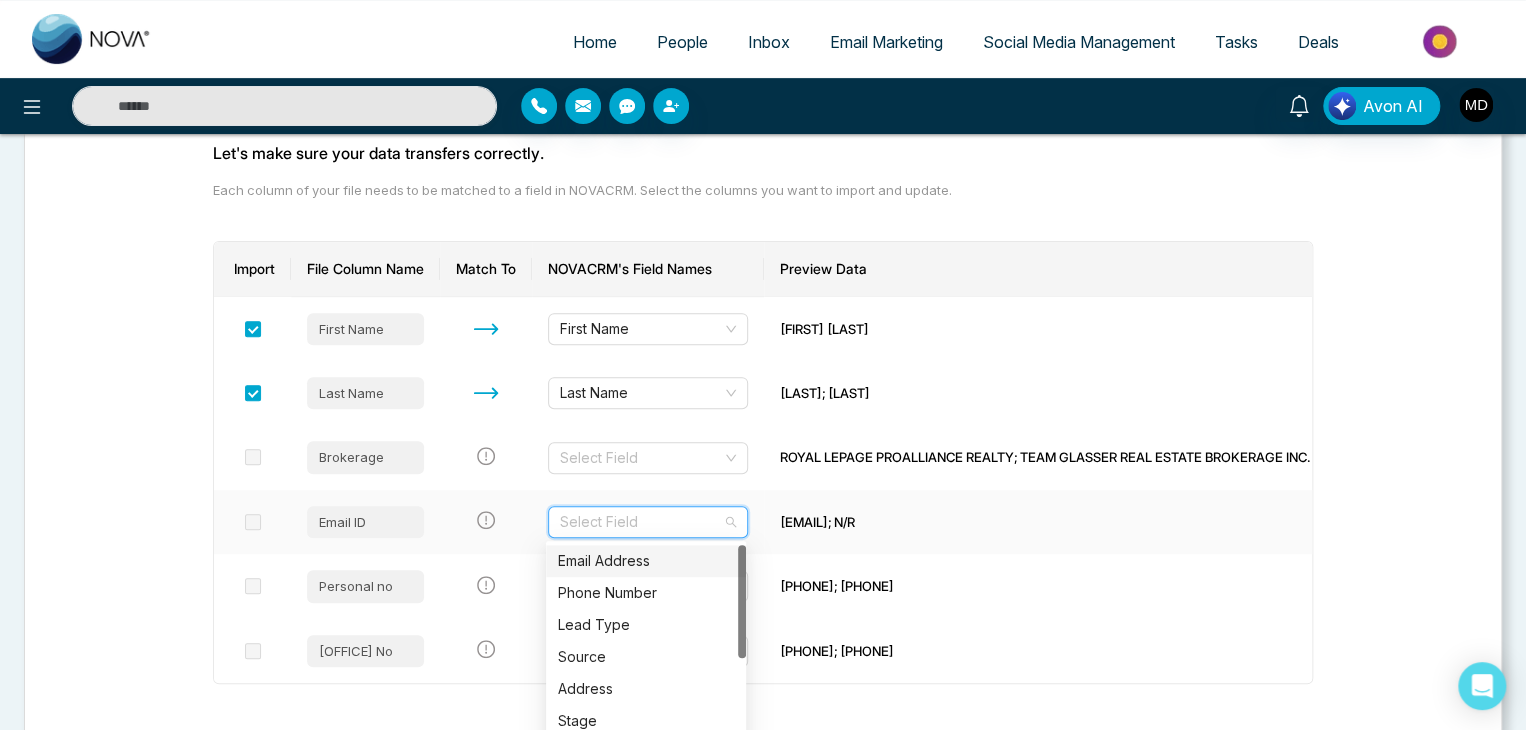click at bounding box center [641, 522] 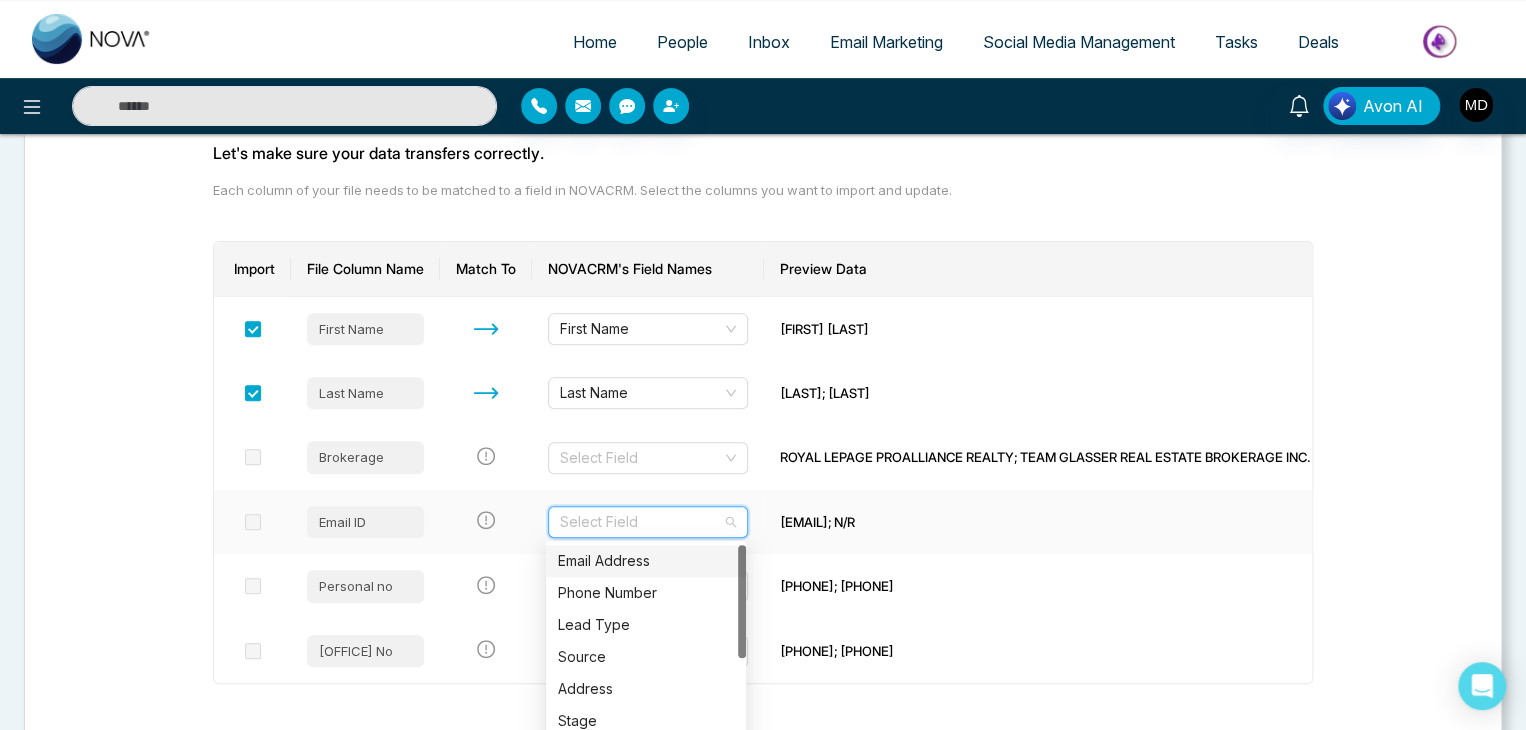 click on "Email Address" at bounding box center (646, 561) 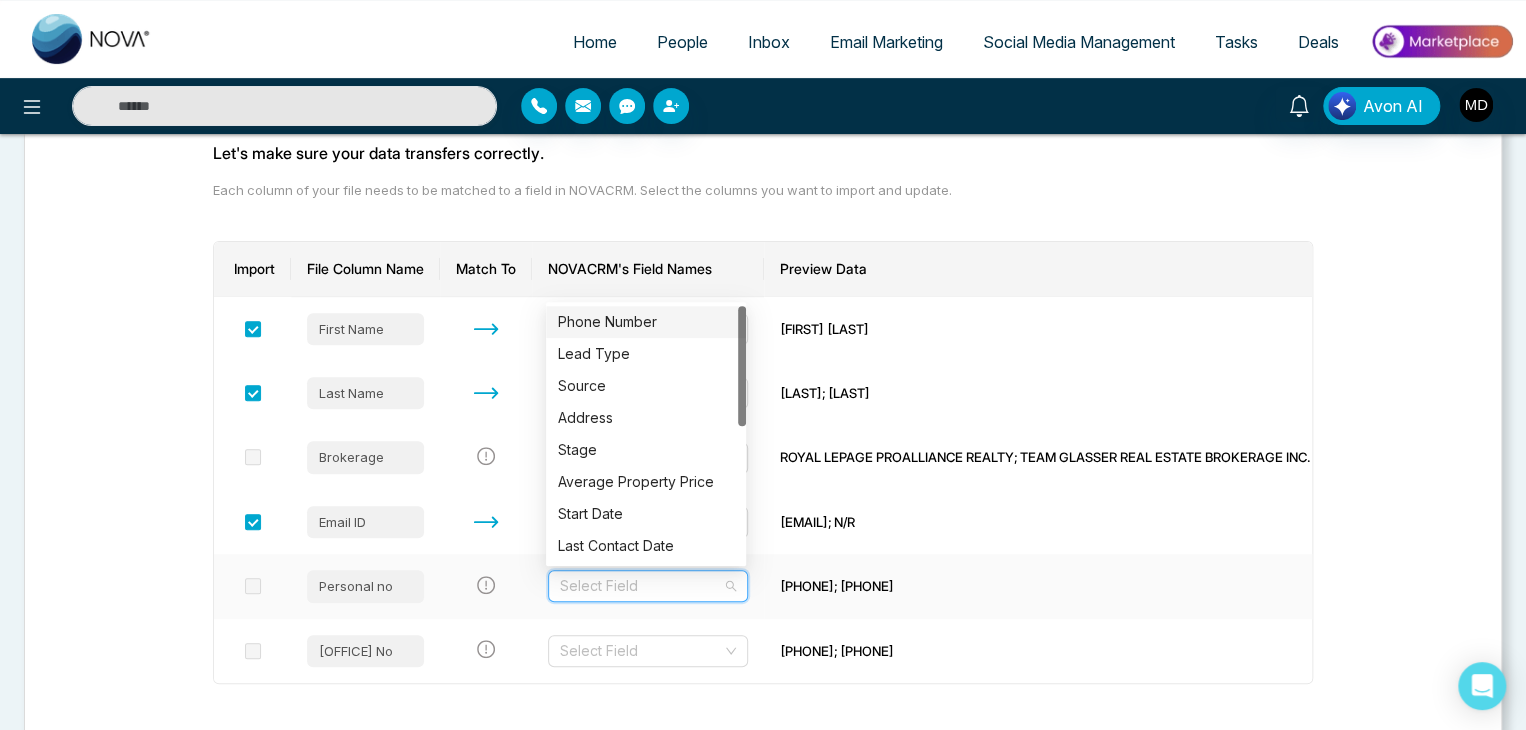 click at bounding box center [641, 586] 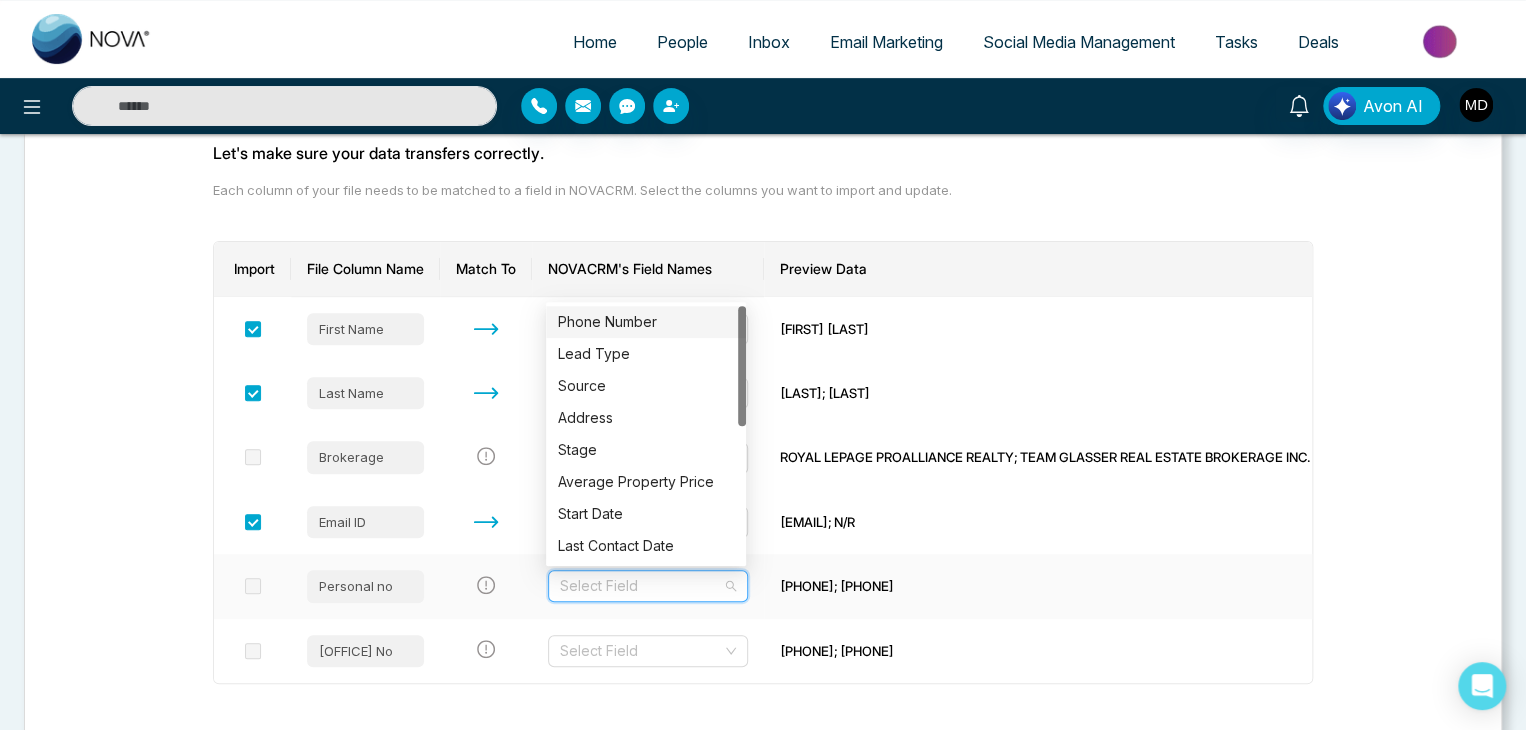 click on "Phone Number" at bounding box center (646, 322) 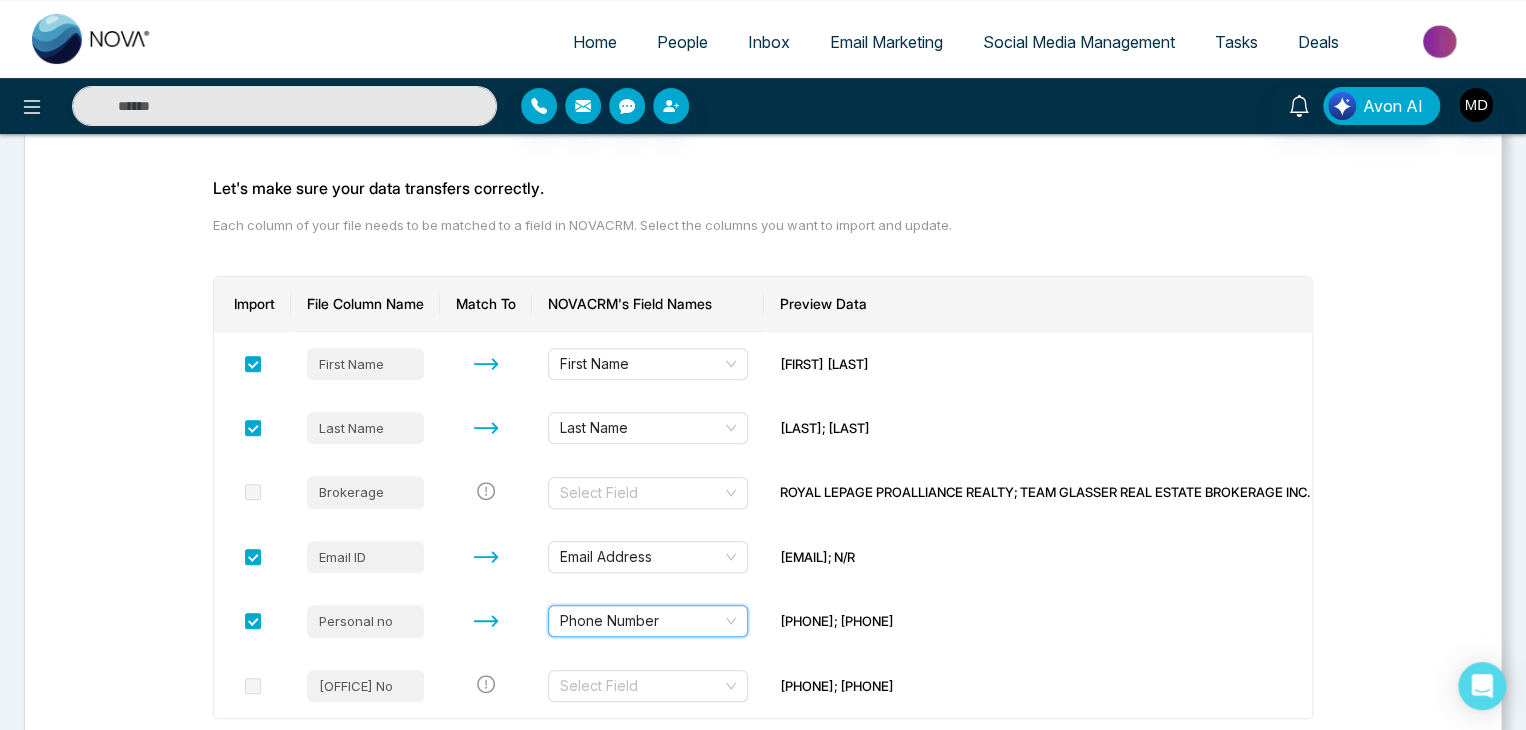 scroll, scrollTop: 154, scrollLeft: 0, axis: vertical 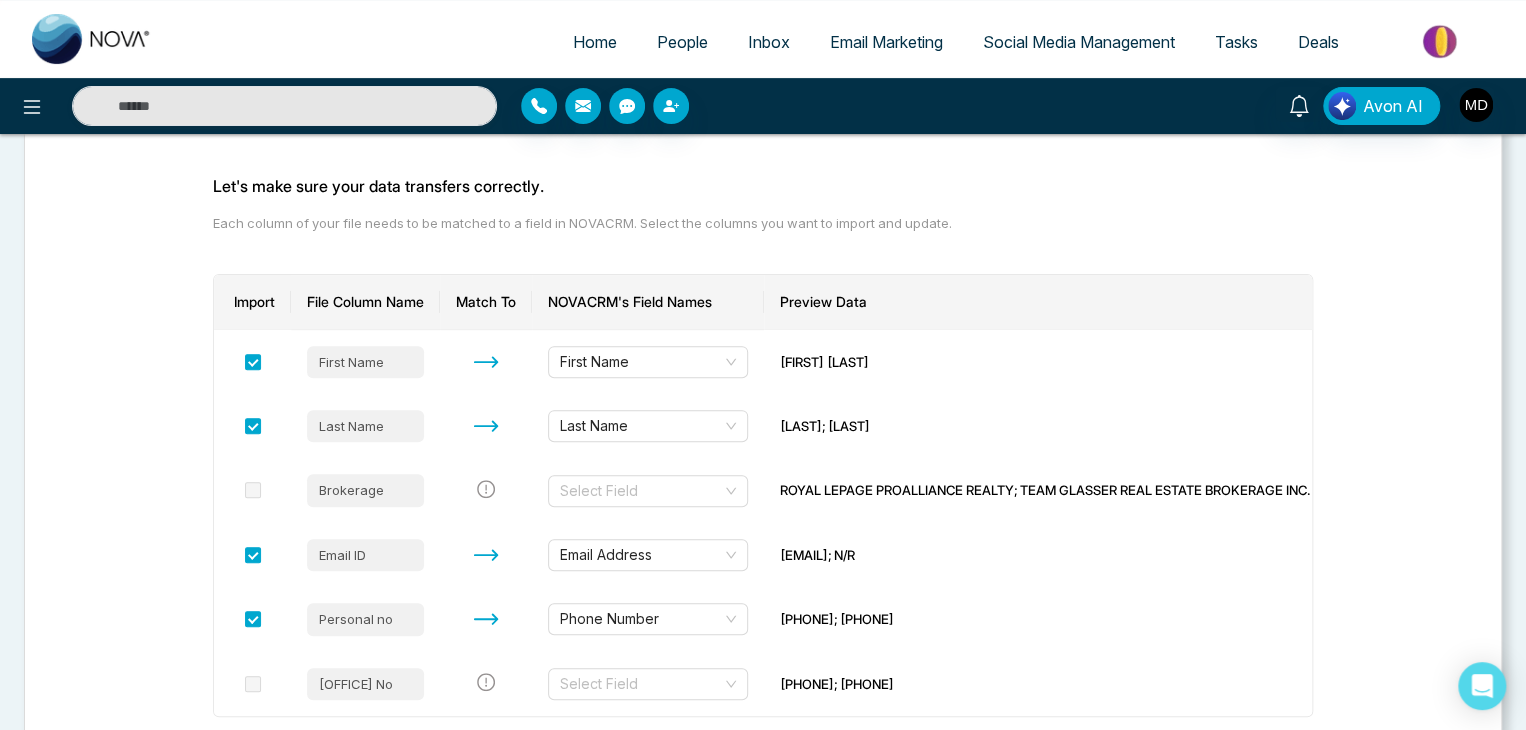 click on "First Name First Name [FIRST]; Last Name Last Name [LAST]; Hogarth Brokerage Select Field ROYAL LEPAGE PROALLIANCE REALTY; TEAM GLASSER REAL ESTATE BROKERAGE INC. Email ID Email Address [EMAIL]; N/R Personal no Phone Number [PHONE]; [PHONE] Office No Select Field [PHONE]; [PHONE]" at bounding box center [763, 450] 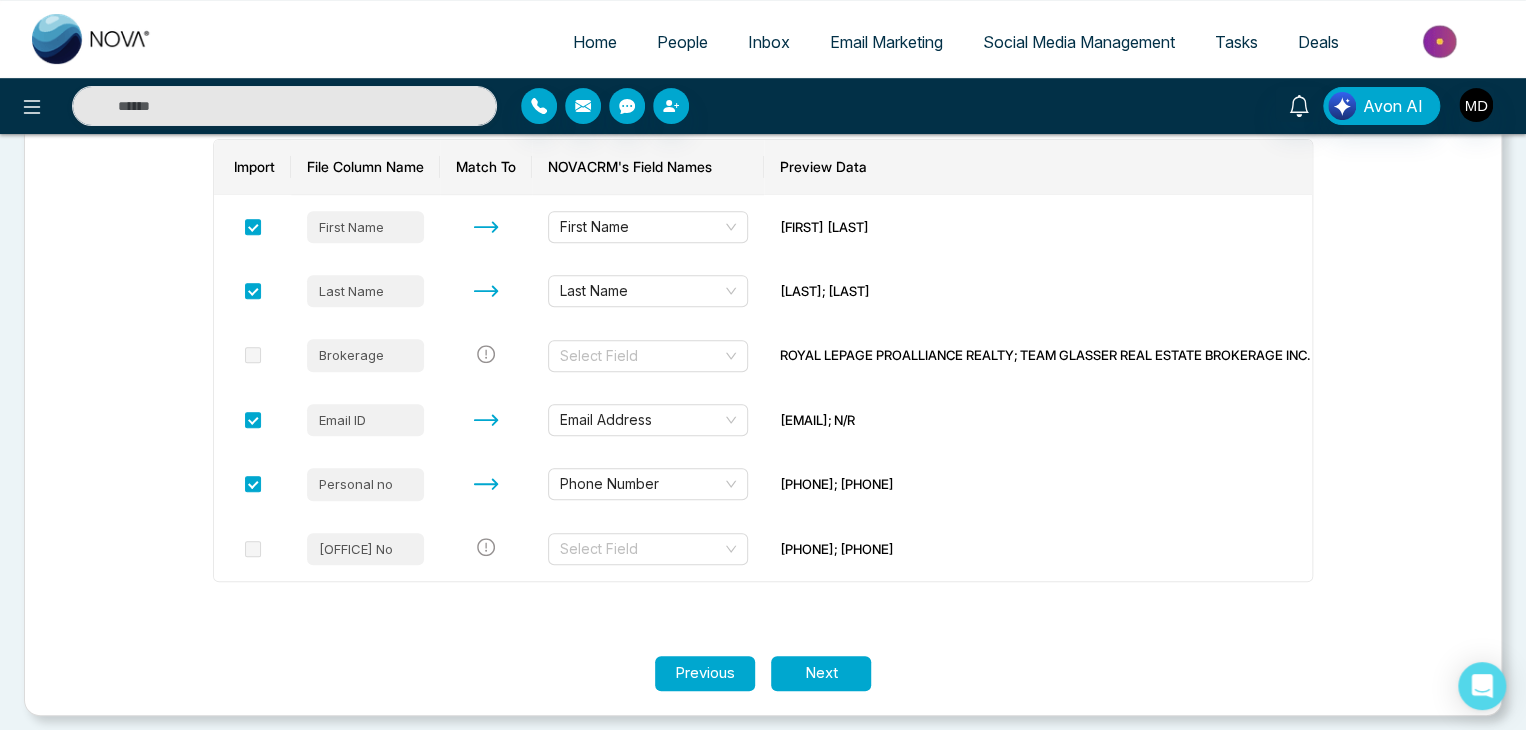 scroll, scrollTop: 297, scrollLeft: 0, axis: vertical 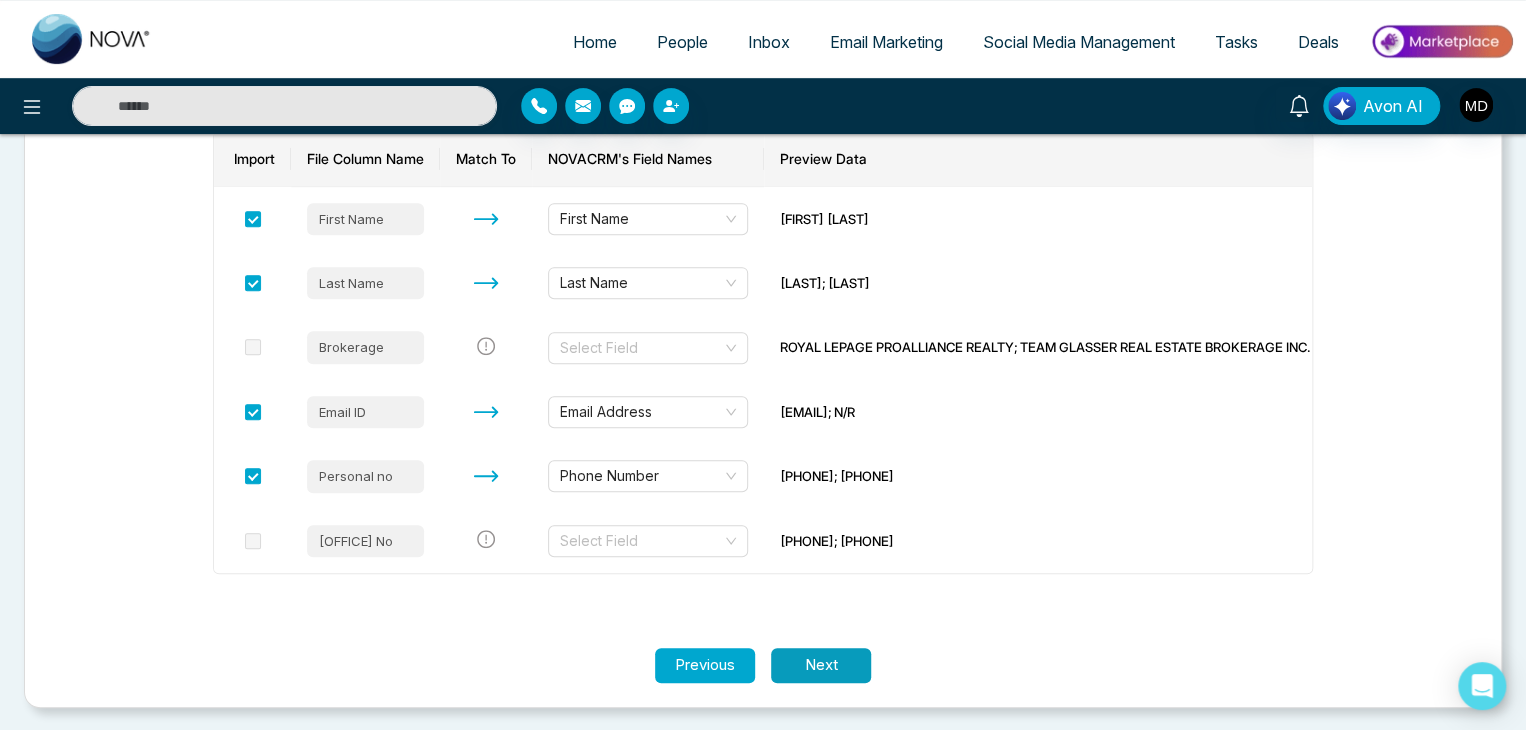 click on "Next" at bounding box center (821, 665) 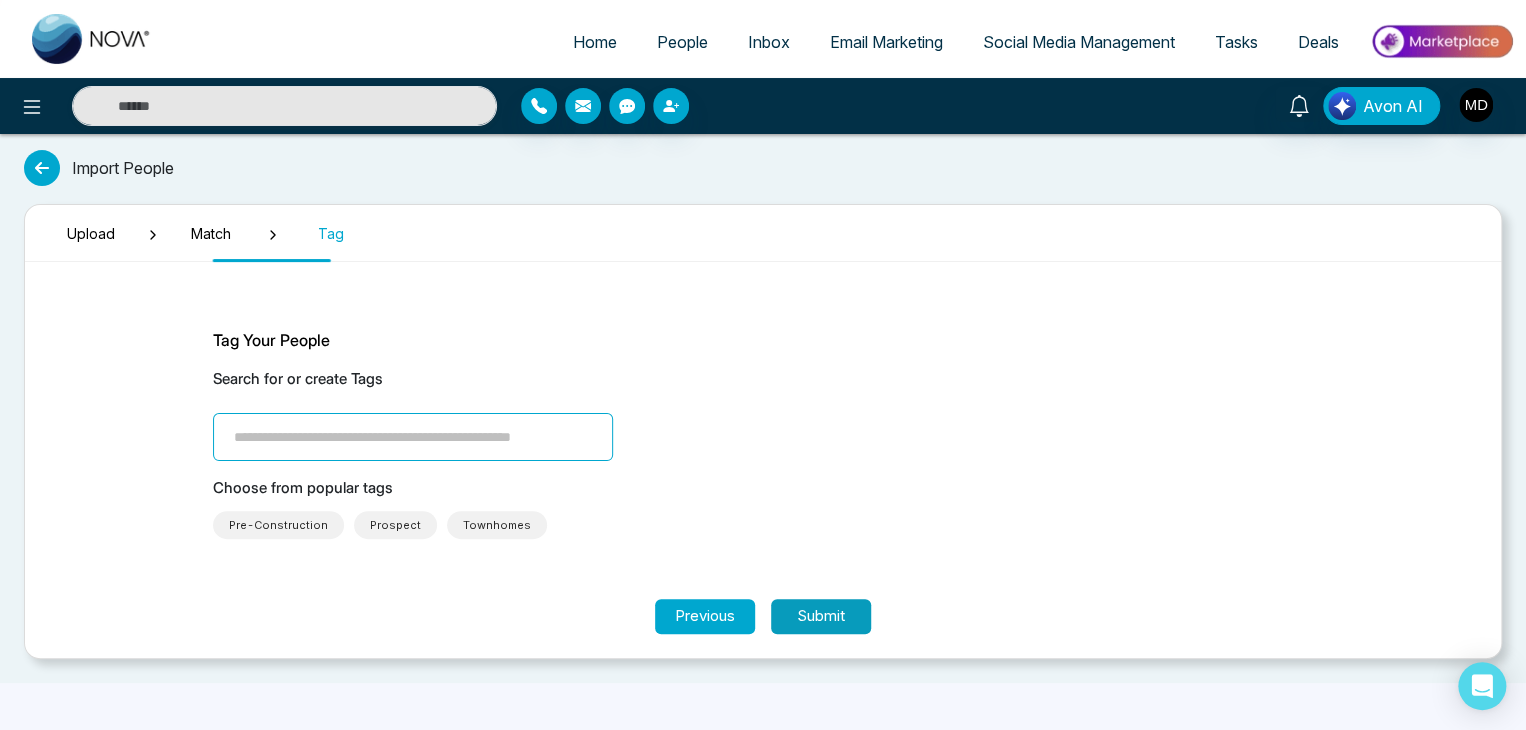 scroll, scrollTop: 0, scrollLeft: 0, axis: both 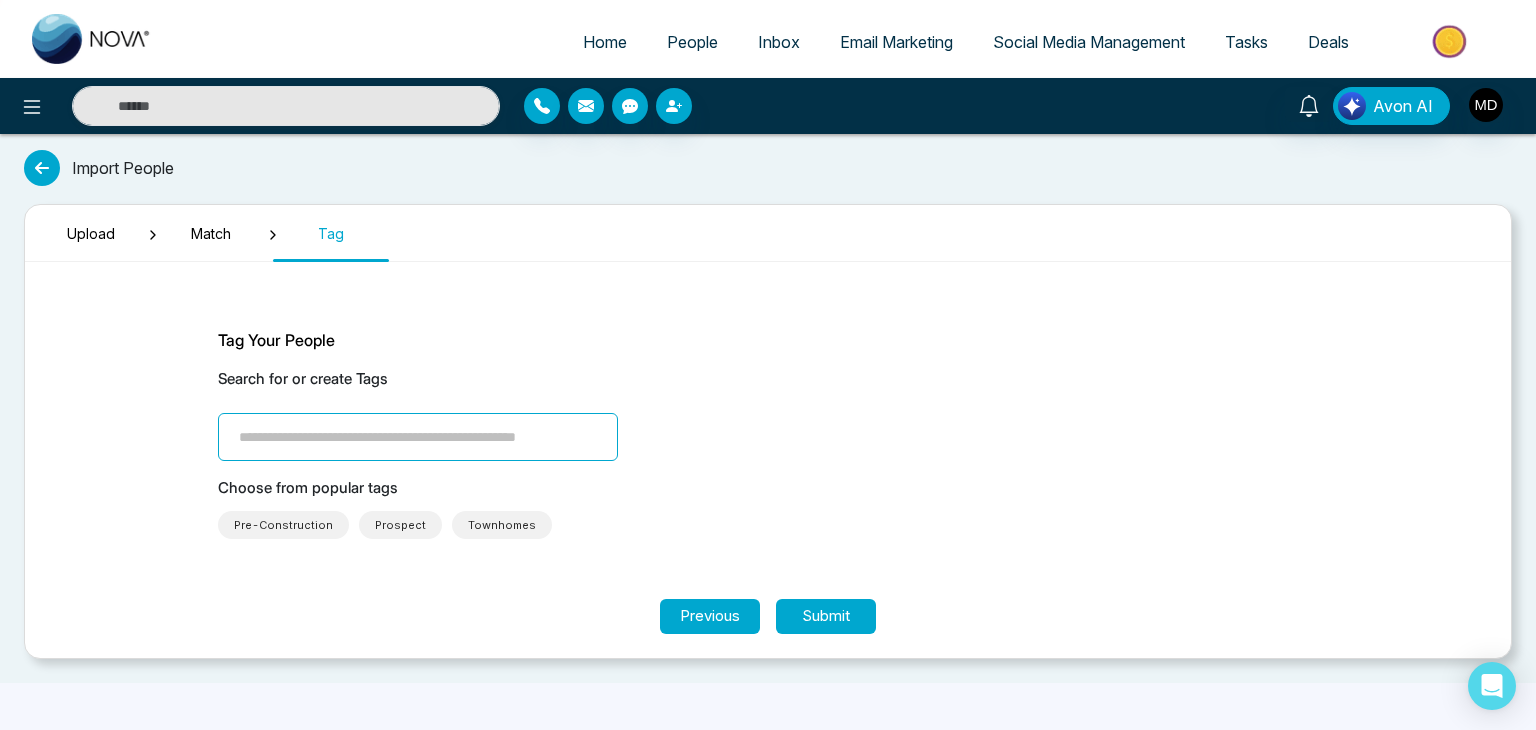 click at bounding box center [418, 437] 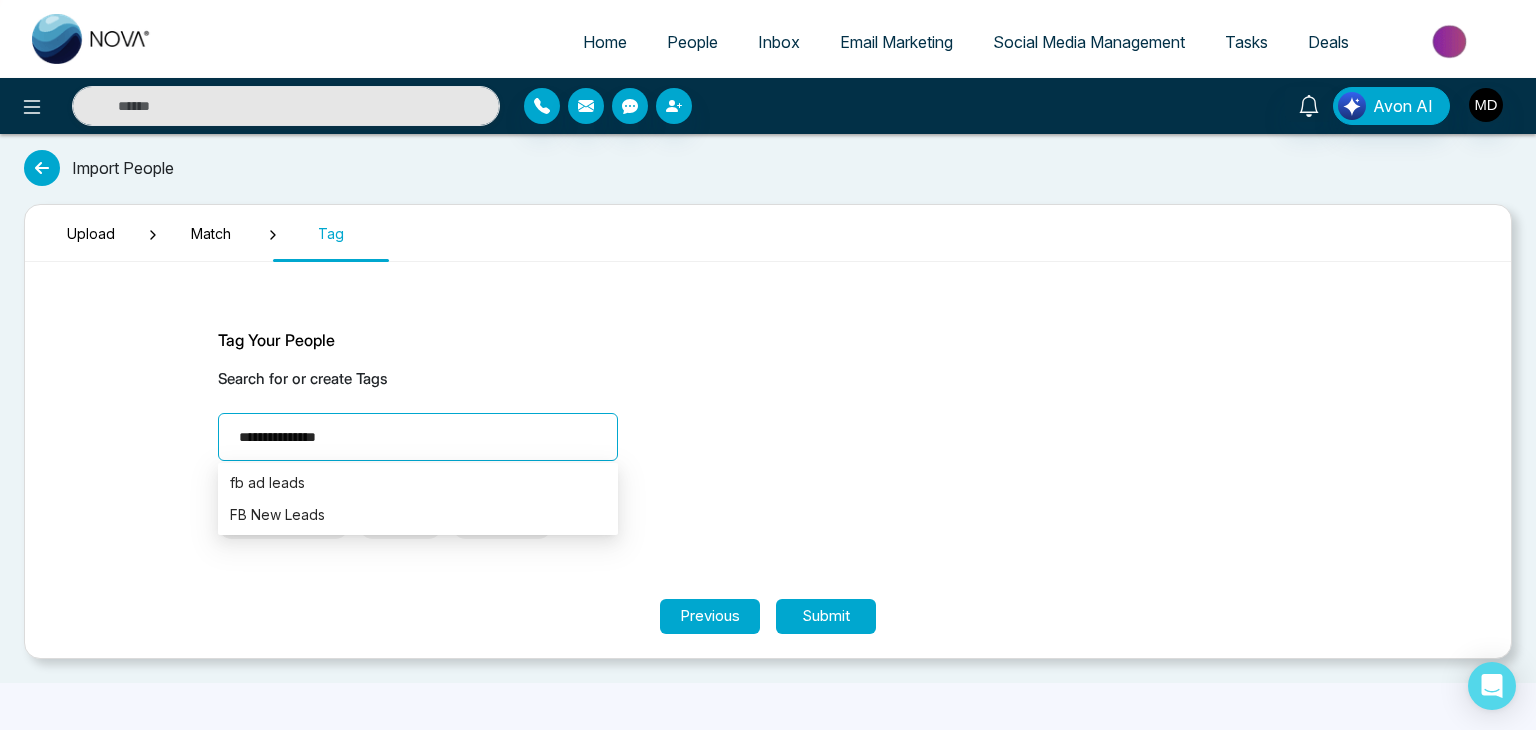 type on "**********" 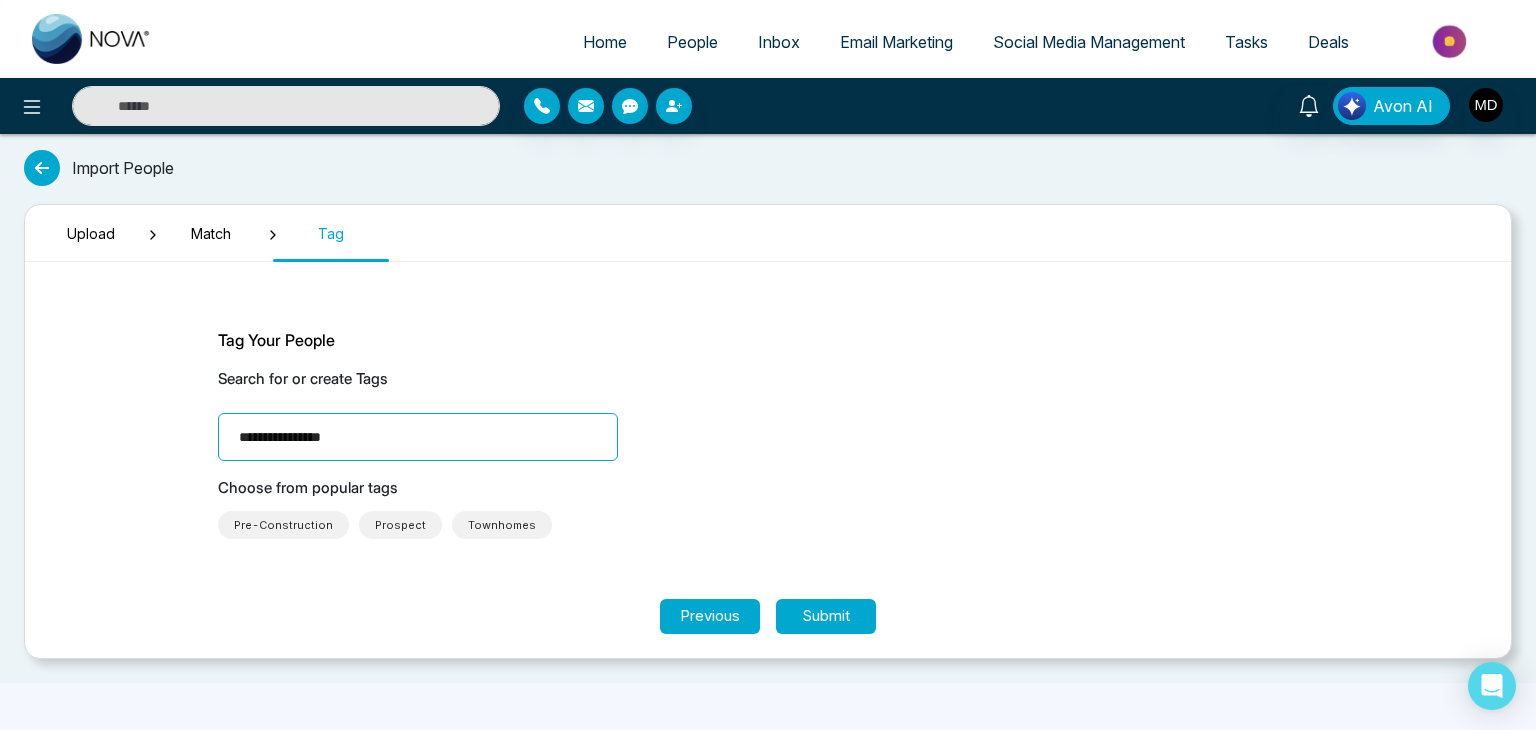 type 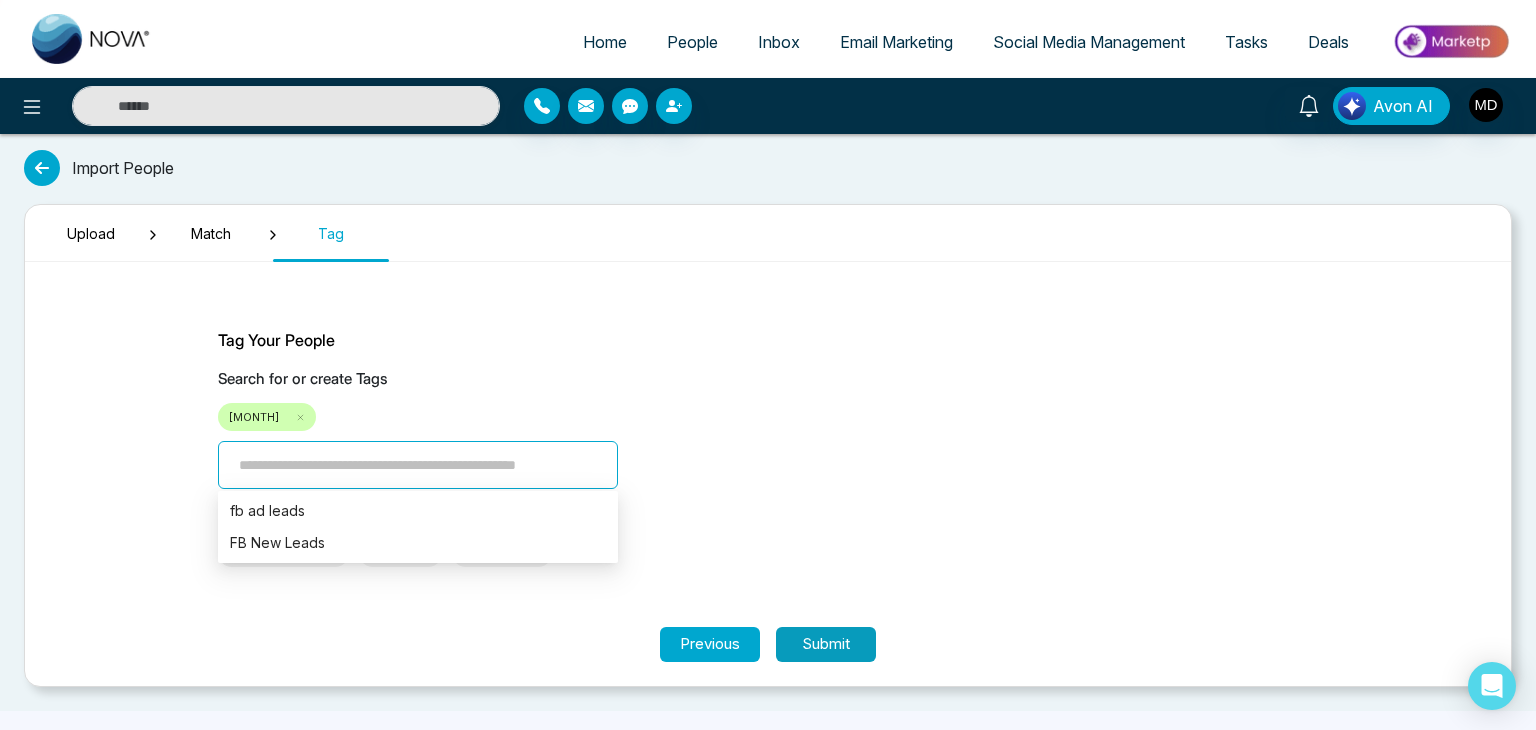 click on "Submit" at bounding box center [826, 644] 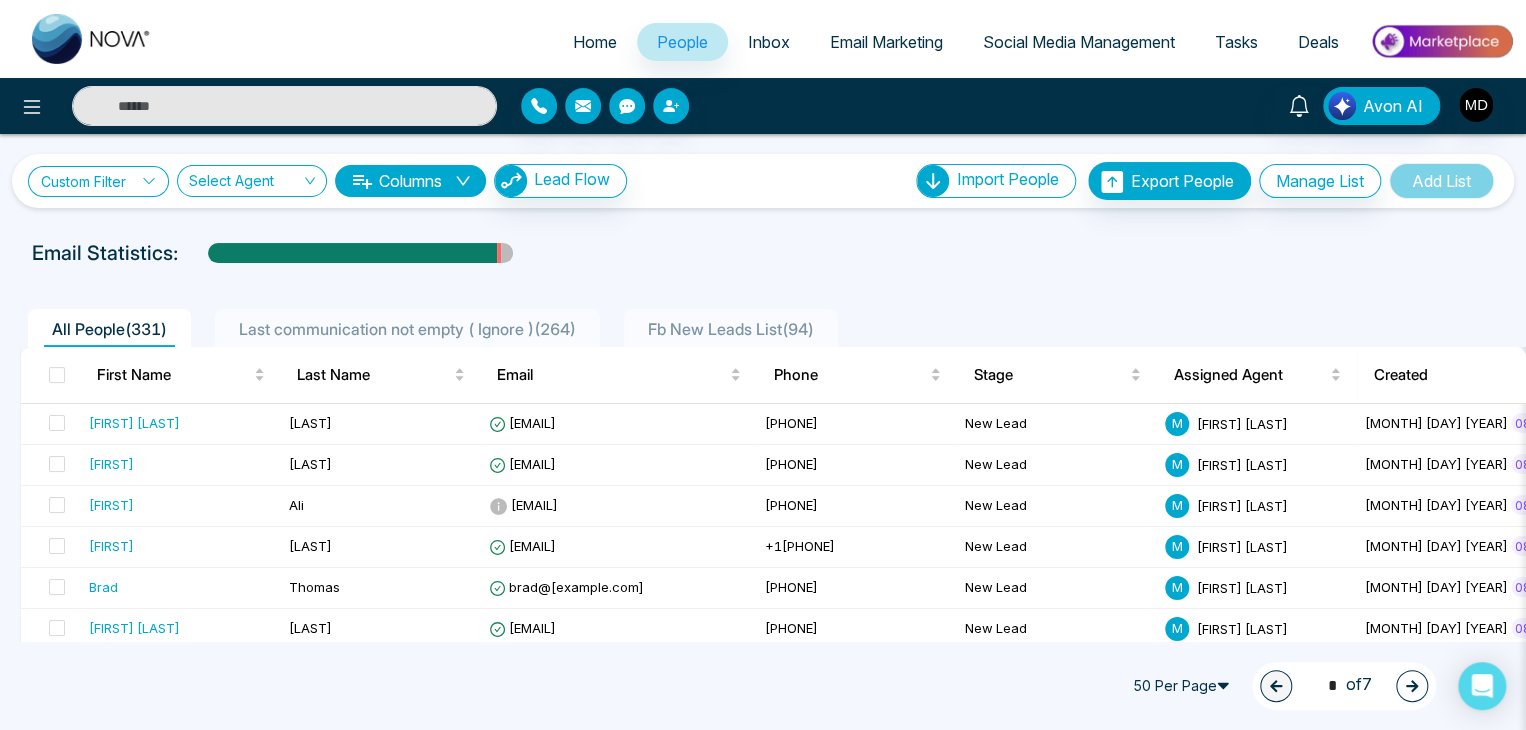 click on "Custom Filter" at bounding box center (98, 181) 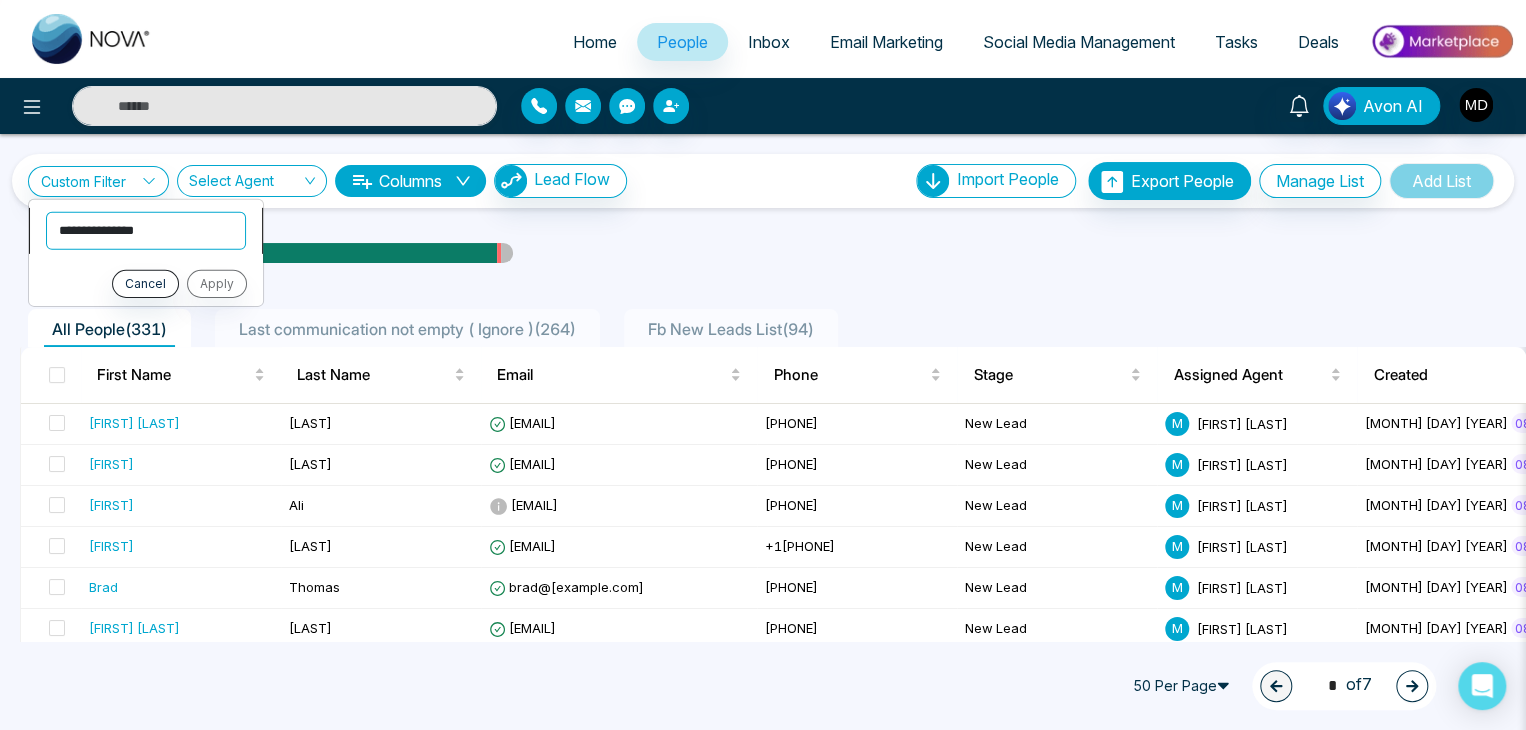 click on "**********" at bounding box center (146, 230) 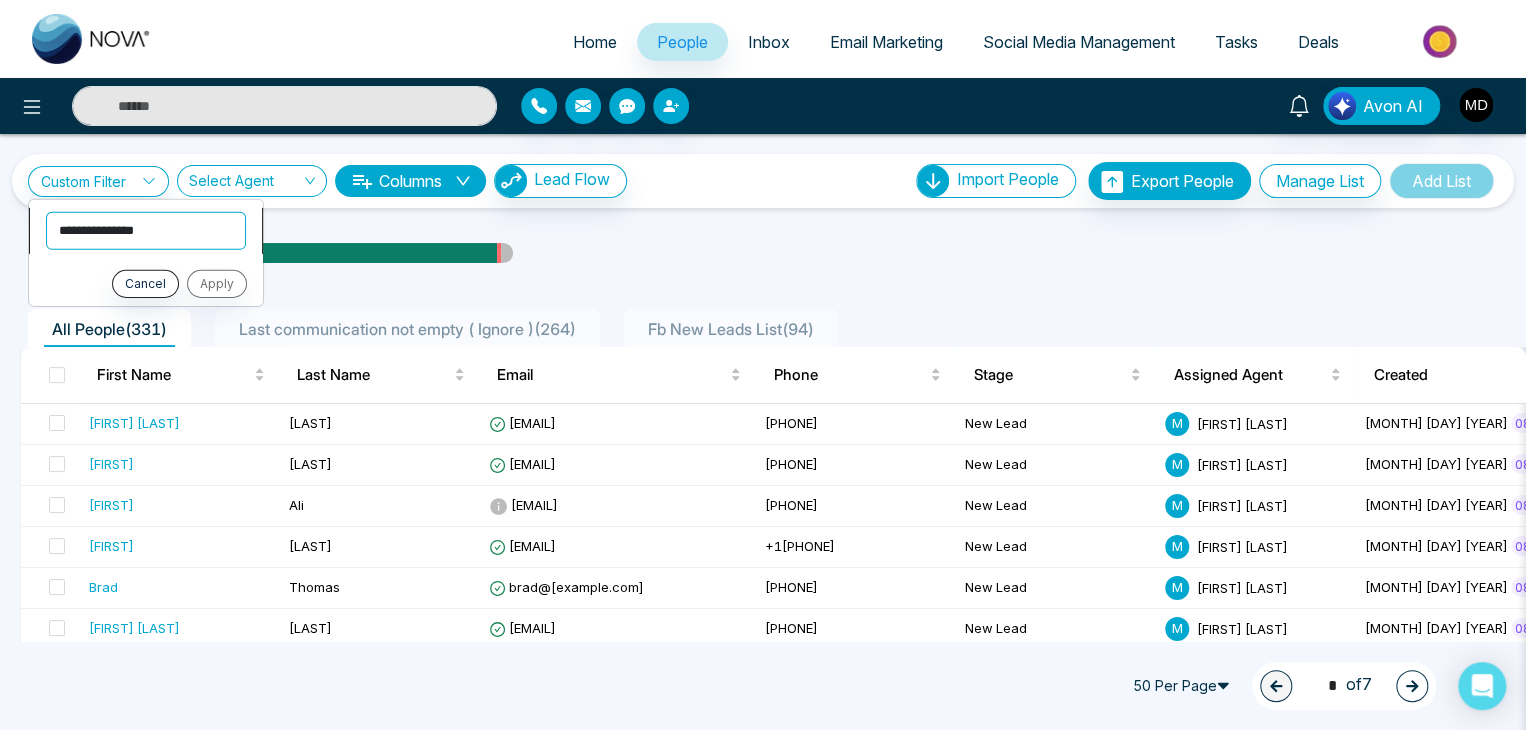 select on "****" 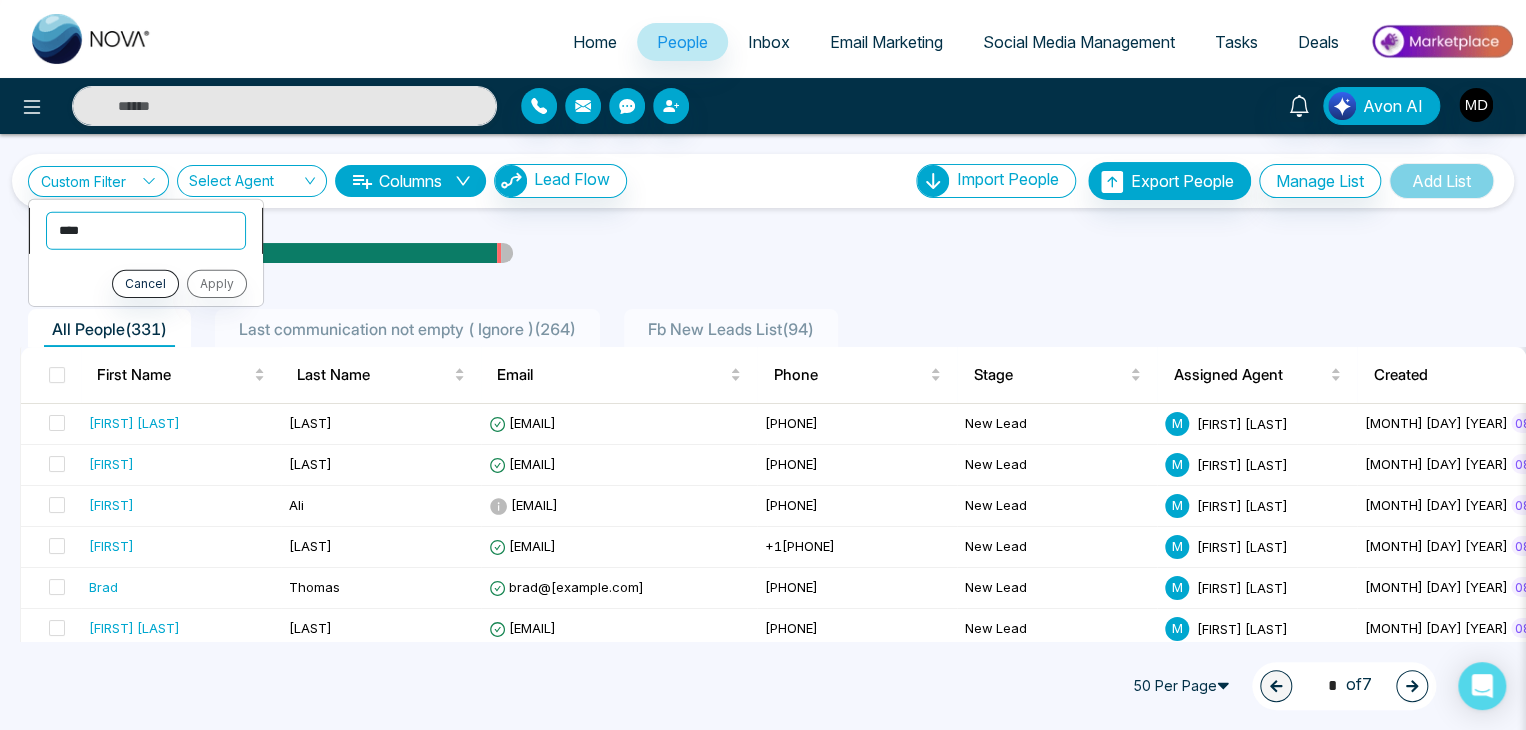 click on "**********" at bounding box center [146, 230] 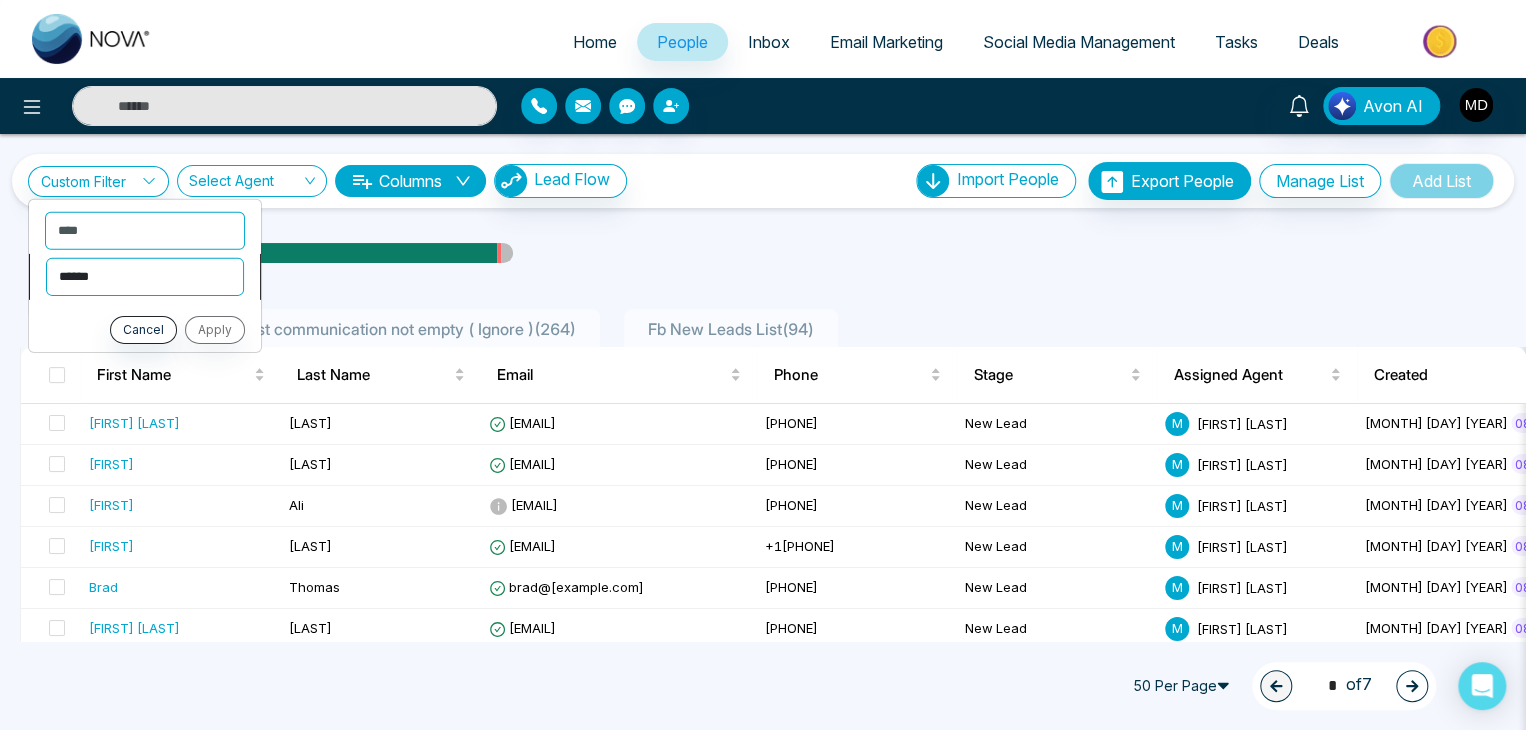 click on "**********" at bounding box center [145, 276] 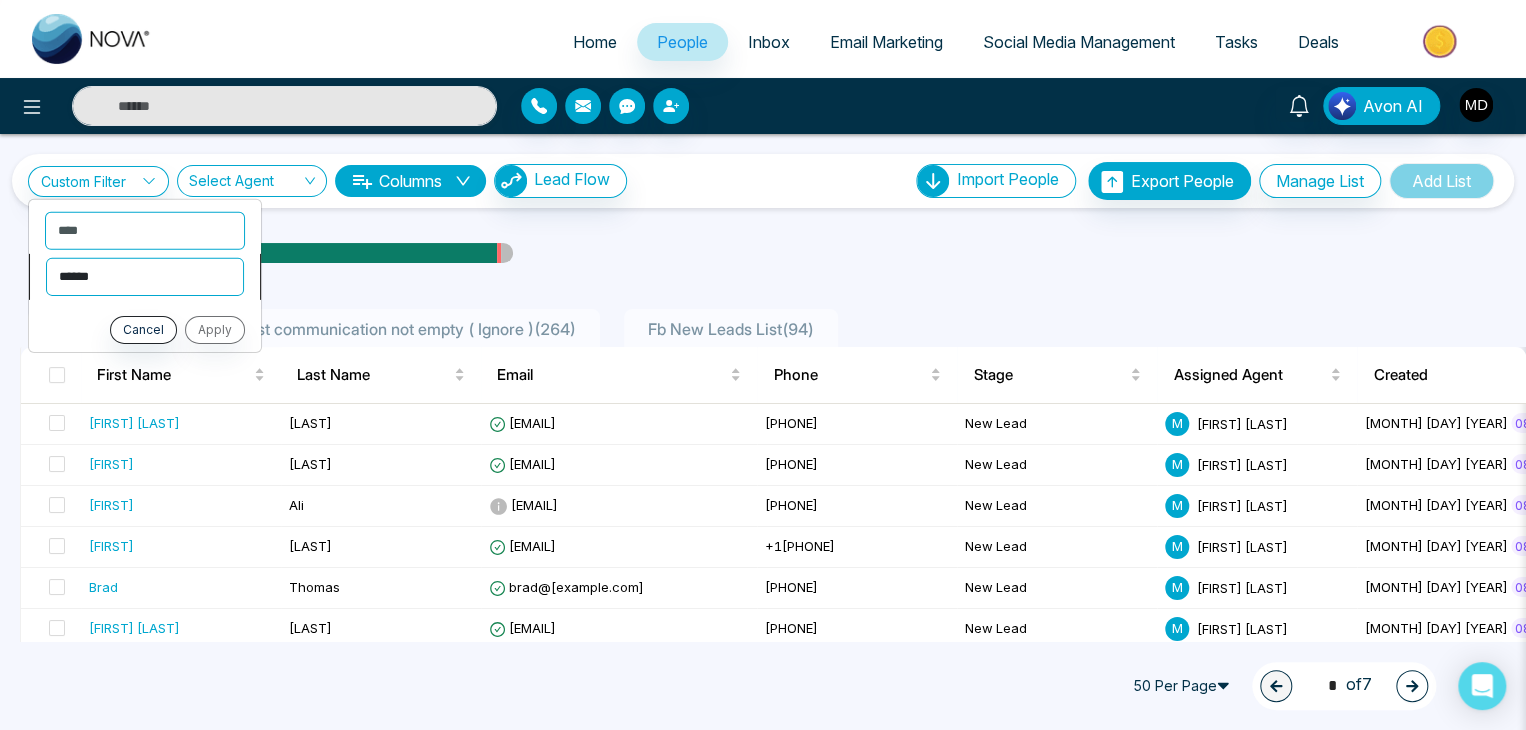 select on "*******" 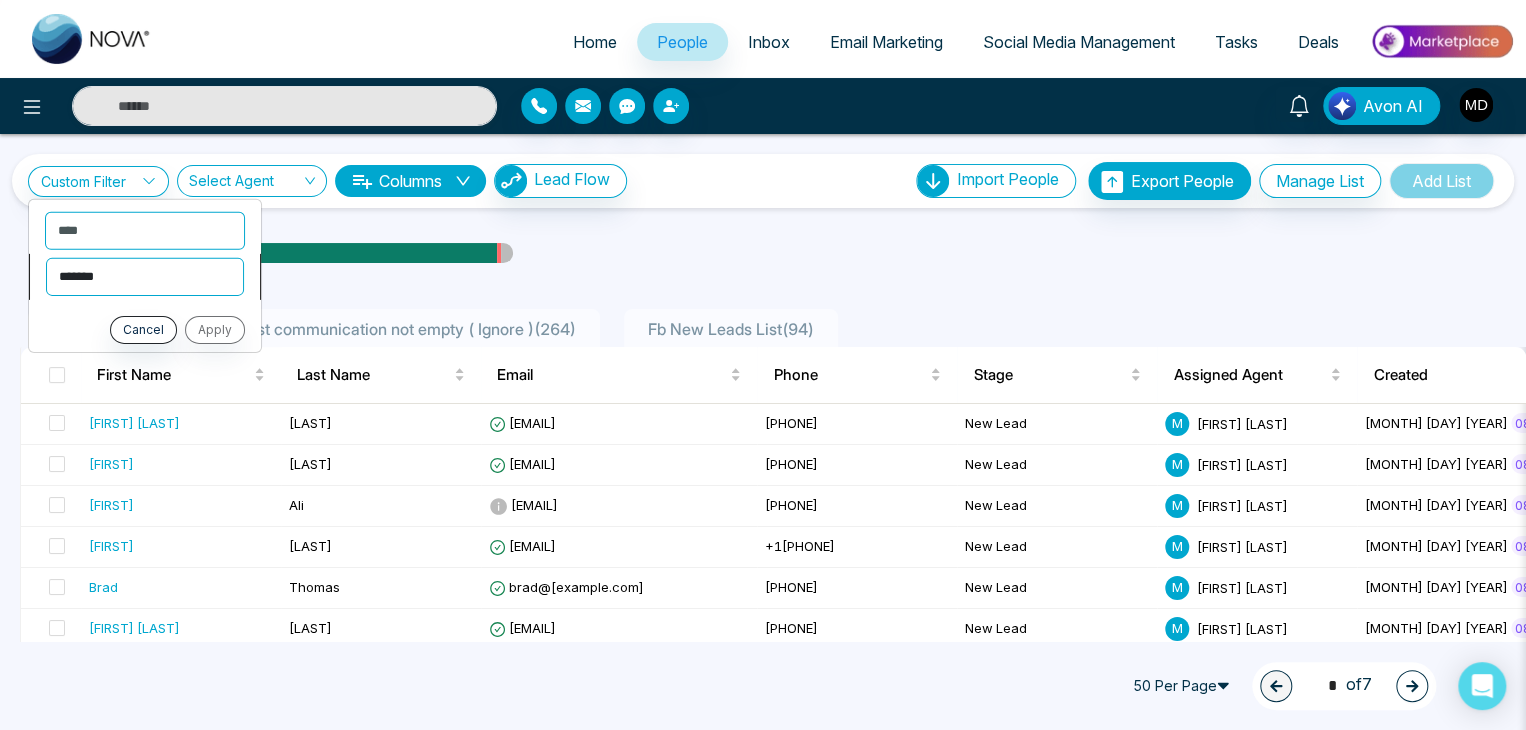 click on "**********" at bounding box center [145, 276] 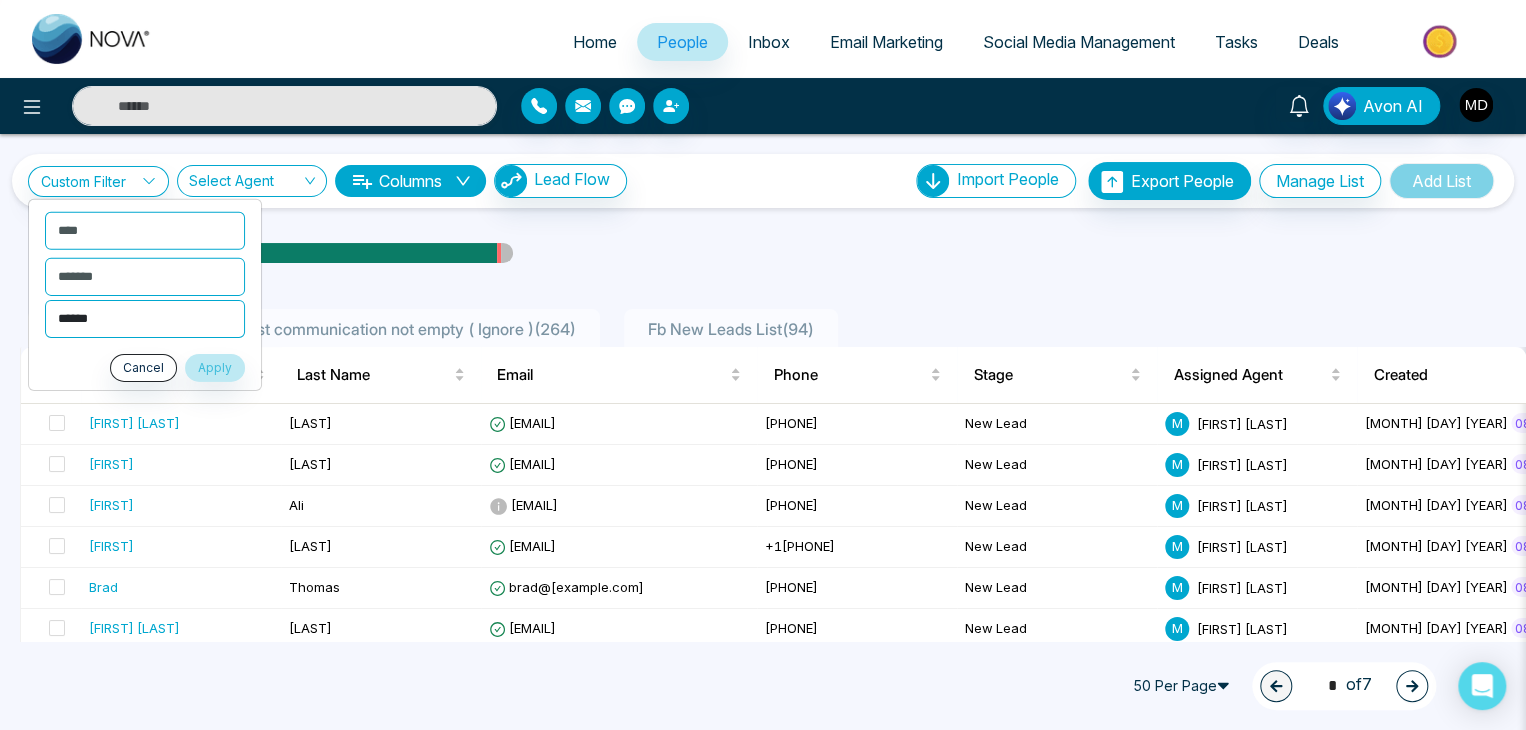 click on "**********" at bounding box center (145, 318) 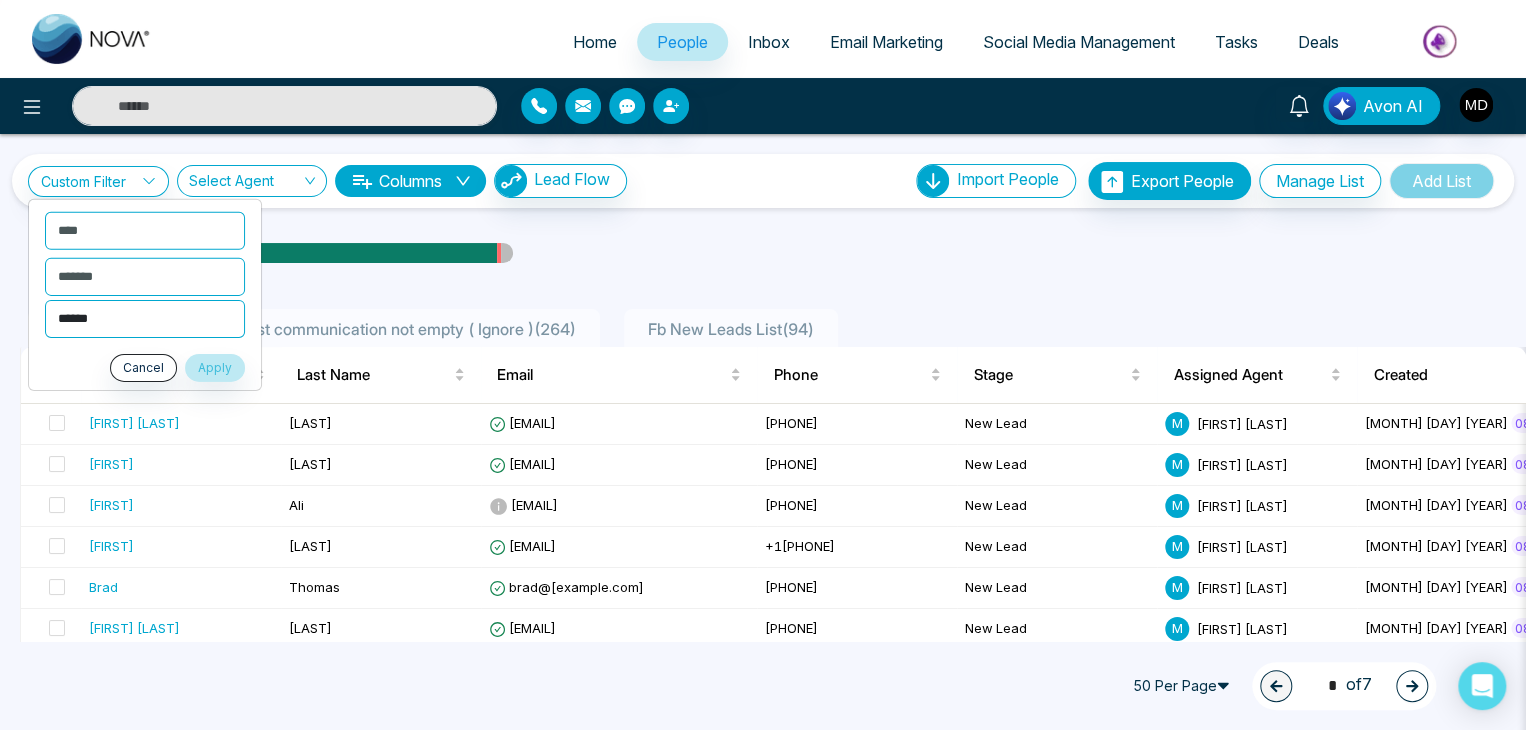 select on "**********" 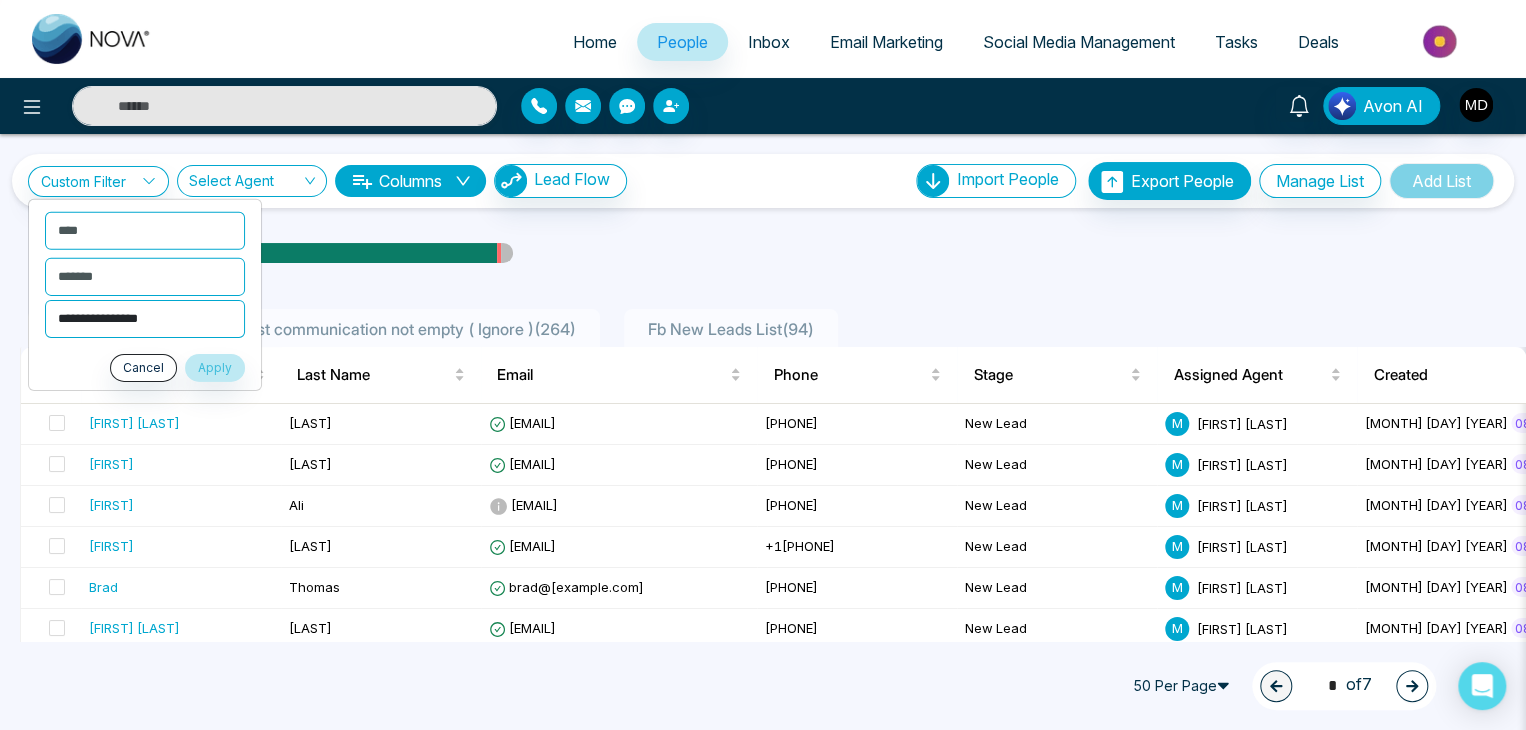 click on "**********" at bounding box center (145, 318) 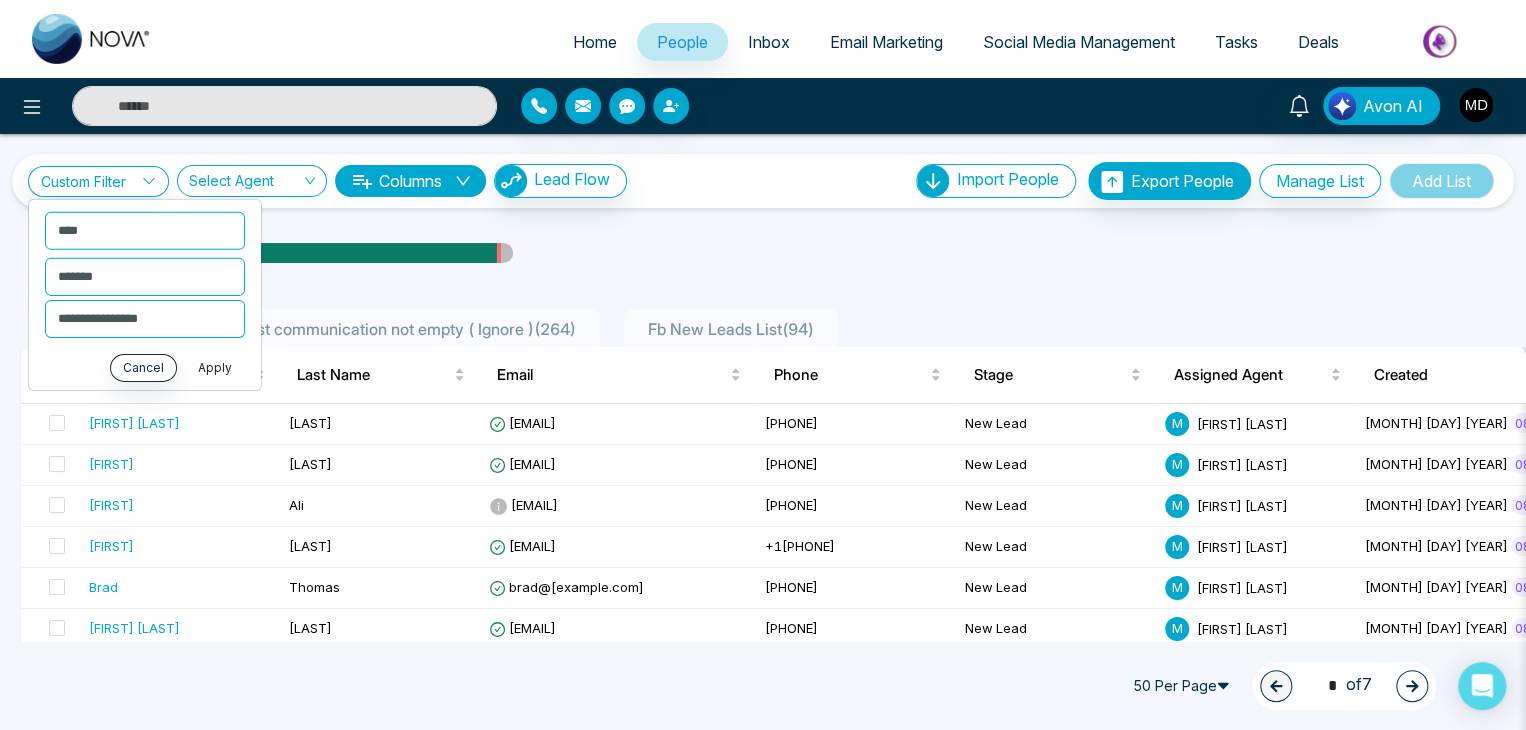 click on "Apply" at bounding box center [215, 367] 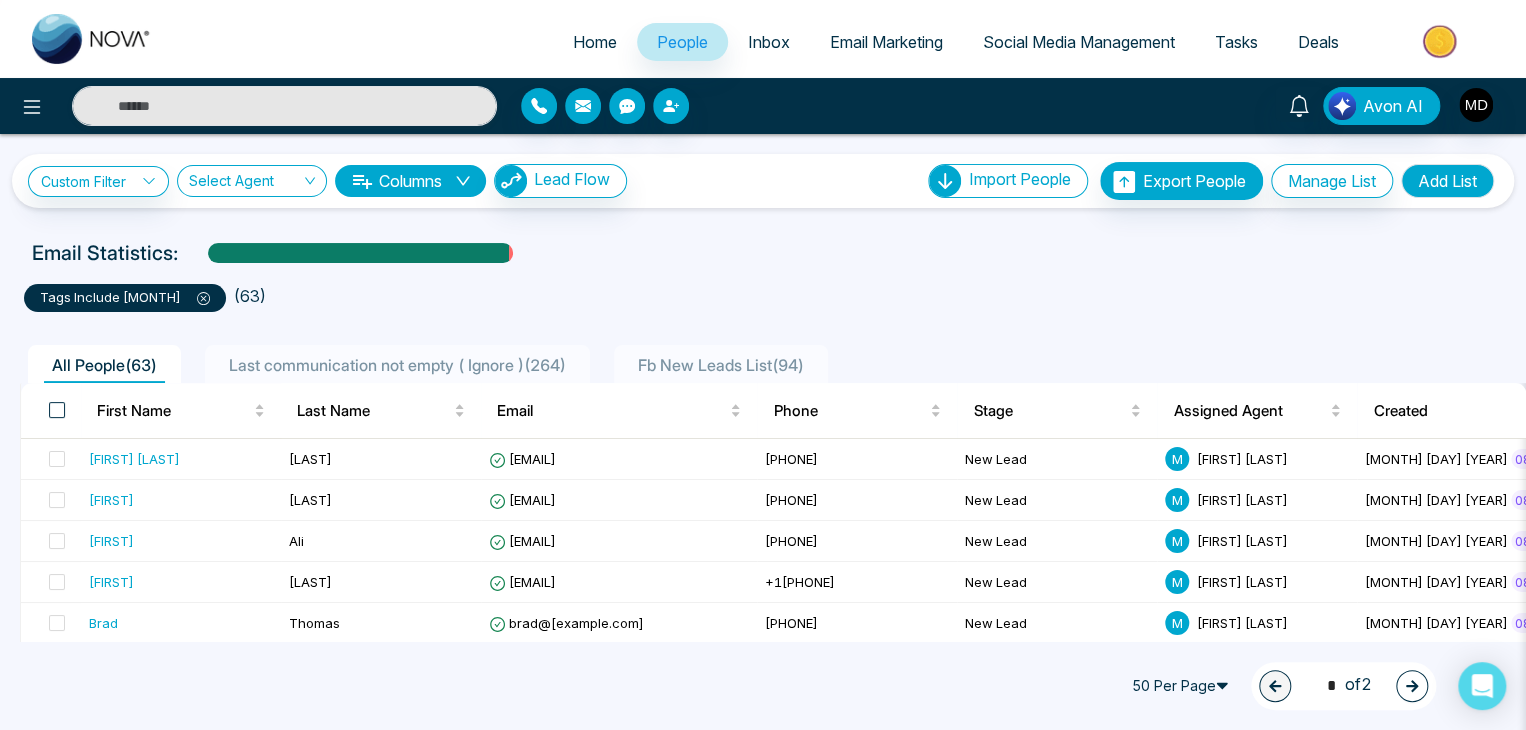click at bounding box center (57, 410) 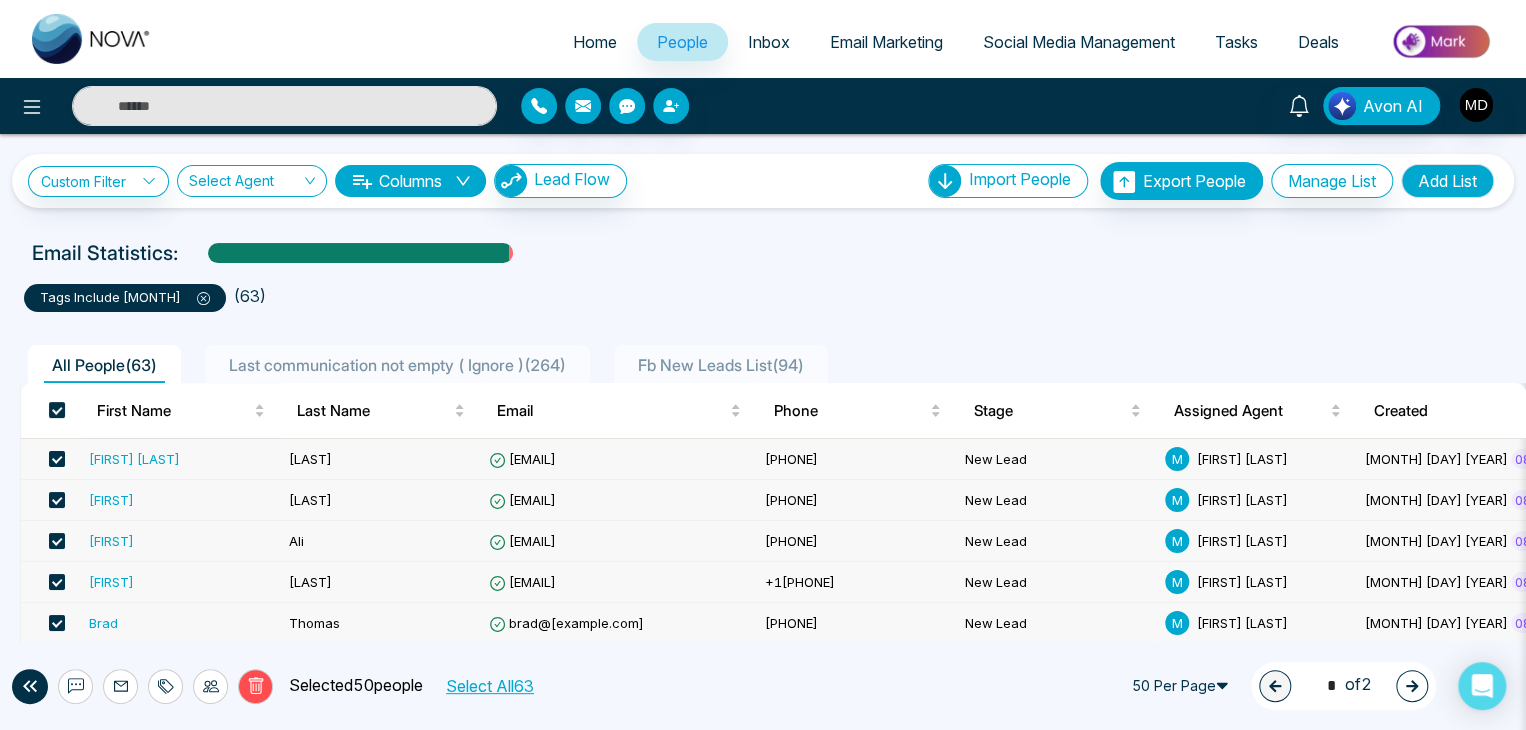 click at bounding box center (1412, 686) 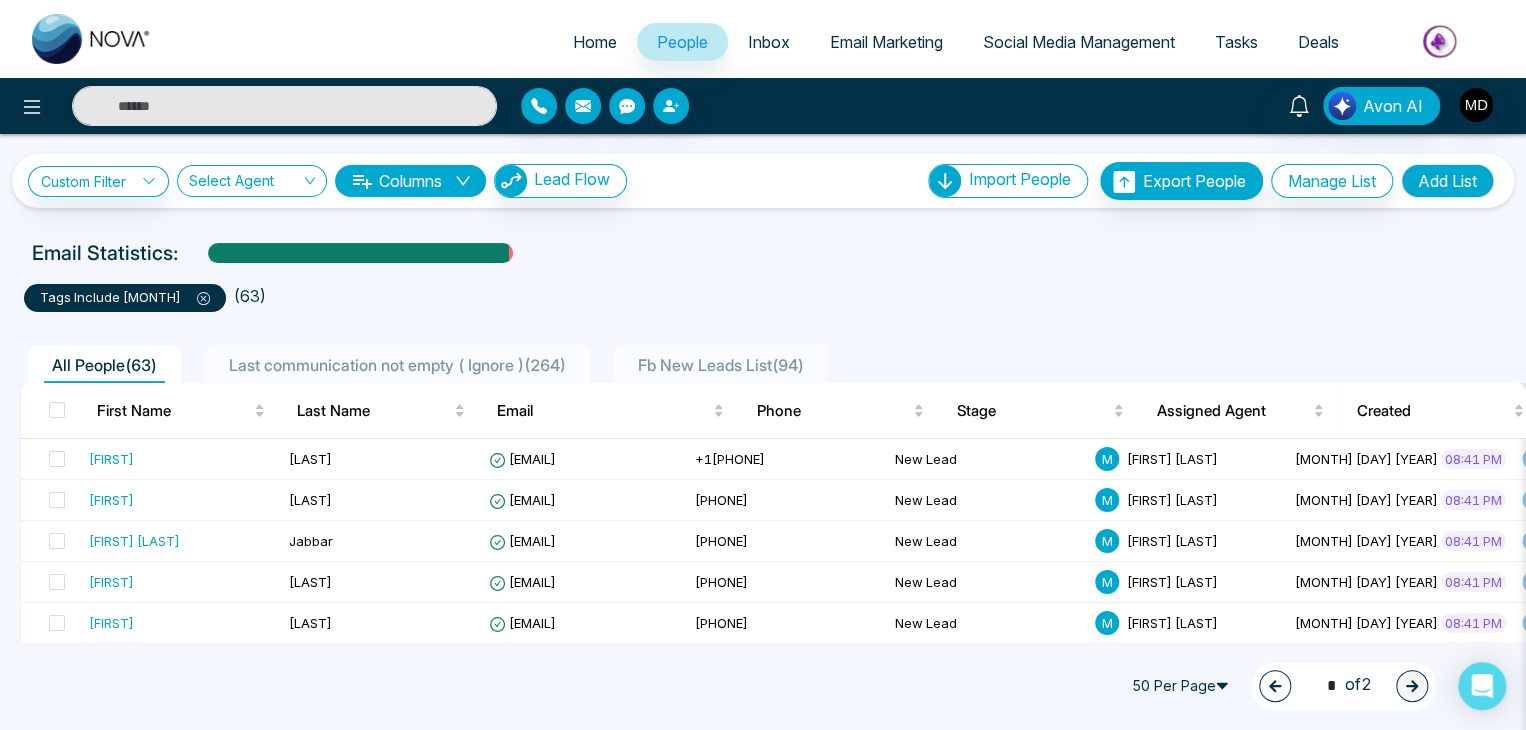 click at bounding box center [1275, 686] 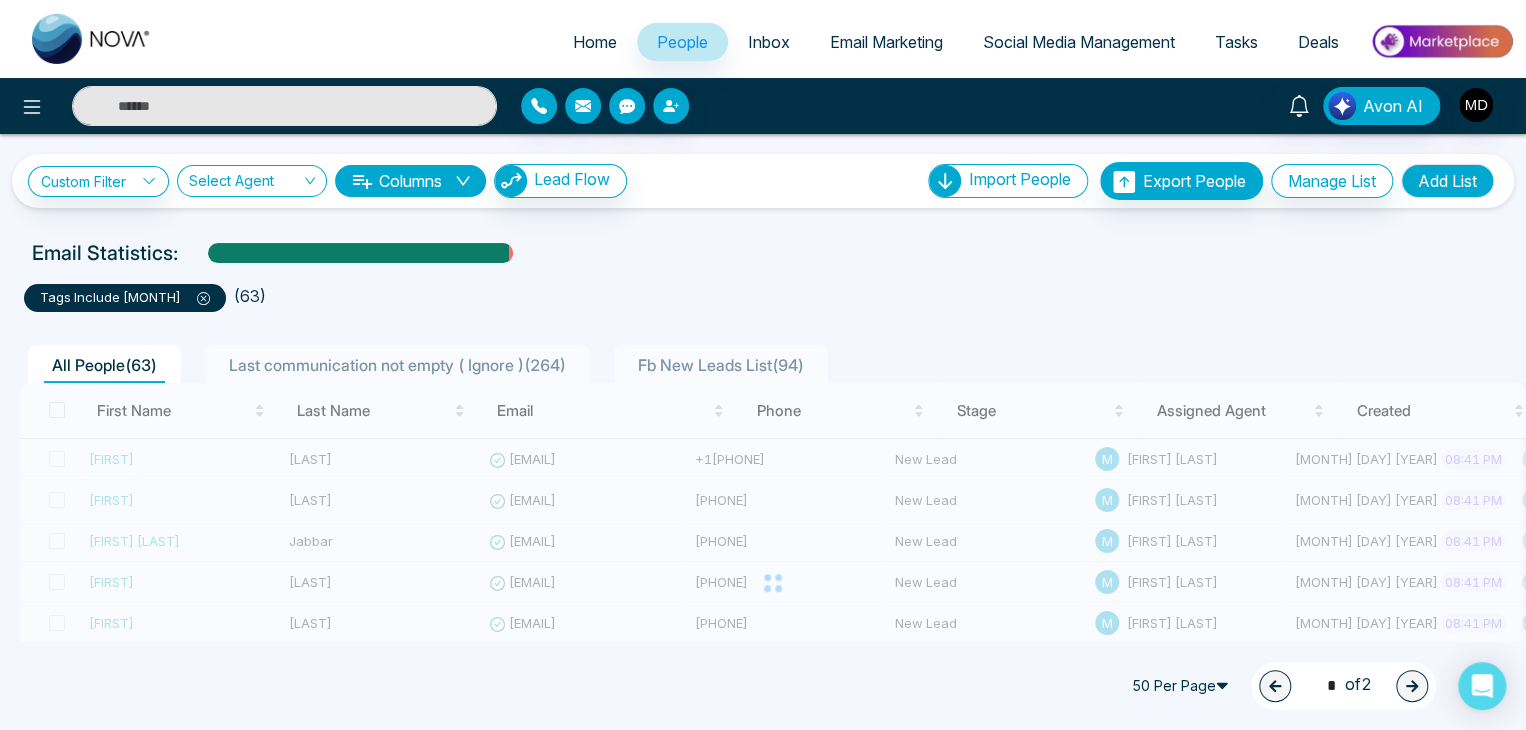 type on "*" 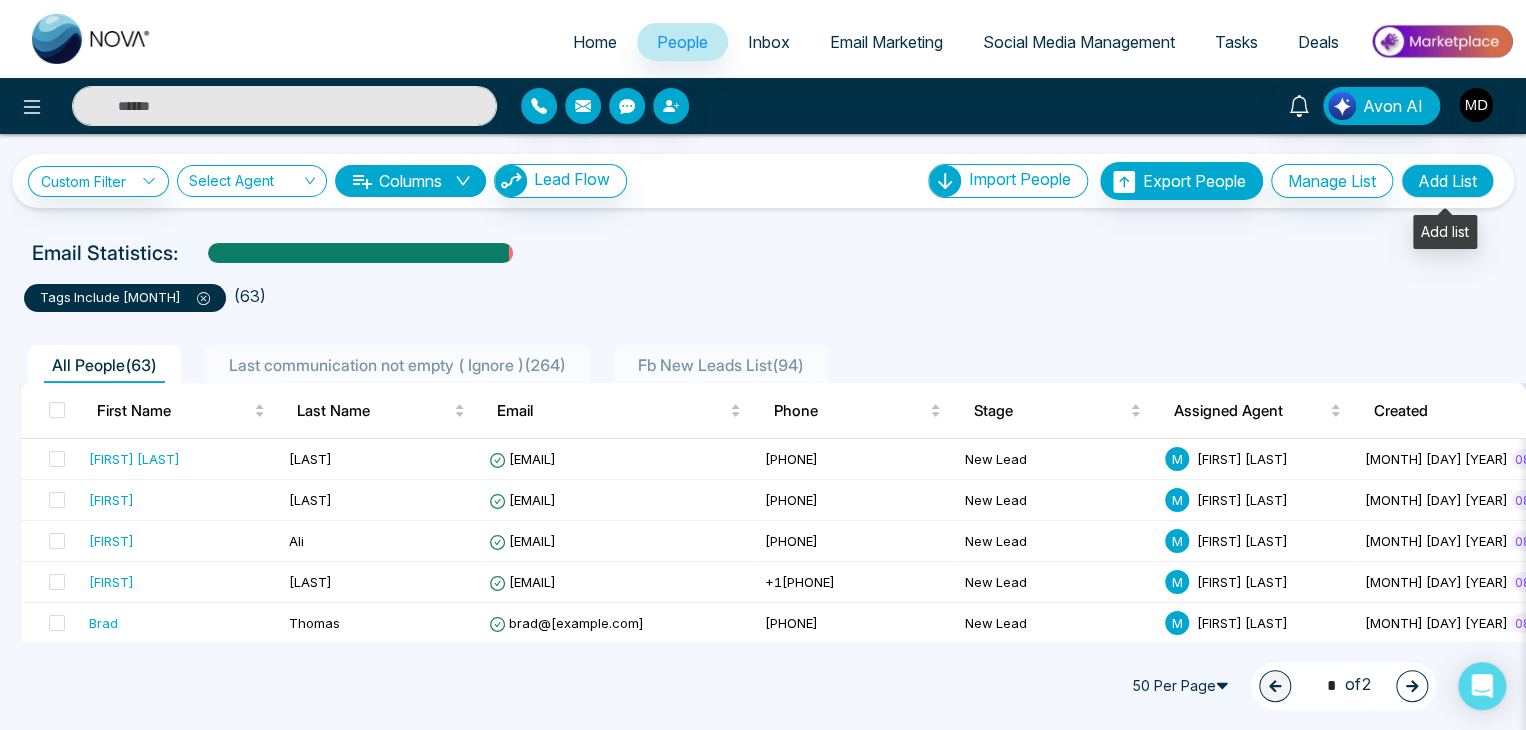 click on "Add List" at bounding box center (1447, 181) 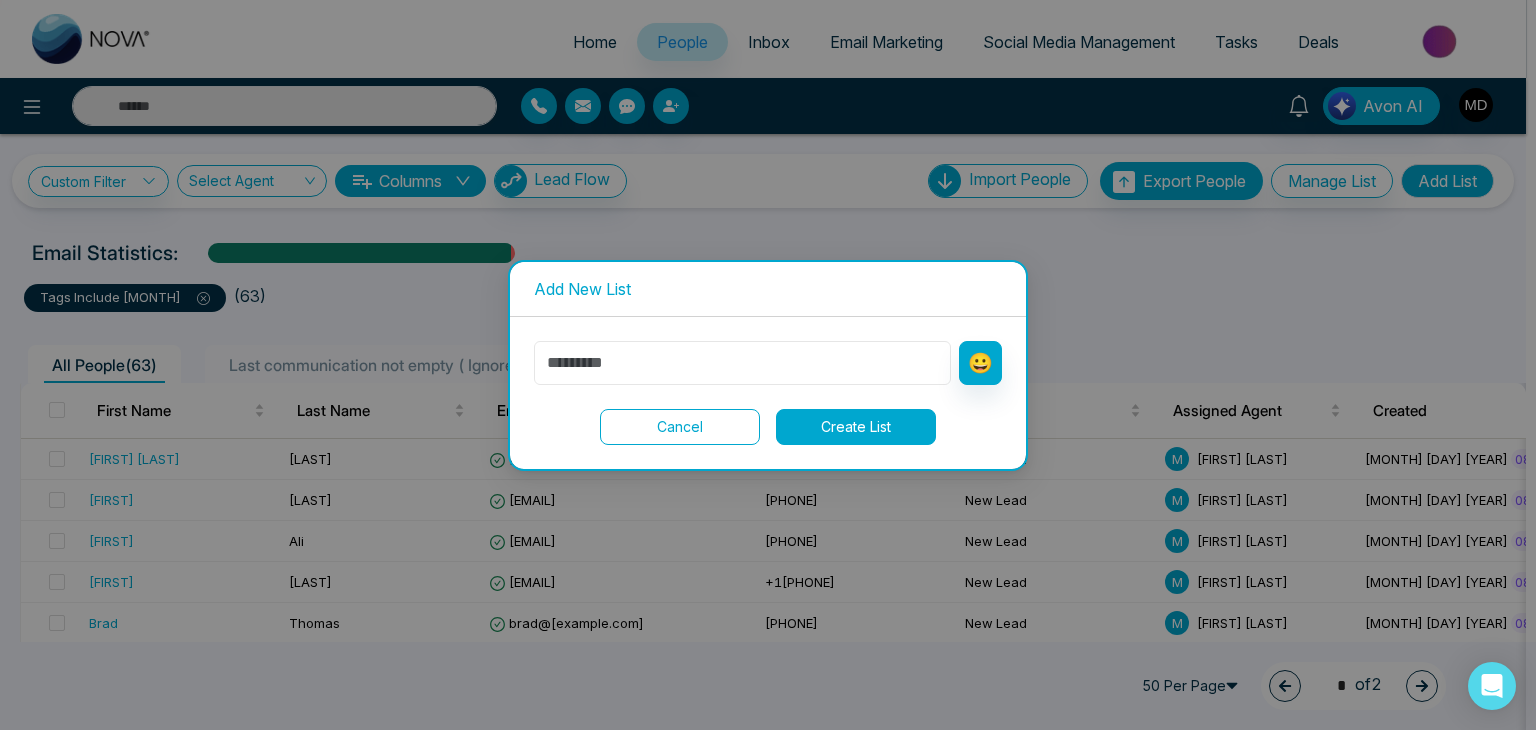 click at bounding box center [742, 363] 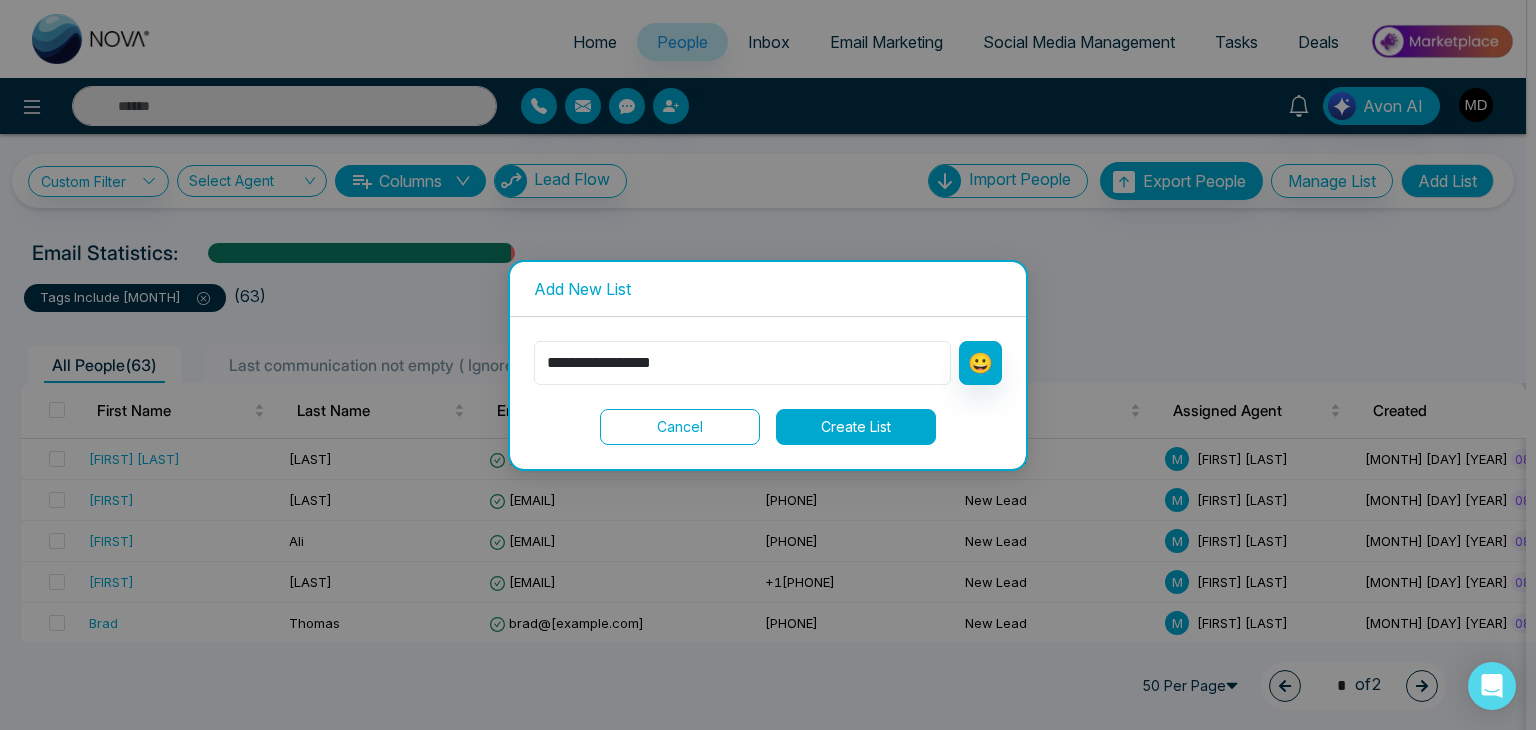 type on "**********" 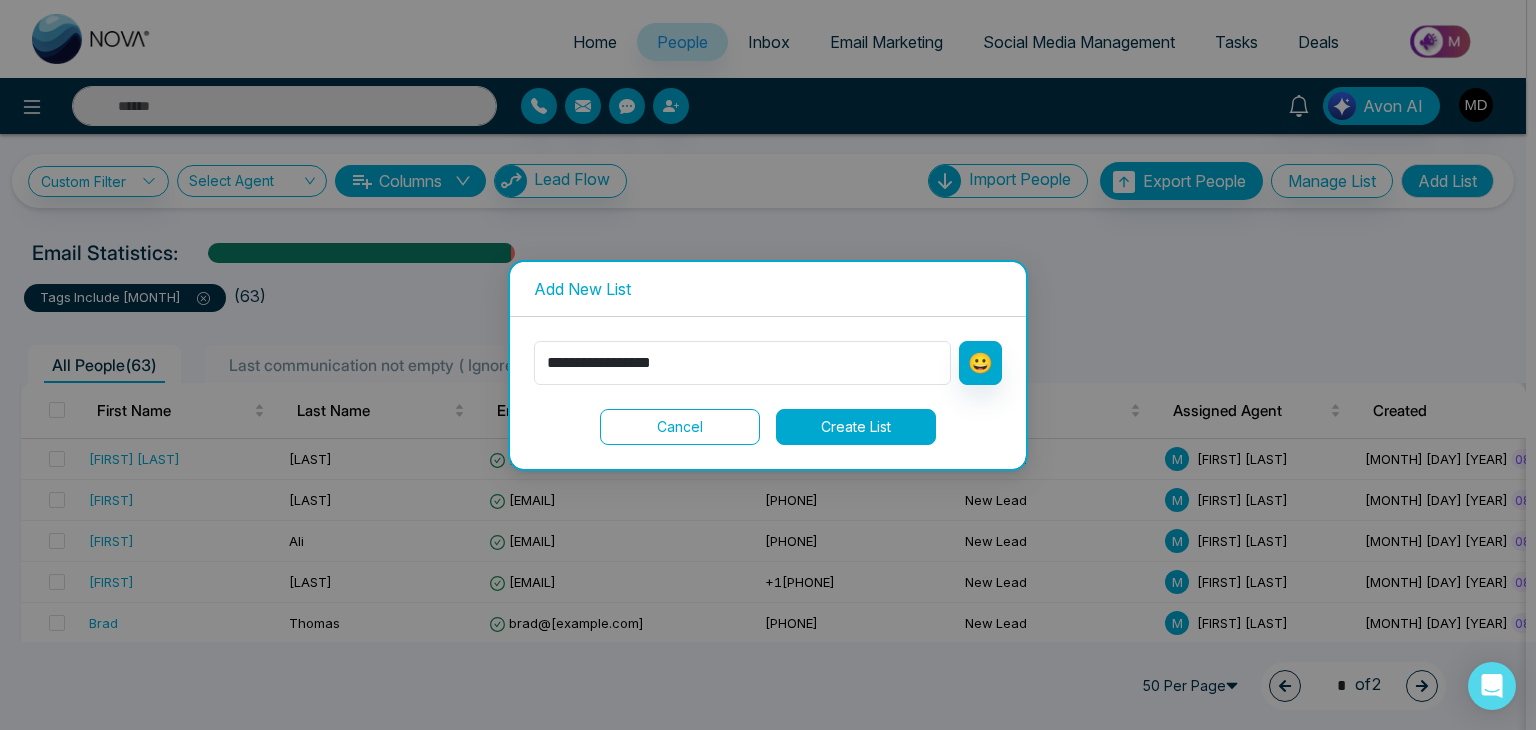 click on "Create List" at bounding box center [856, 427] 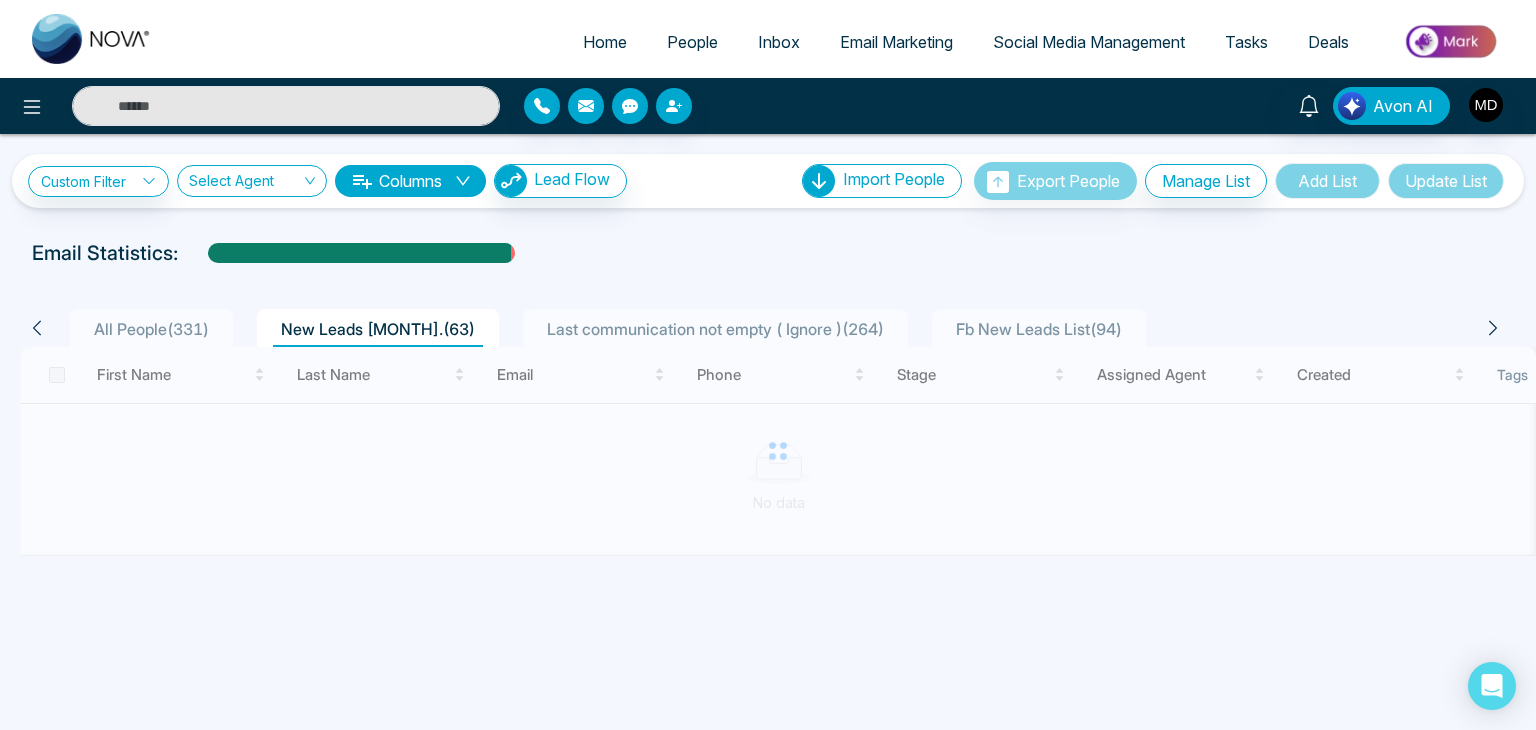 click at bounding box center [778, 451] 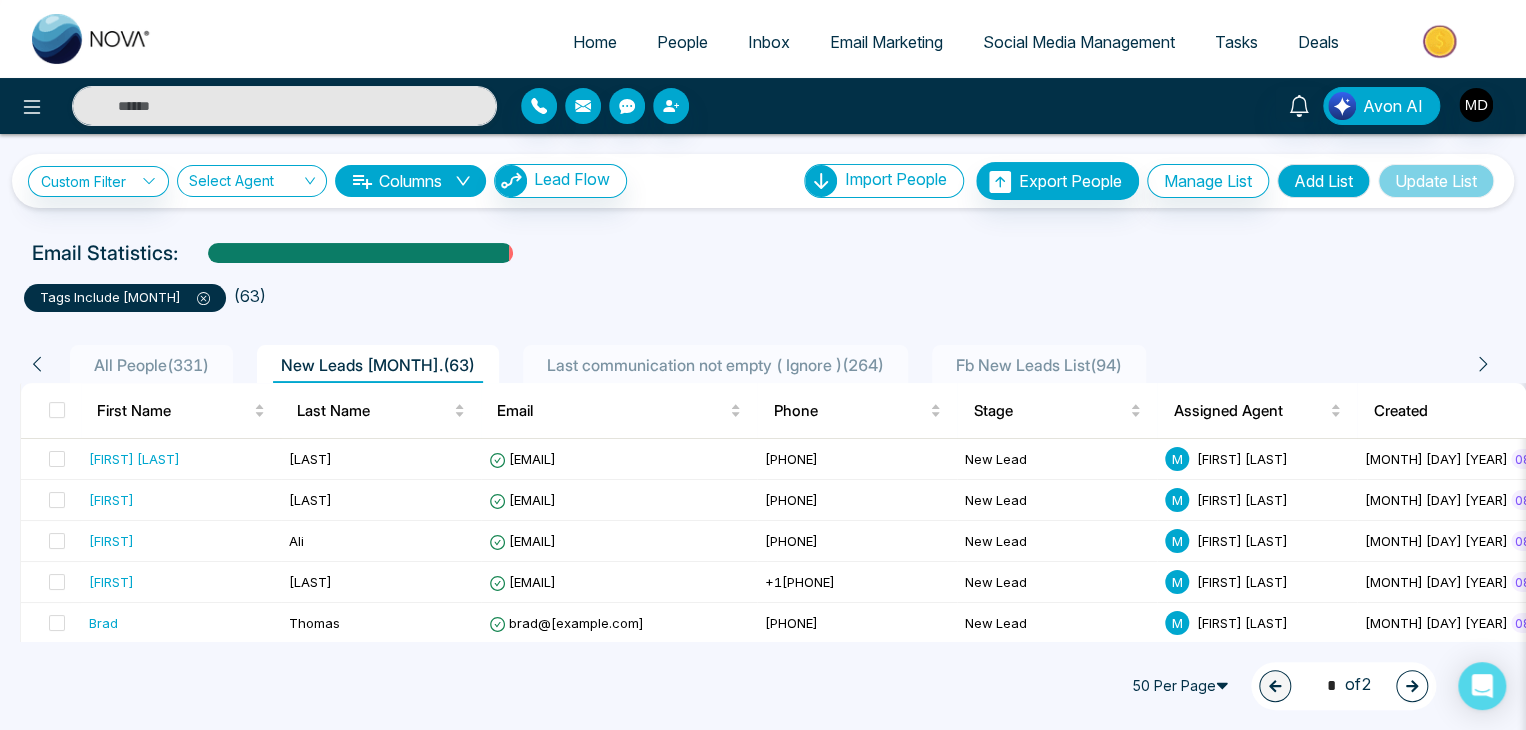 click on "Fb New Leads List  ( [NUMBER] )" at bounding box center [1039, 365] 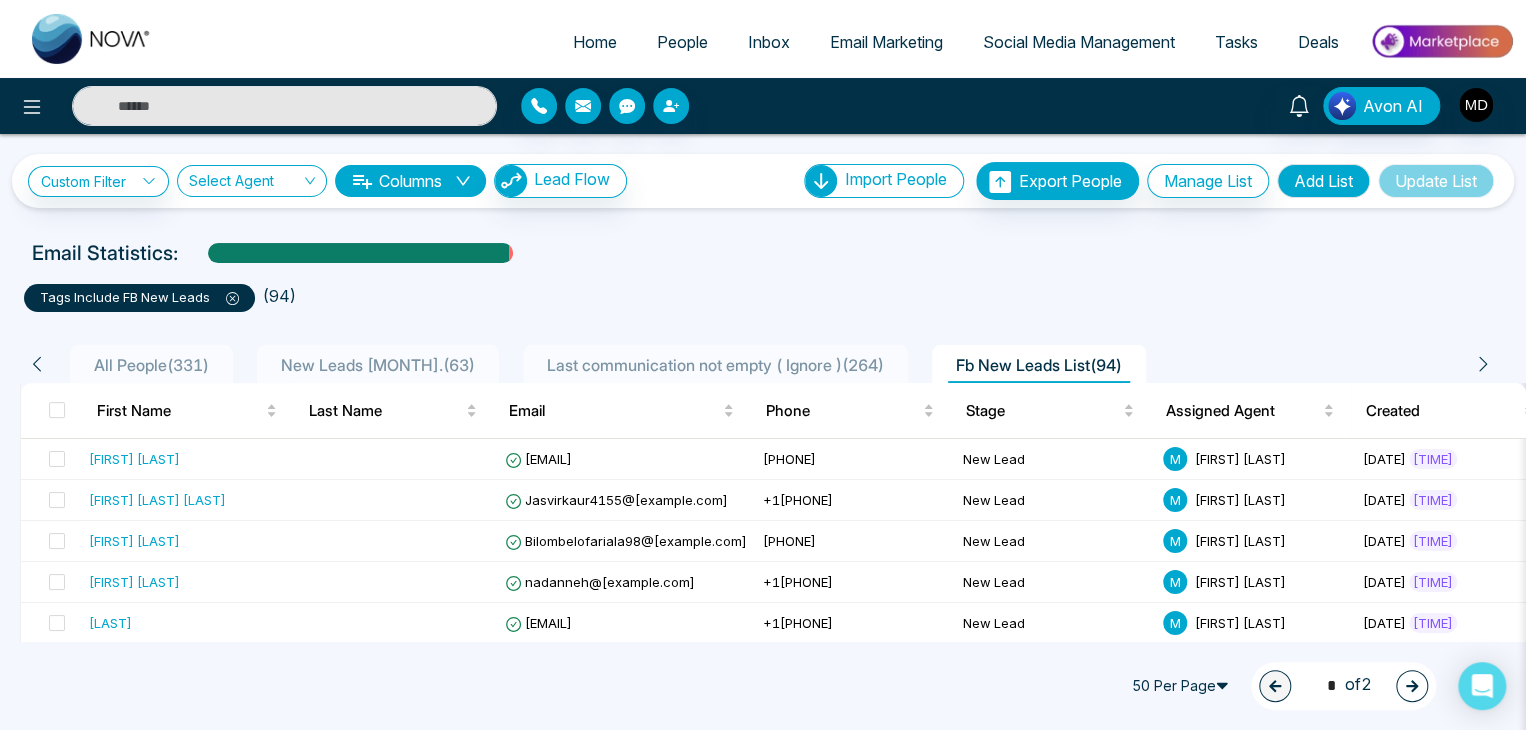 click on "New Leads [MONTH]. ( 63 )" at bounding box center (378, 365) 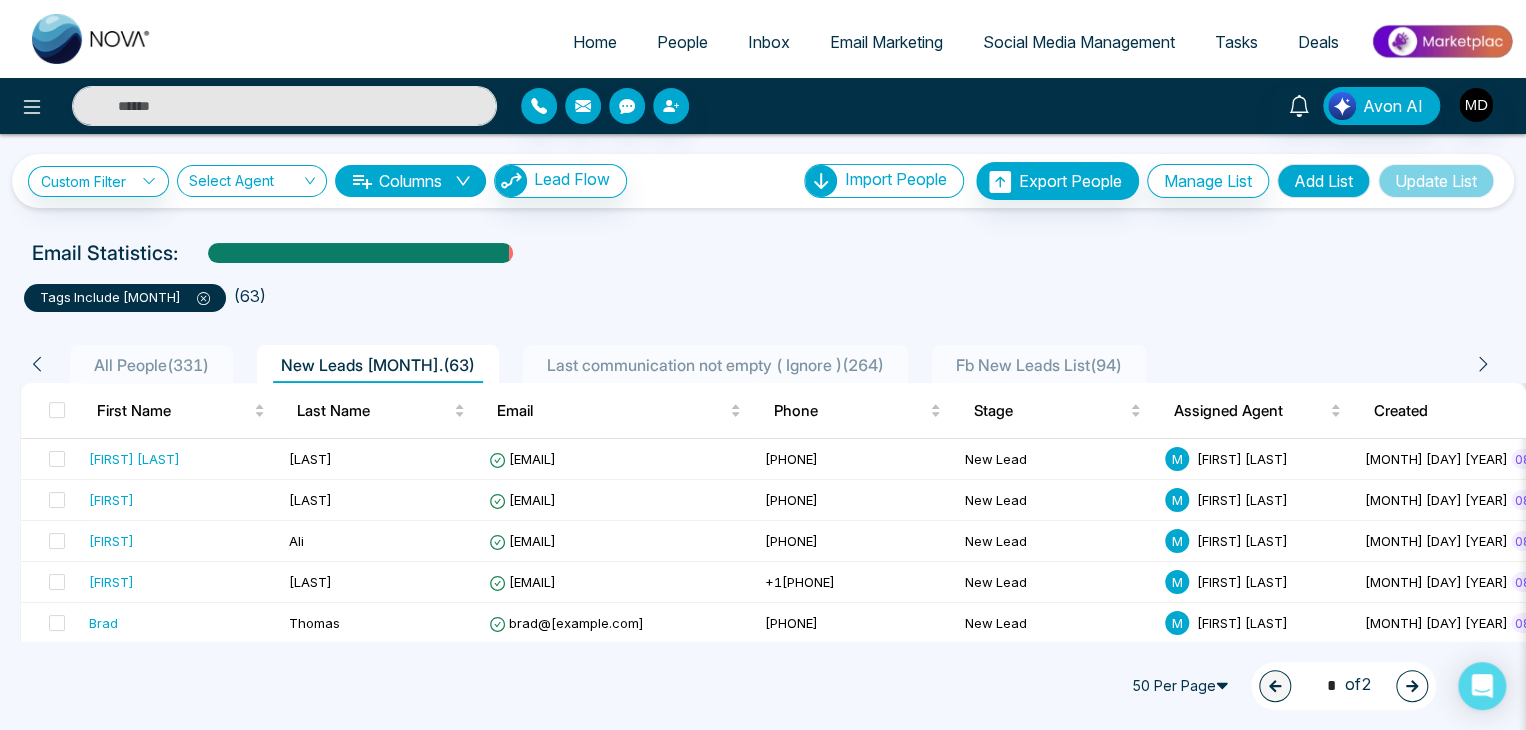 click on "50 Per Page 1 *  of  2" at bounding box center (763, 686) 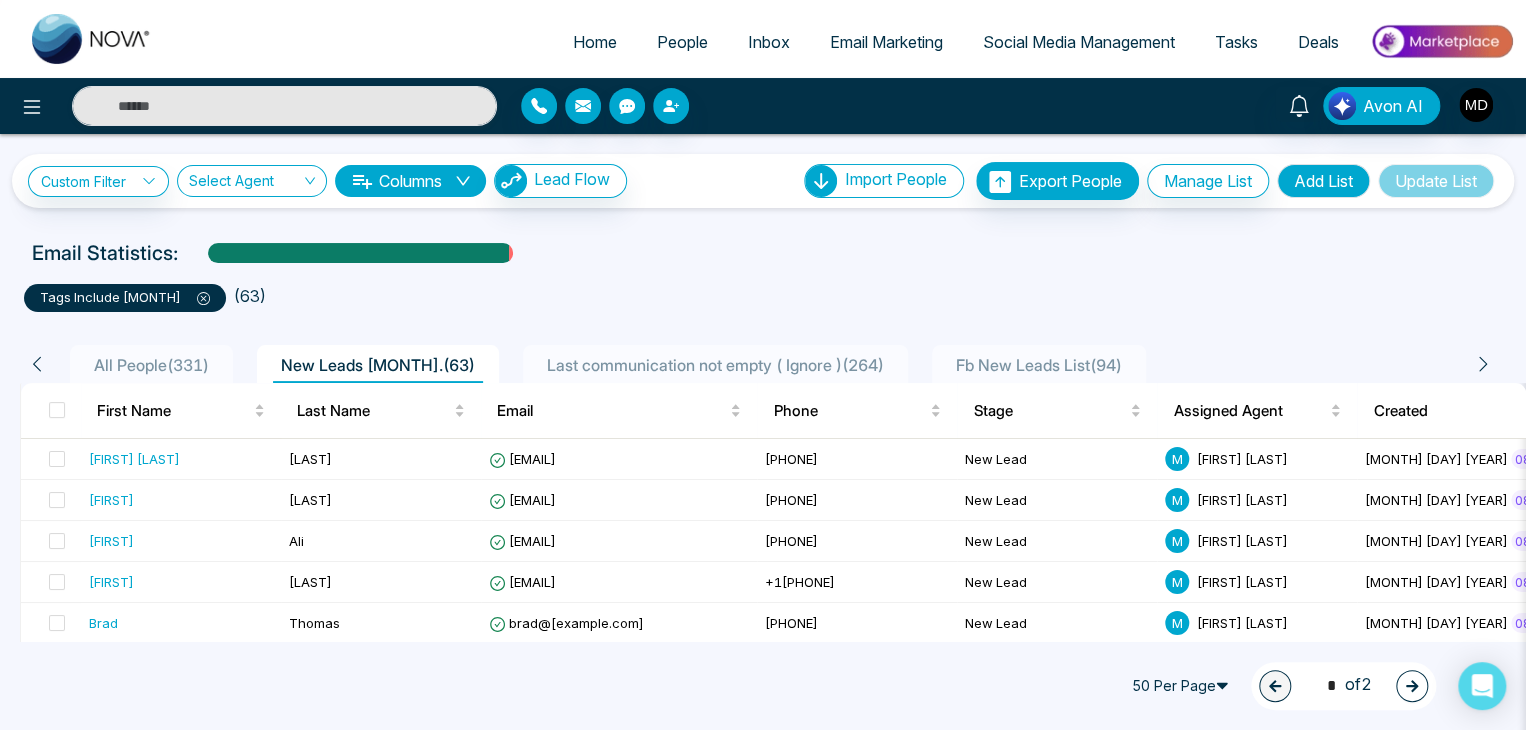 click on "Fb New Leads List  ( [NUMBER] )" at bounding box center [1039, 365] 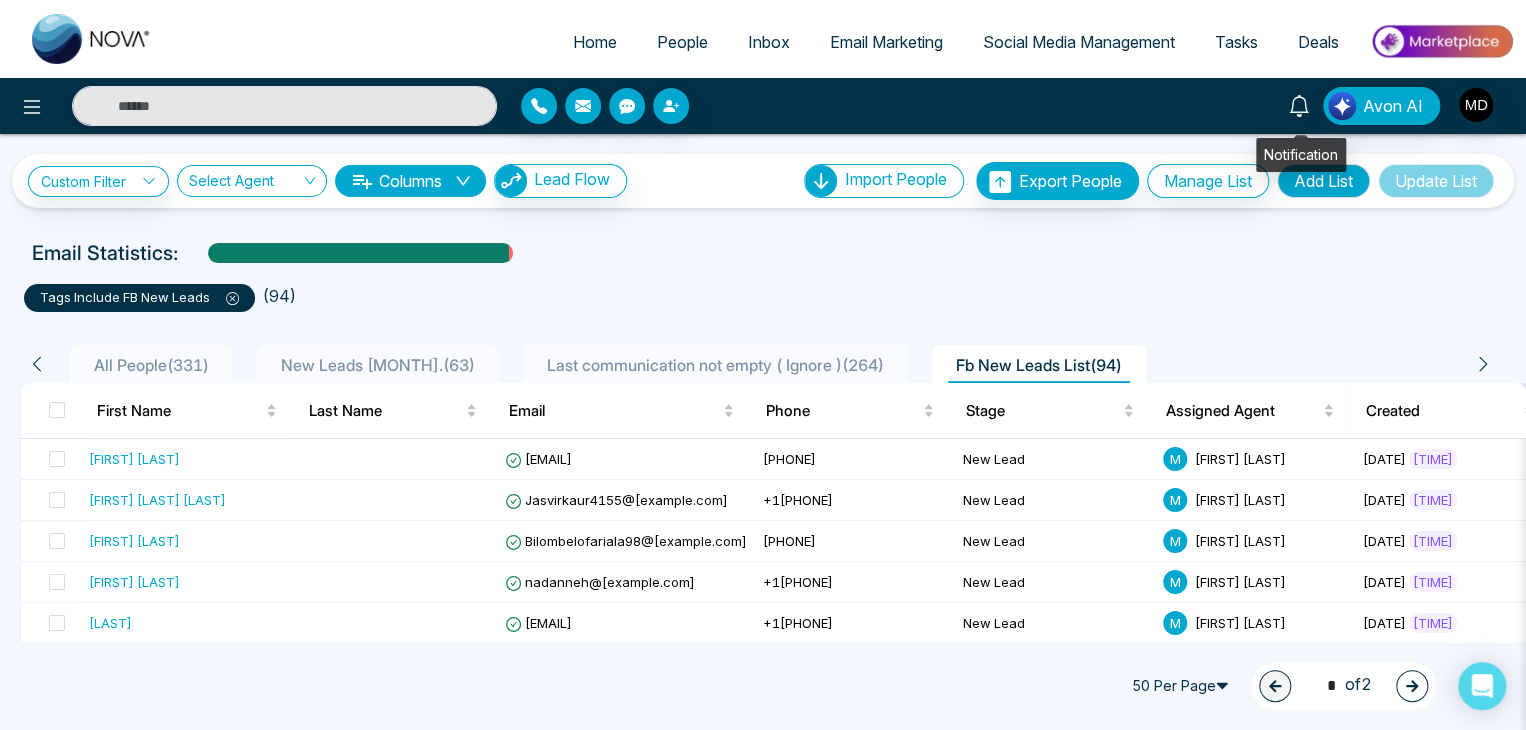 click 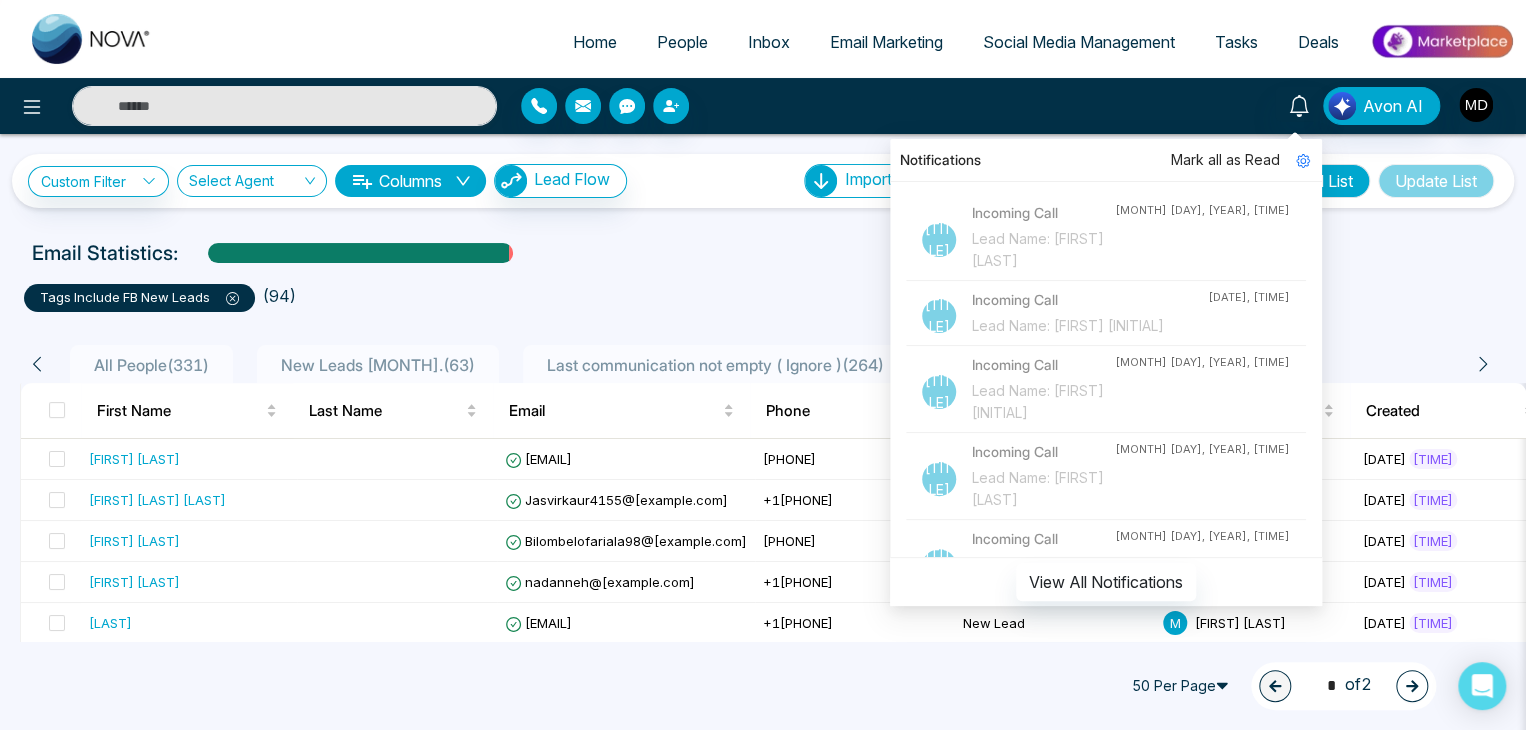 click on "Incoming Call Lead Name: [FIRST] [LAST]" at bounding box center [1043, 237] 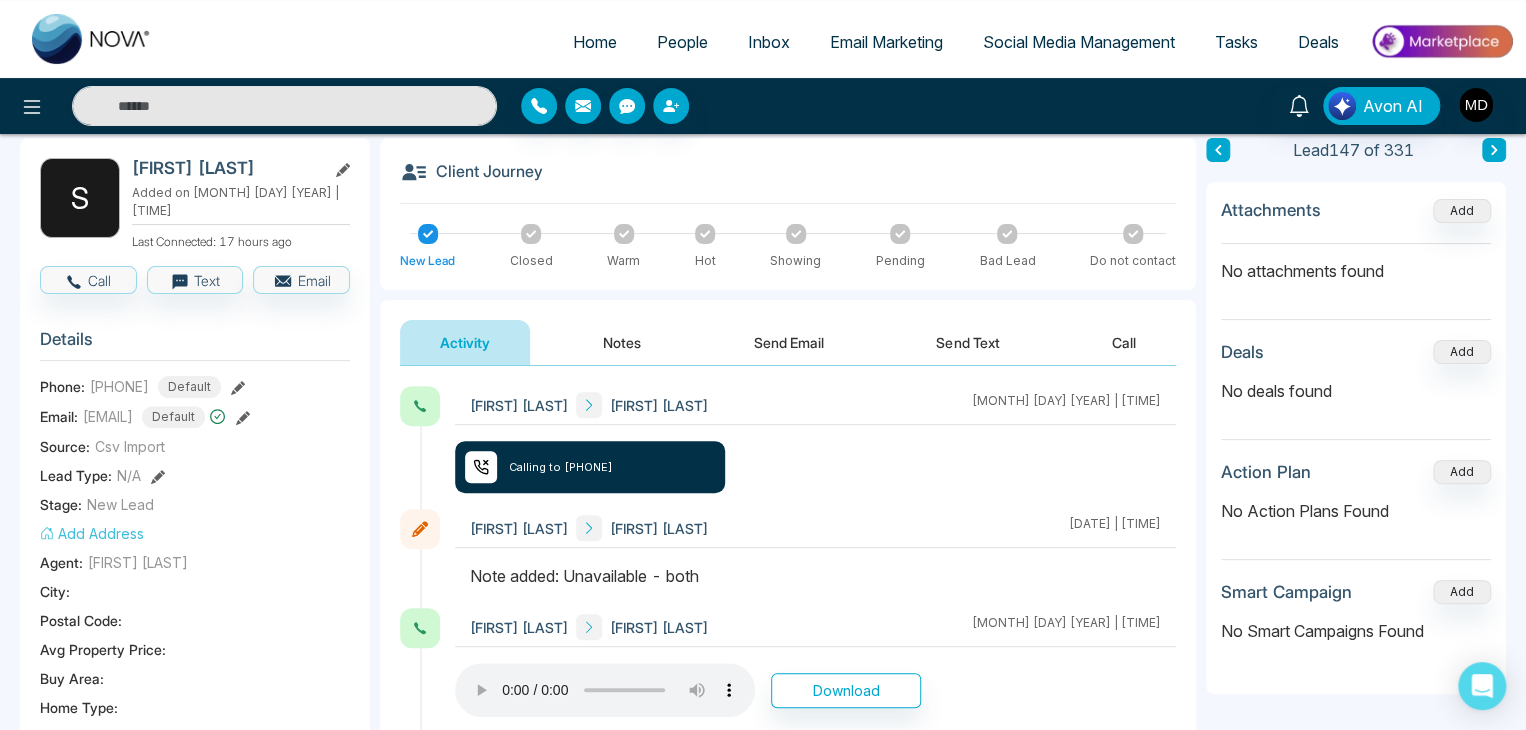 scroll, scrollTop: 200, scrollLeft: 0, axis: vertical 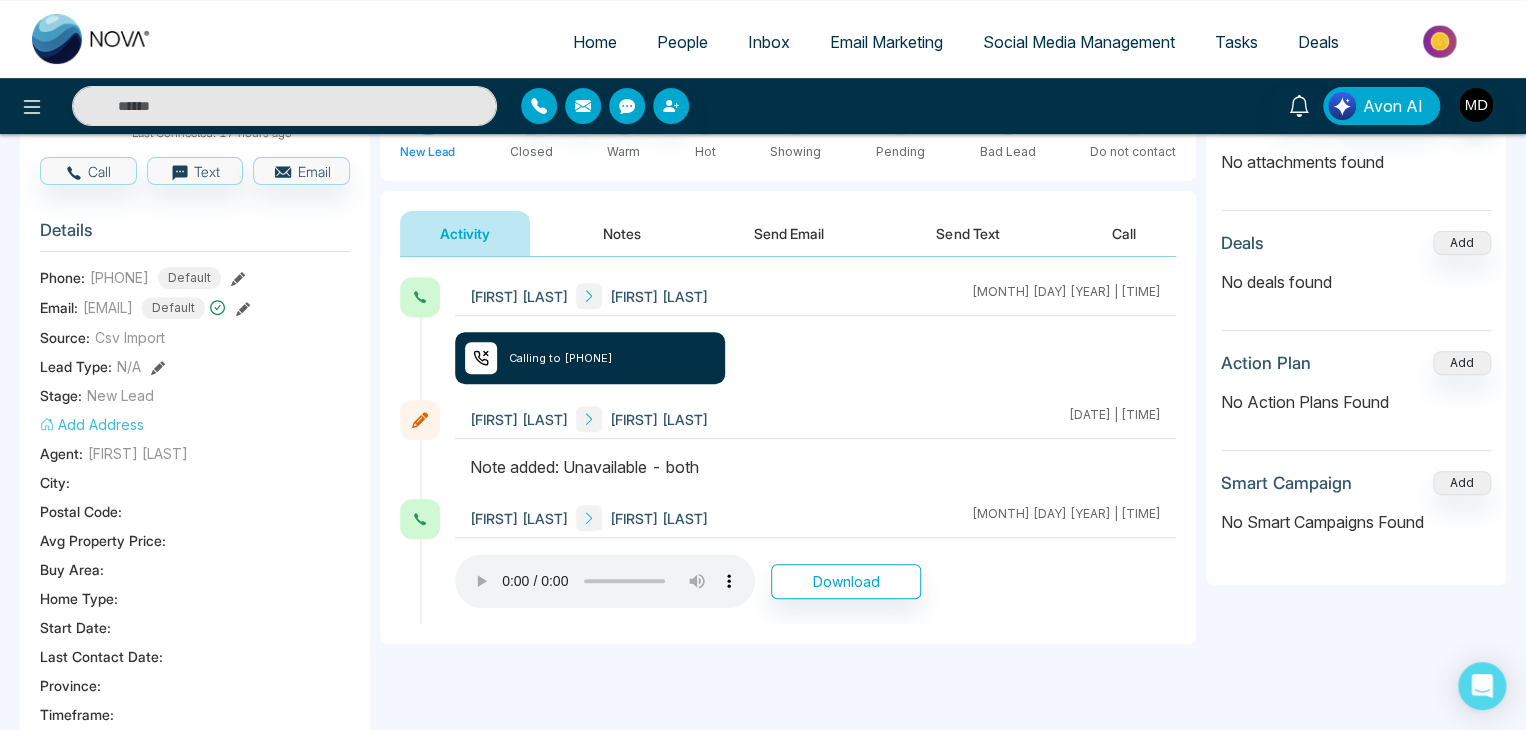 click on "**********" at bounding box center [763, 702] 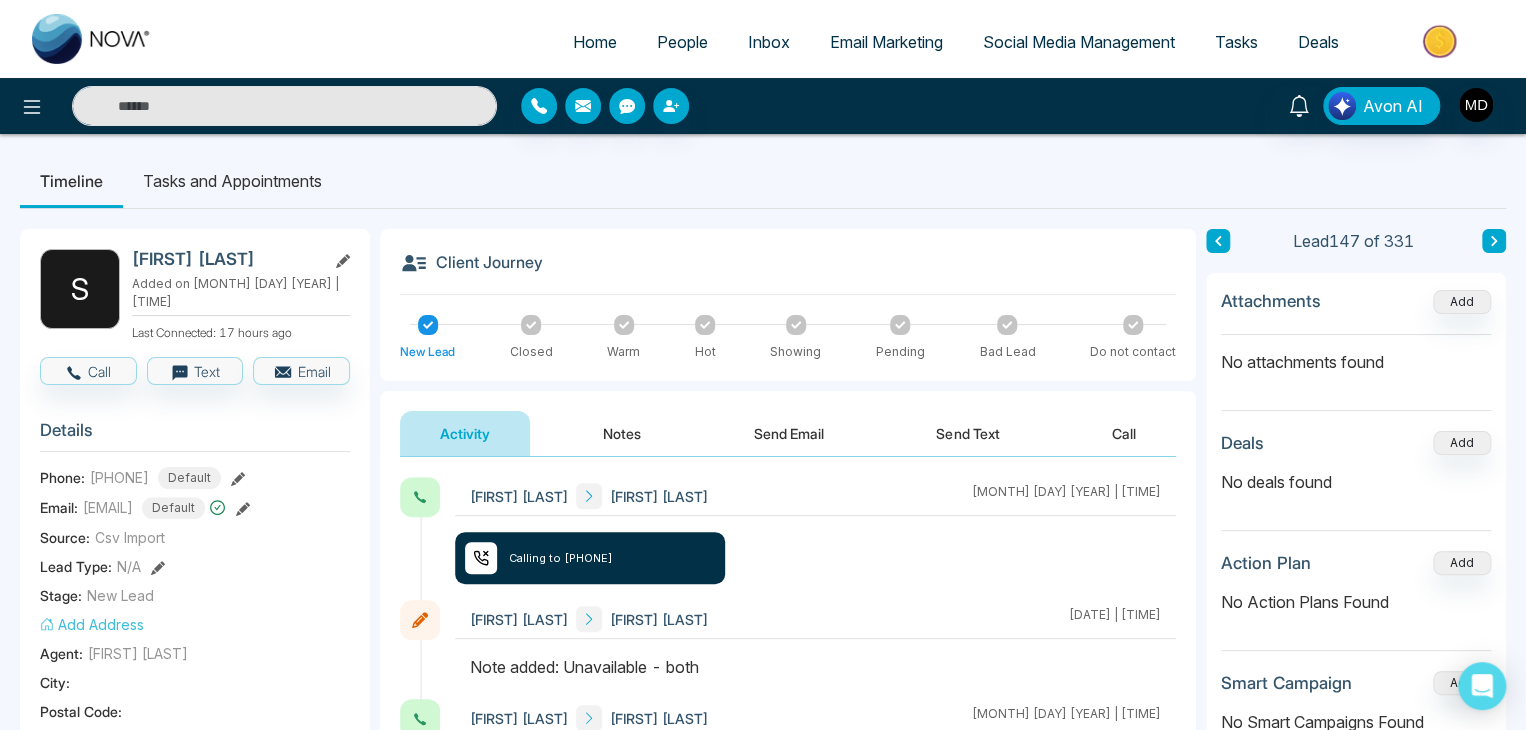 scroll, scrollTop: 0, scrollLeft: 0, axis: both 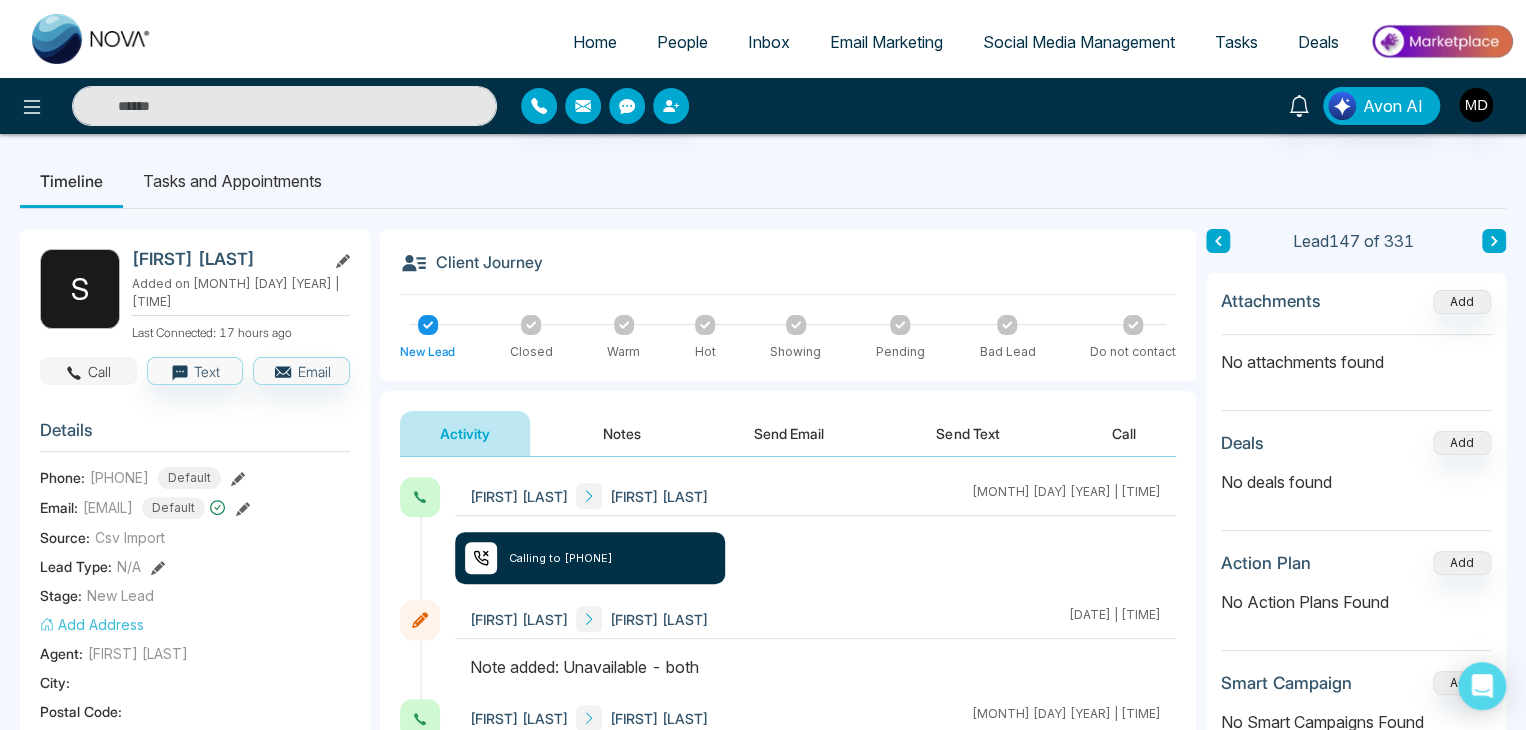 click on "Call" at bounding box center (88, 371) 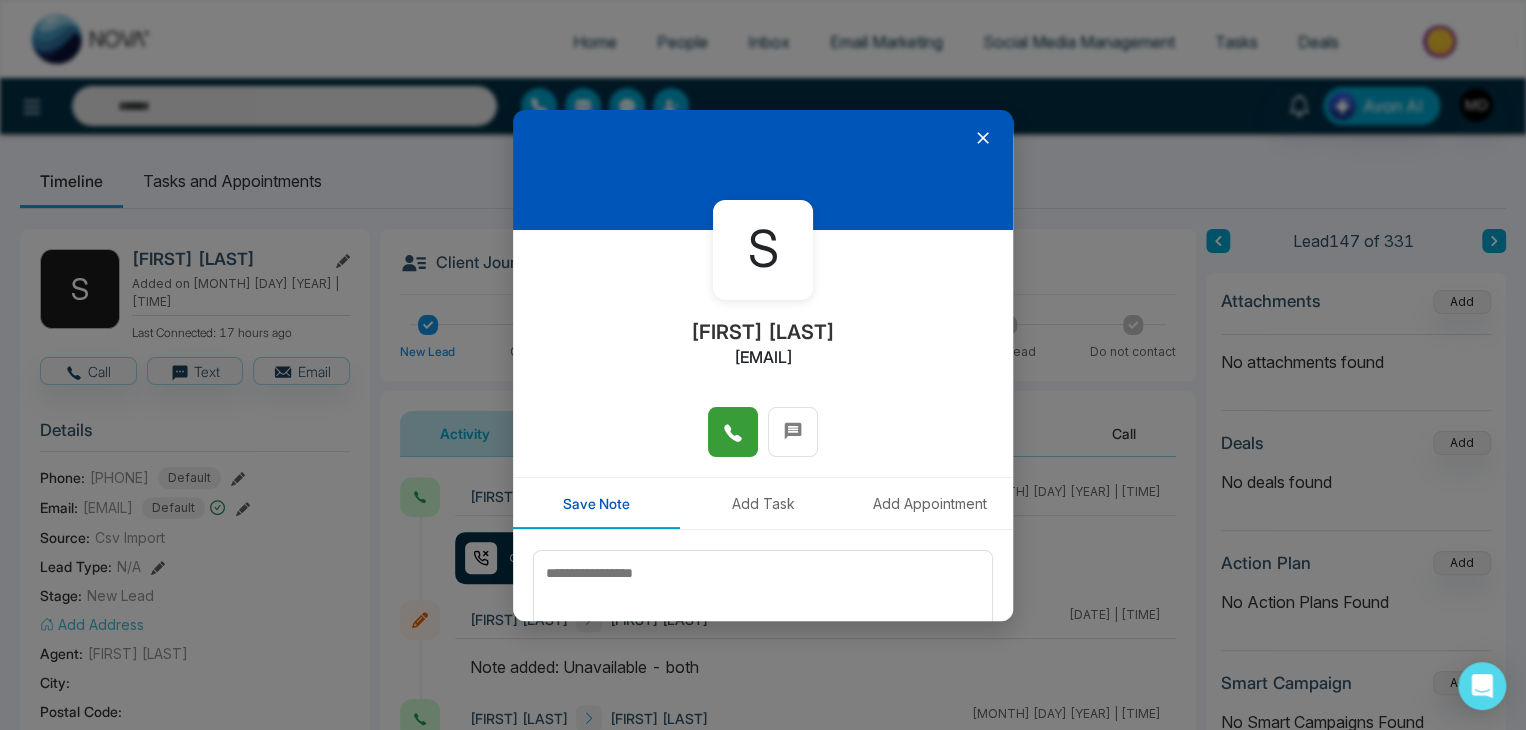 click 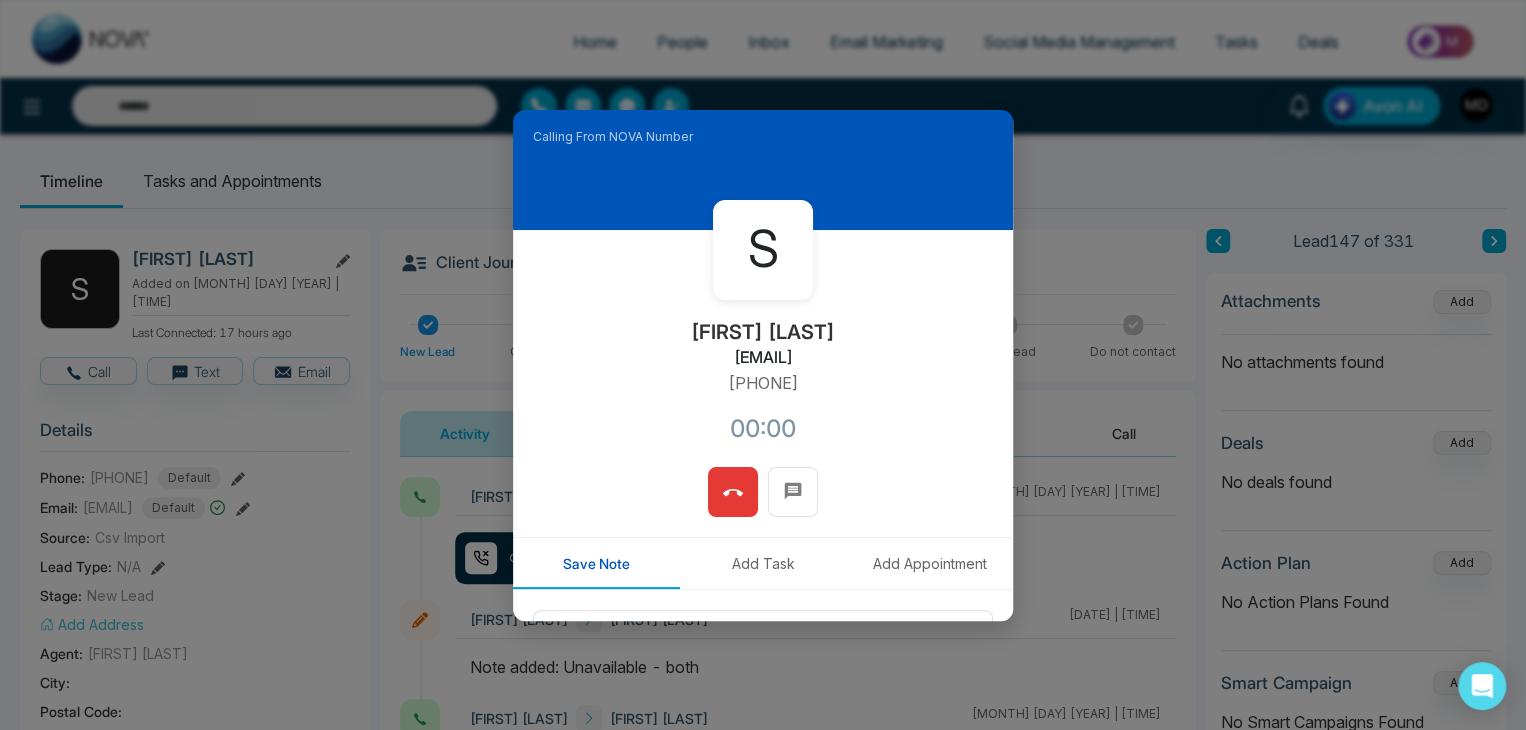 drag, startPoint x: 818, startPoint y: 390, endPoint x: 684, endPoint y: 397, distance: 134.18271 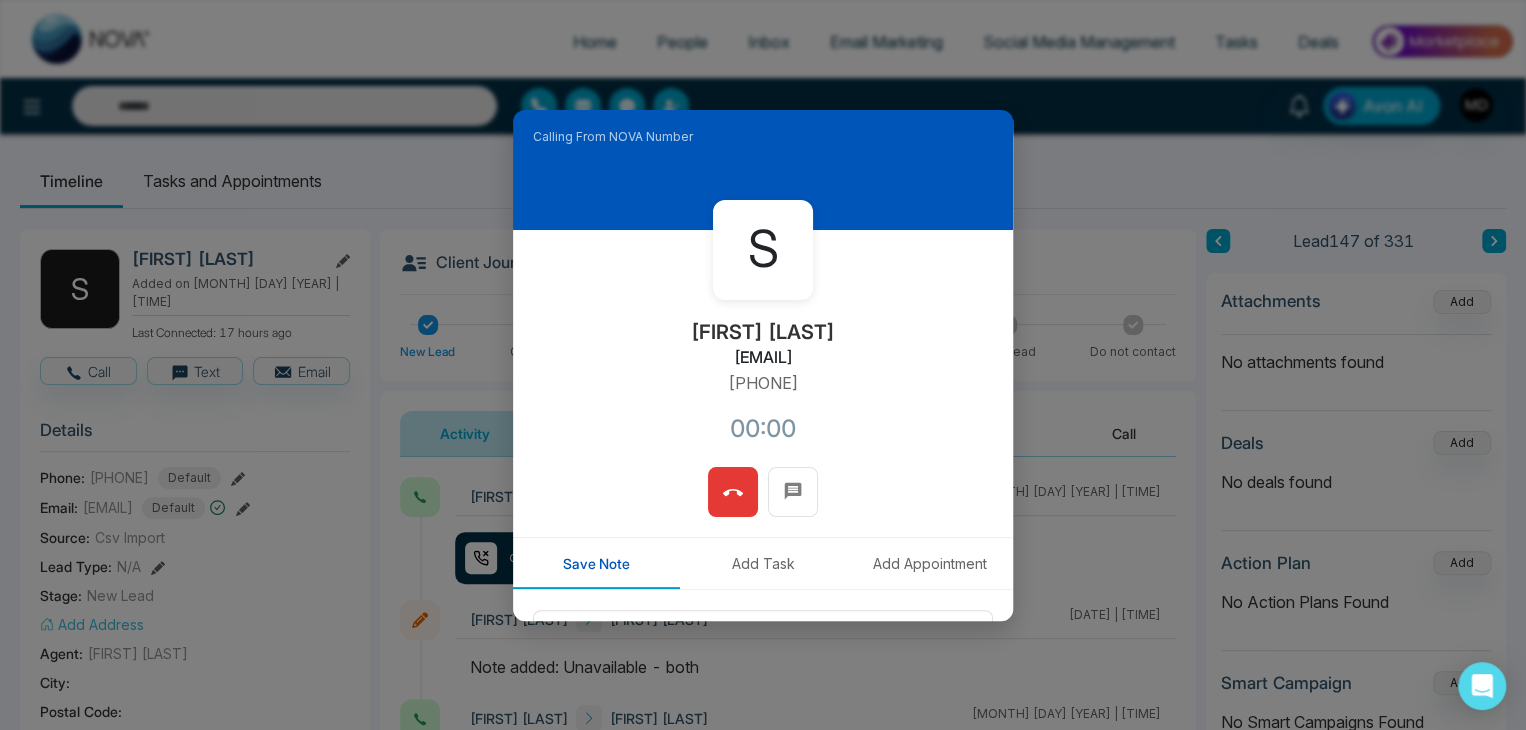 click on "[FIRST] [LAST] [EMAIL] [PHONE] [TIME]" at bounding box center [763, 348] 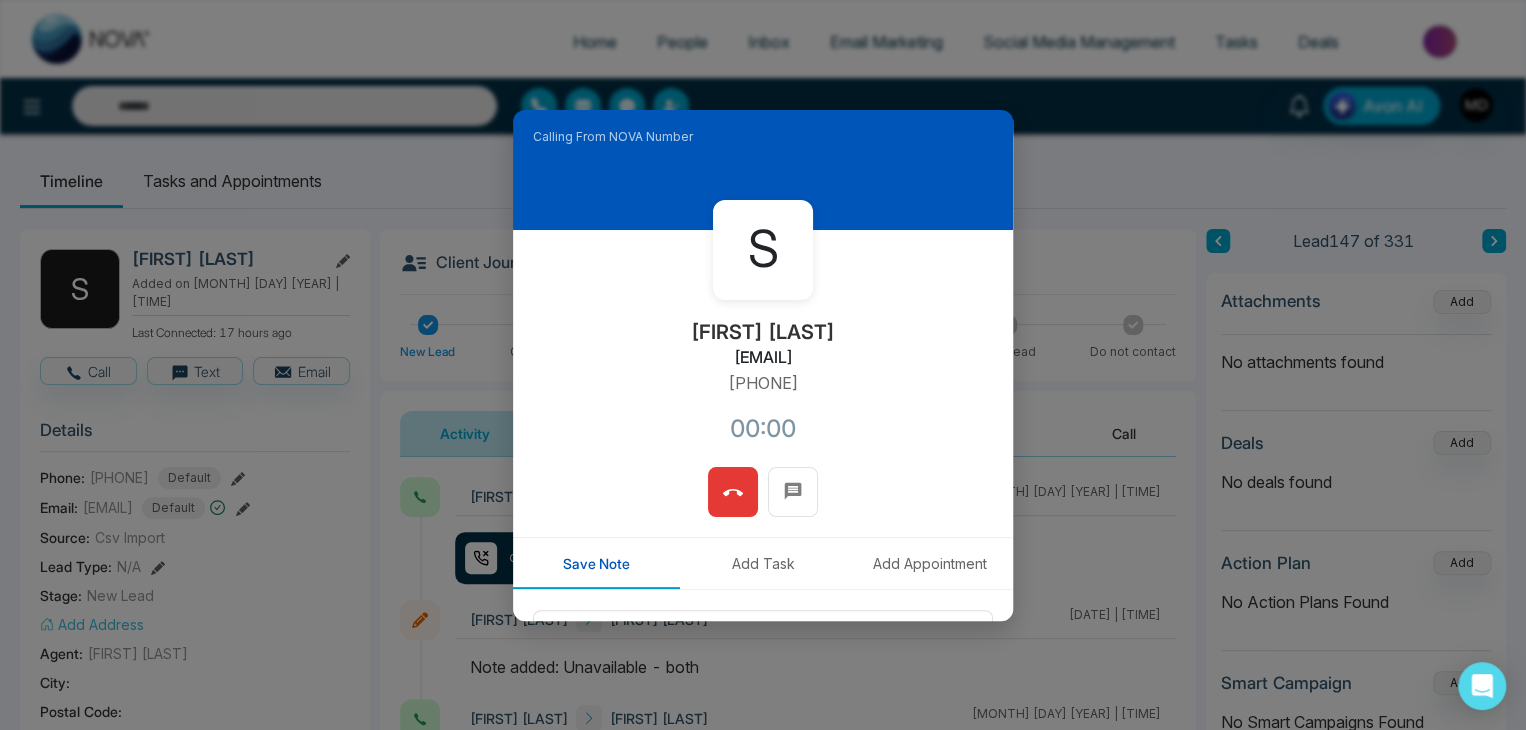 copy on "[PHONE]" 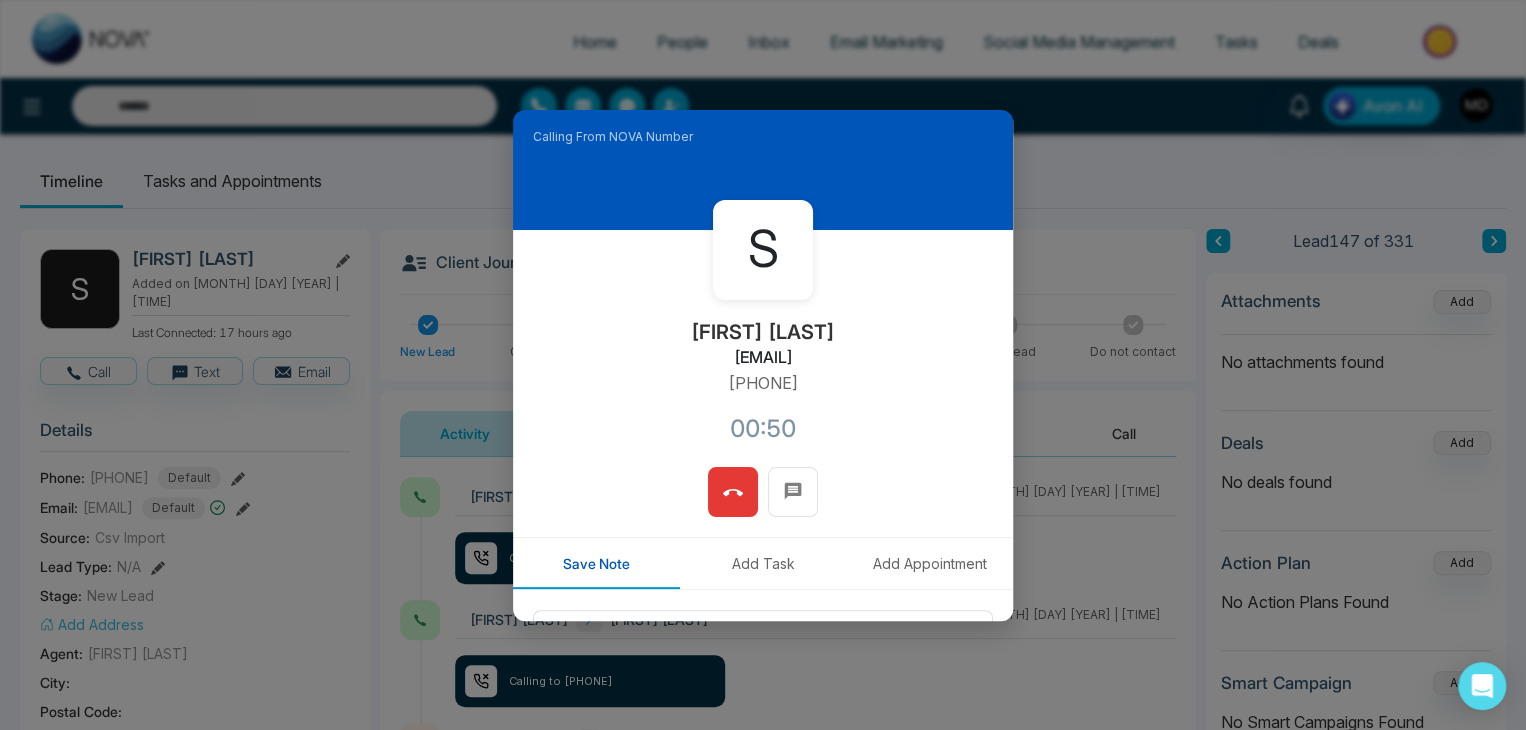 scroll, scrollTop: 0, scrollLeft: 0, axis: both 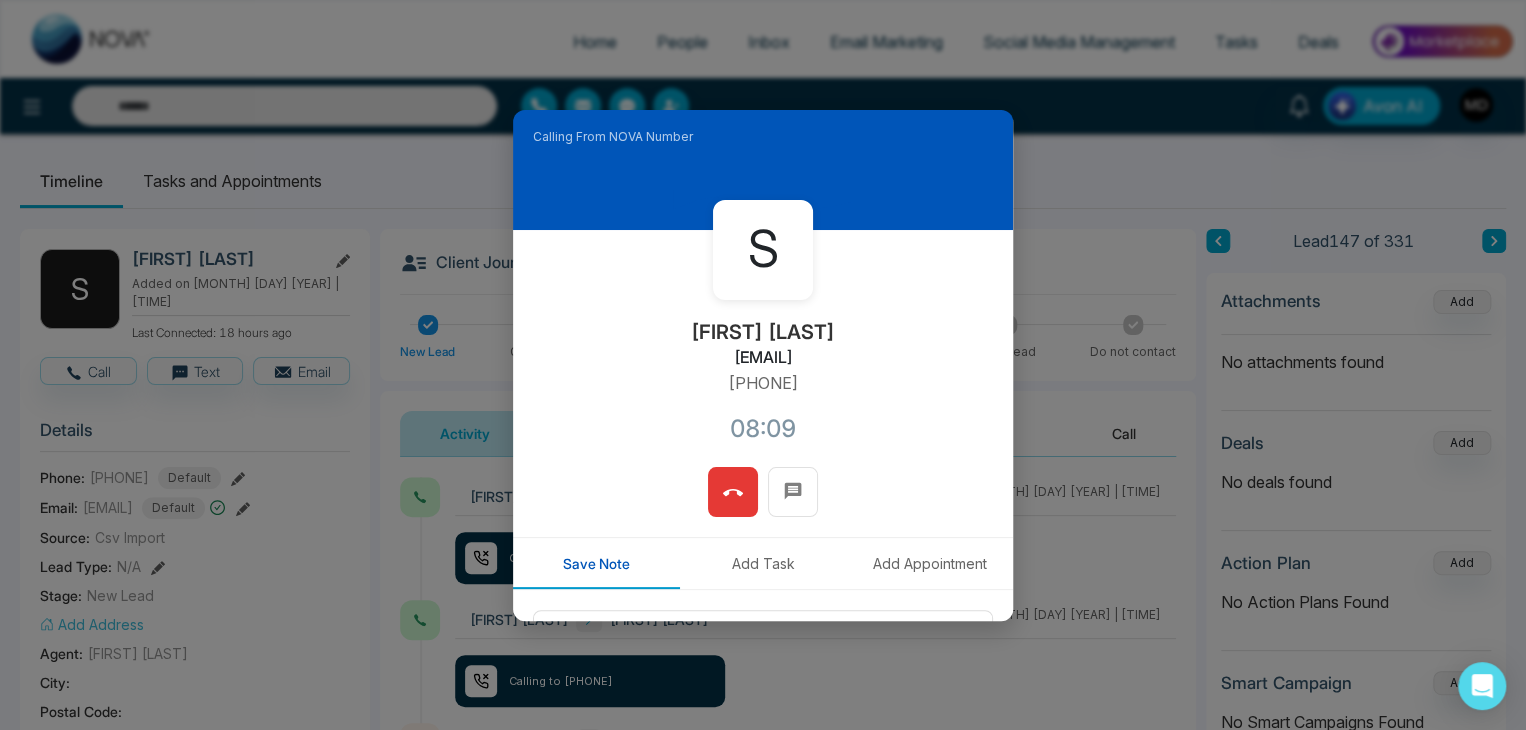 click 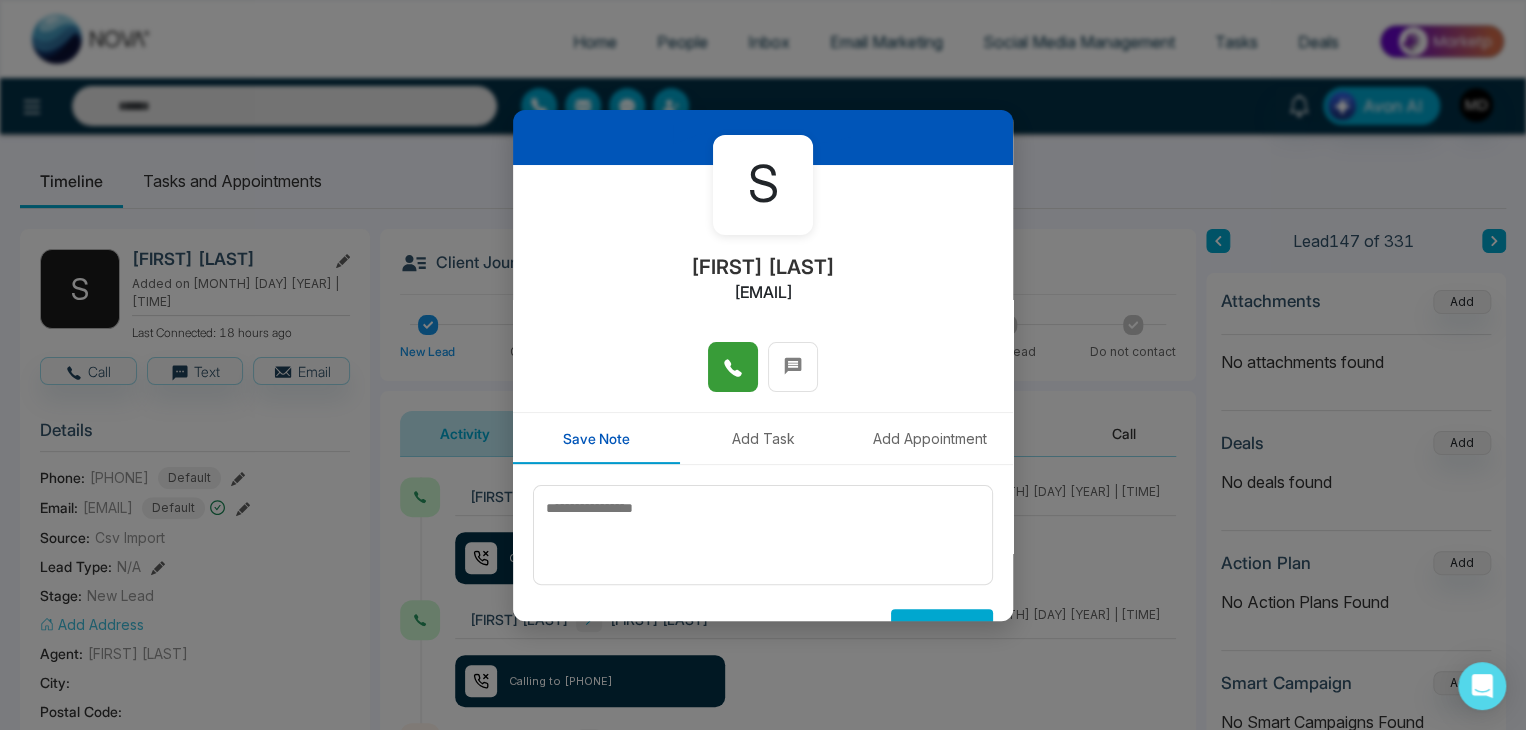 scroll, scrollTop: 100, scrollLeft: 0, axis: vertical 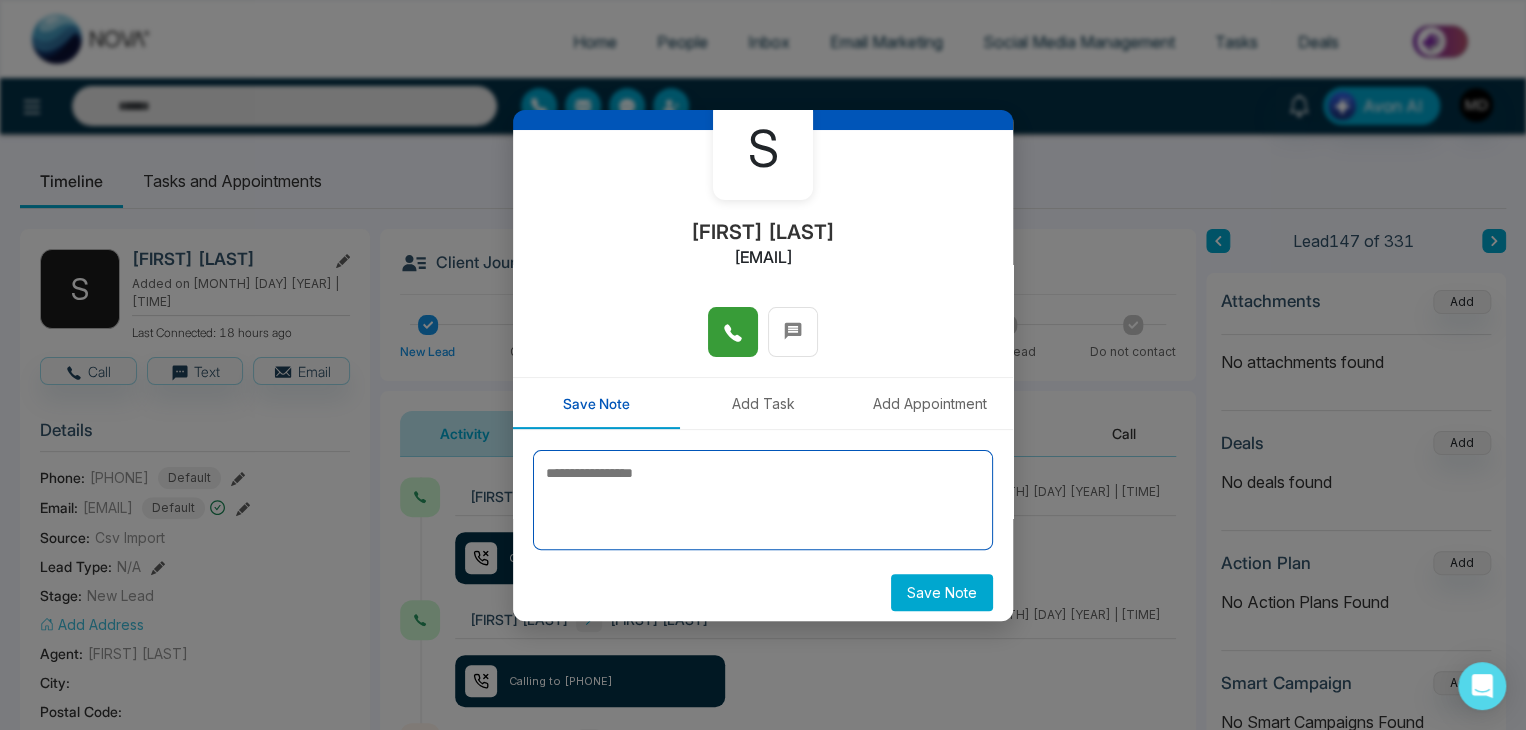 click at bounding box center (763, 500) 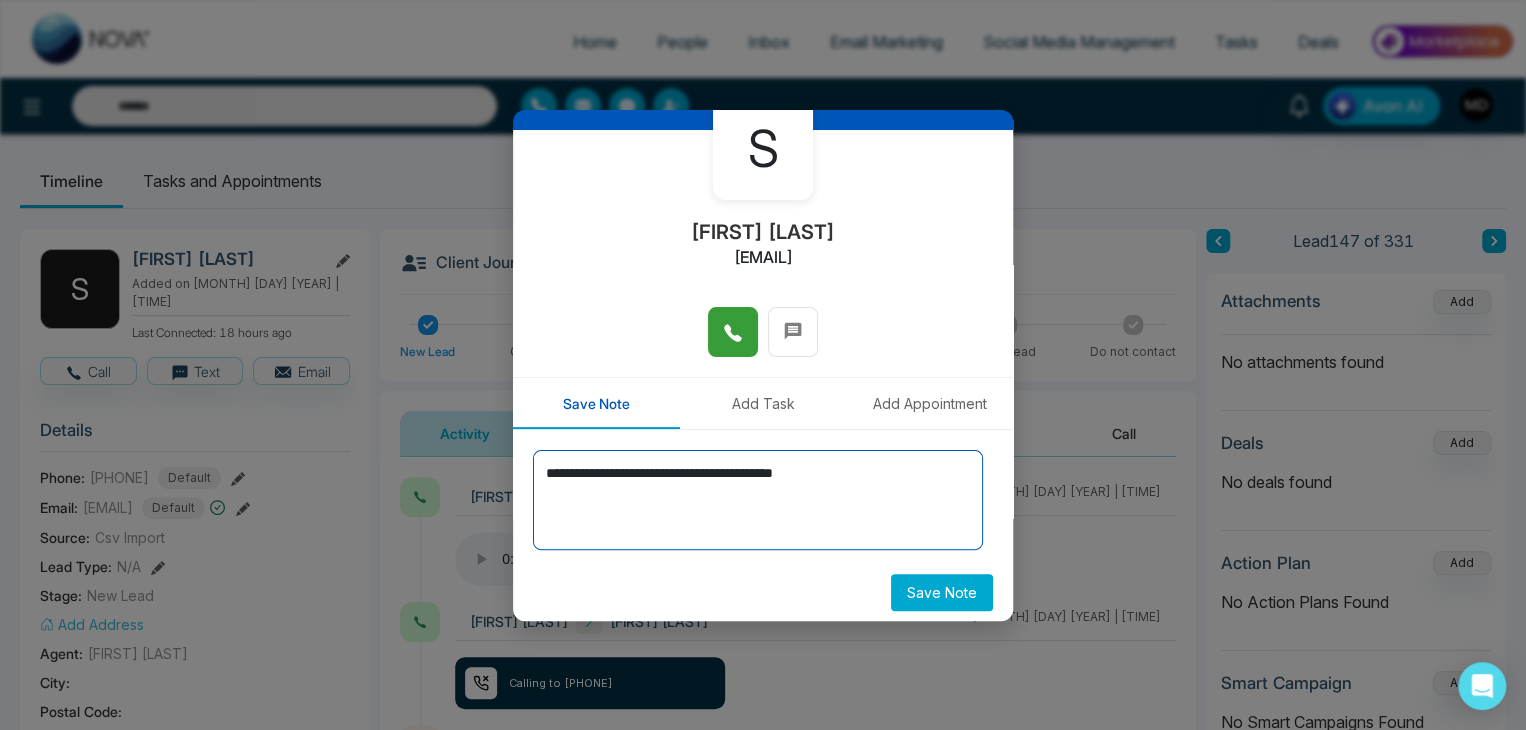 type on "**********" 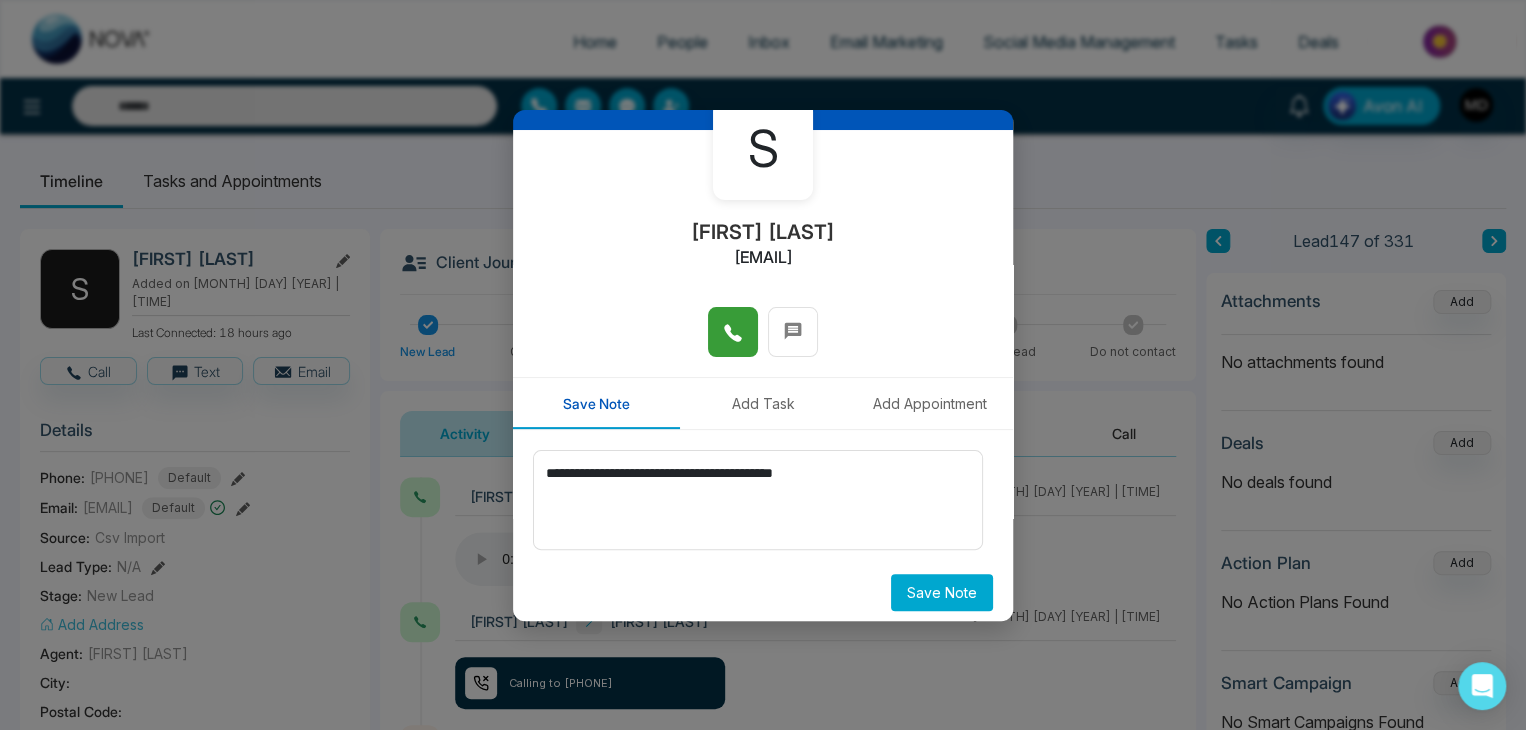 click on "Save Note" at bounding box center (942, 592) 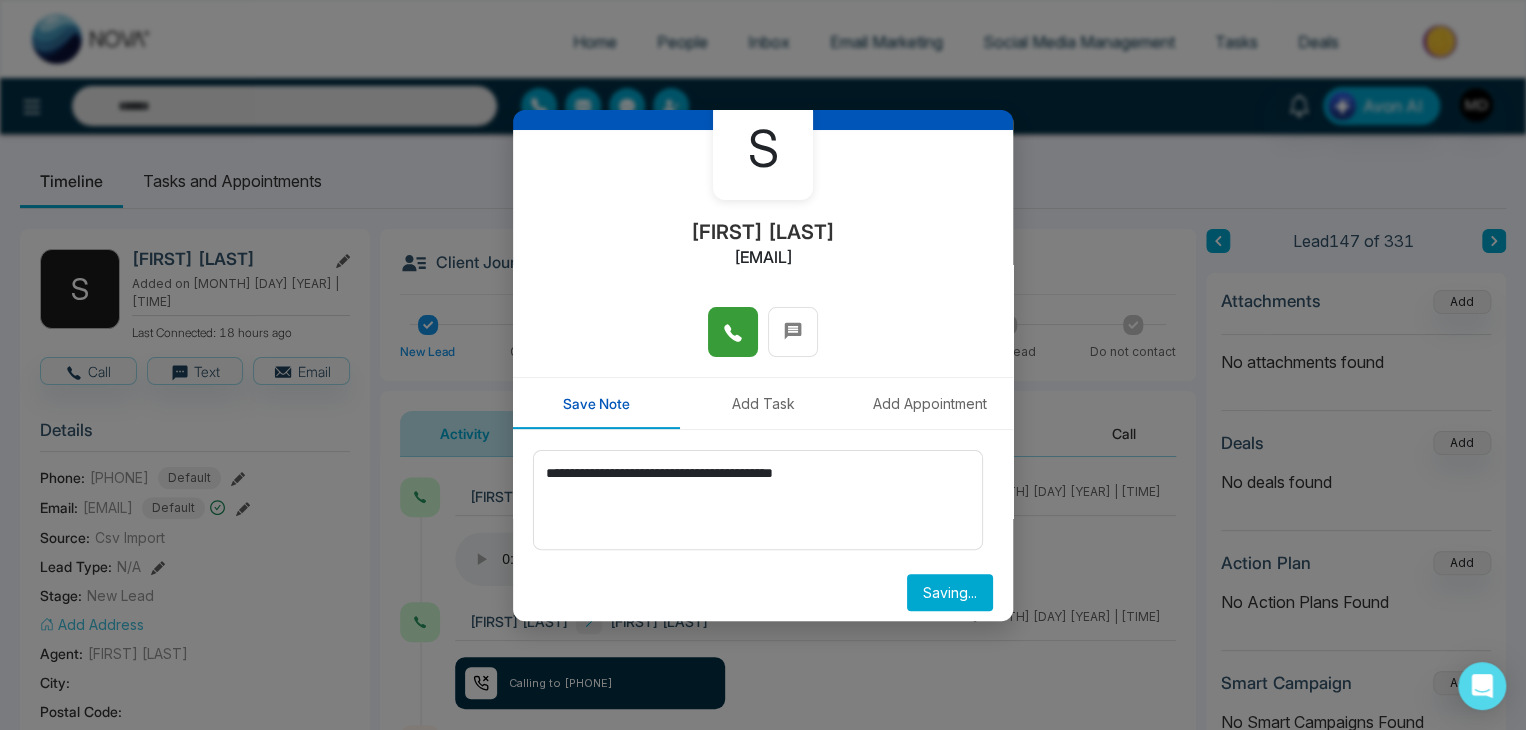 type 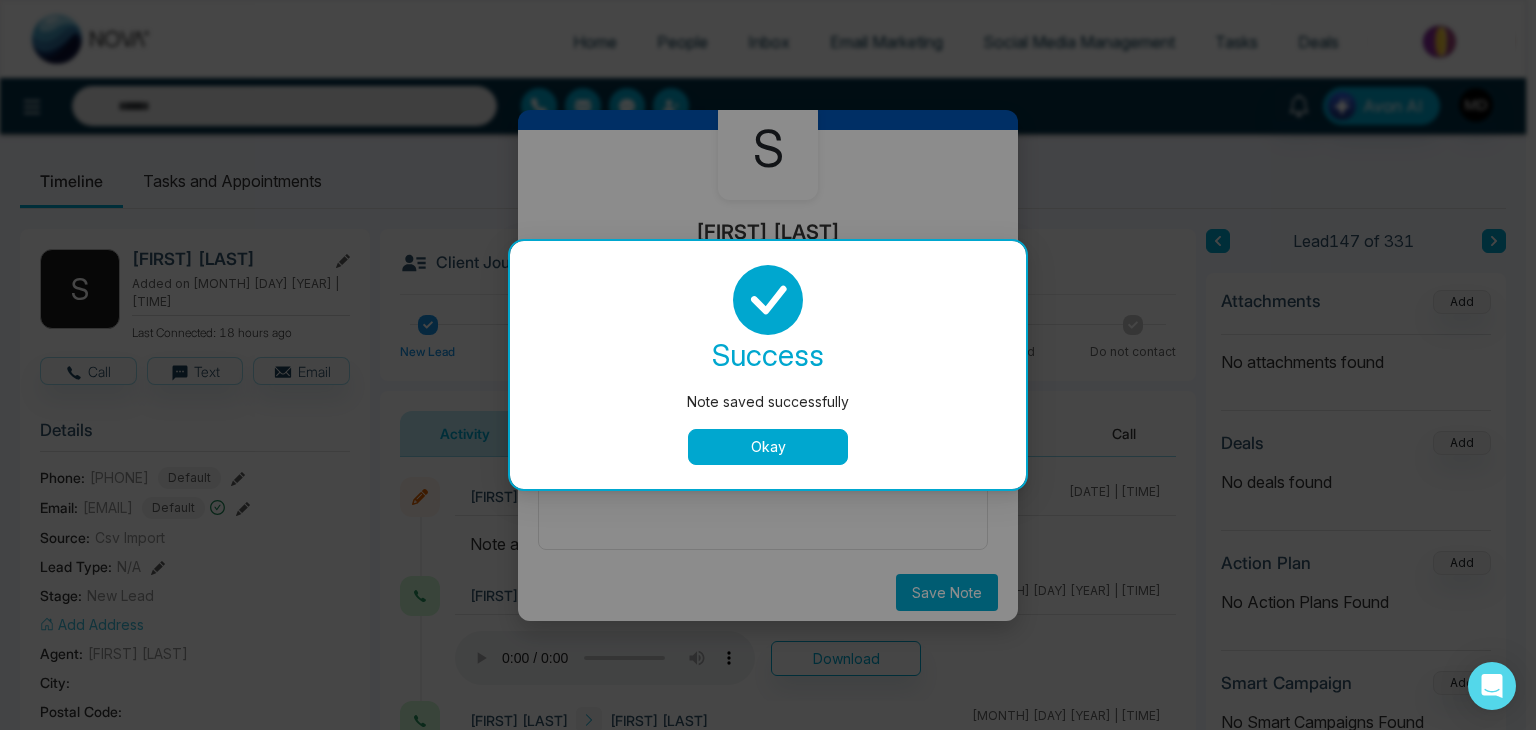 click on "Okay" at bounding box center (768, 447) 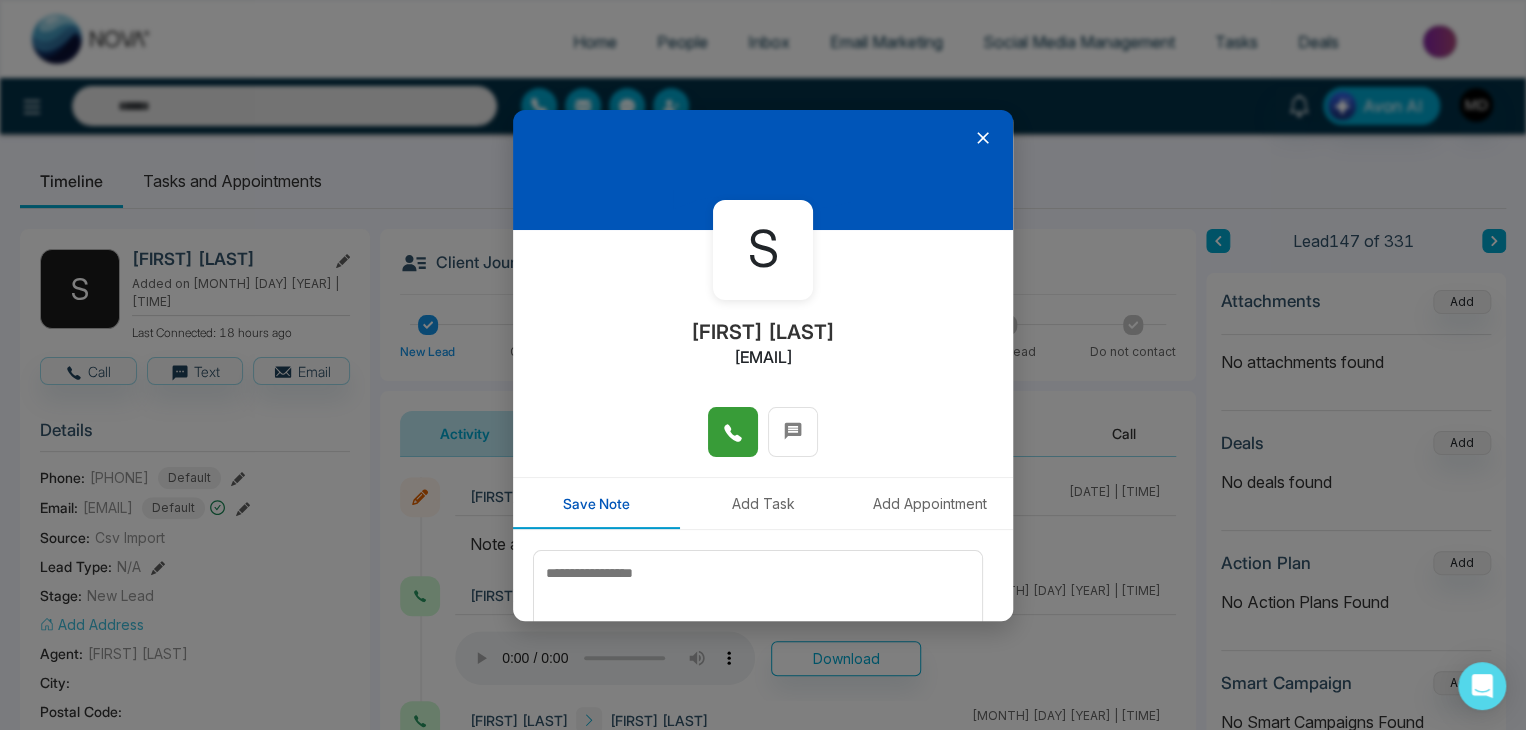 scroll, scrollTop: 0, scrollLeft: 0, axis: both 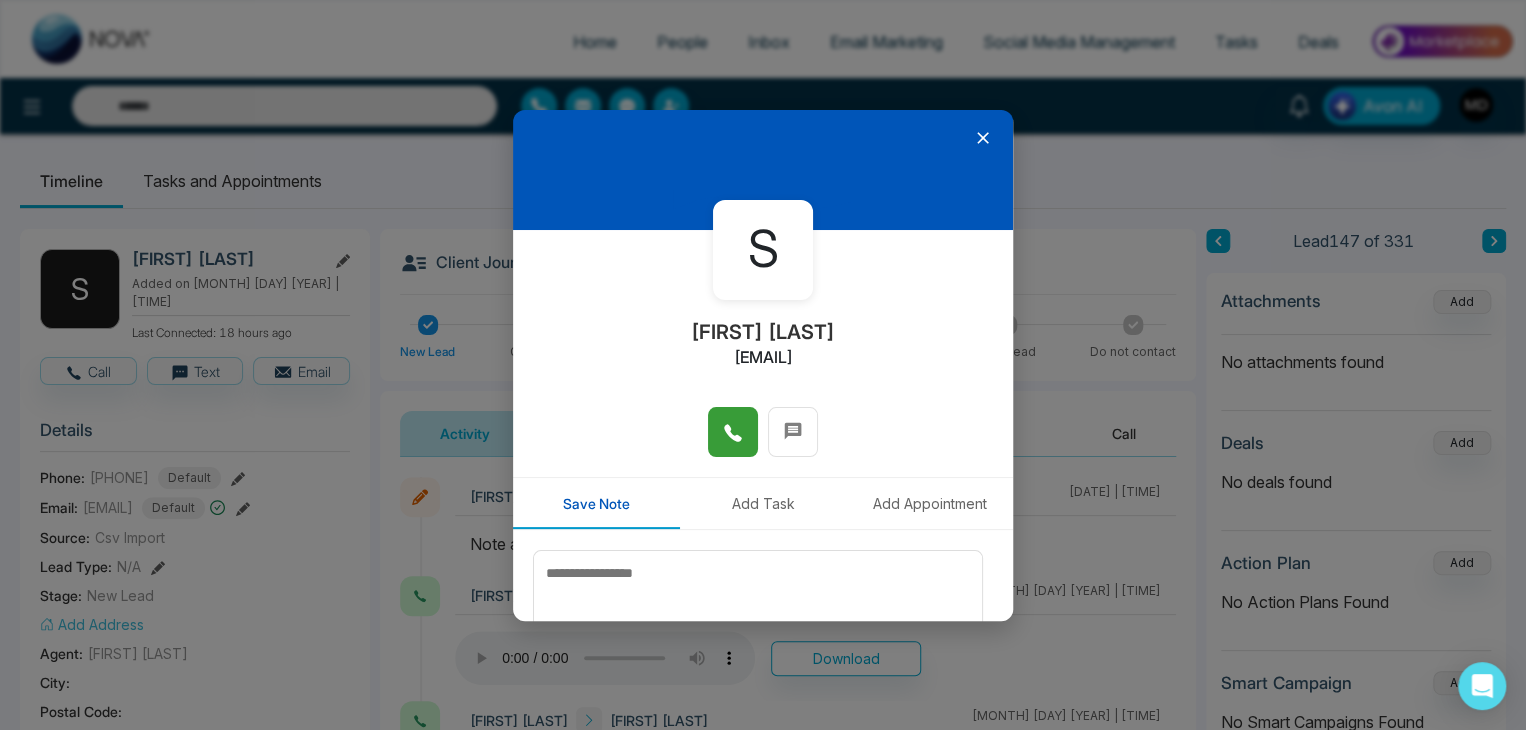 click 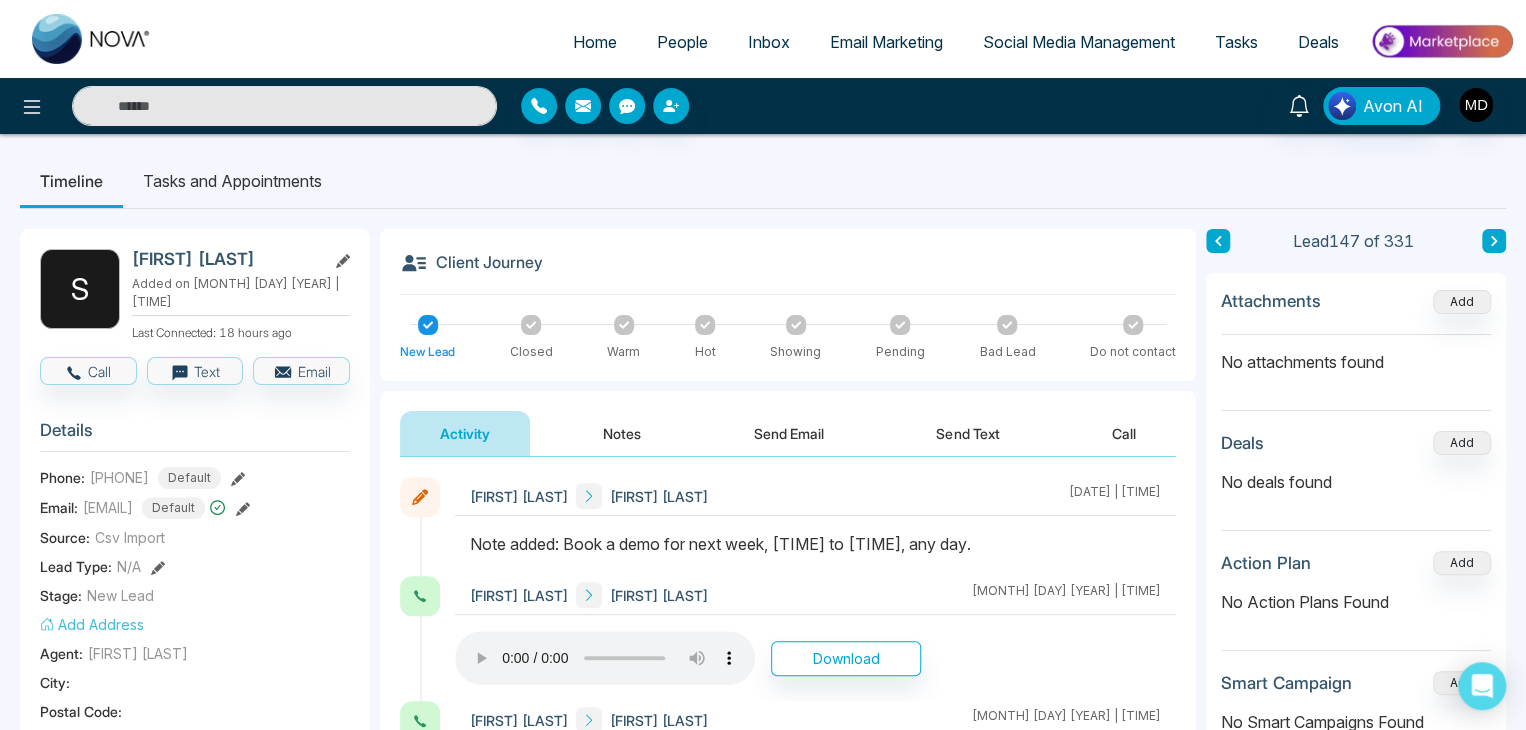 type 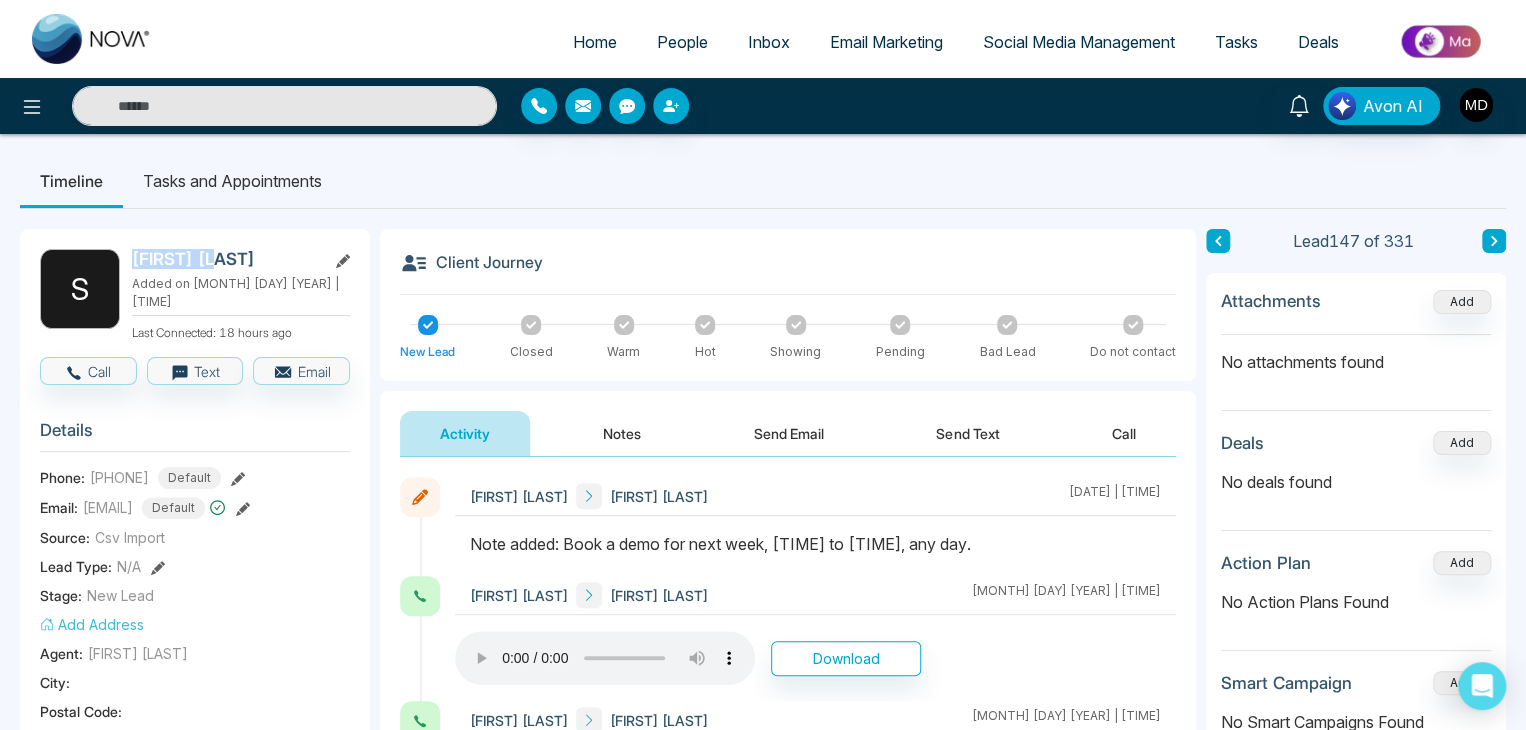 drag, startPoint x: 220, startPoint y: 256, endPoint x: 127, endPoint y: 265, distance: 93.43447 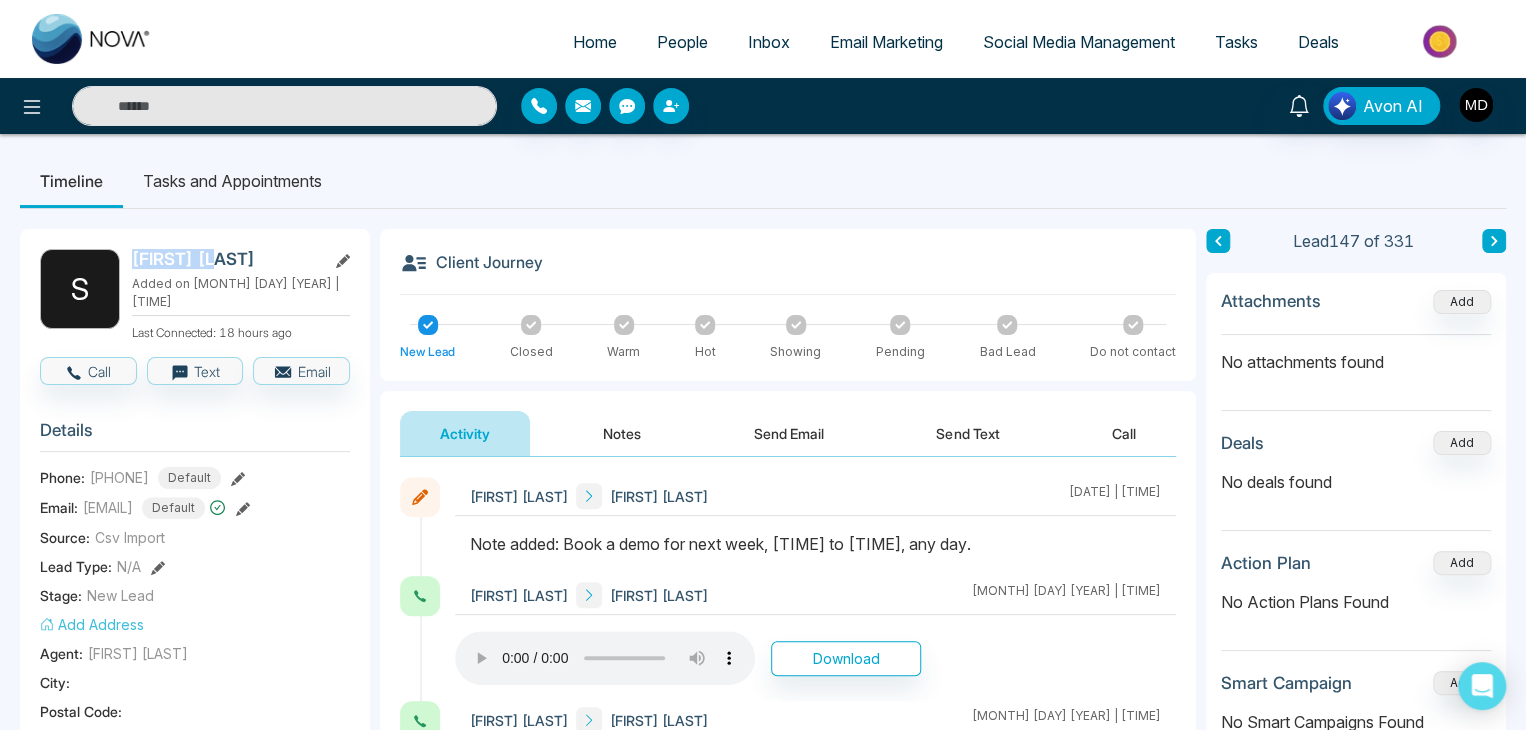 click on "[FIRST] [LAST] Added on [DATE] | [TIME] Last Connected: [TIME]" at bounding box center [195, 295] 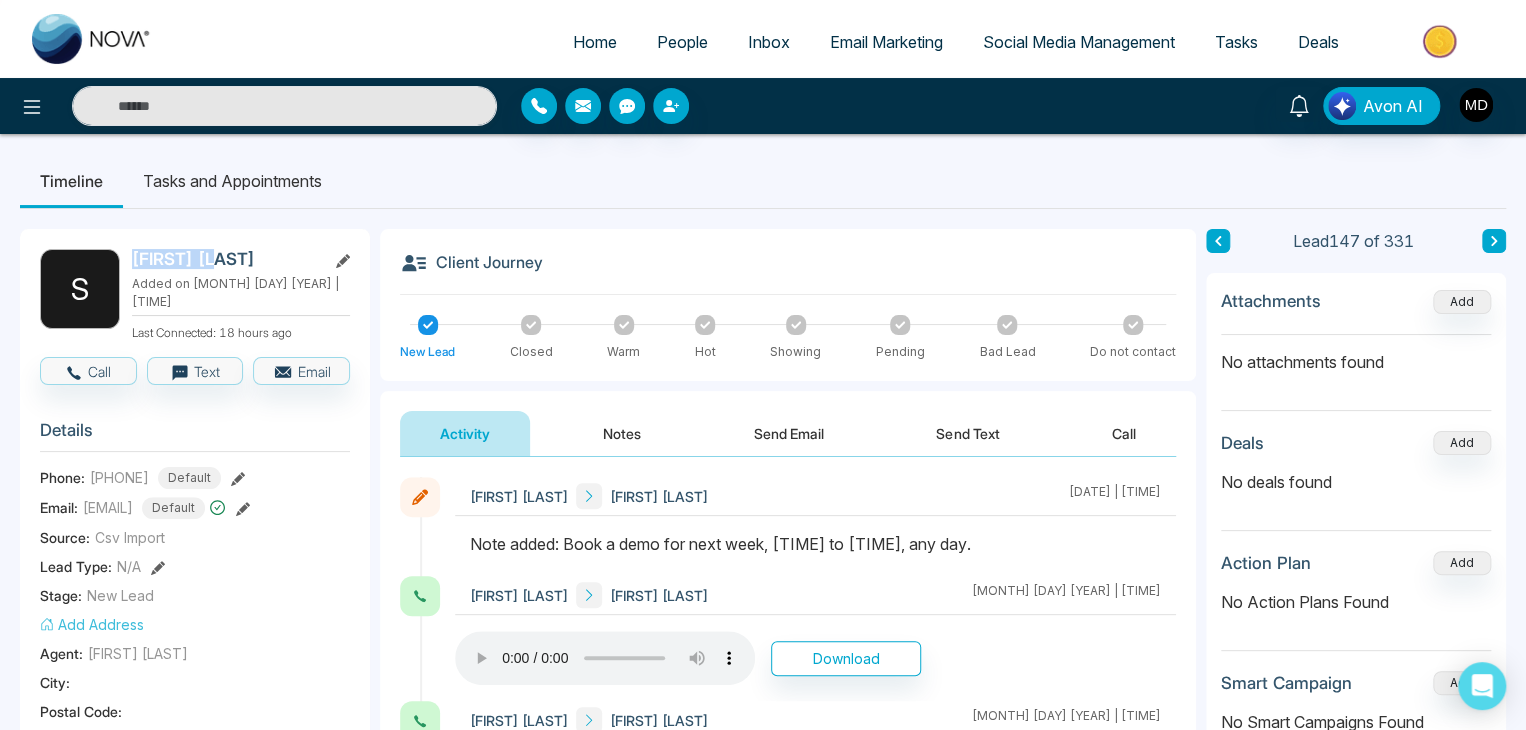 copy on "[FIRST] [LAST]" 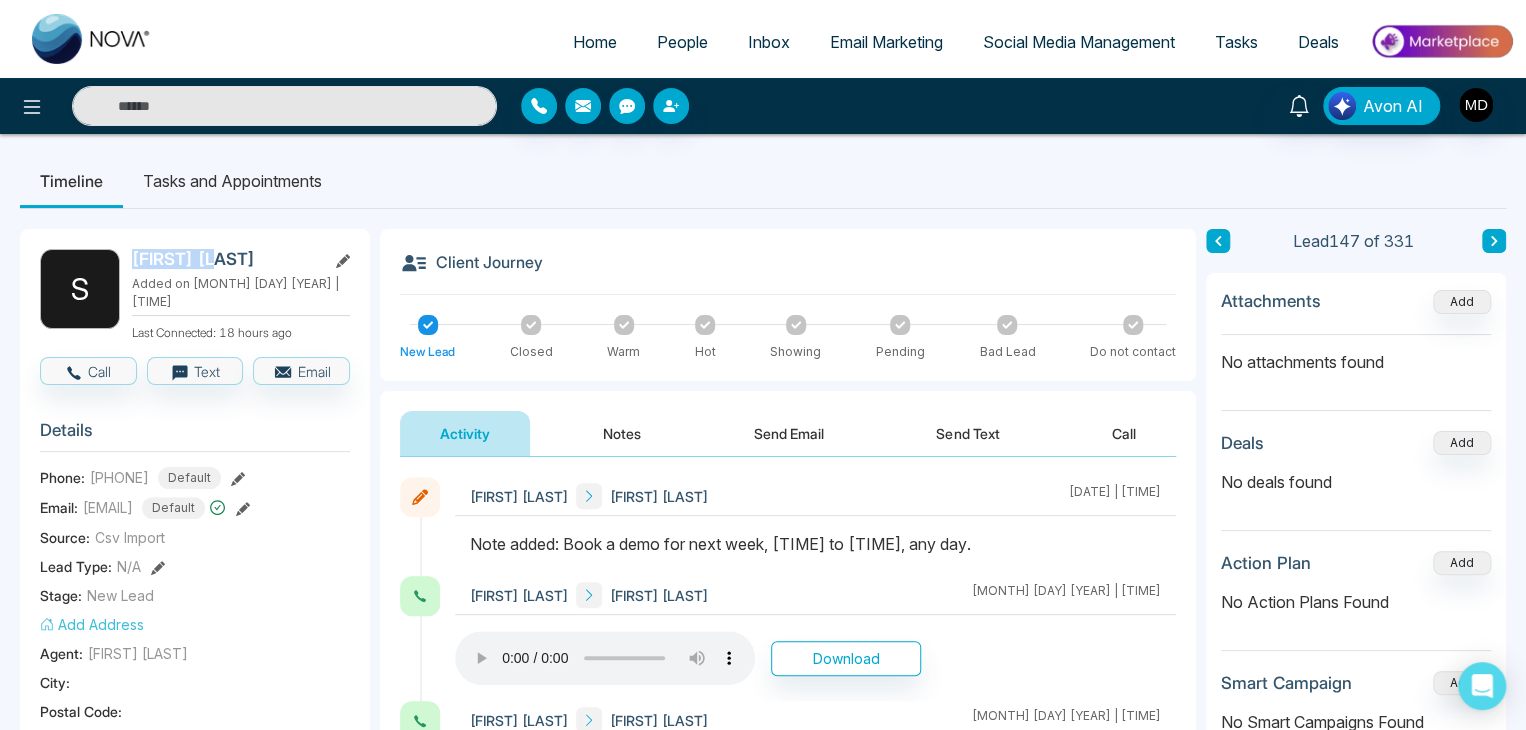 click 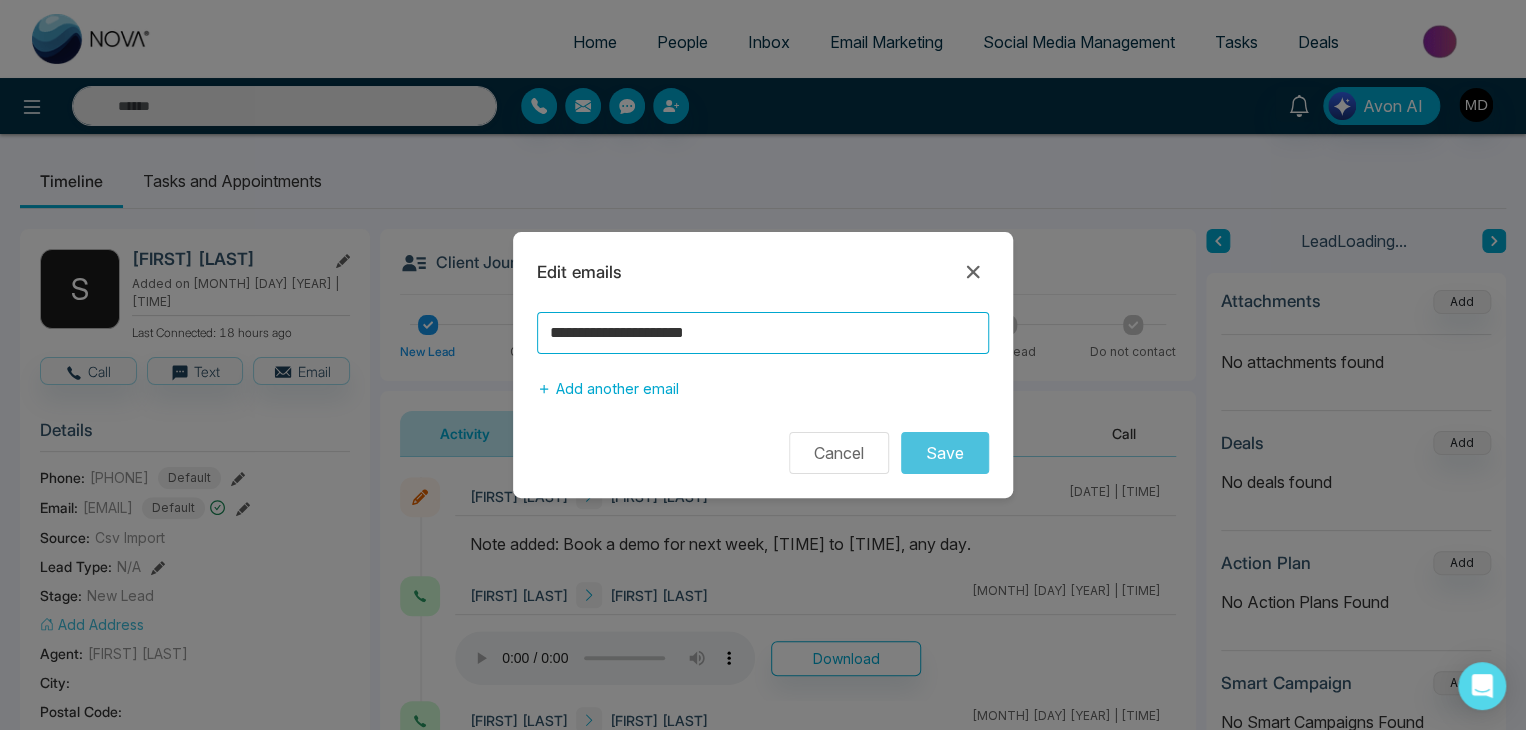 drag, startPoint x: 767, startPoint y: 328, endPoint x: 496, endPoint y: 339, distance: 271.22314 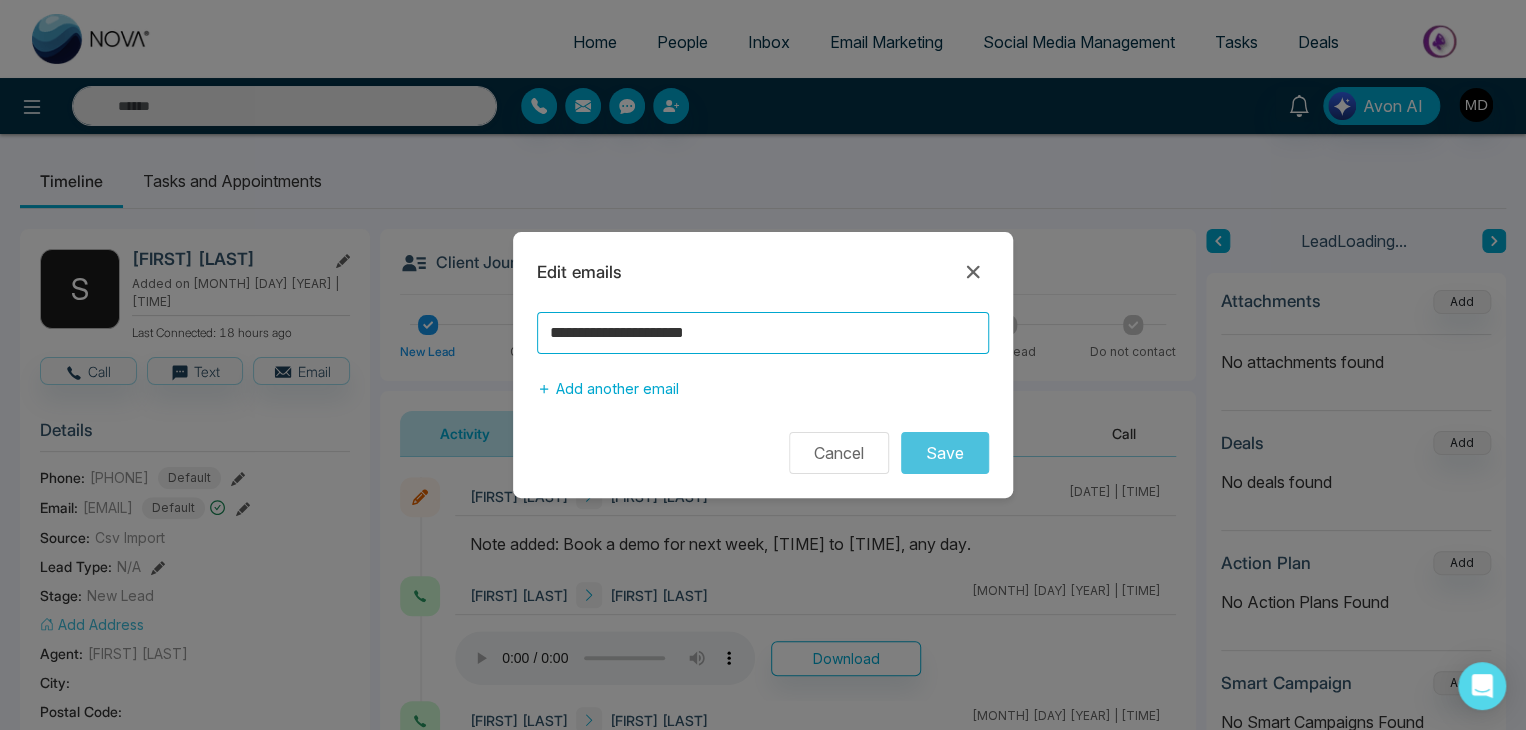 click on "**********" at bounding box center [763, 365] 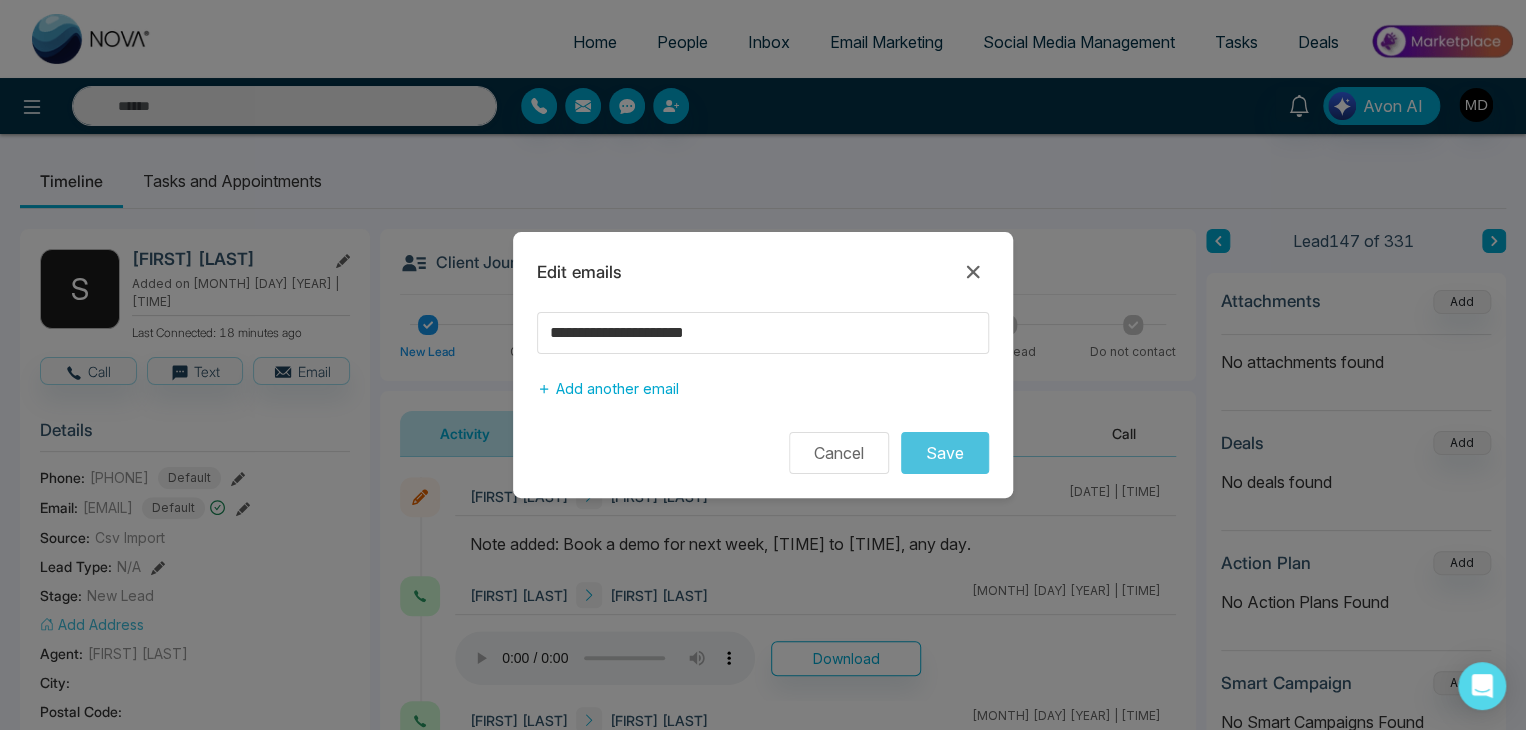 click 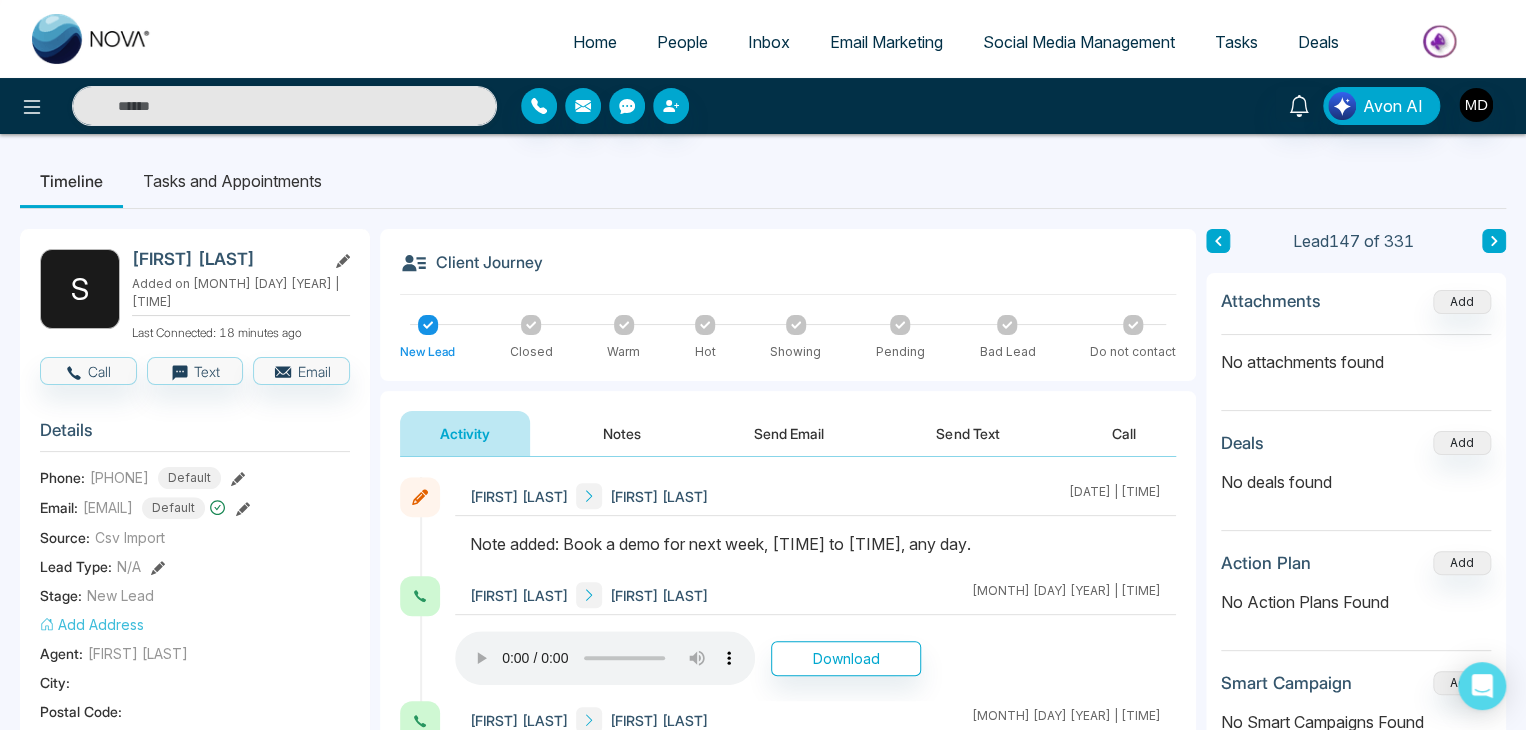click 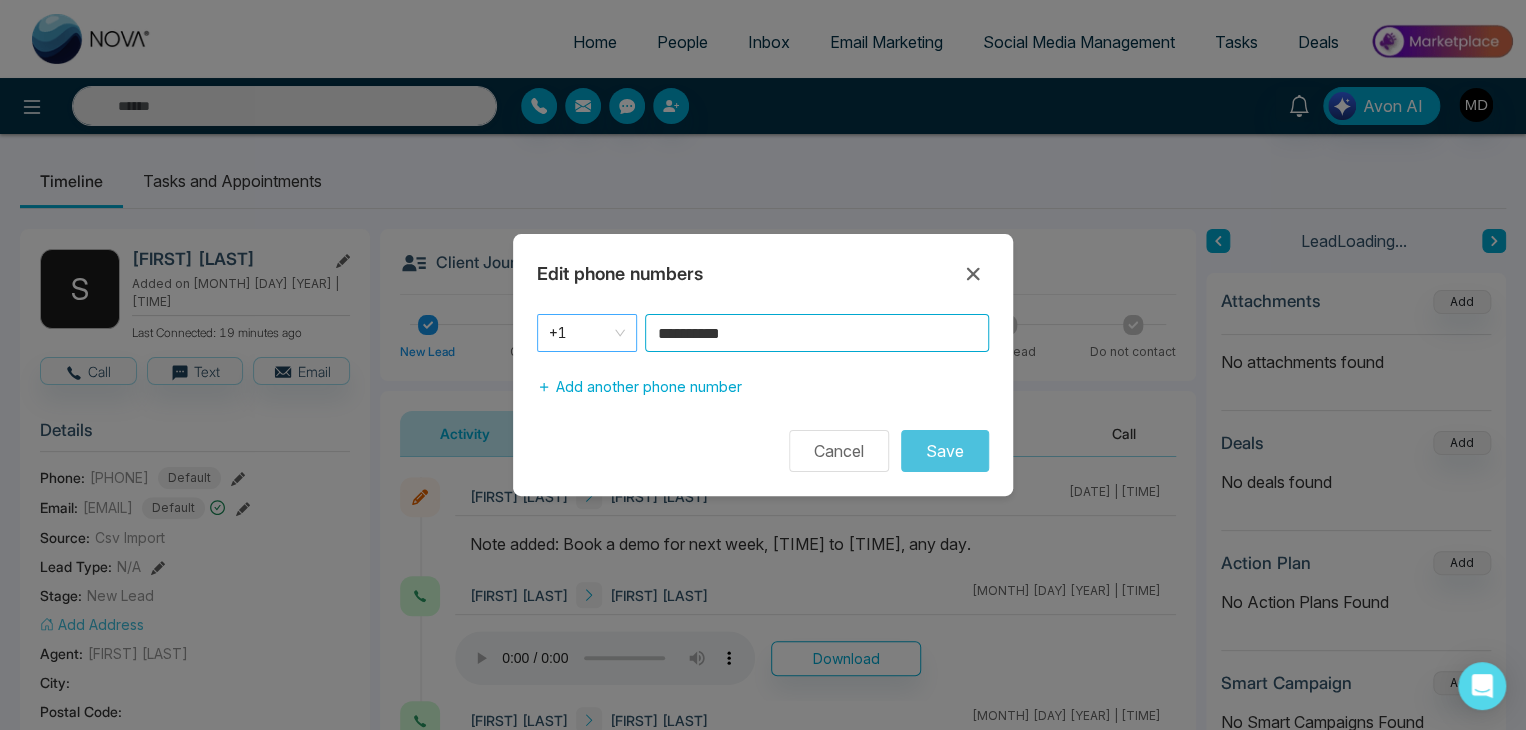 drag, startPoint x: 847, startPoint y: 341, endPoint x: 630, endPoint y: 345, distance: 217.03687 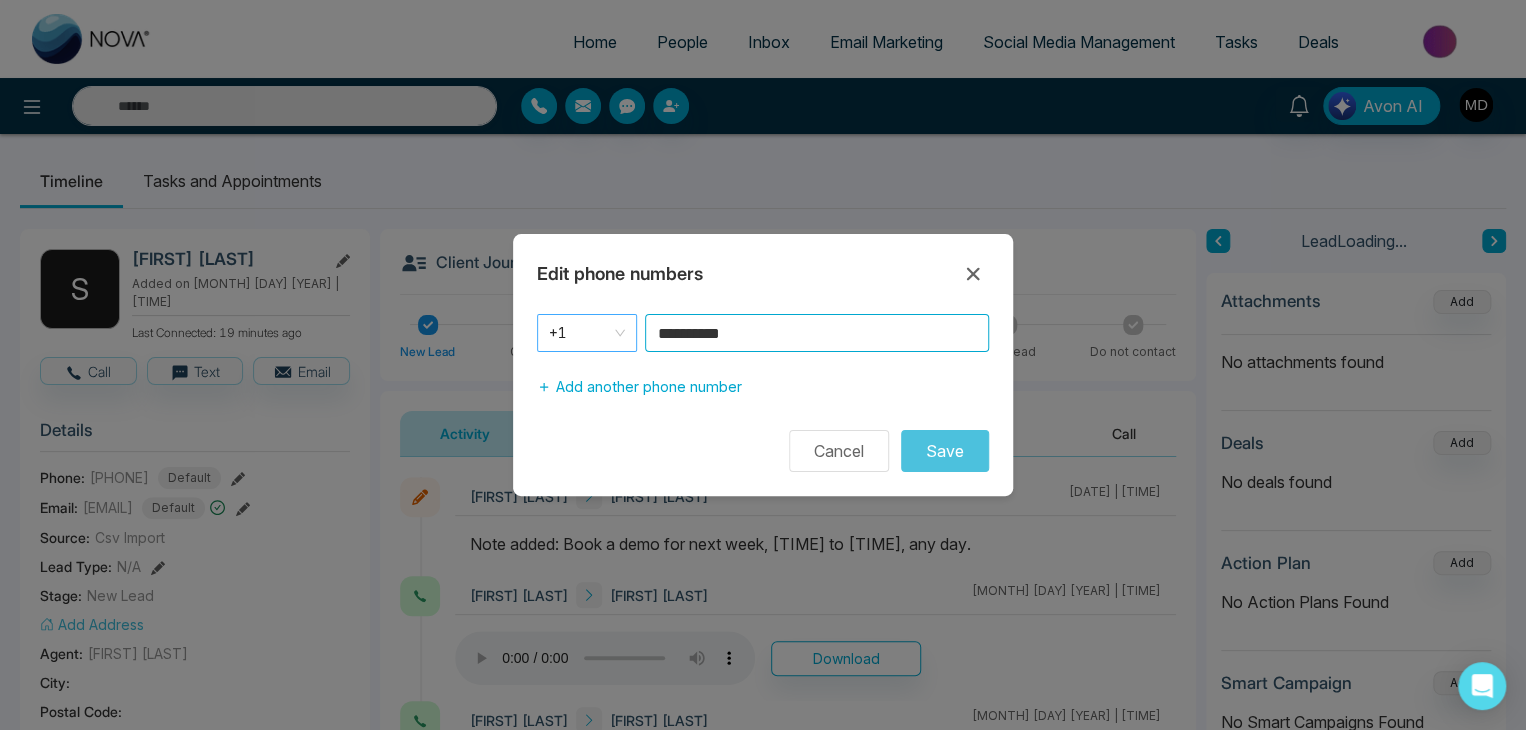 click on "**********" at bounding box center (763, 333) 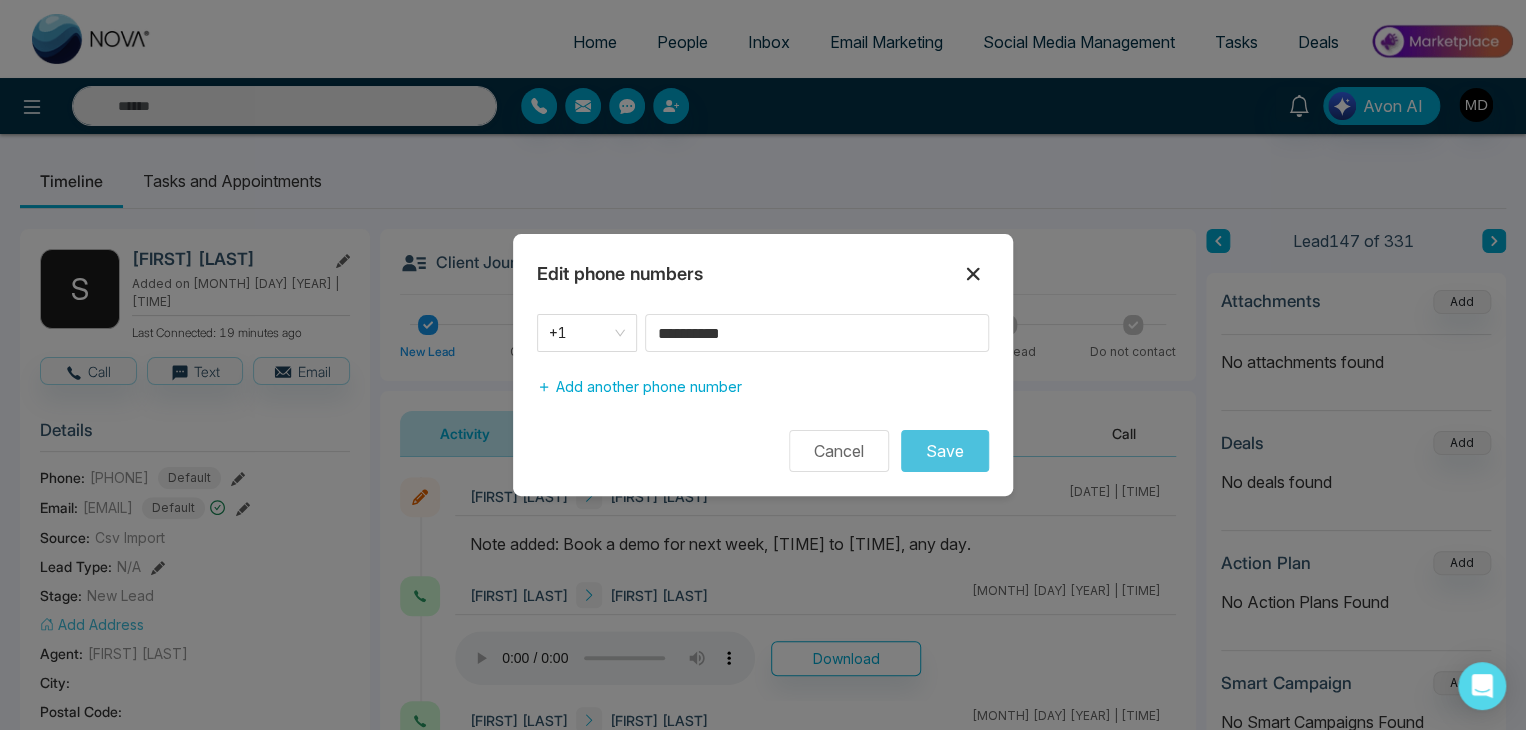 click 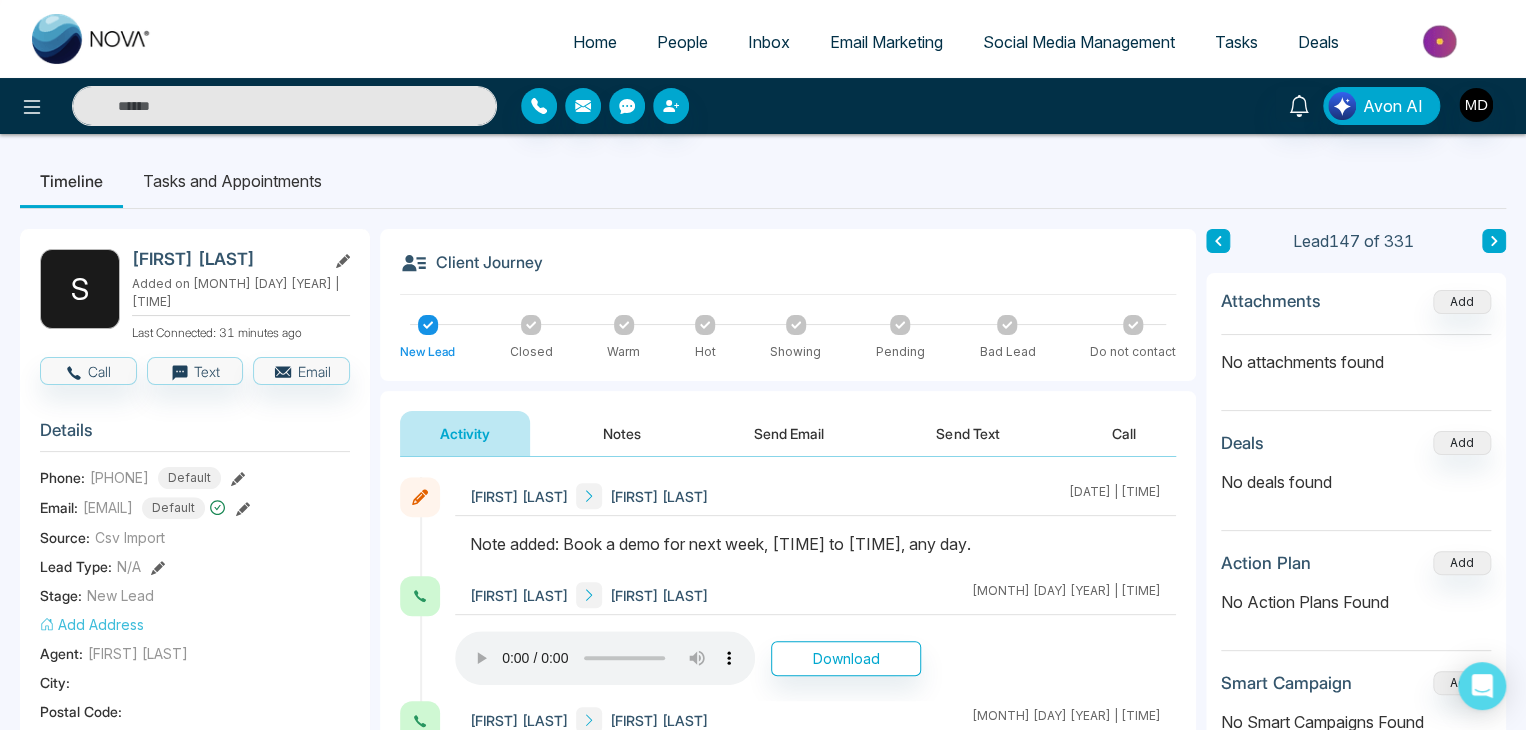 click at bounding box center (284, 106) 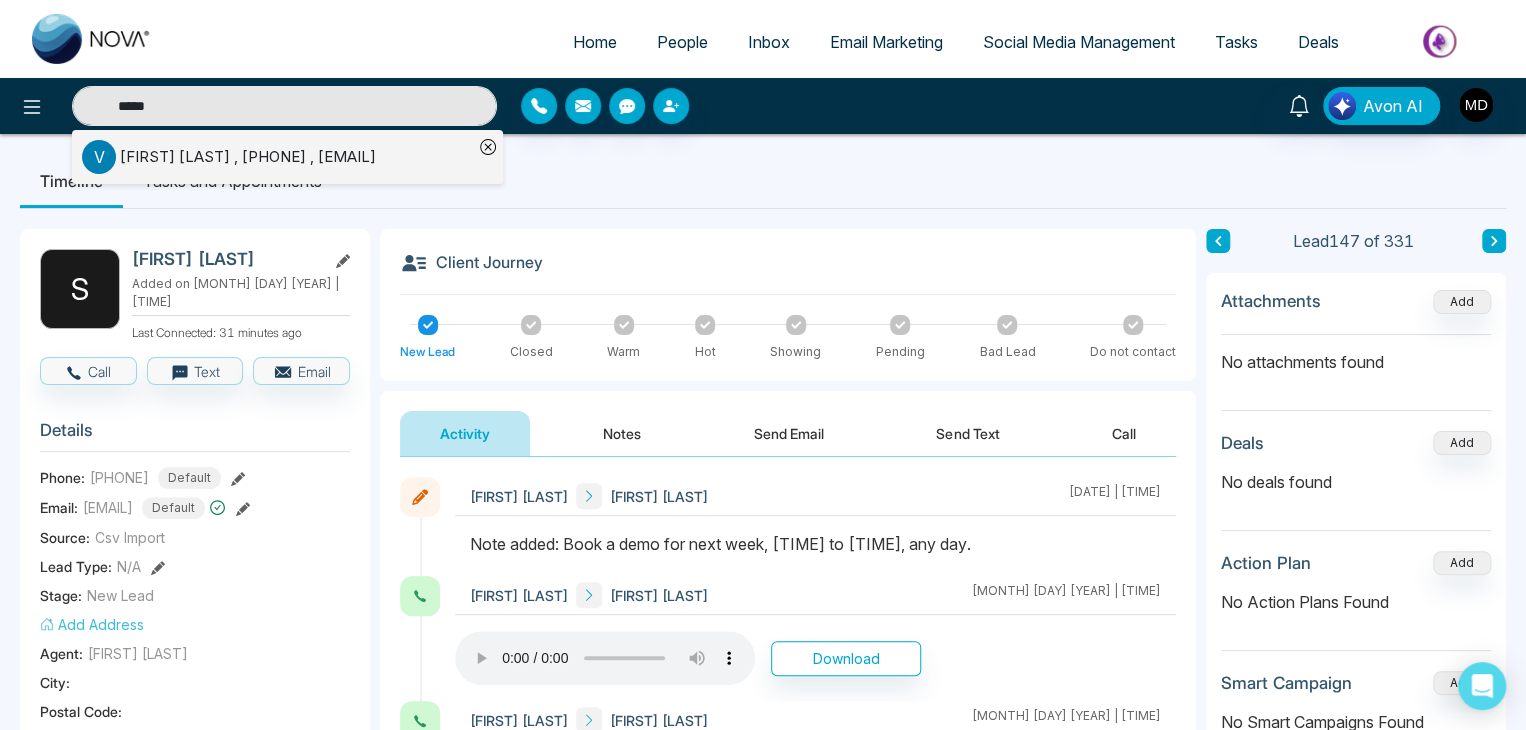 type on "*****" 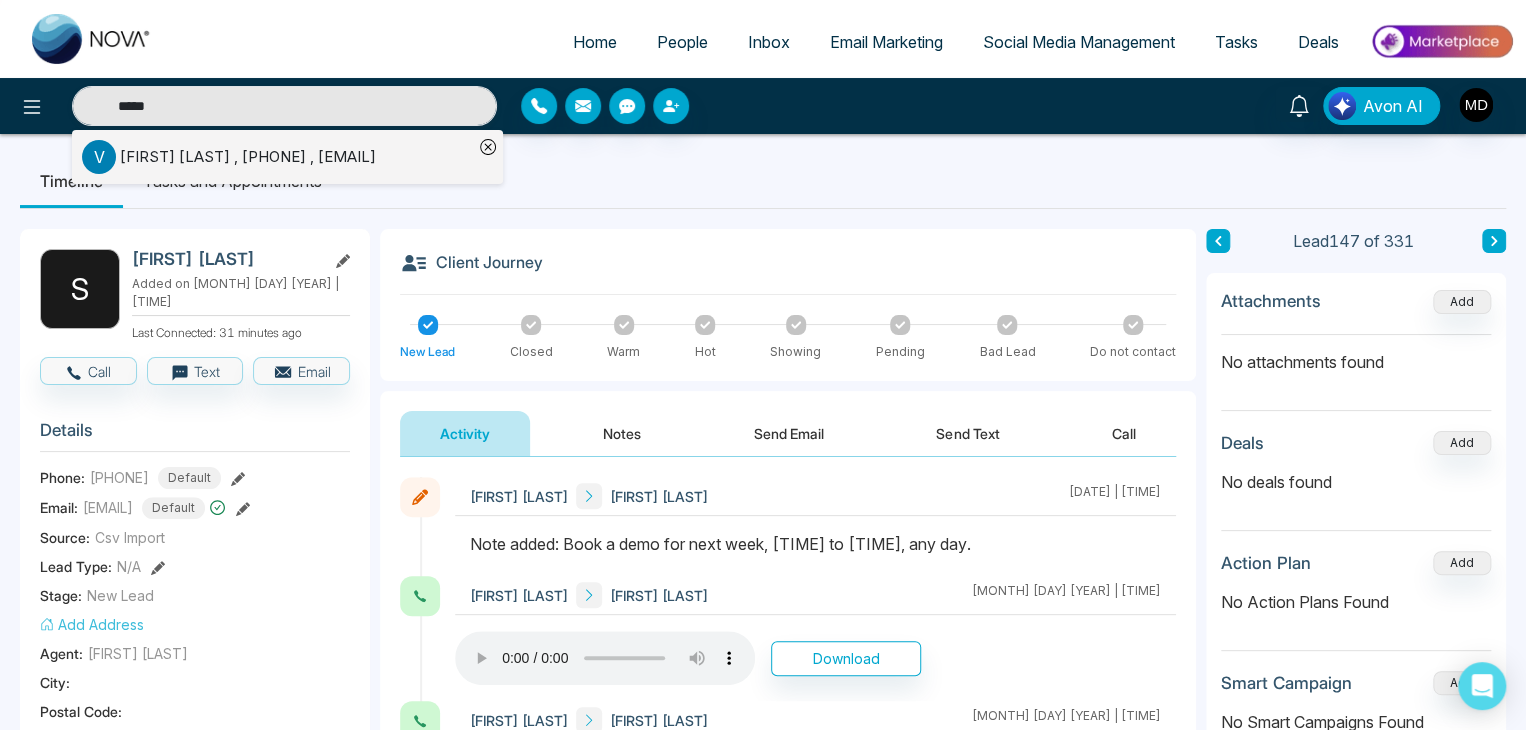 click on "[FIRST] [LAST] , [PHONE] , [EMAIL]" at bounding box center [248, 157] 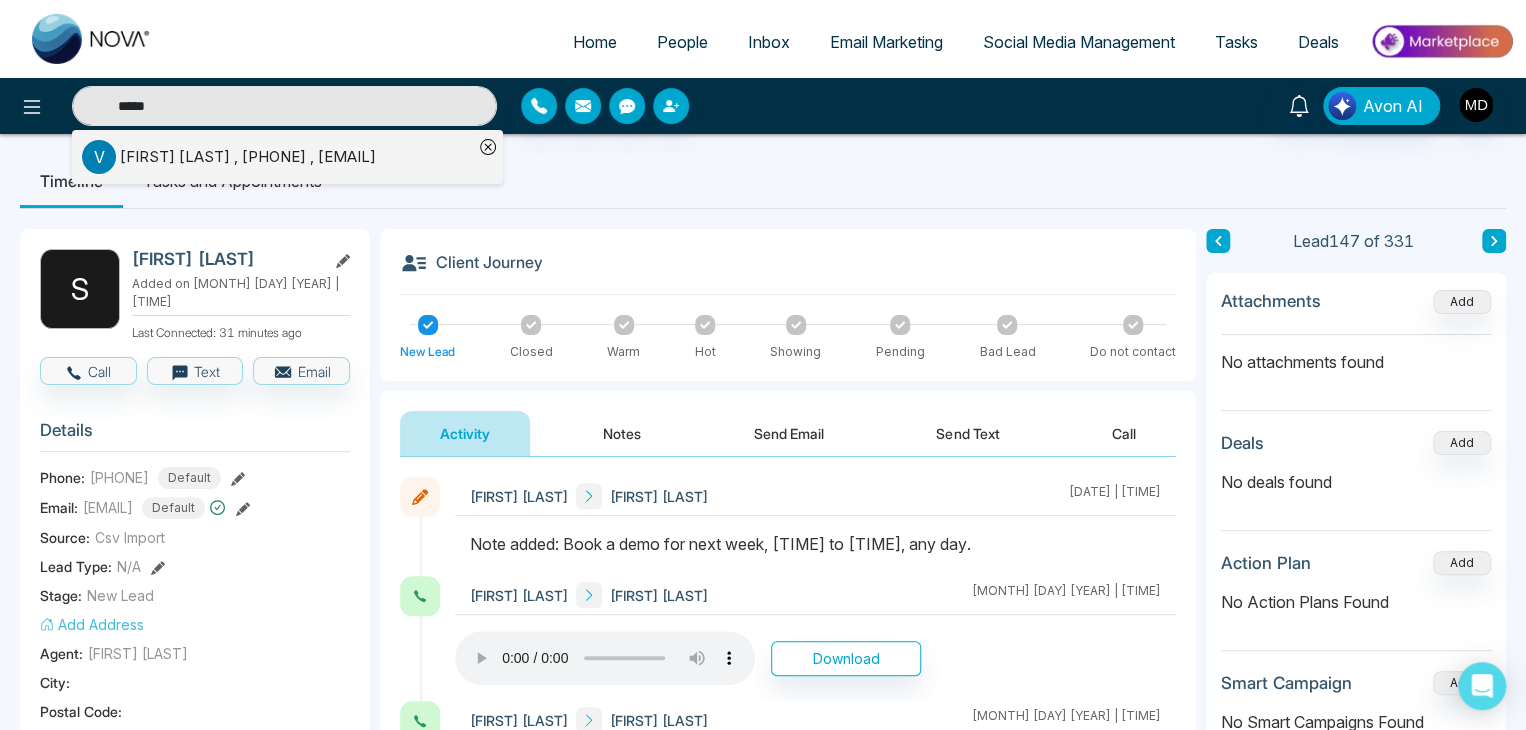 type 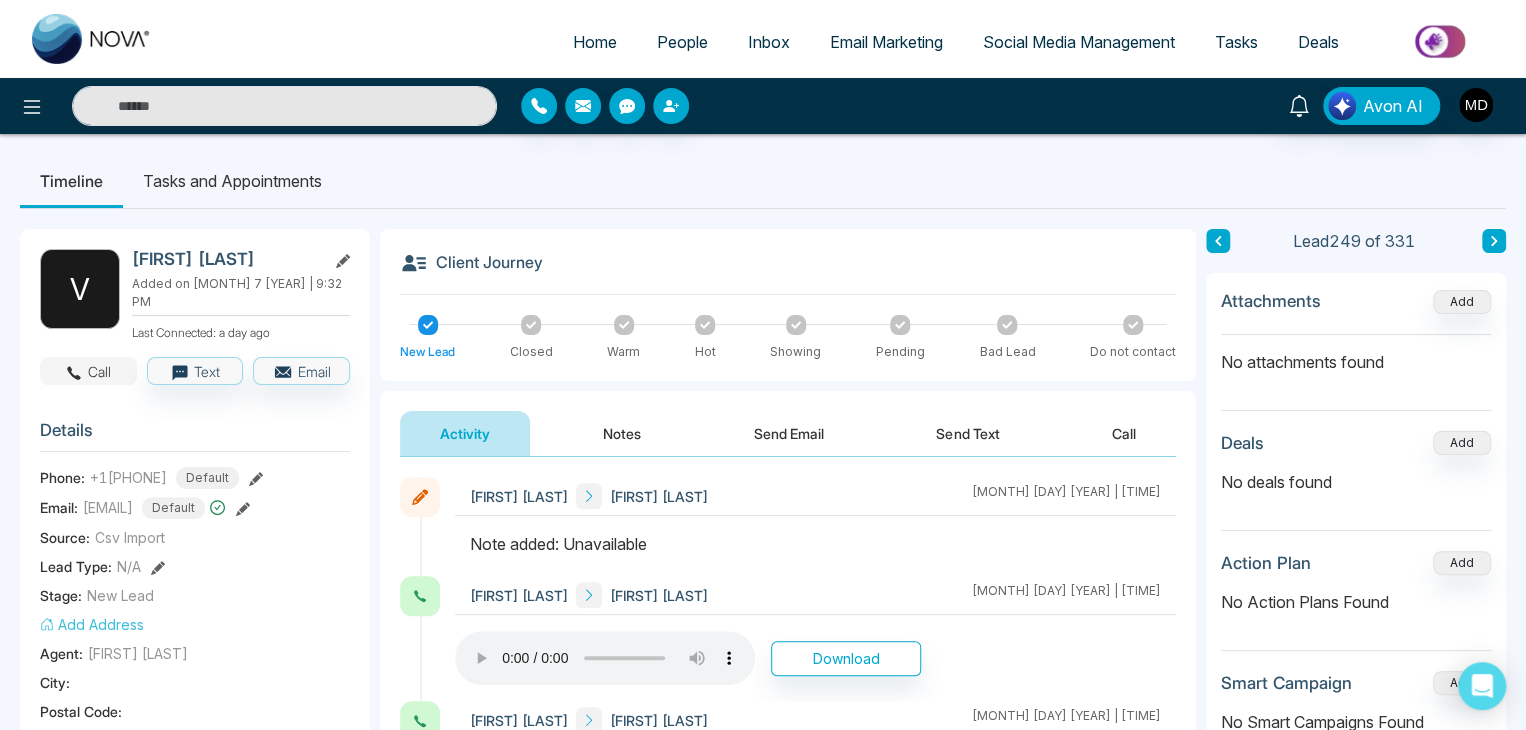 click on "Call" at bounding box center [88, 371] 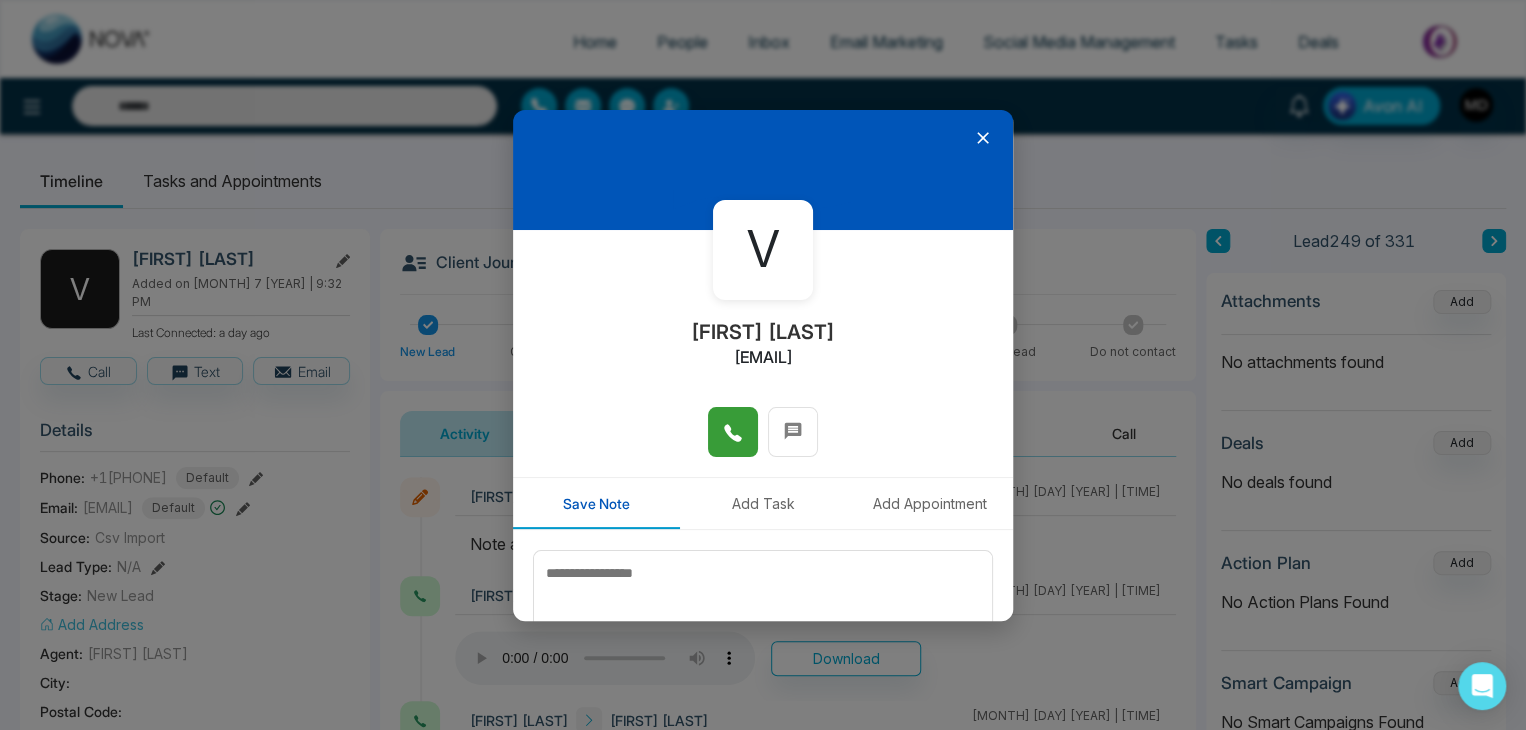 click at bounding box center [733, 432] 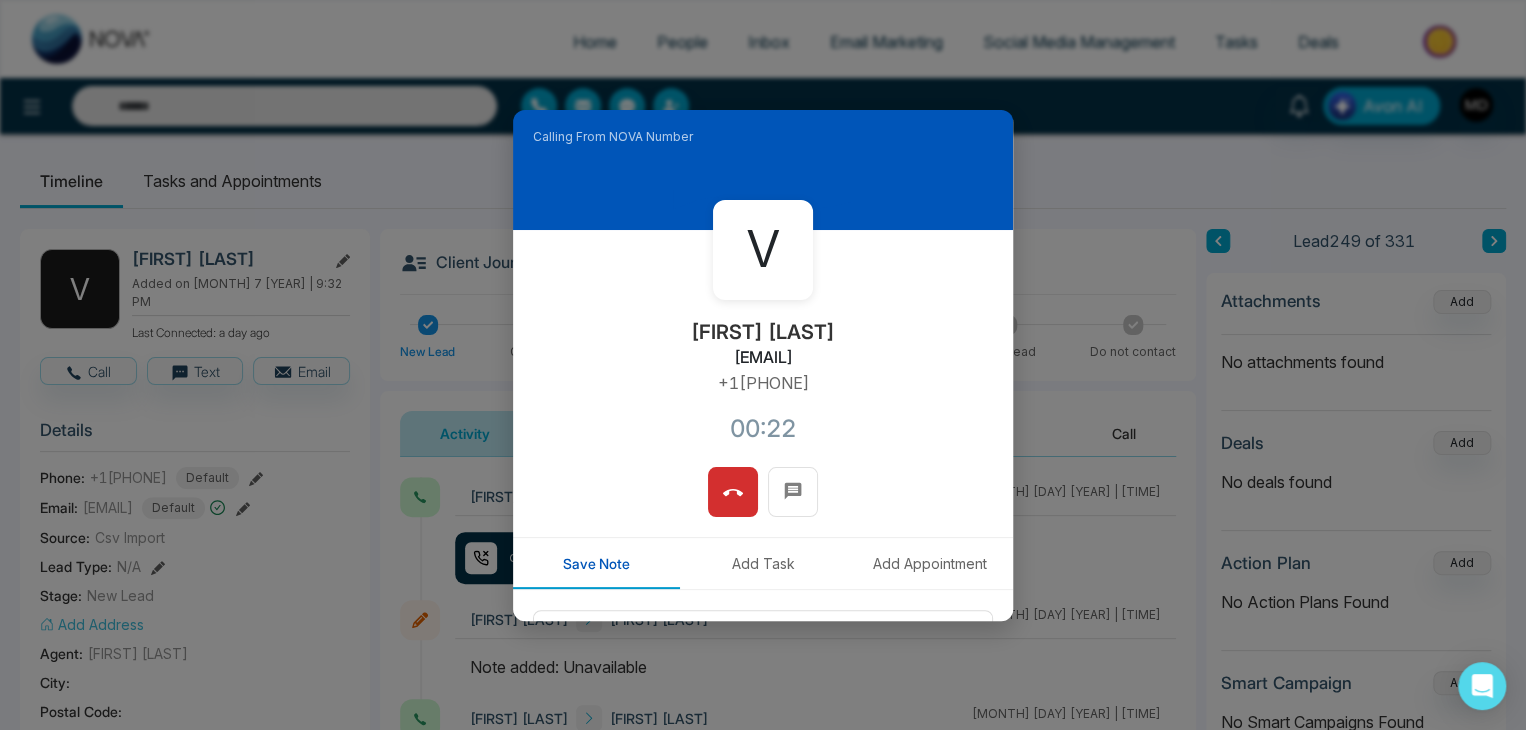 drag, startPoint x: 821, startPoint y: 375, endPoint x: 693, endPoint y: 387, distance: 128.56126 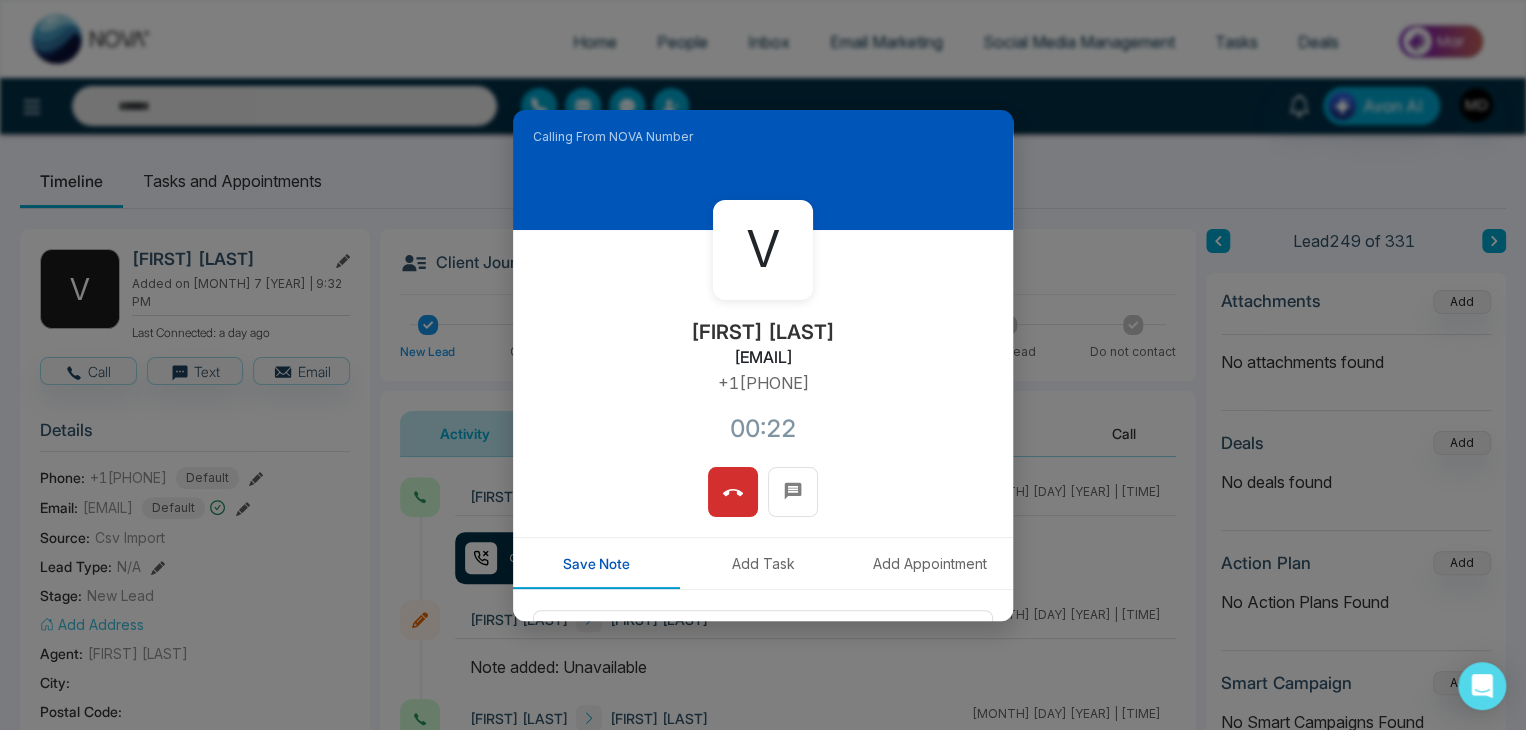 click on "[FIRST] [LAST] [LAST] vinod.remax@[example.com] +1[PHONE] 00:22" at bounding box center [763, 348] 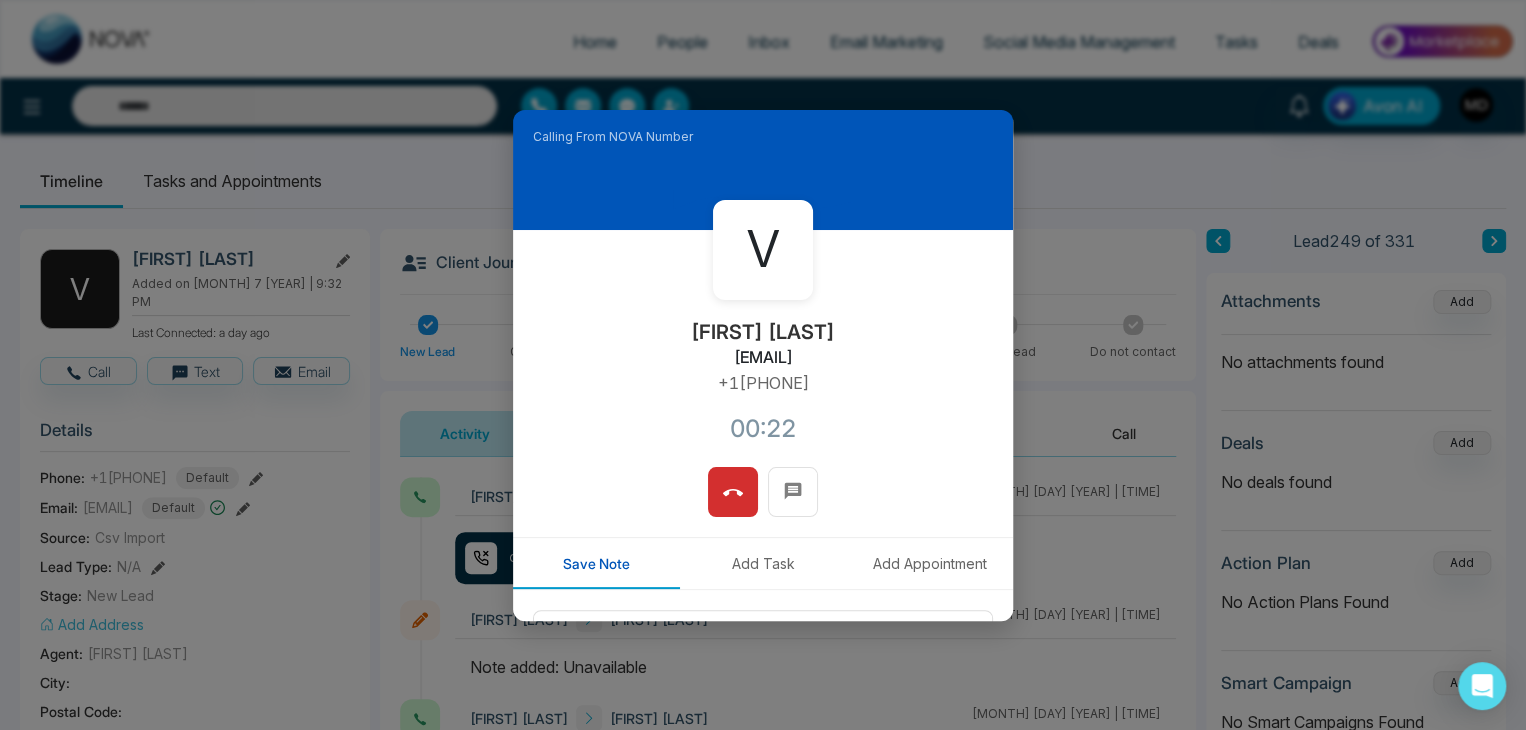 copy on "+1[PHONE]" 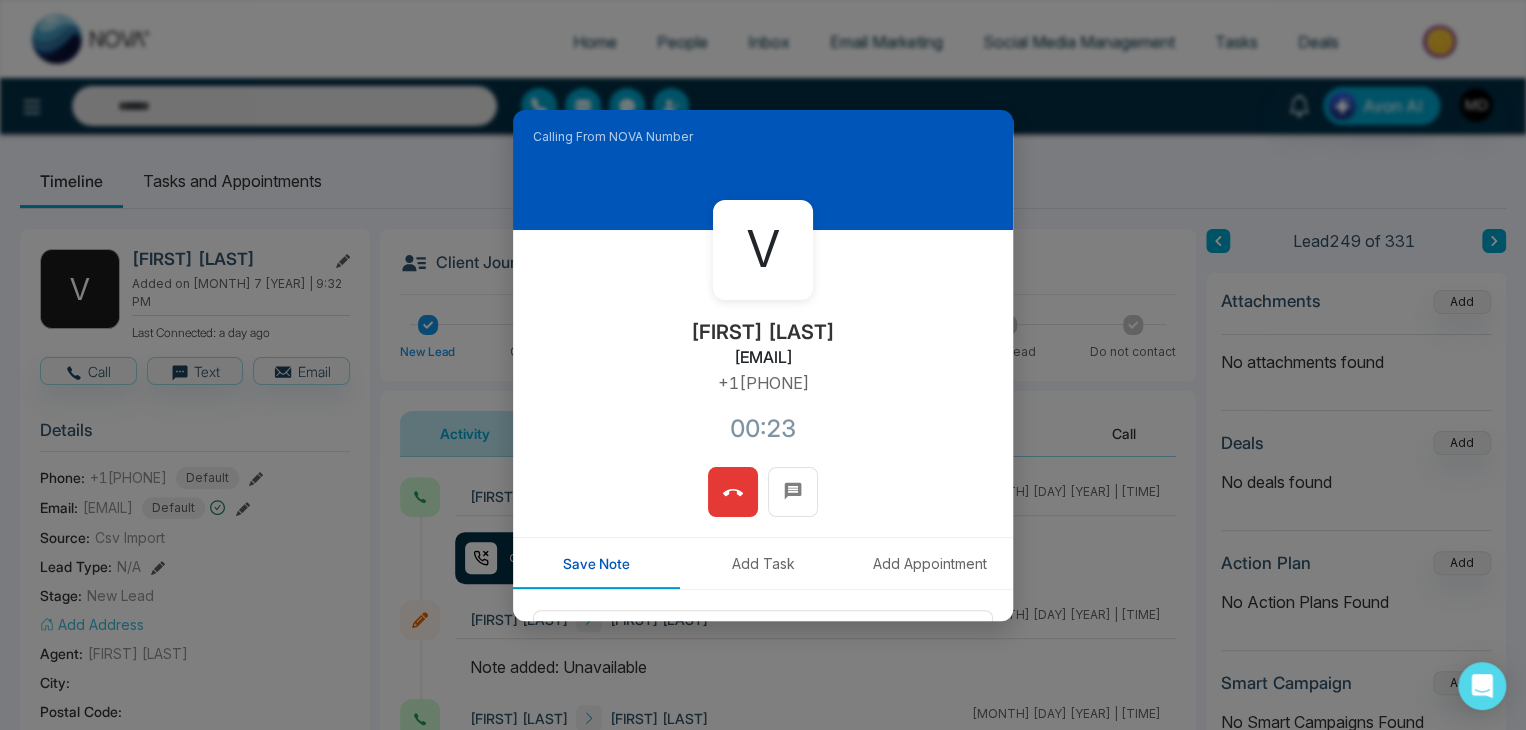 click at bounding box center [733, 492] 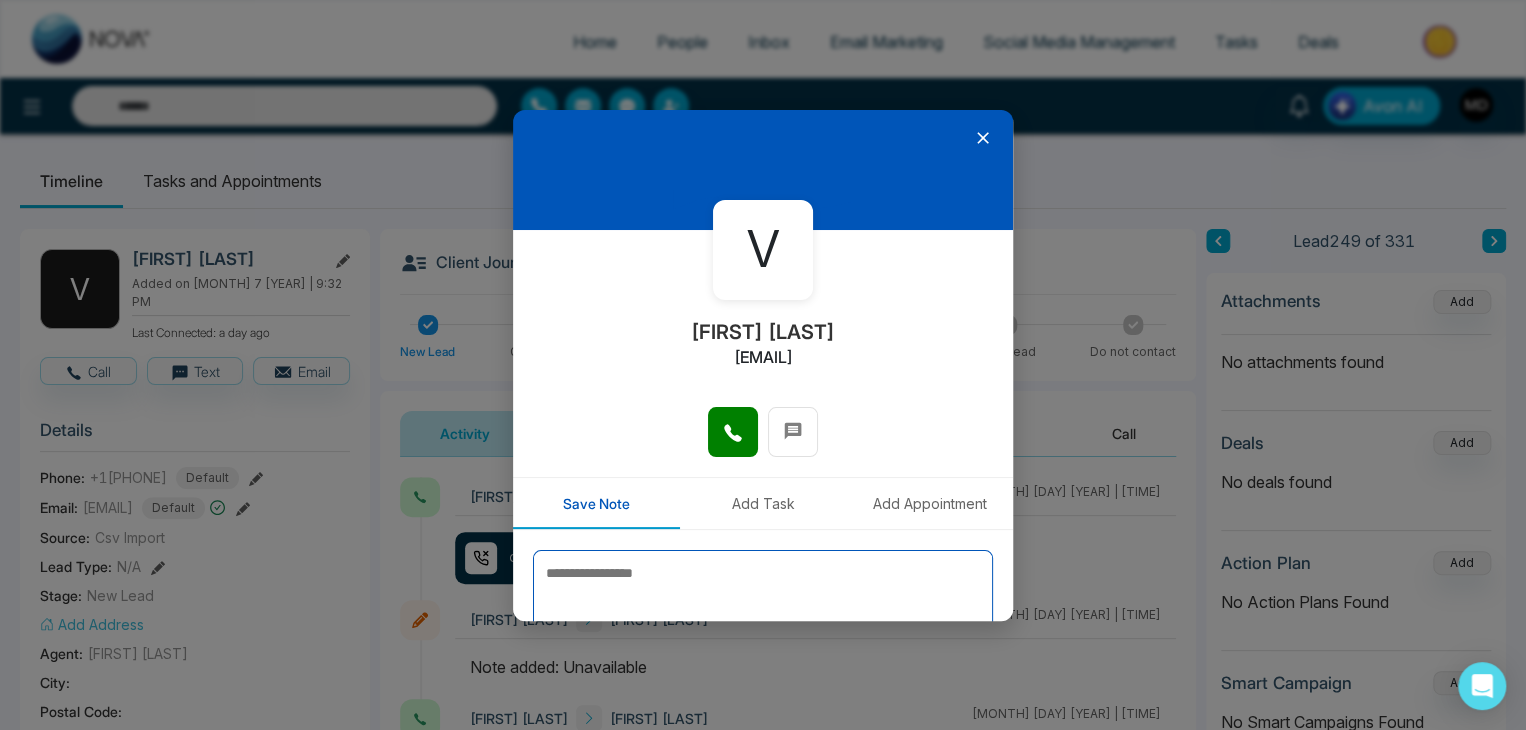 click at bounding box center (763, 600) 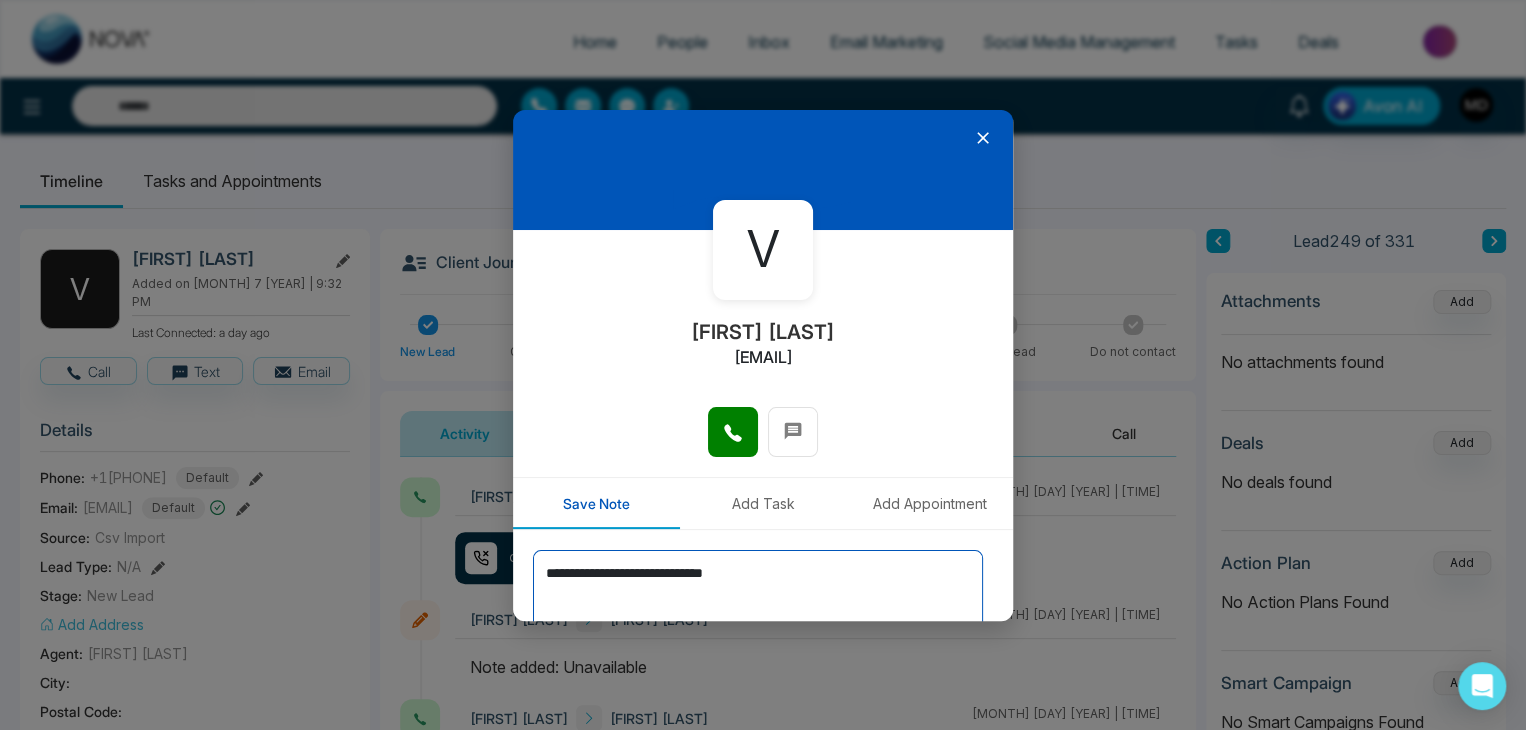 scroll, scrollTop: 110, scrollLeft: 0, axis: vertical 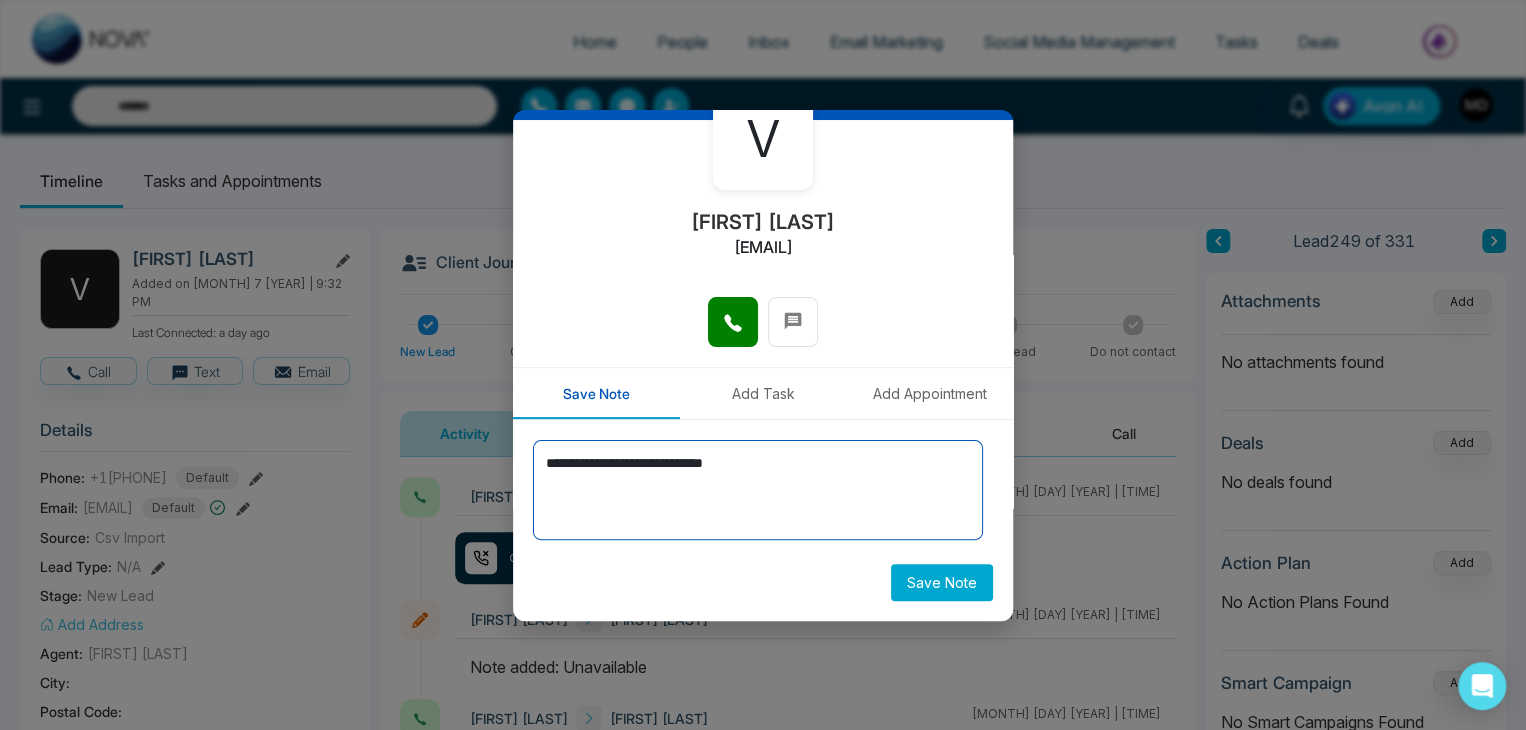 type on "**********" 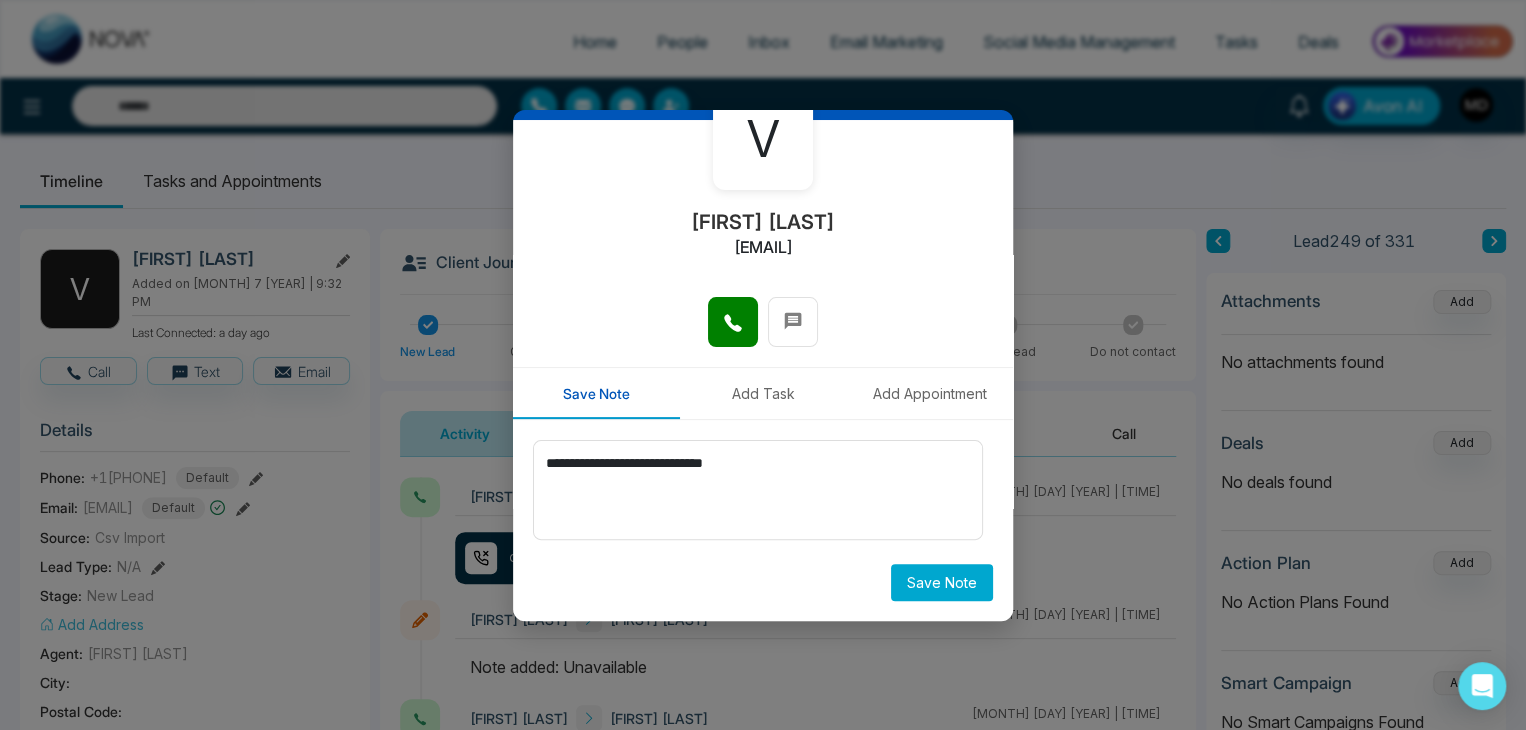click on "Save Note" at bounding box center [942, 582] 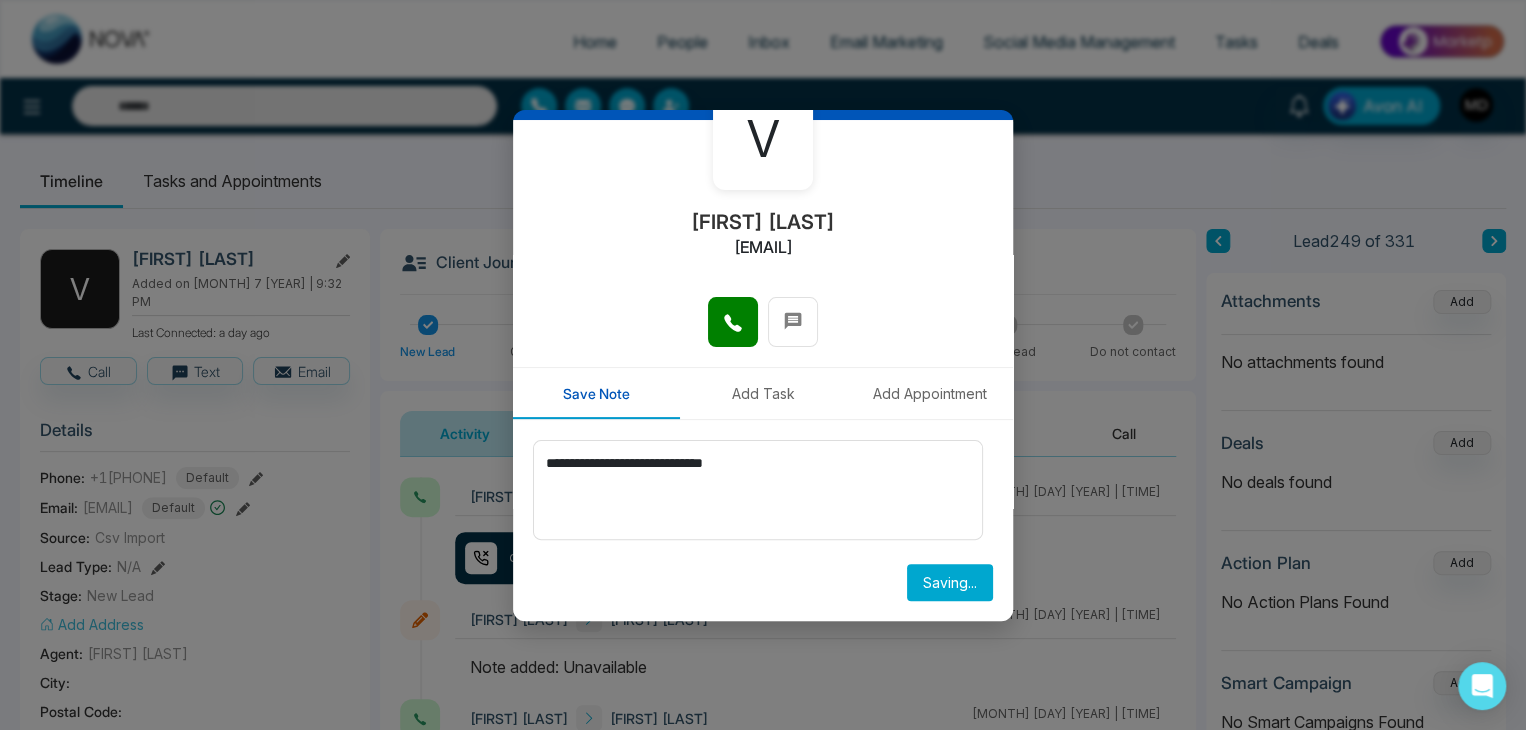 type 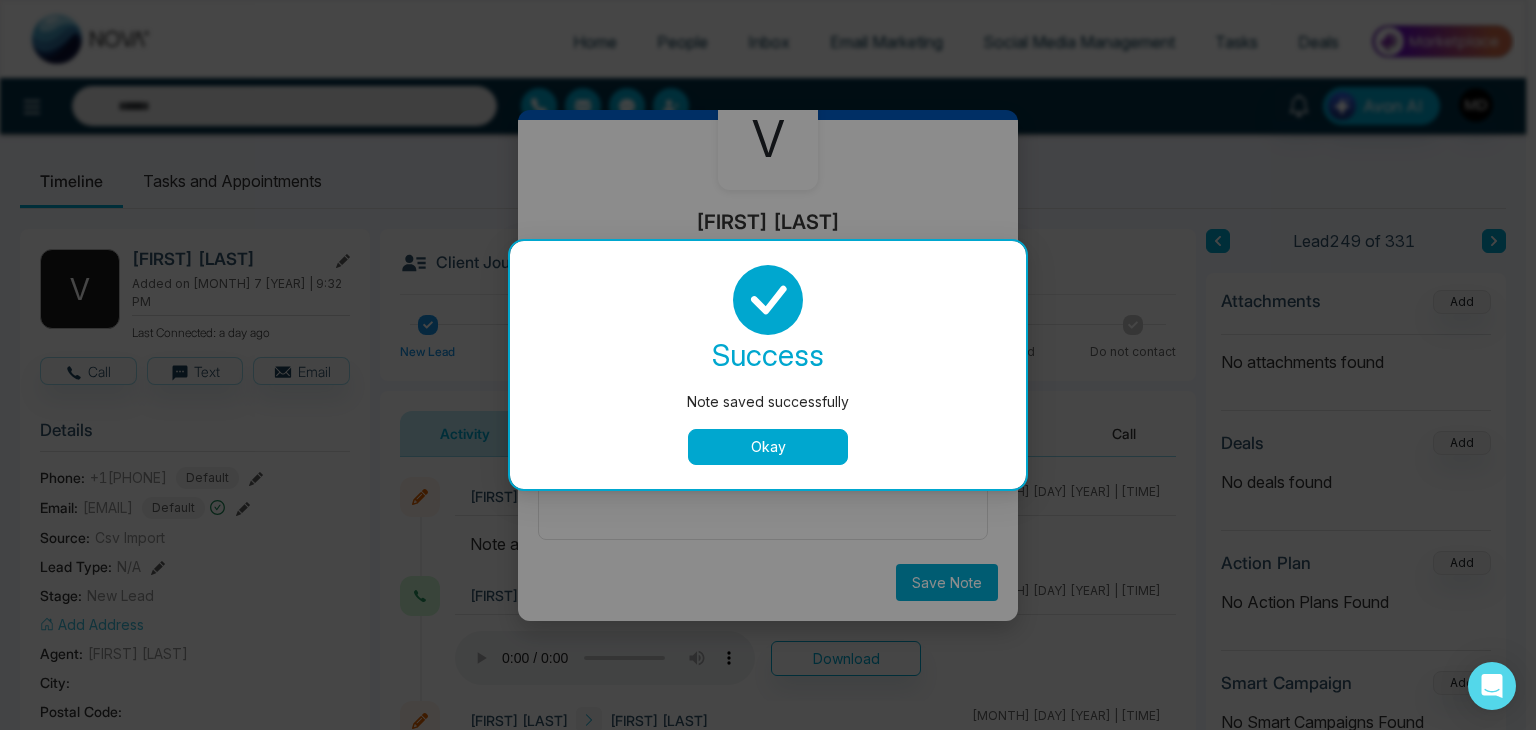 click on "Okay" at bounding box center [768, 447] 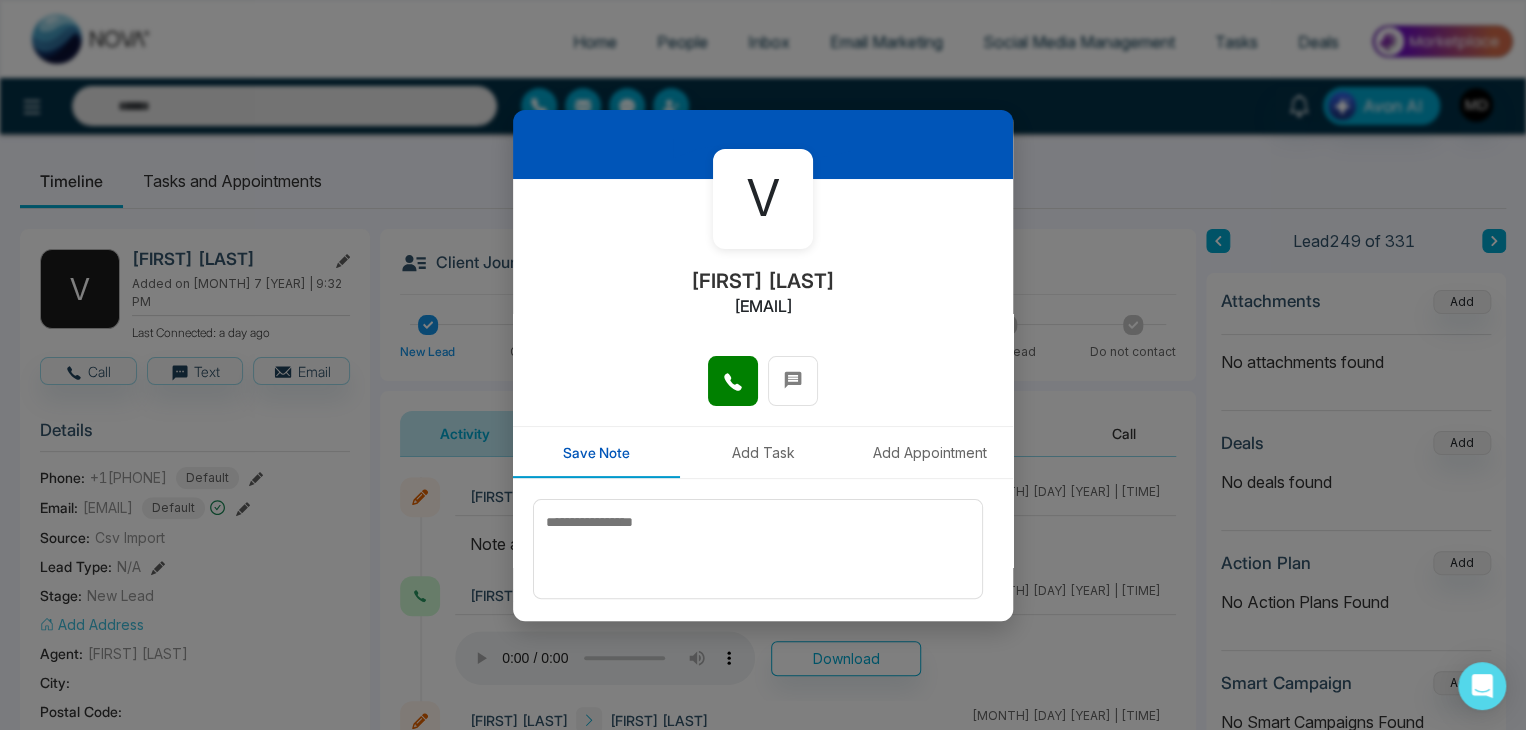 scroll, scrollTop: 0, scrollLeft: 0, axis: both 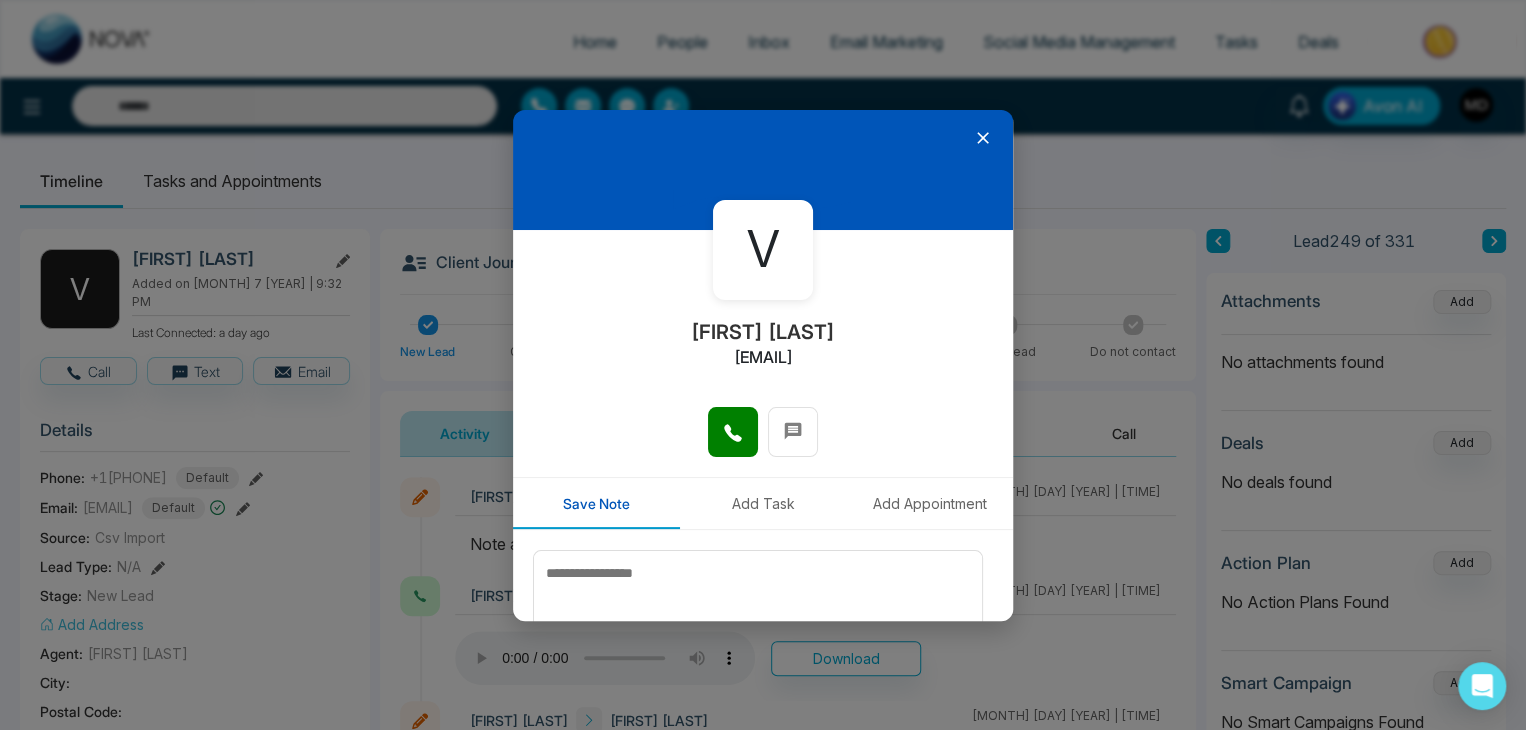 click 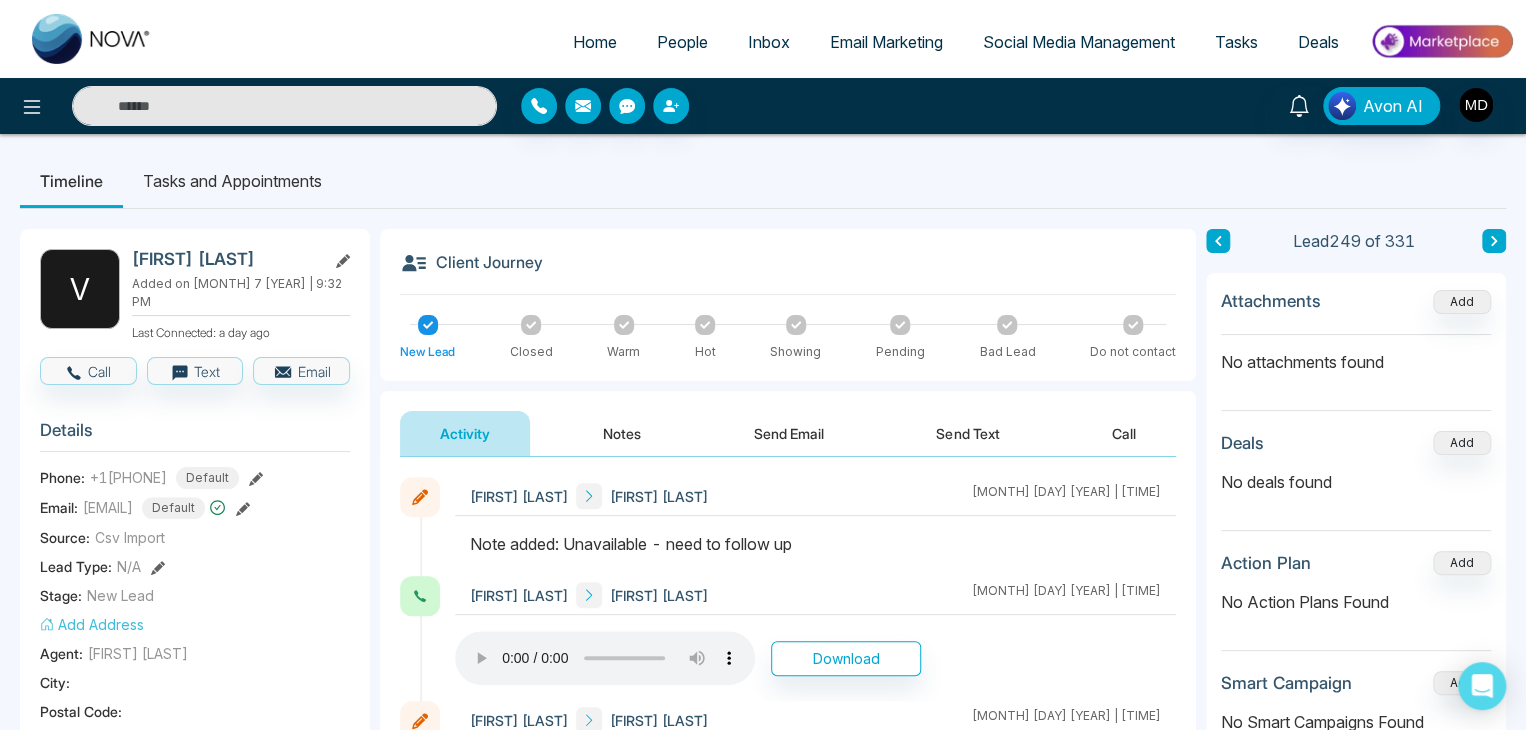 click at bounding box center [284, 106] 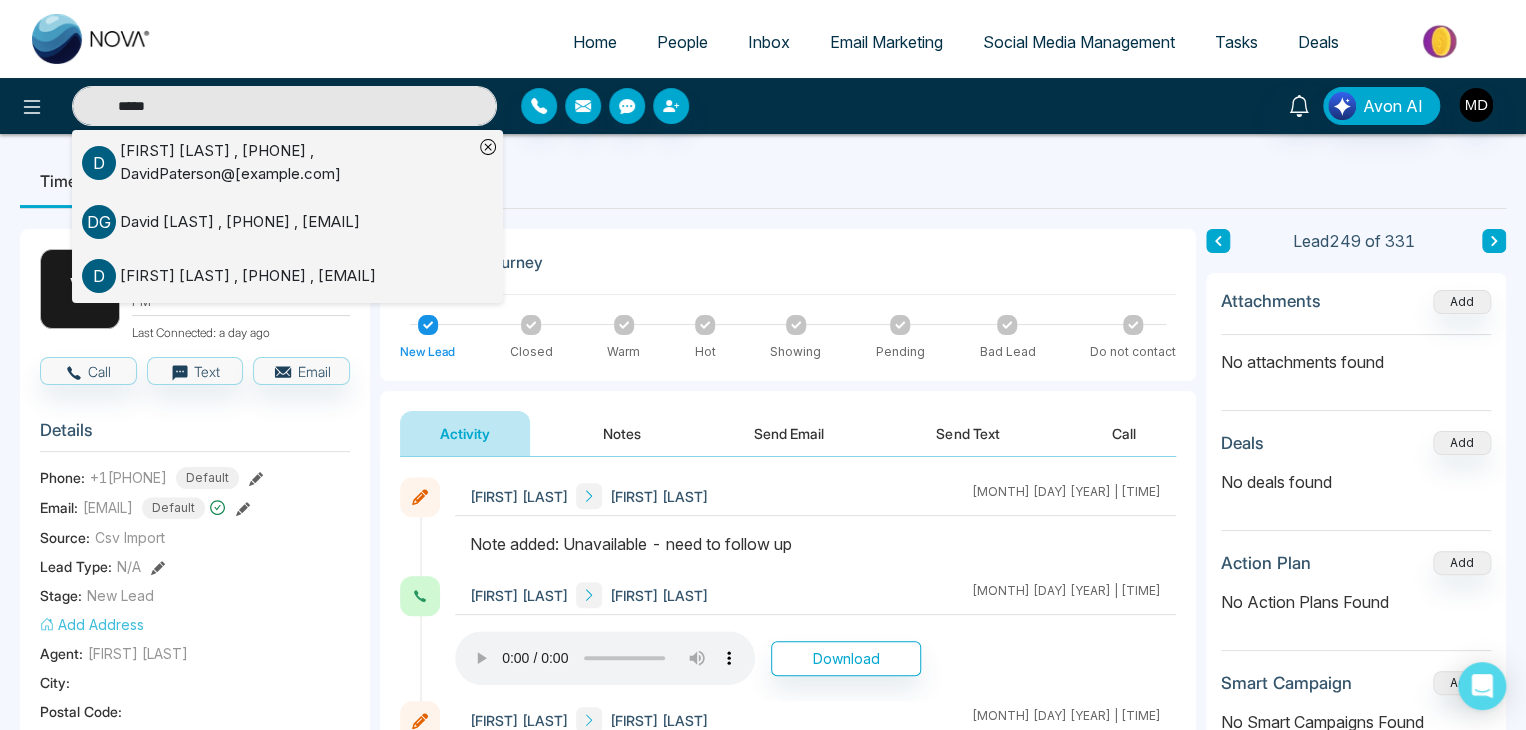 type on "*****" 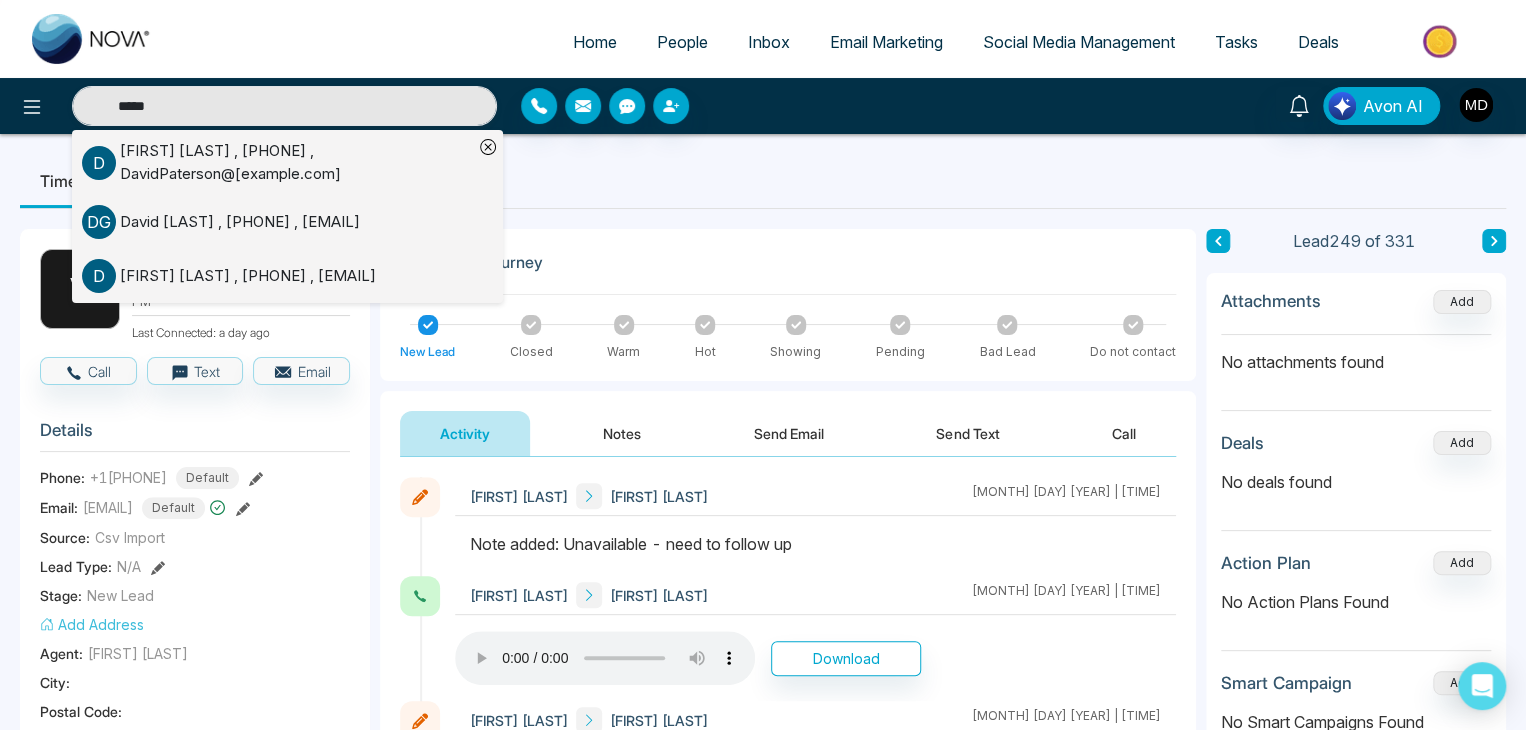 click on "[FIRST] [LAST] , [PHONE] , [EMAIL]" at bounding box center [240, 222] 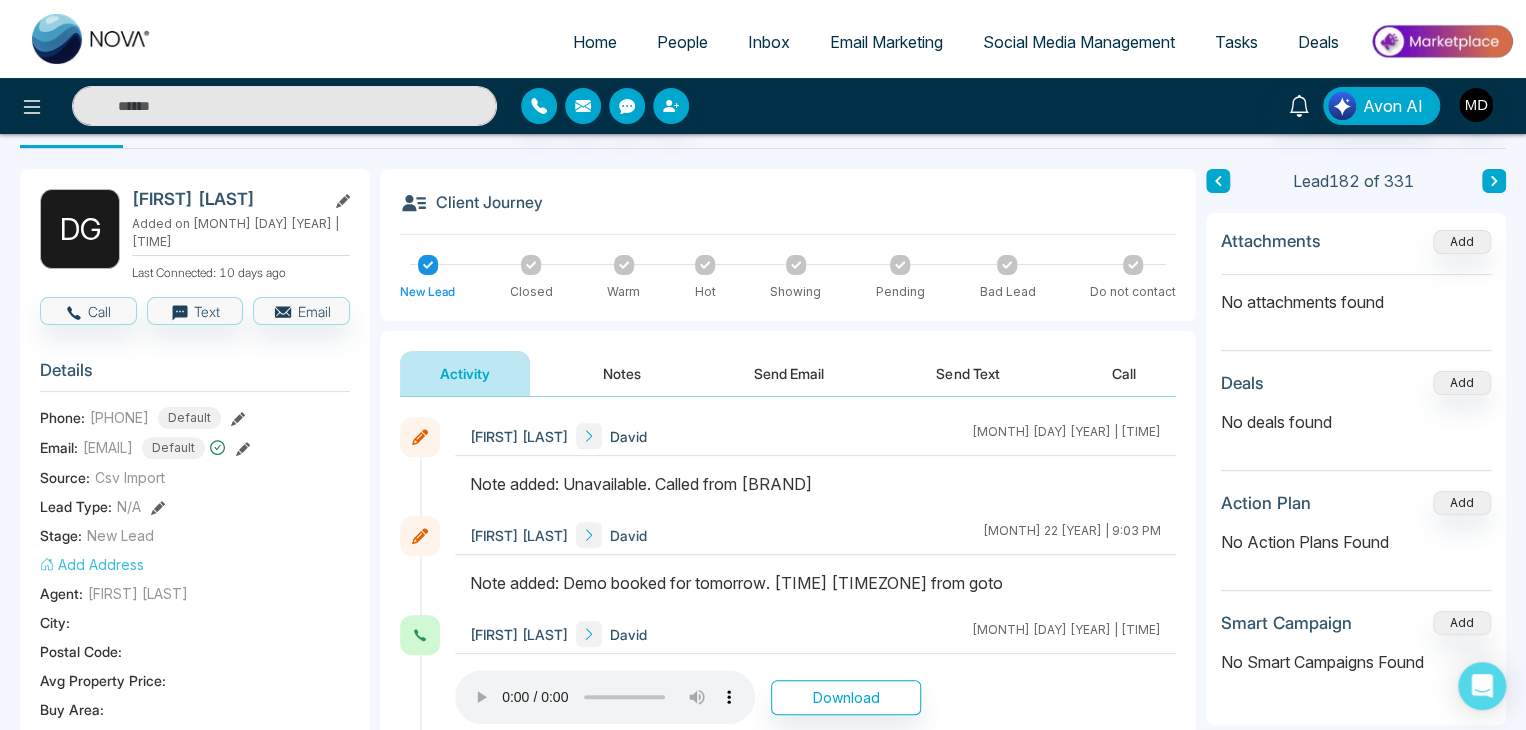 scroll, scrollTop: 0, scrollLeft: 0, axis: both 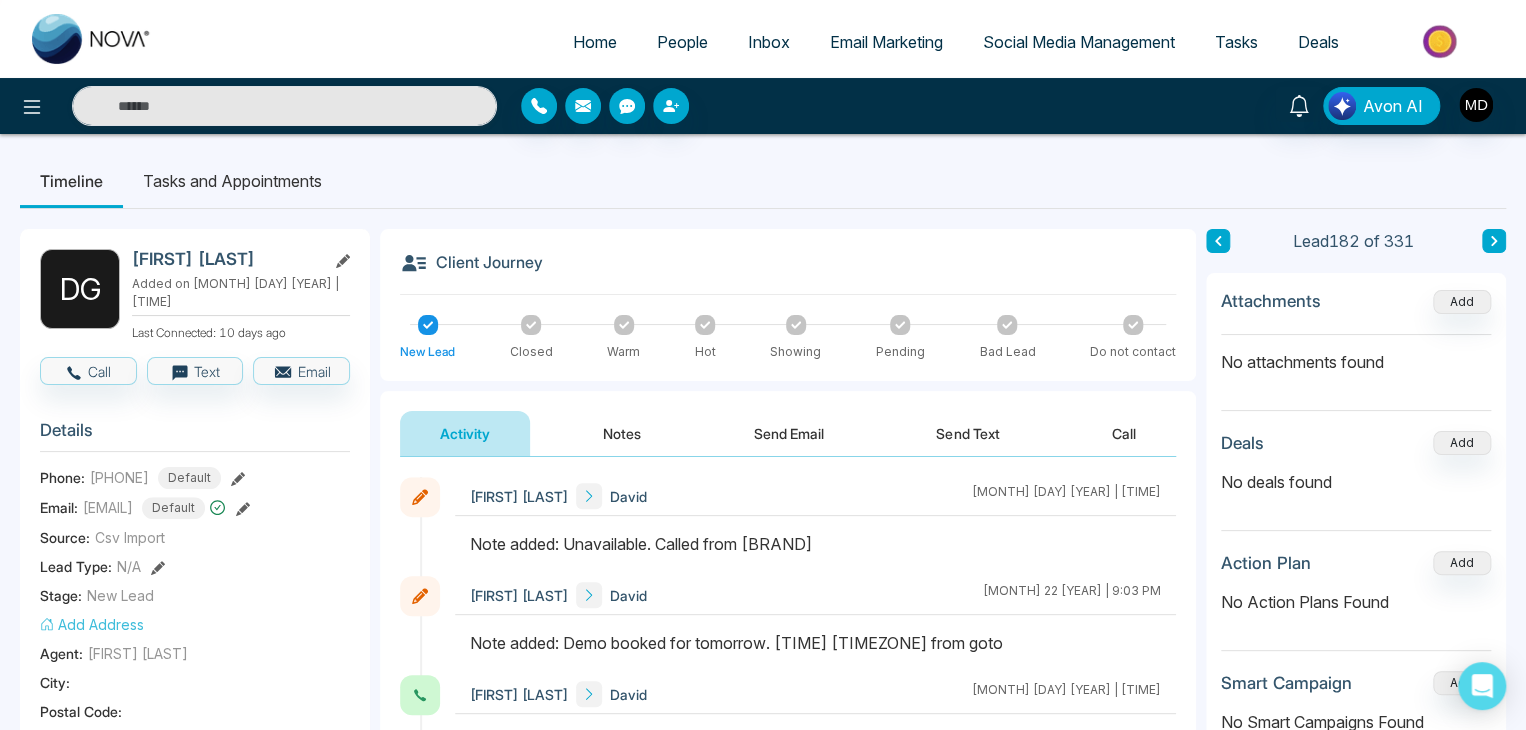 click 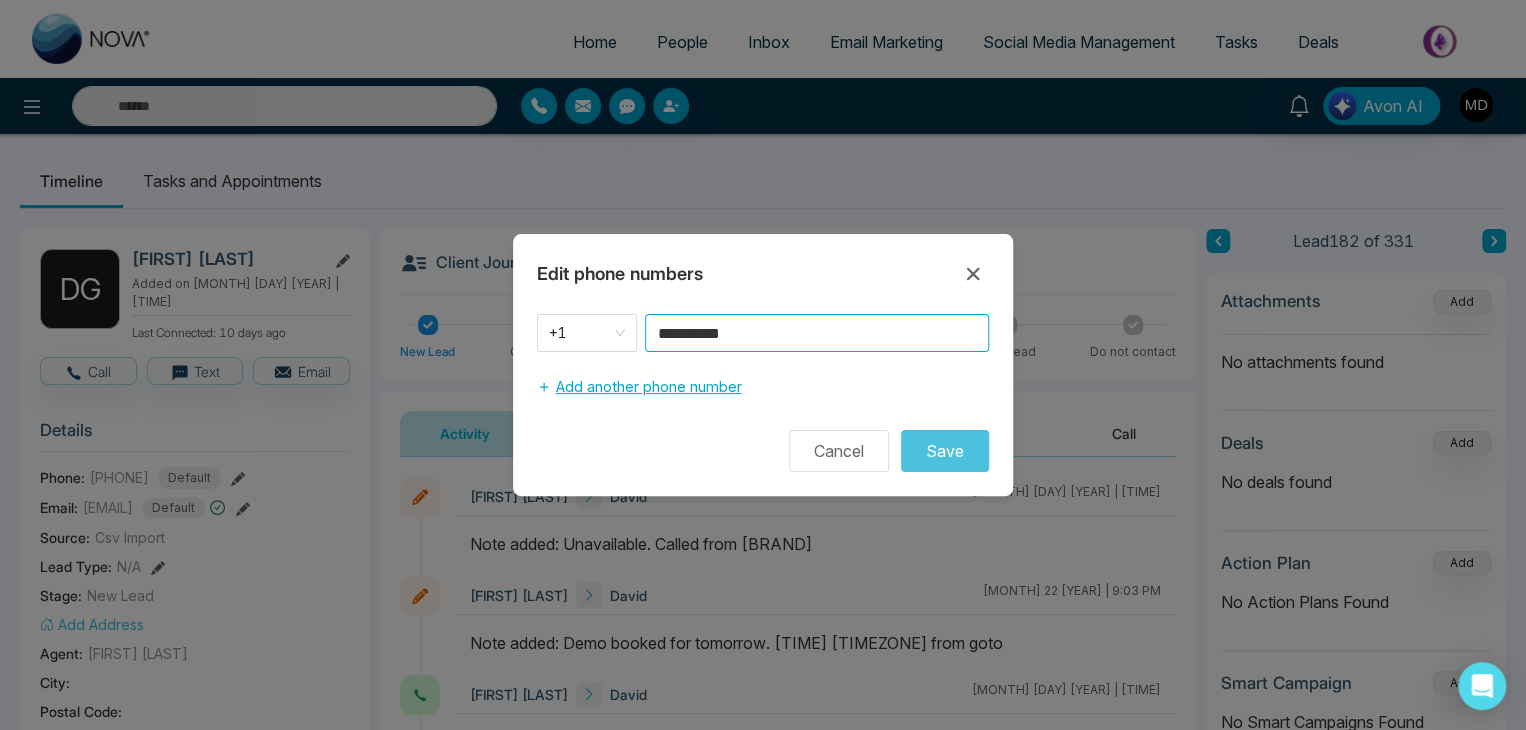 drag, startPoint x: 716, startPoint y: 344, endPoint x: 599, endPoint y: 368, distance: 119.43617 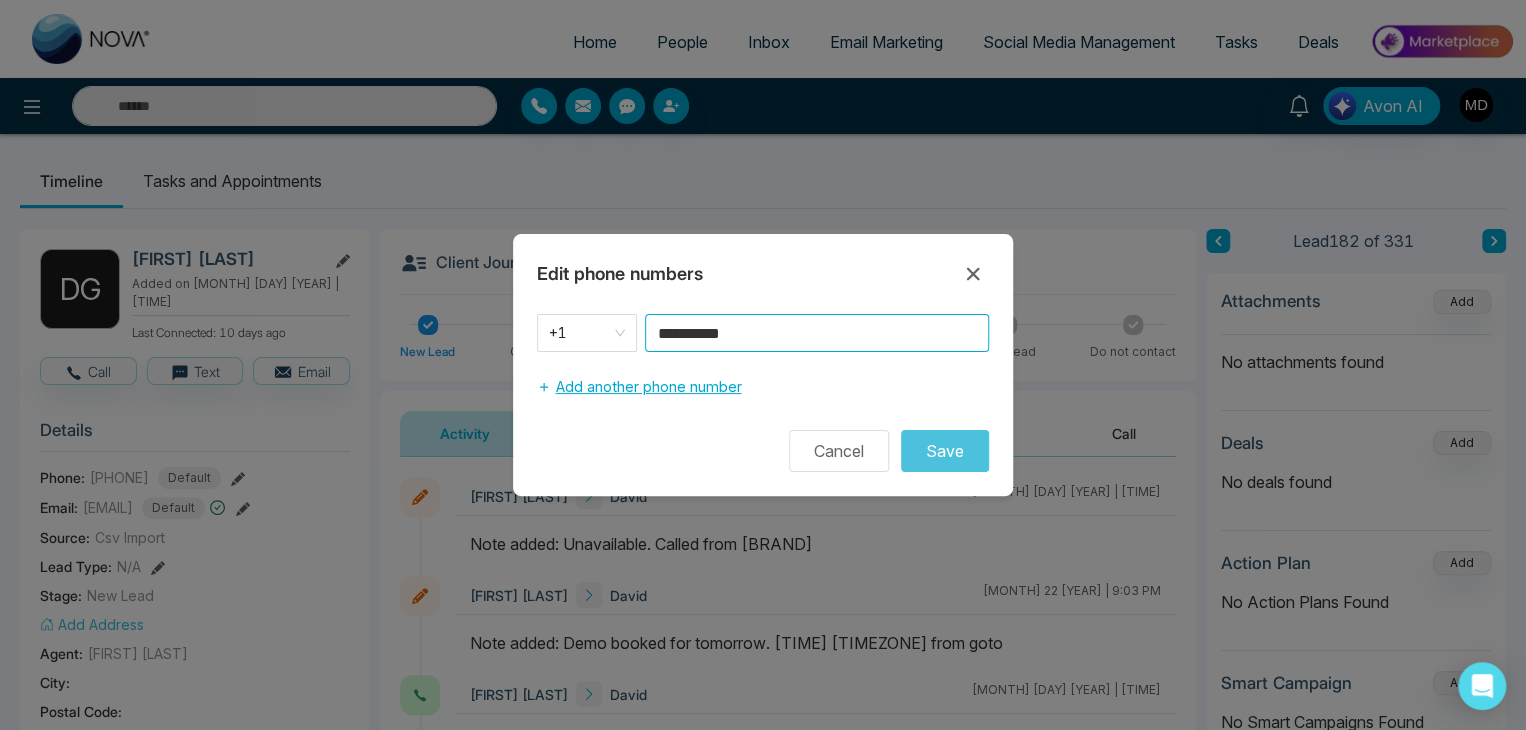 click on "[PHONE]  Add another phone number" at bounding box center (763, 360) 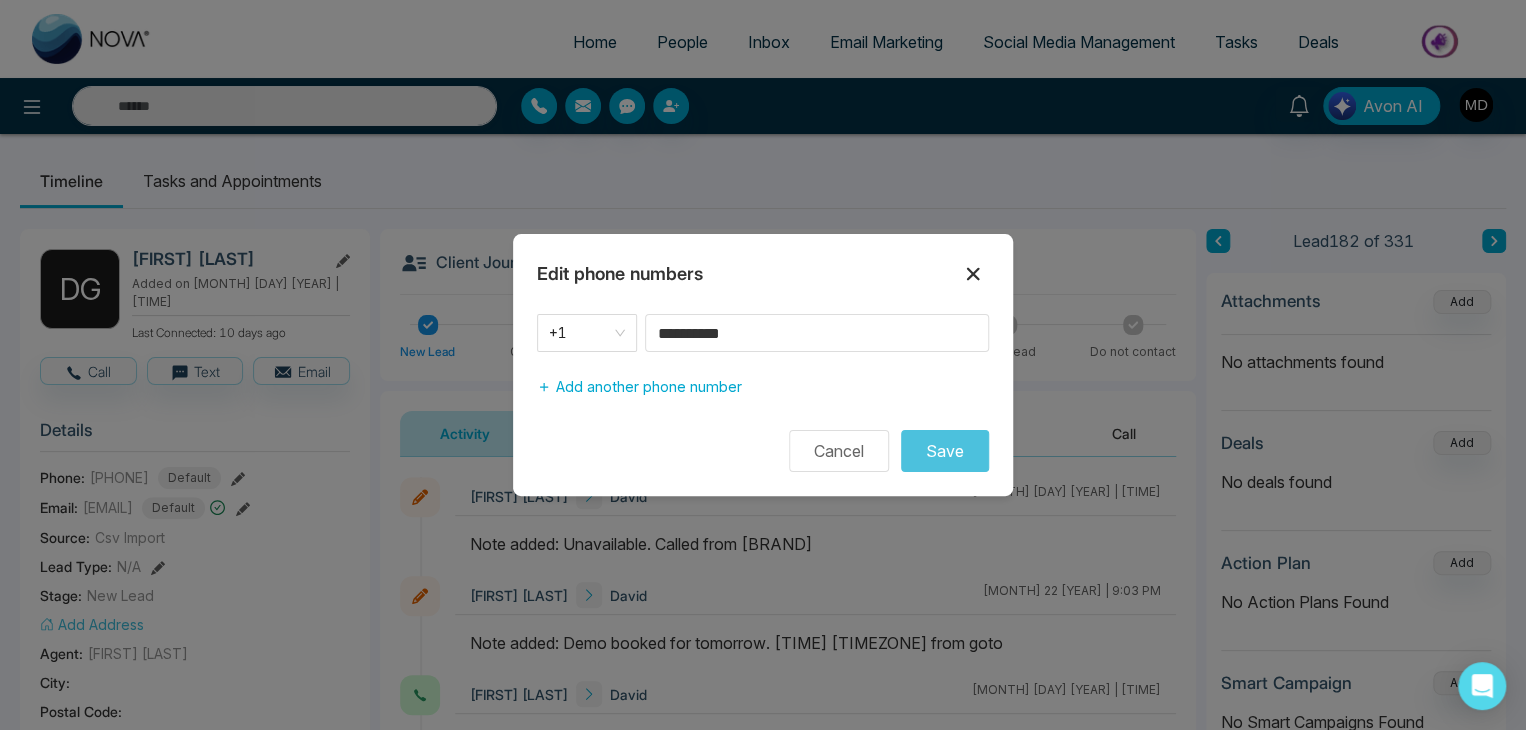 click 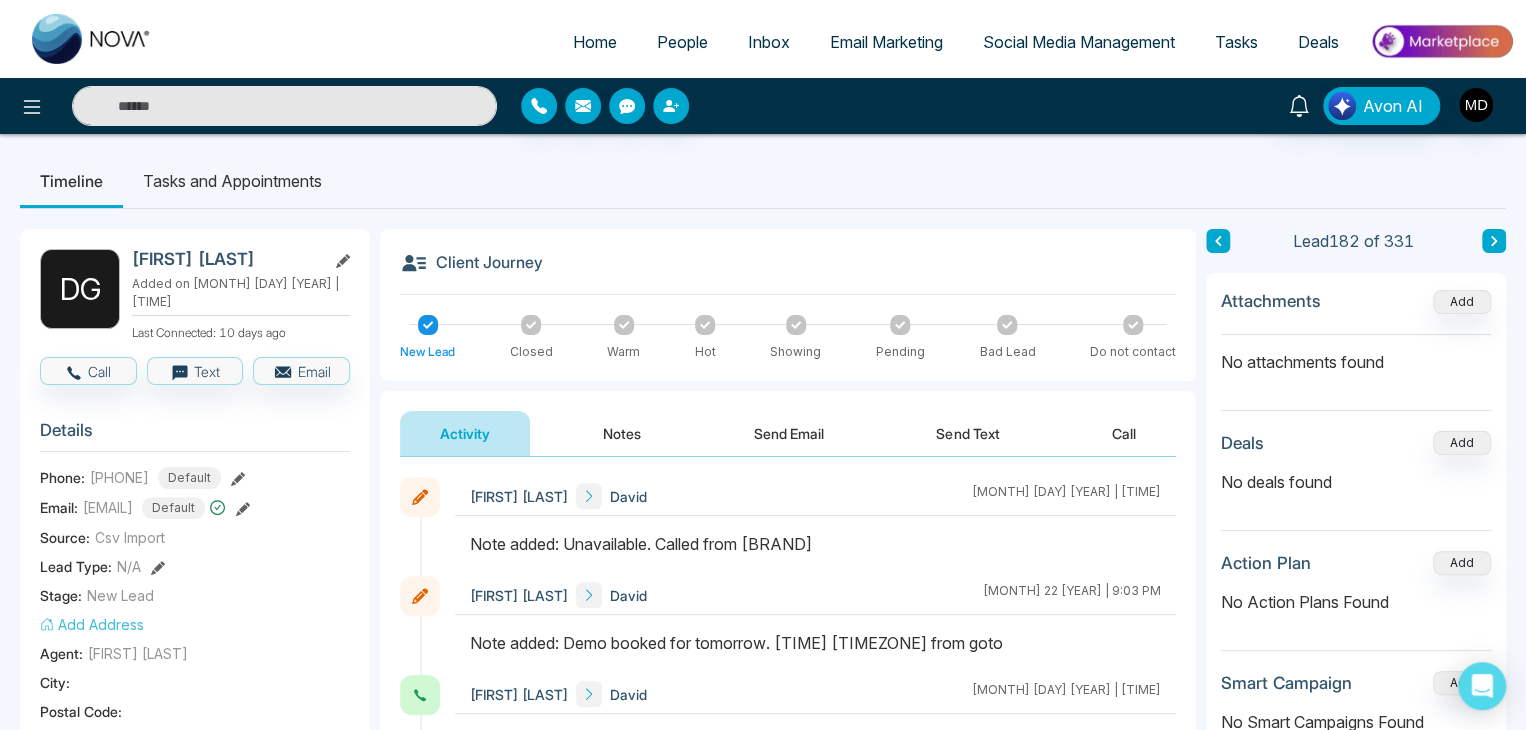 click at bounding box center (284, 106) 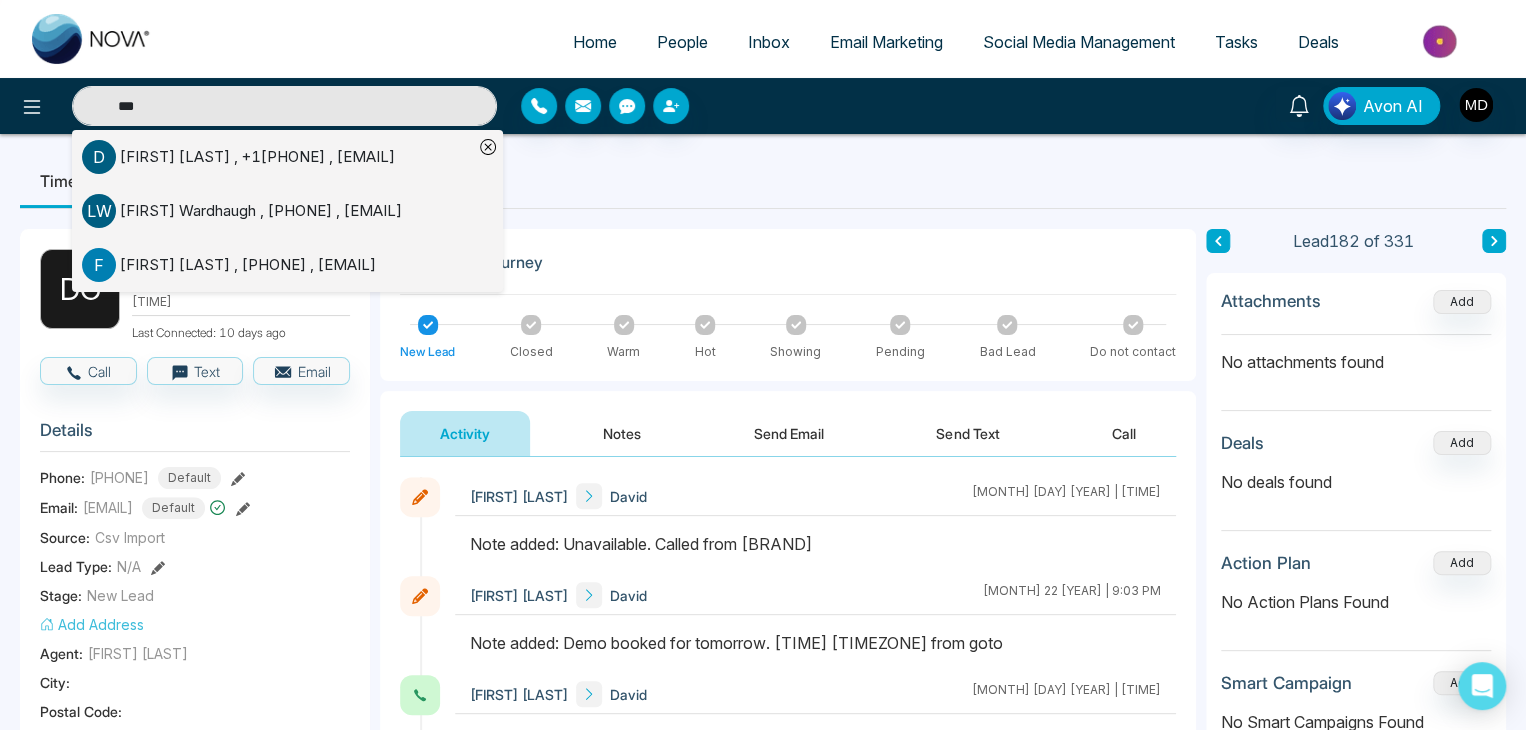 type on "***" 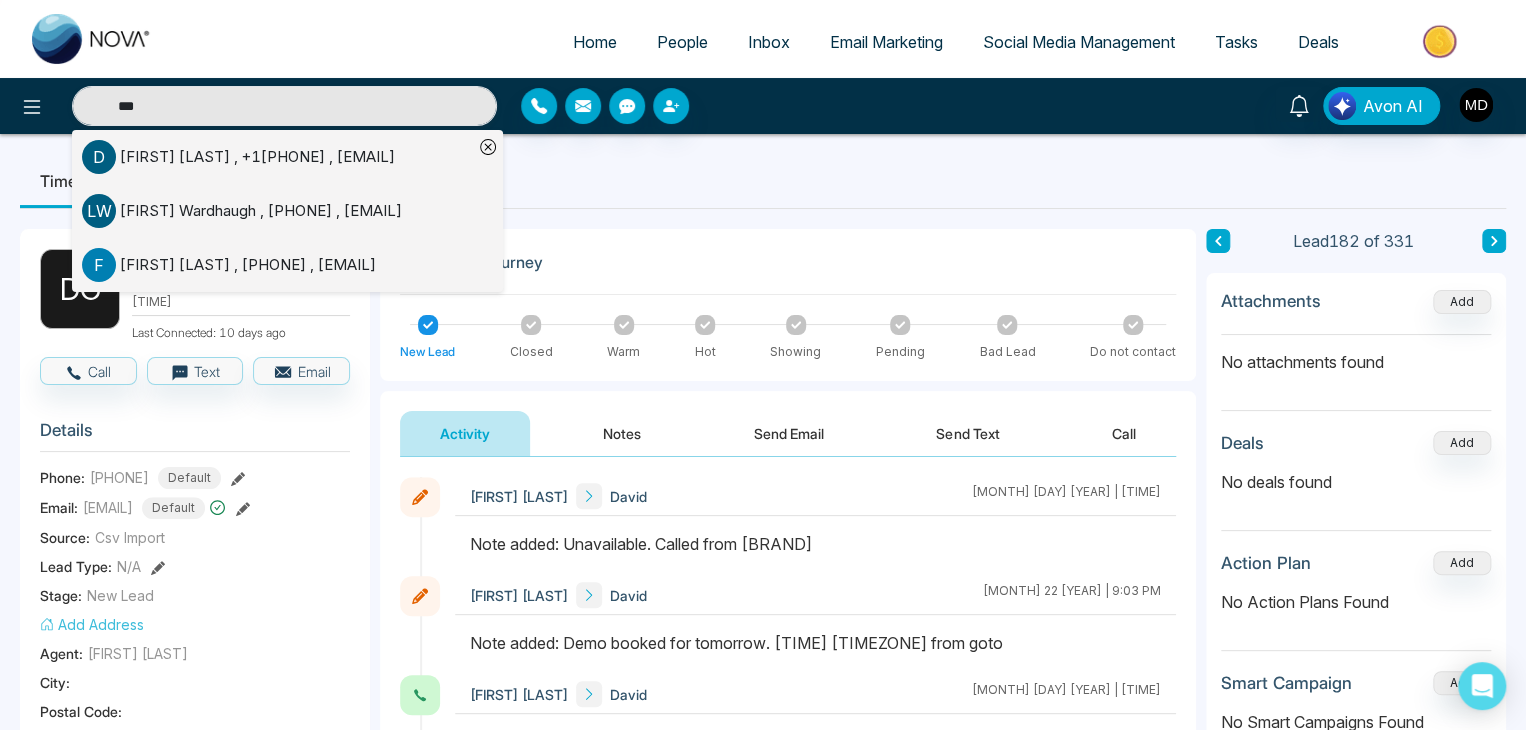 click on "[FIRST] [LAST] , +1[PHONE] , dkumar7947@[example.com]" at bounding box center [257, 157] 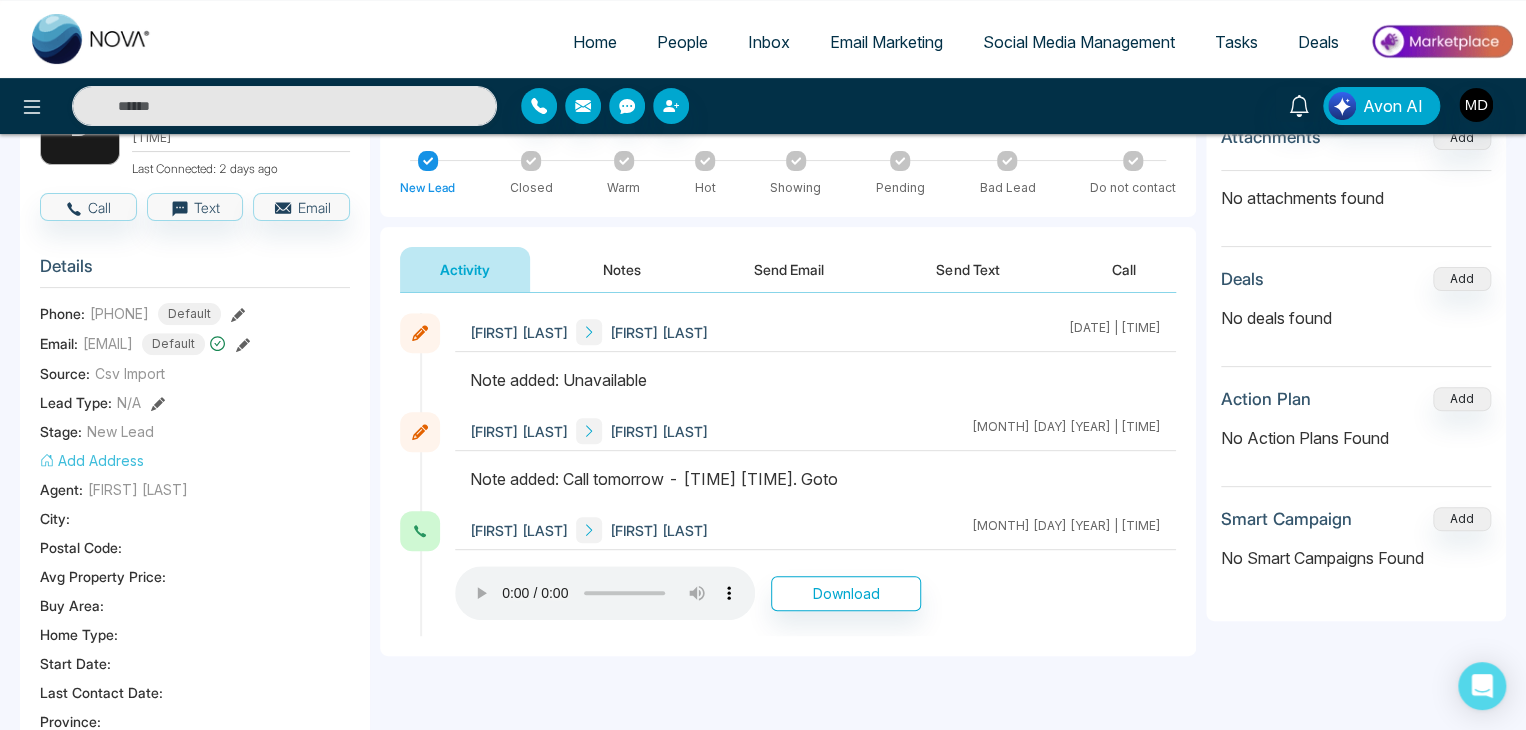 scroll, scrollTop: 0, scrollLeft: 0, axis: both 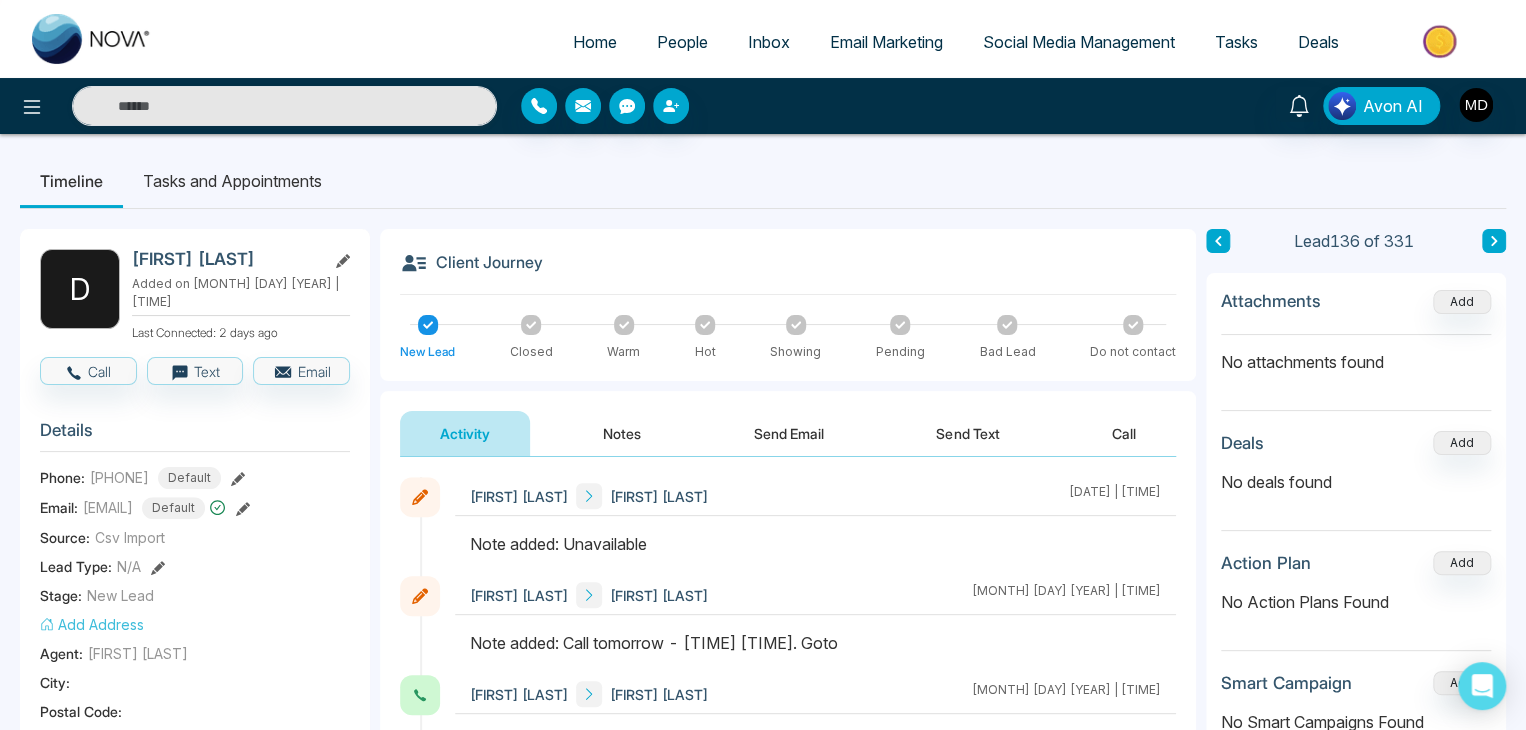 click 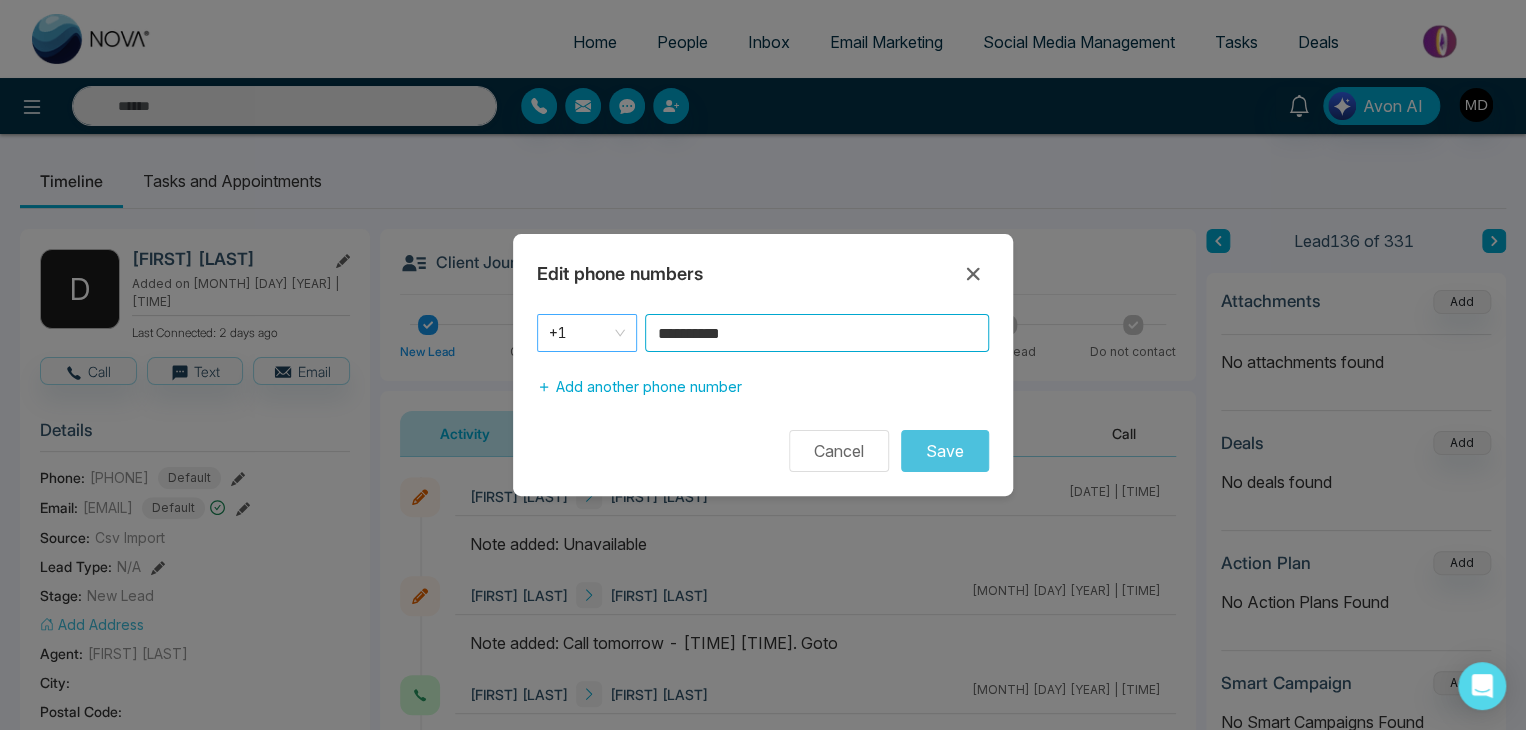 drag, startPoint x: 732, startPoint y: 333, endPoint x: 636, endPoint y: 348, distance: 97.16481 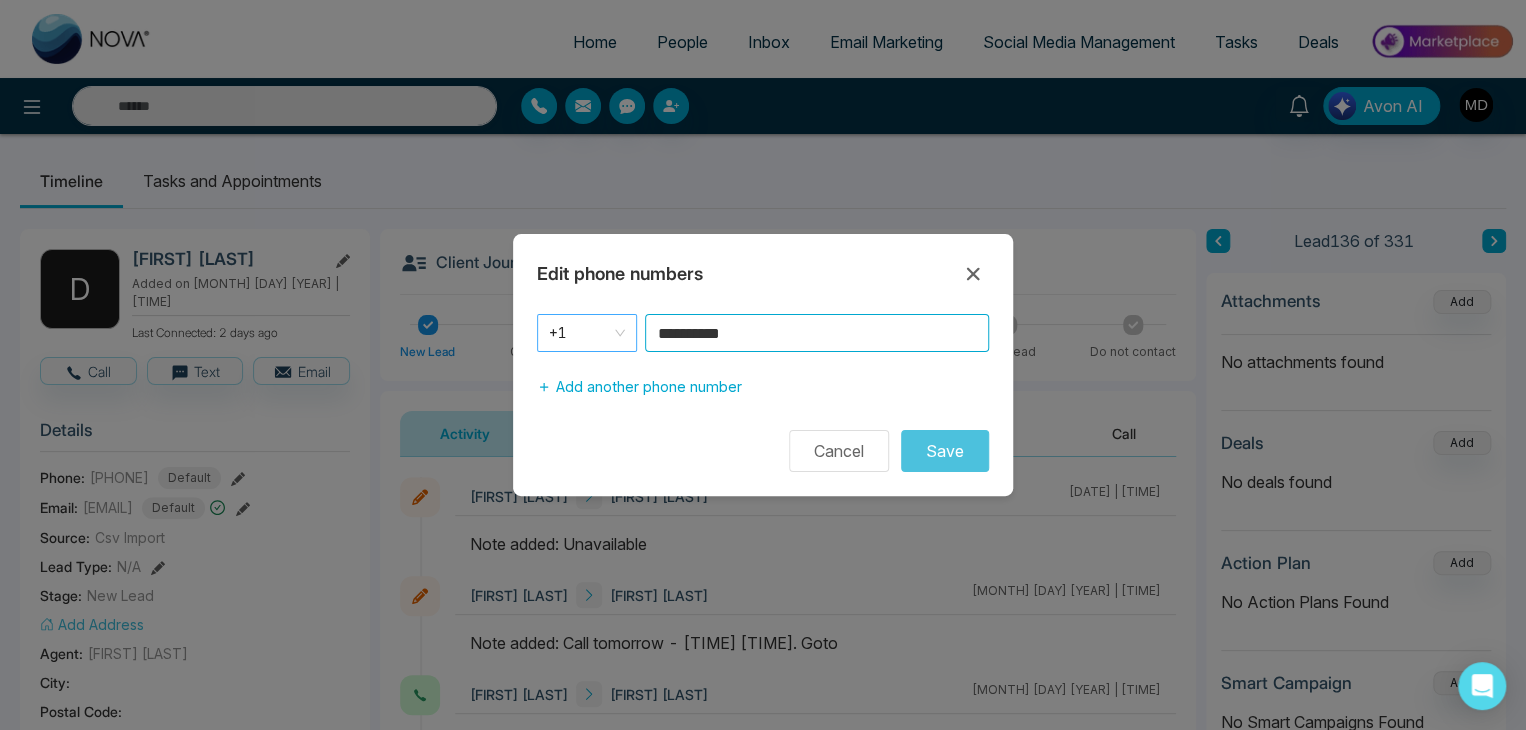 click on "**********" at bounding box center (763, 333) 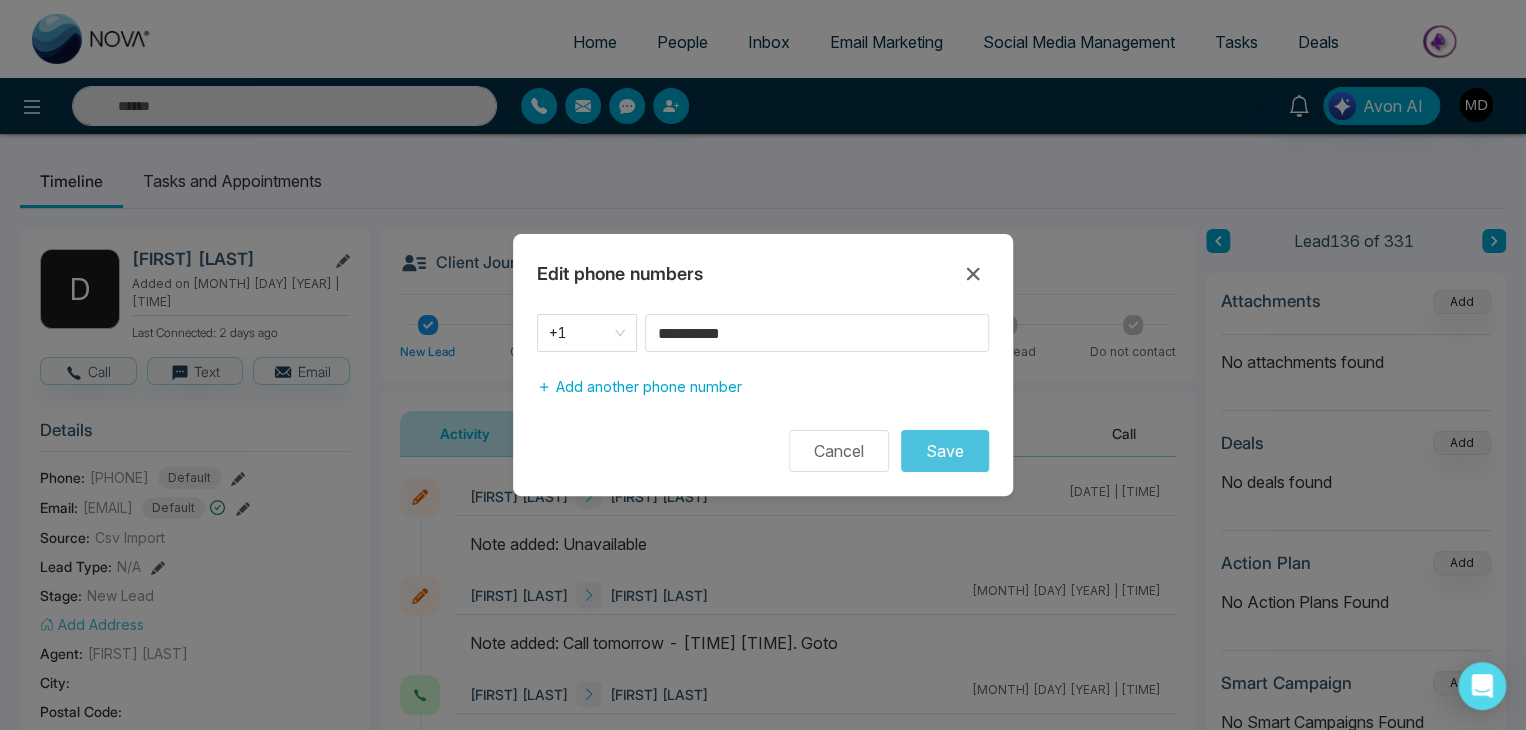 click on "**********" at bounding box center [763, 365] 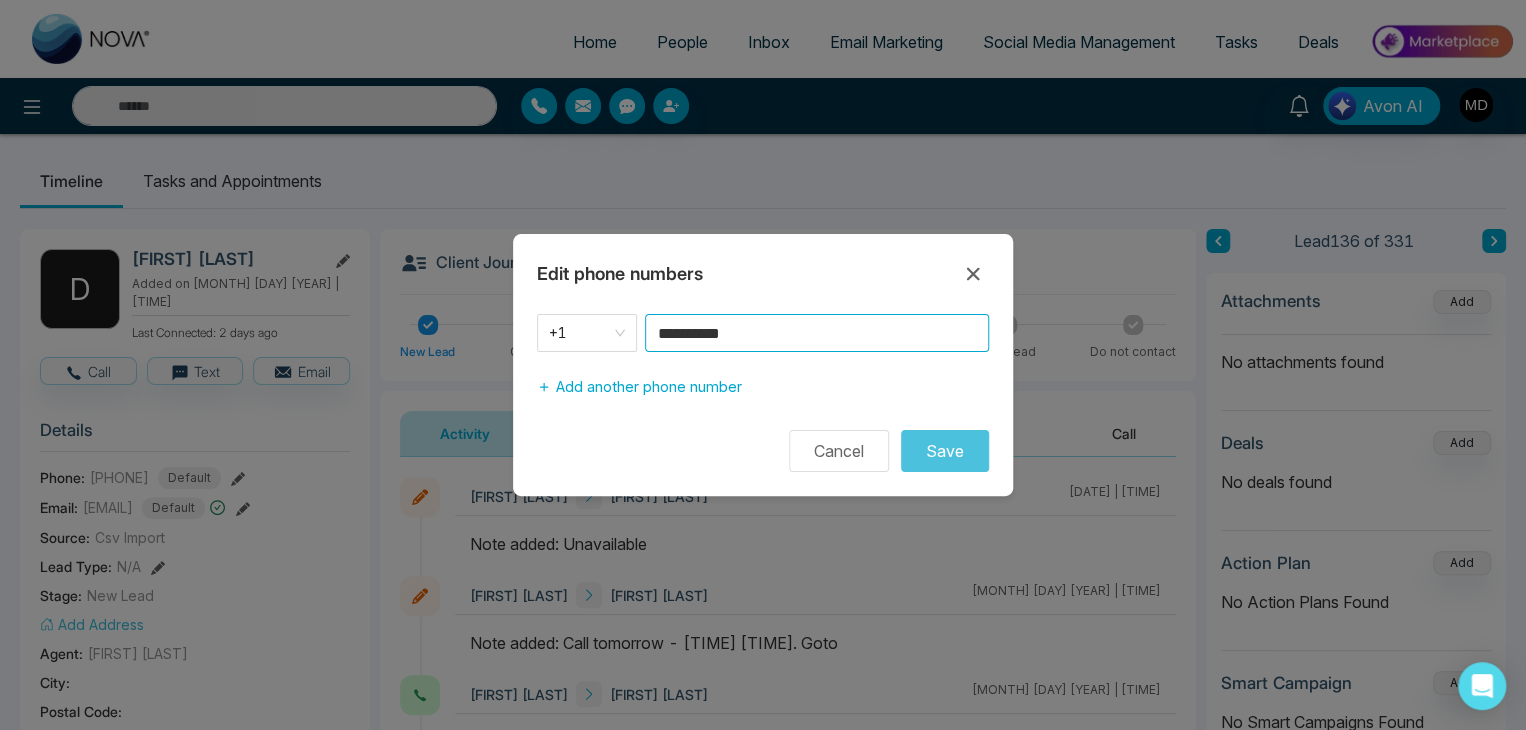 drag, startPoint x: 750, startPoint y: 327, endPoint x: 636, endPoint y: 329, distance: 114.01754 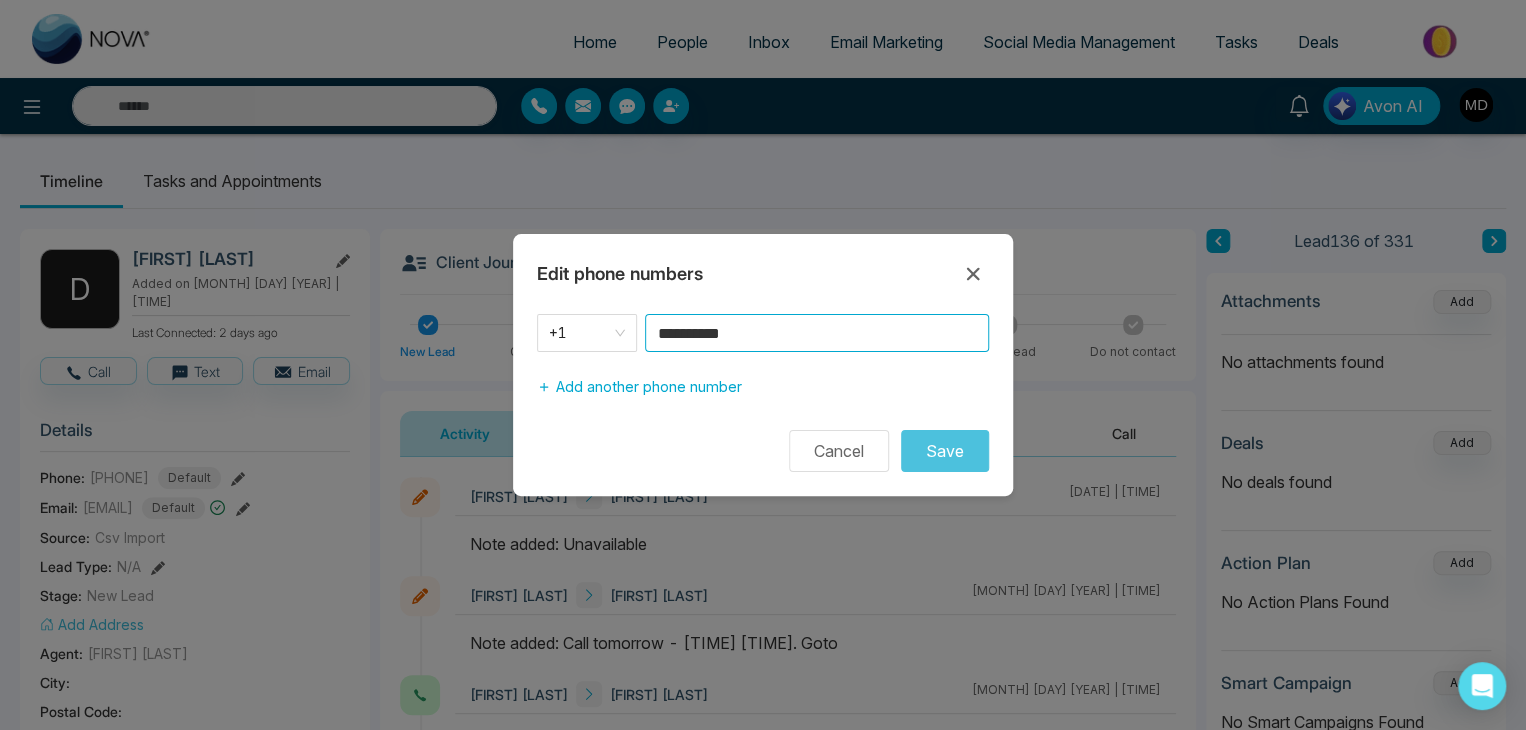 click on "**********" at bounding box center [763, 333] 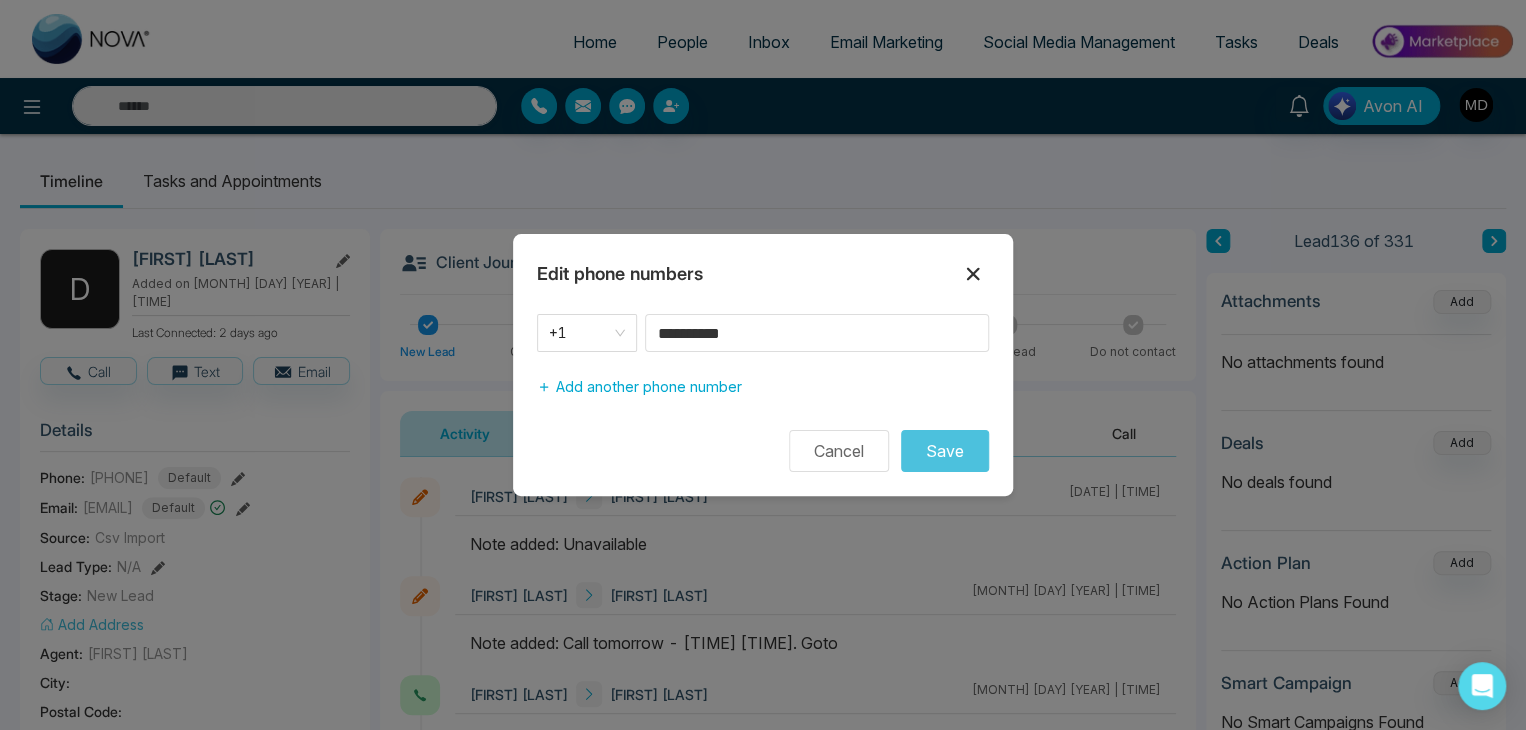 click 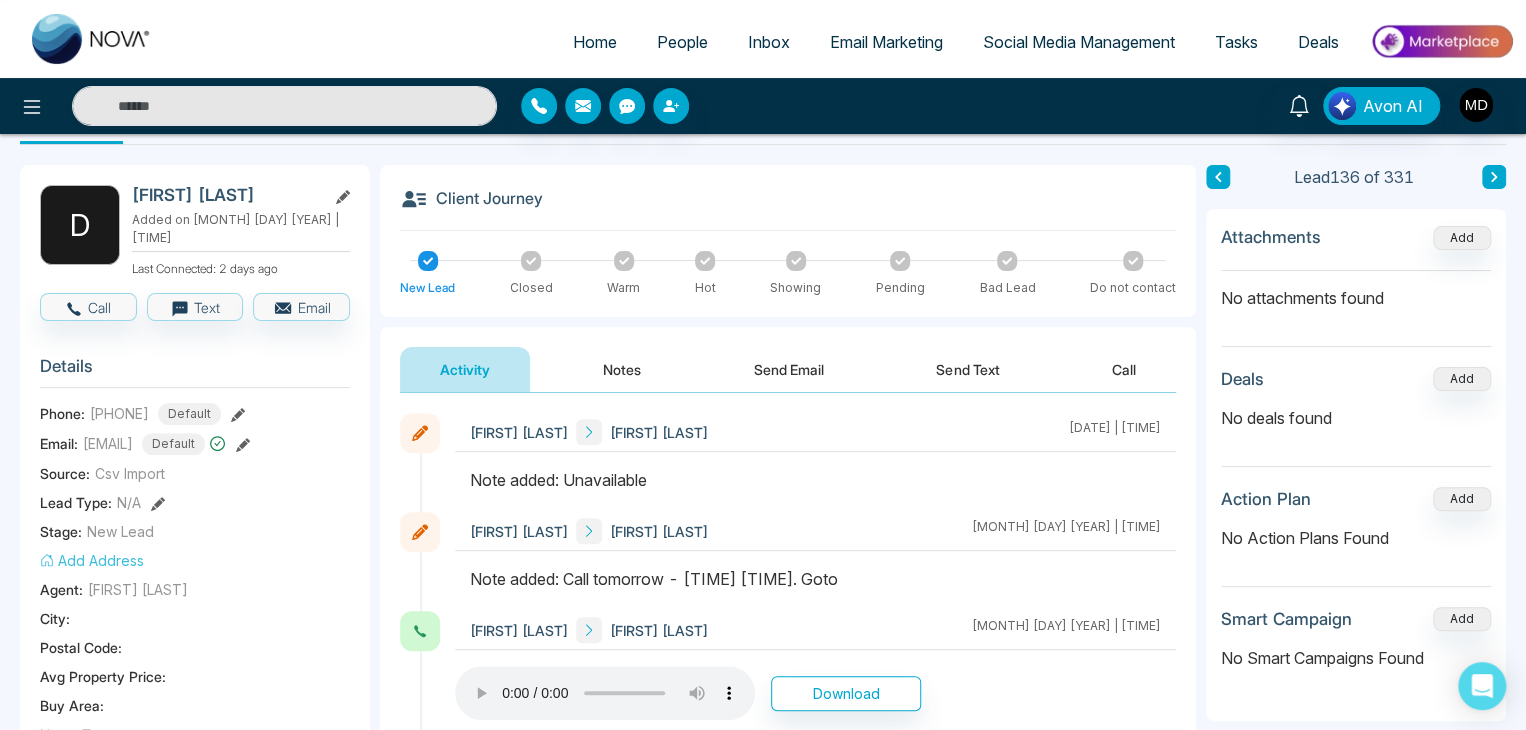scroll, scrollTop: 100, scrollLeft: 0, axis: vertical 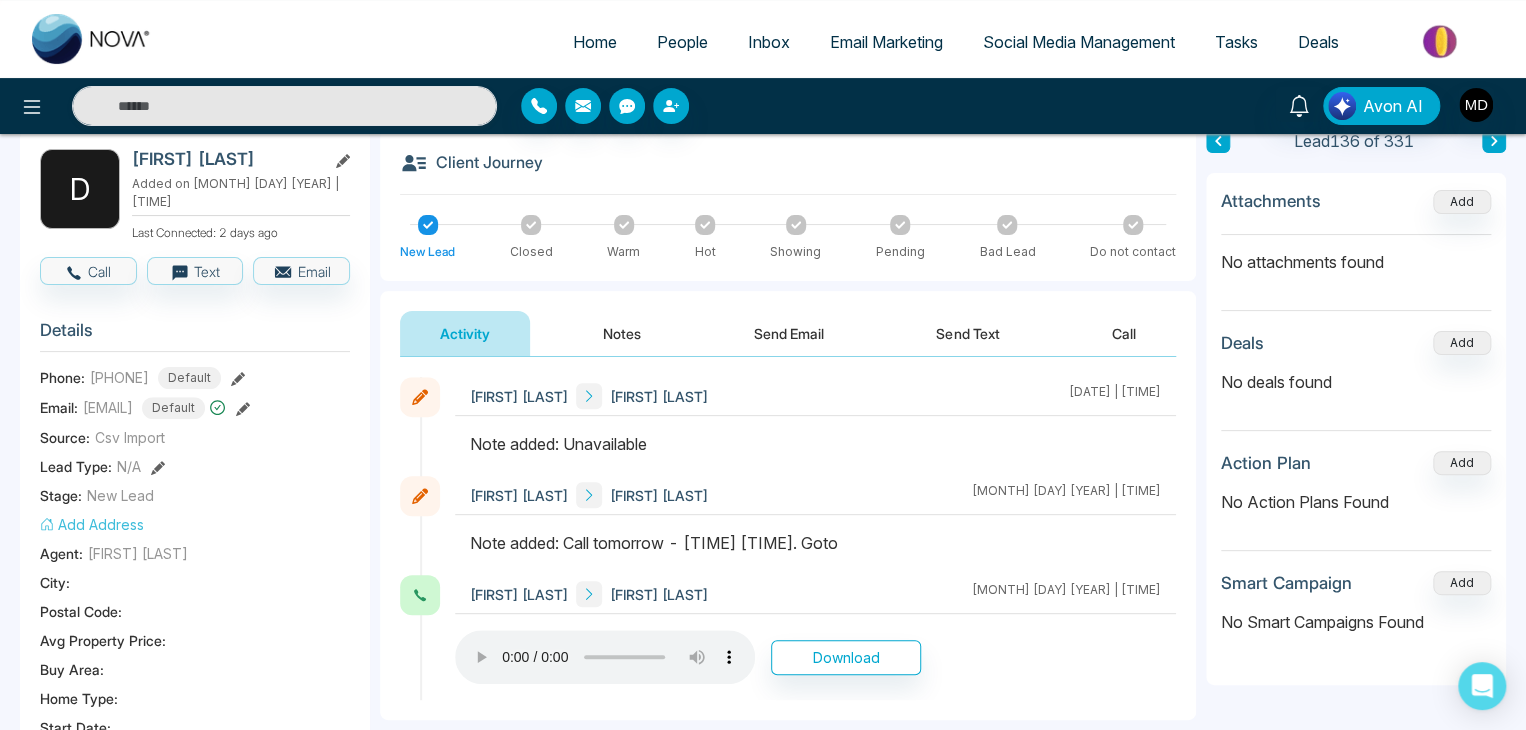 click on "Added on [MONTH] 25 [YEAR] | 12:37 AM Last Connected: 2 days ago Call Text Email Details Phone: +1[PHONE] Default Email: dkumar7947@[example.com] Default Source: Csv Import Lead Type: N/A Stage: New Lead Add Address Agent: [FIRST] [LAST] City : Postal Code : Avg Property Price : Buy Area : Home Type : Start Date : Last Contact Date : Province : Timeframe : Urgency : Tags FB New Leads × Is this lead a Realtor? Lead Summary 1 Calls 0 Texts 0 Emails Social Profile Not found Not found Not found Custom Lead Data Delete lead" at bounding box center [195, 830] 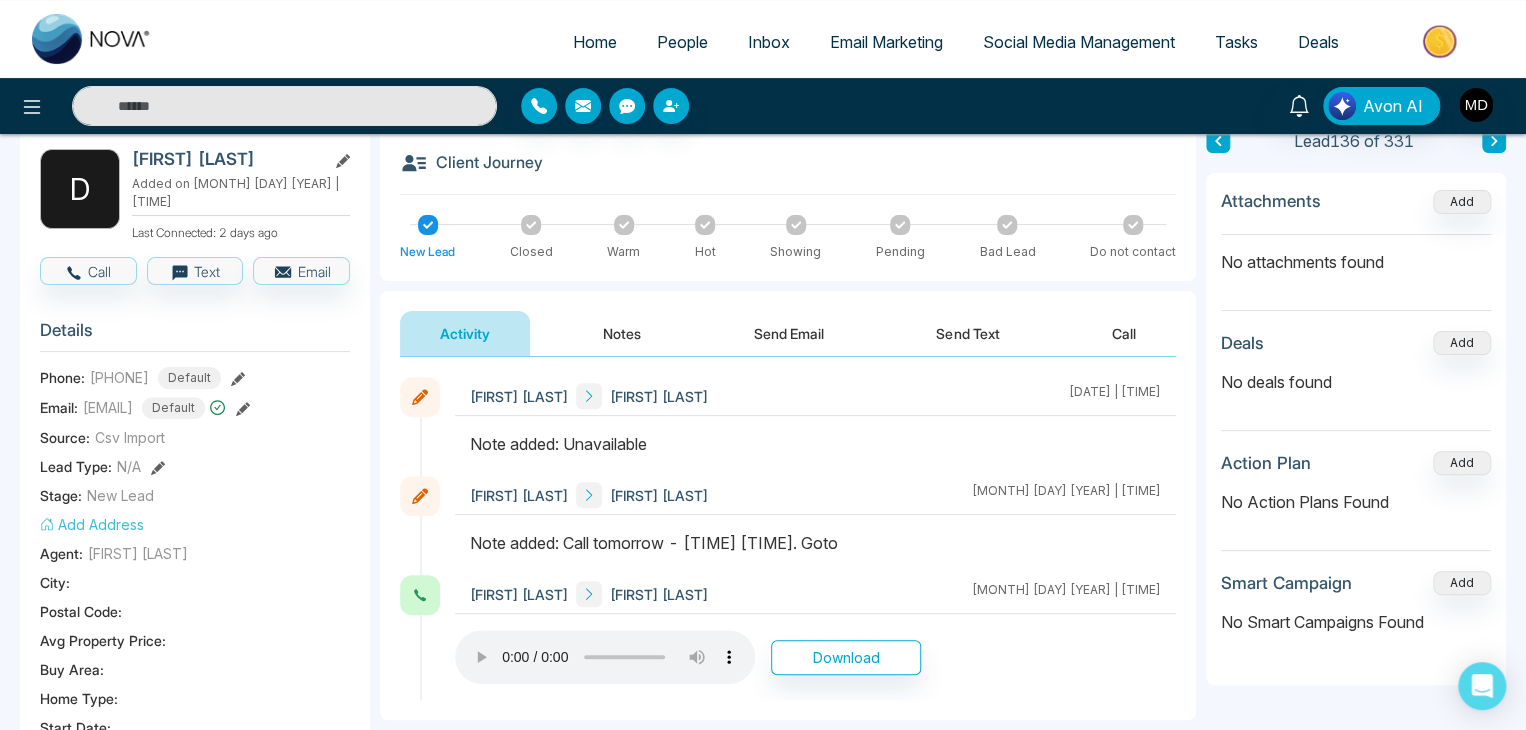 click on "Add Address" at bounding box center (195, 524) 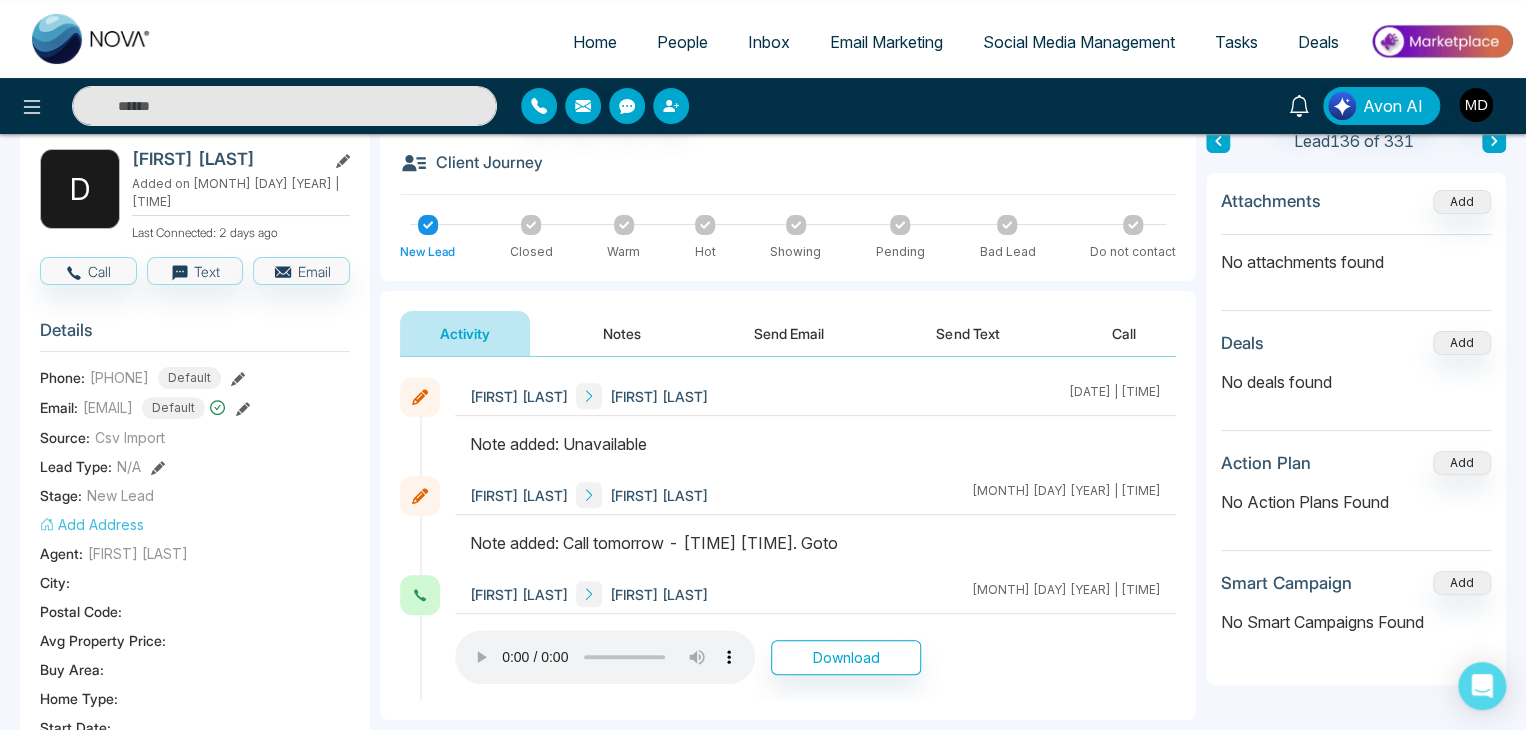click at bounding box center [284, 106] 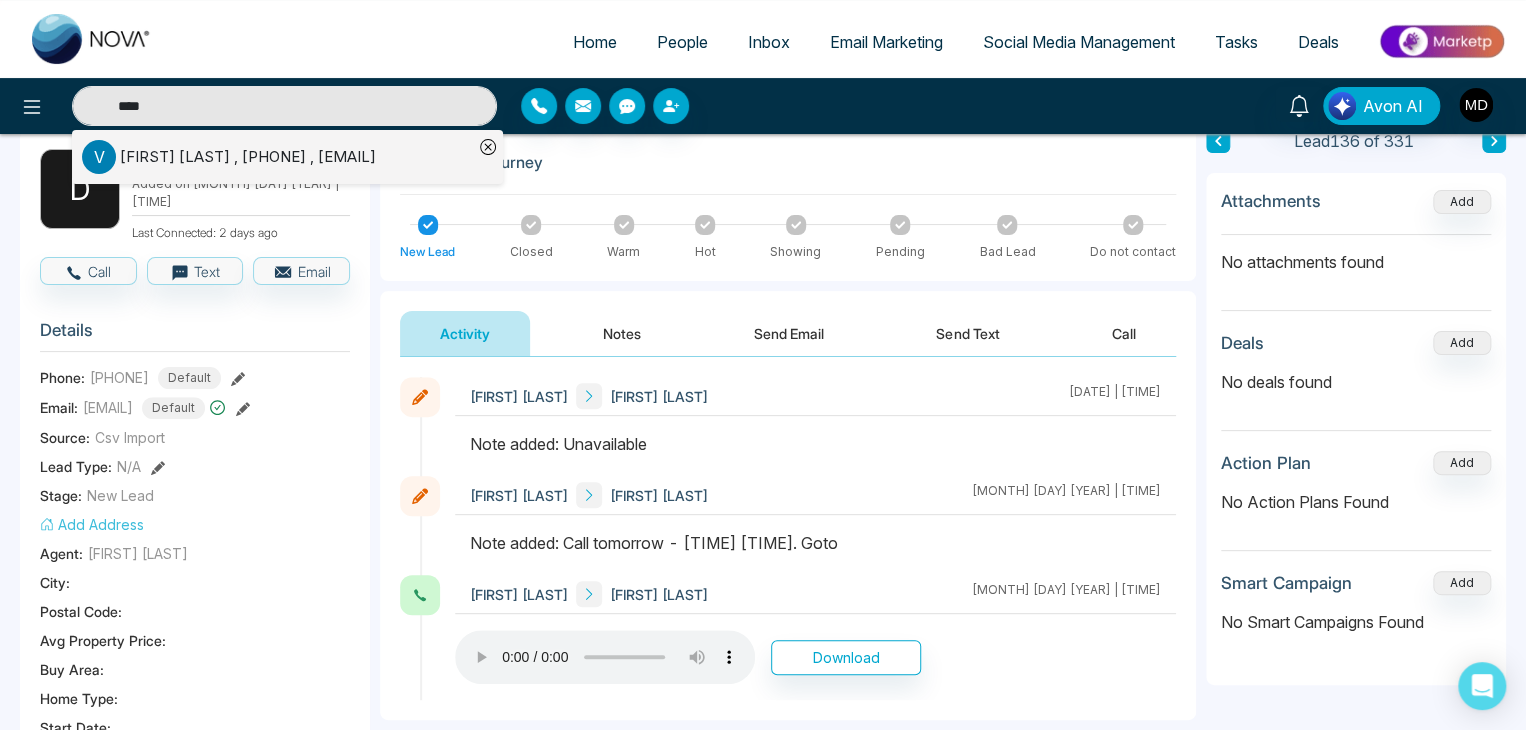 type on "****" 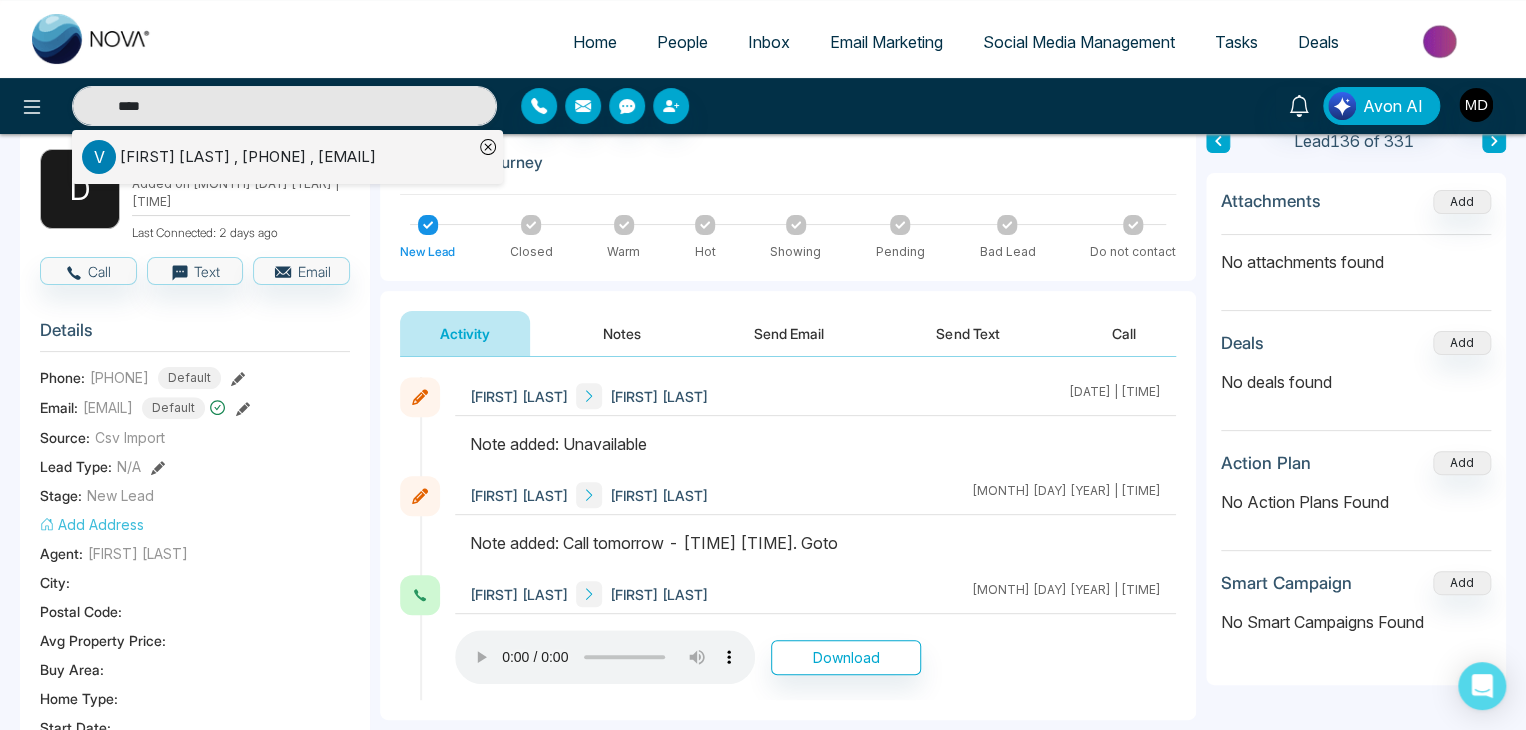 click on "[FIRST] [LAST] , [PHONE] , [EMAIL]" at bounding box center (248, 157) 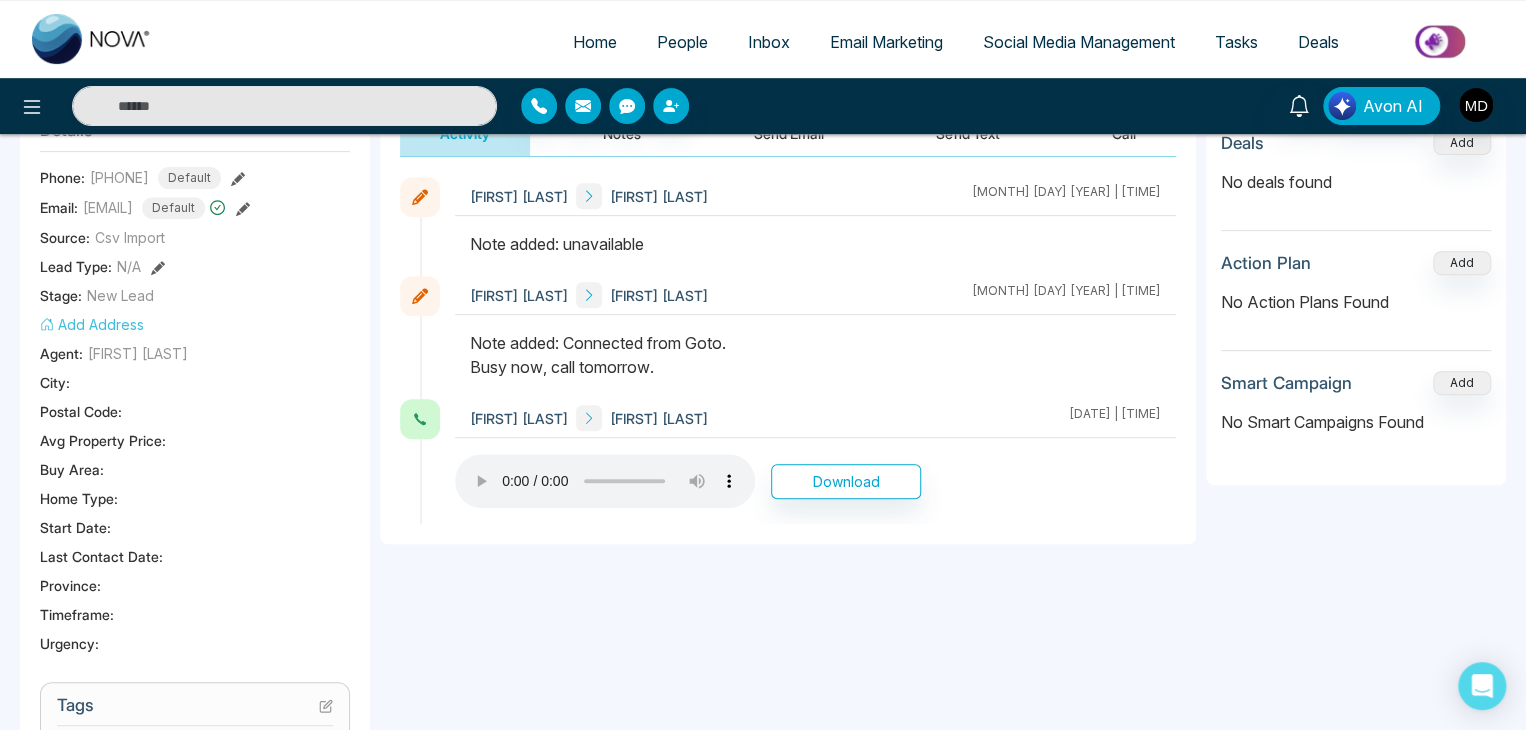 scroll, scrollTop: 0, scrollLeft: 0, axis: both 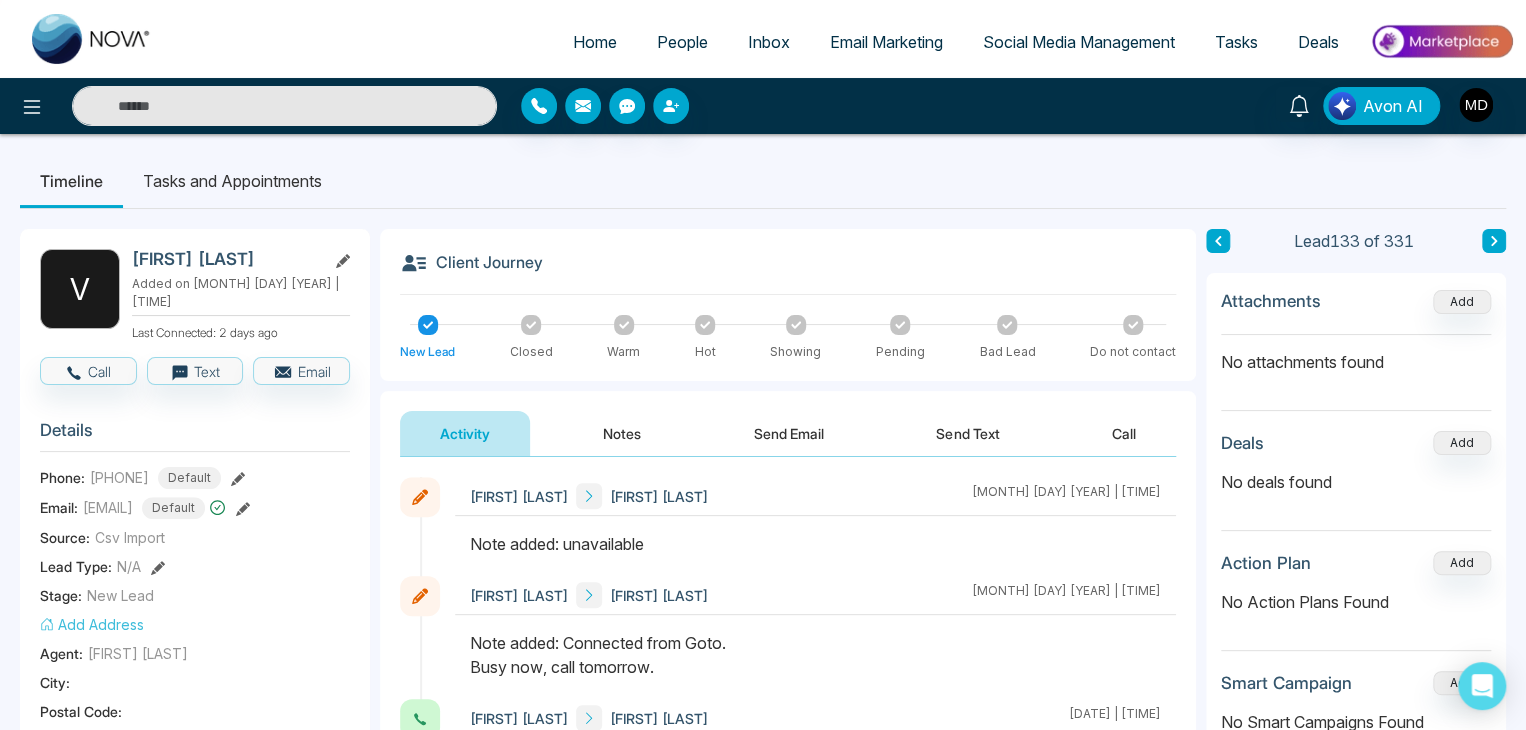 click at bounding box center [284, 106] 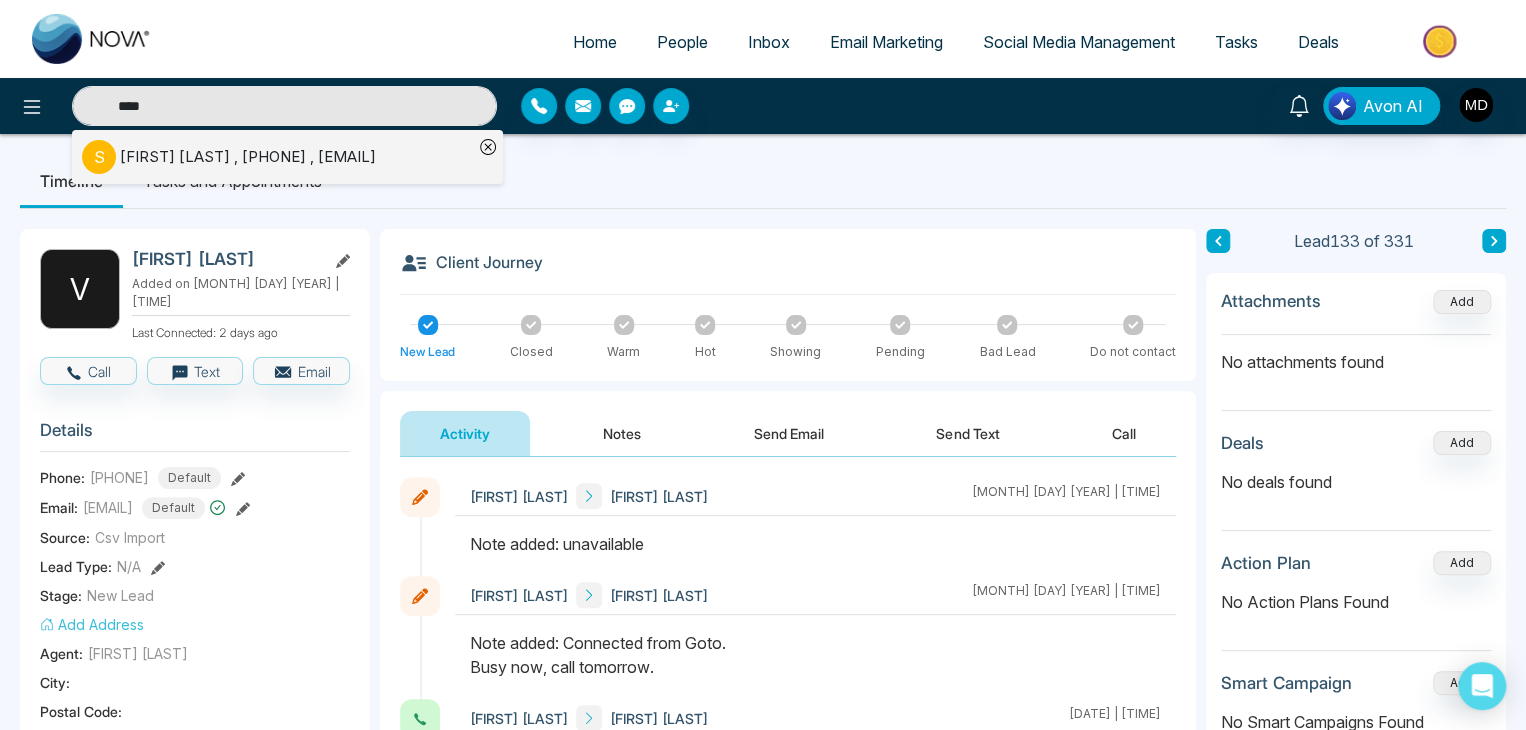 type on "****" 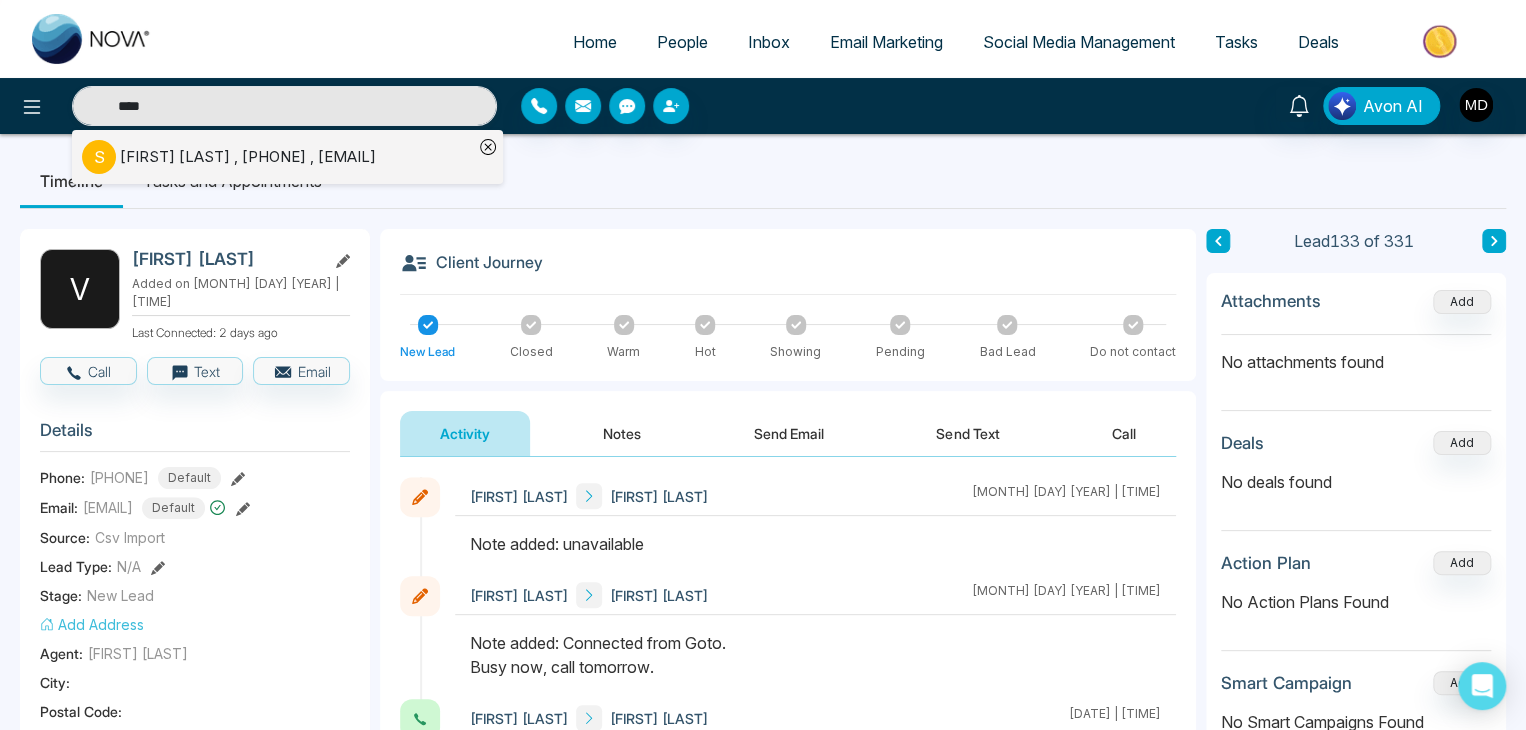 click on "[FIRST] [LAST] , [PHONE] , [EMAIL]" at bounding box center (248, 157) 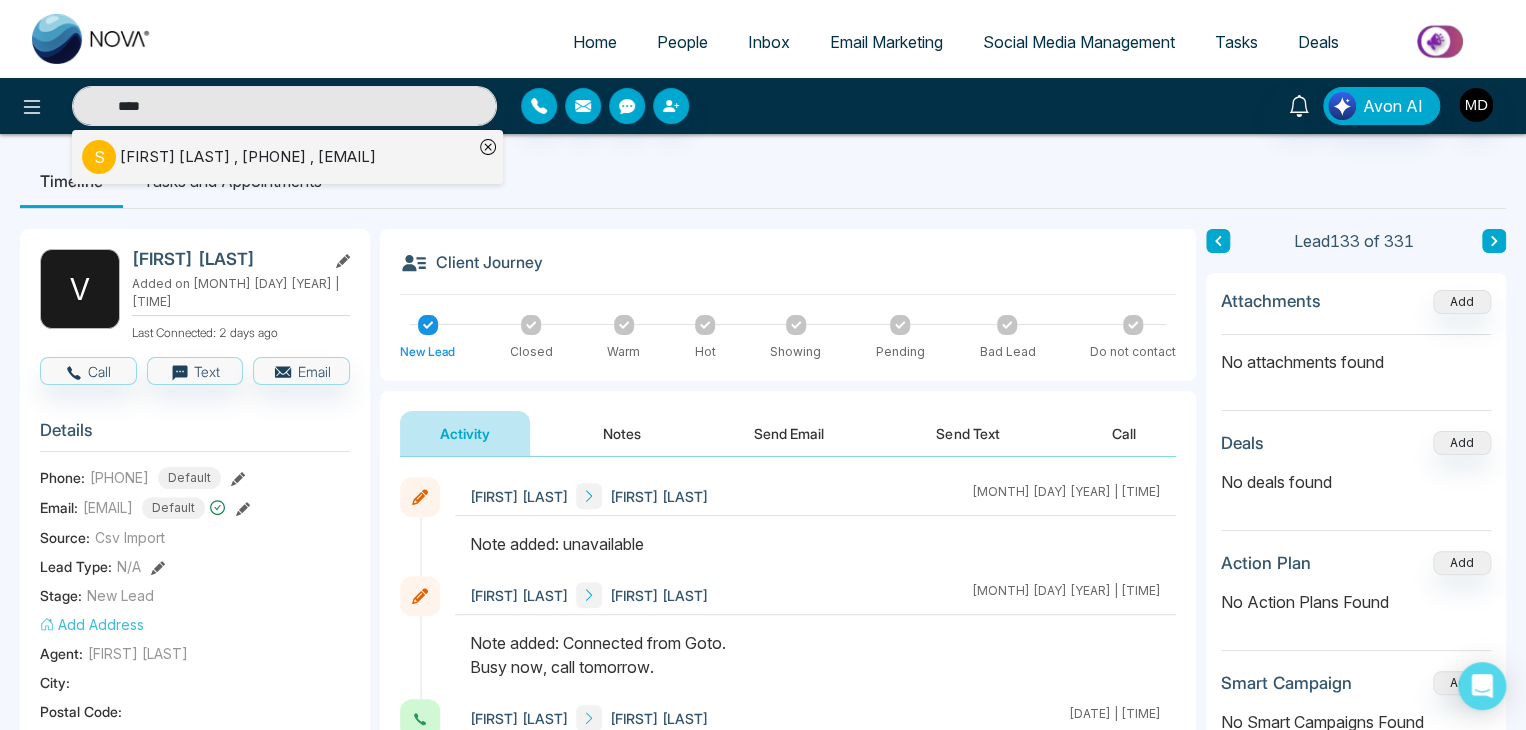type 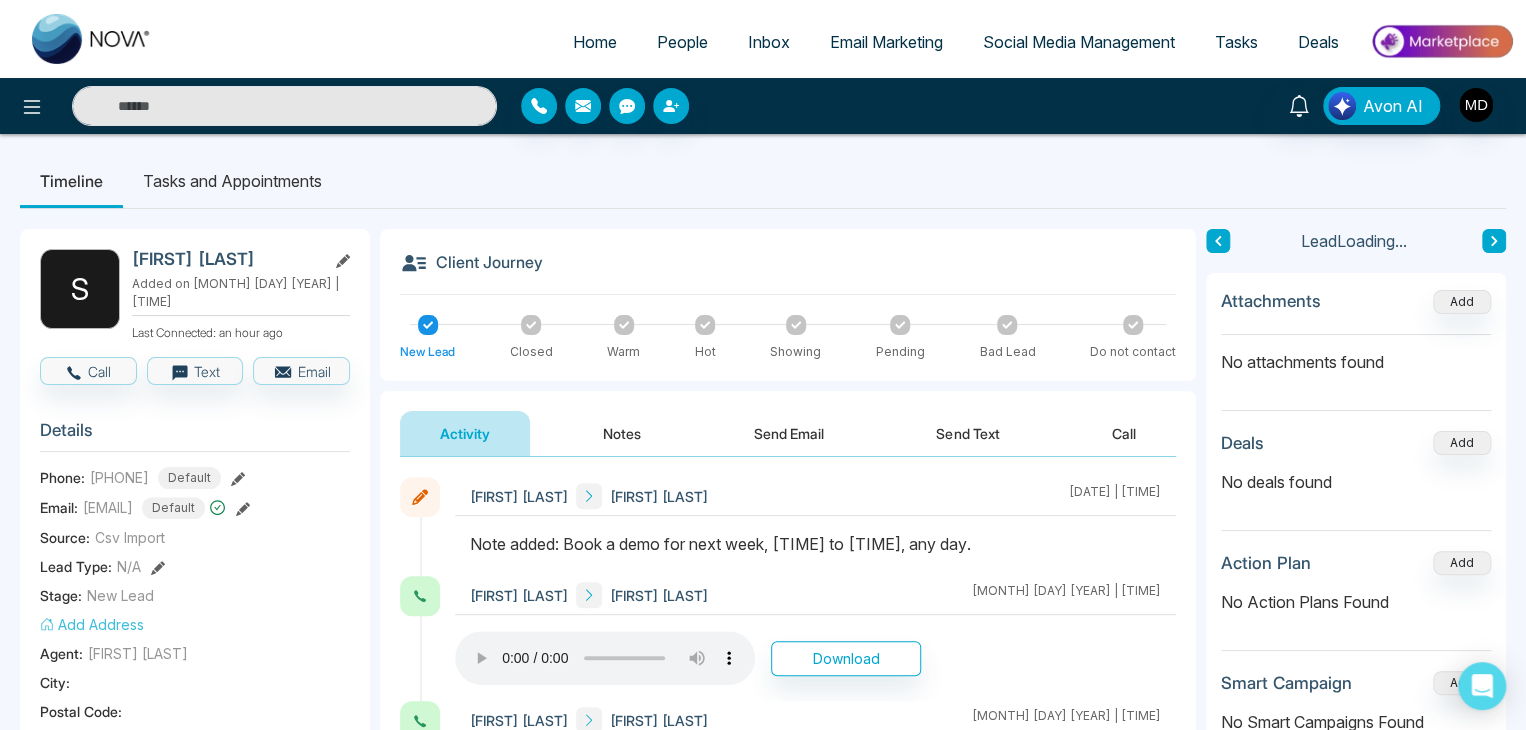 type 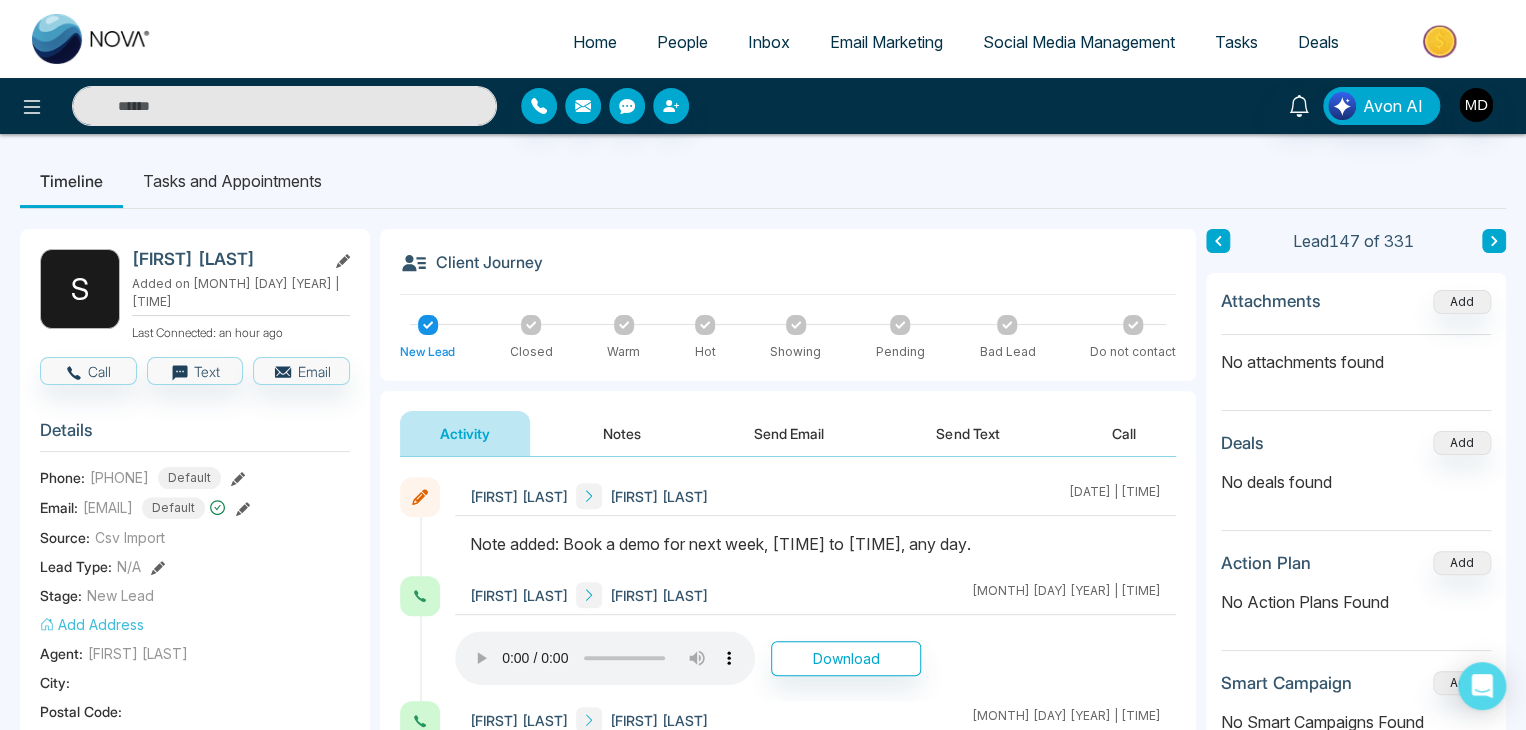 click at bounding box center (284, 106) 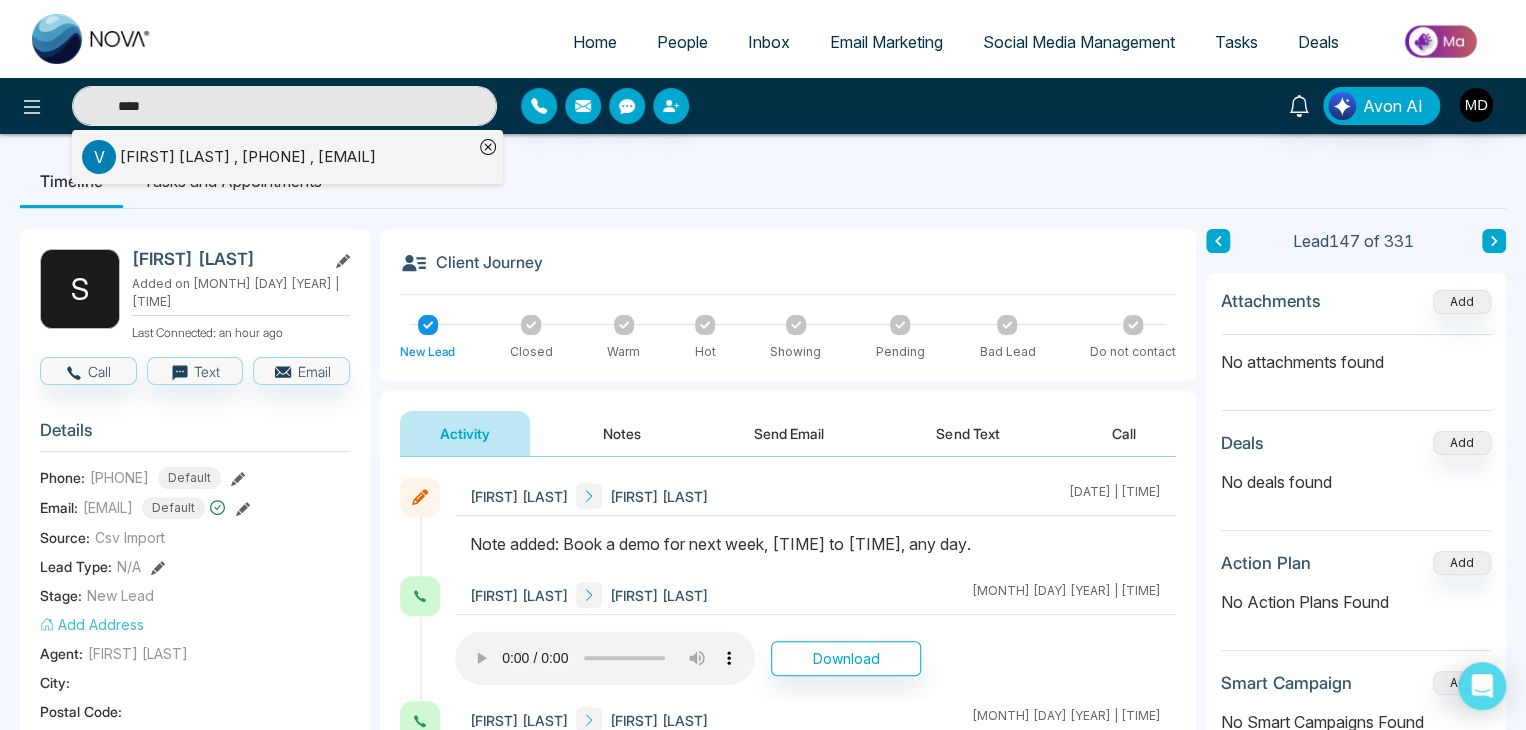 type on "****" 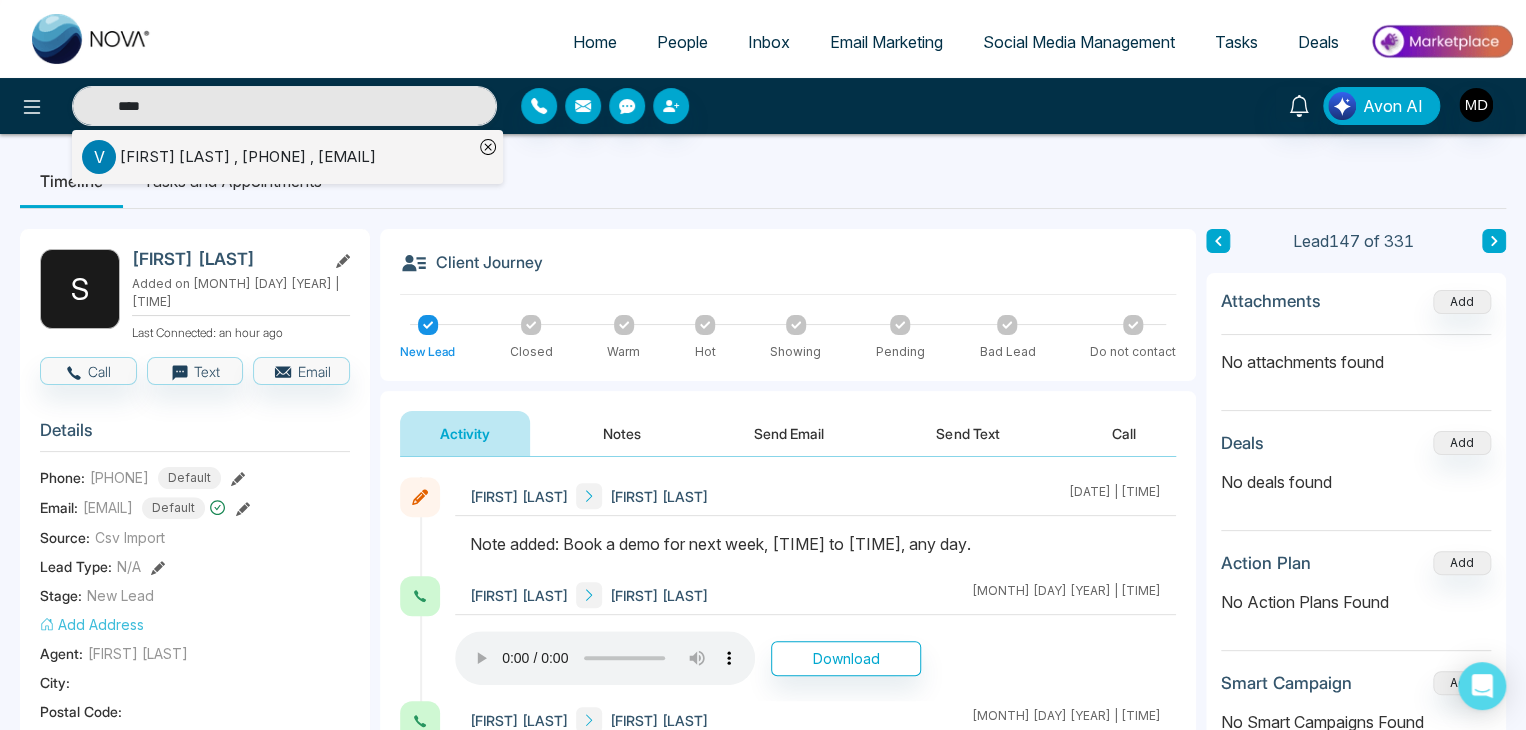 click on "[FIRST] [LAST] , [PHONE] , [EMAIL]" at bounding box center (248, 157) 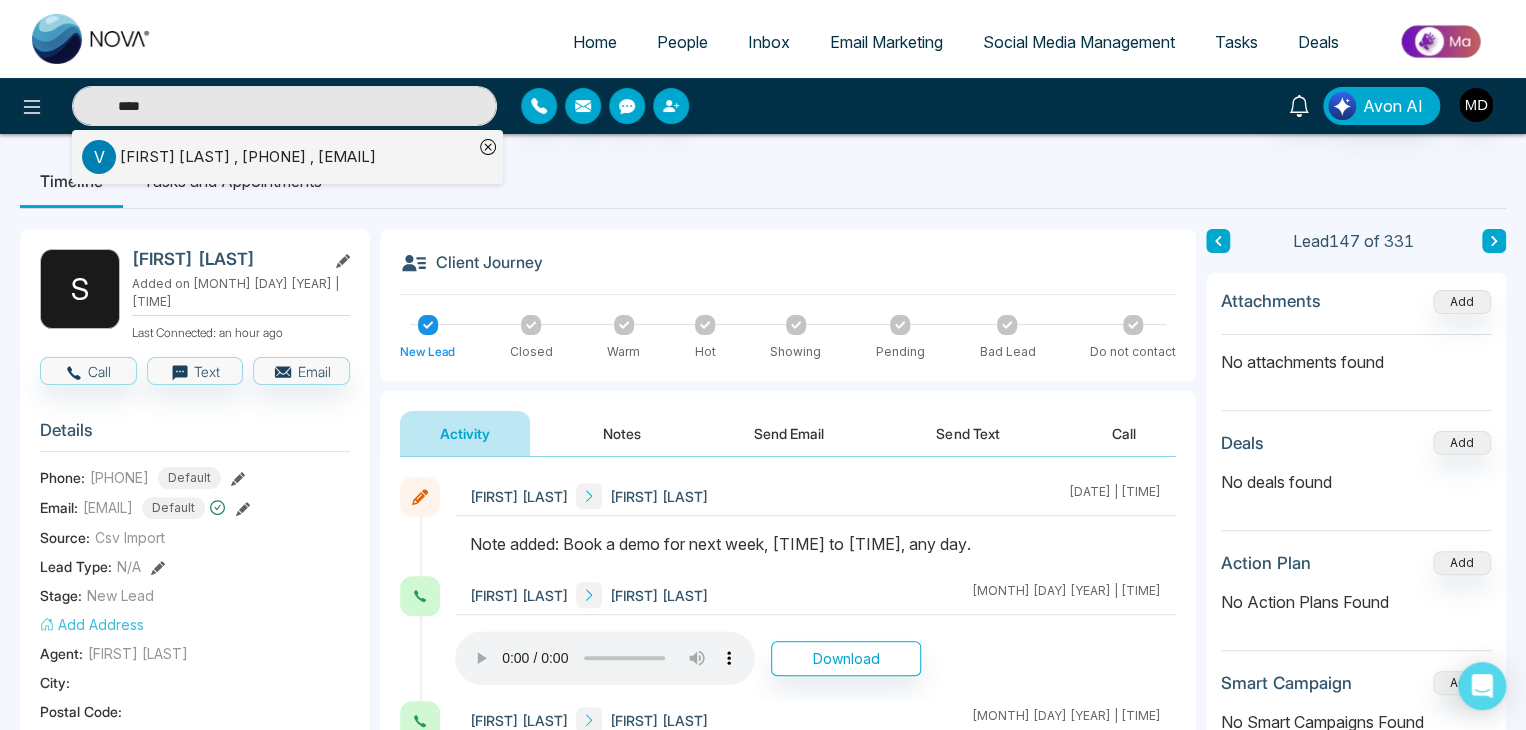 type 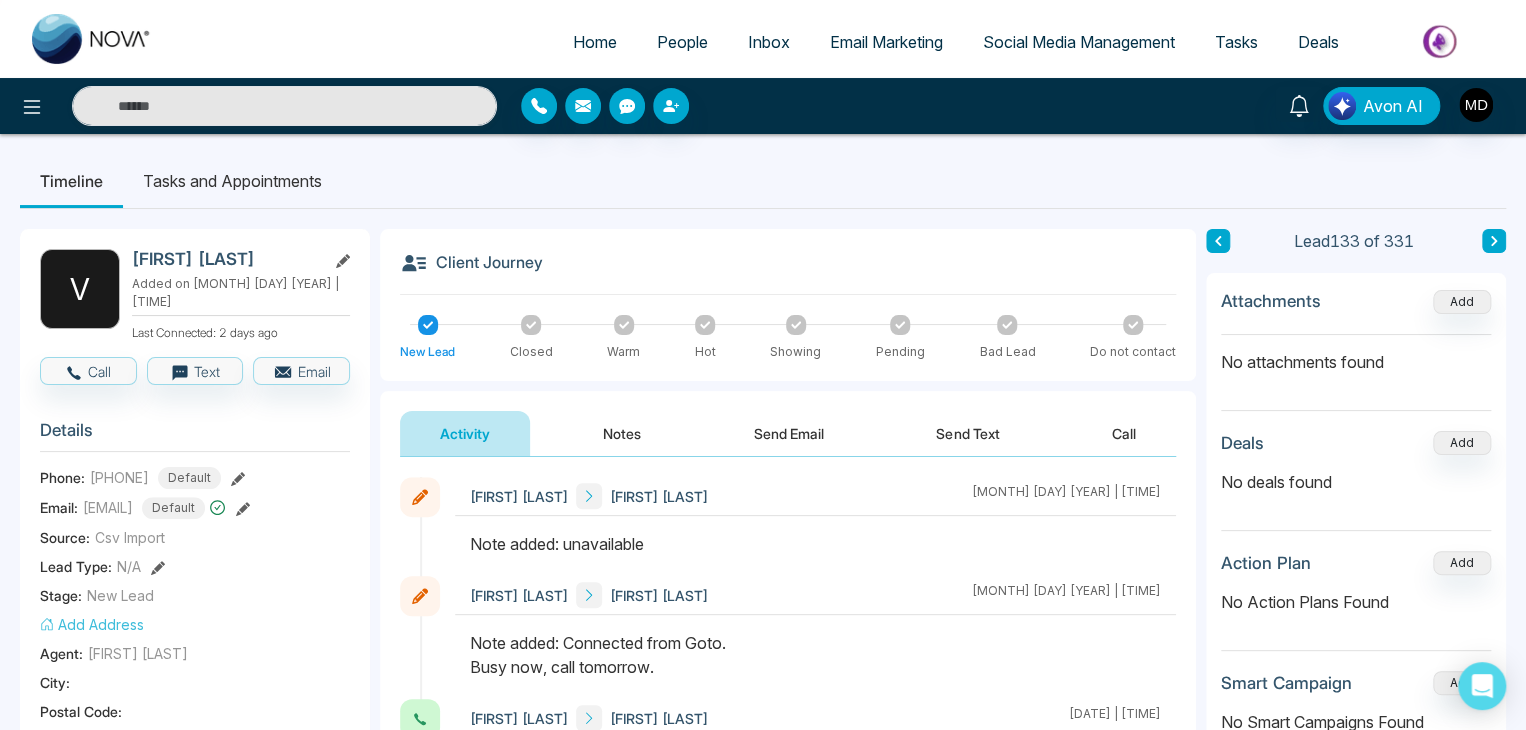 click 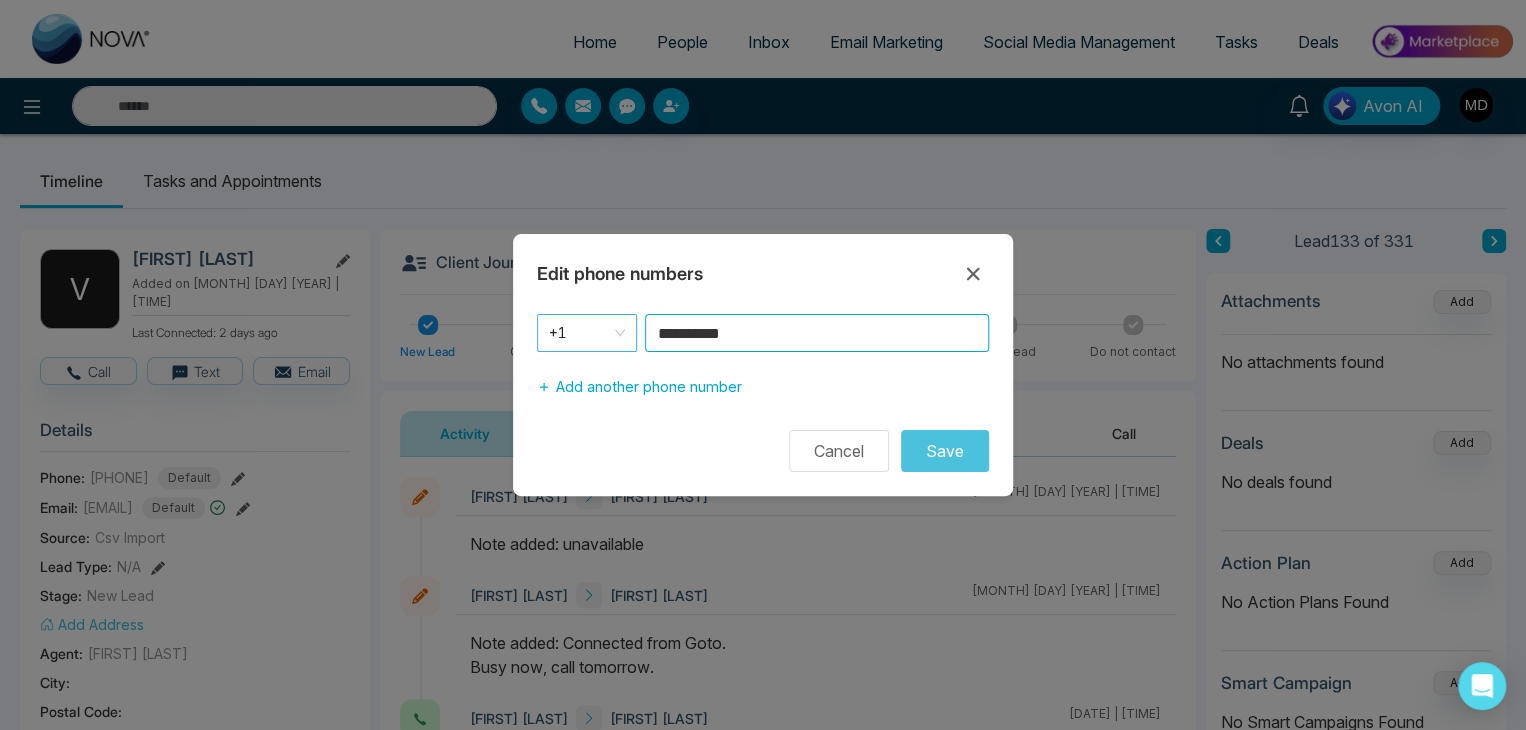 drag, startPoint x: 766, startPoint y: 334, endPoint x: 625, endPoint y: 341, distance: 141.17365 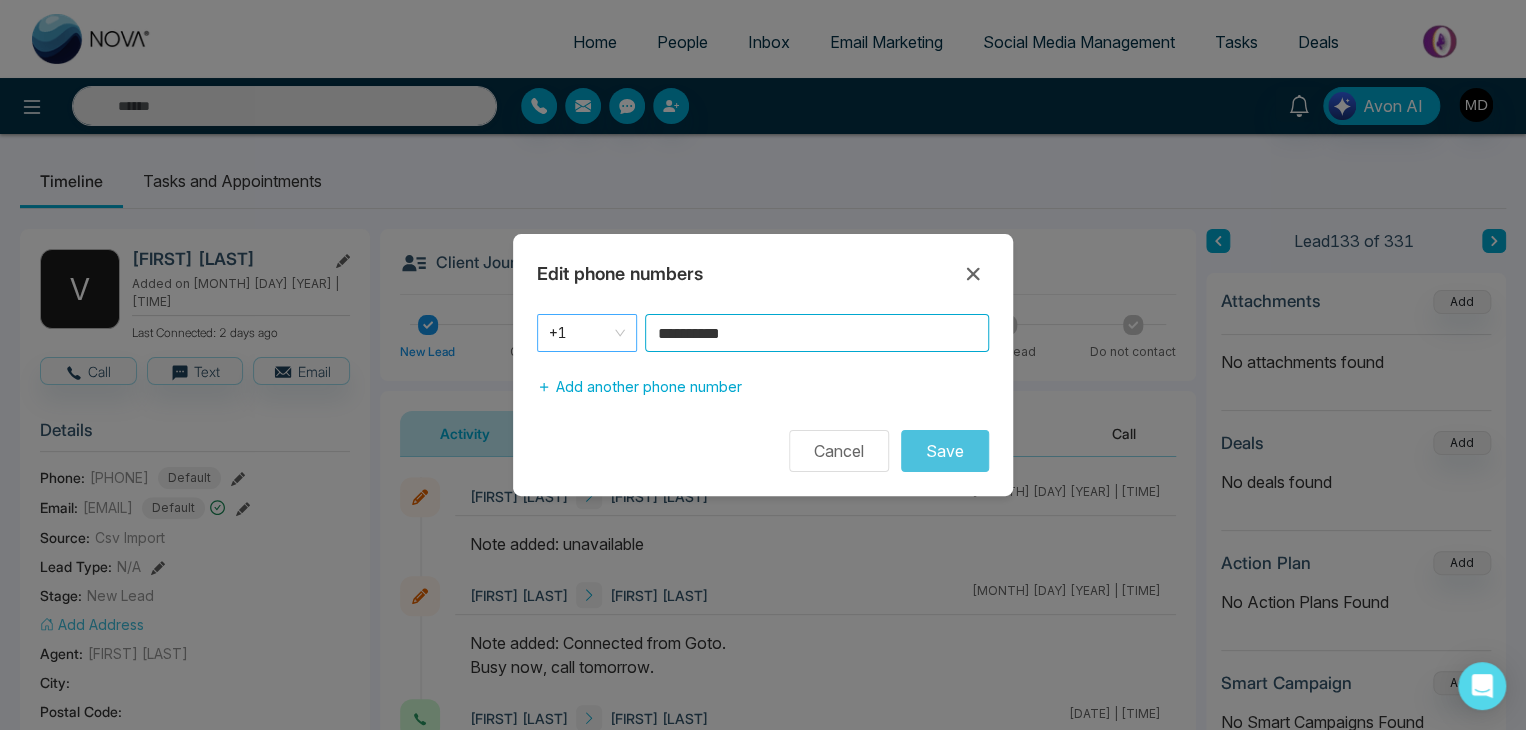 click on "**********" at bounding box center (763, 333) 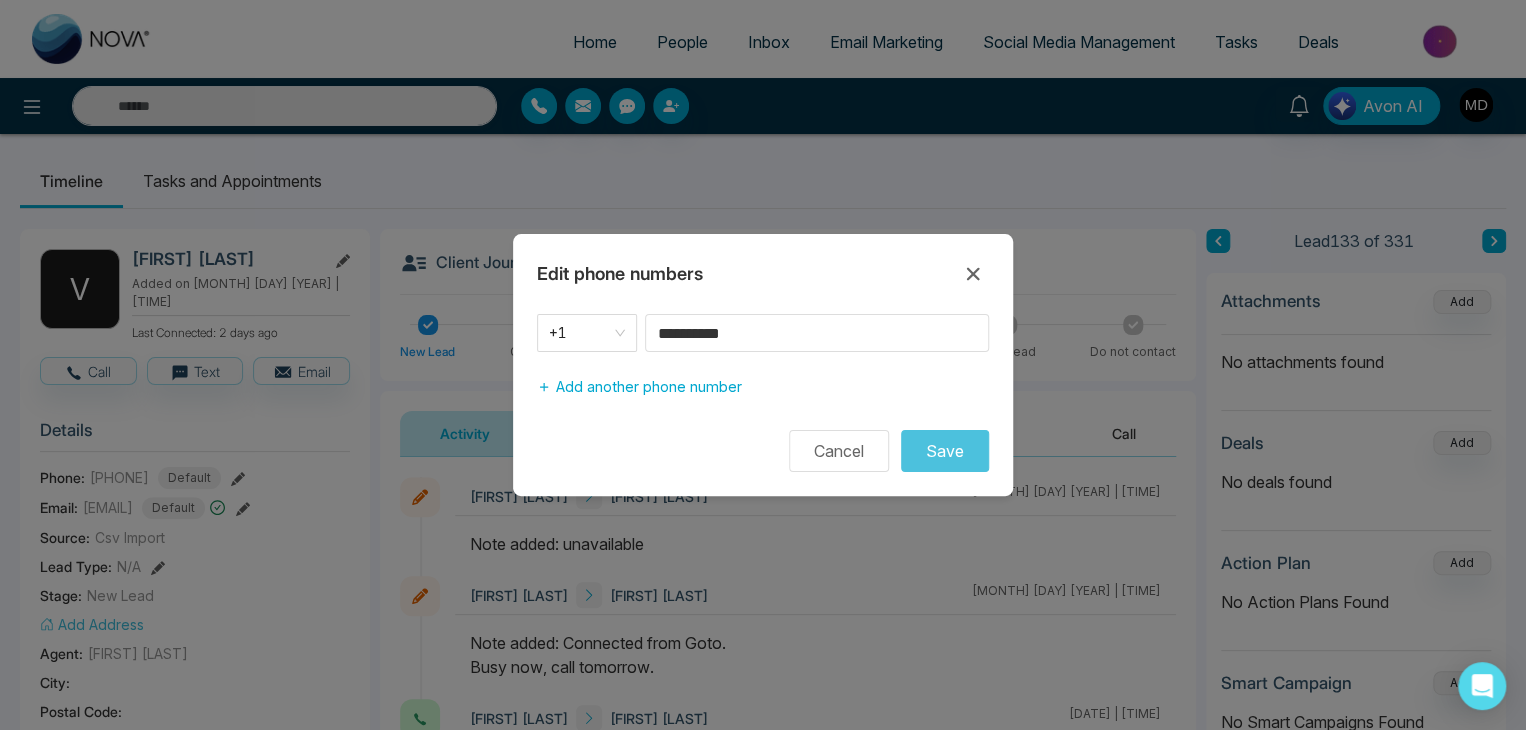 click on "Edit phone numbers" at bounding box center (763, 274) 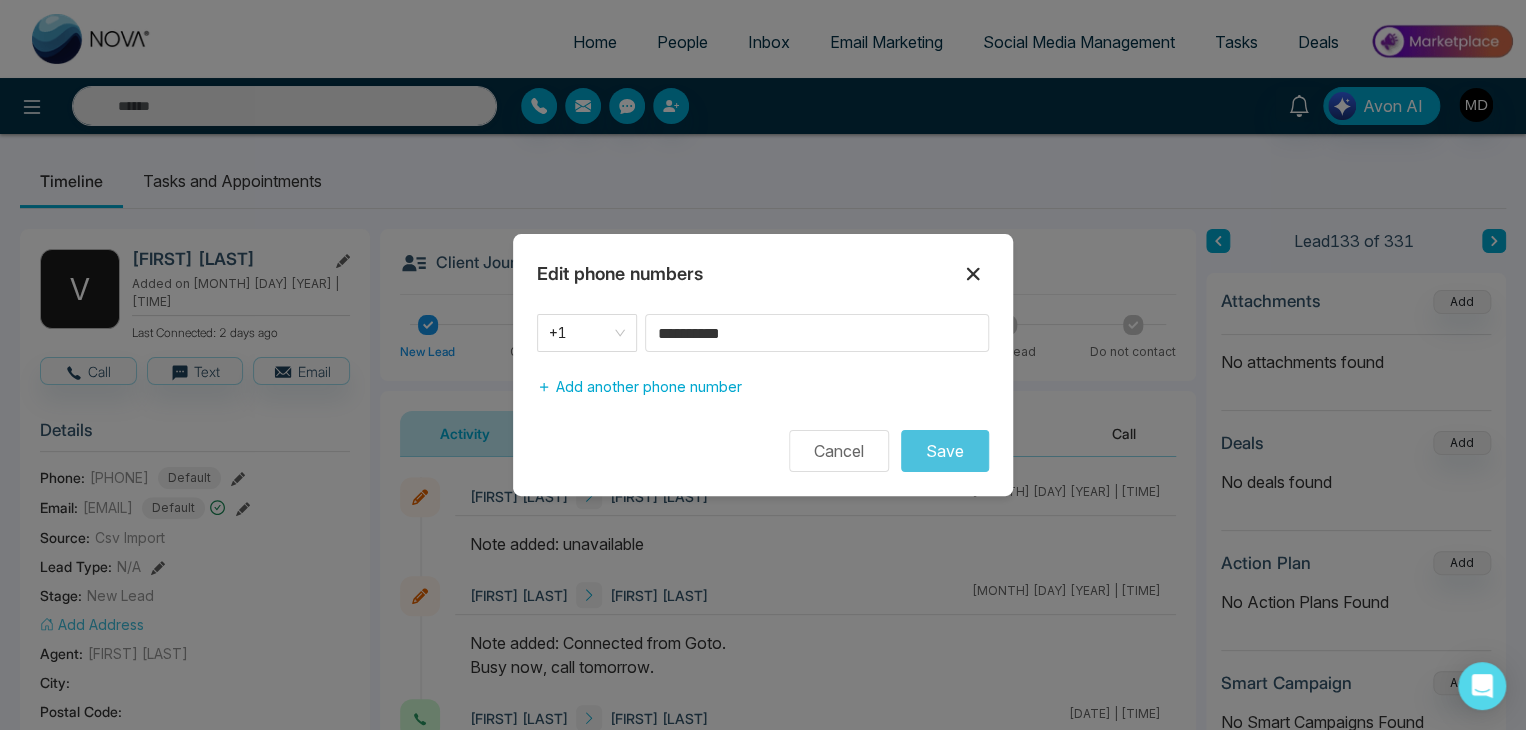 click 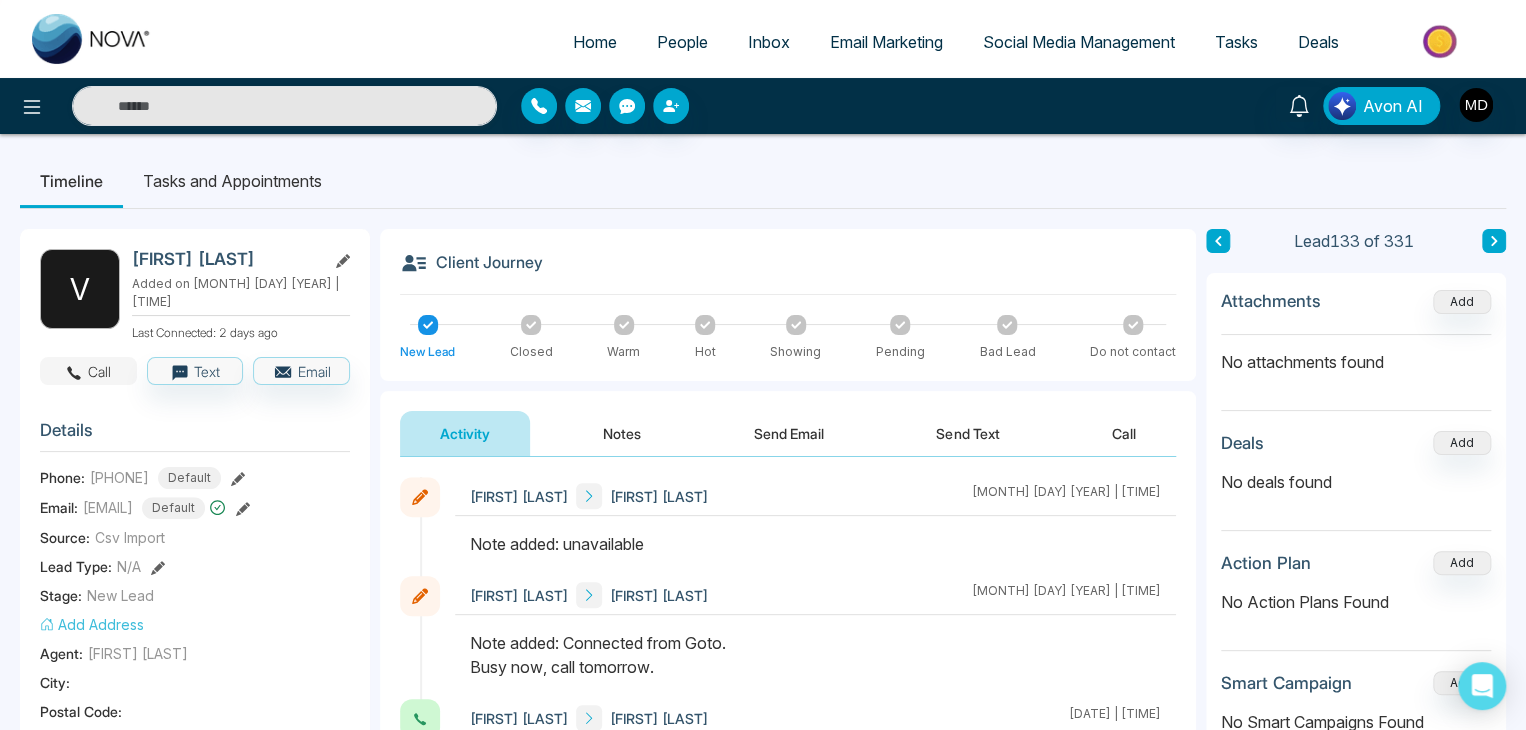 click at bounding box center [74, 371] 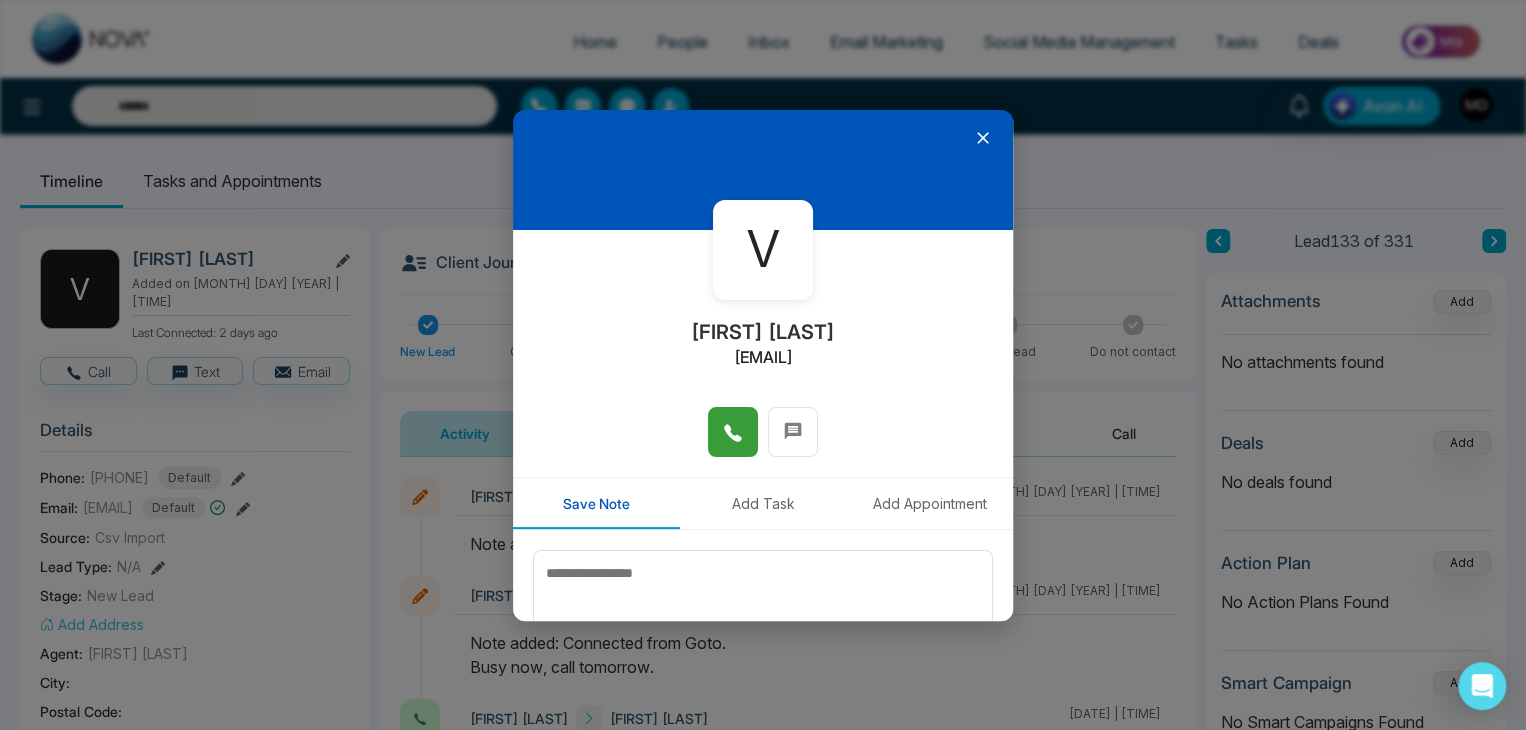 click at bounding box center [733, 432] 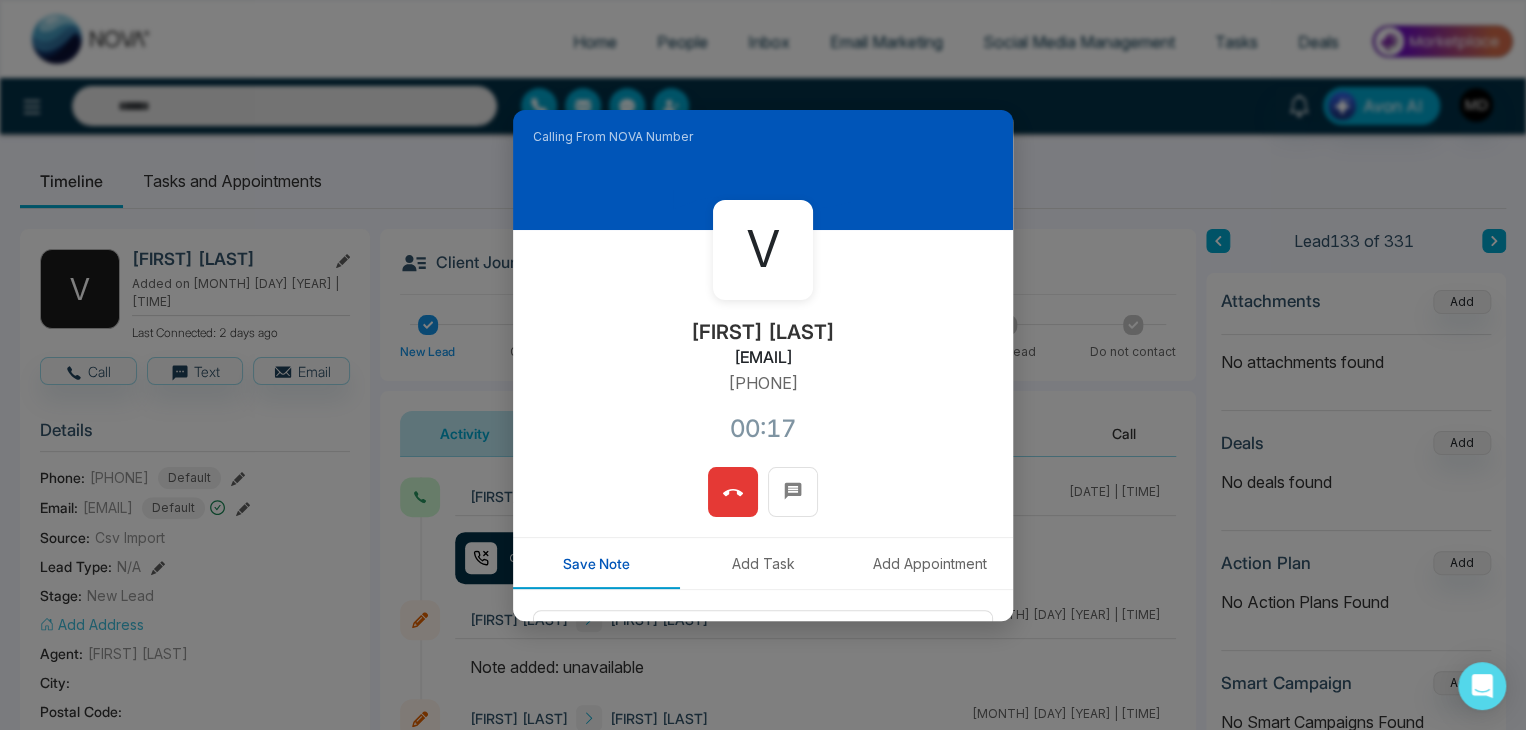 click at bounding box center [733, 492] 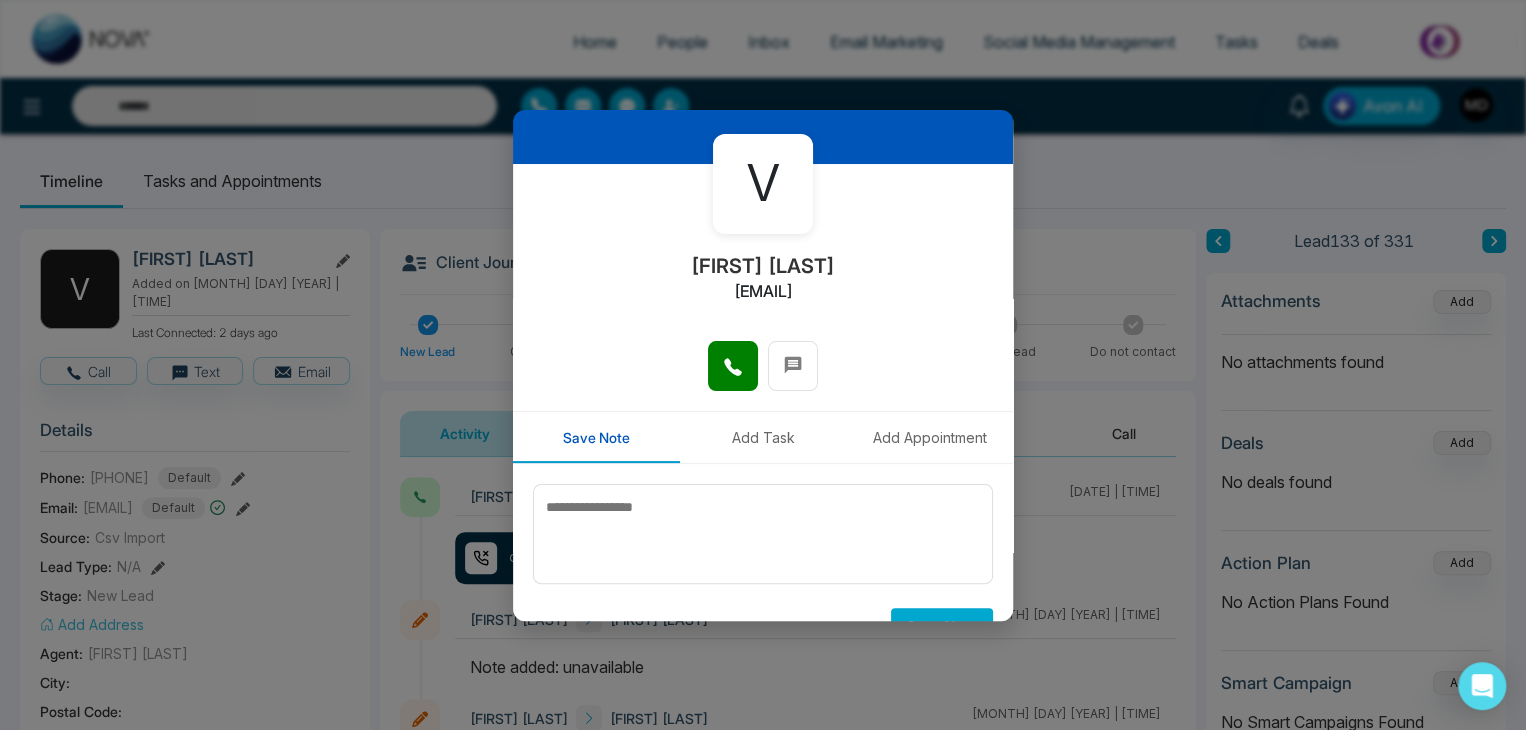 scroll, scrollTop: 100, scrollLeft: 0, axis: vertical 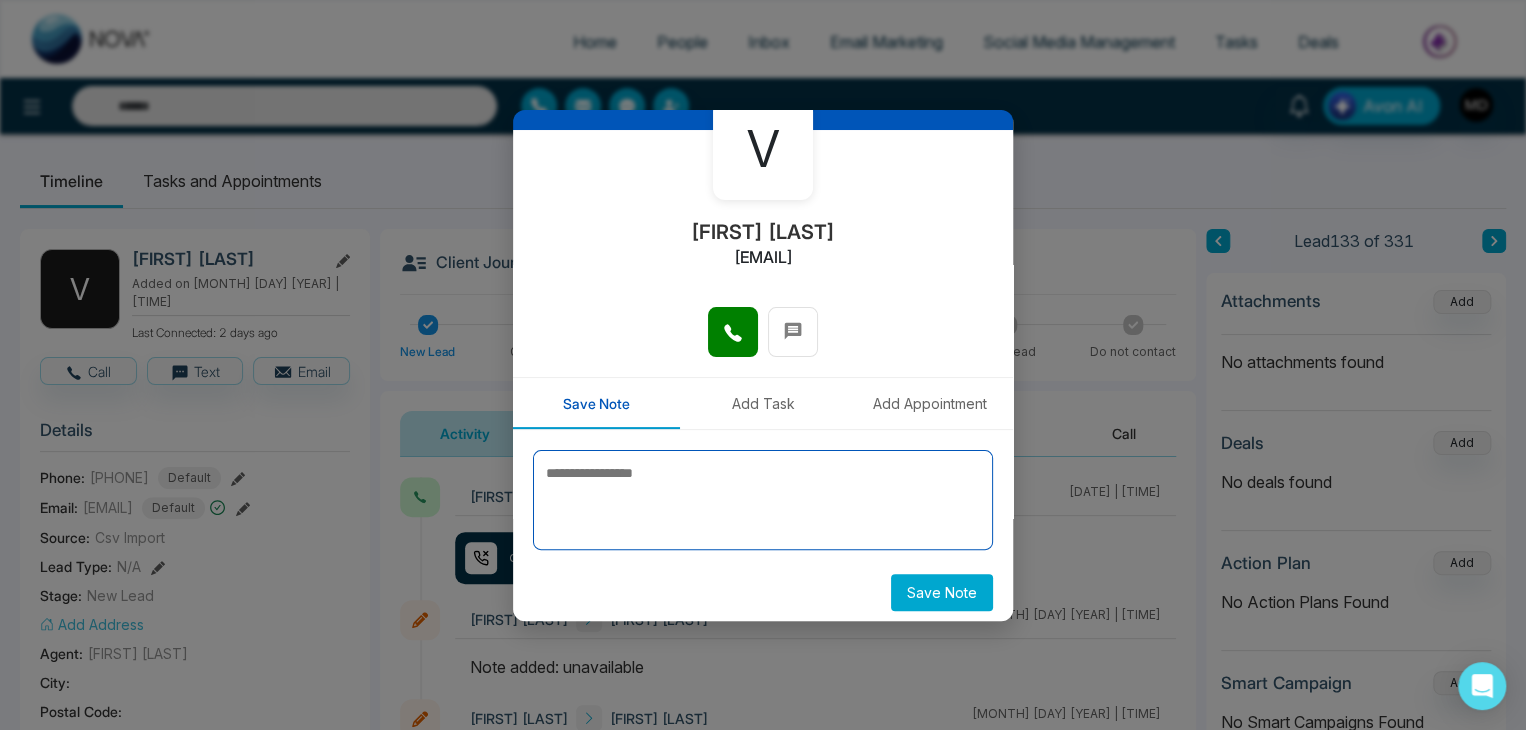 click at bounding box center [763, 500] 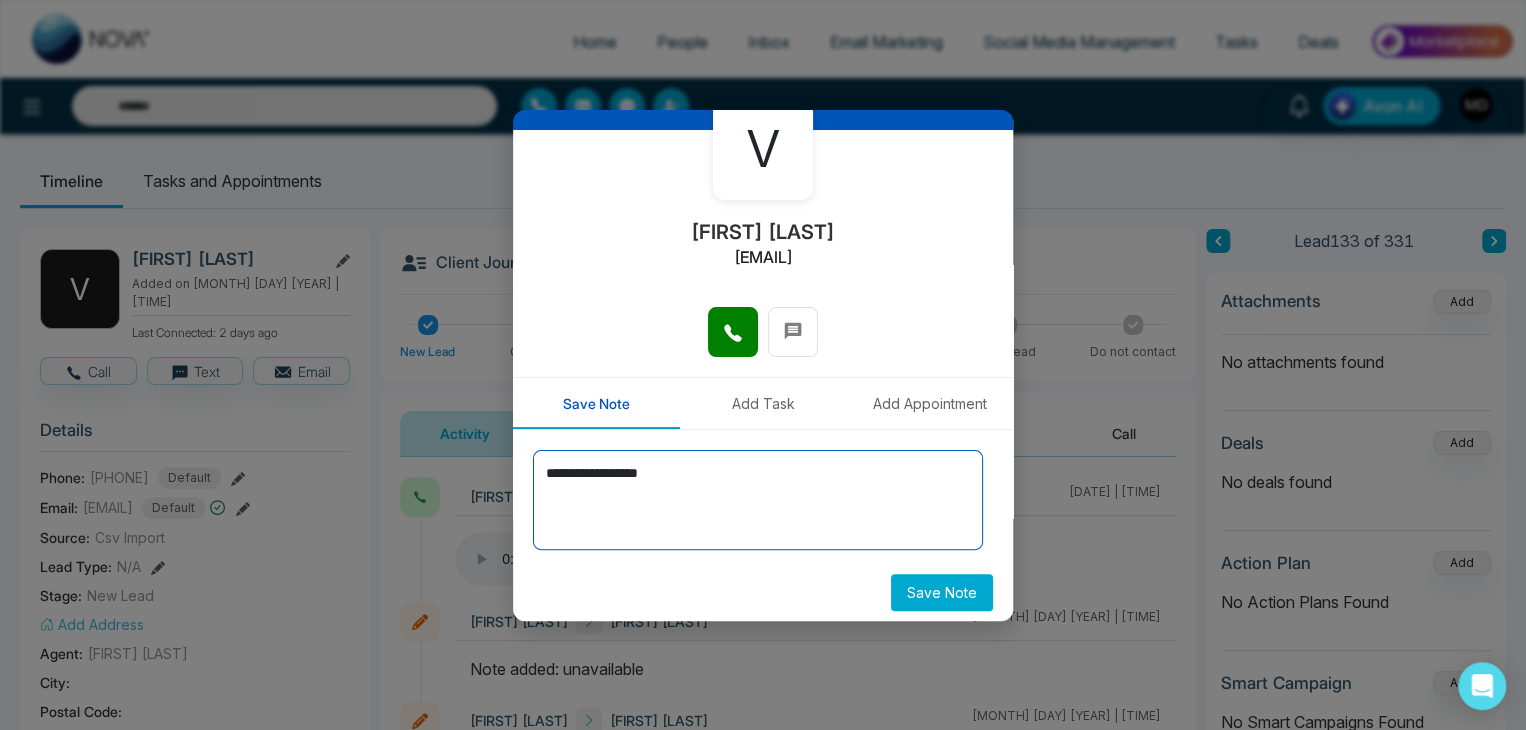 type on "**********" 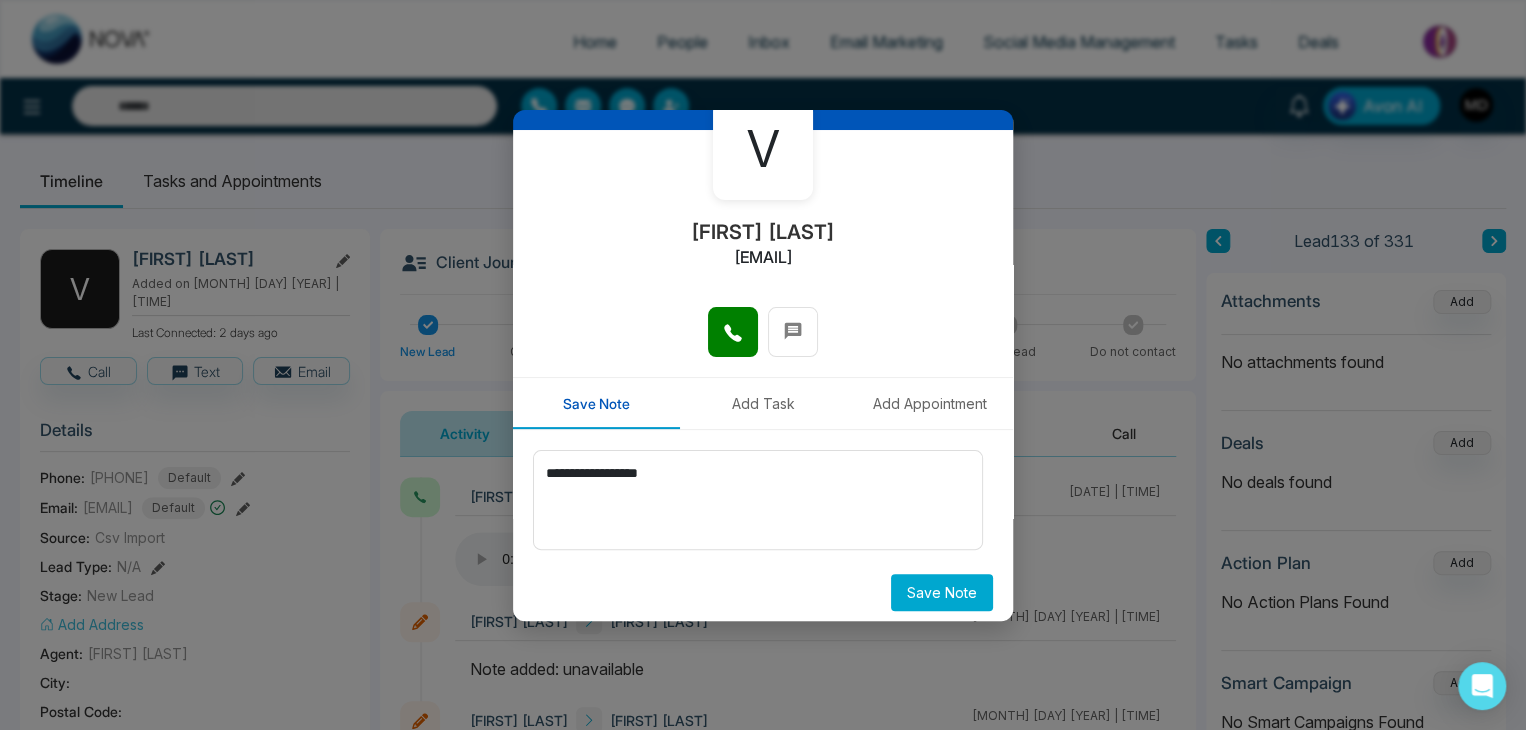 click on "Save Note" at bounding box center (942, 592) 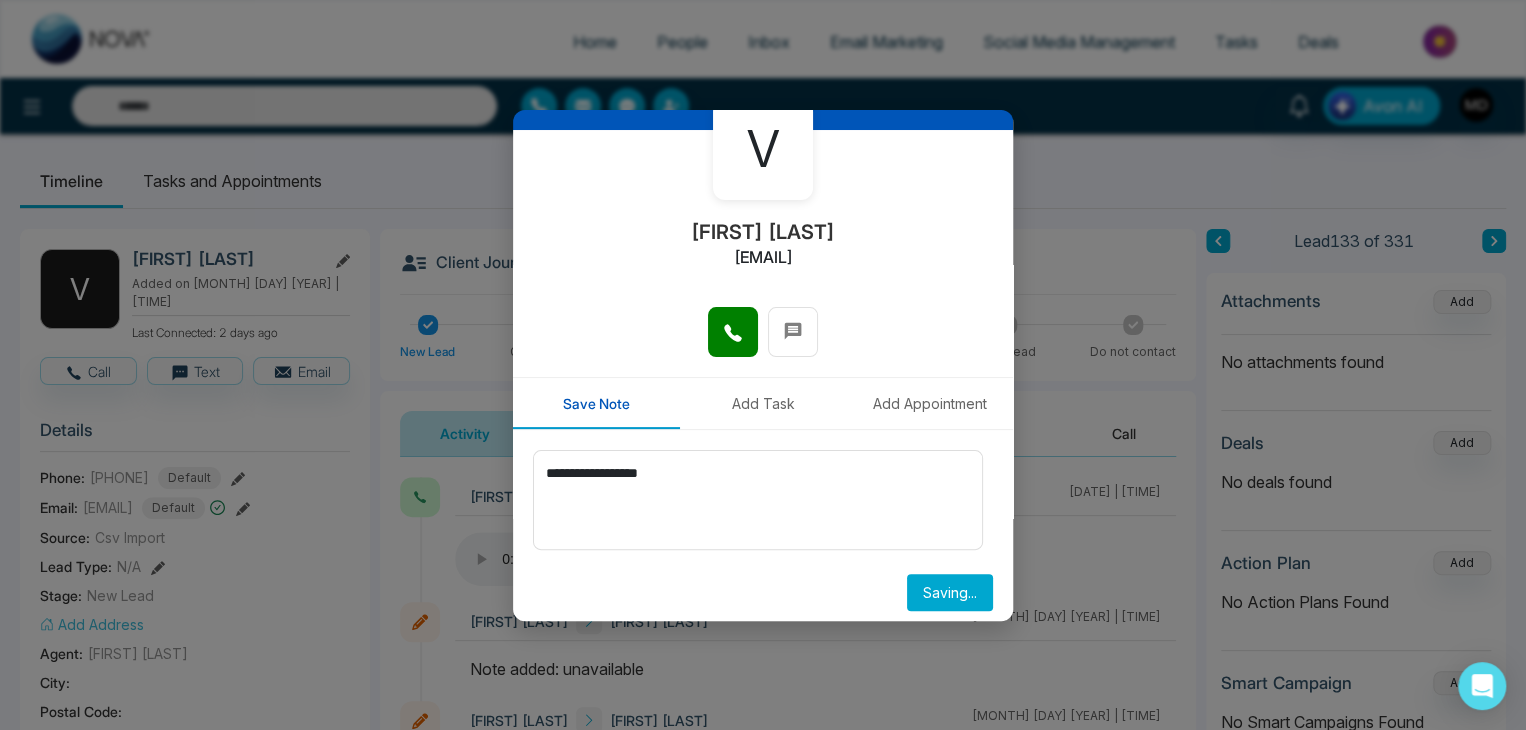 type 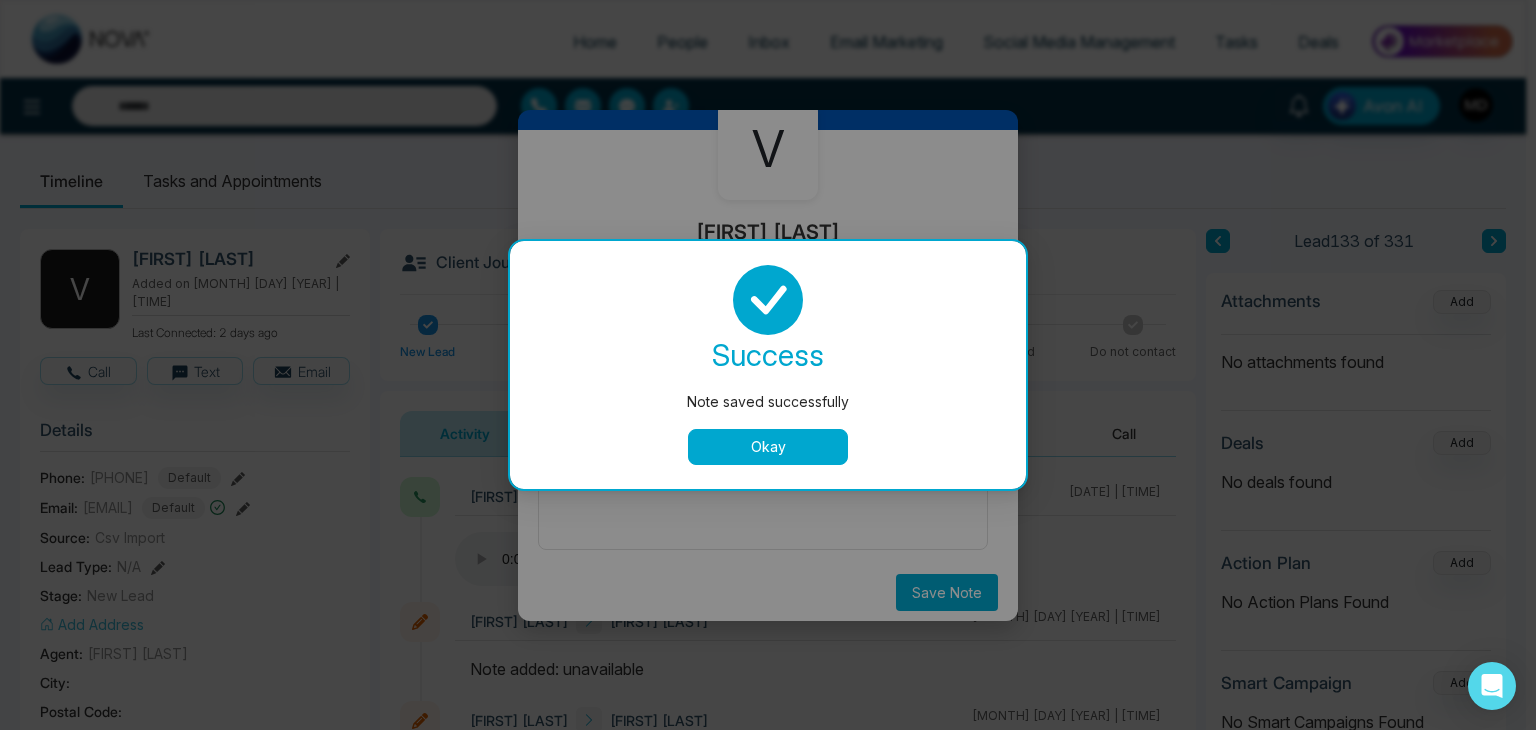 click on "Okay" at bounding box center [768, 447] 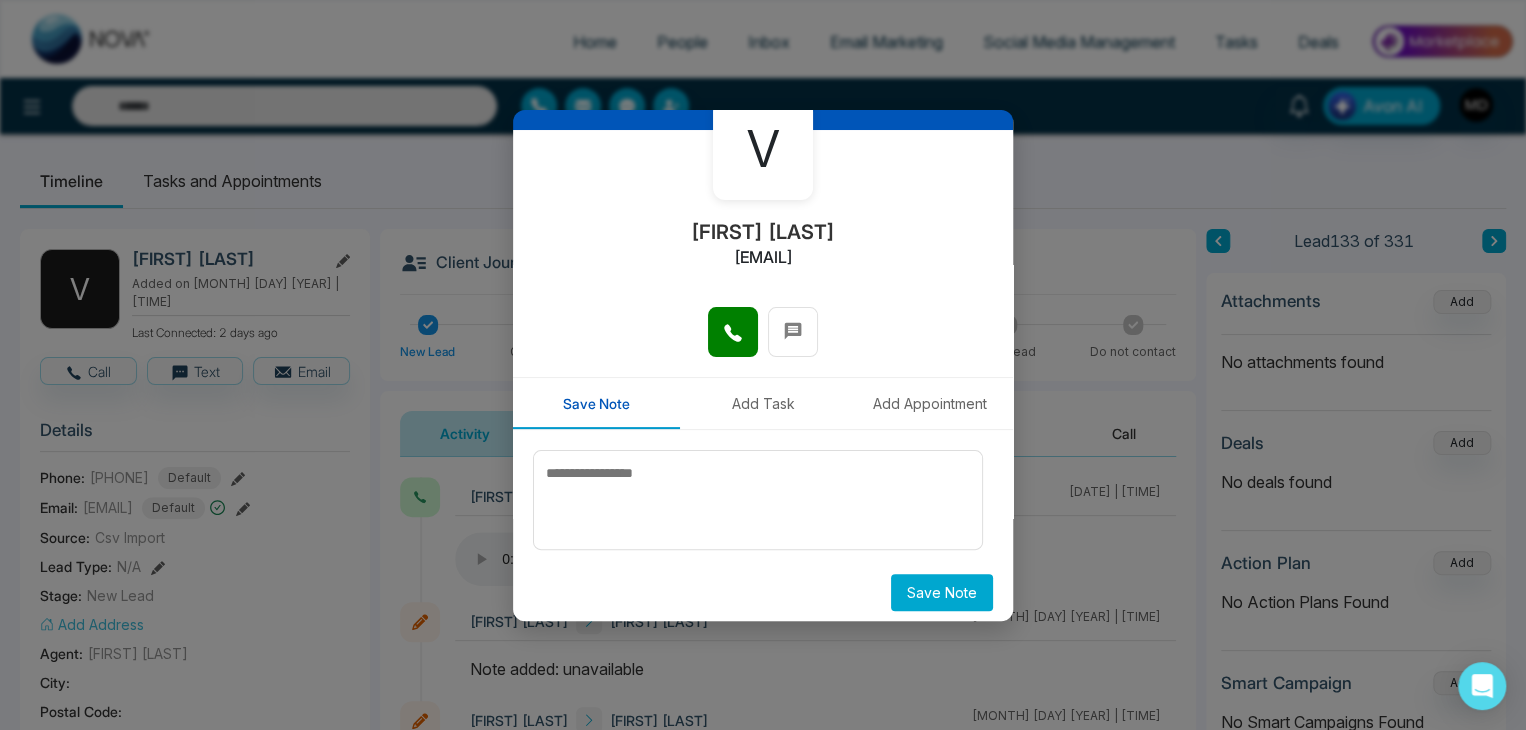 scroll, scrollTop: 0, scrollLeft: 0, axis: both 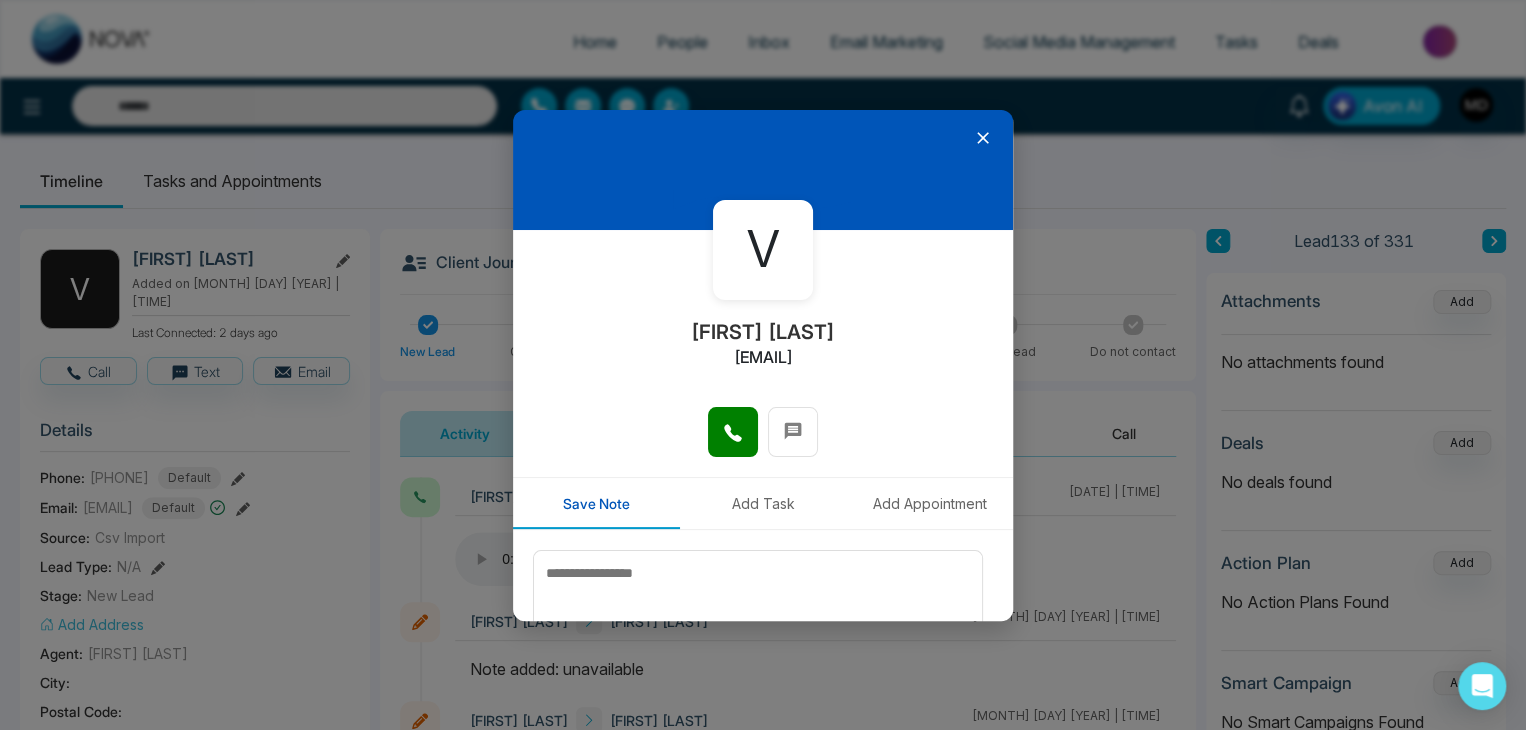 click 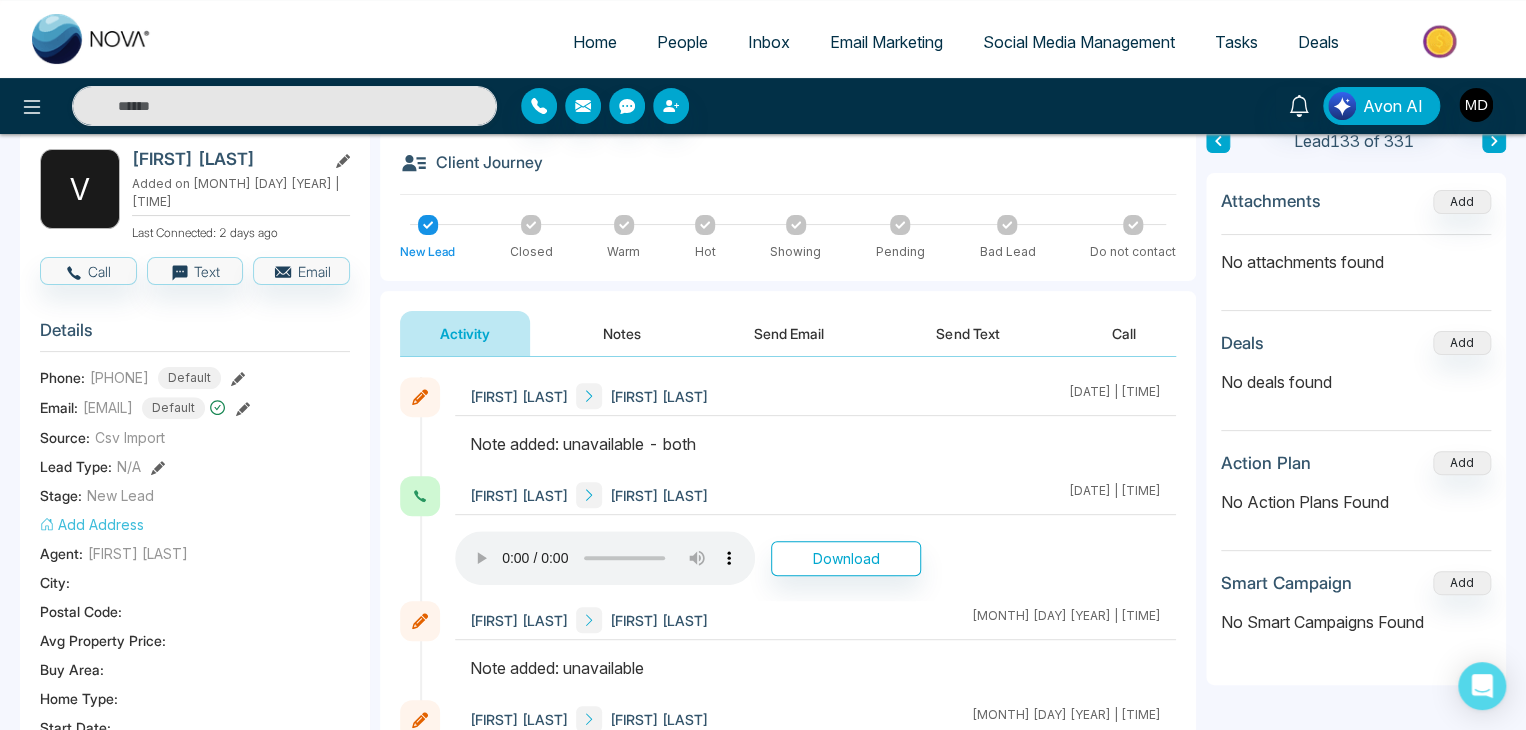 scroll, scrollTop: 0, scrollLeft: 0, axis: both 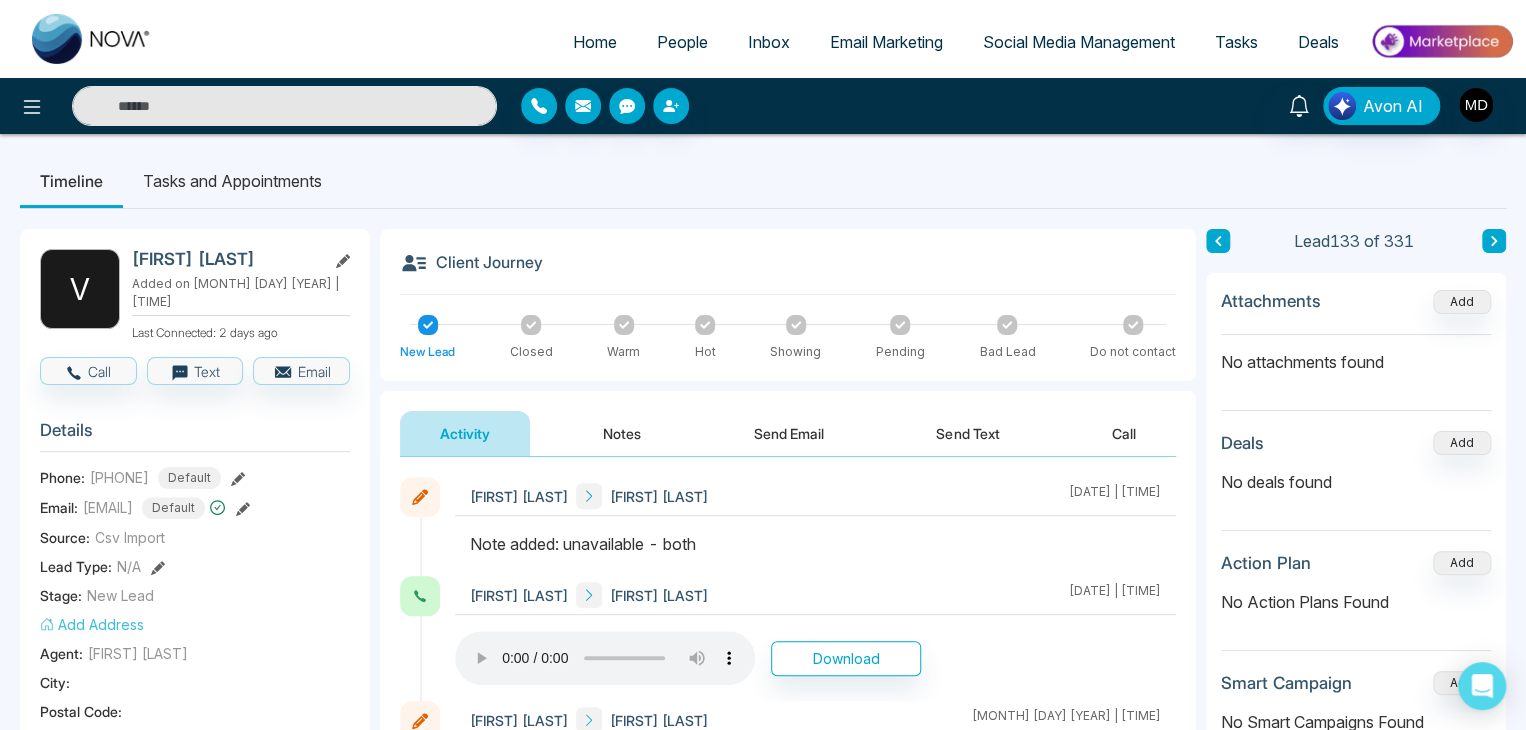 click at bounding box center (284, 106) 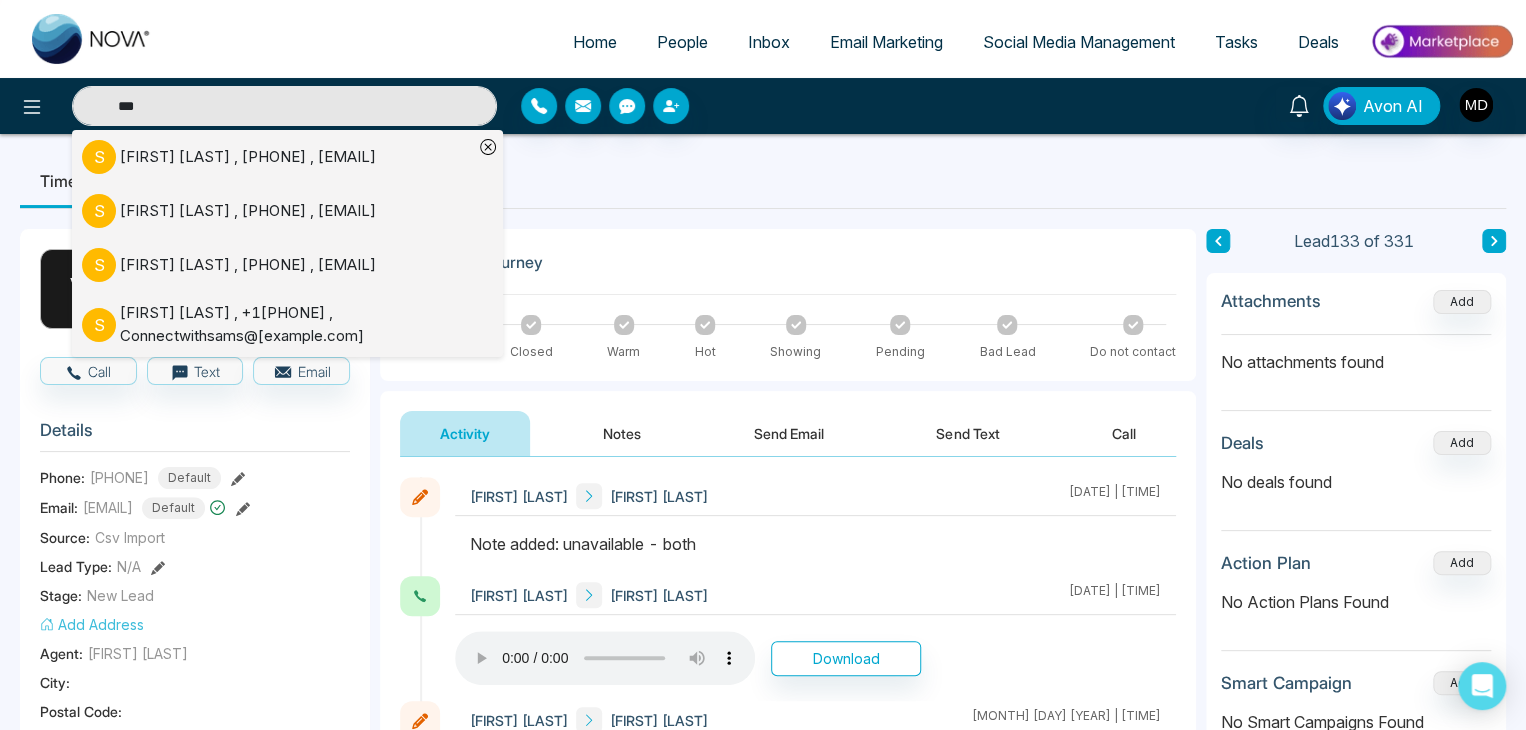 type on "***" 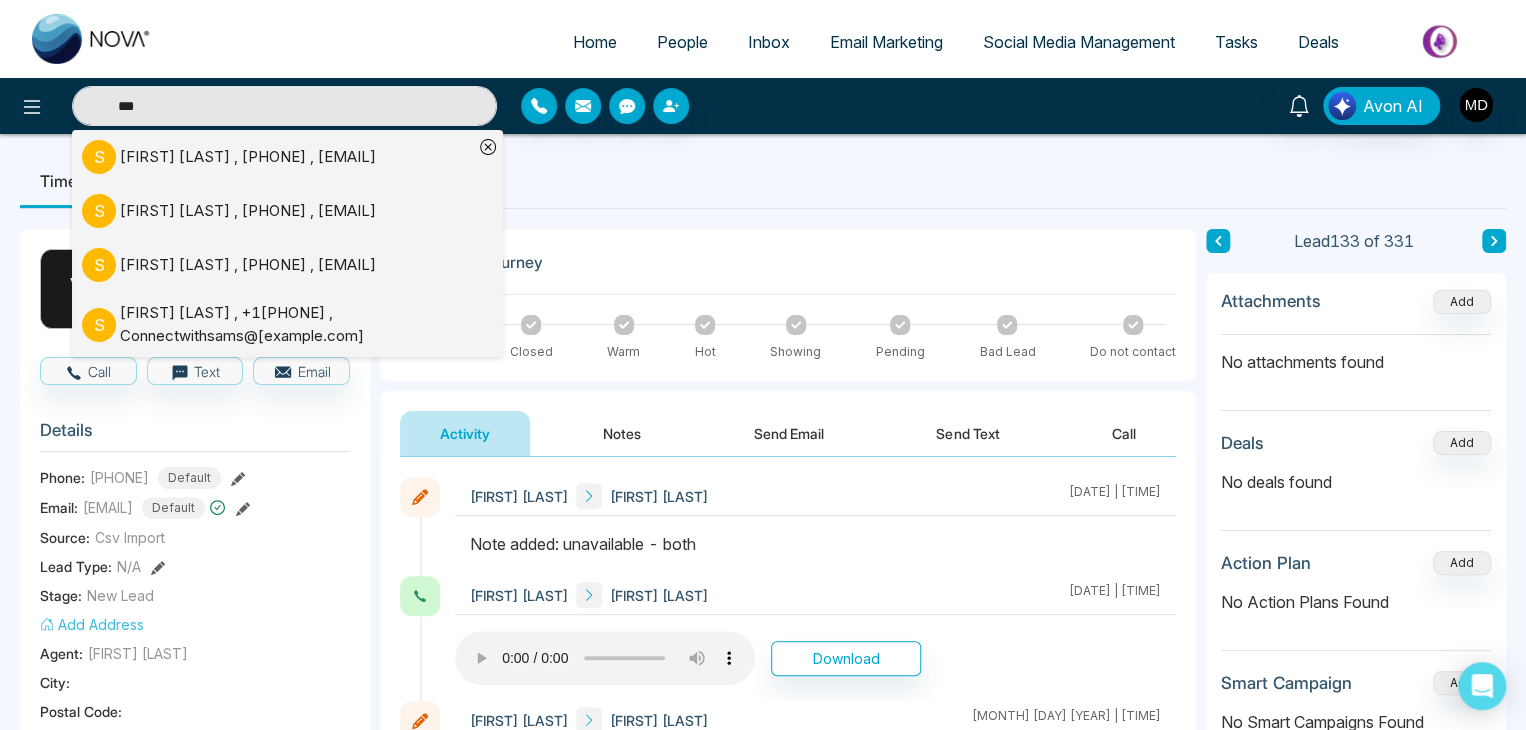 click on "[FIRST] [LAST] , +1[PHONE] , career.sameer@[example.com]" at bounding box center [248, 211] 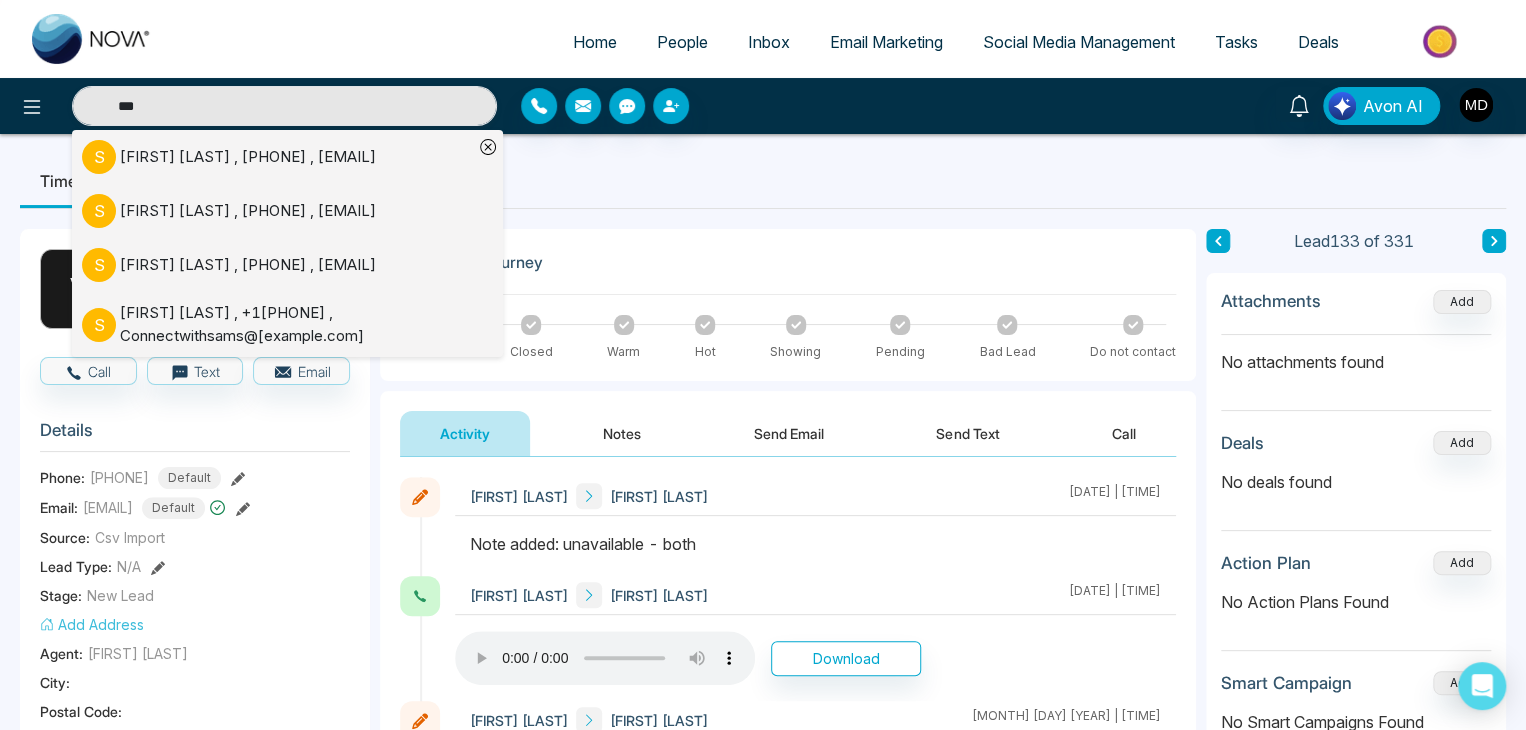 type 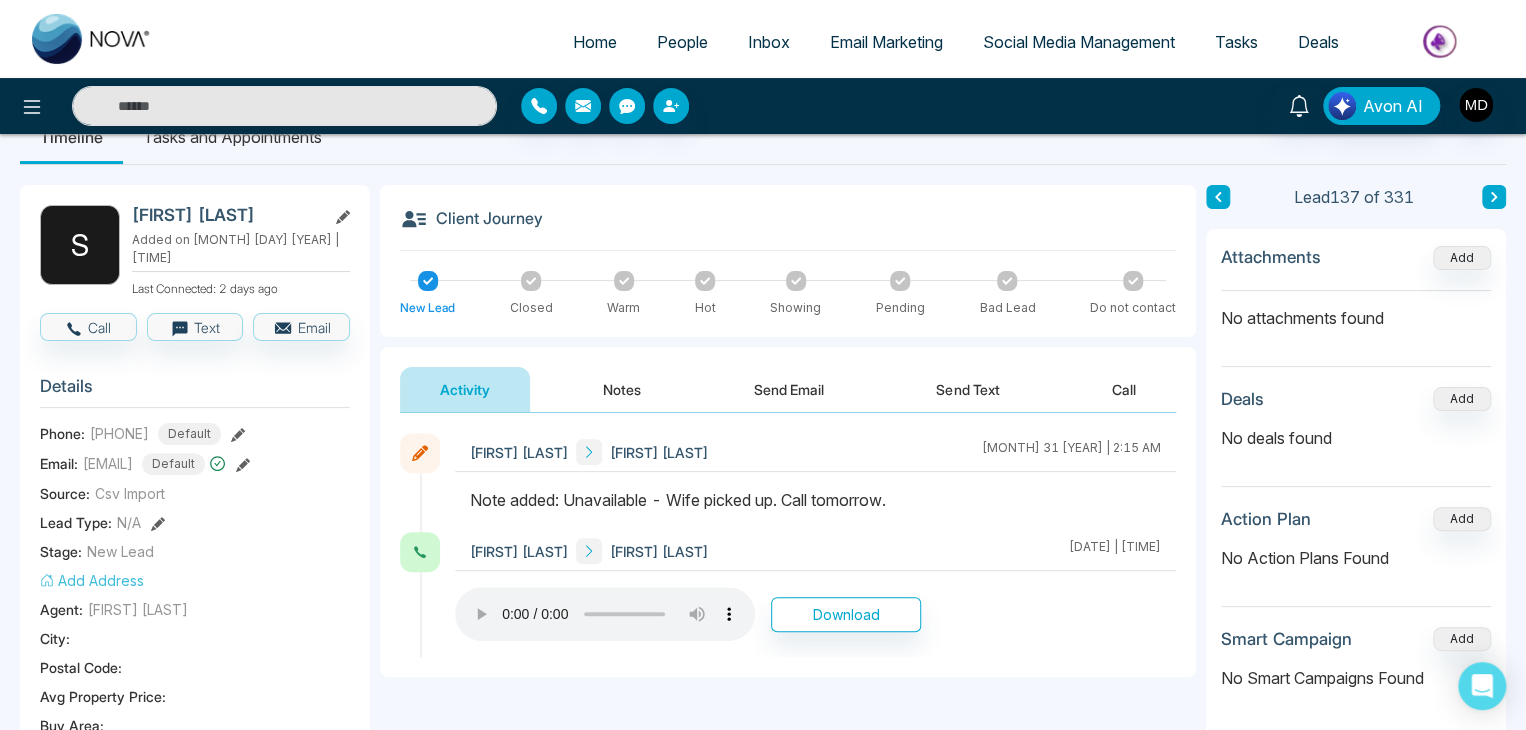 scroll, scrollTop: 0, scrollLeft: 0, axis: both 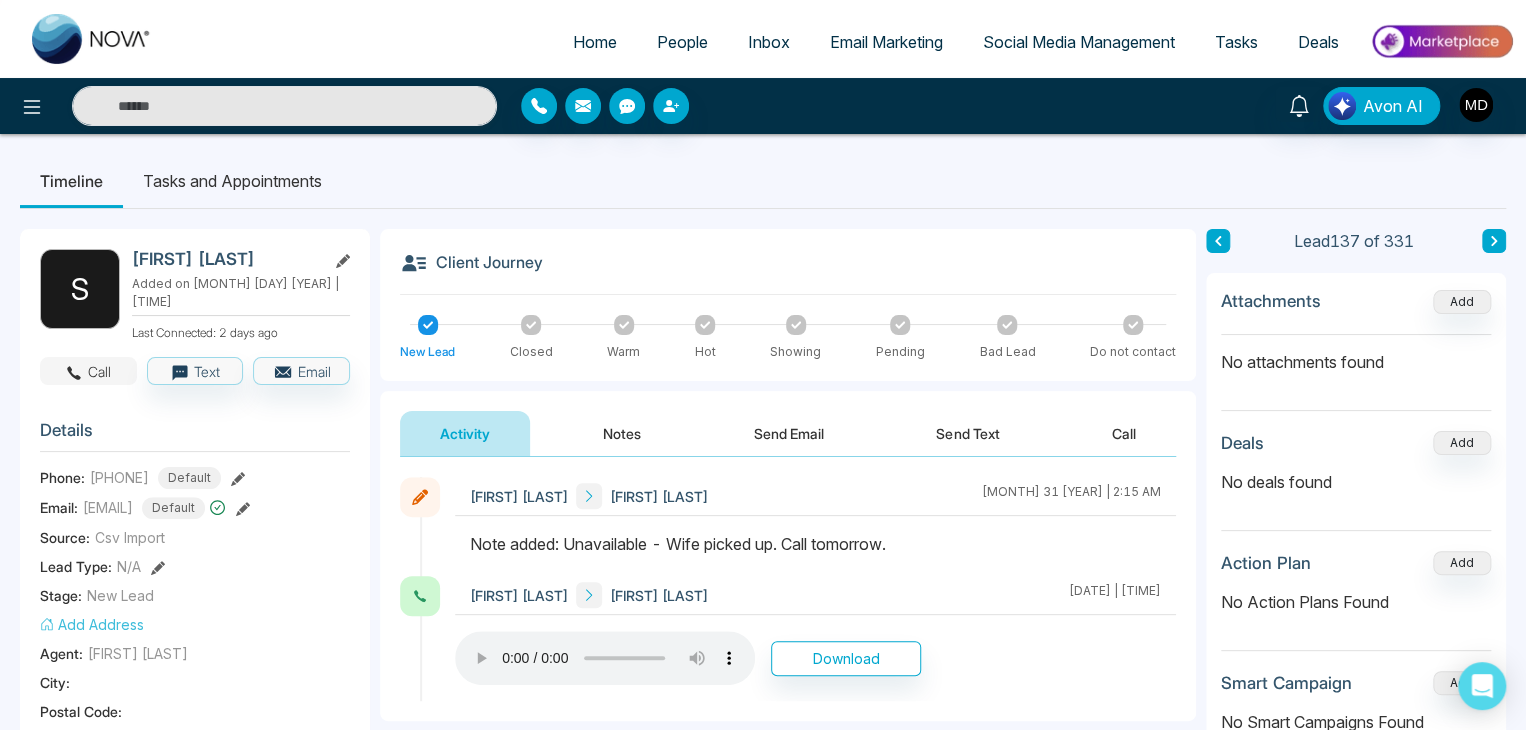 click 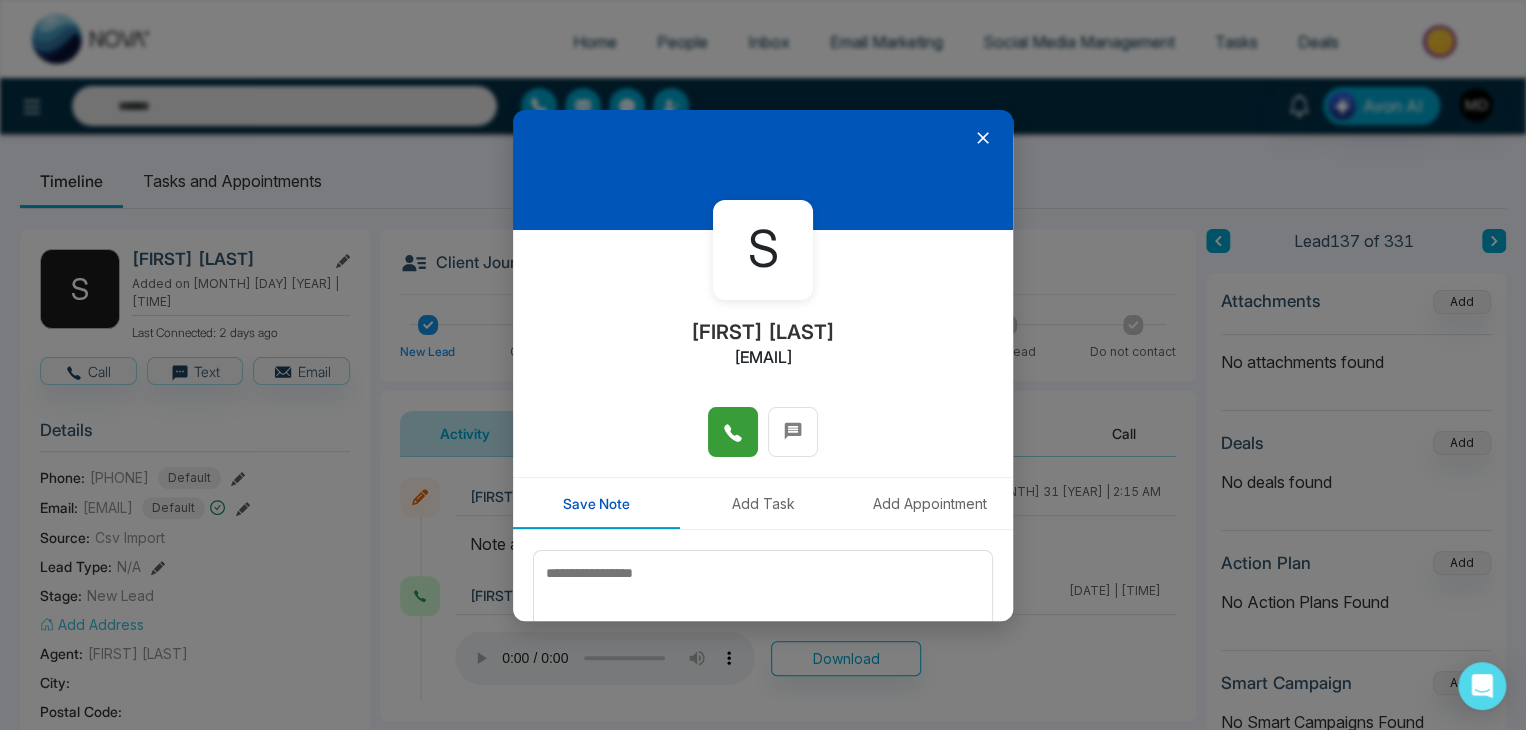 click 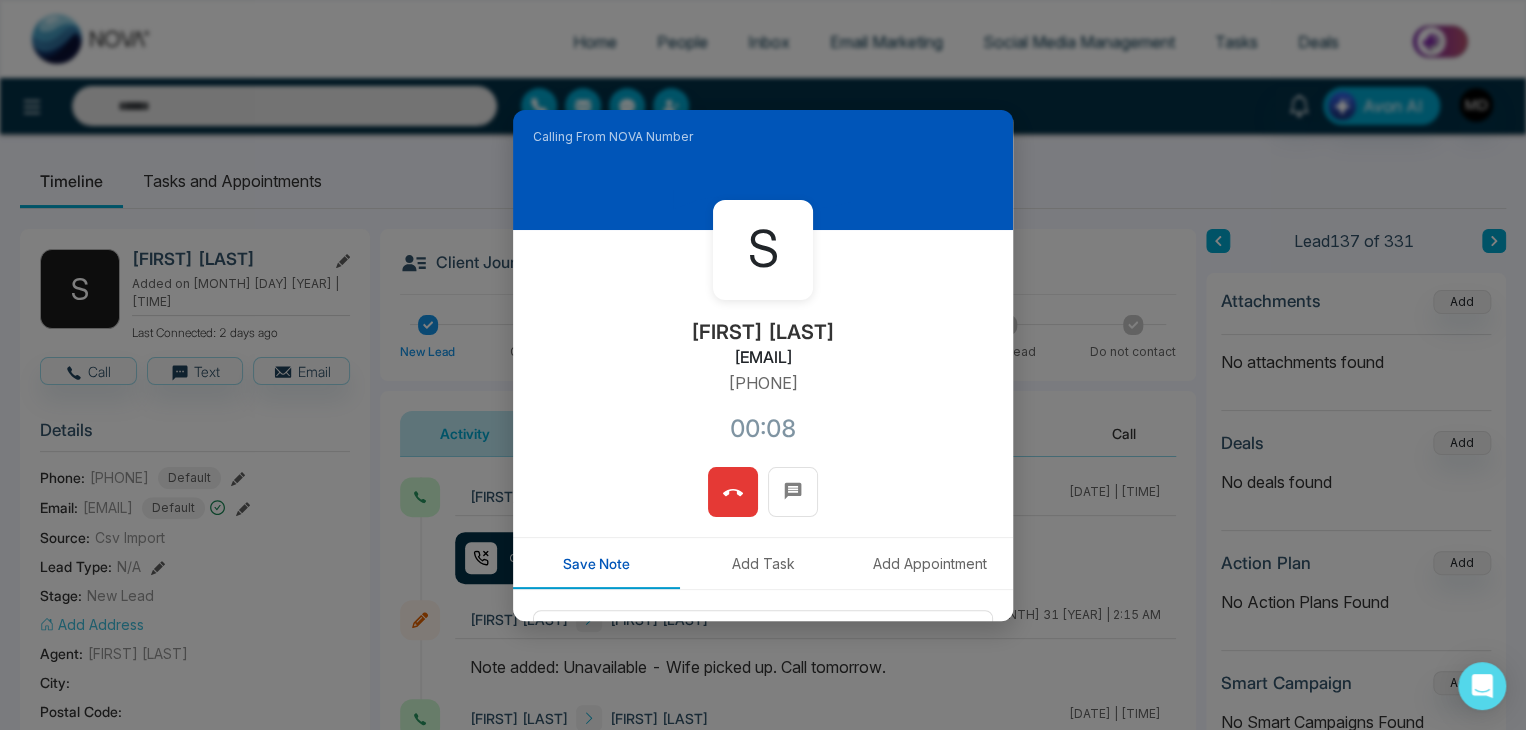 drag, startPoint x: 817, startPoint y: 384, endPoint x: 697, endPoint y: 394, distance: 120.41595 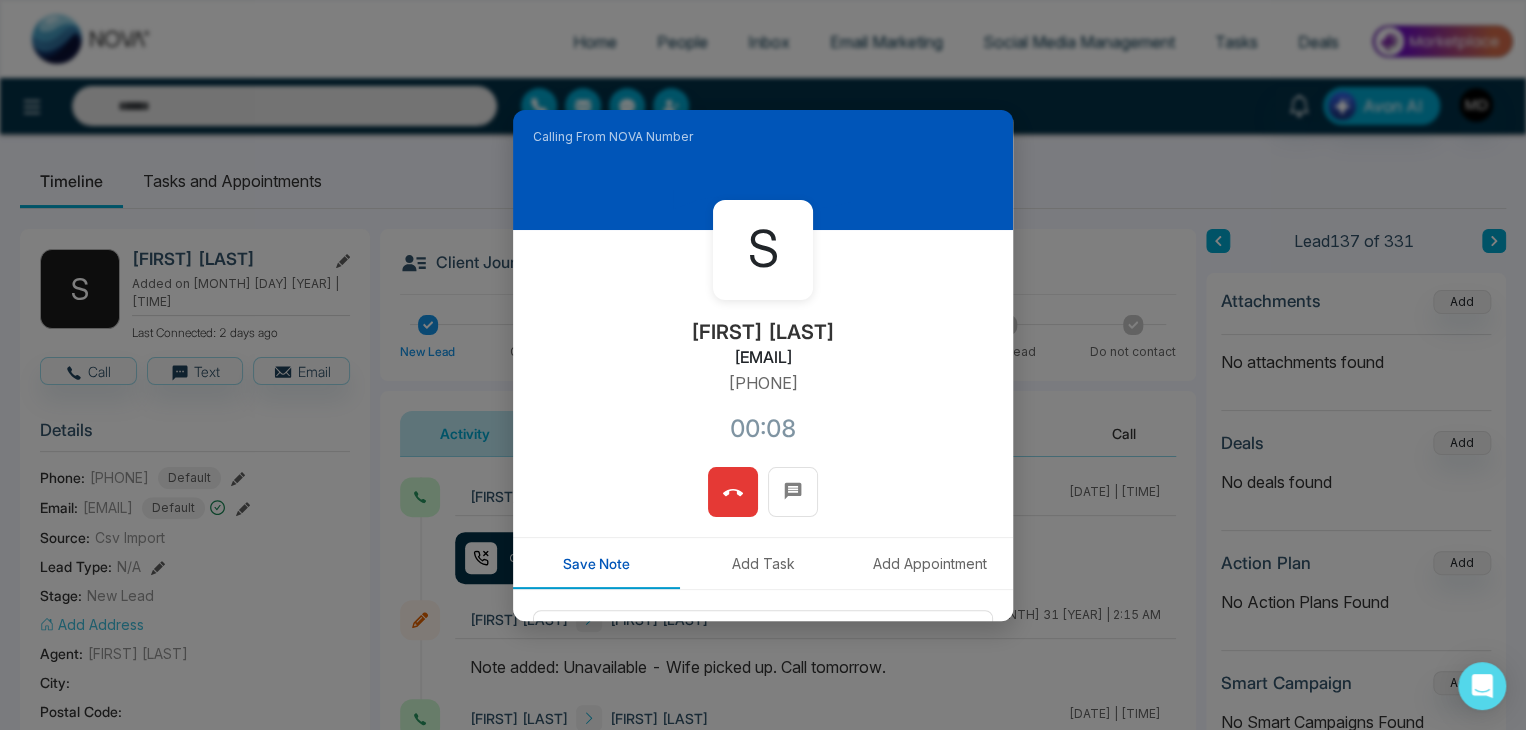 click on "[PHONE]" at bounding box center (763, 383) 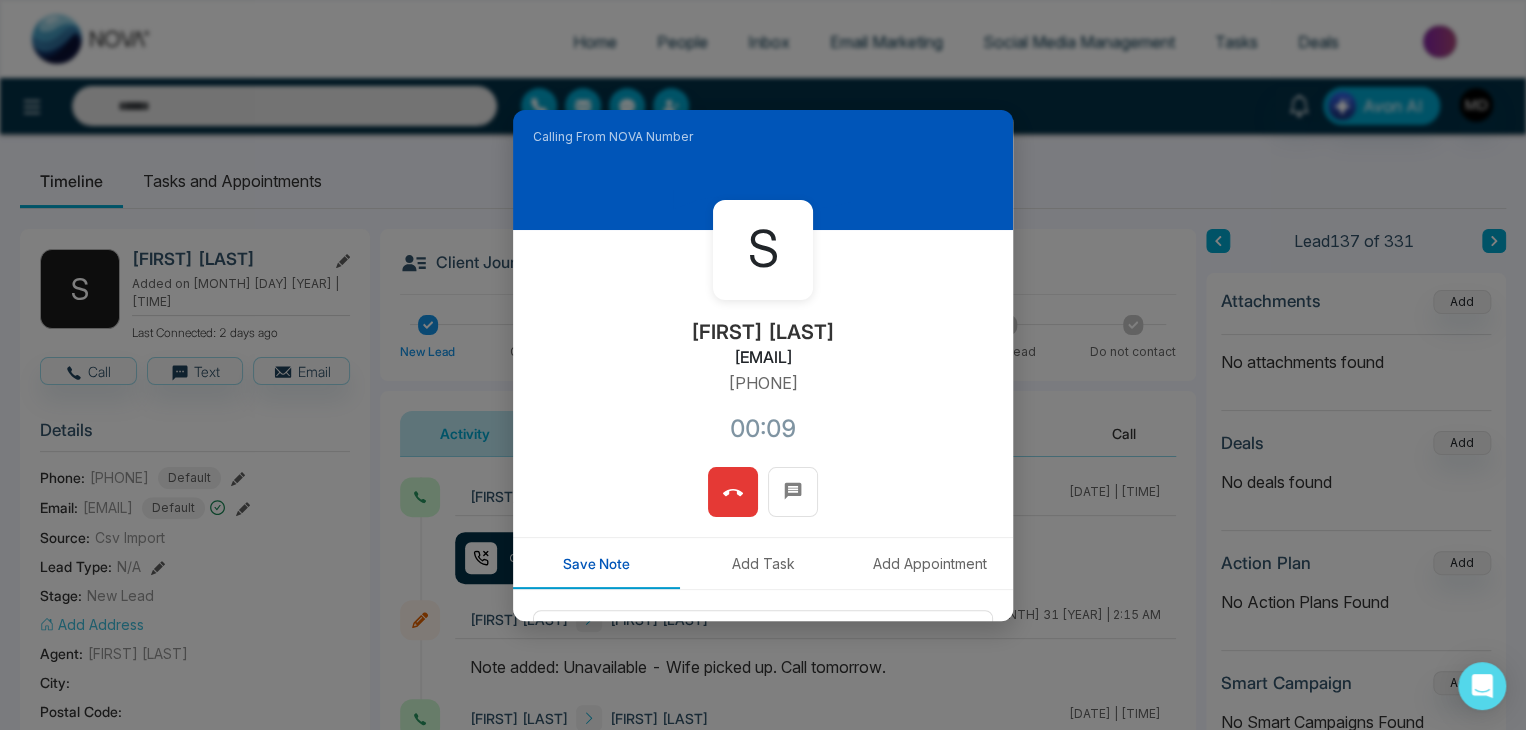 copy on "[PHONE]" 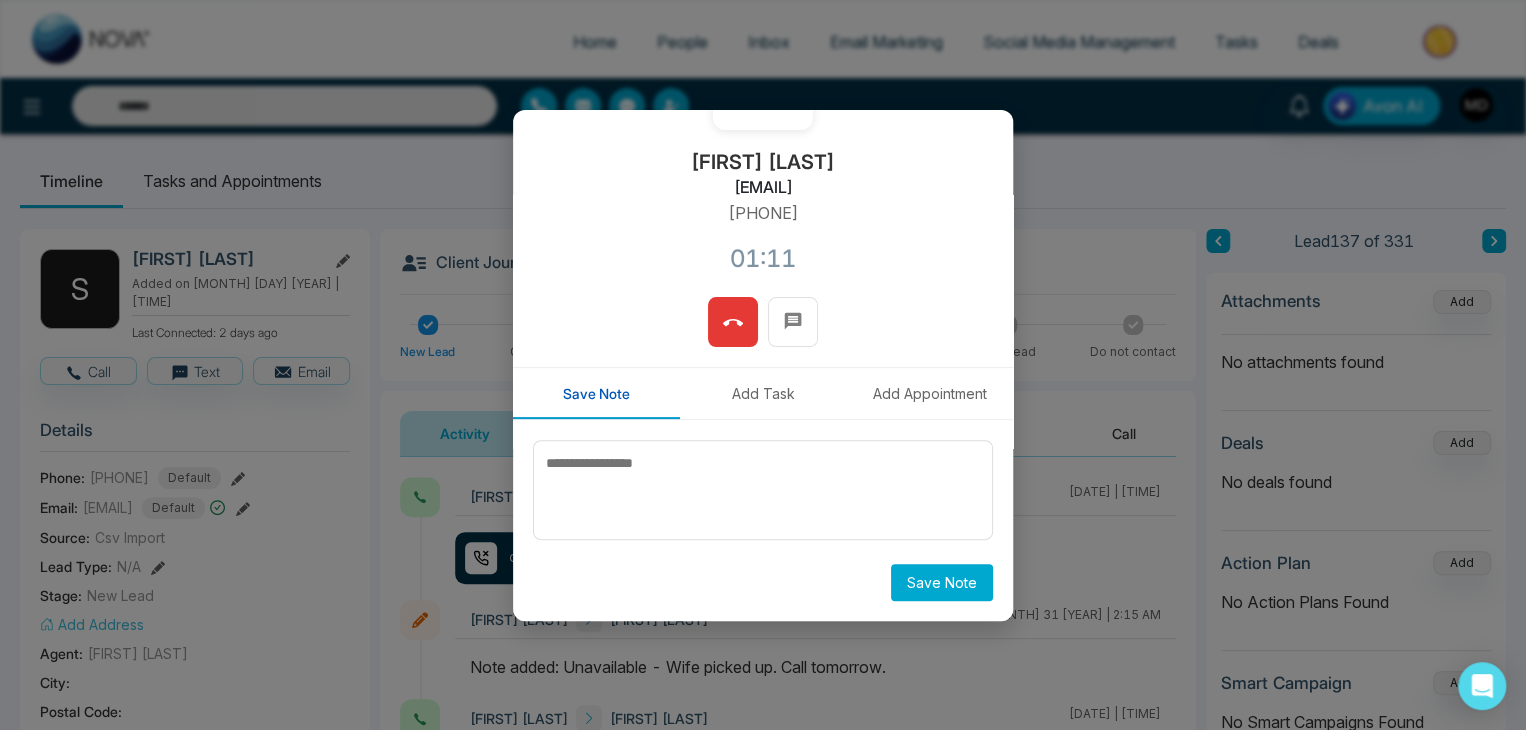 scroll, scrollTop: 110, scrollLeft: 0, axis: vertical 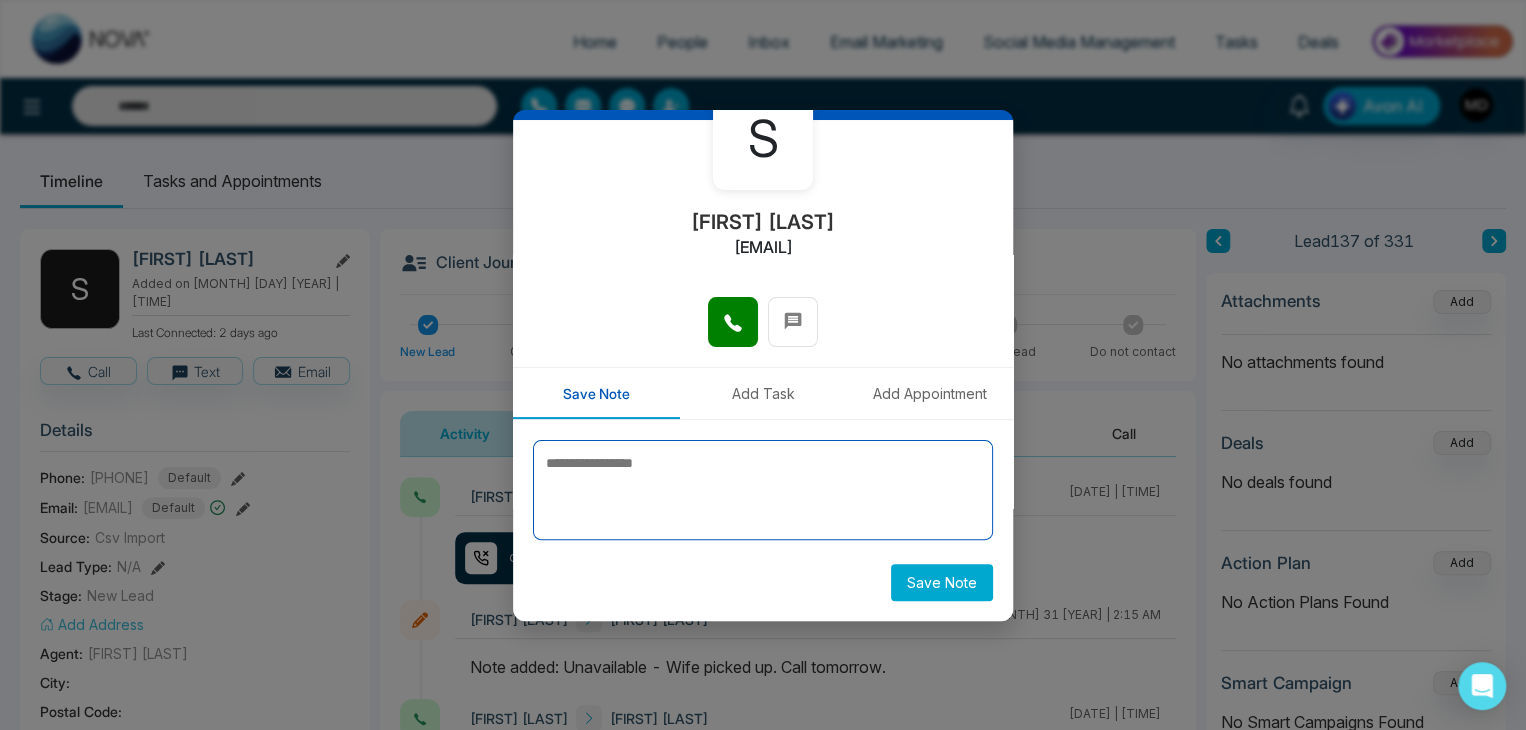 click at bounding box center [763, 490] 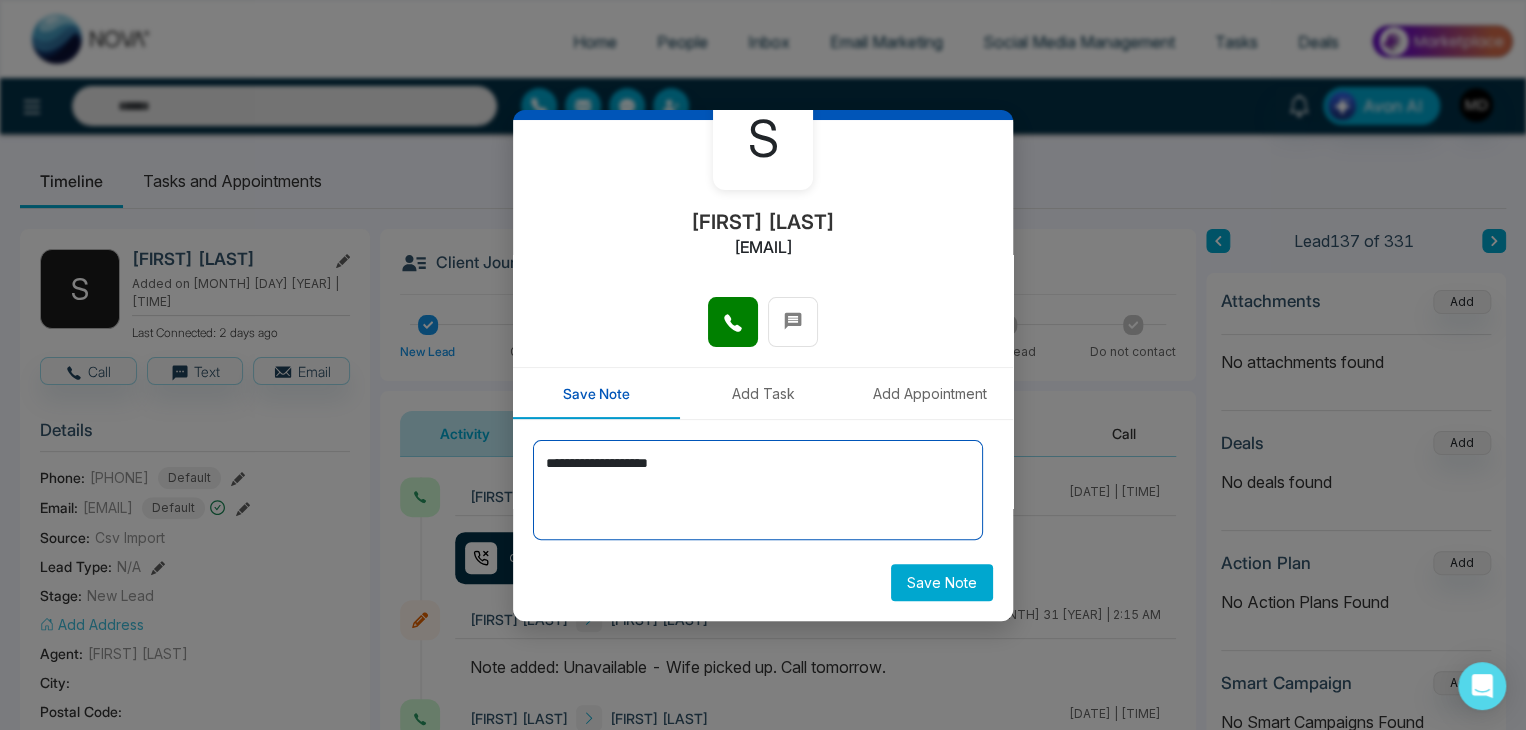 type on "**********" 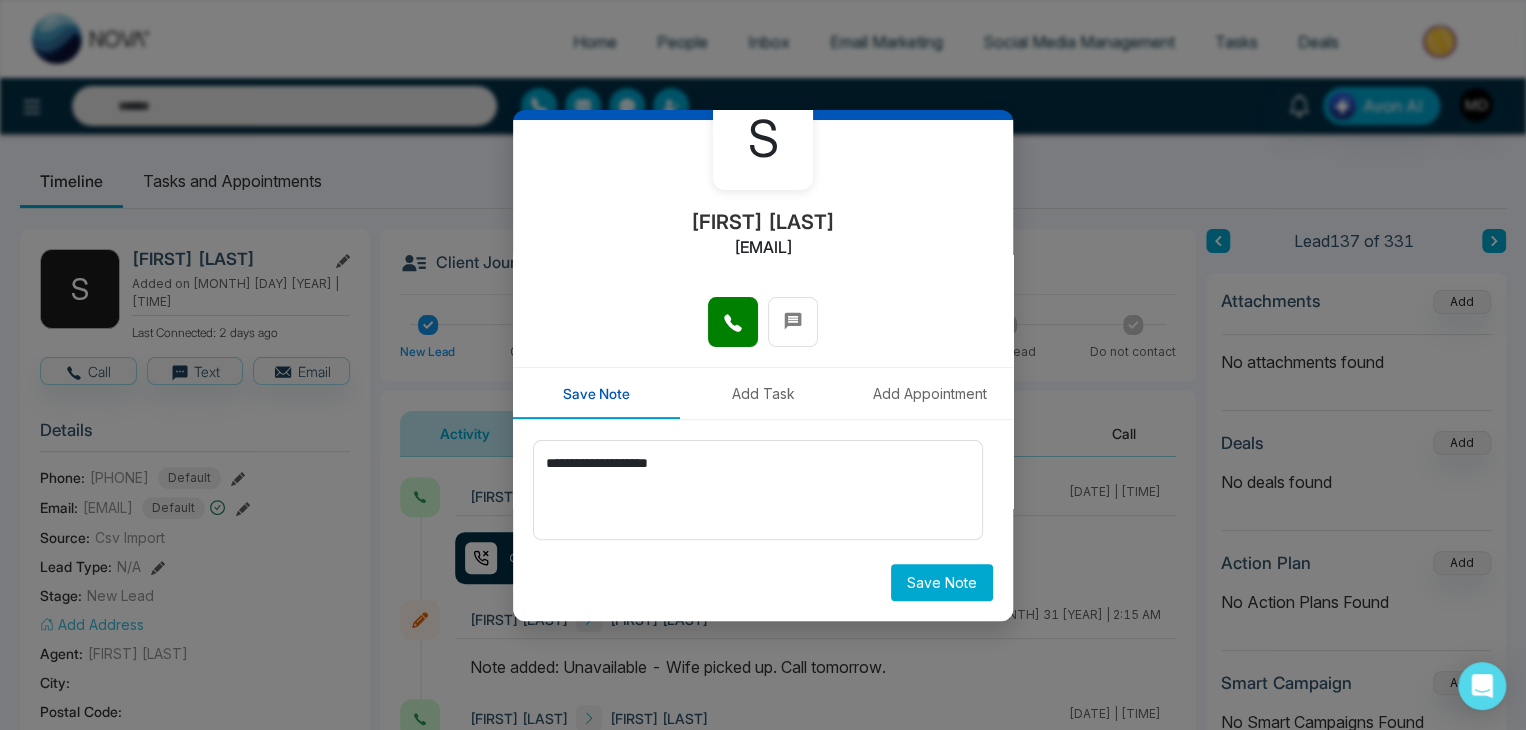 click on "Save Note" at bounding box center (942, 582) 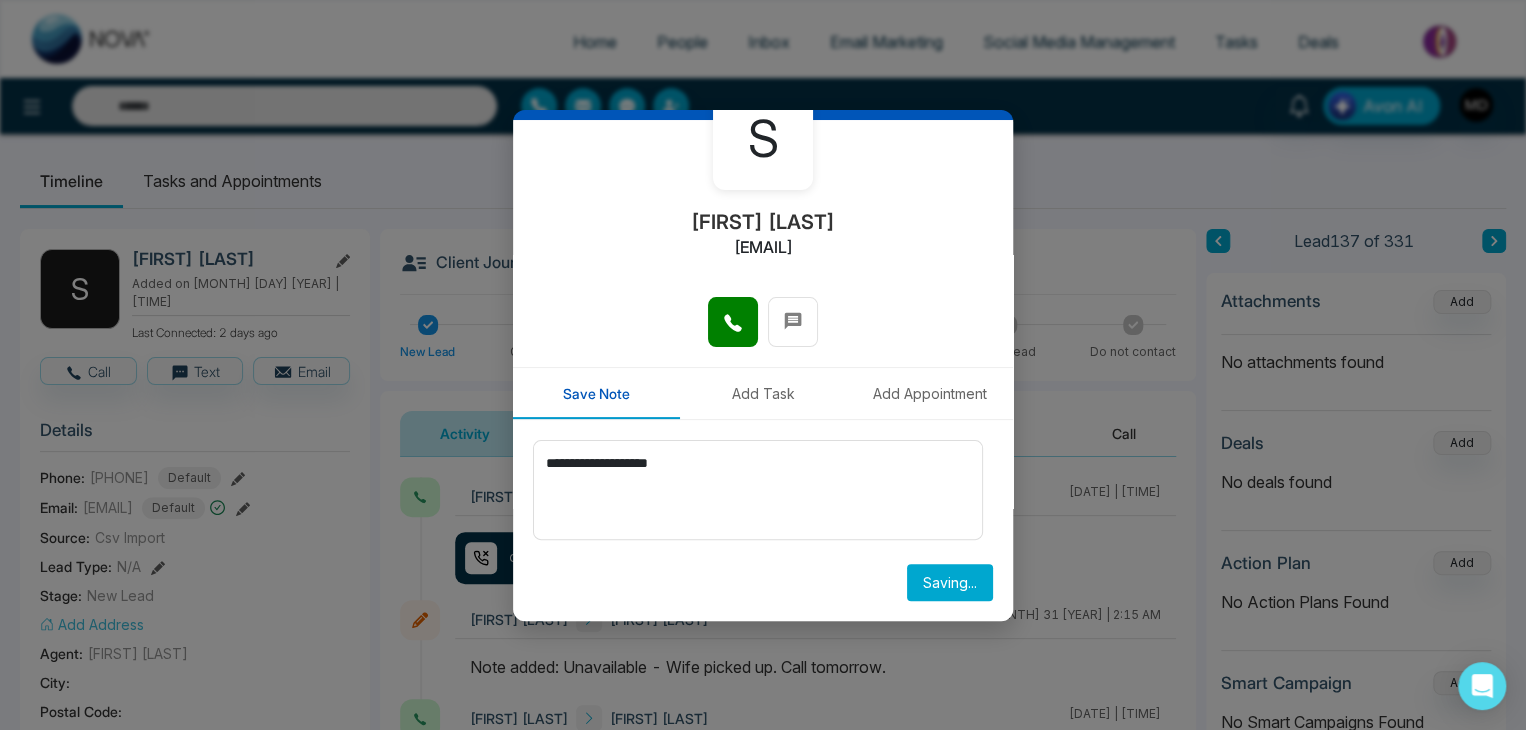 type 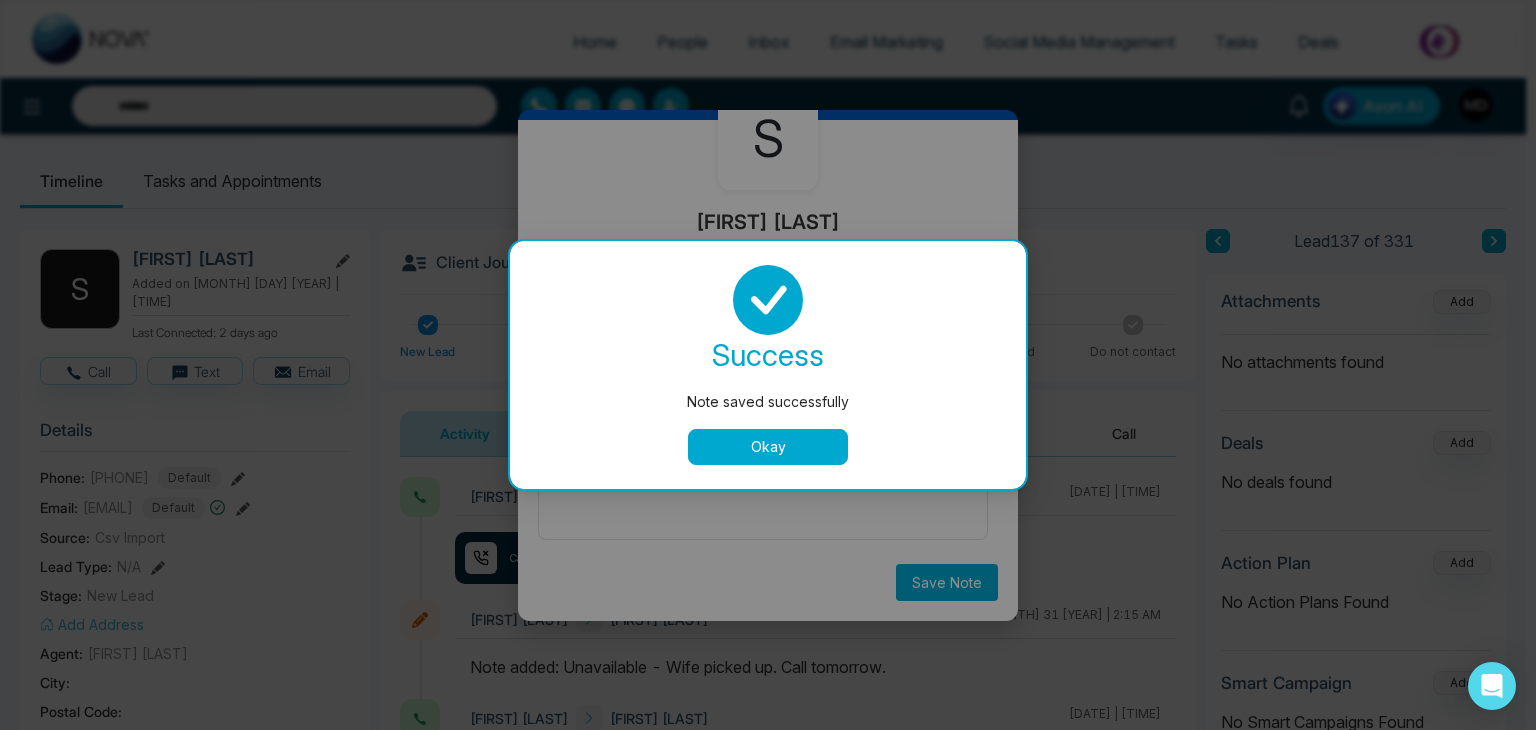 click on "Okay" at bounding box center [768, 447] 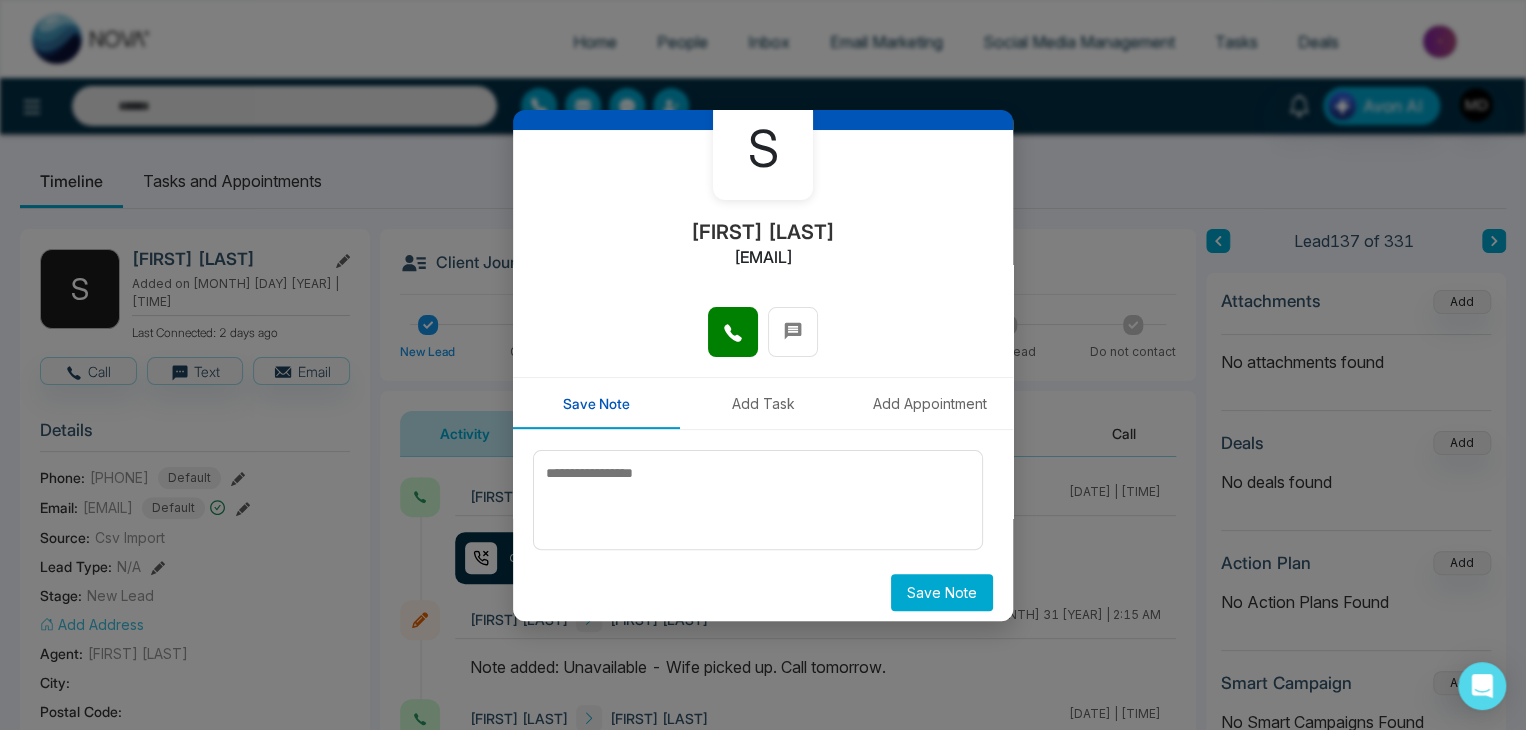 scroll, scrollTop: 0, scrollLeft: 0, axis: both 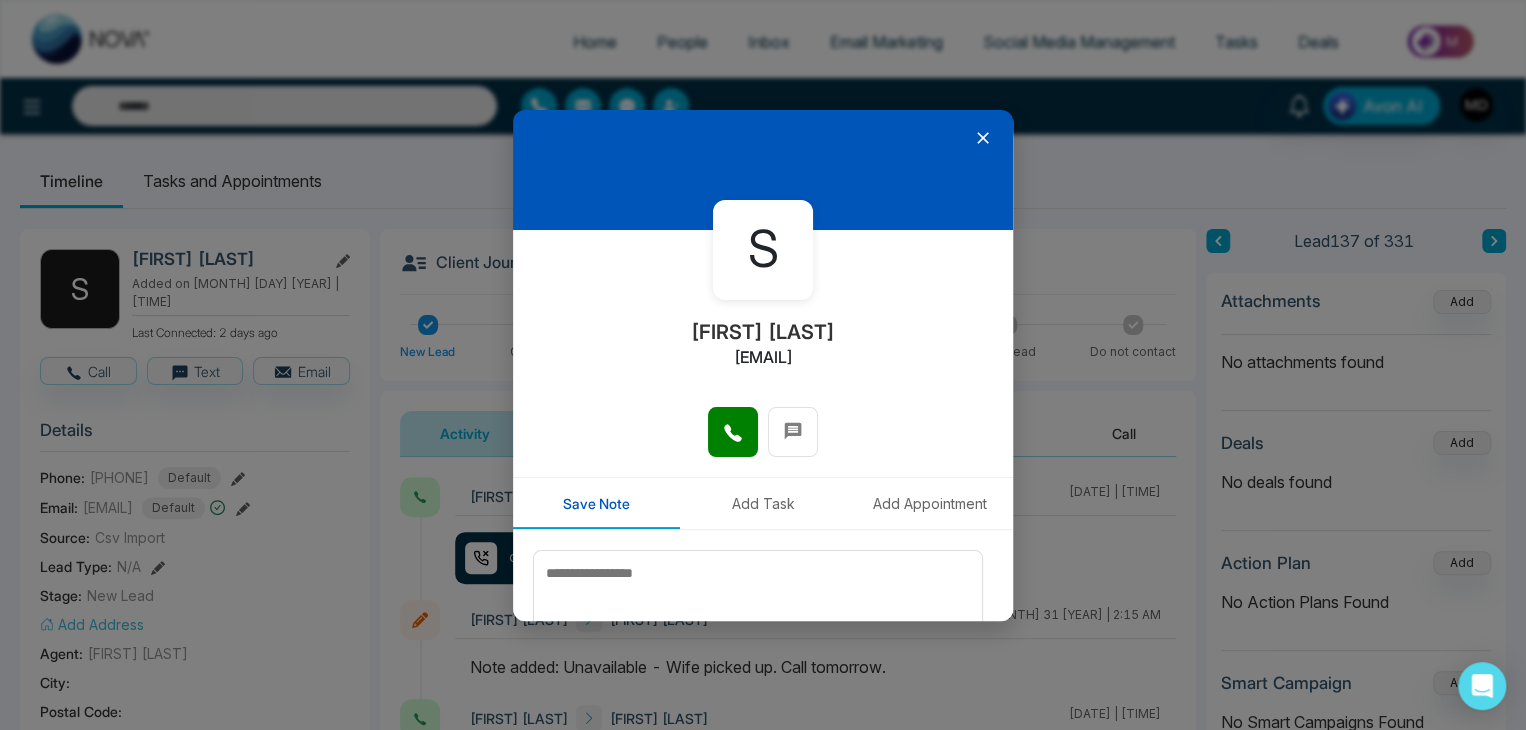 click 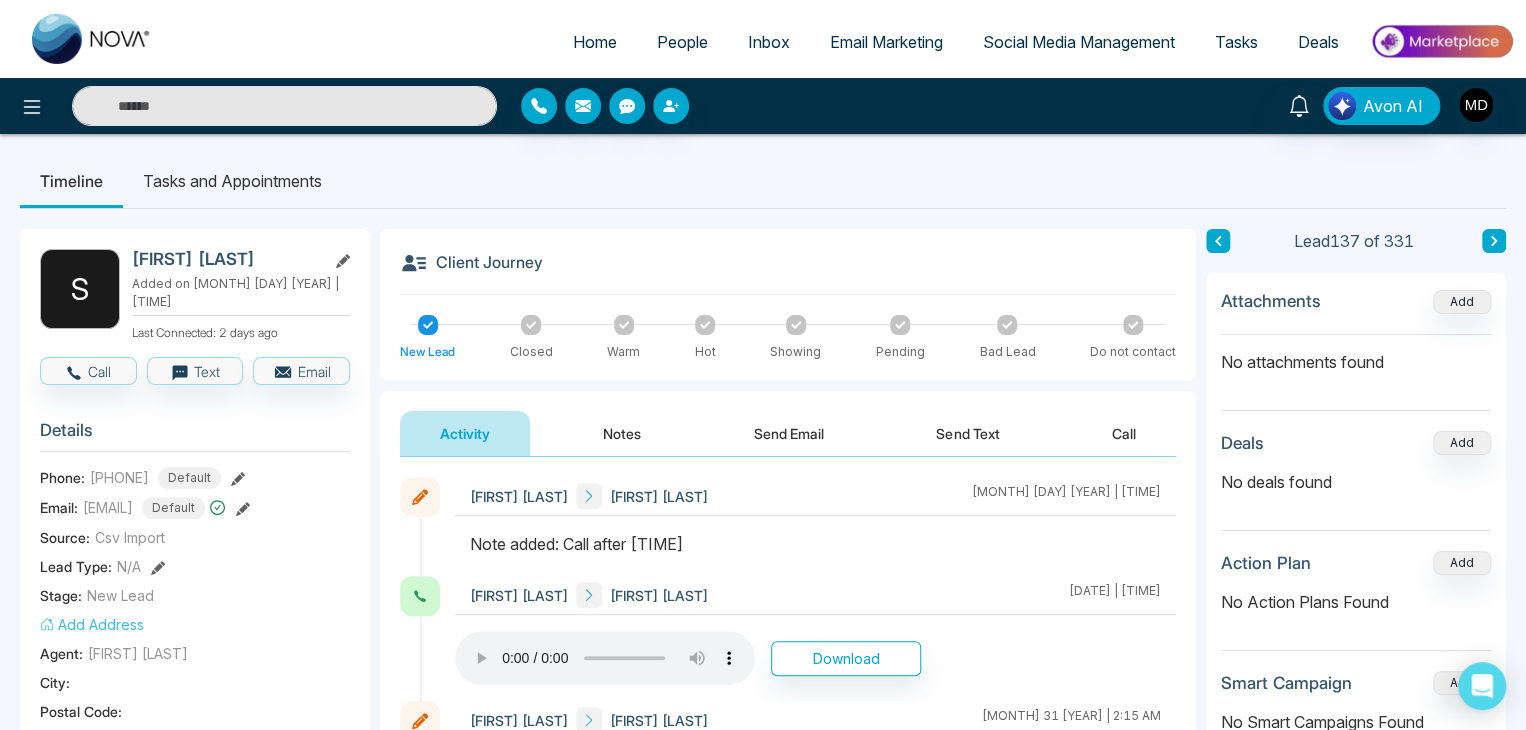 type 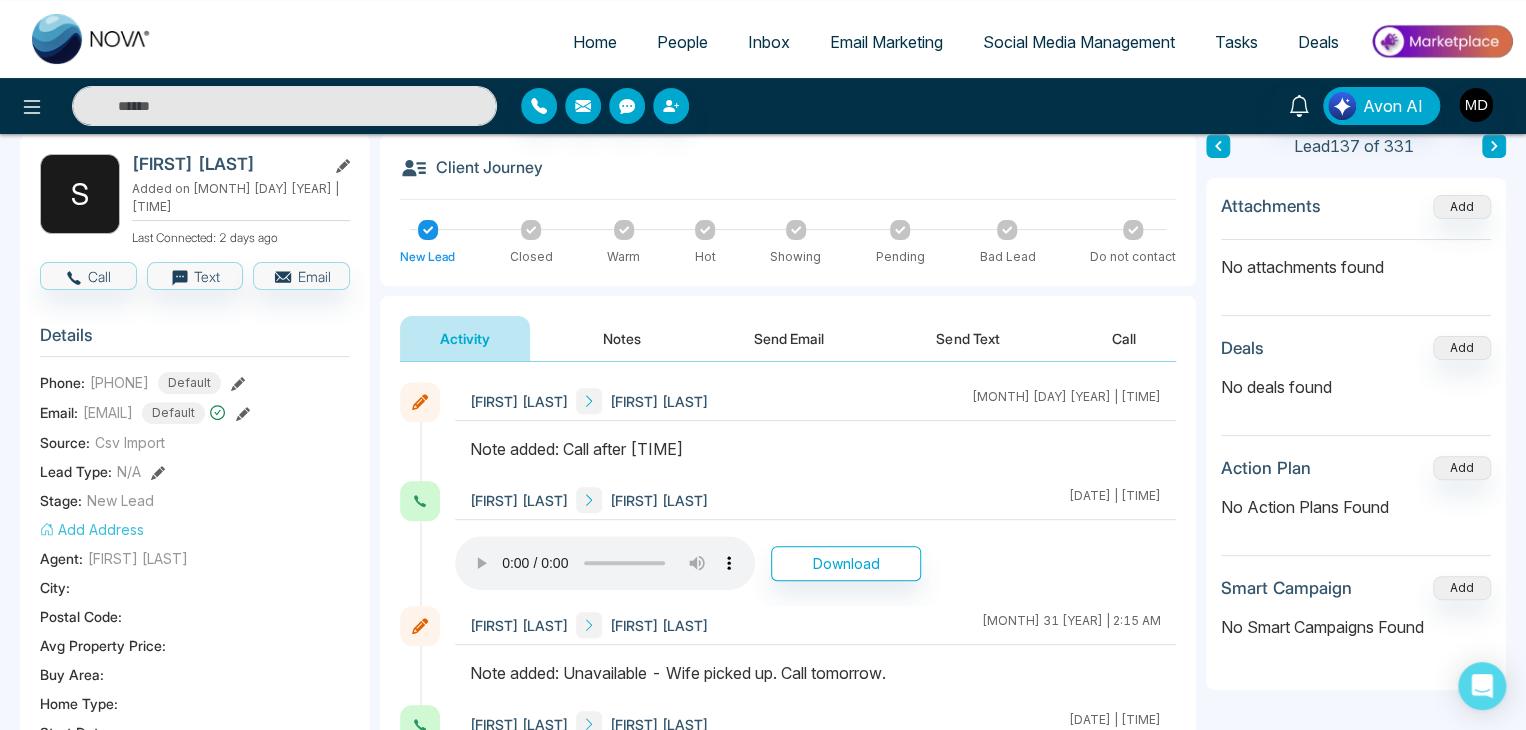 scroll, scrollTop: 0, scrollLeft: 0, axis: both 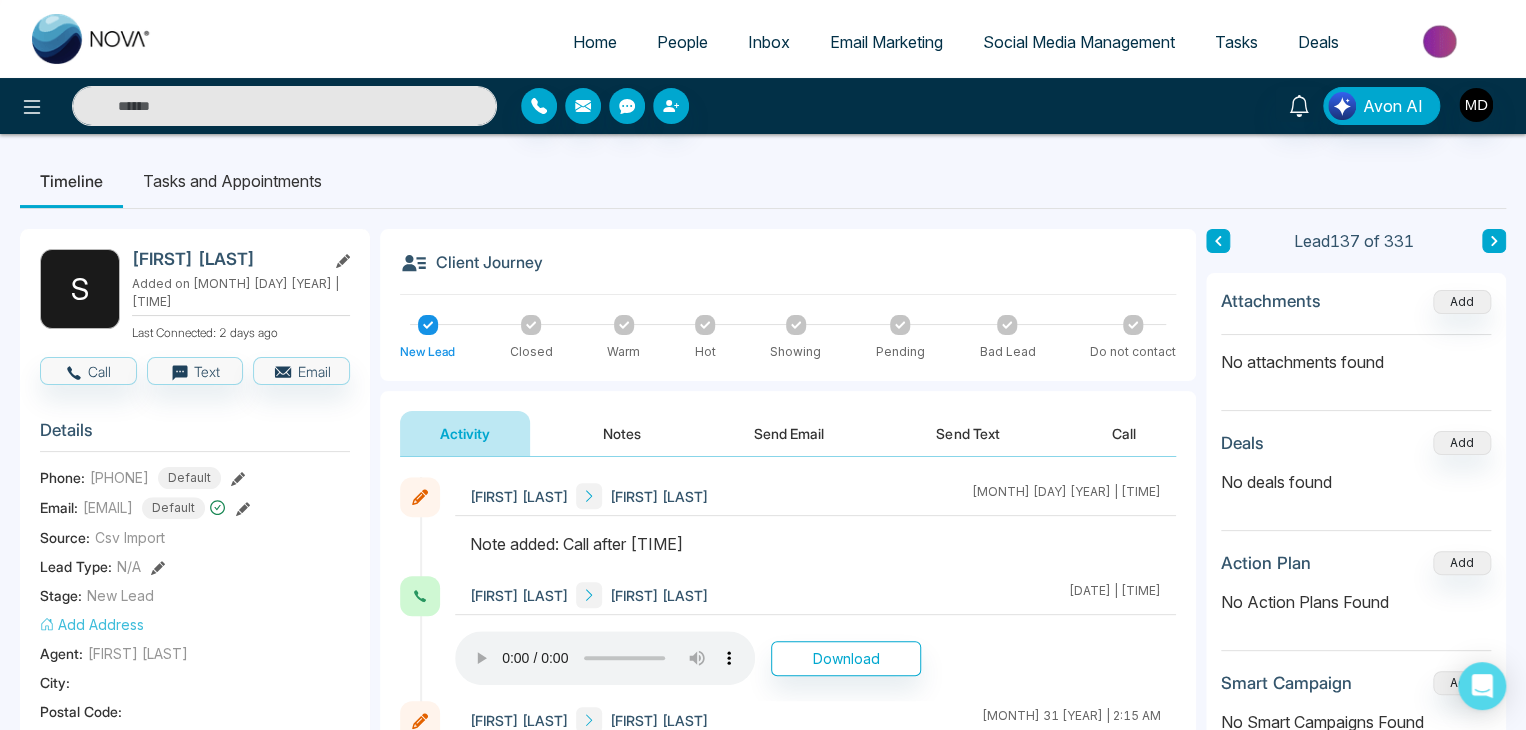 click at bounding box center (284, 106) 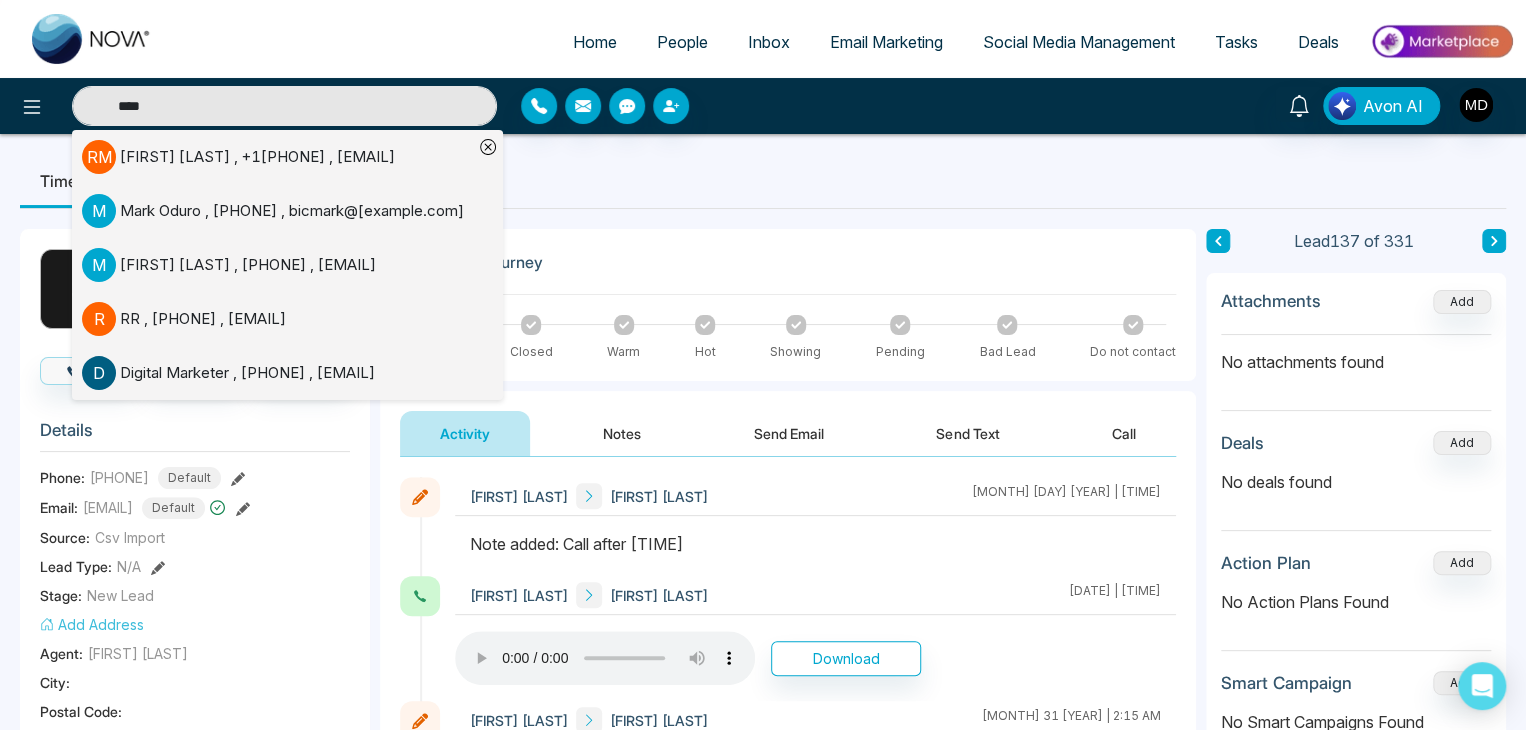 type on "****" 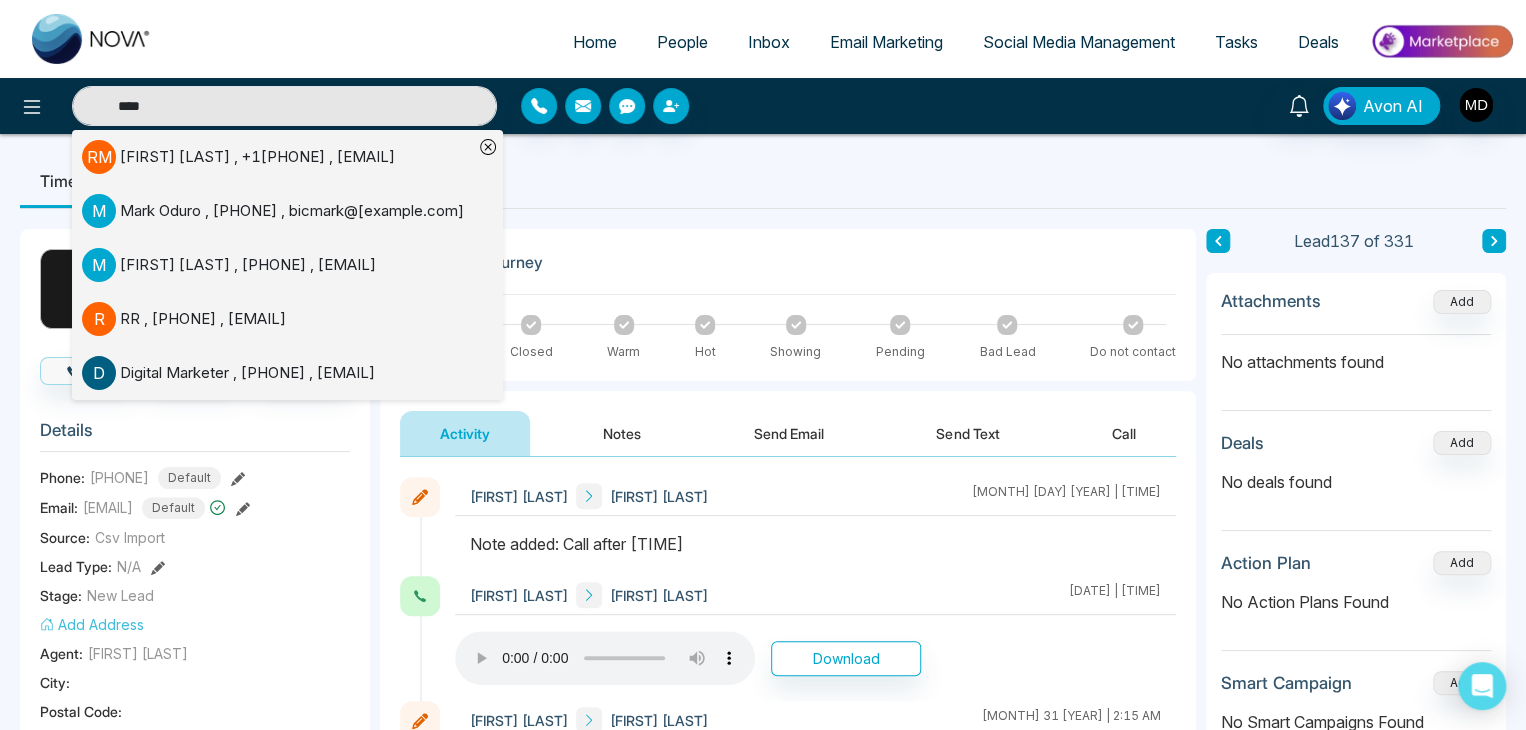 click on "[FIRST] [LAST] , +1[PHONE] , bicmark@[example.com]" at bounding box center (292, 211) 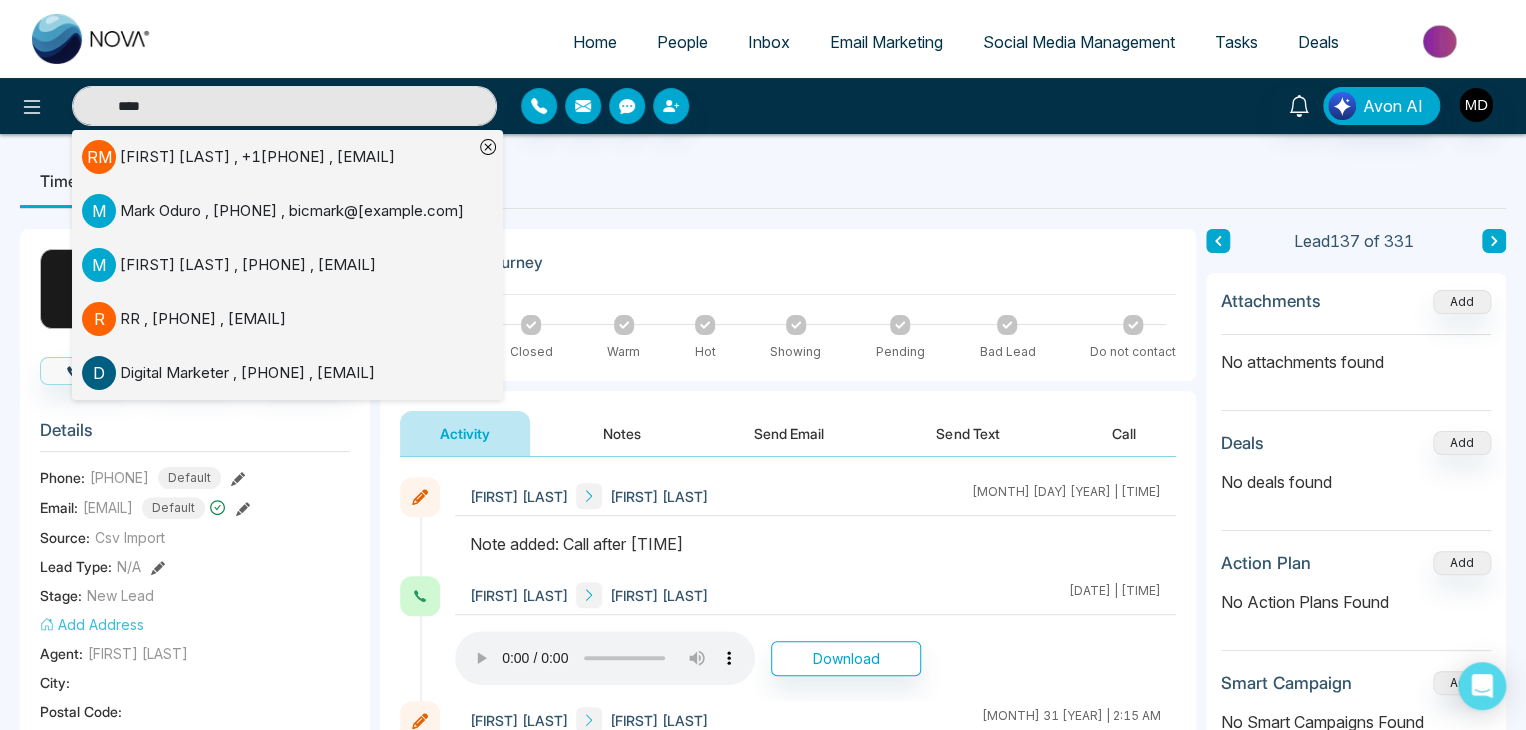 type 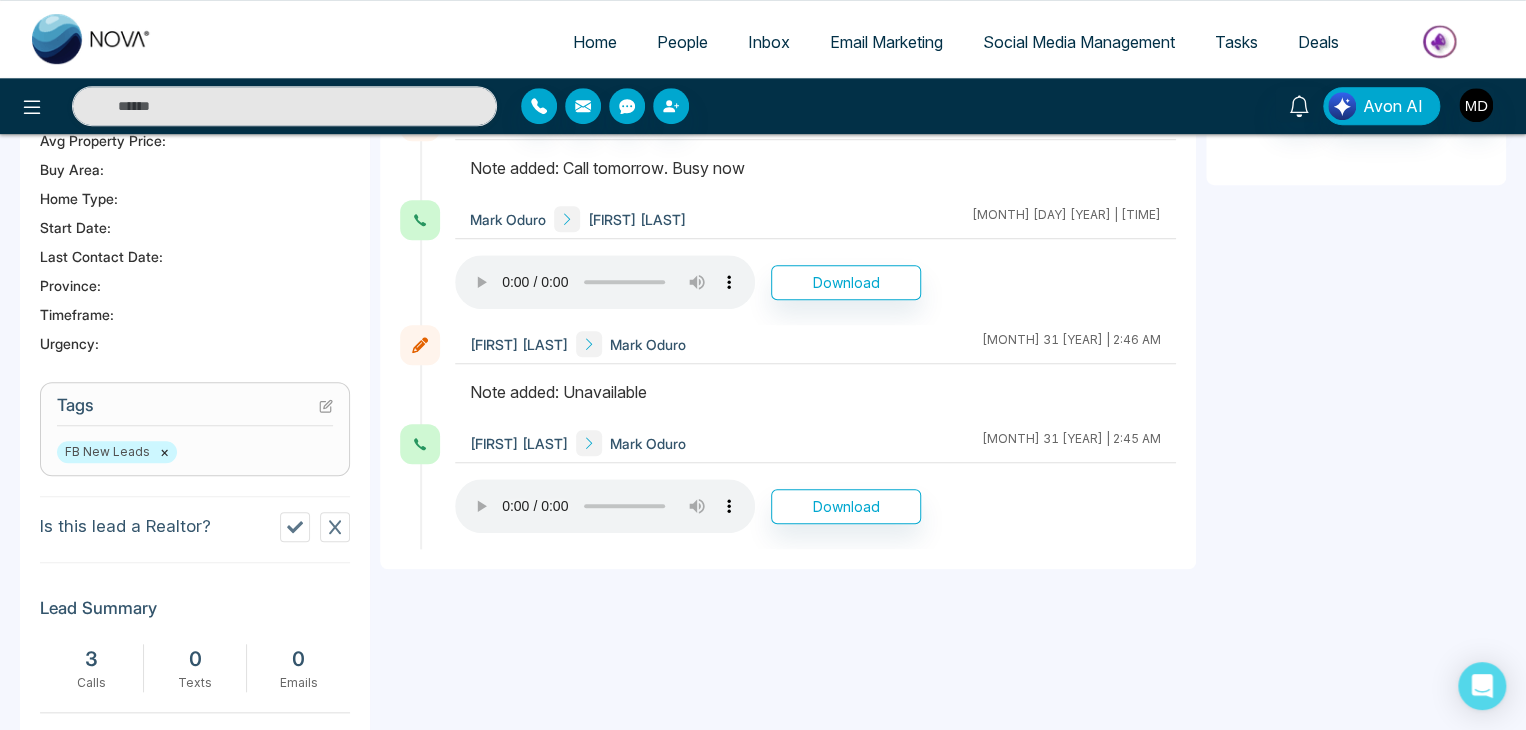 scroll, scrollTop: 0, scrollLeft: 0, axis: both 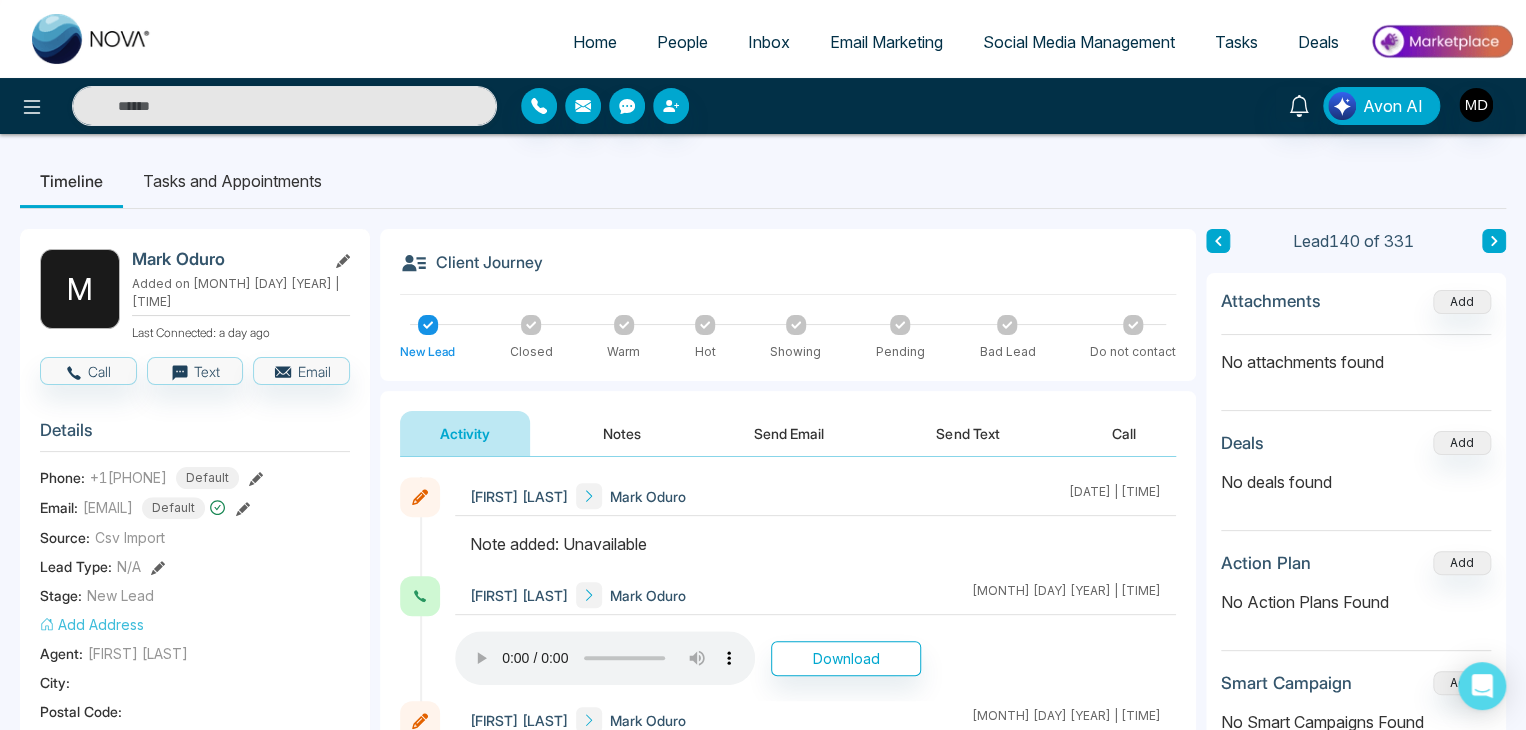 click on "Timeline Tasks and Appointments [FIRST] [LAST]  Added on   [MONTH] [DAY] [YEAR] | [TIME] Last Connected:   a day ago   Call   Text   Email Details Phone: [PHONE] Default Email: [EMAIL] Default Source: Csv Import Lead Type: N/A Stage: New Lead Add Address Agent: [FIRST] [LAST] City : Postal Code : Avg Property Price : Buy Area : Home Type : Start Date : Last Contact Date : Province : Timeframe : Urgency : Tags FB New Leads   × Is this lead a Realtor? Lead Summary [NUMBER] Calls [NUMBER] Texts [NUMBER] Emails Social Profile   Not found Not found Not found Custom Lead Data Delete lead   Client Journey New Lead Closed Warm Hot Showing Pending Bad Lead Do not contact Activity Notes Send Email Send Text Call [FIRST] [LAST] [FIRST] [LAST] [MONTH] [DAY] [YEAR] | [TIME] [FIRST] [LAST] [FIRST] [LAST] [MONTH] [DAY] [YEAR] | [TIME] Download [FIRST] [LAST] [FIRST] [LAST] [MONTH] [DAY] [YEAR] | [TIME] Download [FIRST] [LAST] [FIRST] [LAST] [MONTH] [DAY] [YEAR] | [TIME] [FIRST] [LAST] [FIRST] [LAST] [MONTH] [DAY] [YEAR] | [TIME] Download   ******" at bounding box center [763, 902] 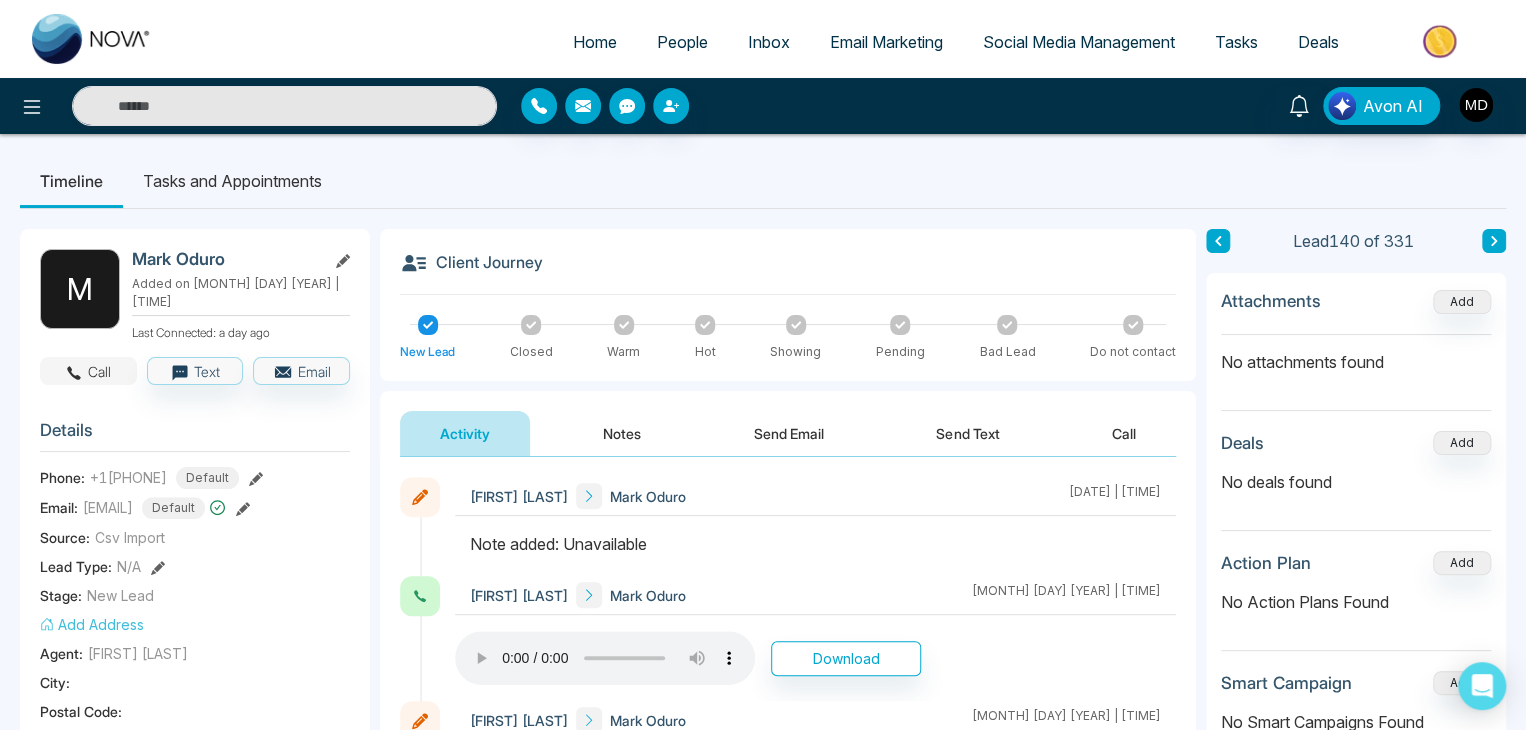 click on "Call" at bounding box center [88, 371] 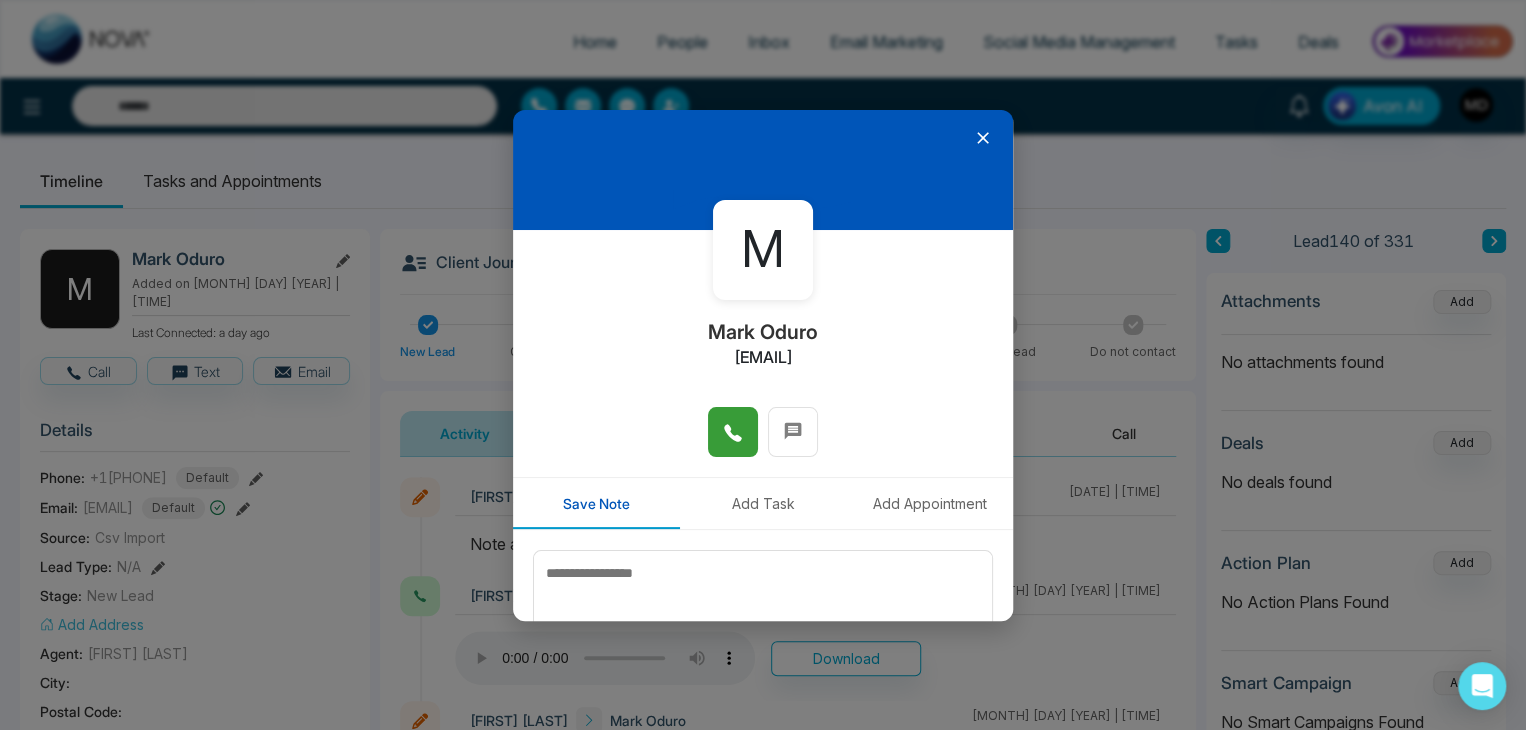 click at bounding box center [733, 432] 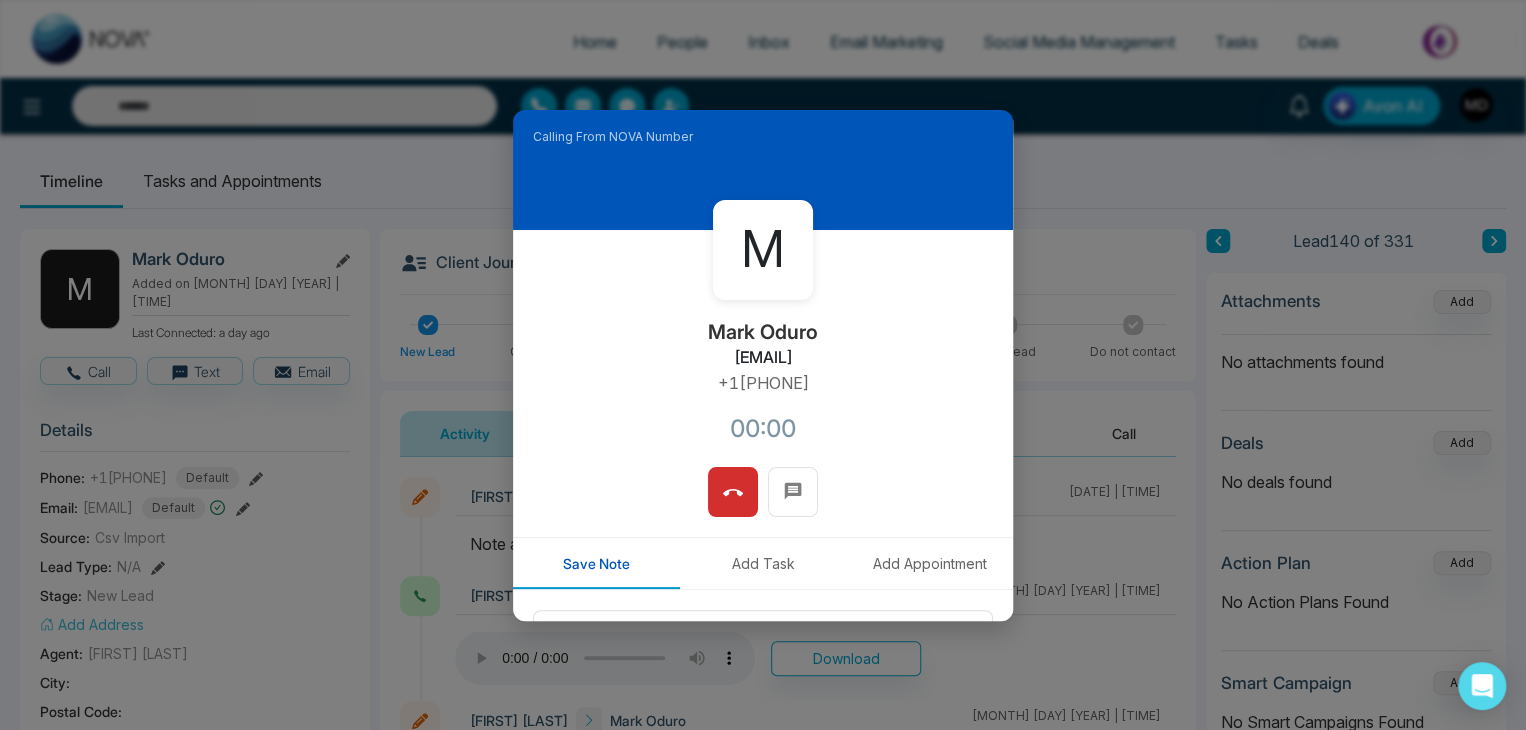 drag, startPoint x: 821, startPoint y: 385, endPoint x: 691, endPoint y: 392, distance: 130.18832 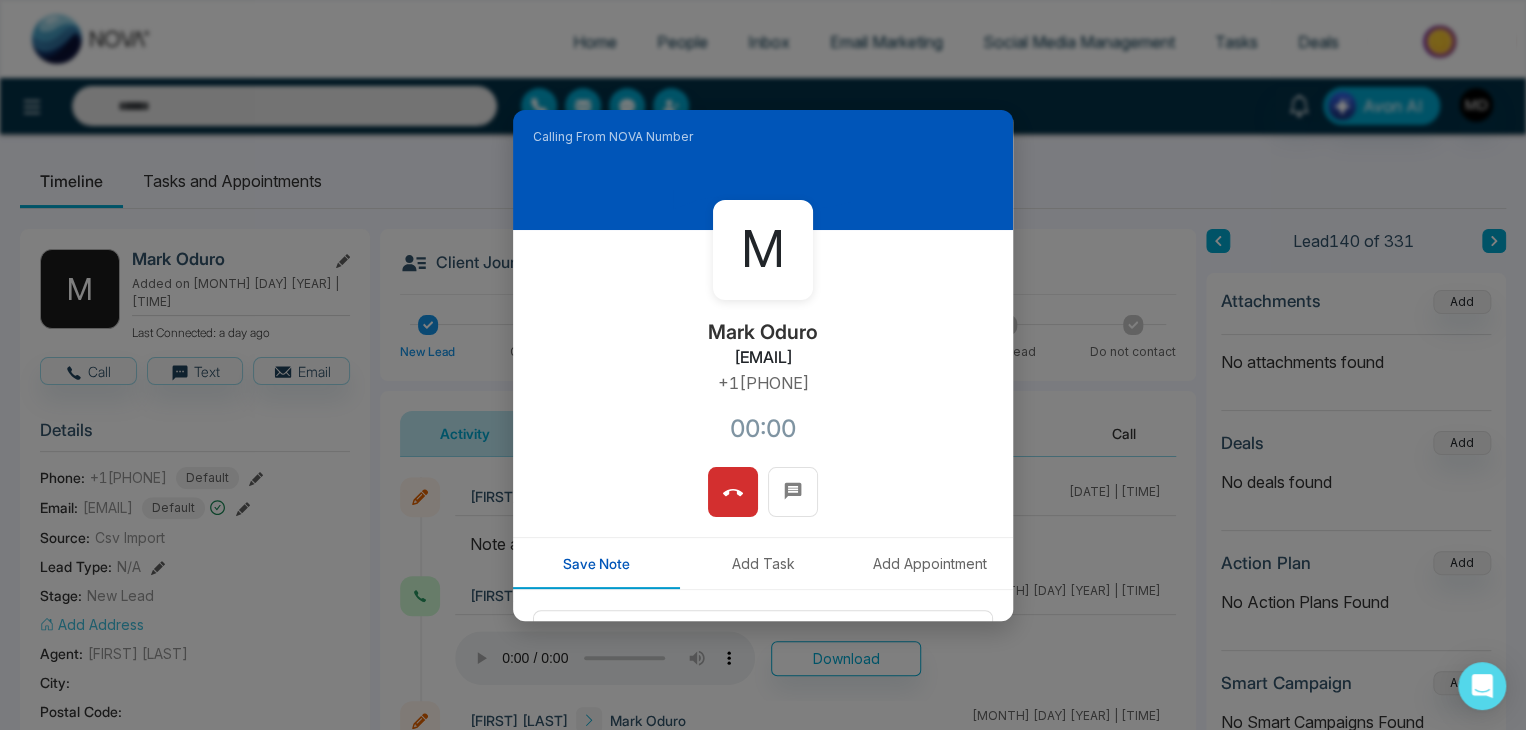 click on "[INITIAL] [FIRST] [LAST] bicmark@[example.com] +1[PHONE] 00:00" at bounding box center [763, 348] 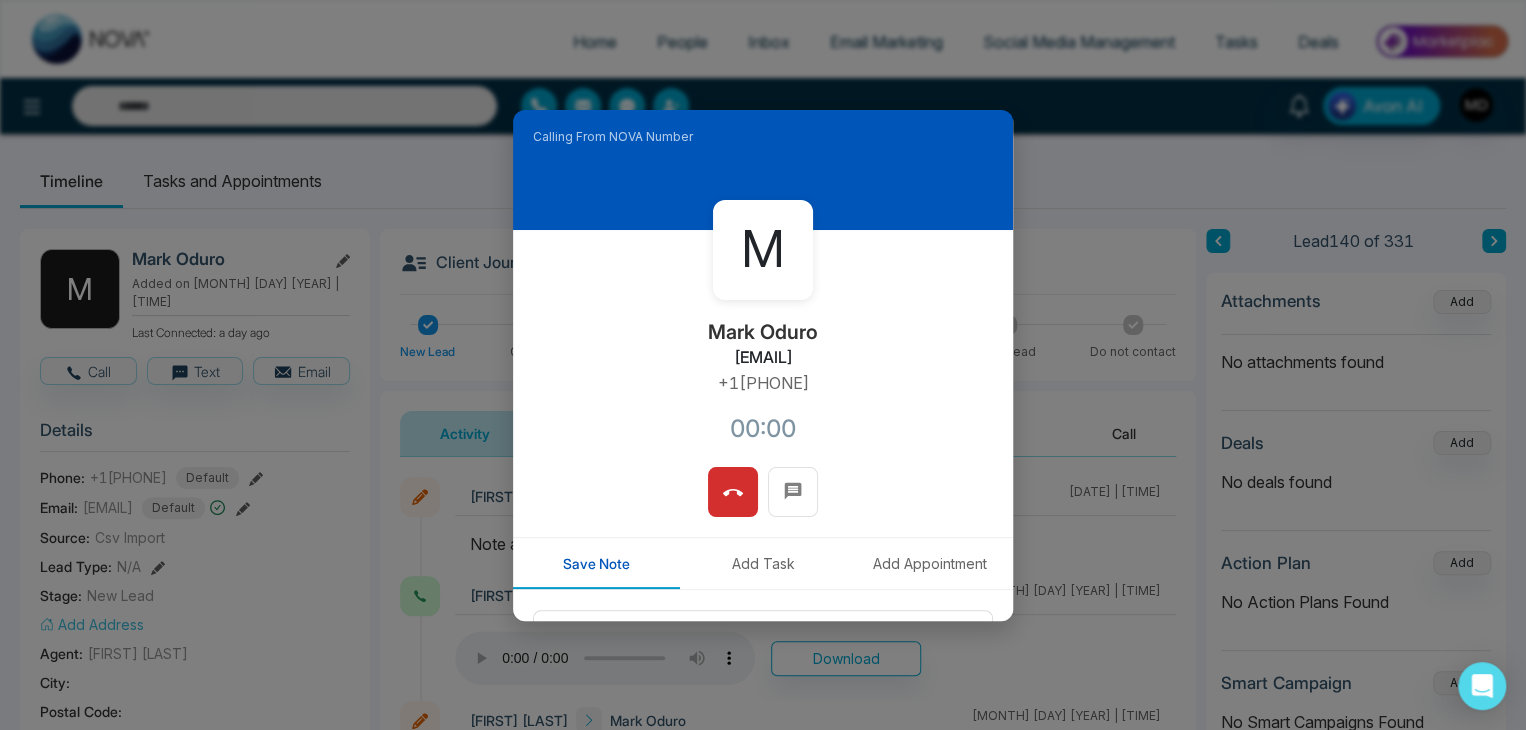 copy on "+1[PHONE]" 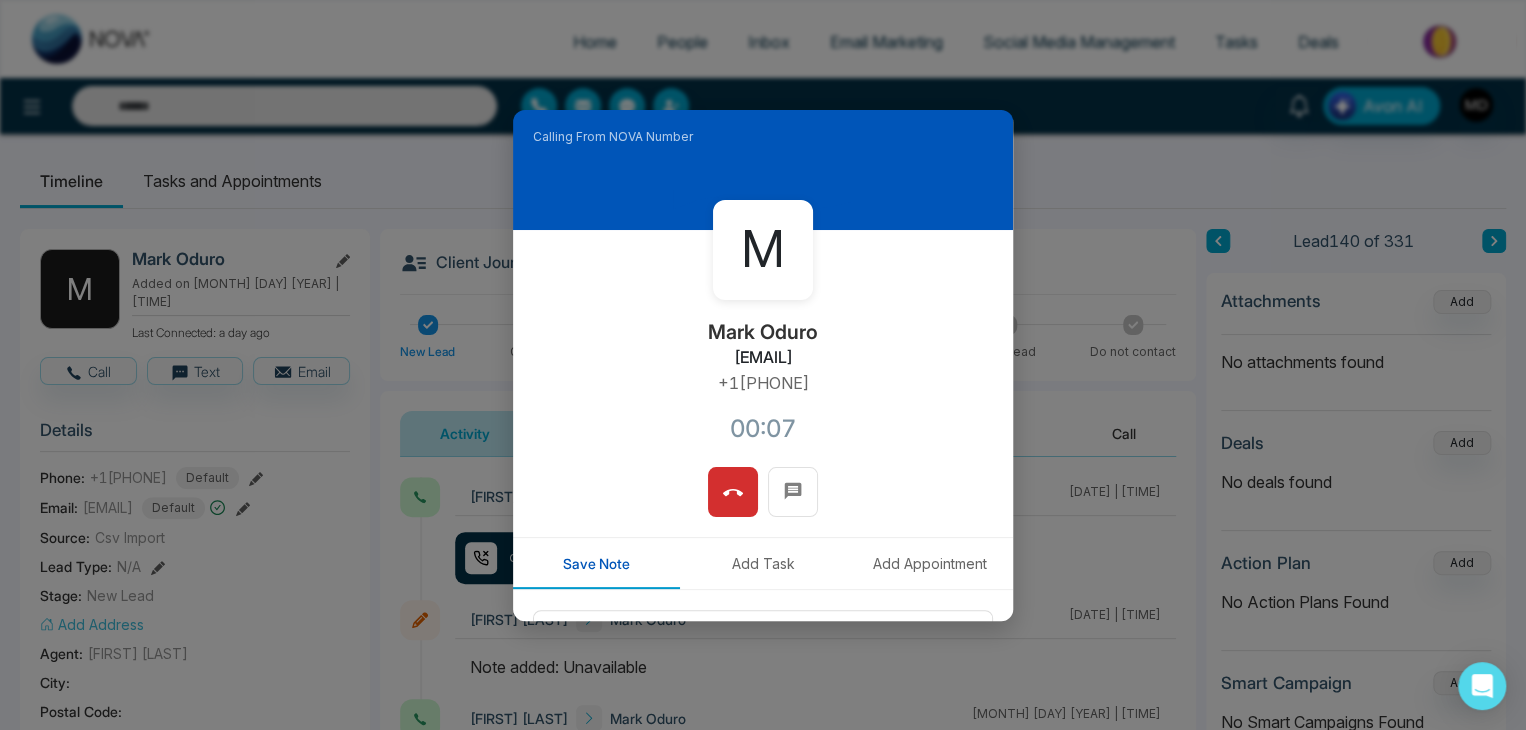 click on "Calling From [BRAND] Number [FIRST] [LAST] [EMAIL] [PHONE] [TIME] Save Note Add Task Add Appointment Save Note" at bounding box center [763, 365] 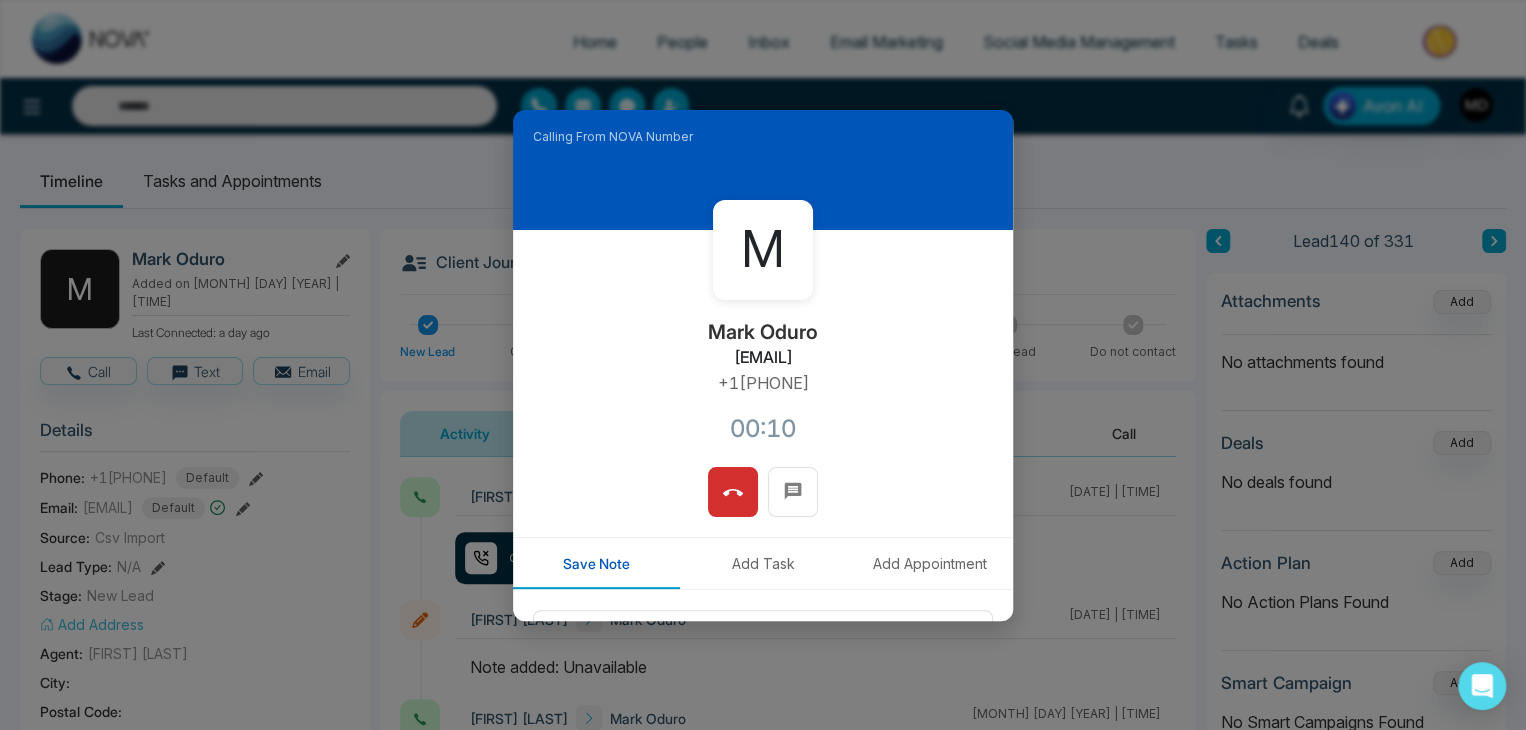 drag, startPoint x: 788, startPoint y: 393, endPoint x: 677, endPoint y: 402, distance: 111.364265 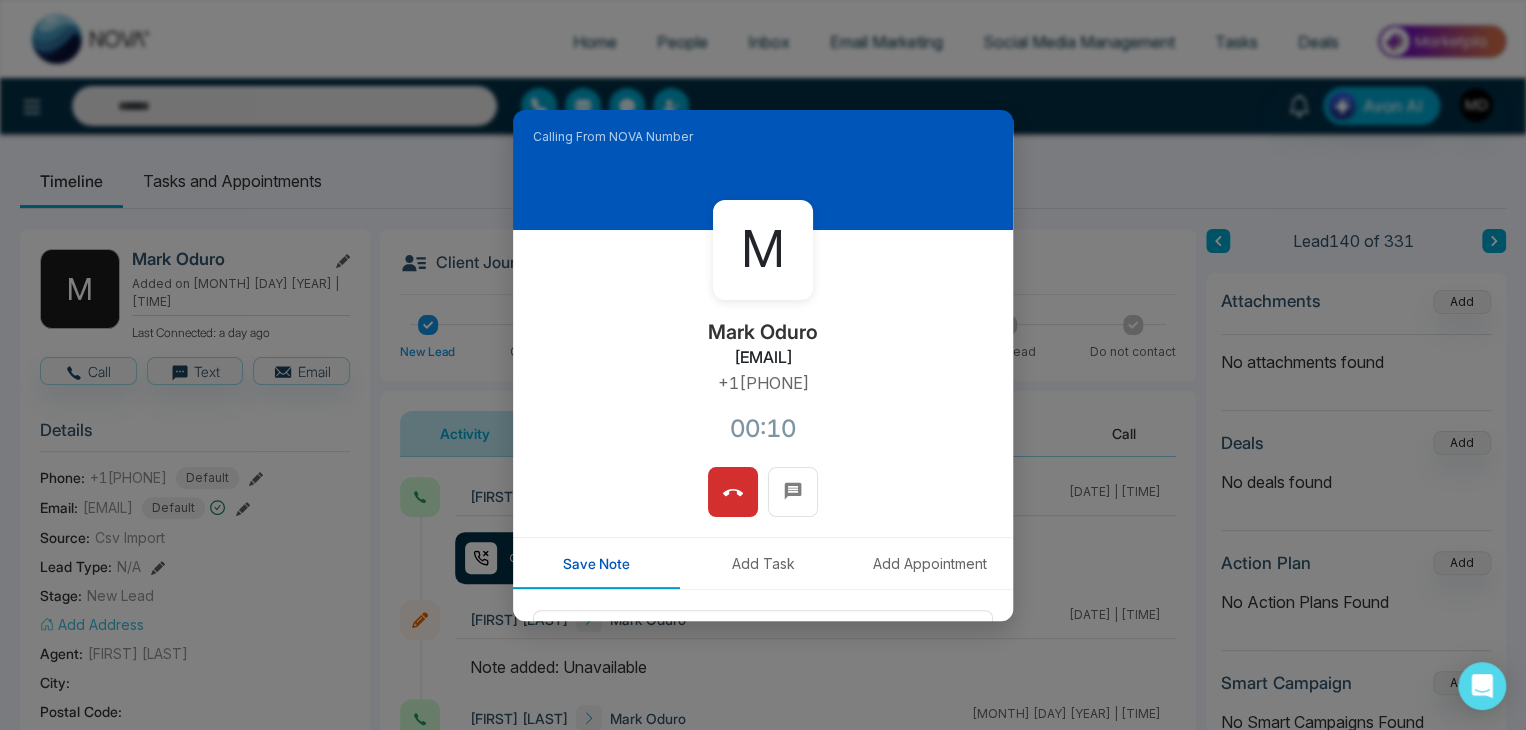 click on "[FIRST] [LAST] [EMAIL] [PHONE] [TIME]" at bounding box center (763, 348) 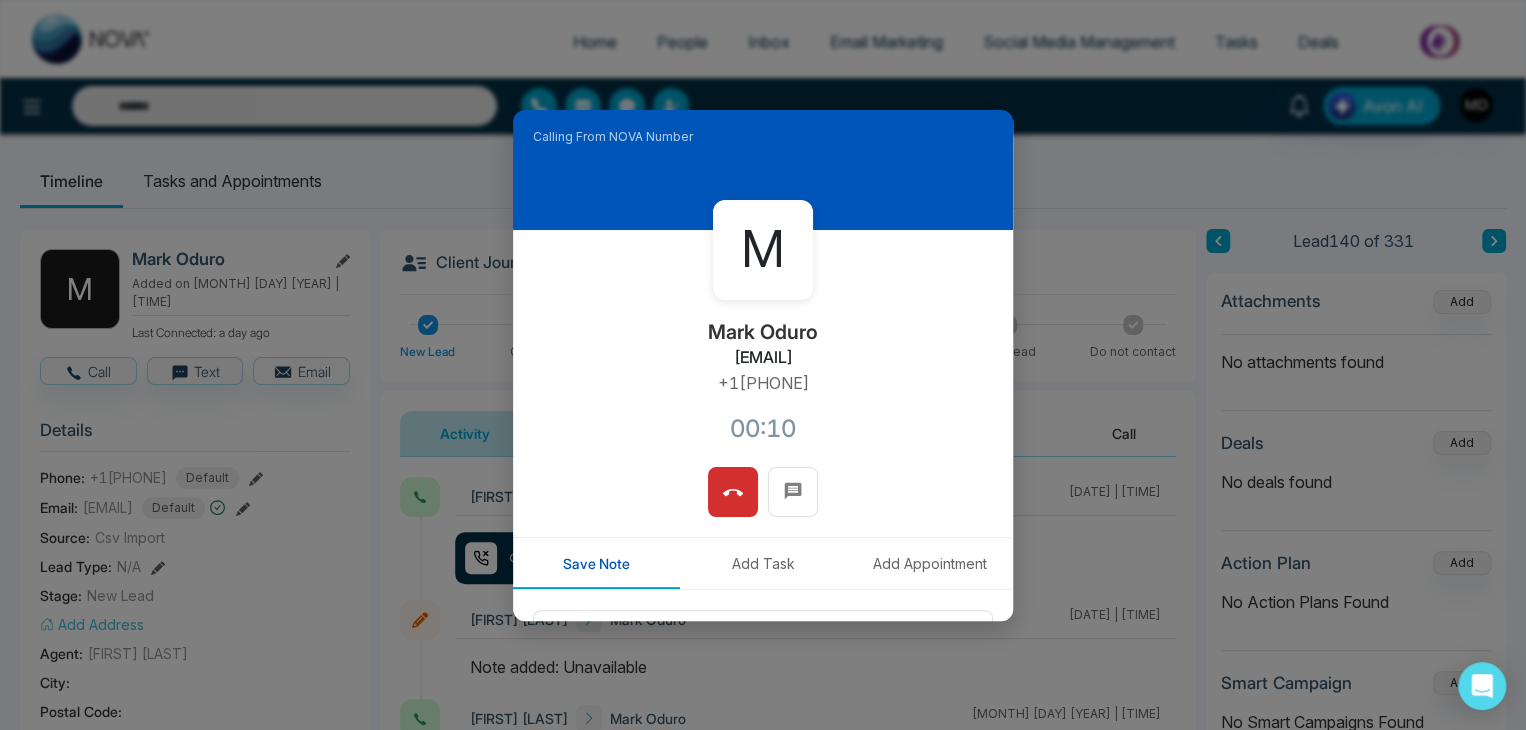click on "+1[PHONE]" at bounding box center (763, 383) 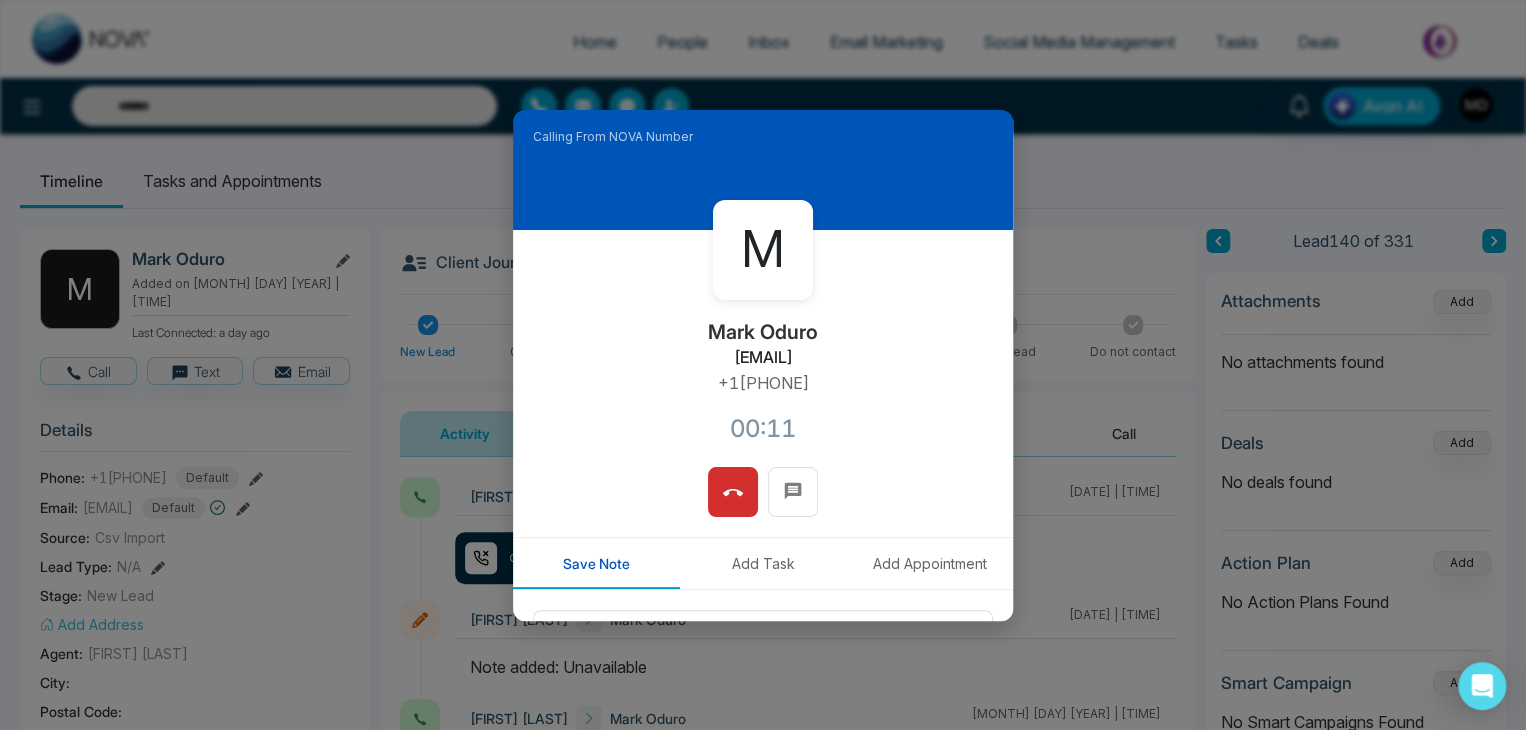 click on "[FIRST] [LAST] [EMAIL] [PHONE] [TIME]" at bounding box center [763, 348] 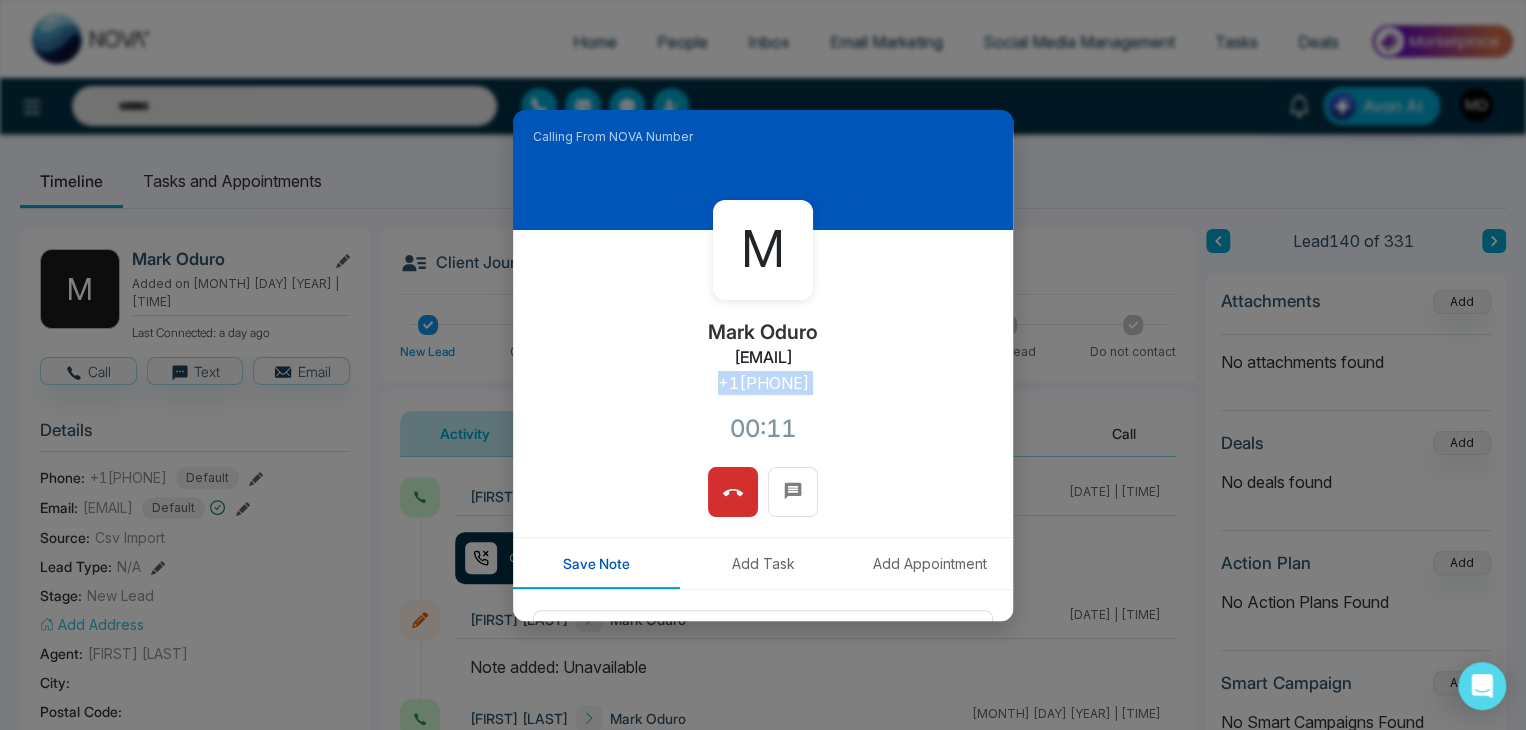 drag, startPoint x: 827, startPoint y: 381, endPoint x: 697, endPoint y: 381, distance: 130 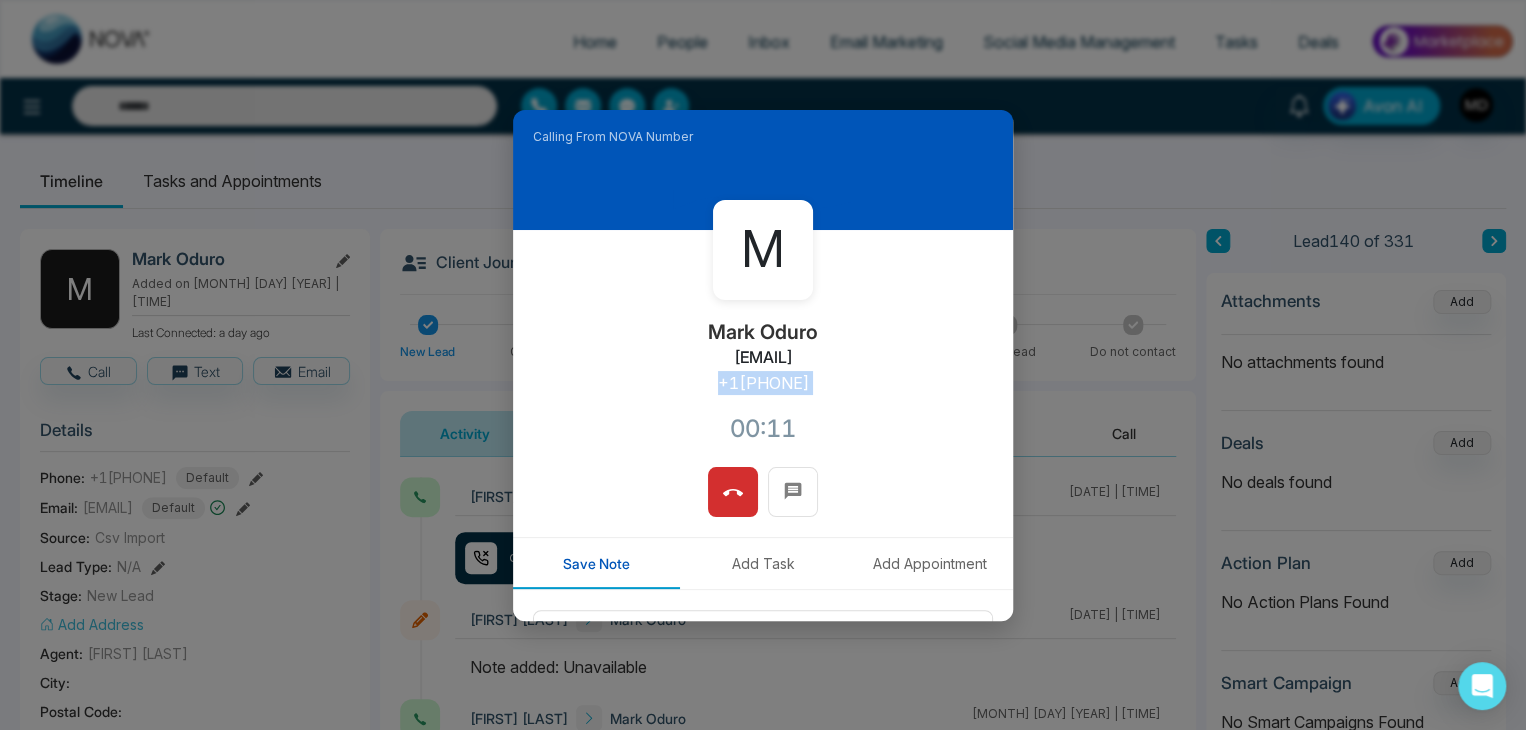 click on "[FIRST] [LAST] [EMAIL] [PHONE] [TIME]" at bounding box center [763, 348] 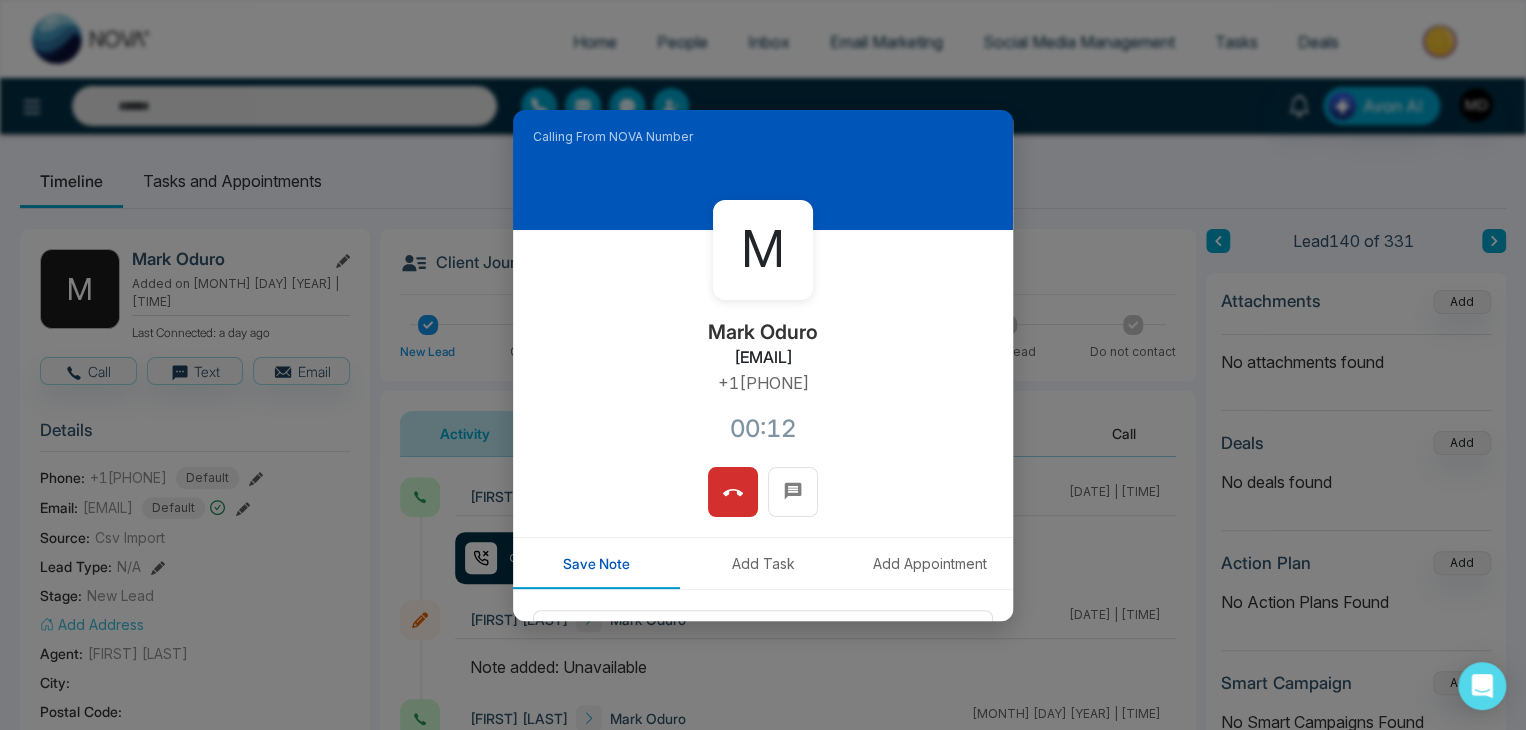 click on "[FIRST] [LAST] [EMAIL] [PHONE] [TIME]" at bounding box center (763, 348) 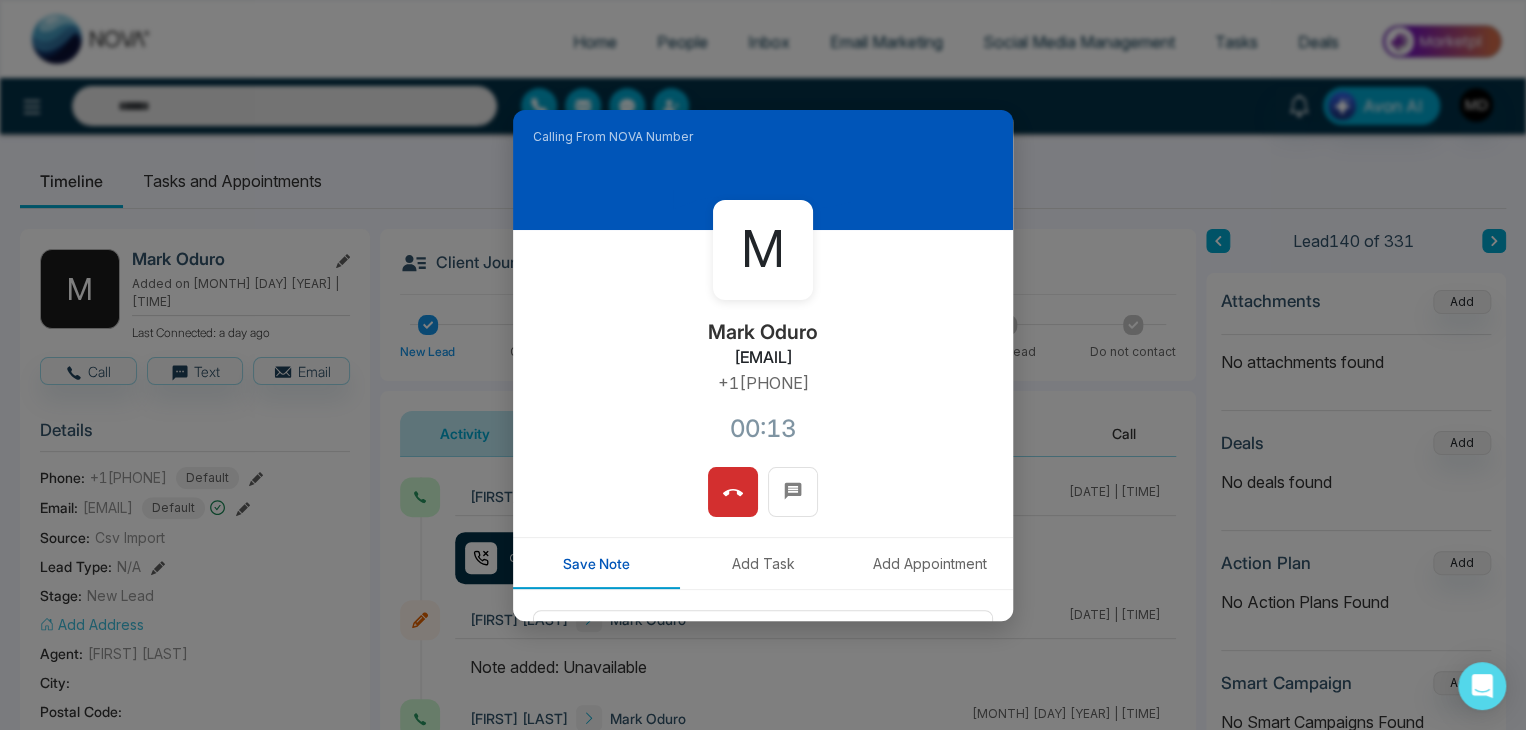 drag, startPoint x: 830, startPoint y: 377, endPoint x: 699, endPoint y: 385, distance: 131.24405 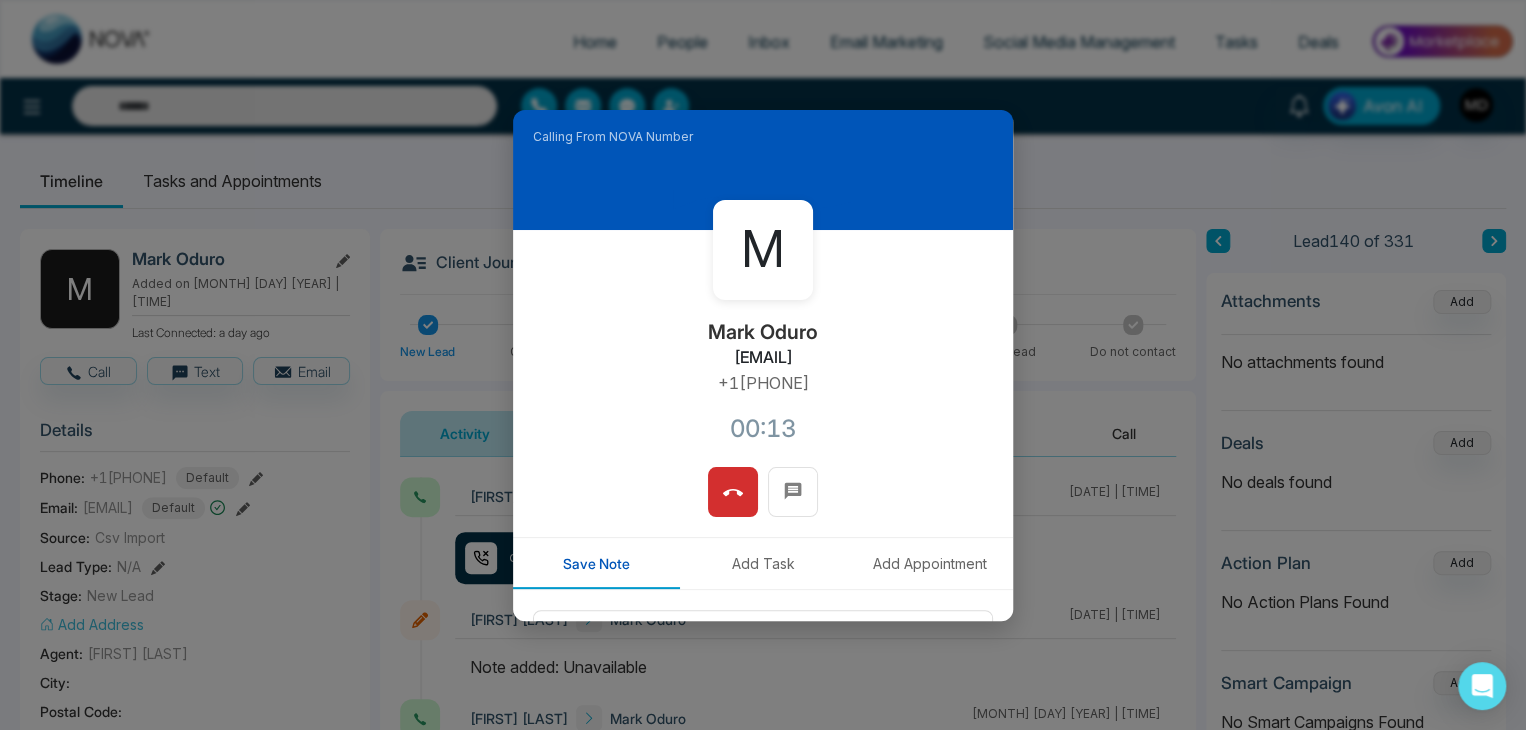 click on "[INITIAL] [FIRST] [LAST] bicmark@[example.com] +1[PHONE] 00:13" at bounding box center (763, 348) 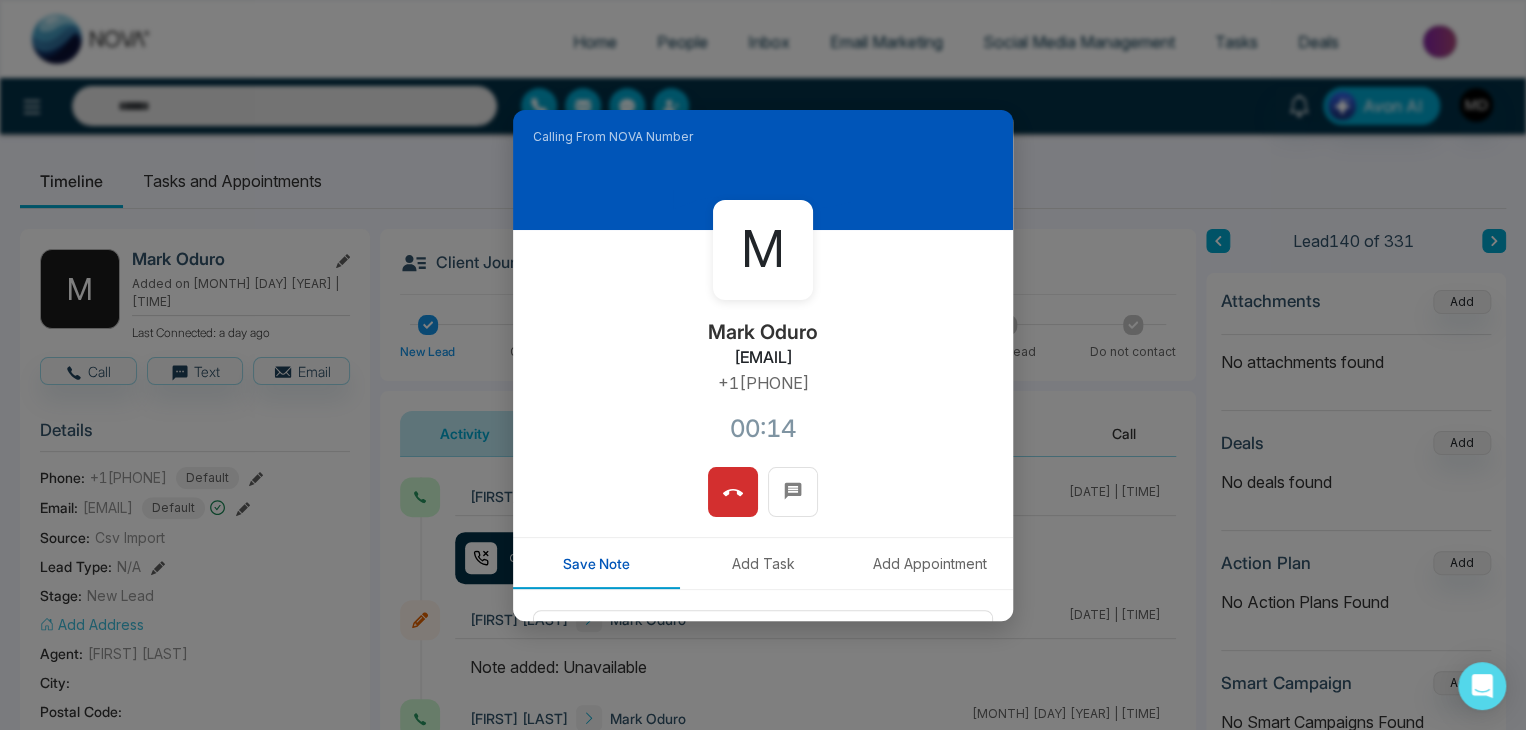 copy on "+1[PHONE]" 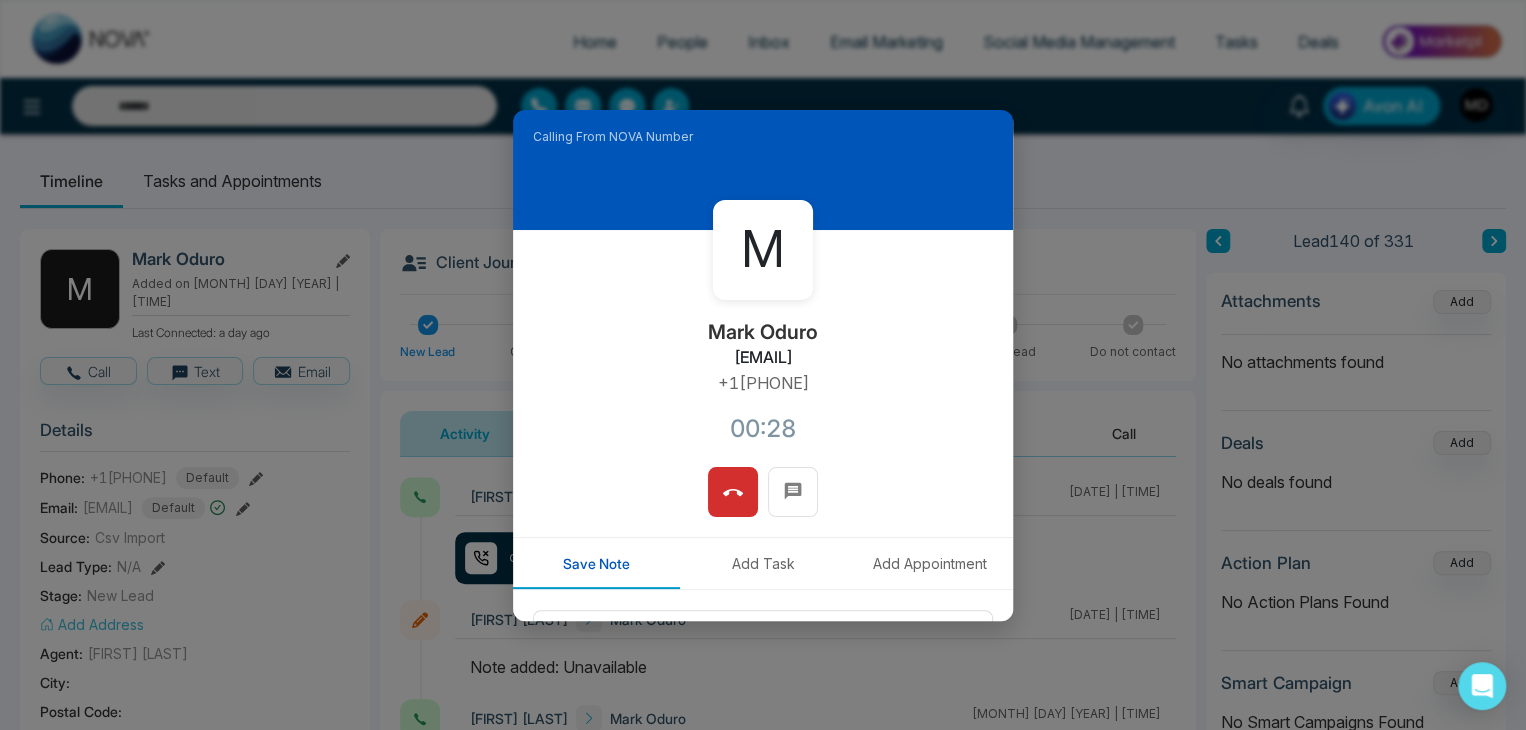 copy on "+1[PHONE]" 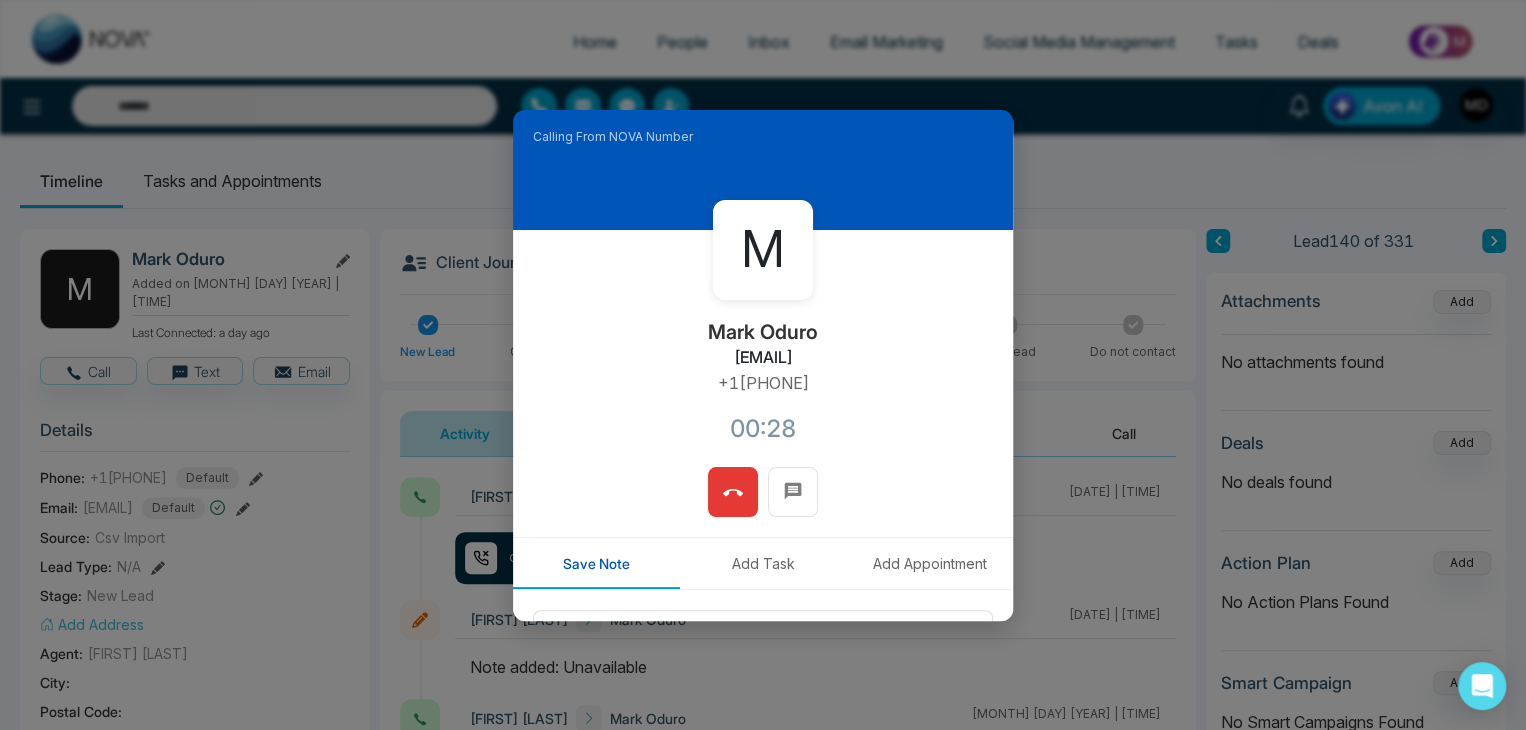 click 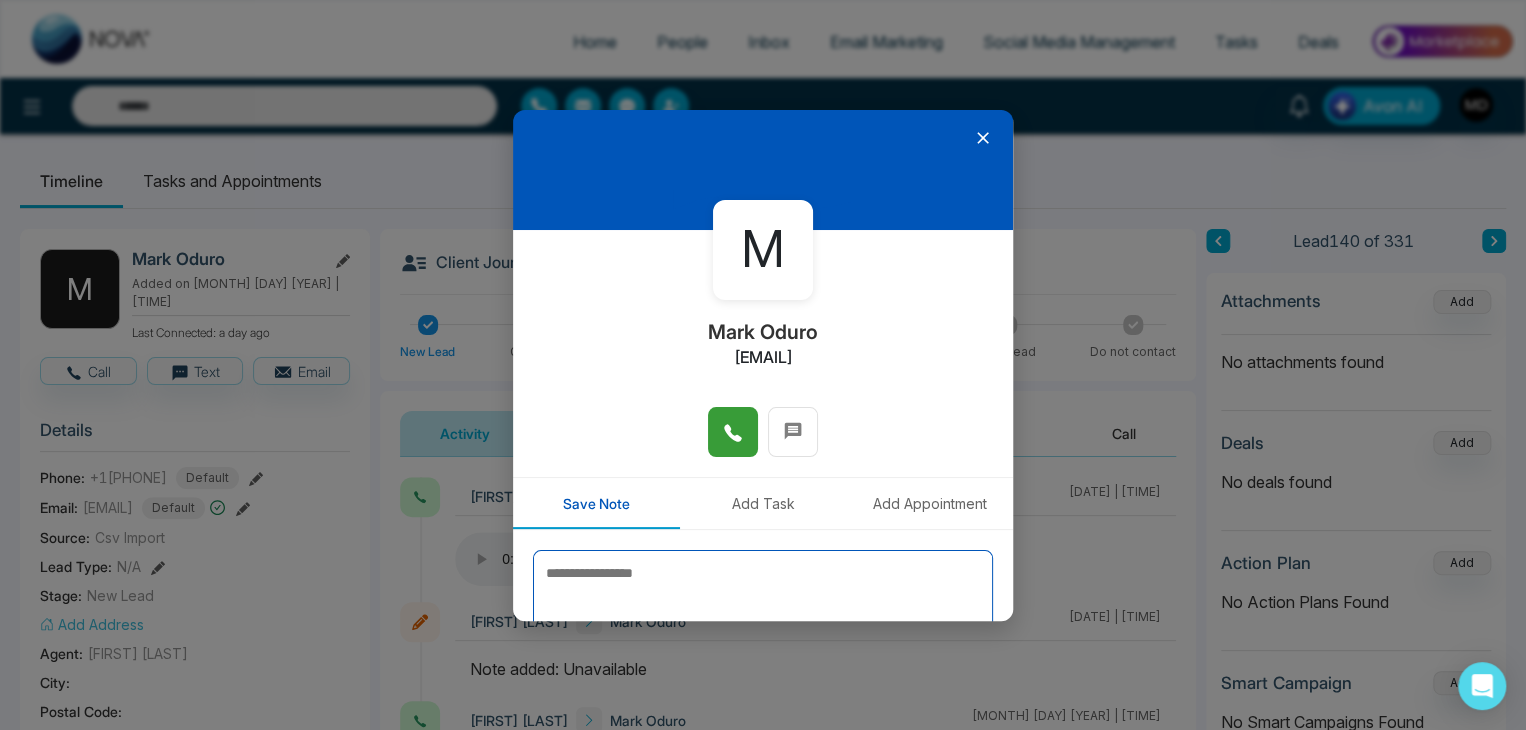 click at bounding box center [763, 600] 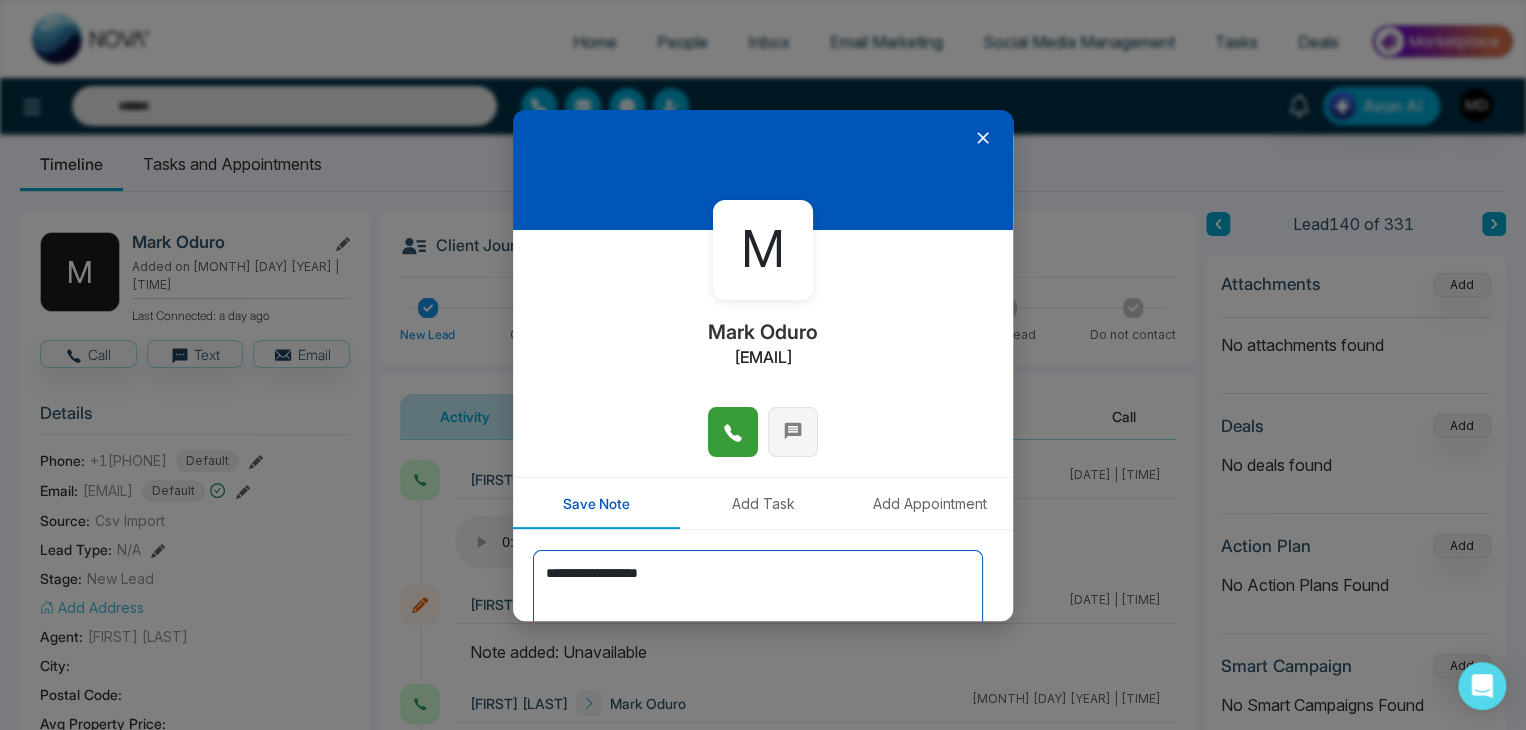 scroll, scrollTop: 400, scrollLeft: 0, axis: vertical 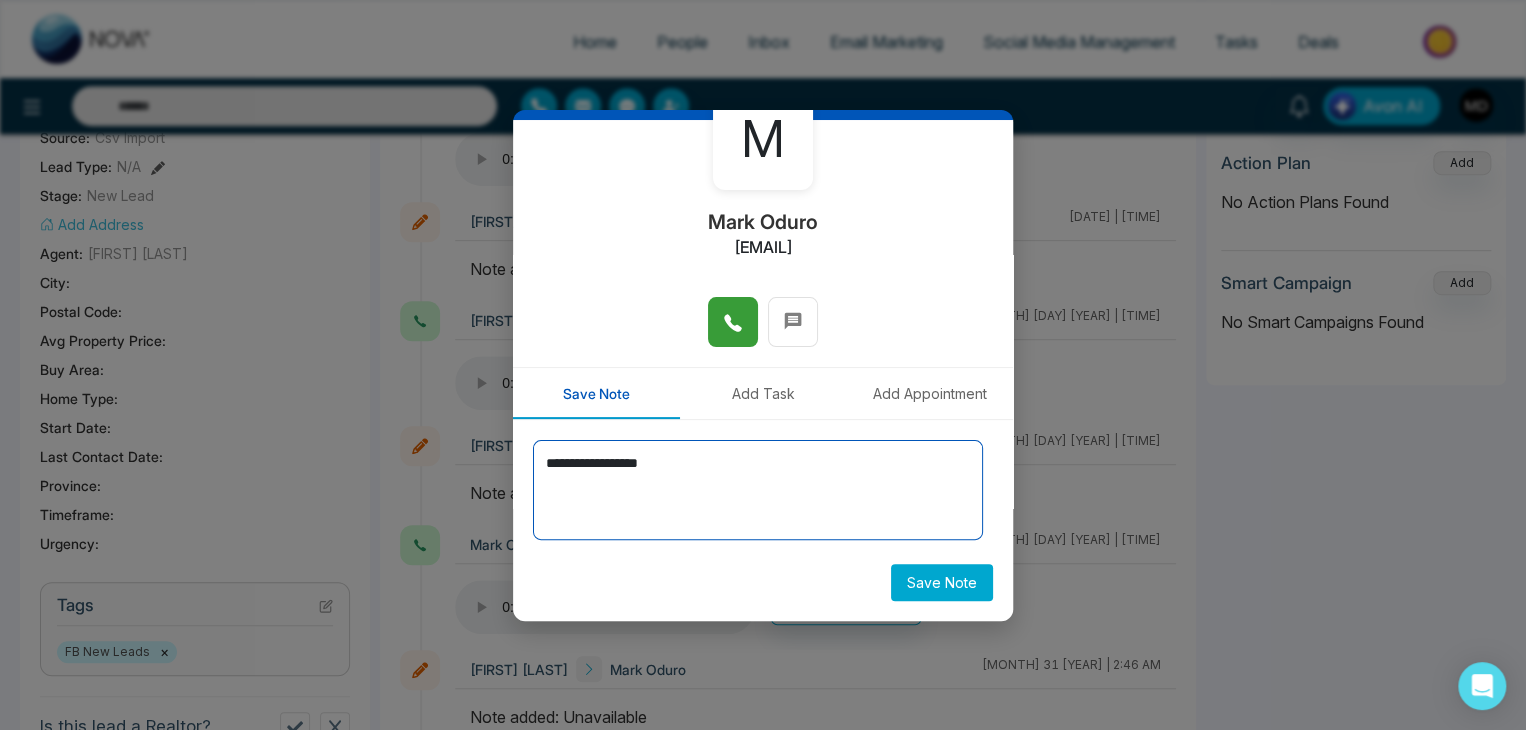 type on "**********" 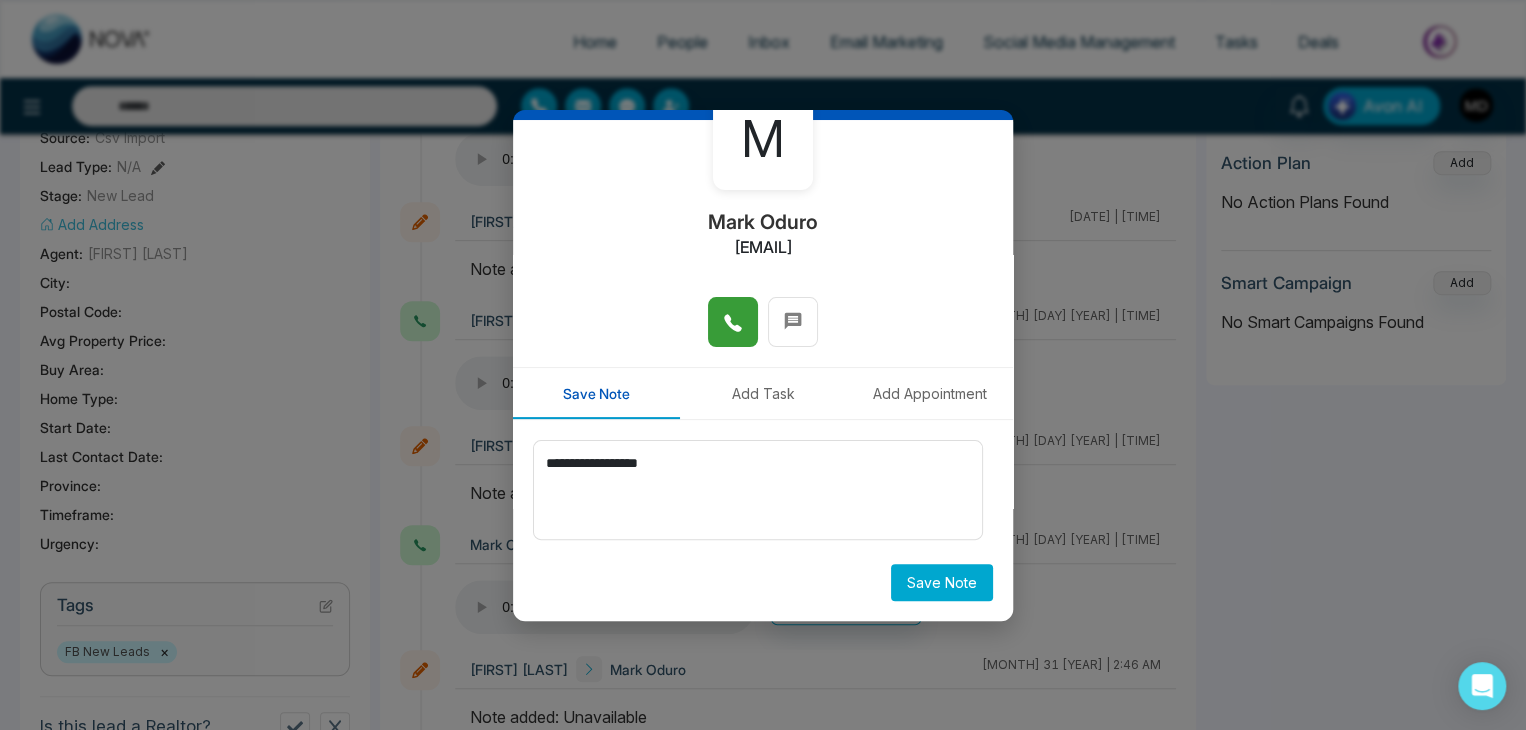 click on "Save Note" at bounding box center (942, 582) 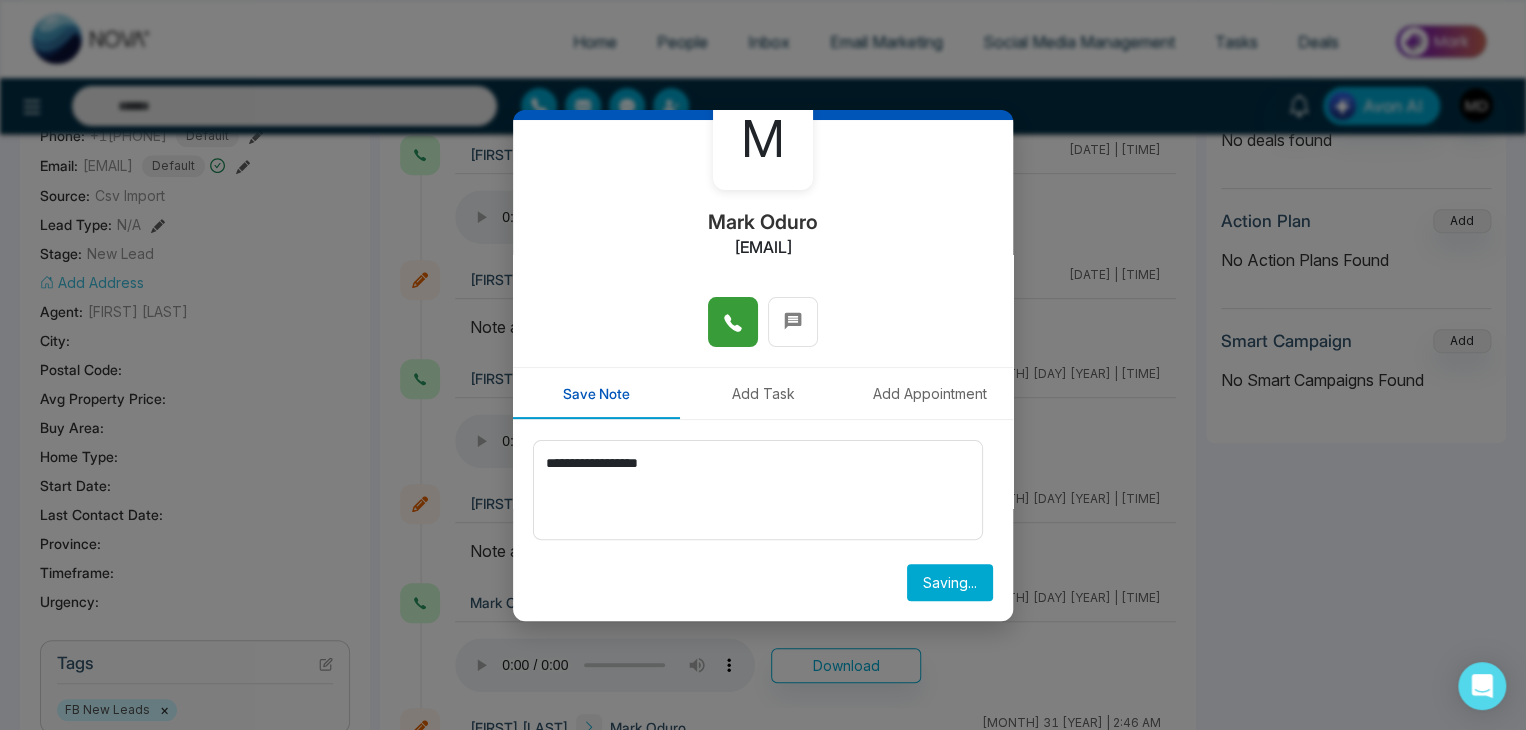 scroll, scrollTop: 200, scrollLeft: 0, axis: vertical 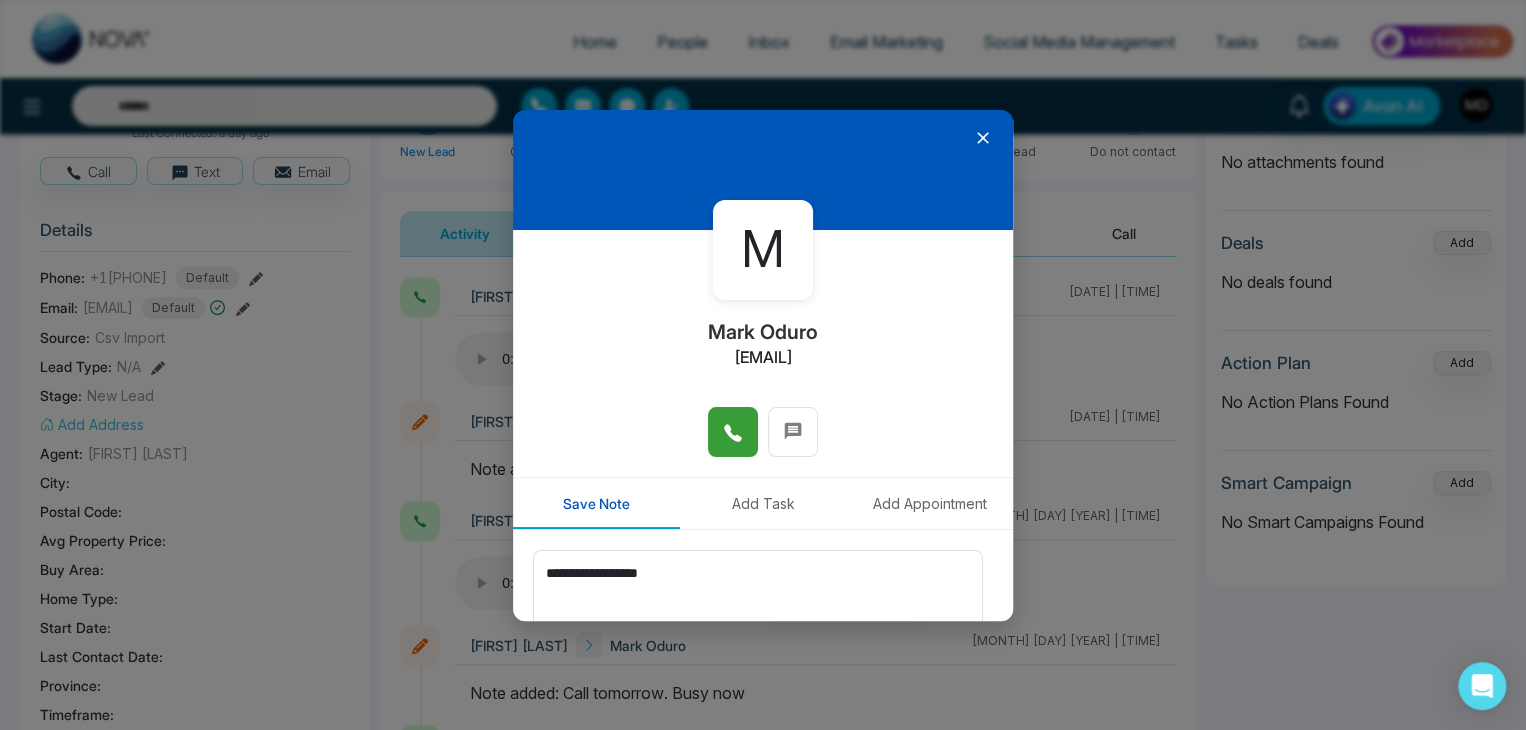 type 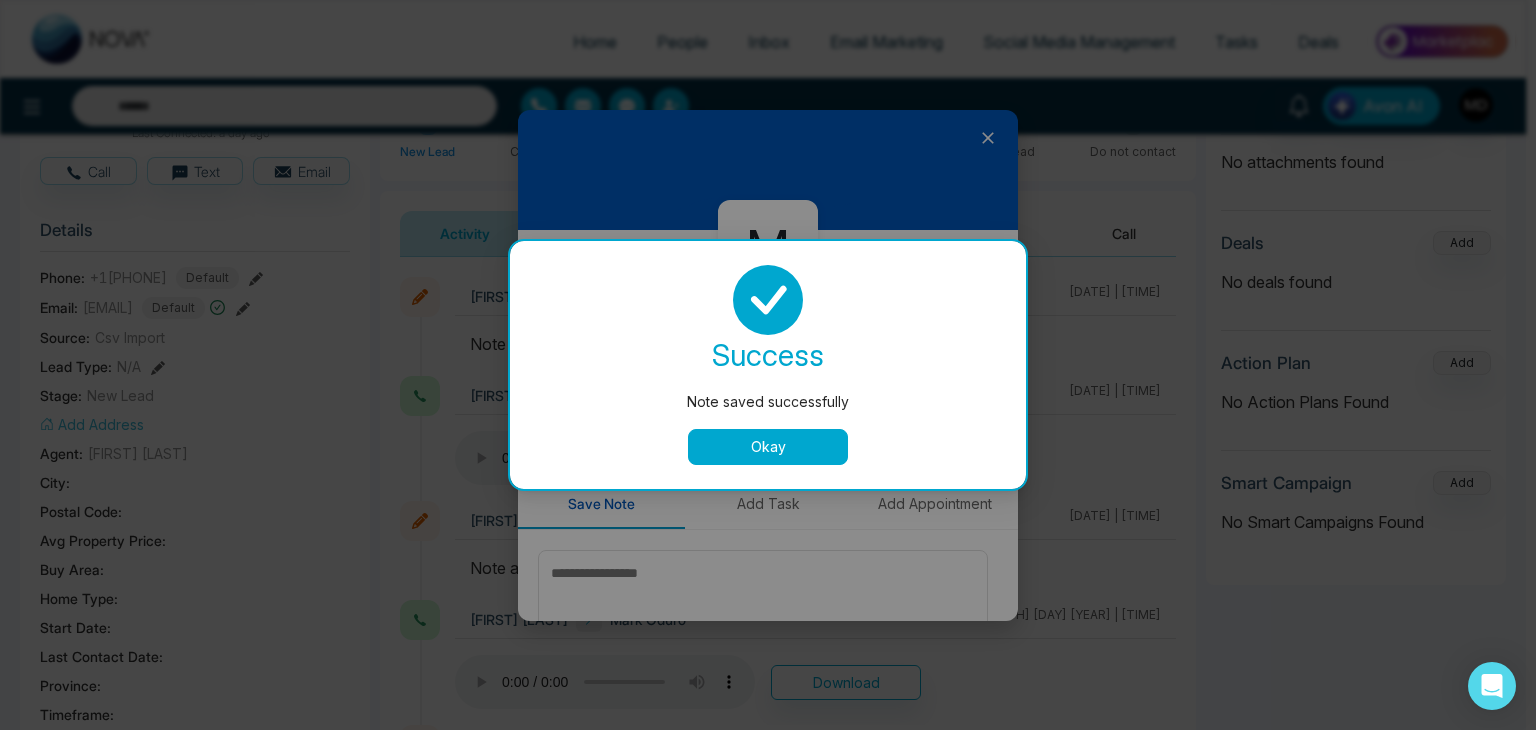 click on "Okay" at bounding box center (768, 447) 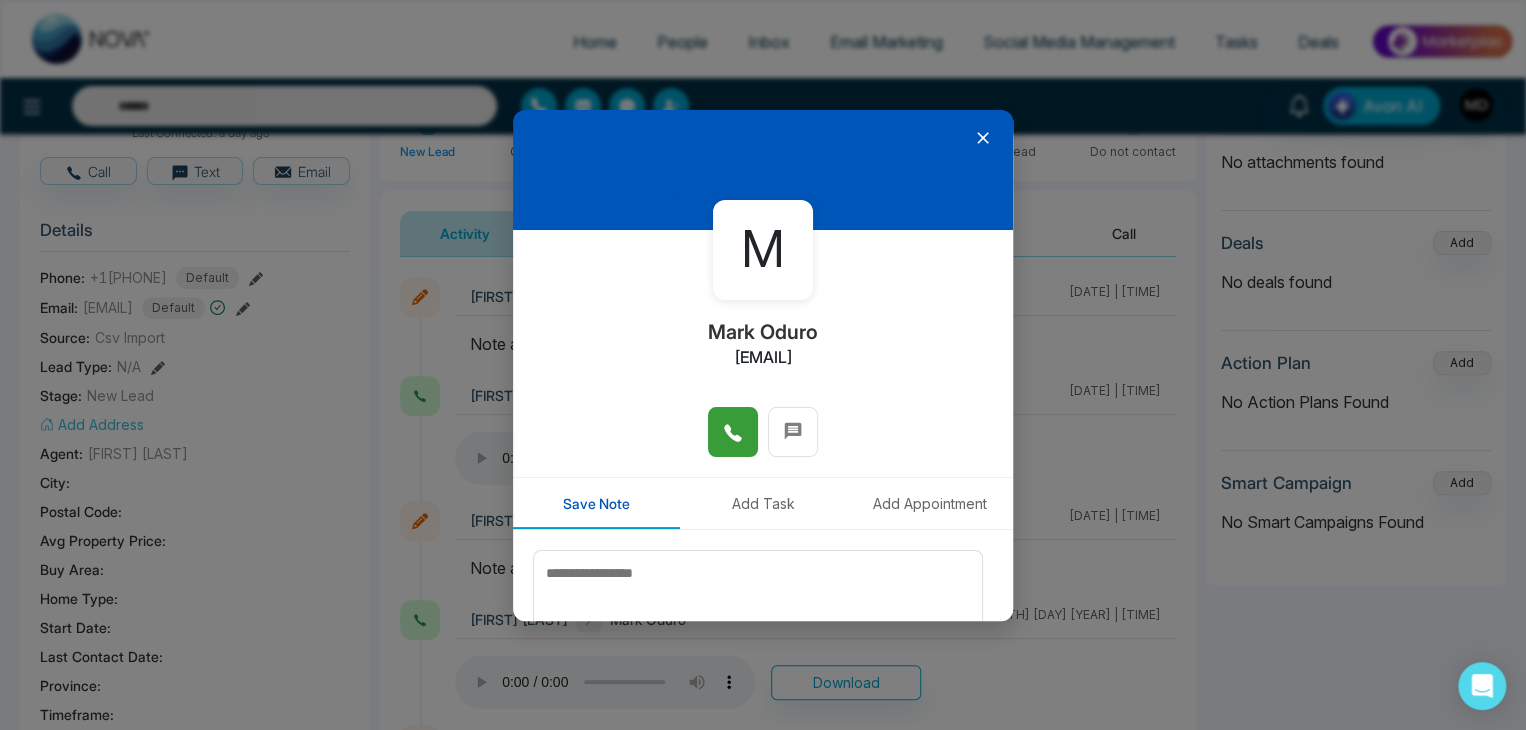 click 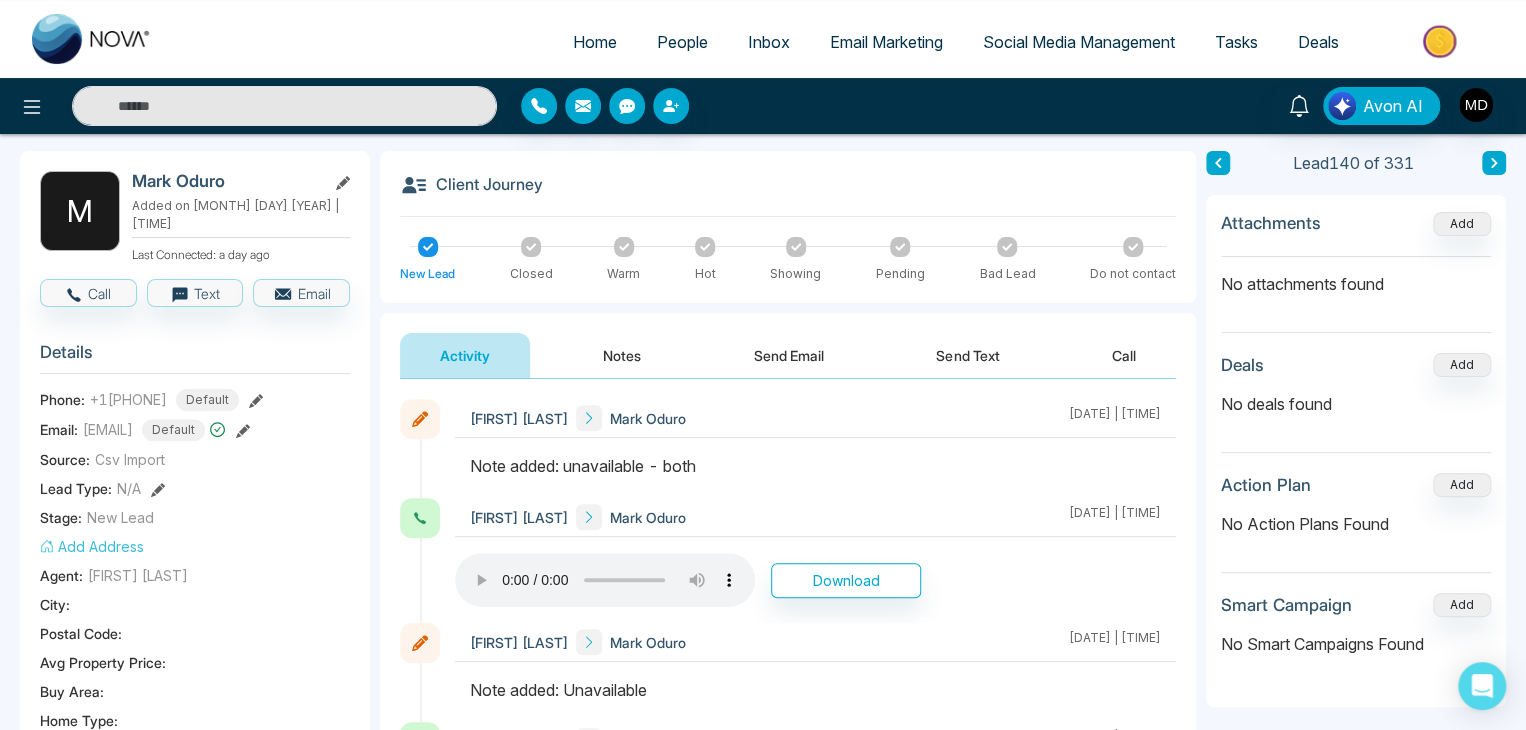 scroll, scrollTop: 0, scrollLeft: 0, axis: both 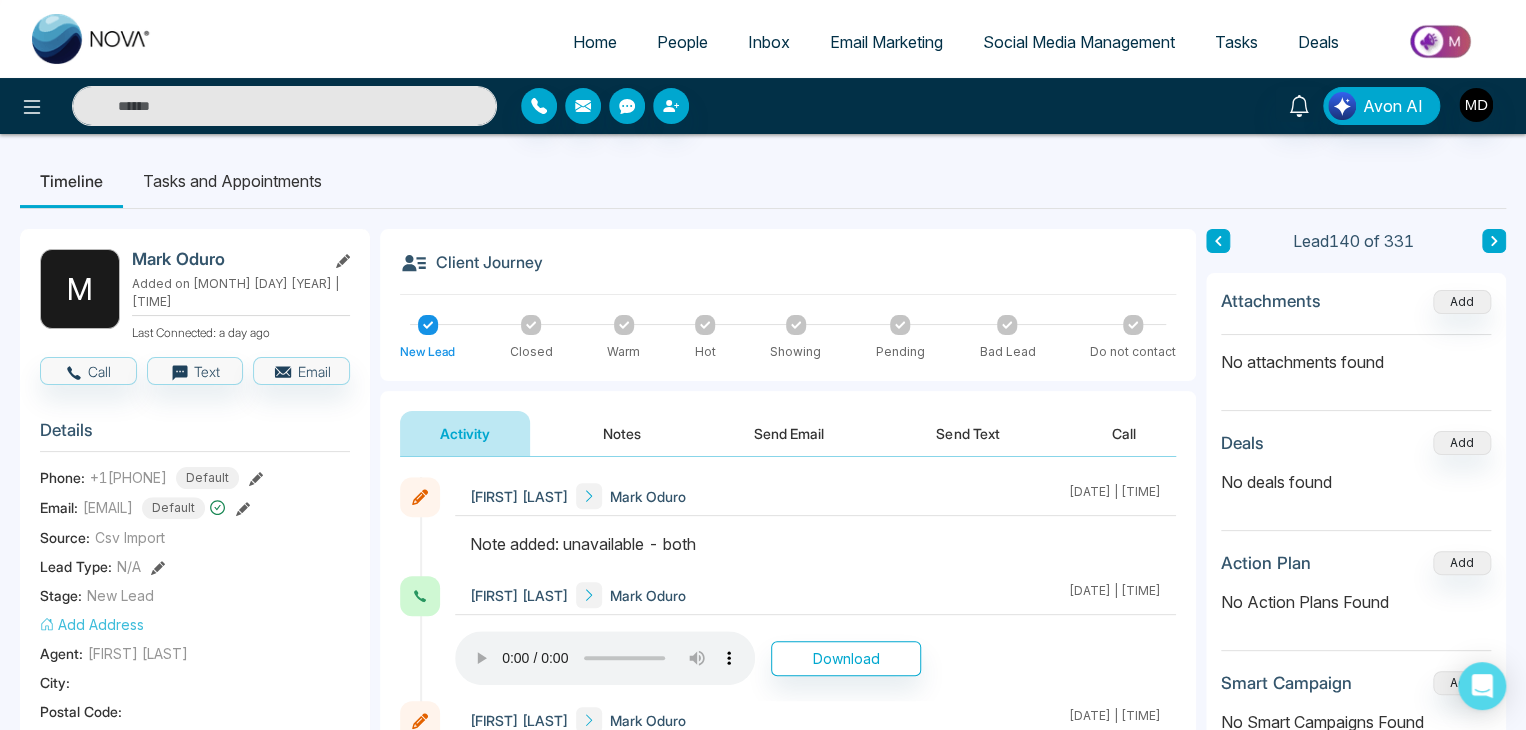 click at bounding box center (284, 106) 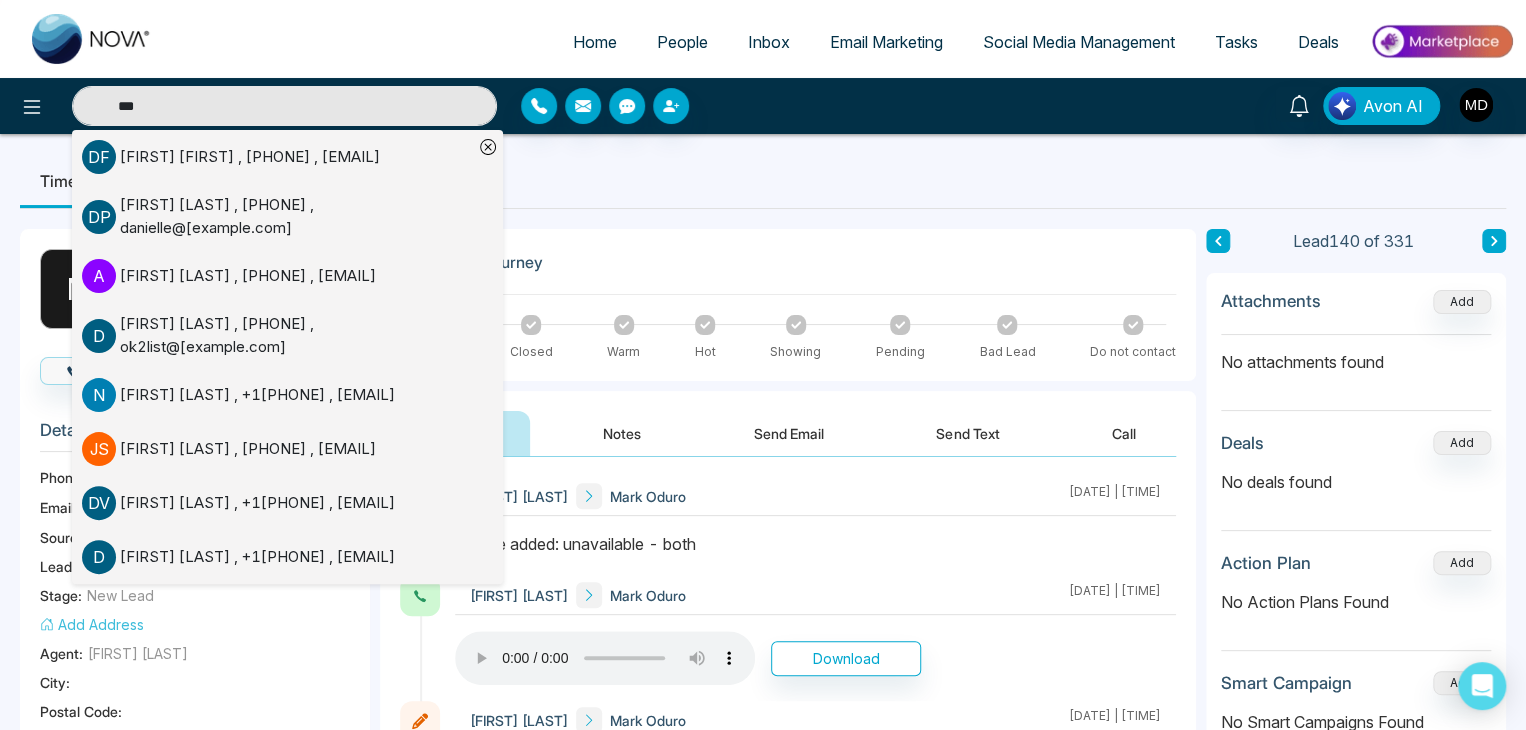 type on "***" 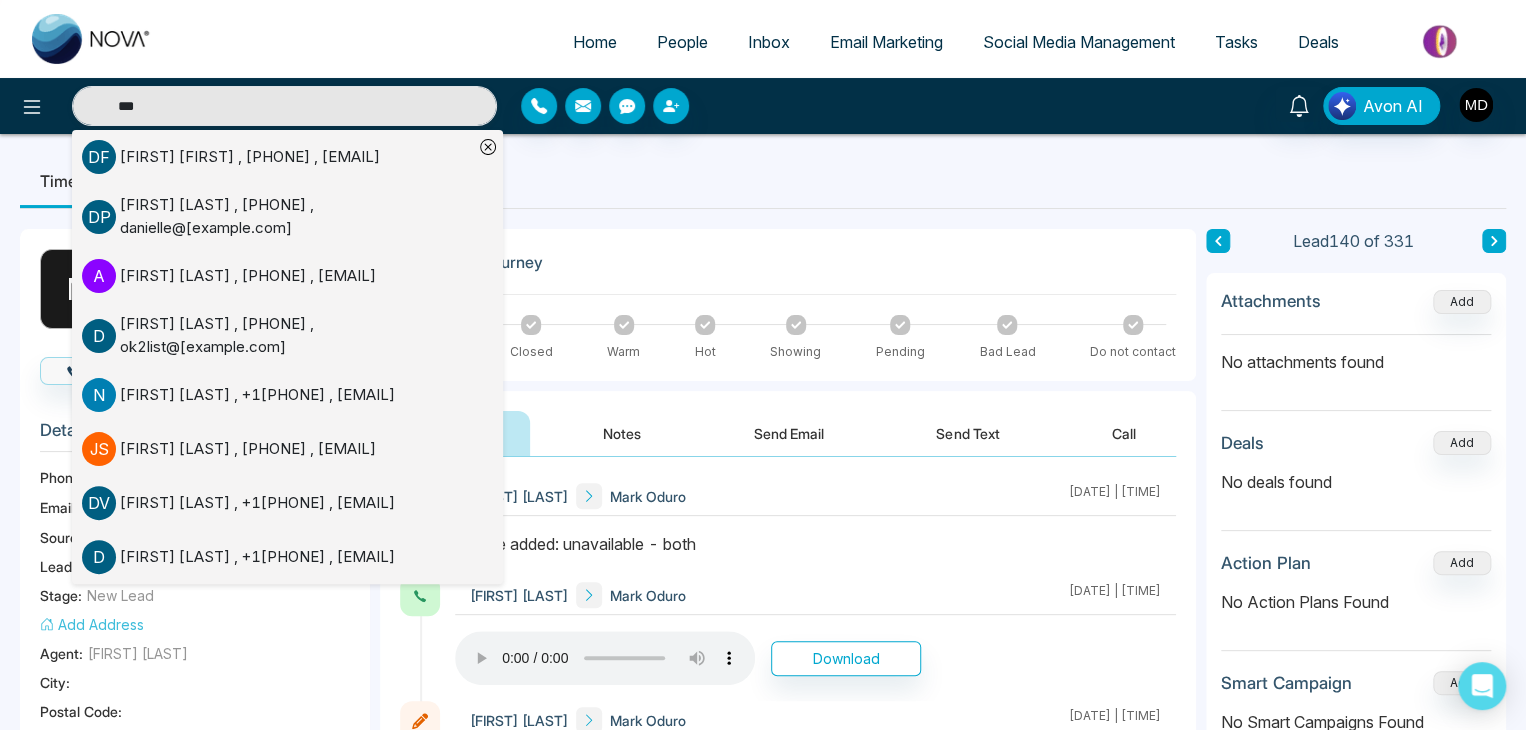 click on "[FIRST] [LAST] , +1[PHONE] , ok2list@[example.com]" at bounding box center [296, 335] 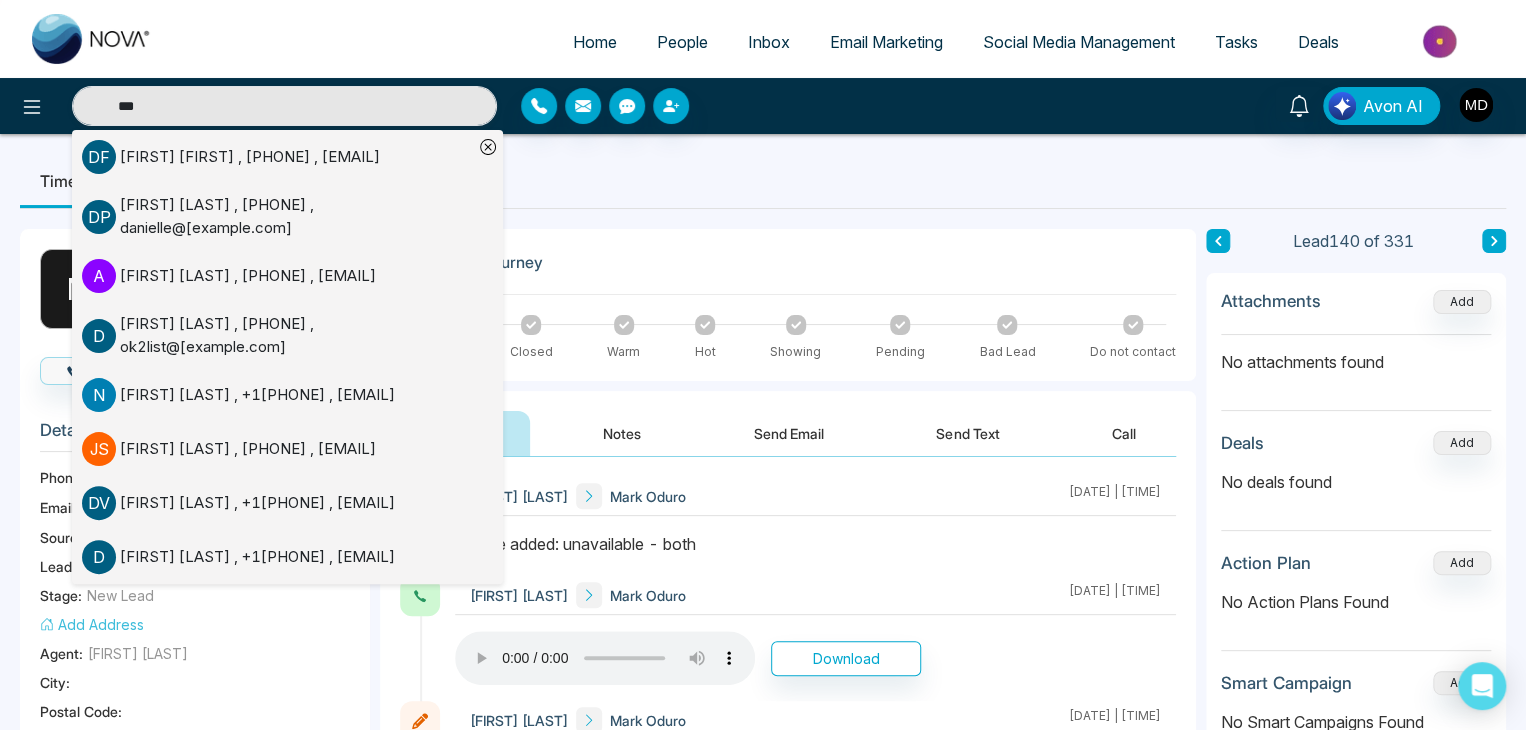 type 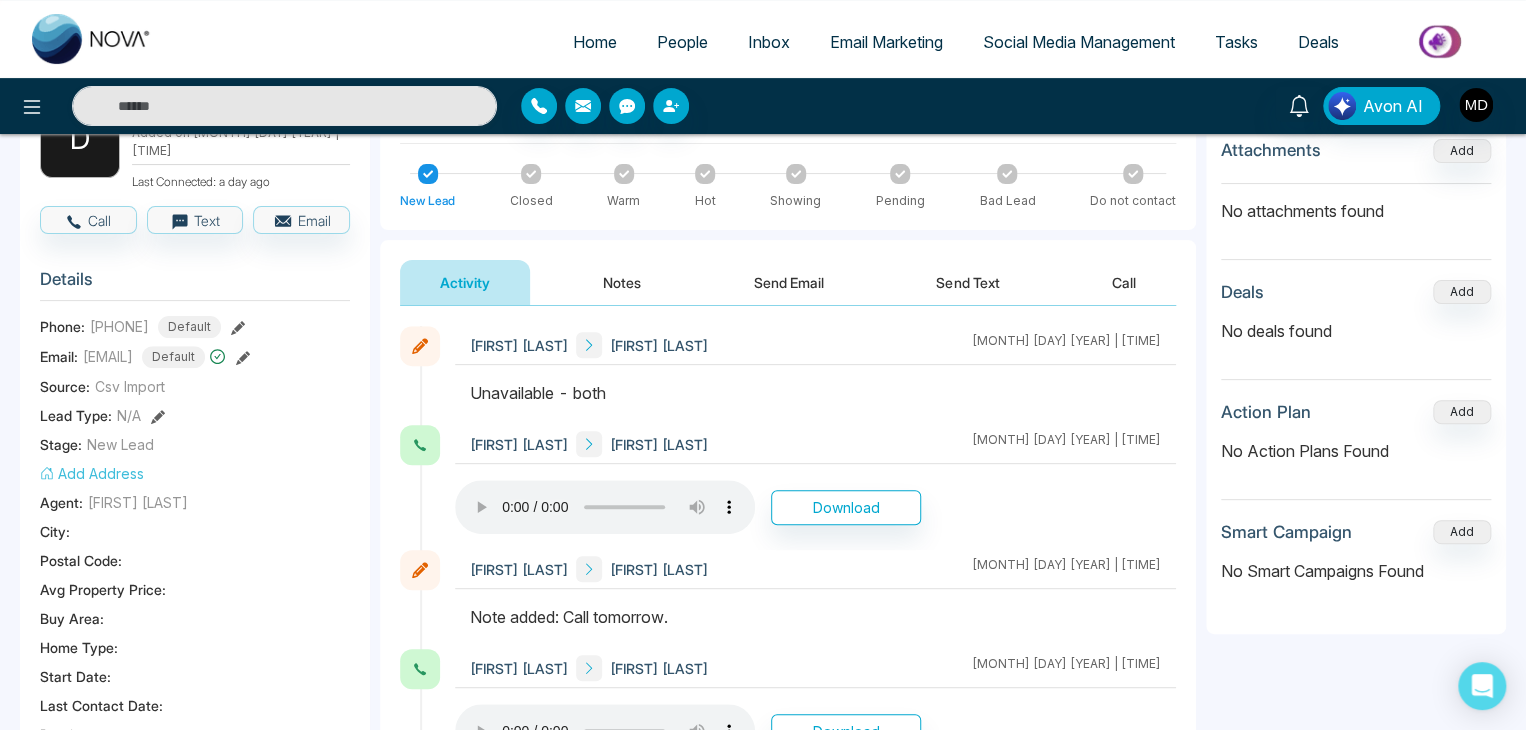 scroll, scrollTop: 300, scrollLeft: 0, axis: vertical 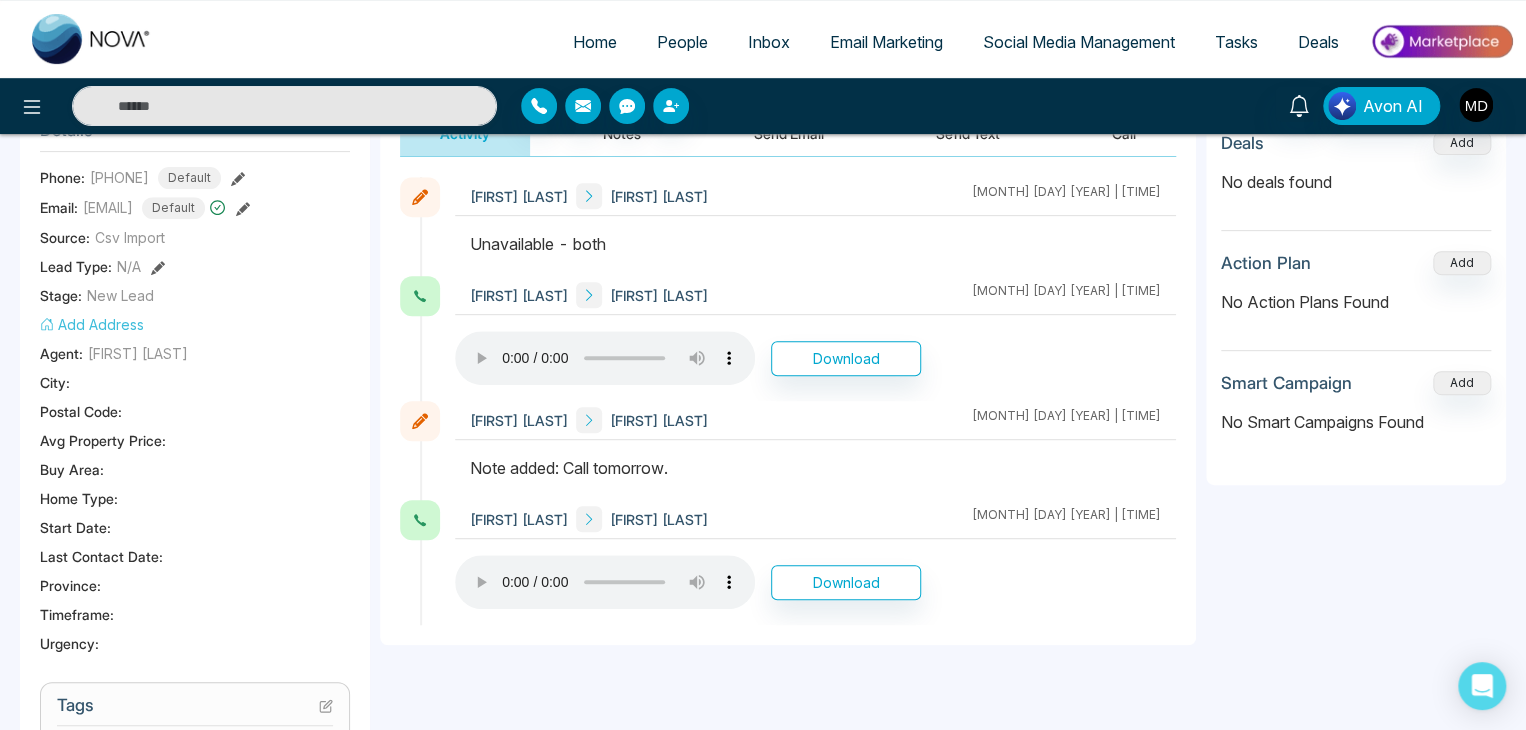 type 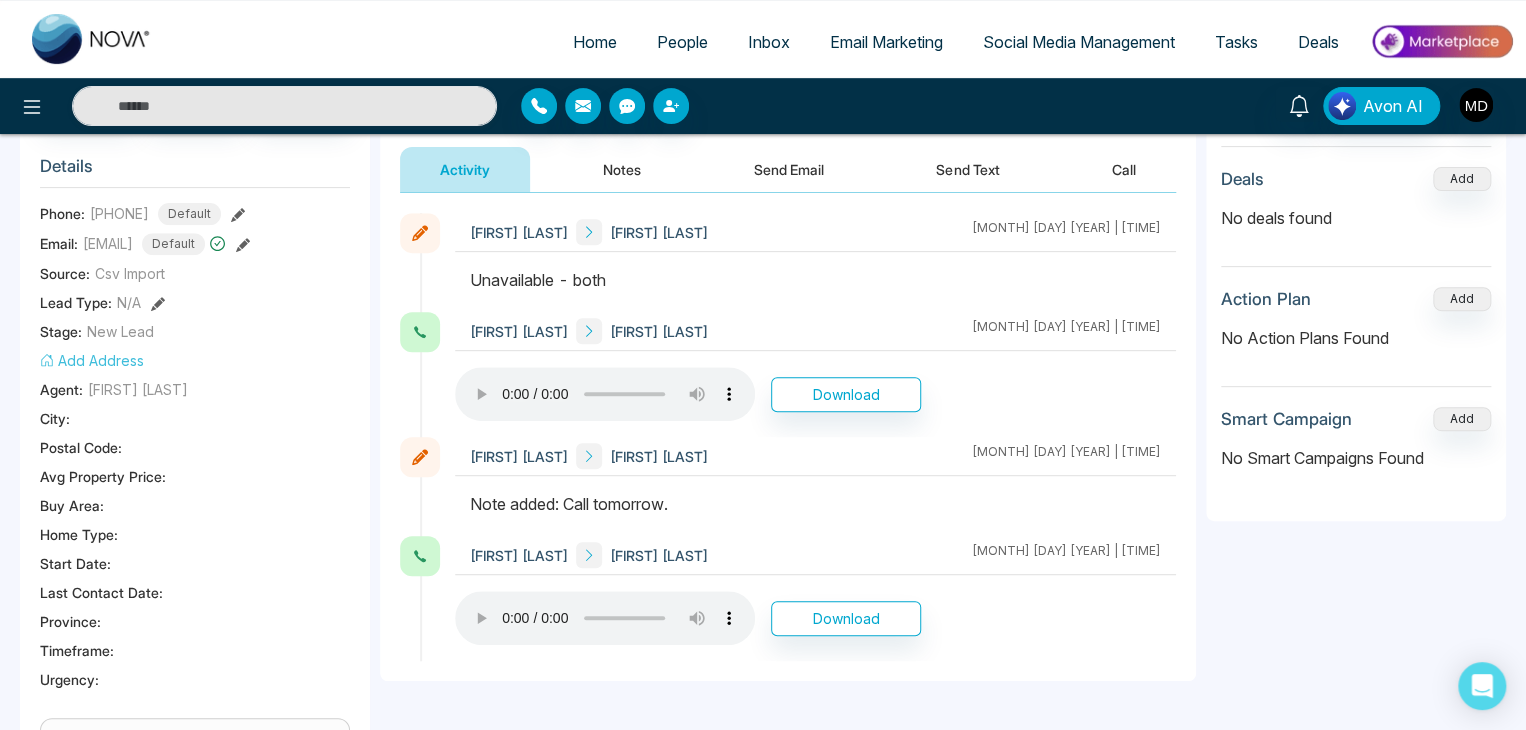 scroll, scrollTop: 100, scrollLeft: 0, axis: vertical 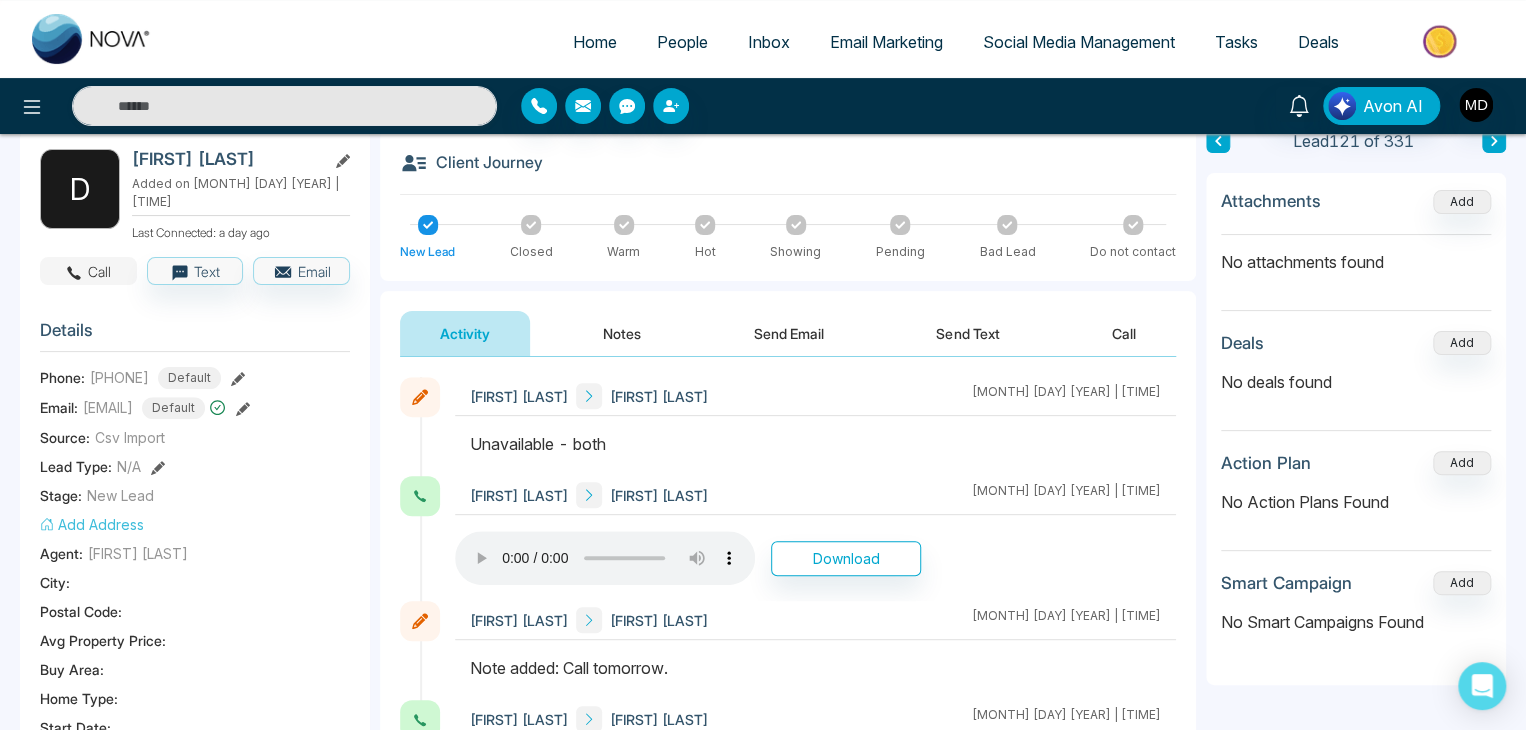 click on "Call" at bounding box center (88, 271) 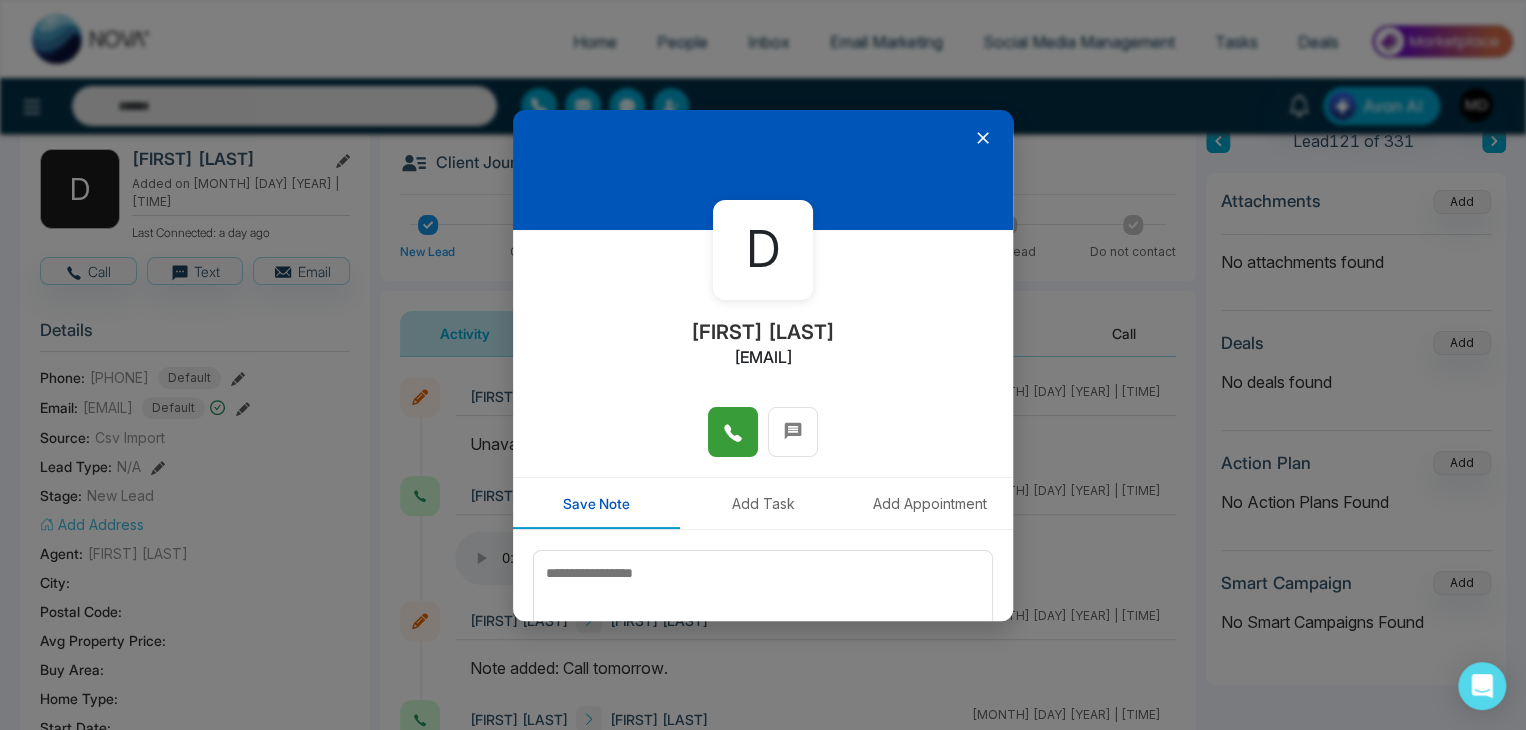 click 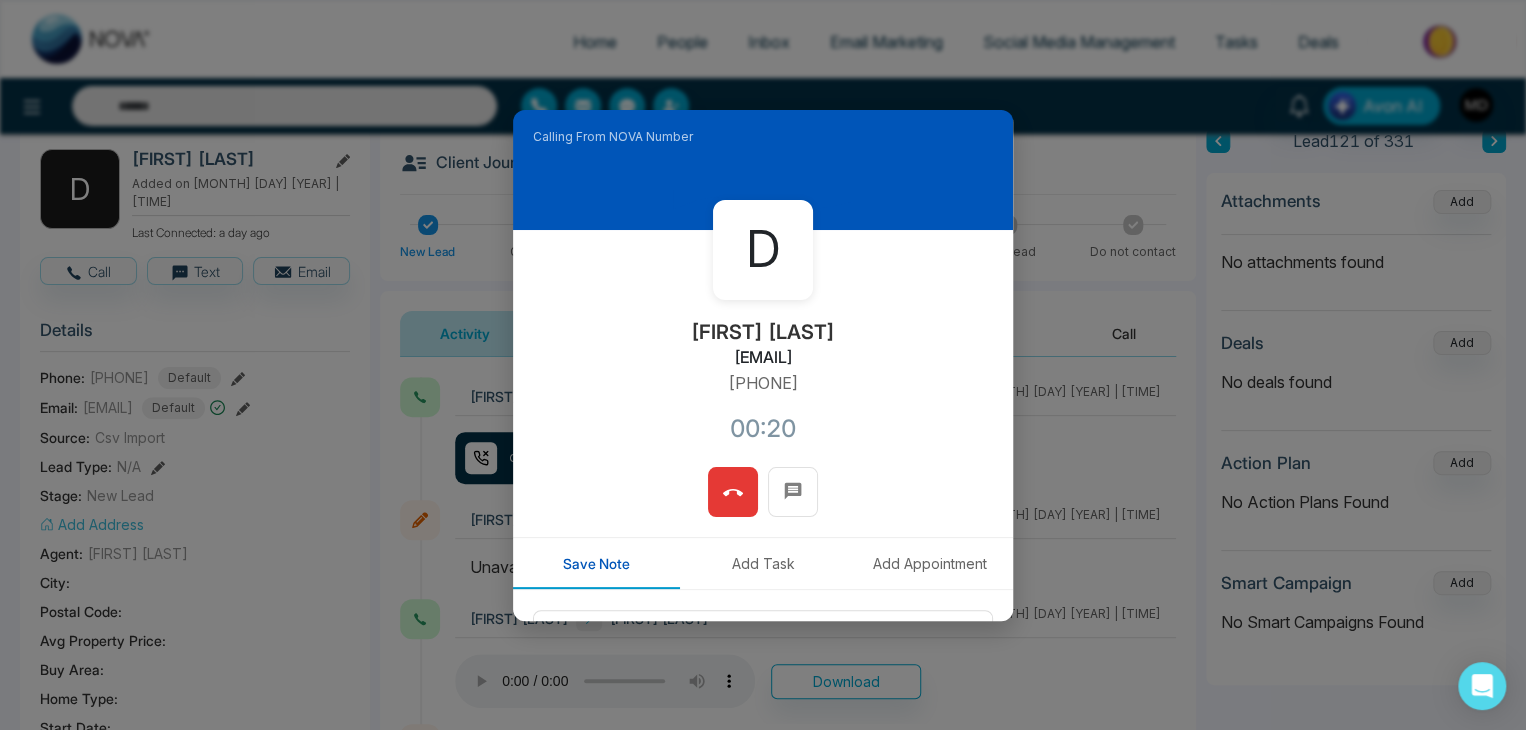 click at bounding box center (733, 492) 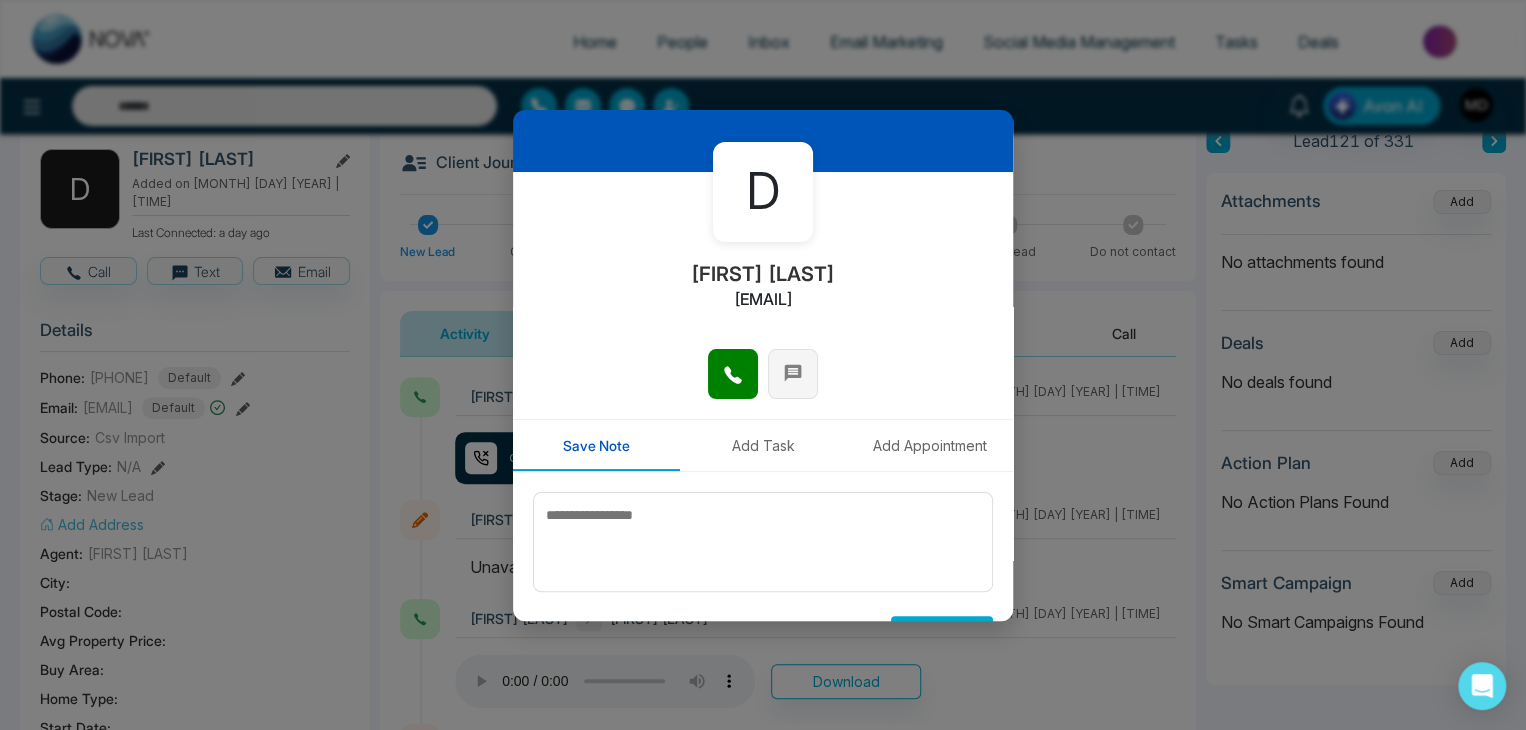 scroll, scrollTop: 110, scrollLeft: 0, axis: vertical 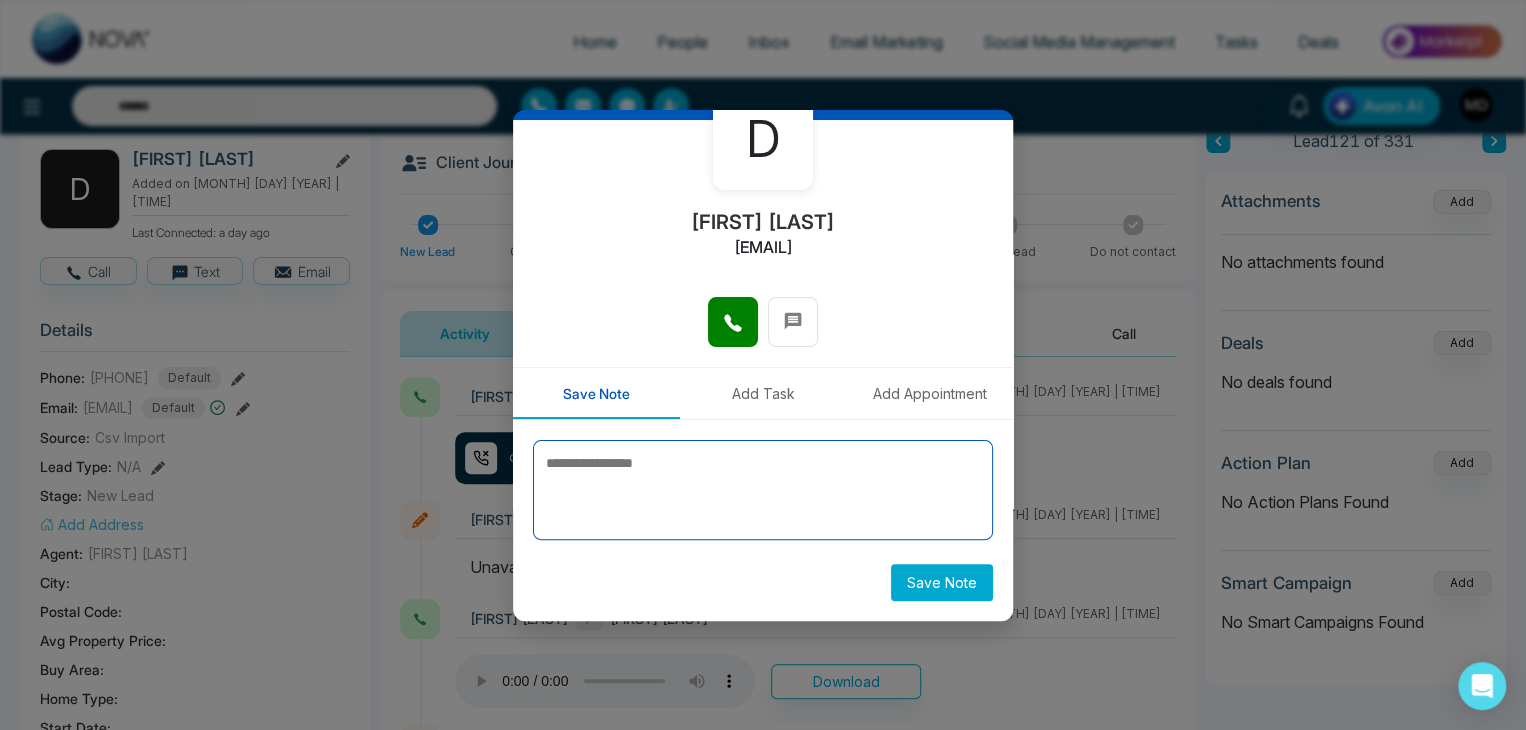 click at bounding box center (763, 490) 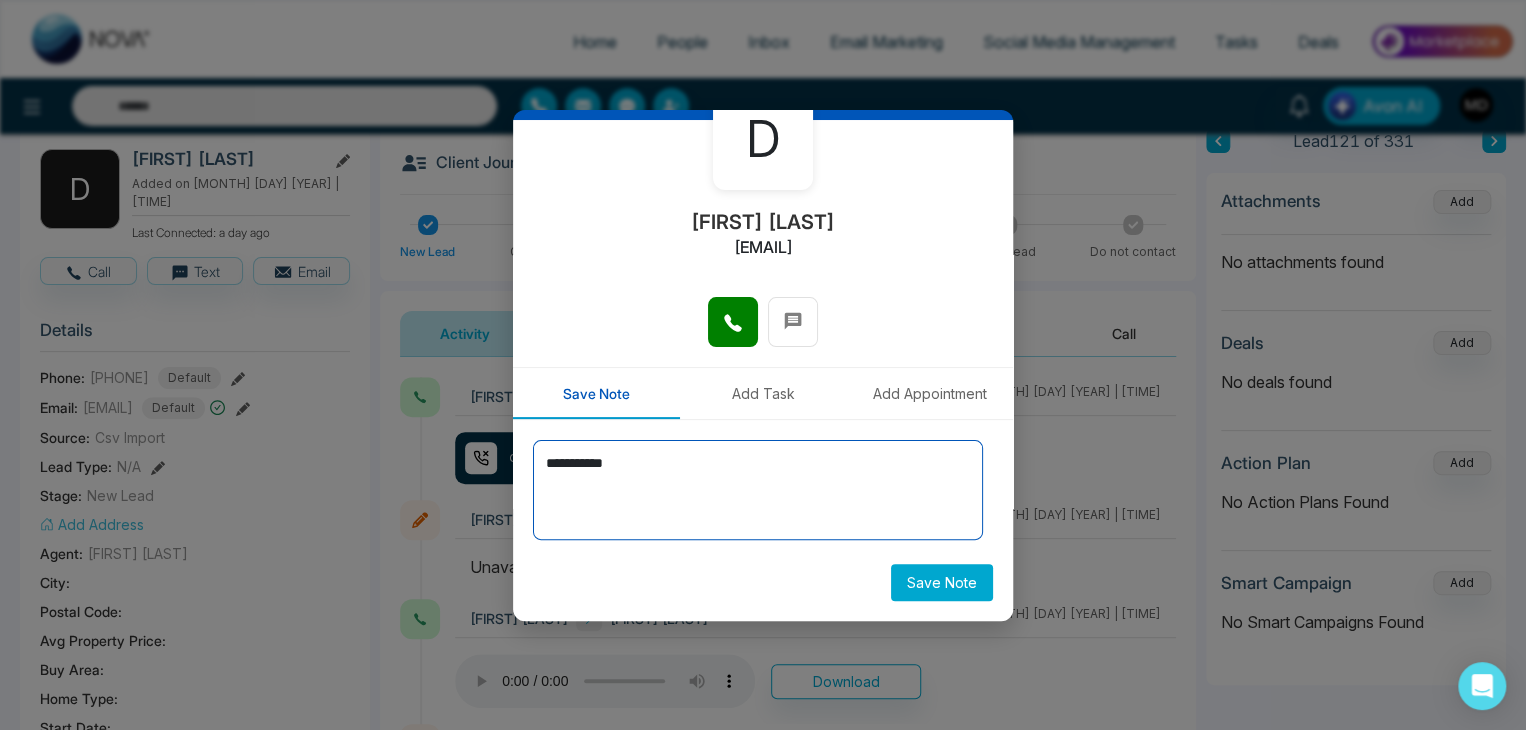 type on "**********" 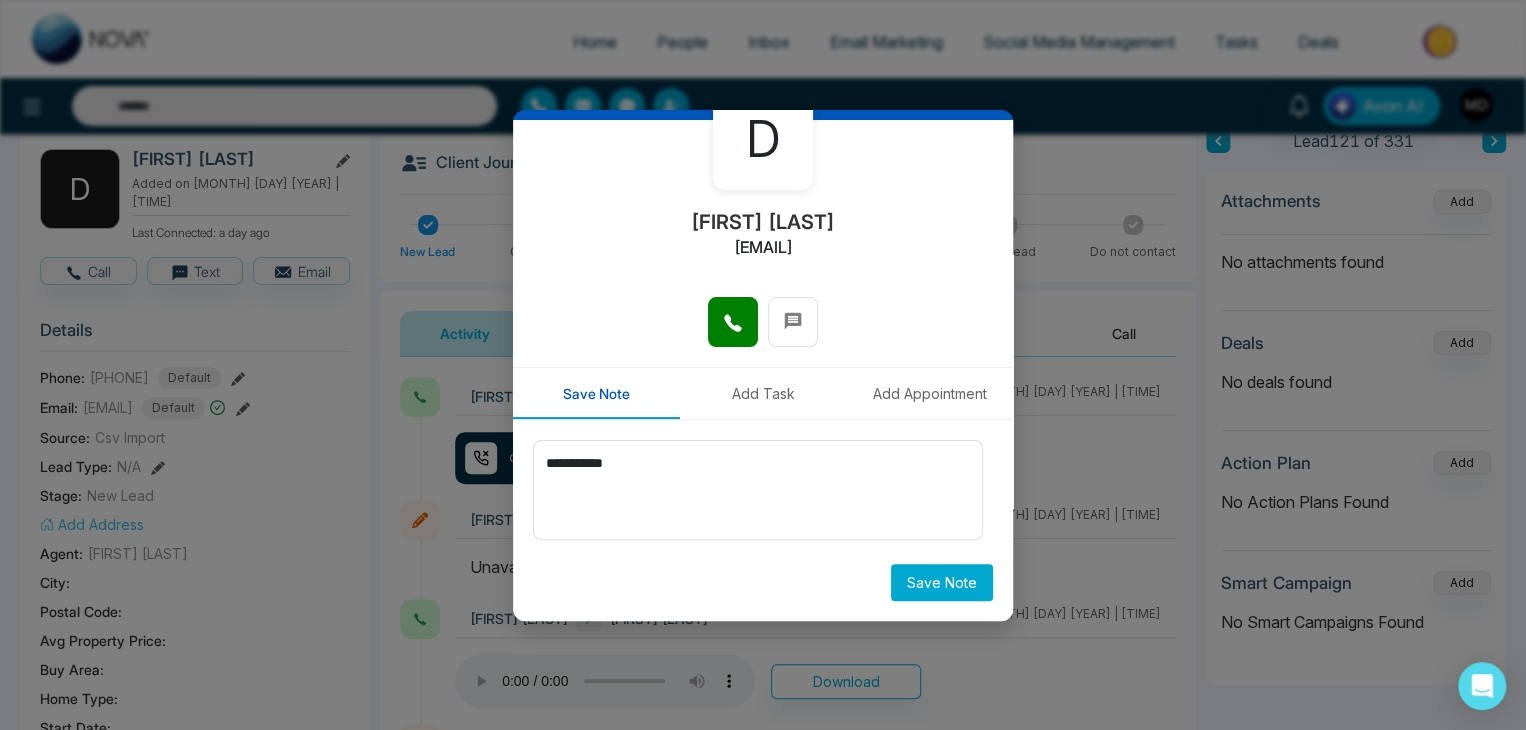 click on "**********" at bounding box center [763, 520] 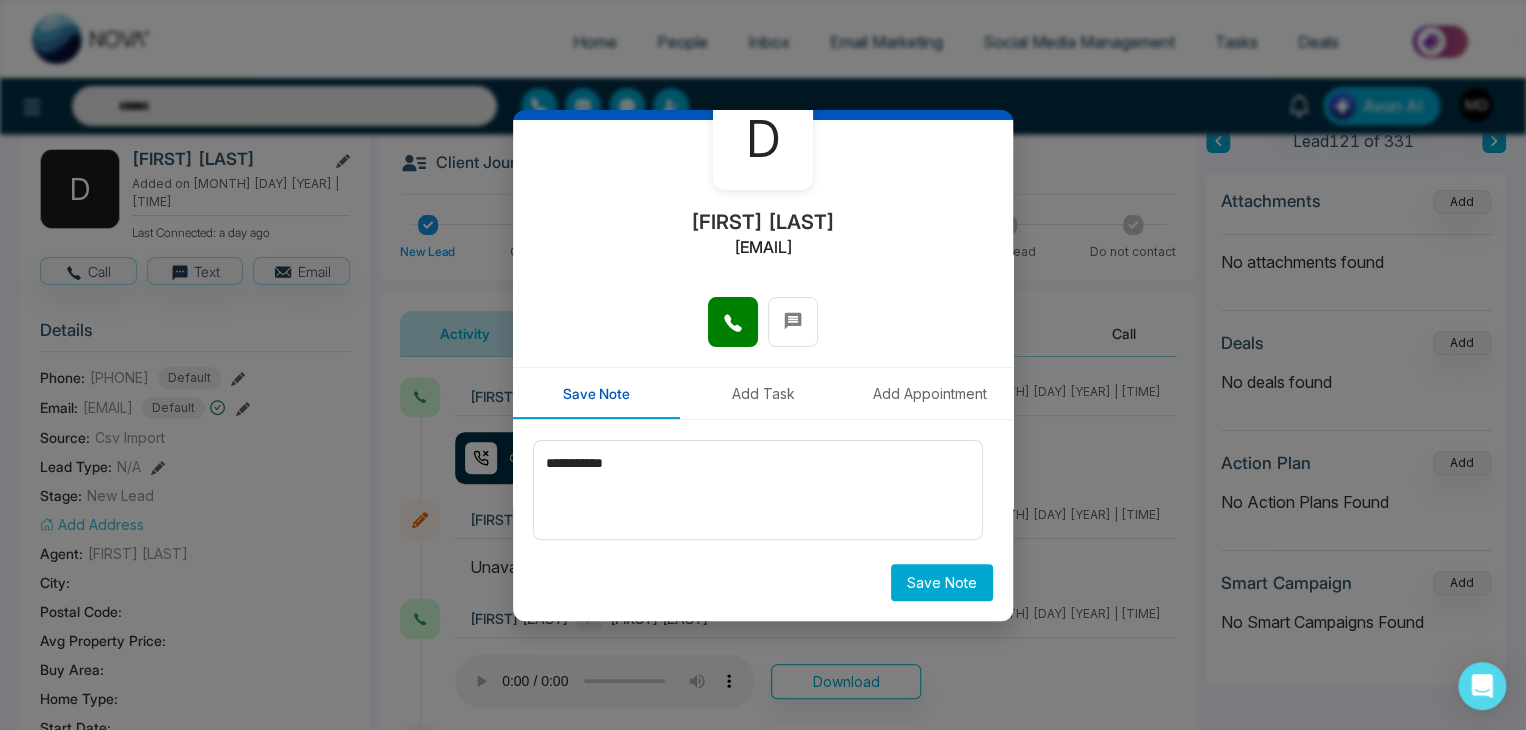 click on "Save Note" at bounding box center [942, 582] 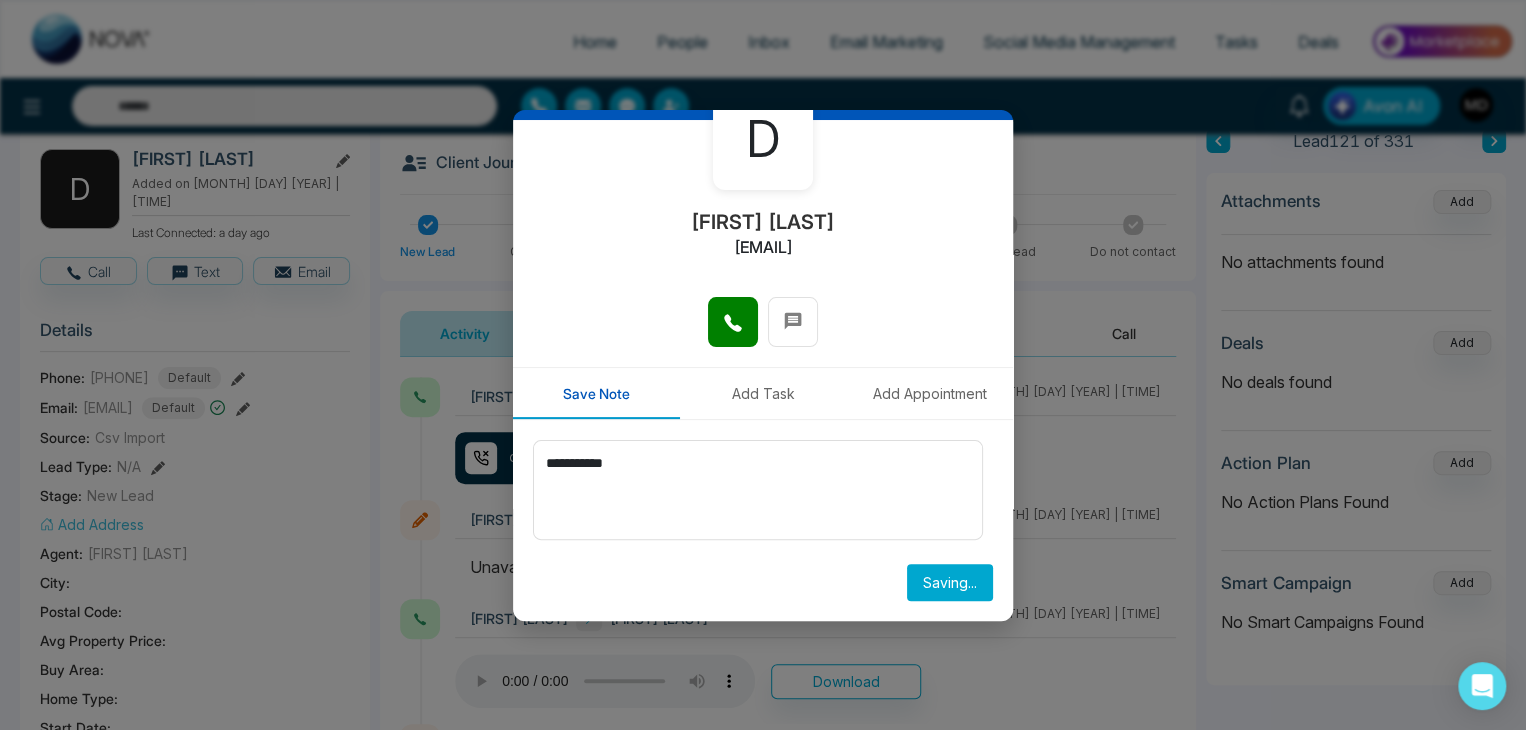 type 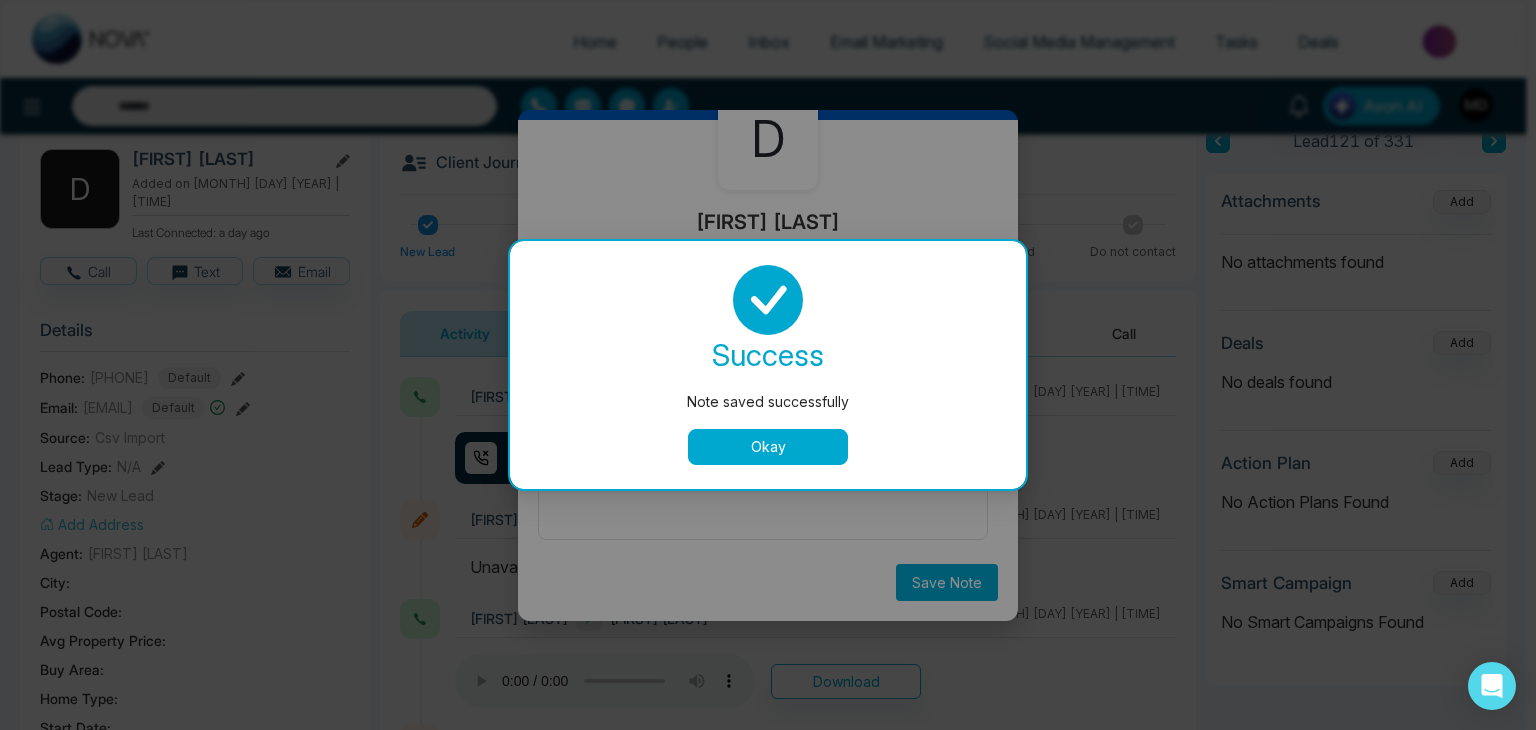 click on "Okay" at bounding box center (768, 447) 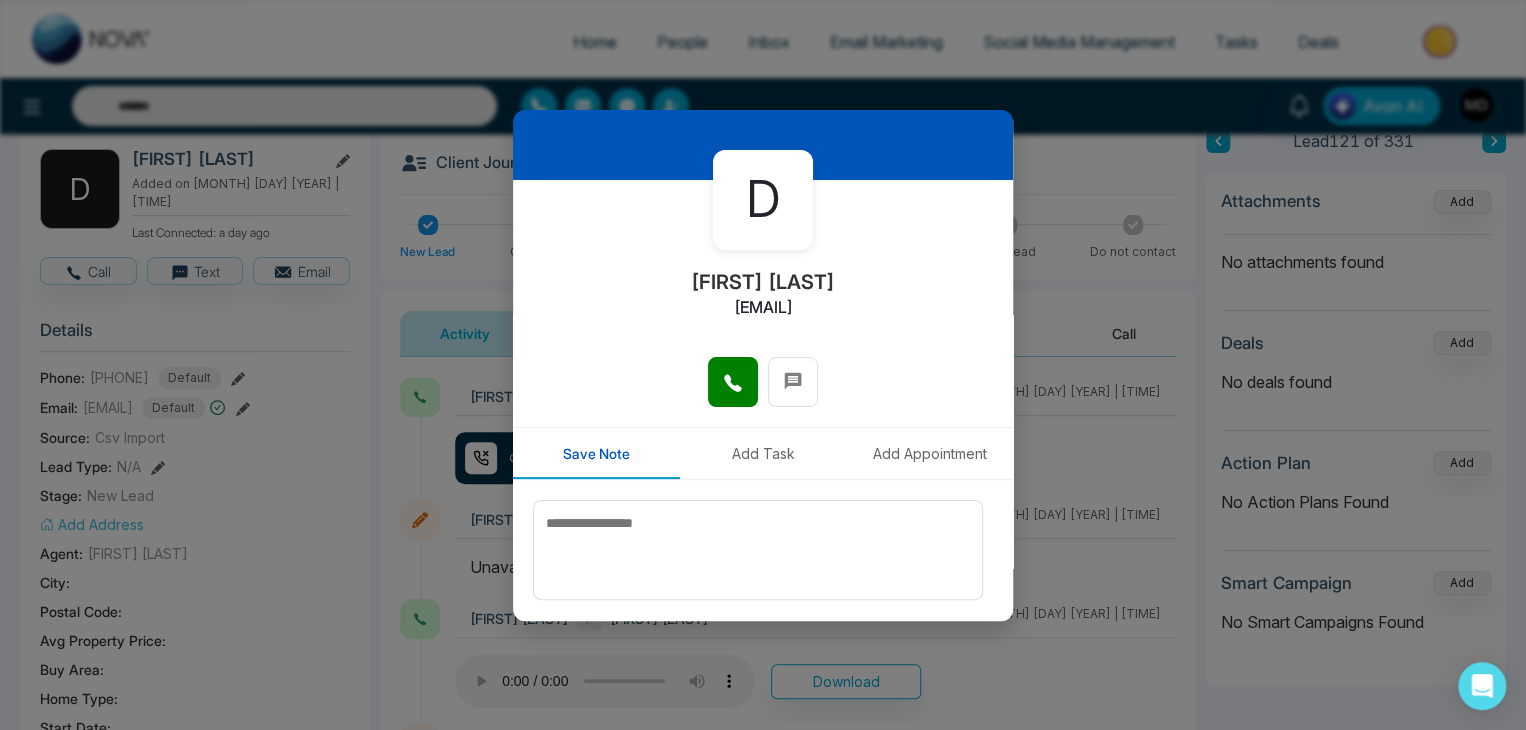 scroll, scrollTop: 0, scrollLeft: 0, axis: both 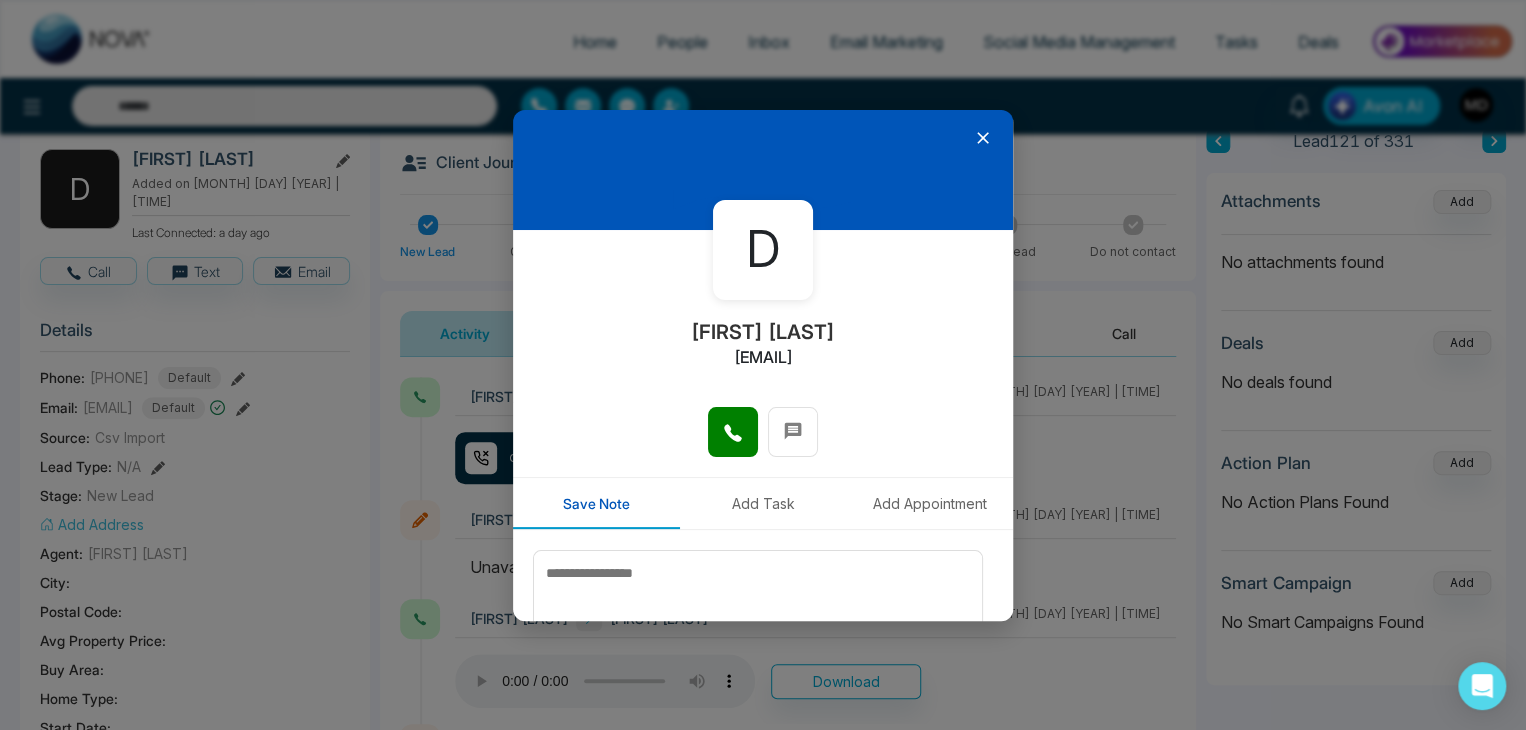 click 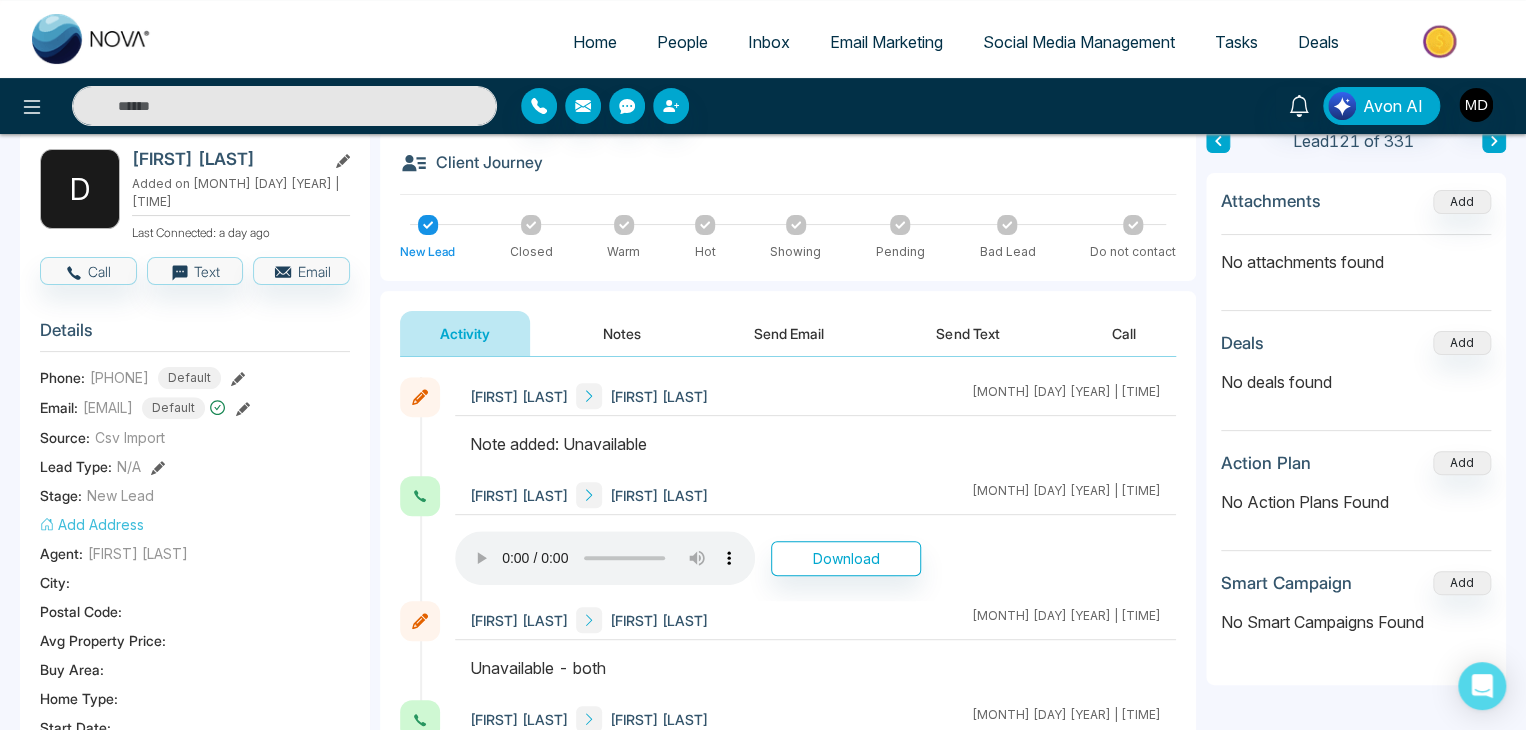 click at bounding box center (284, 106) 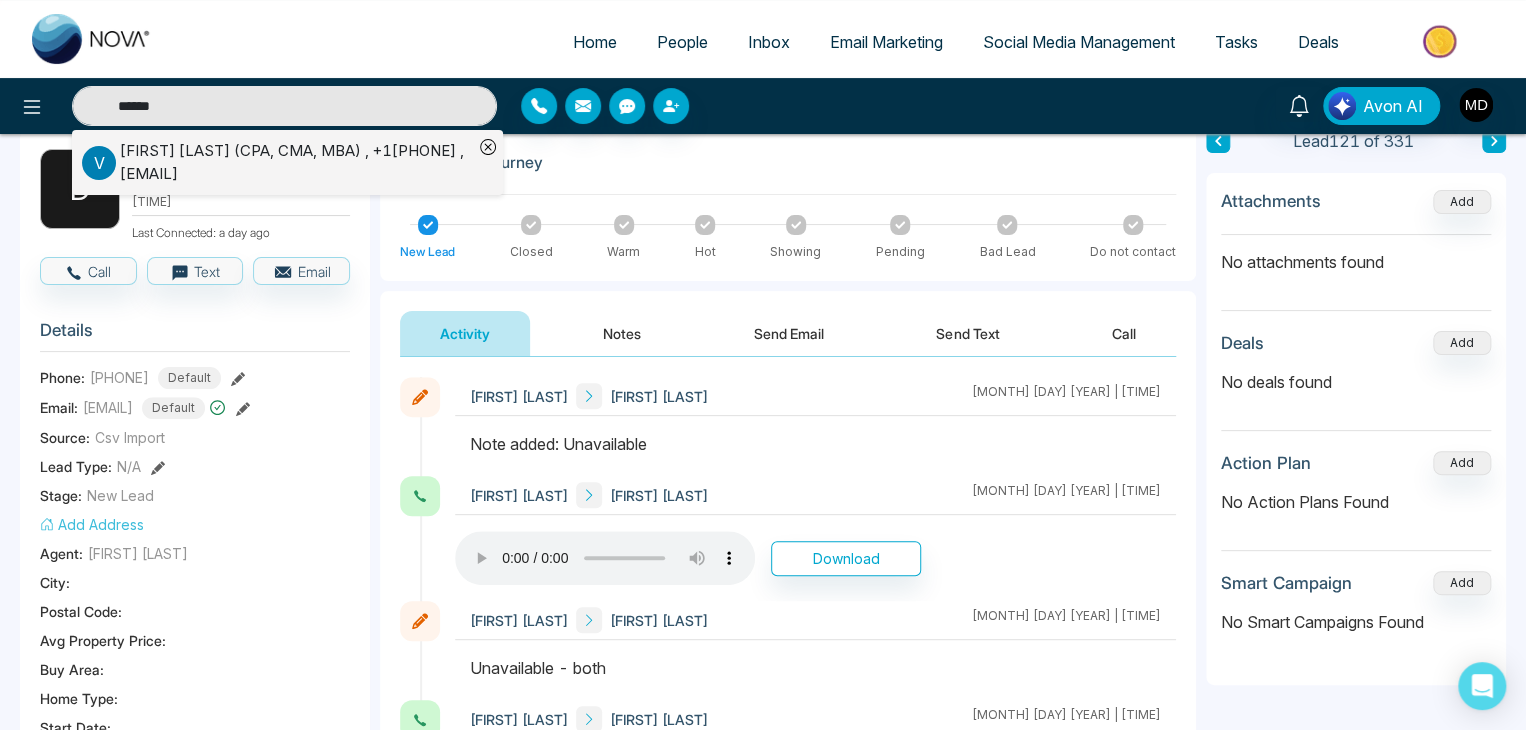 type on "******" 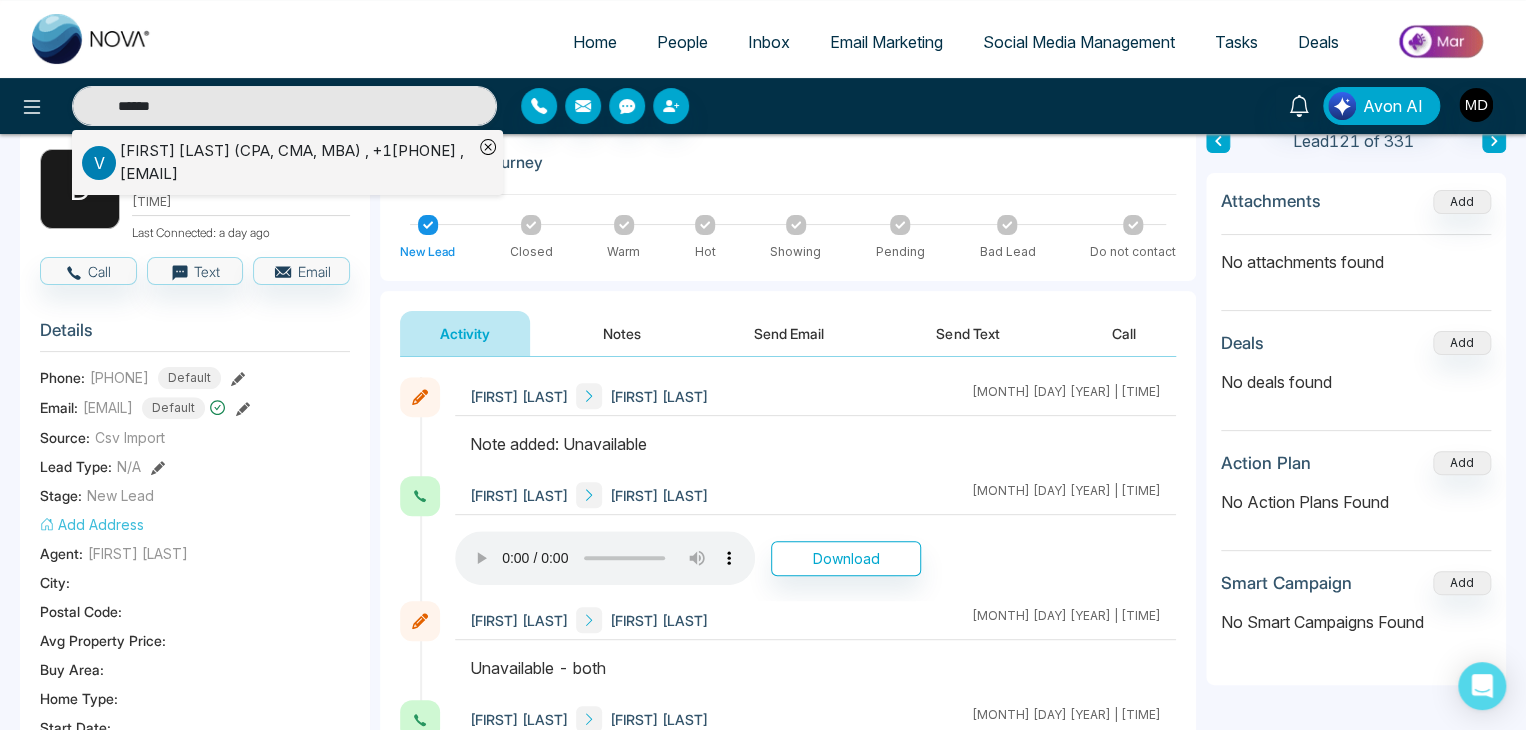 click on "[FIRST] [LAST] , [PHONE] , [EMAIL]" at bounding box center (296, 162) 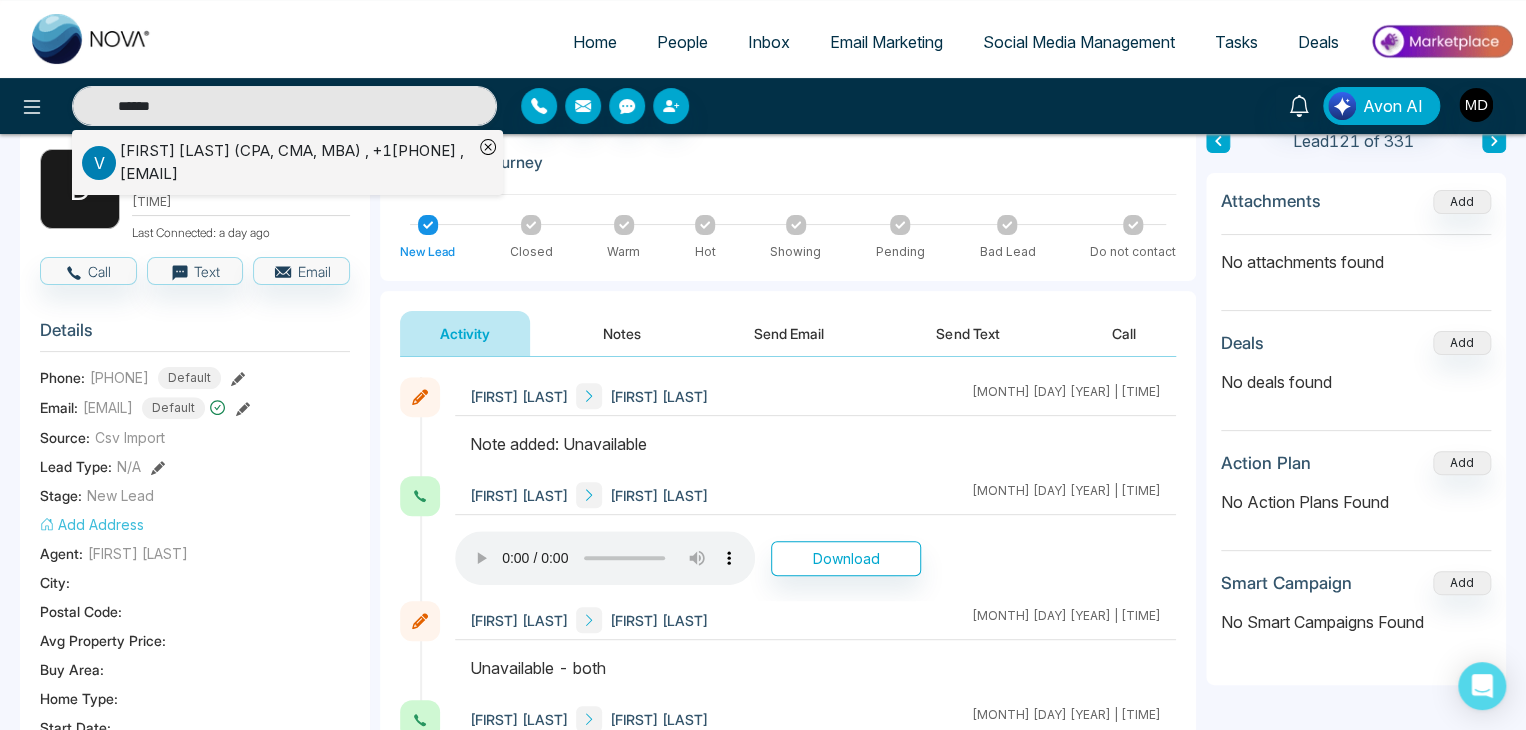 type 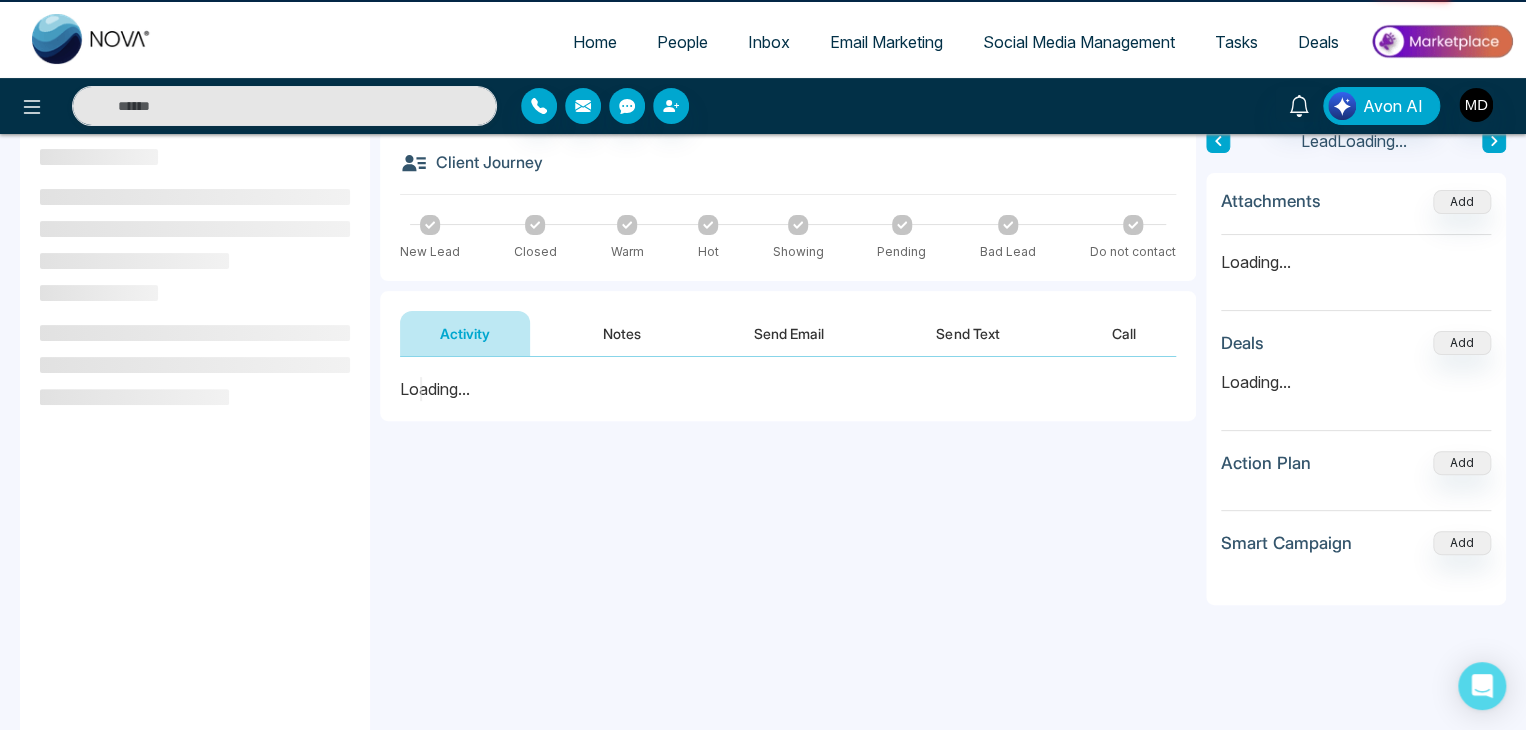 scroll, scrollTop: 0, scrollLeft: 0, axis: both 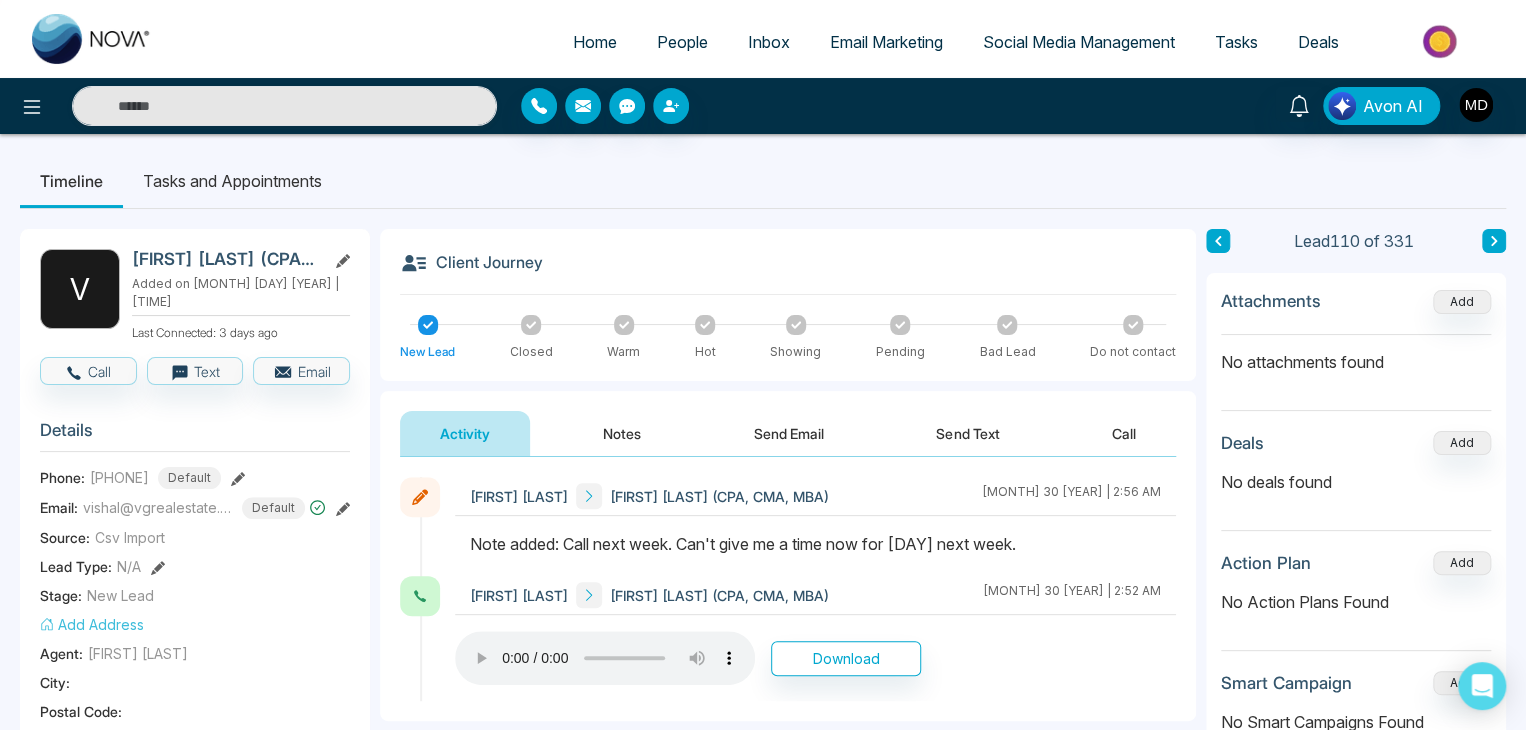 type 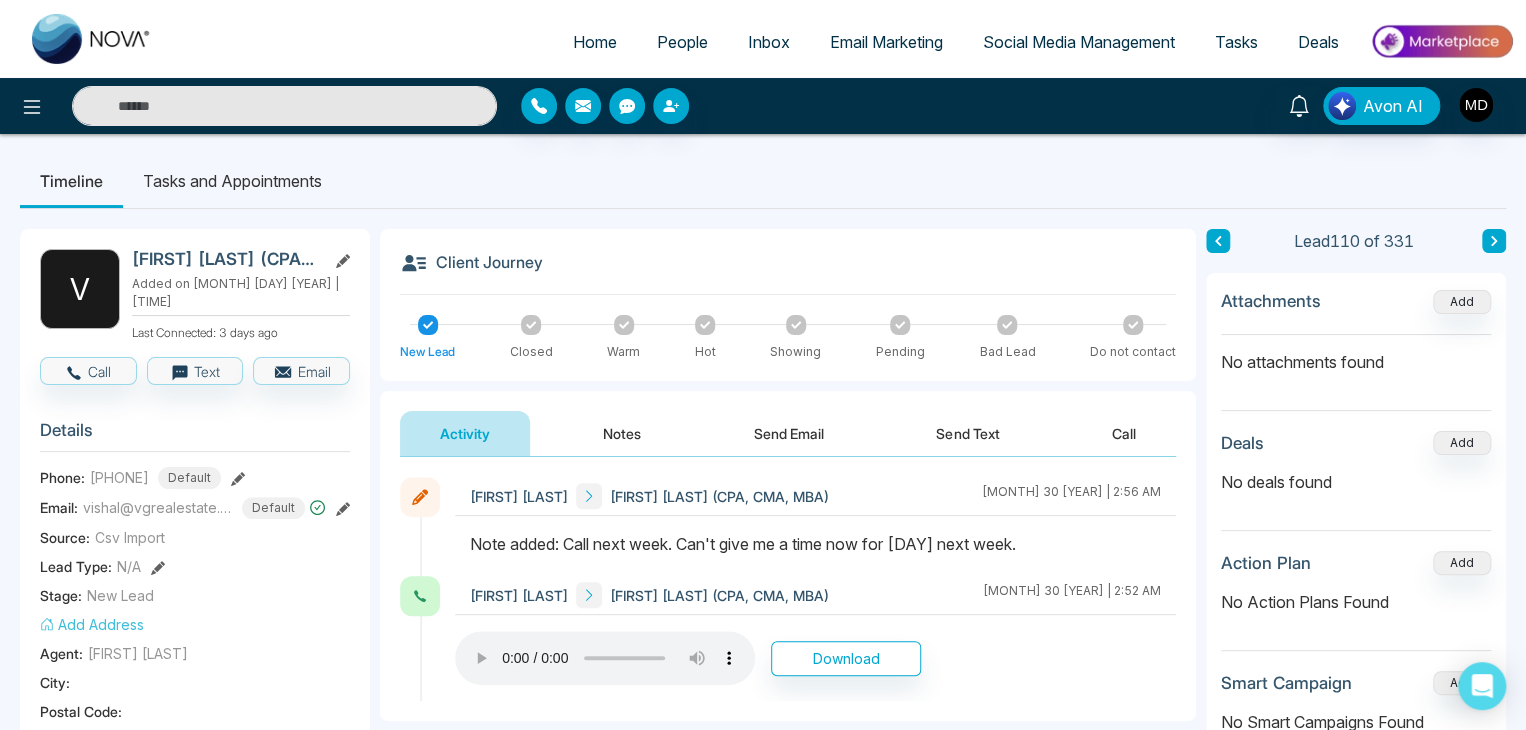 click at bounding box center (284, 106) 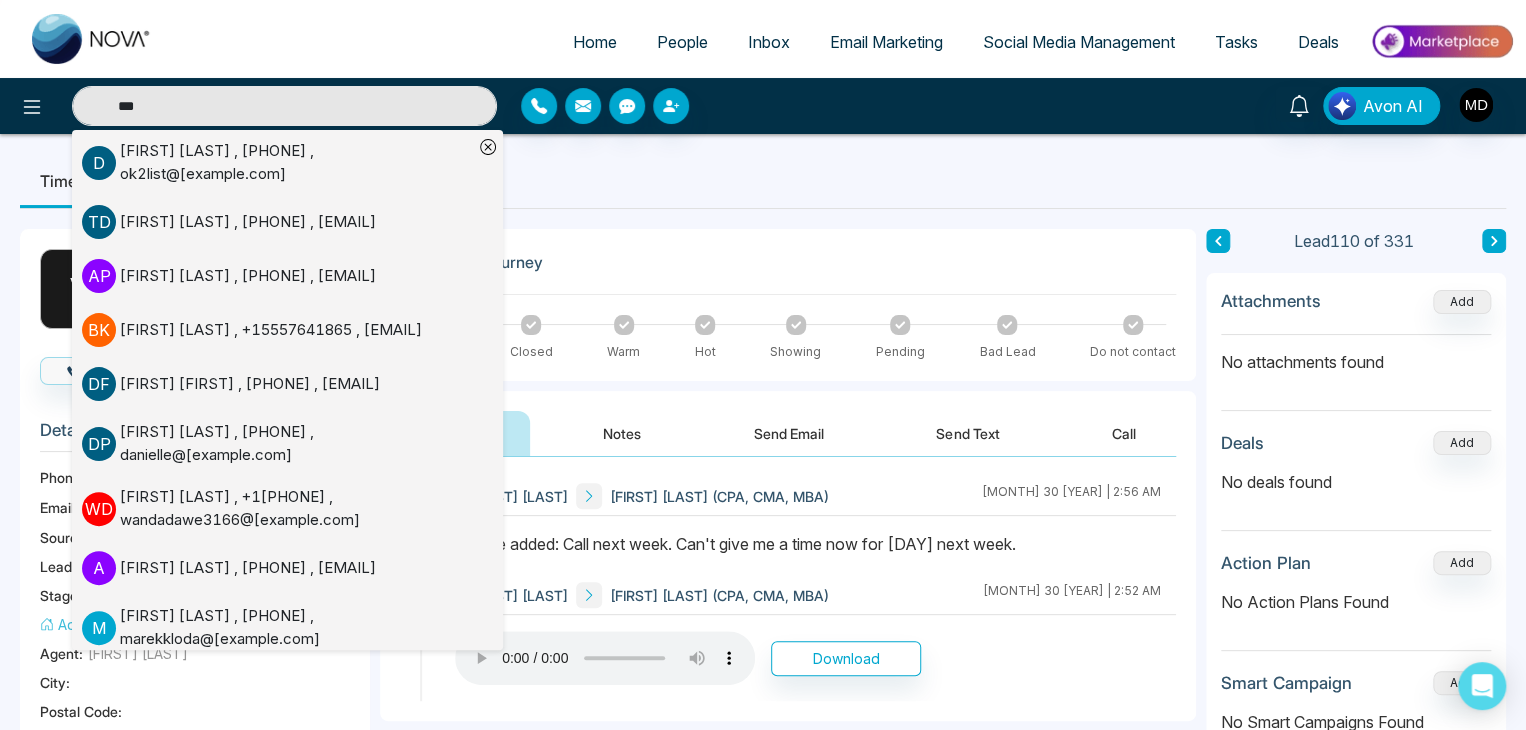 type on "***" 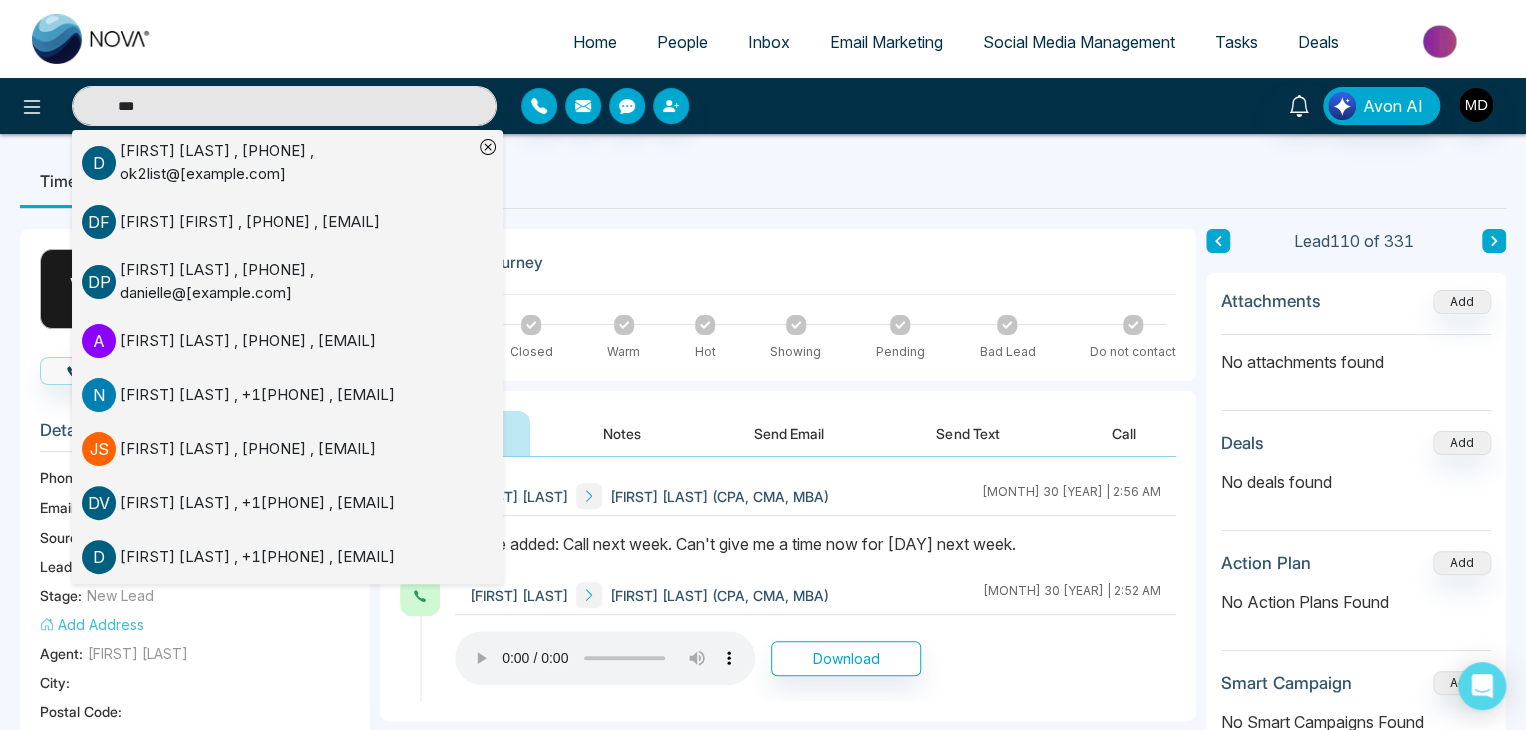 click on "[FIRST] [LAST] , +1[PHONE] , ok2list@[example.com]" at bounding box center [296, 162] 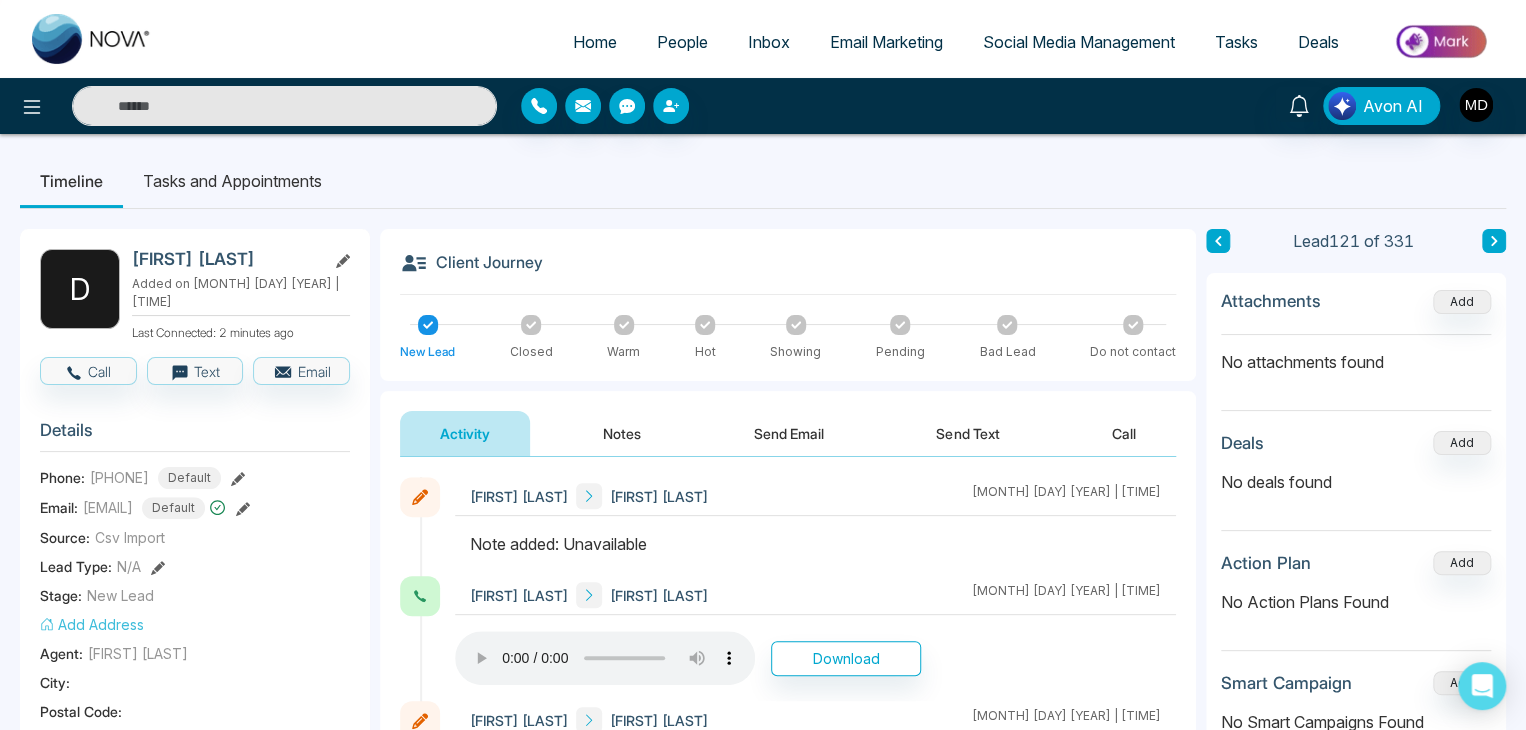 click at bounding box center [284, 106] 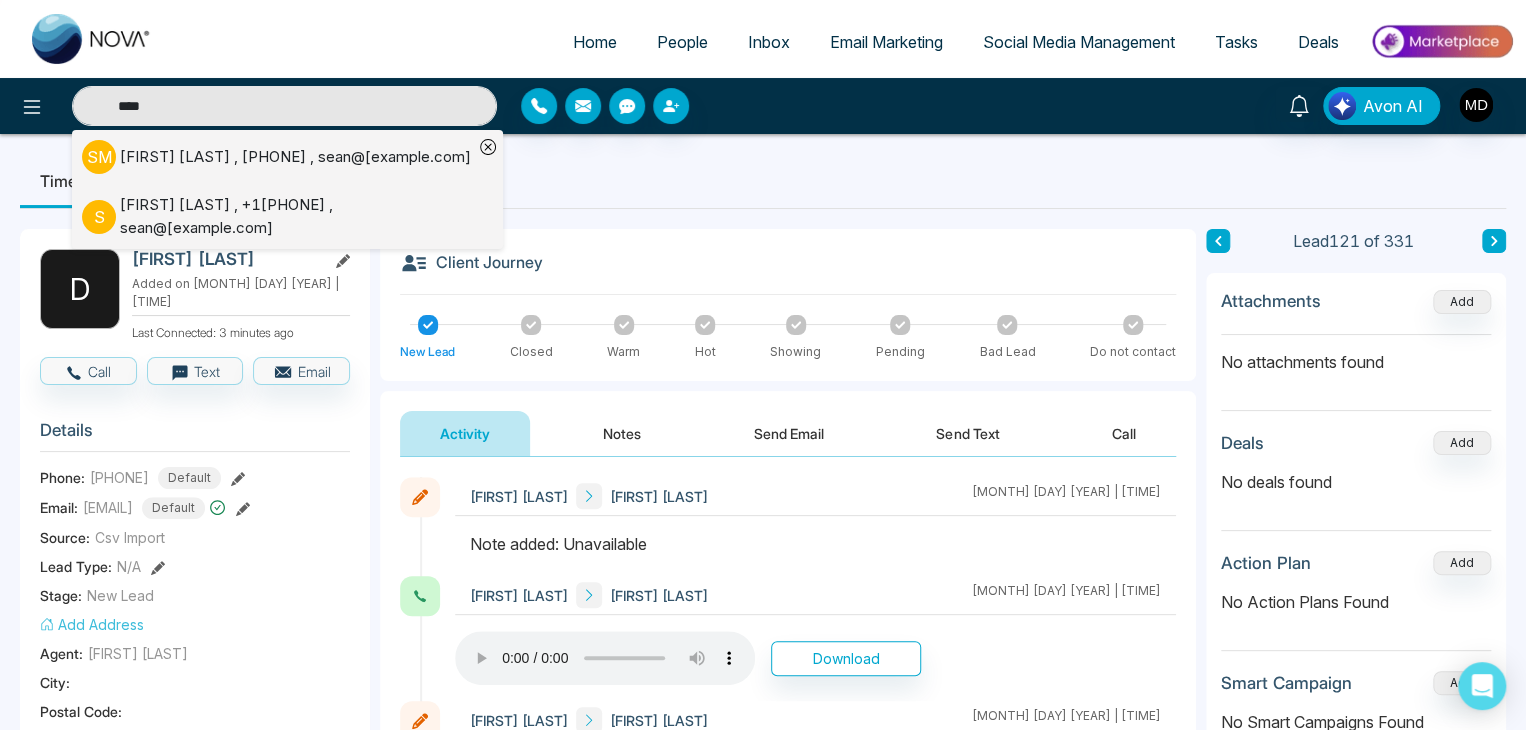 type on "****" 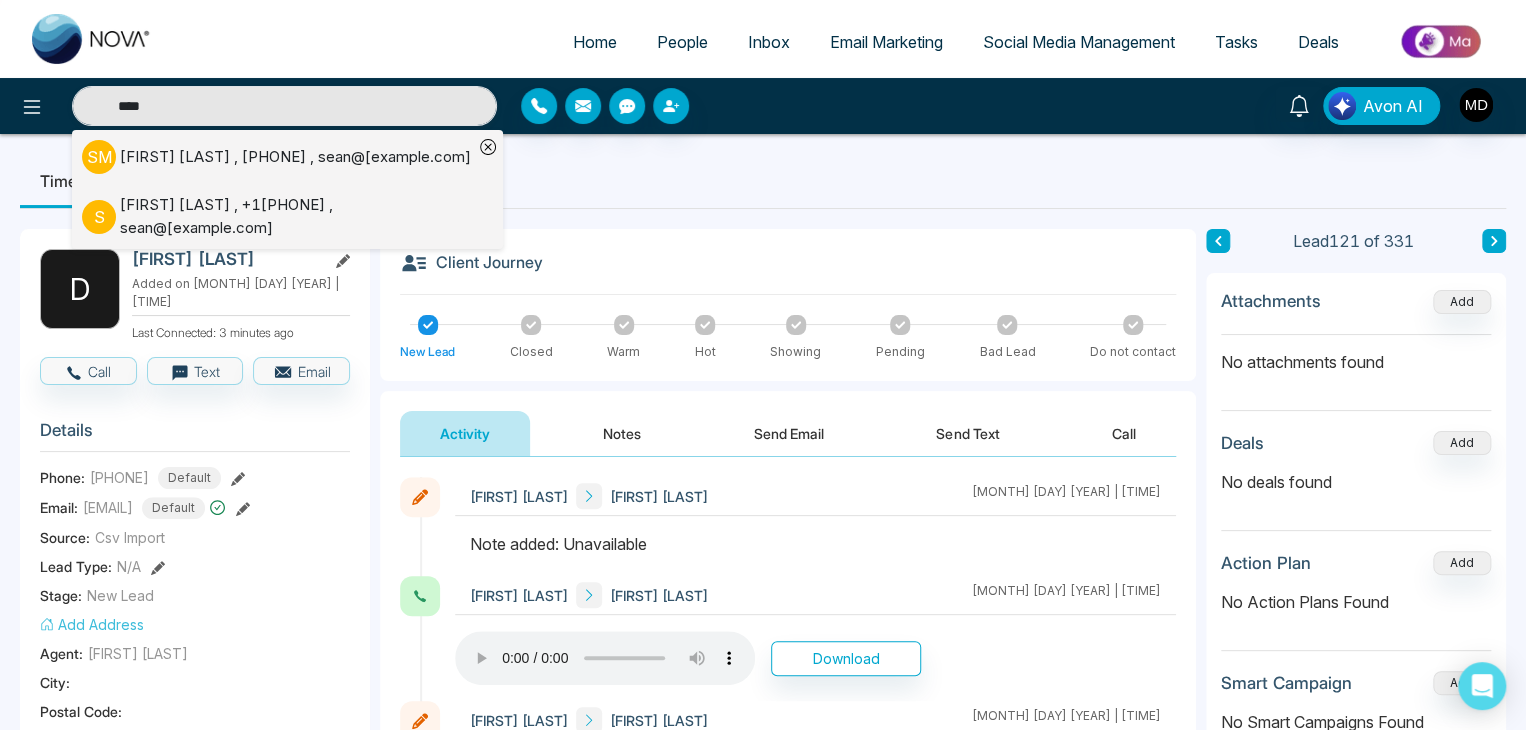 click on "[FIRST] [LAST] , +1[PHONE] , sean@[example.com]" at bounding box center [296, 216] 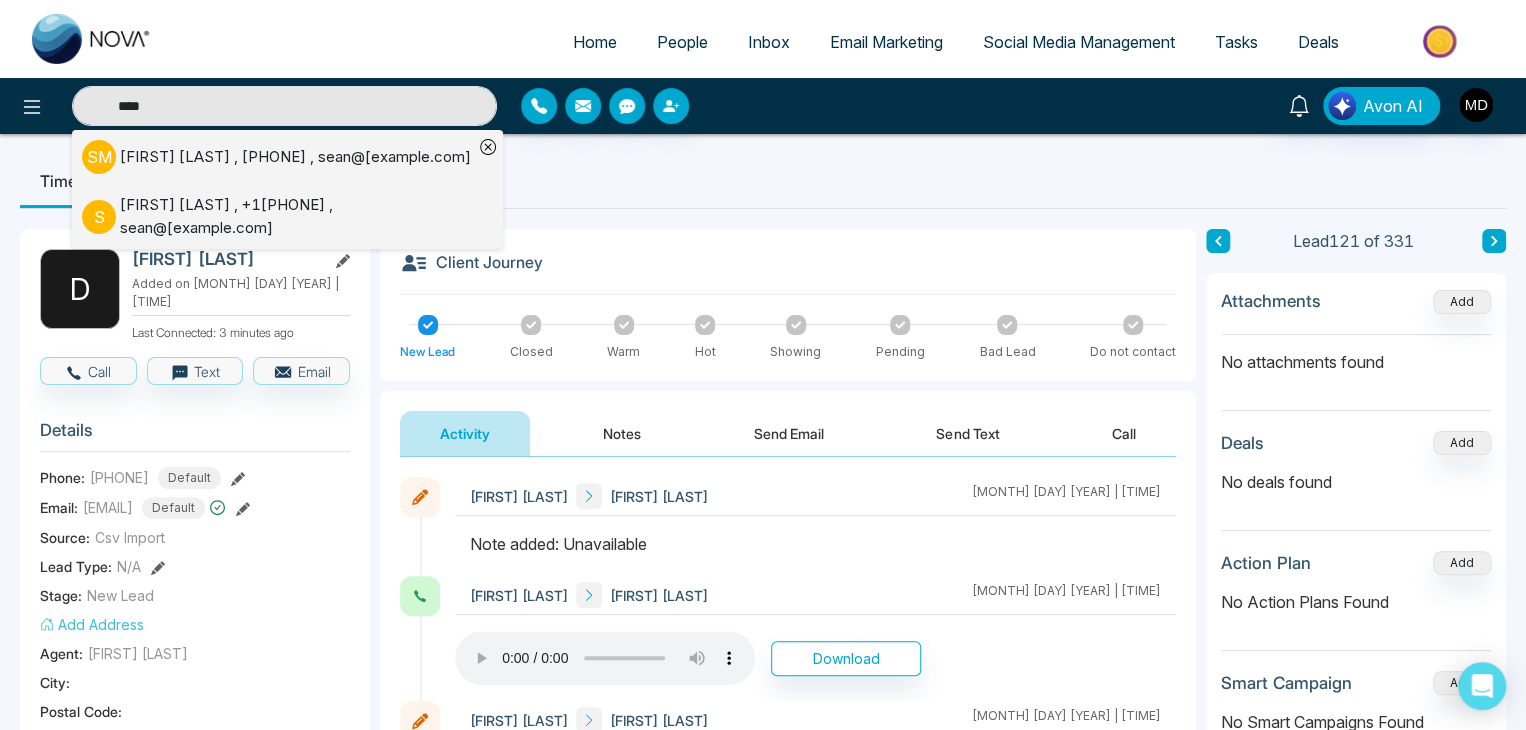 type 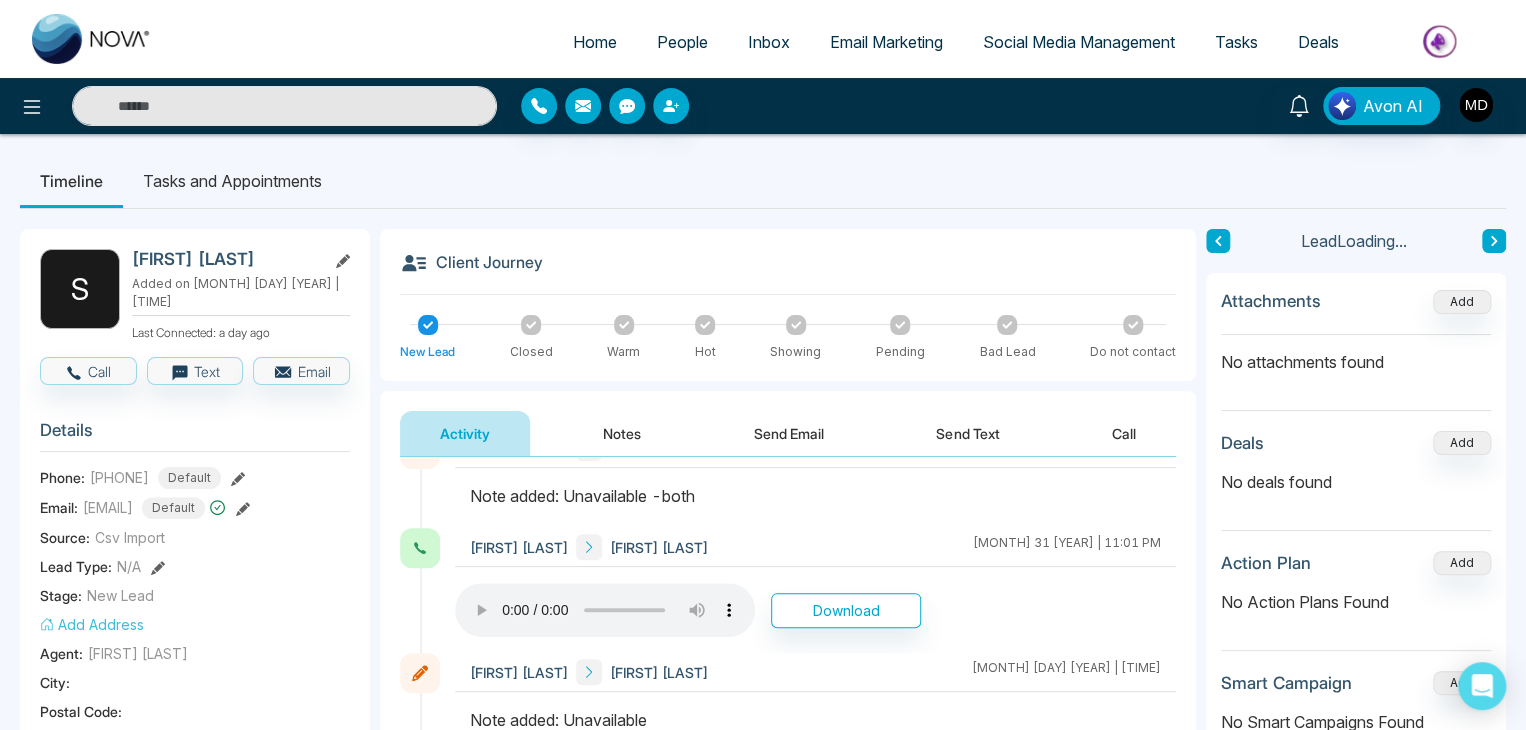 scroll, scrollTop: 49, scrollLeft: 0, axis: vertical 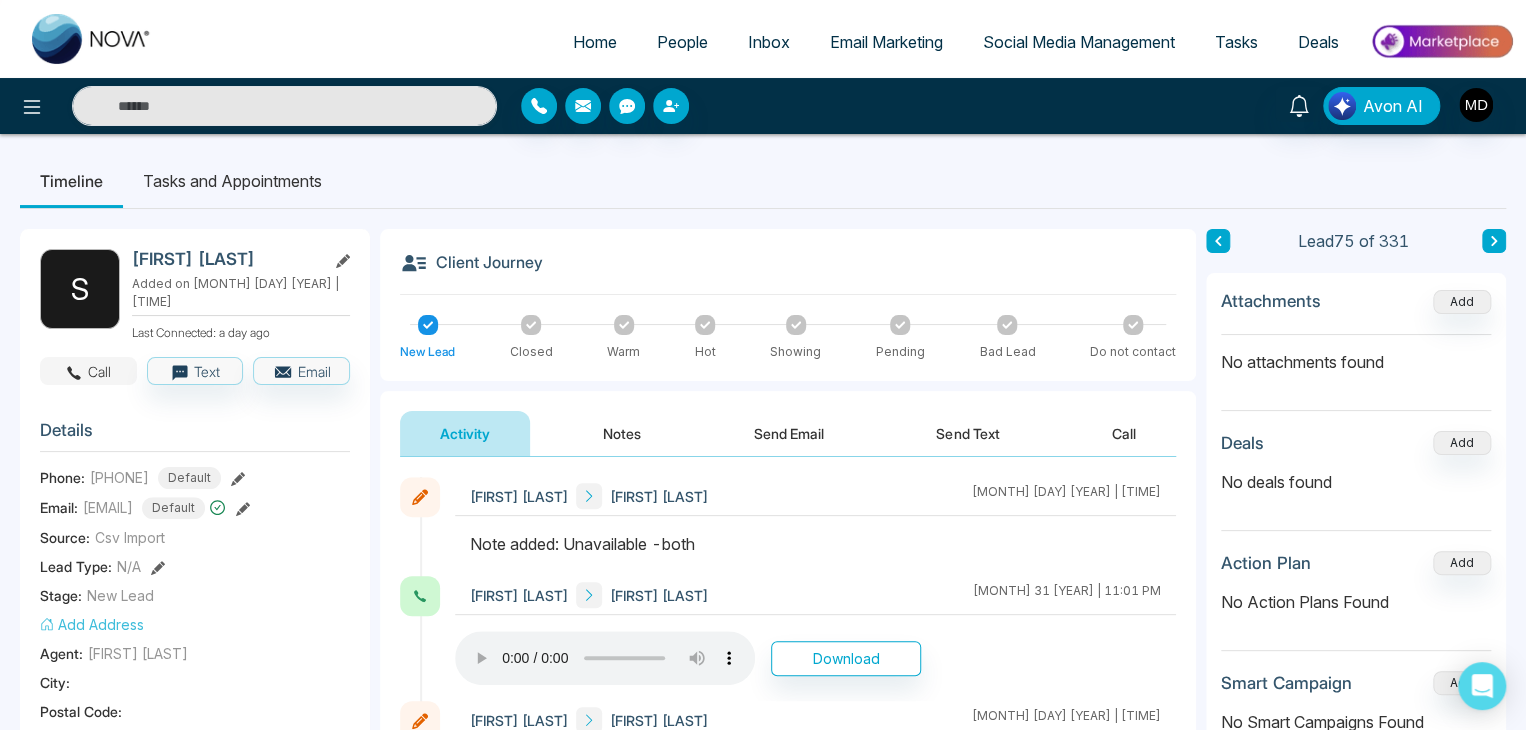 click on "Call" at bounding box center [88, 371] 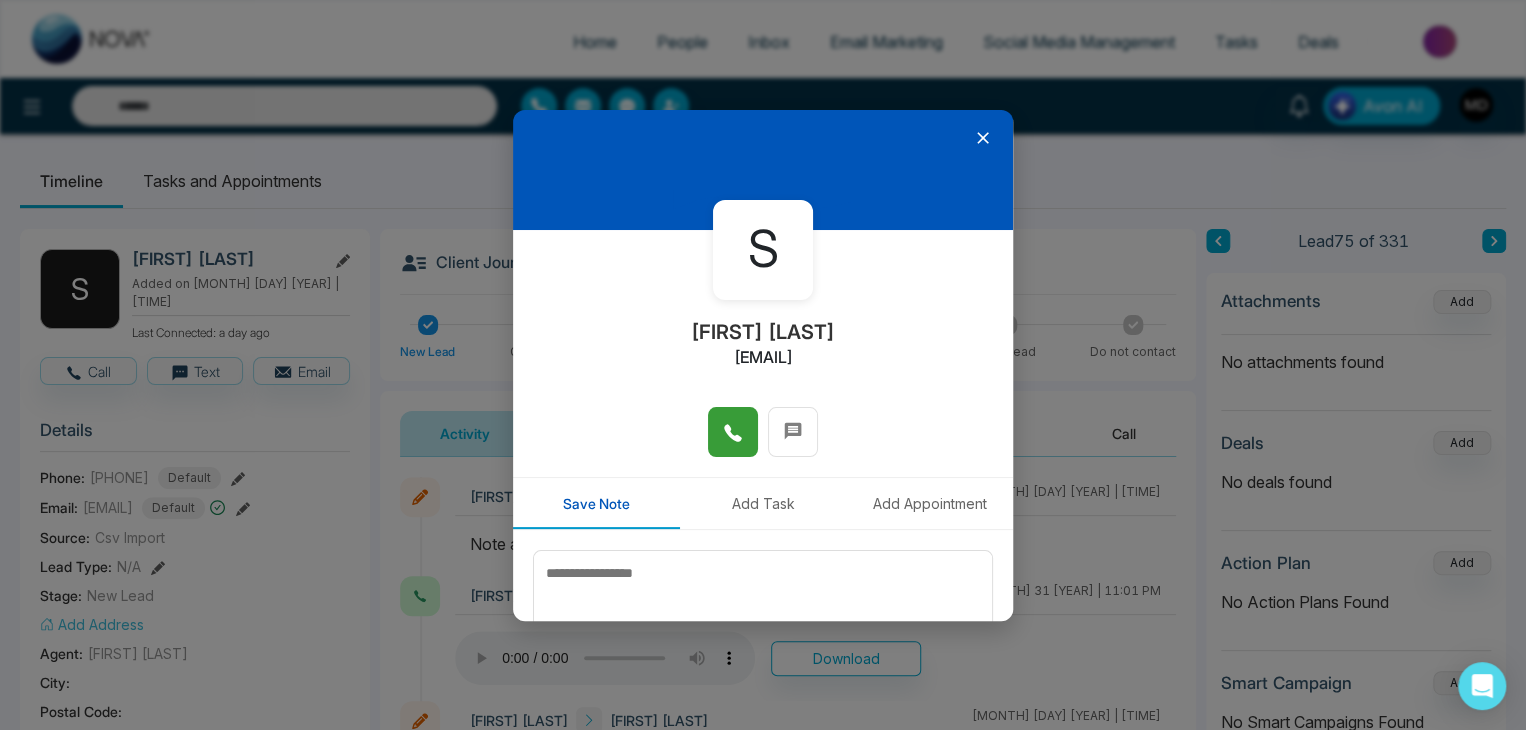 click at bounding box center [733, 432] 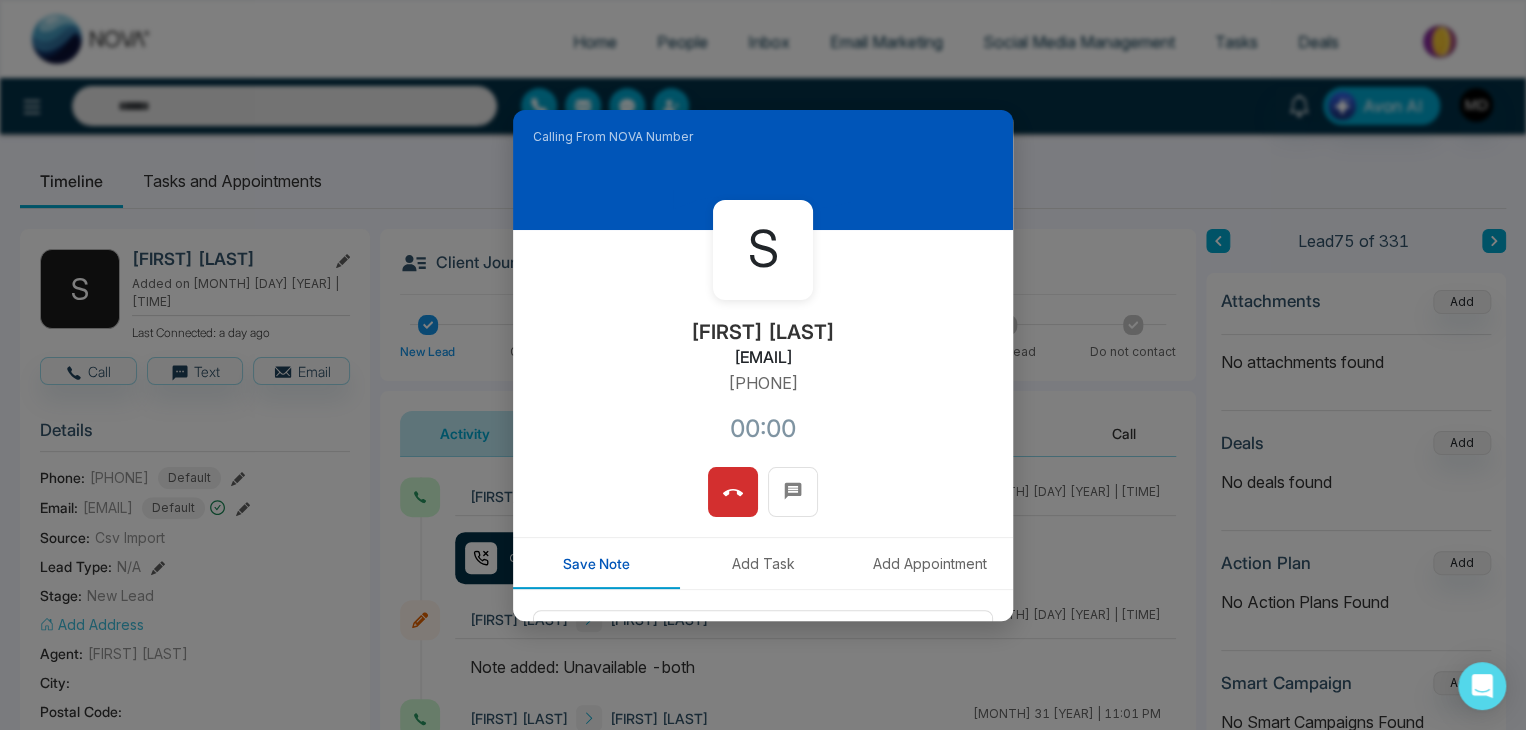 drag, startPoint x: 816, startPoint y: 379, endPoint x: 695, endPoint y: 388, distance: 121.33425 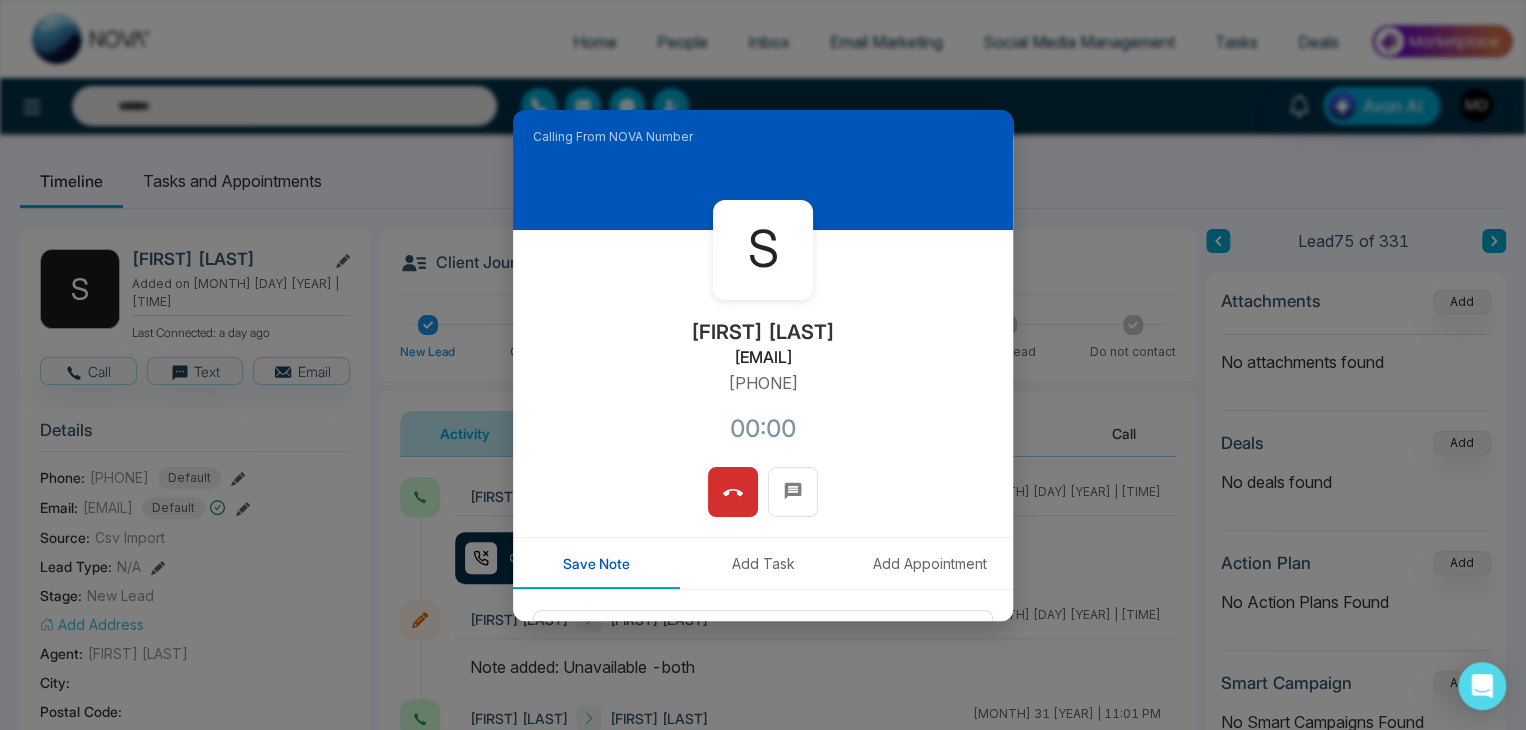 click on "[PHONE]" at bounding box center [763, 383] 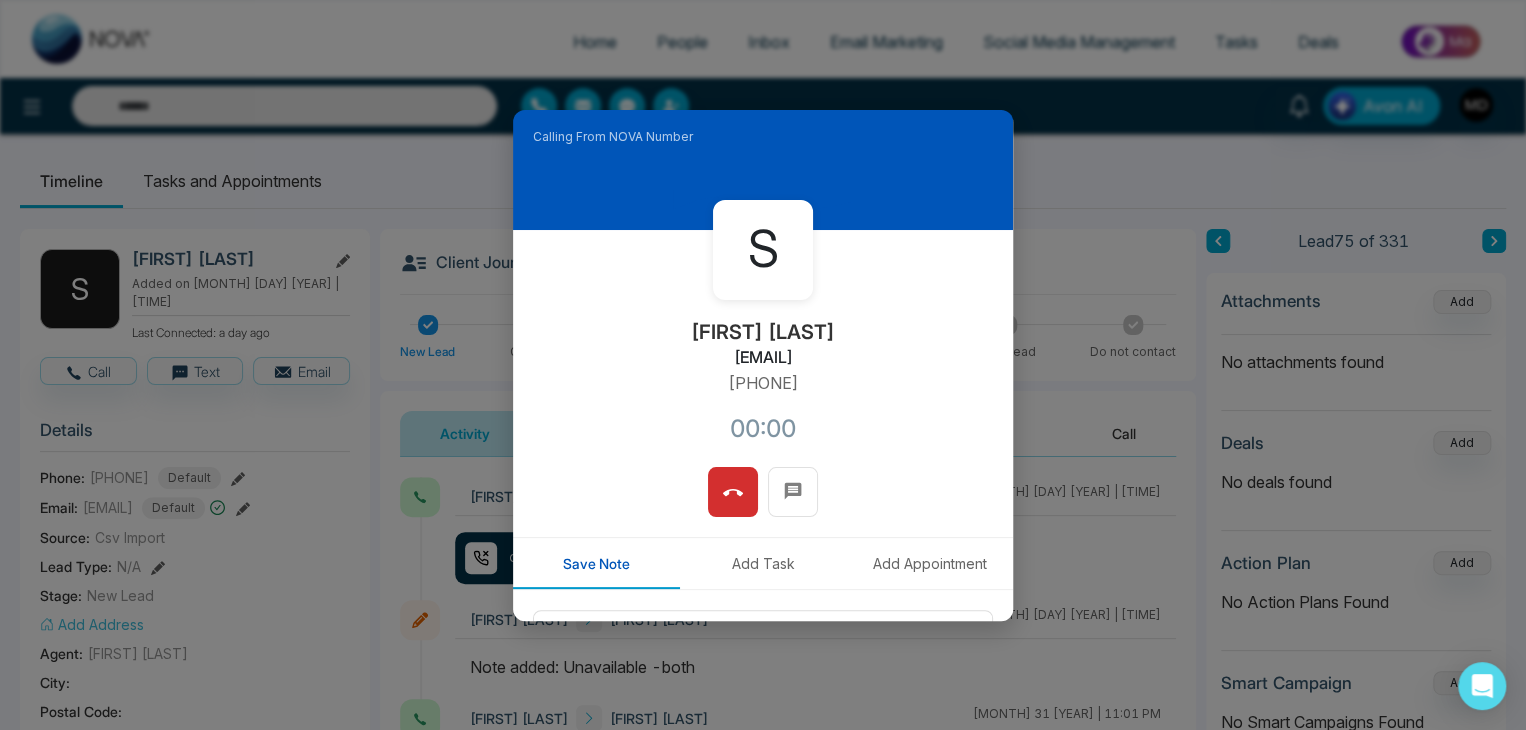 copy on "[PHONE]" 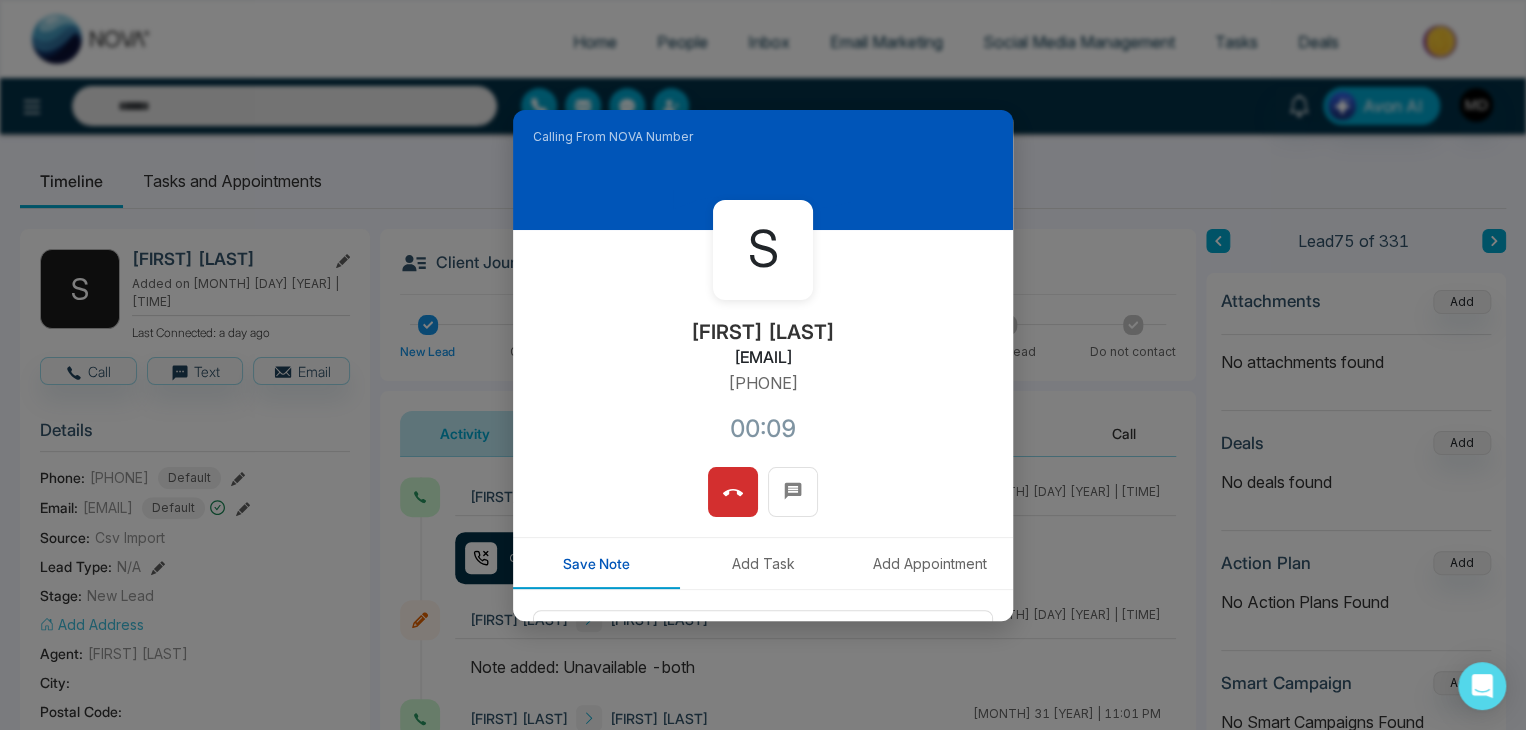 copy on "[PHONE]" 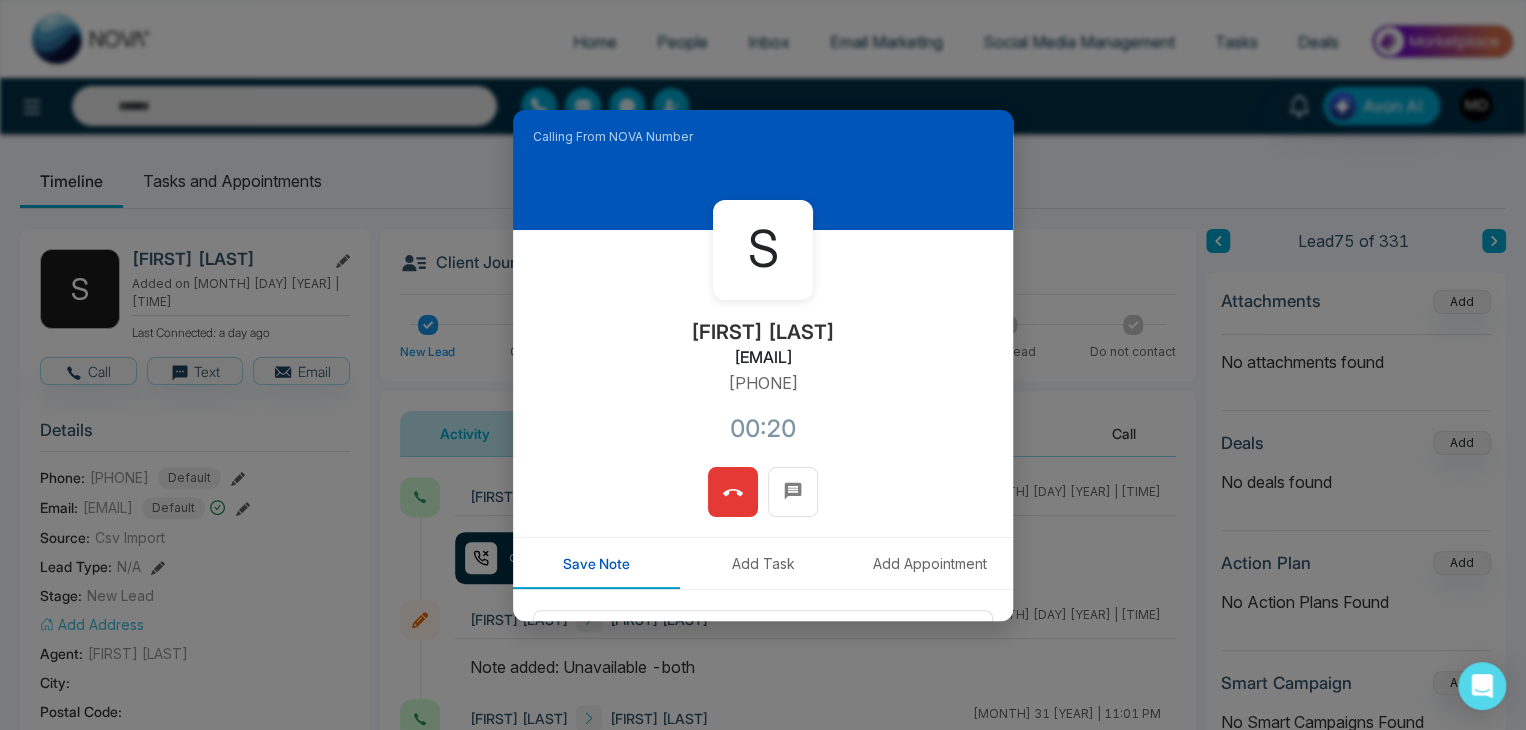 click 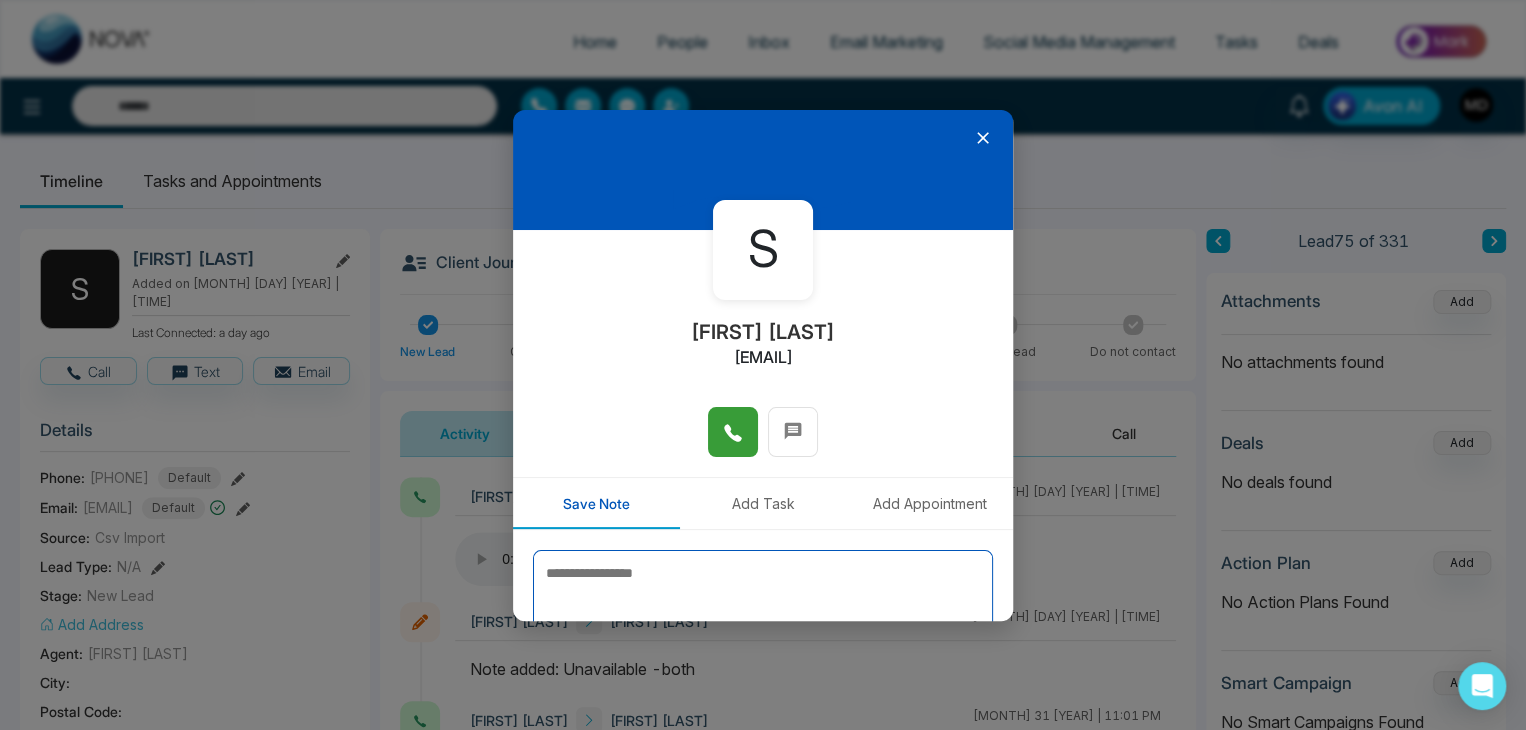 click at bounding box center [763, 600] 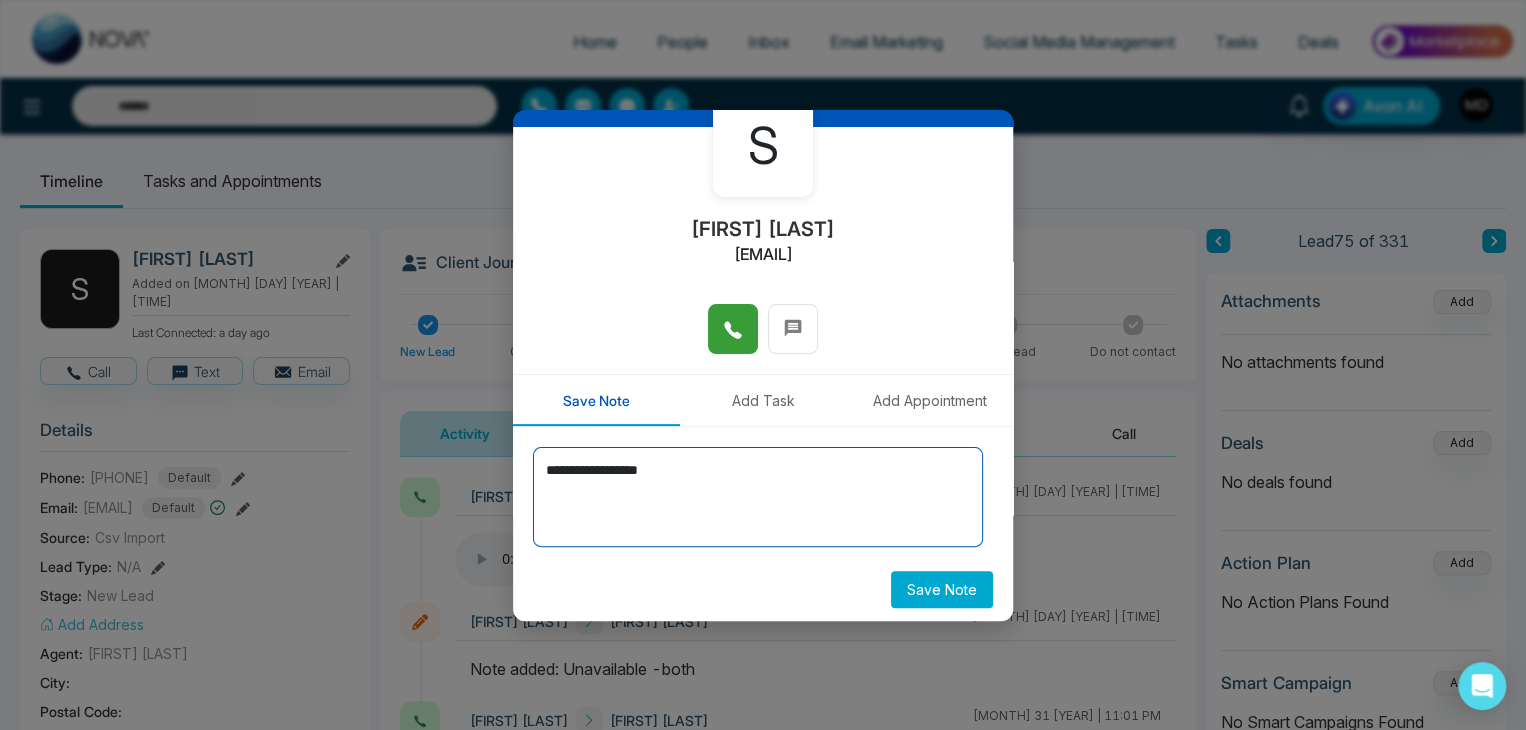 scroll, scrollTop: 110, scrollLeft: 0, axis: vertical 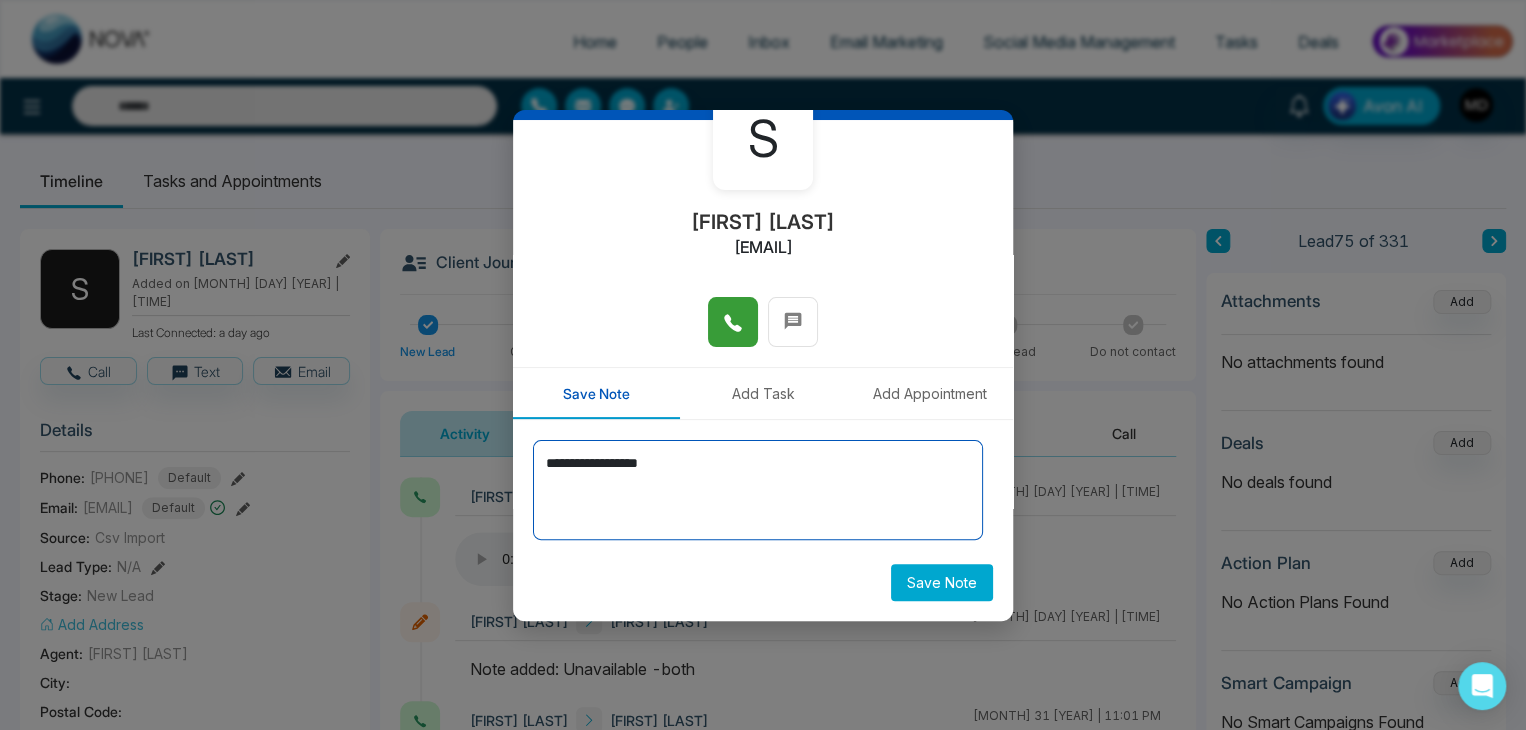 type on "**********" 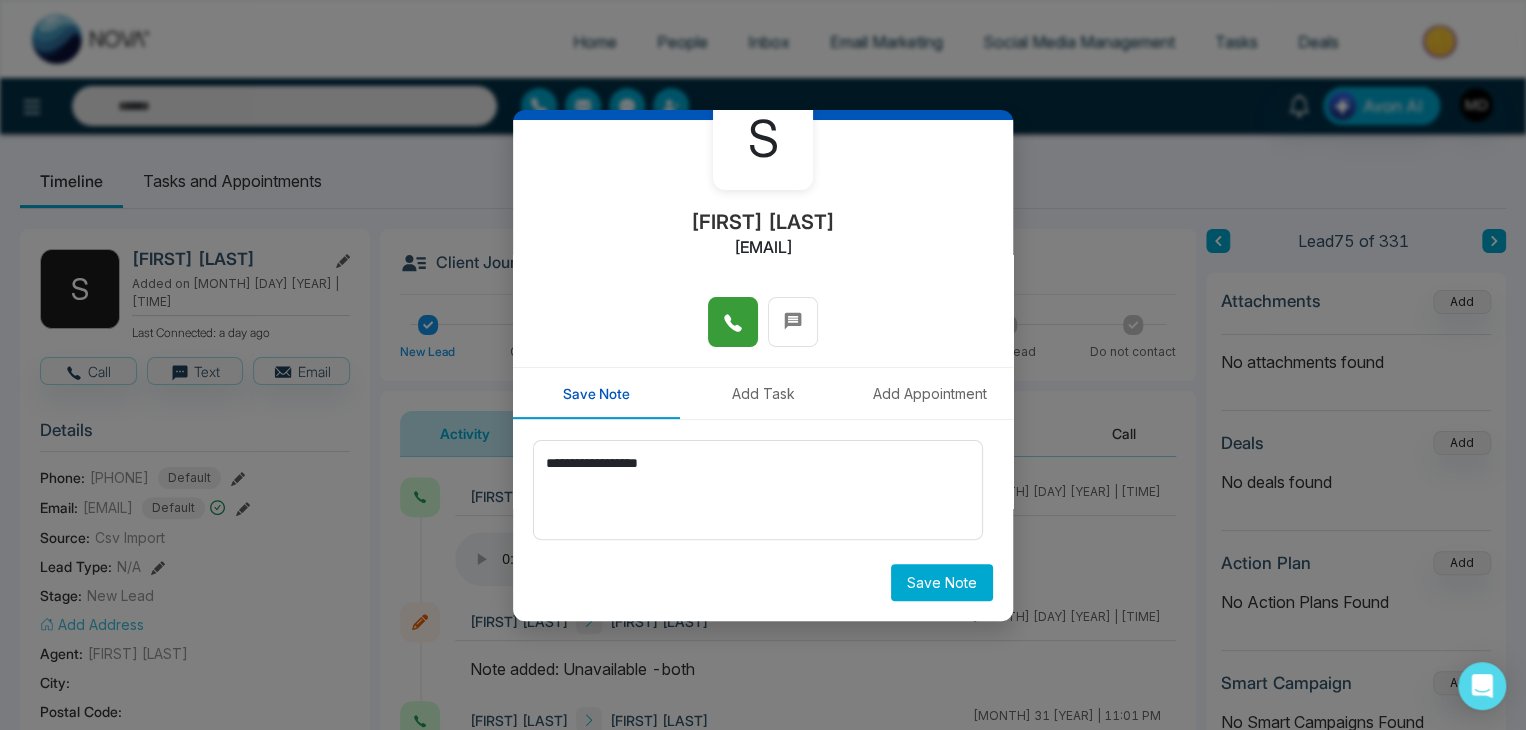 click on "Save Note" at bounding box center (942, 582) 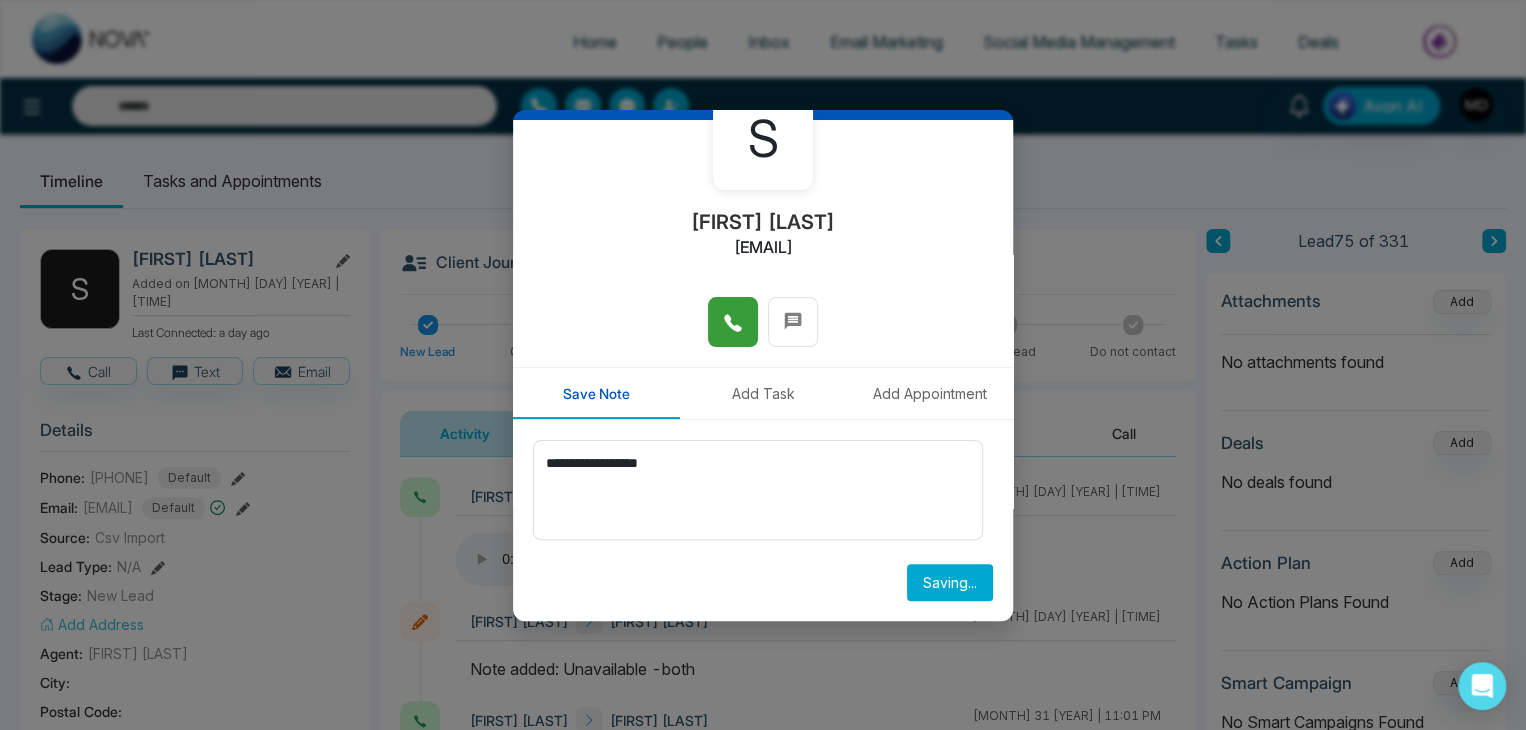 type 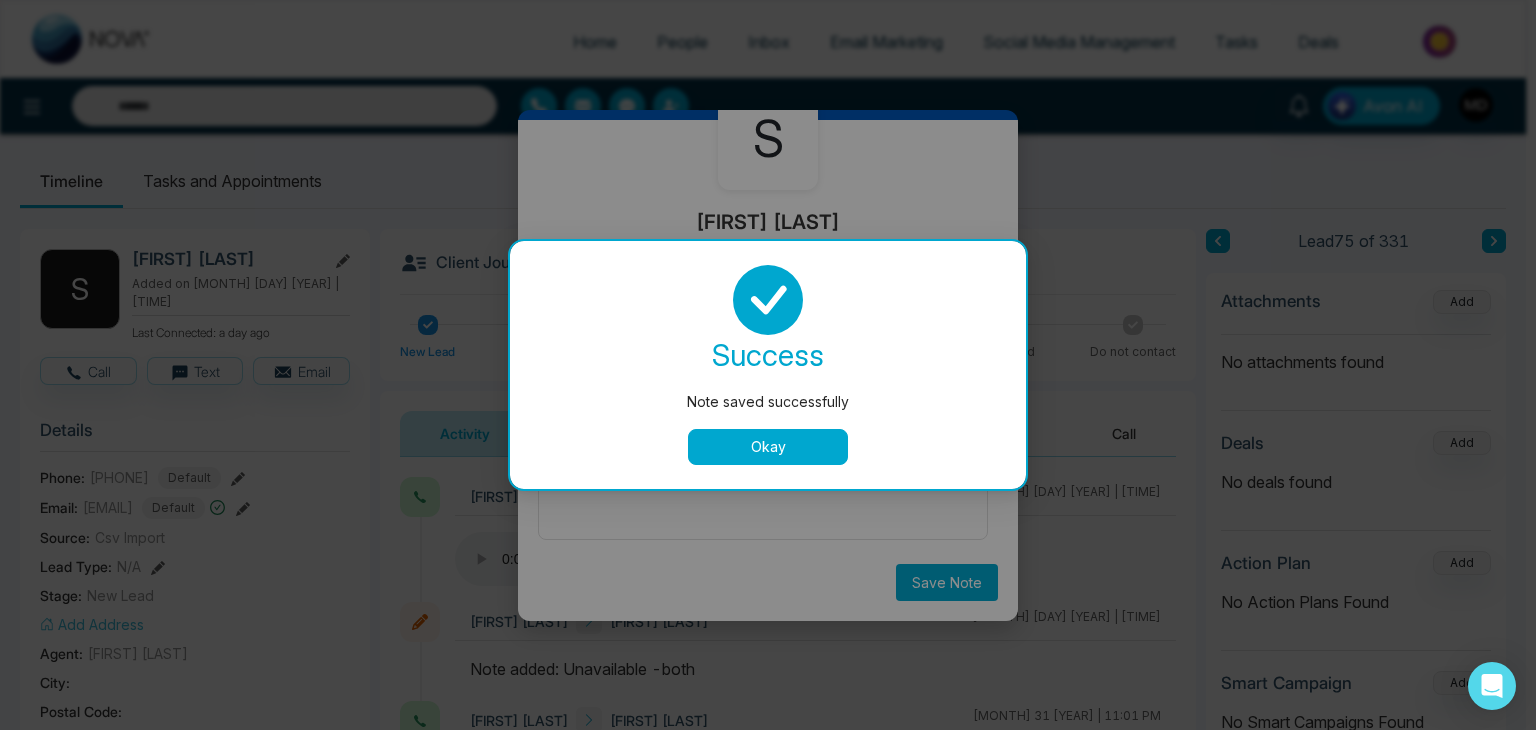 click on "Okay" at bounding box center [768, 447] 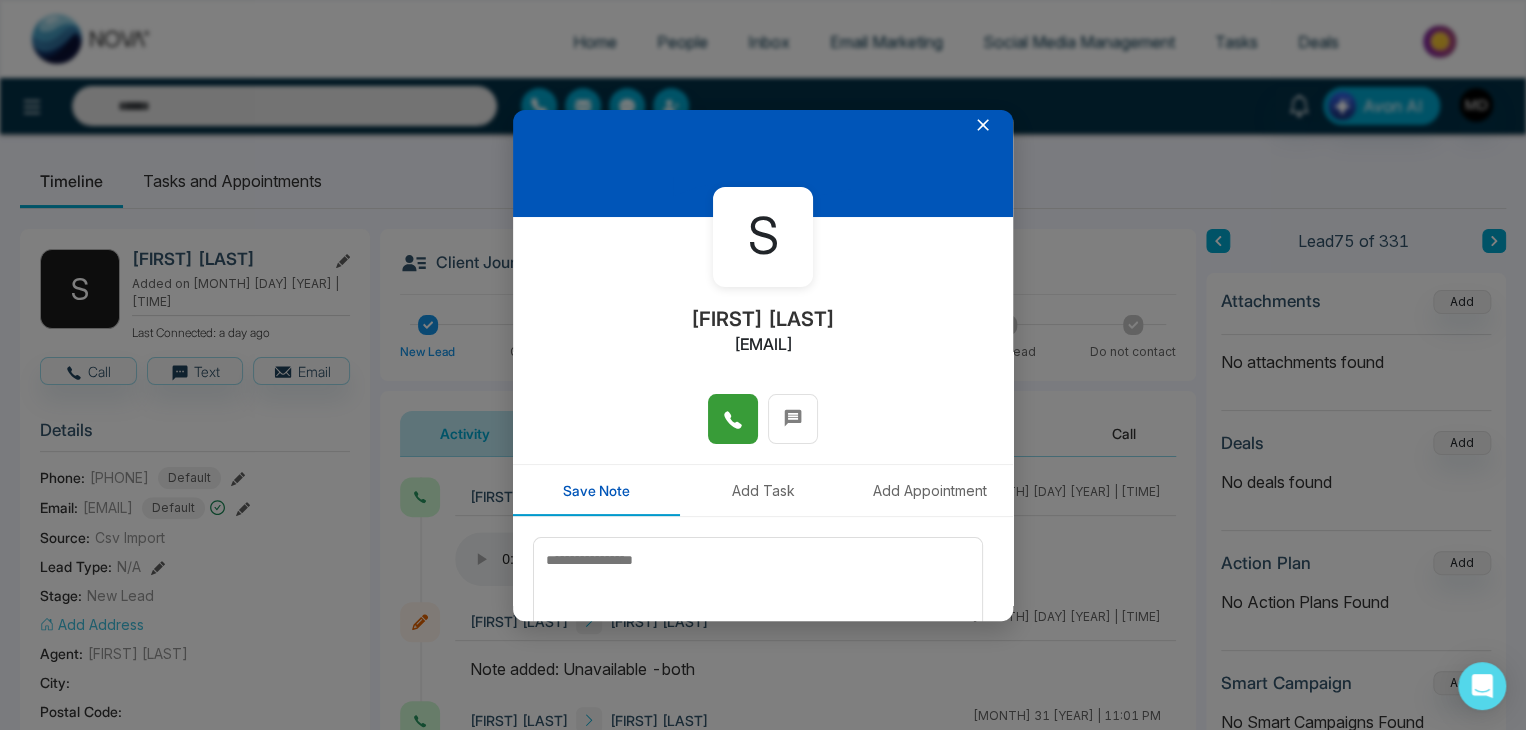 scroll, scrollTop: 0, scrollLeft: 0, axis: both 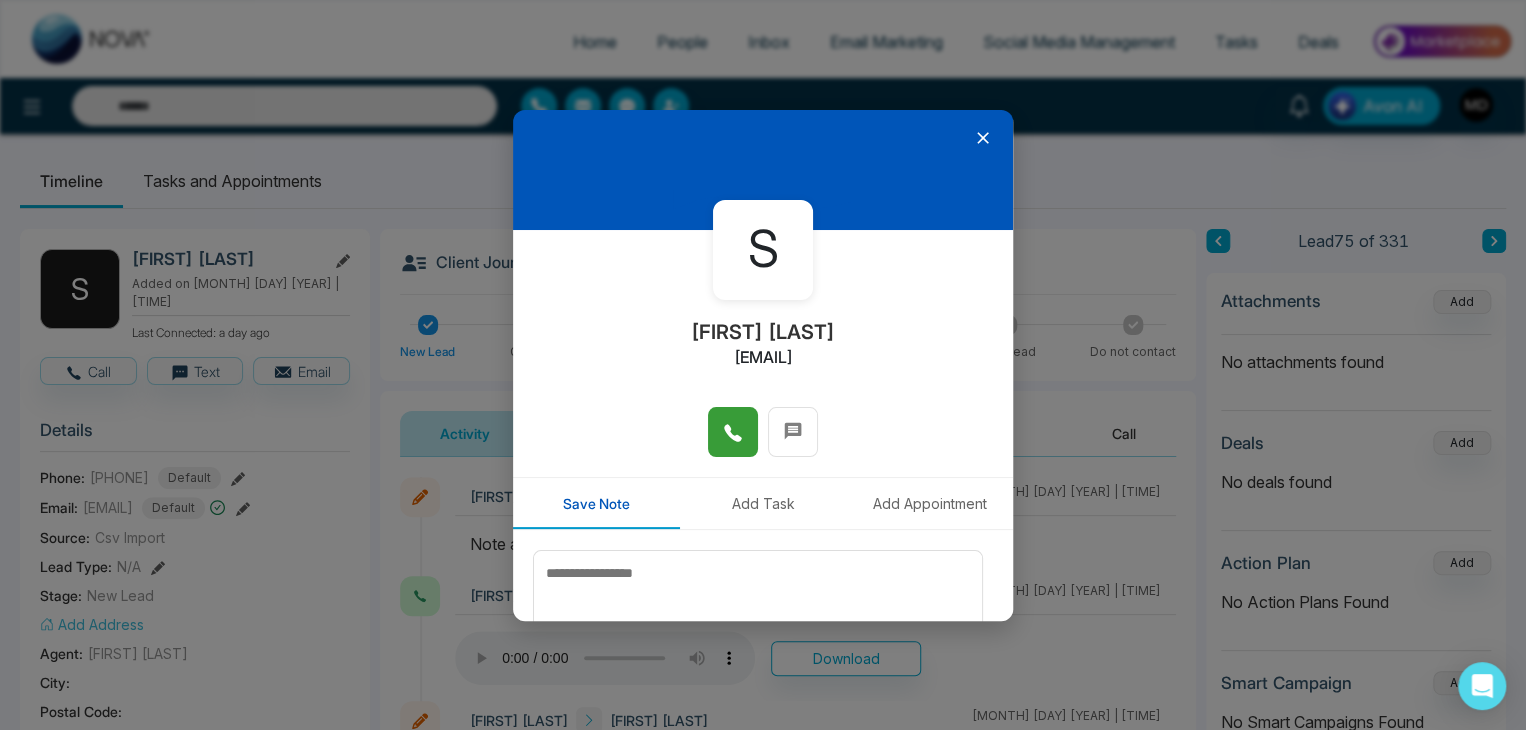 click 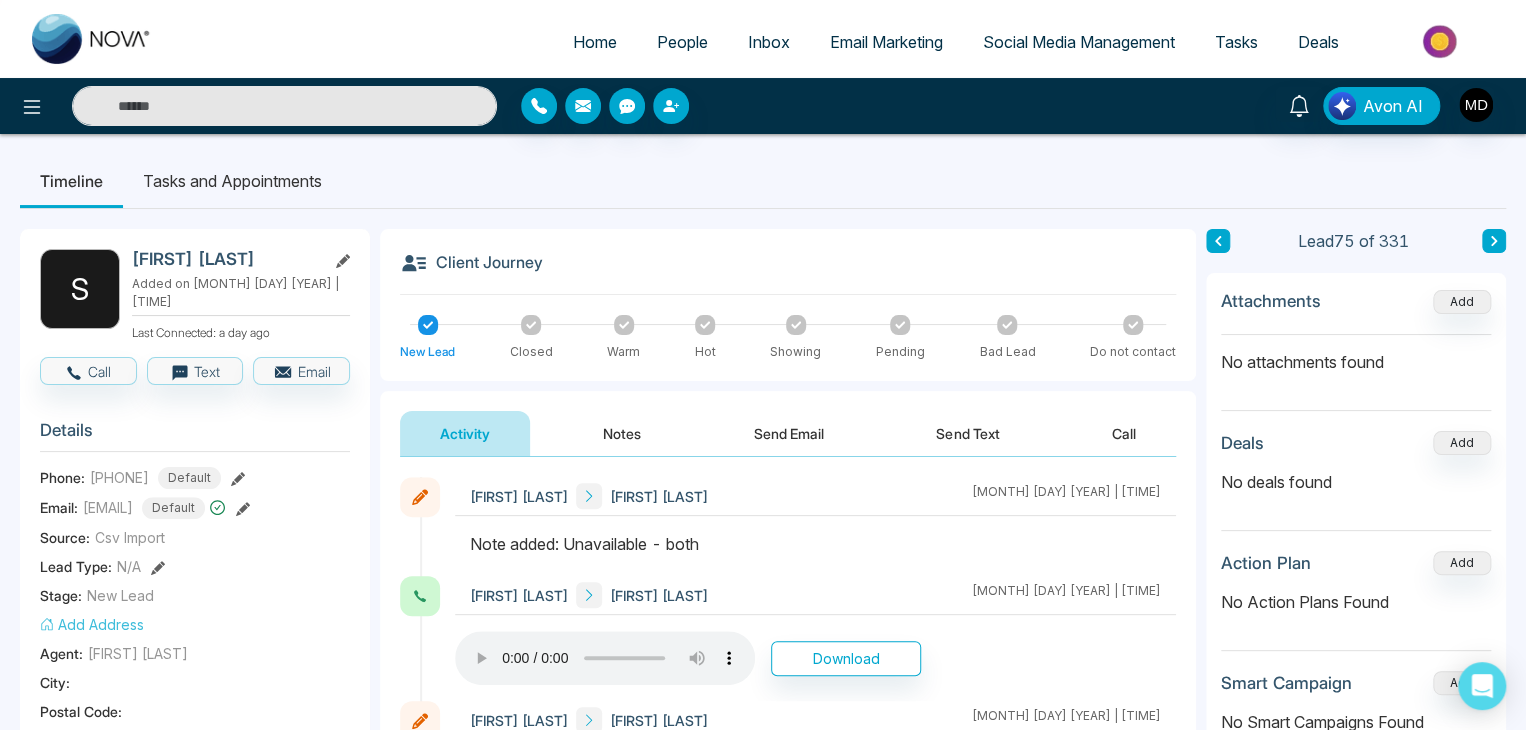 click at bounding box center (284, 106) 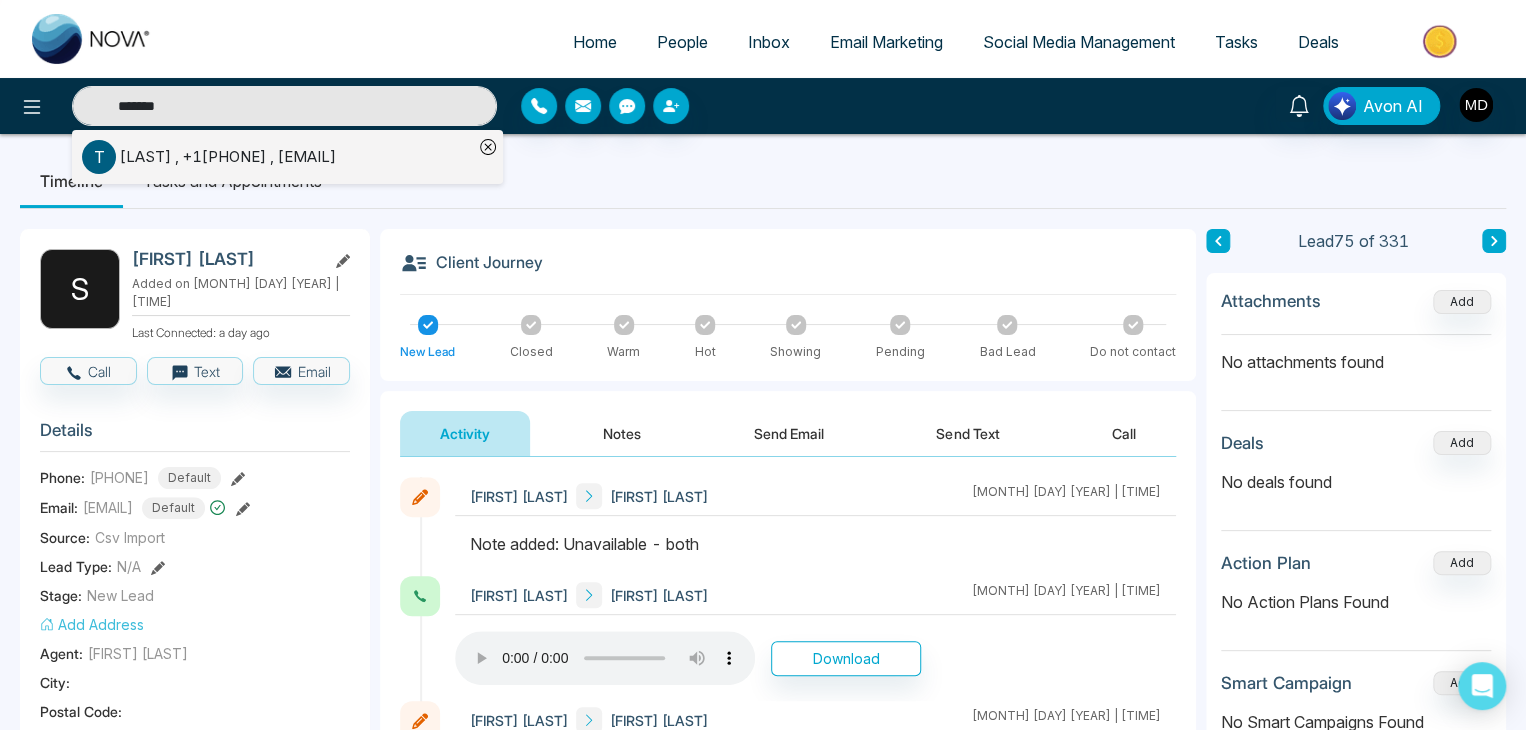 type on "*******" 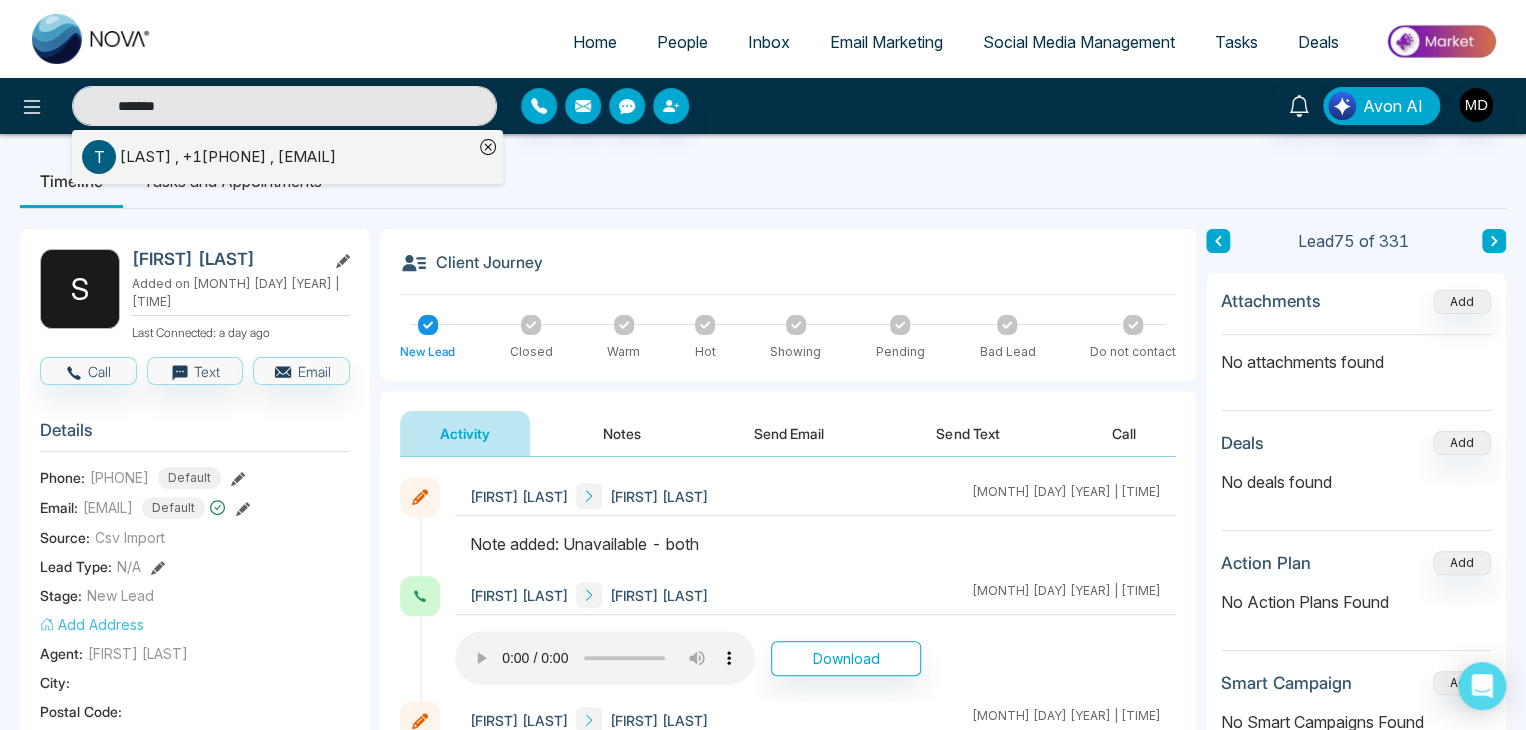 click on "[FIRST] , [PHONE] , [EMAIL]" at bounding box center [228, 157] 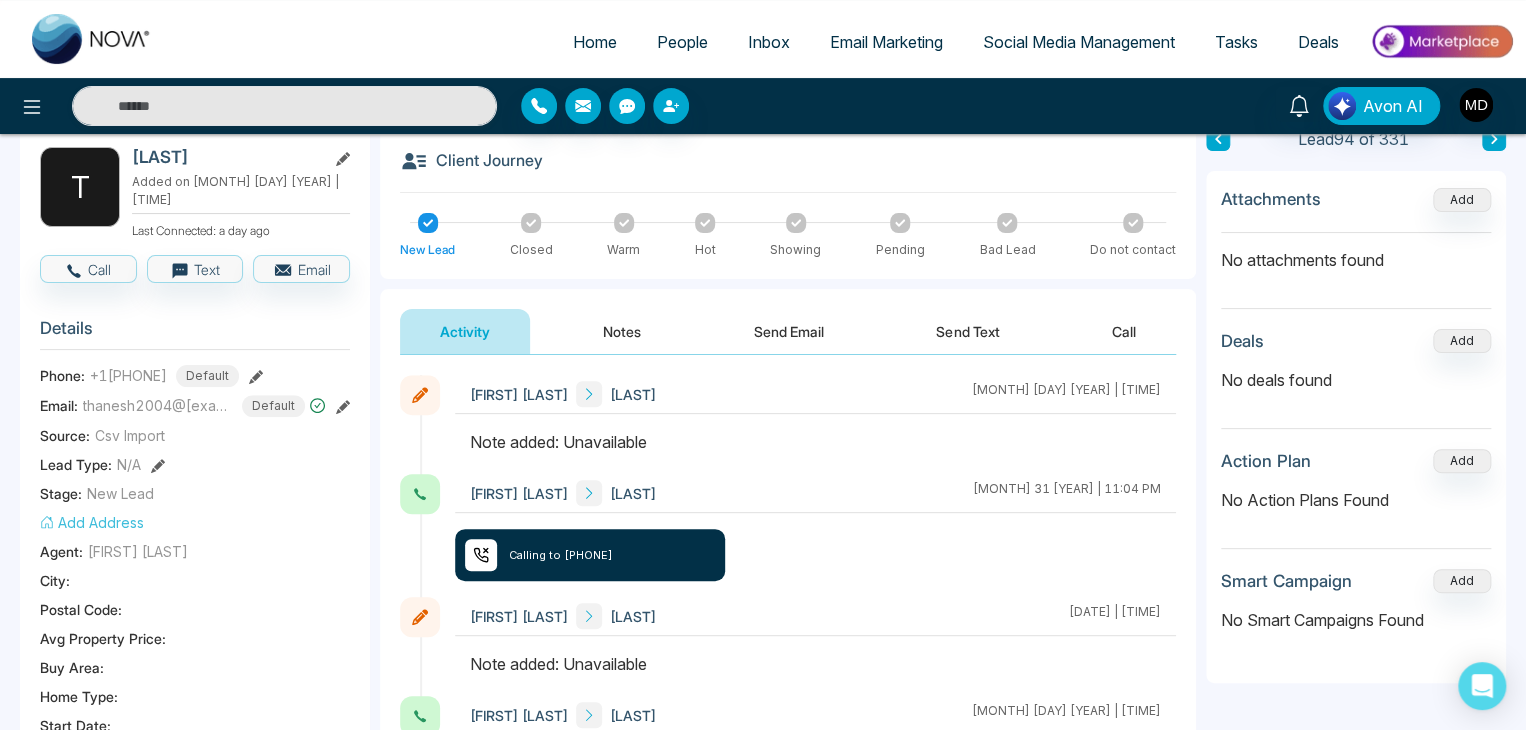 scroll, scrollTop: 0, scrollLeft: 0, axis: both 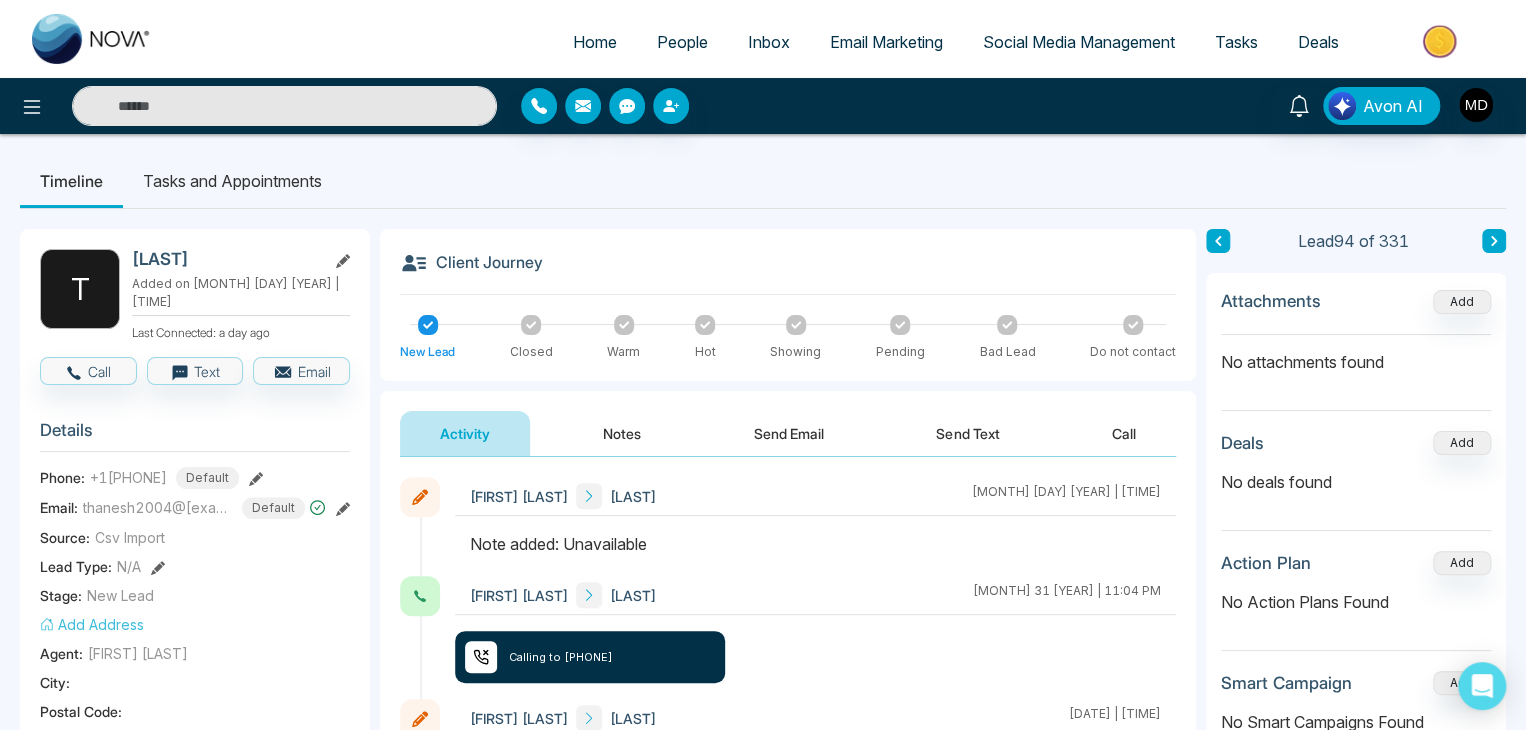 click at bounding box center [284, 106] 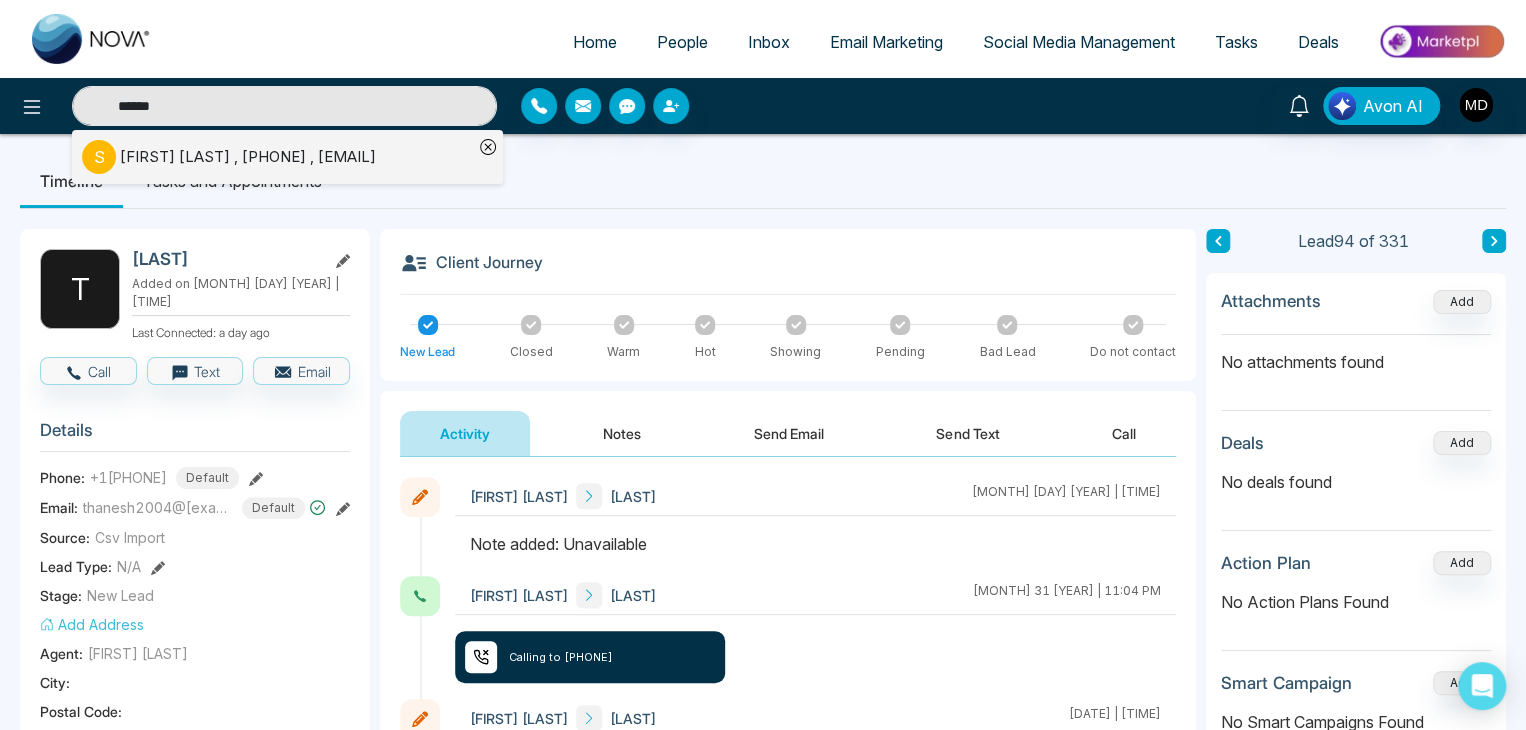 type on "******" 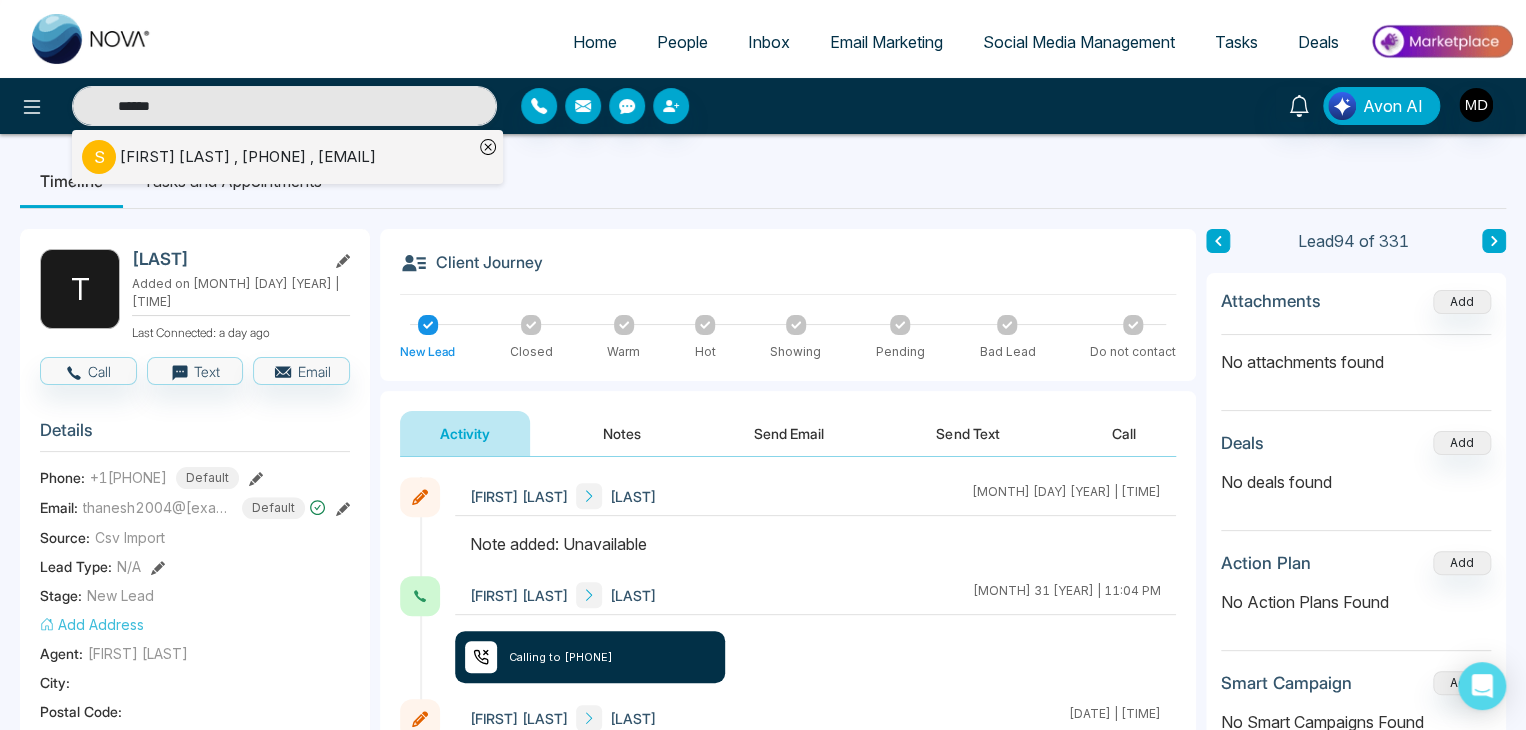 click on "[FIRST] [LAST]     , [PHONE]   , [EMAIL]" at bounding box center (248, 157) 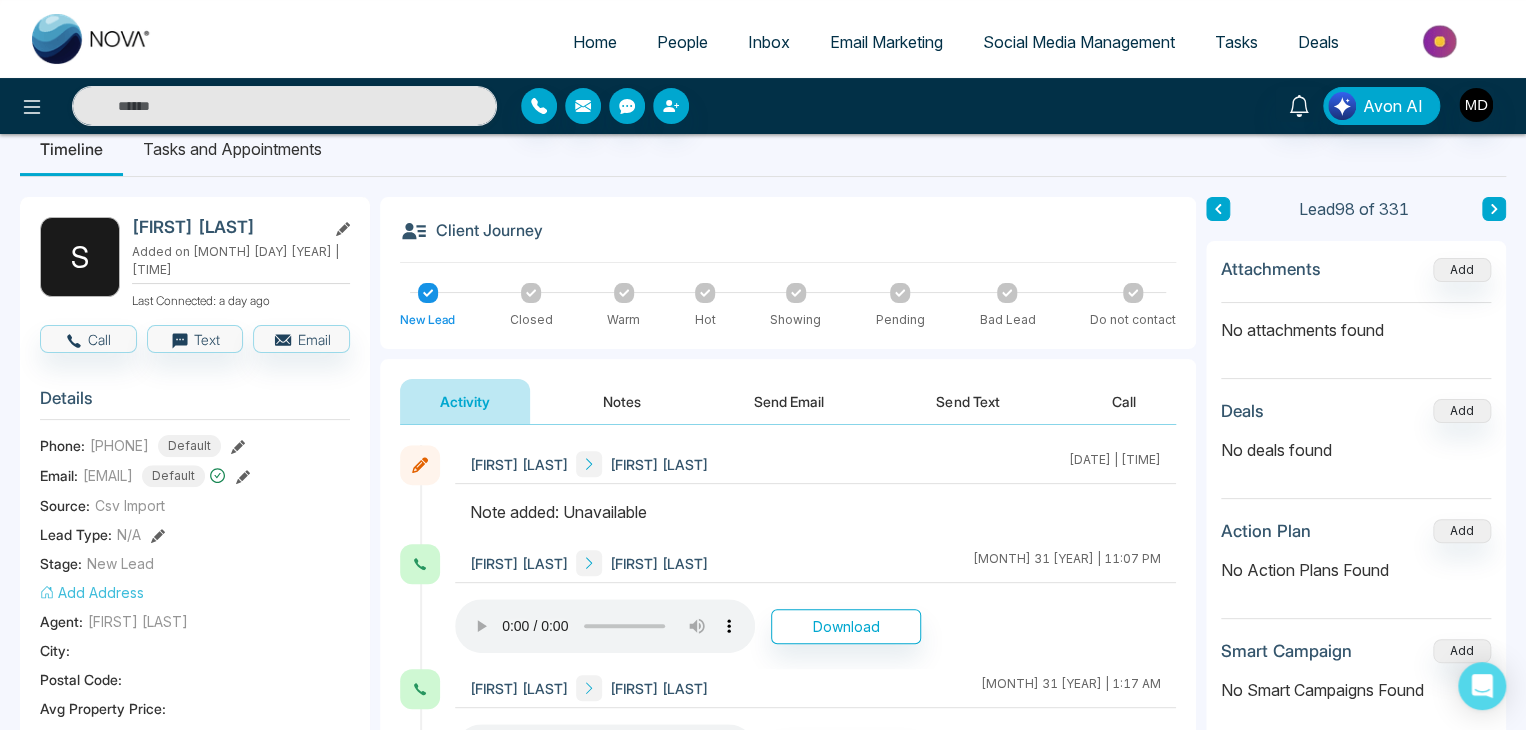 scroll, scrollTop: 0, scrollLeft: 0, axis: both 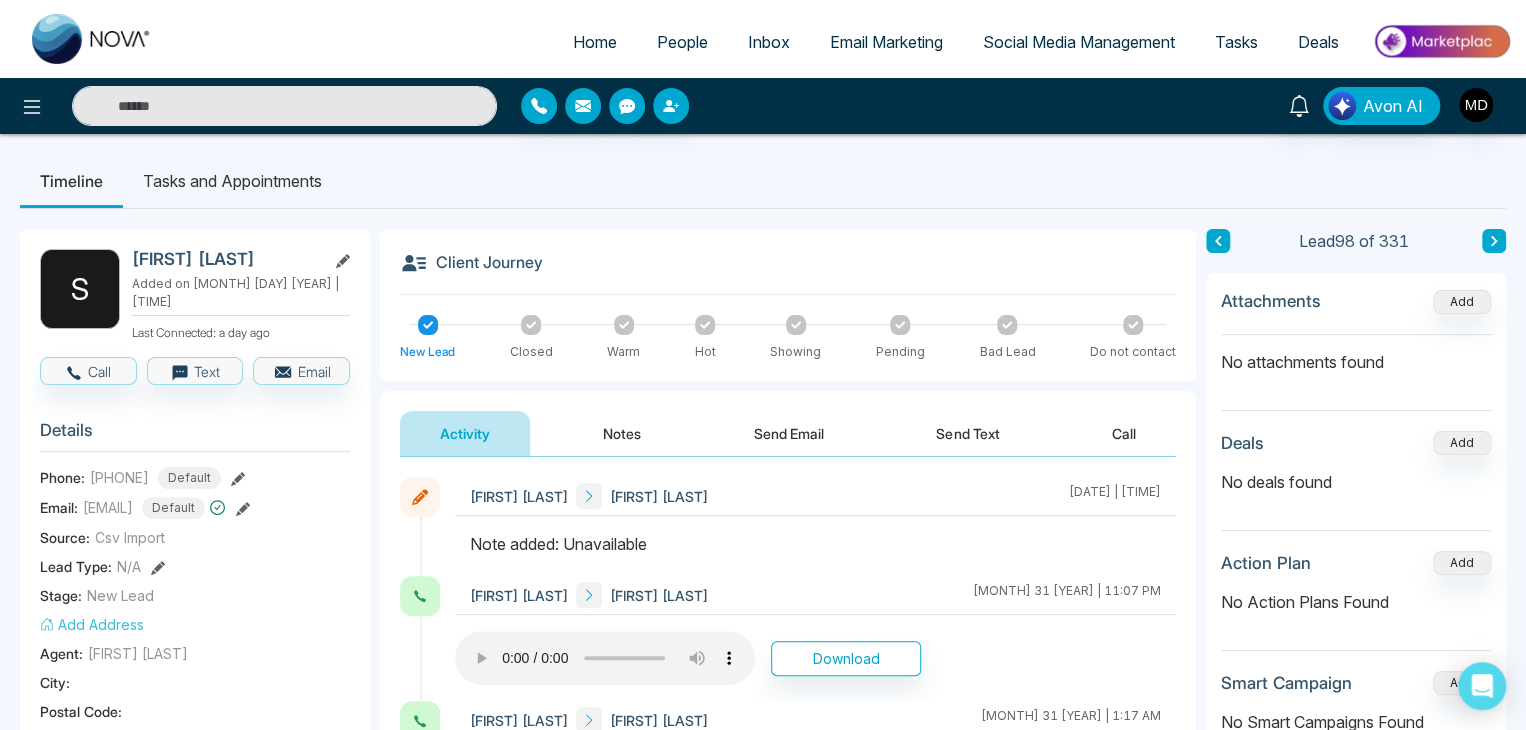 click at bounding box center [284, 106] 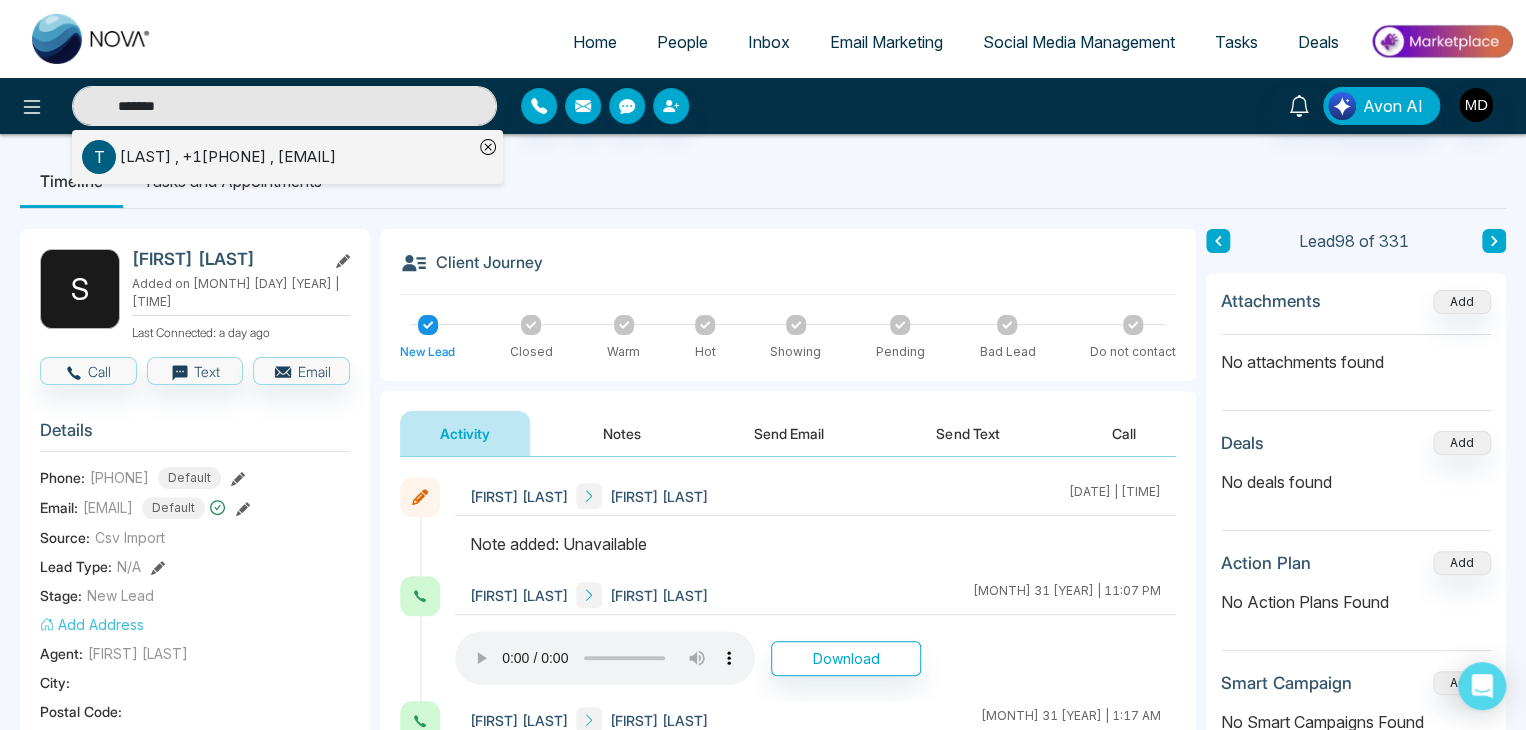 type on "*******" 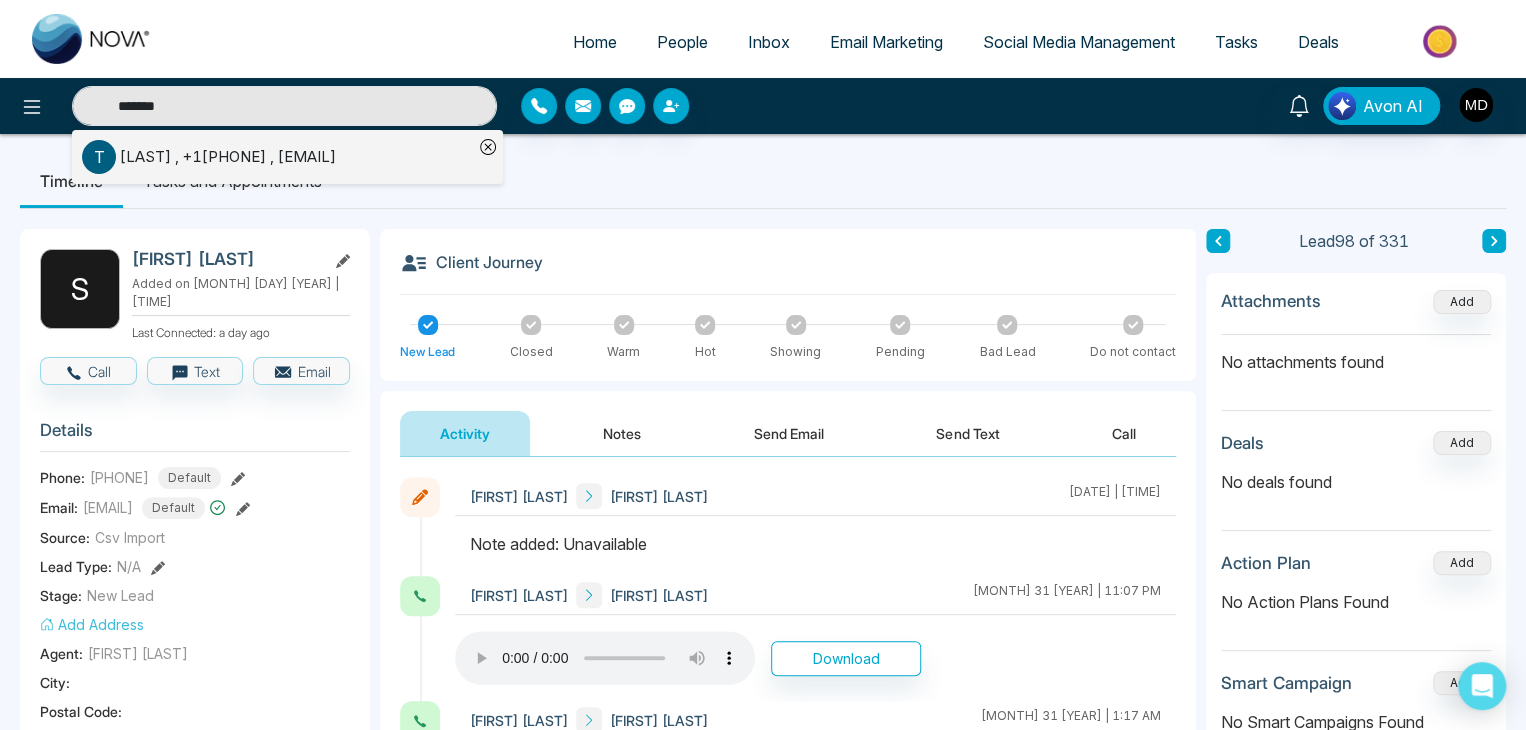 click on "[FIRST] , [PHONE] , [EMAIL]" at bounding box center (228, 157) 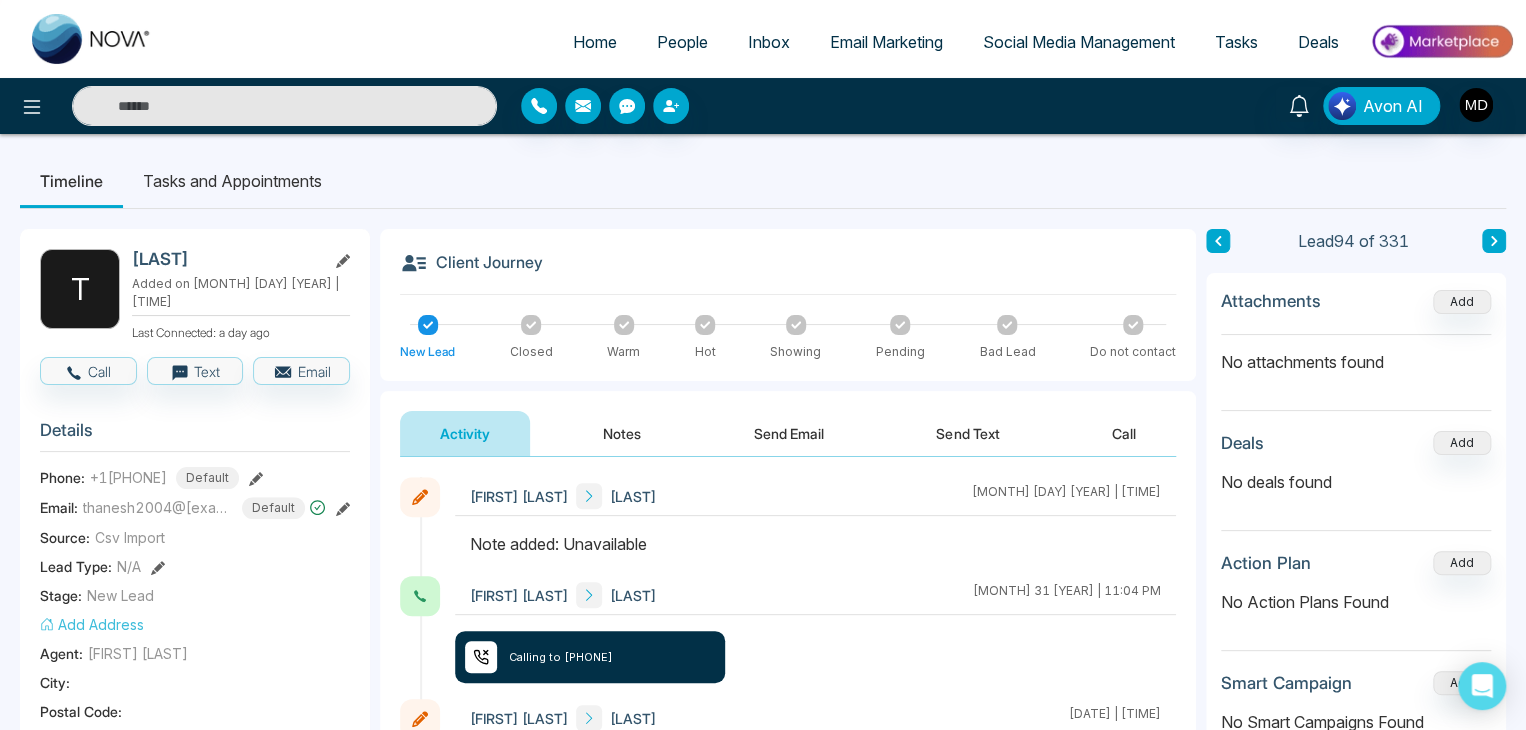 click at bounding box center [284, 106] 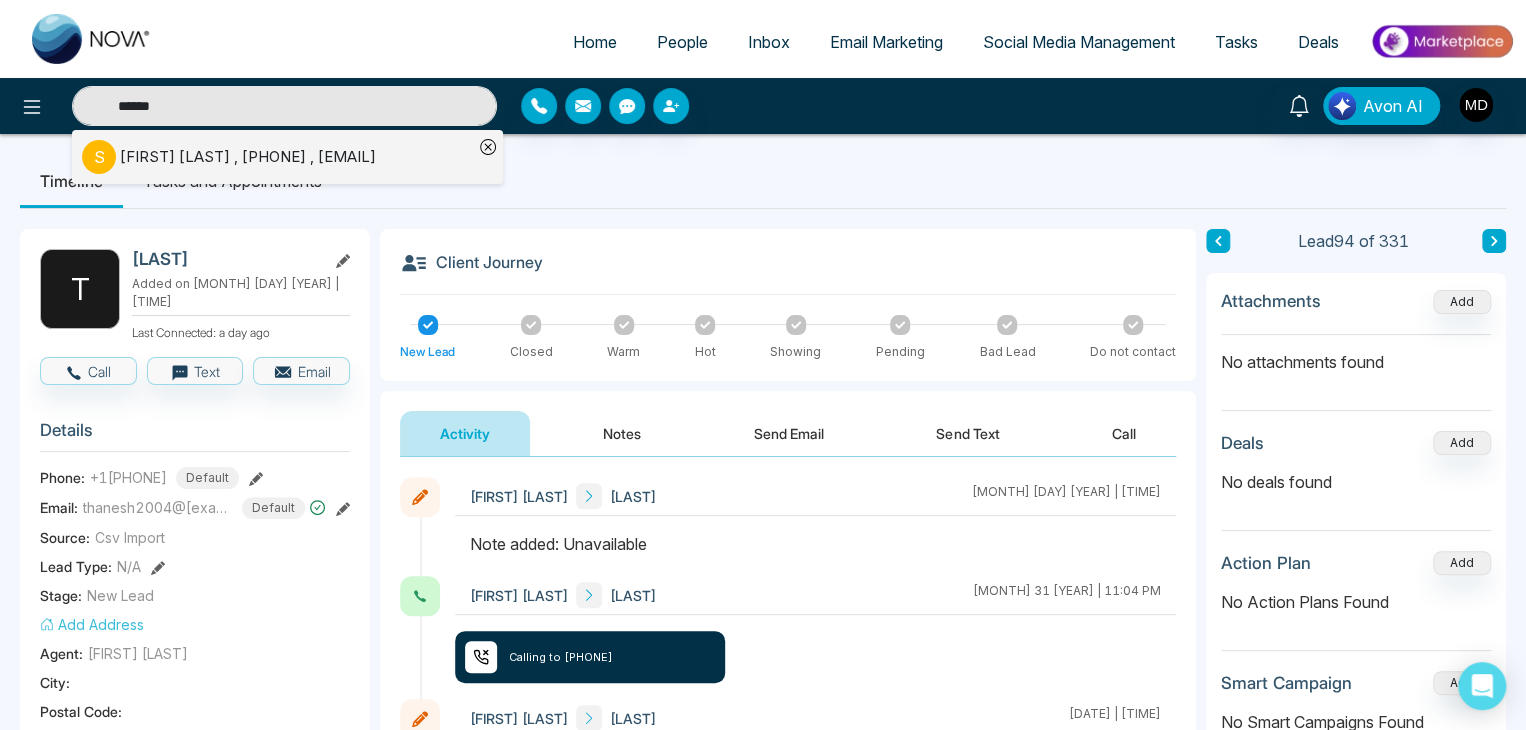 type on "******" 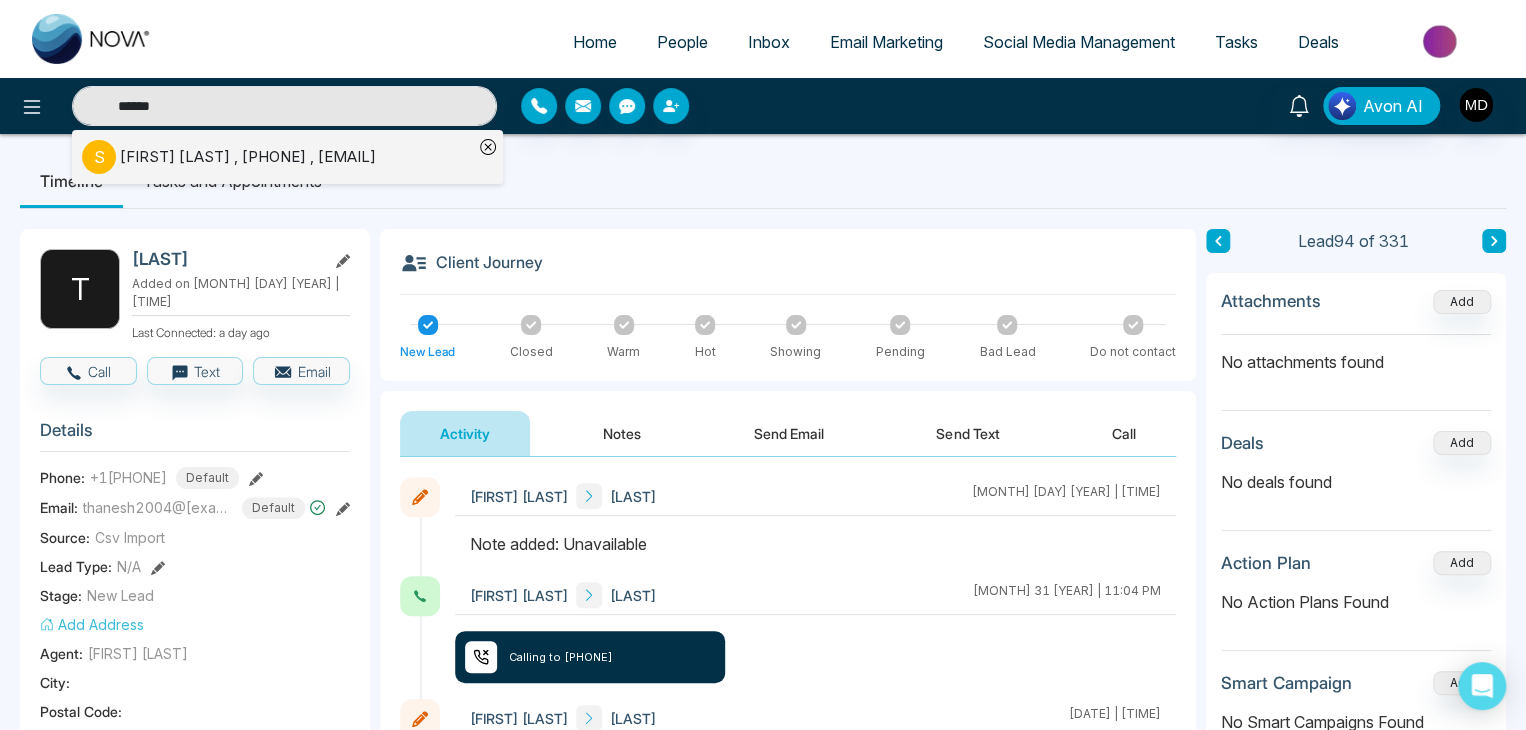 click on "[FIRST] [LAST]     , [PHONE]   , [EMAIL]" at bounding box center (248, 157) 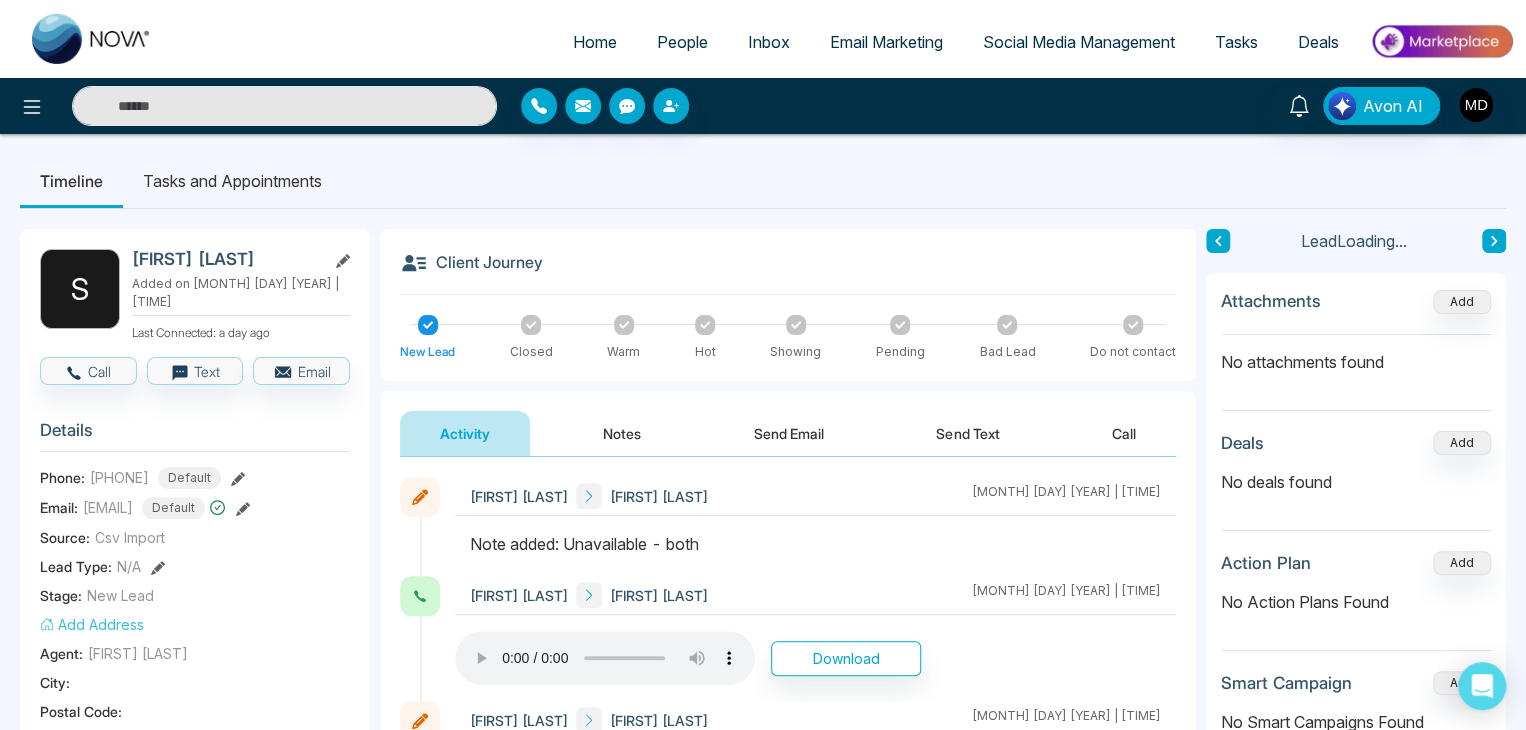 click at bounding box center [284, 106] 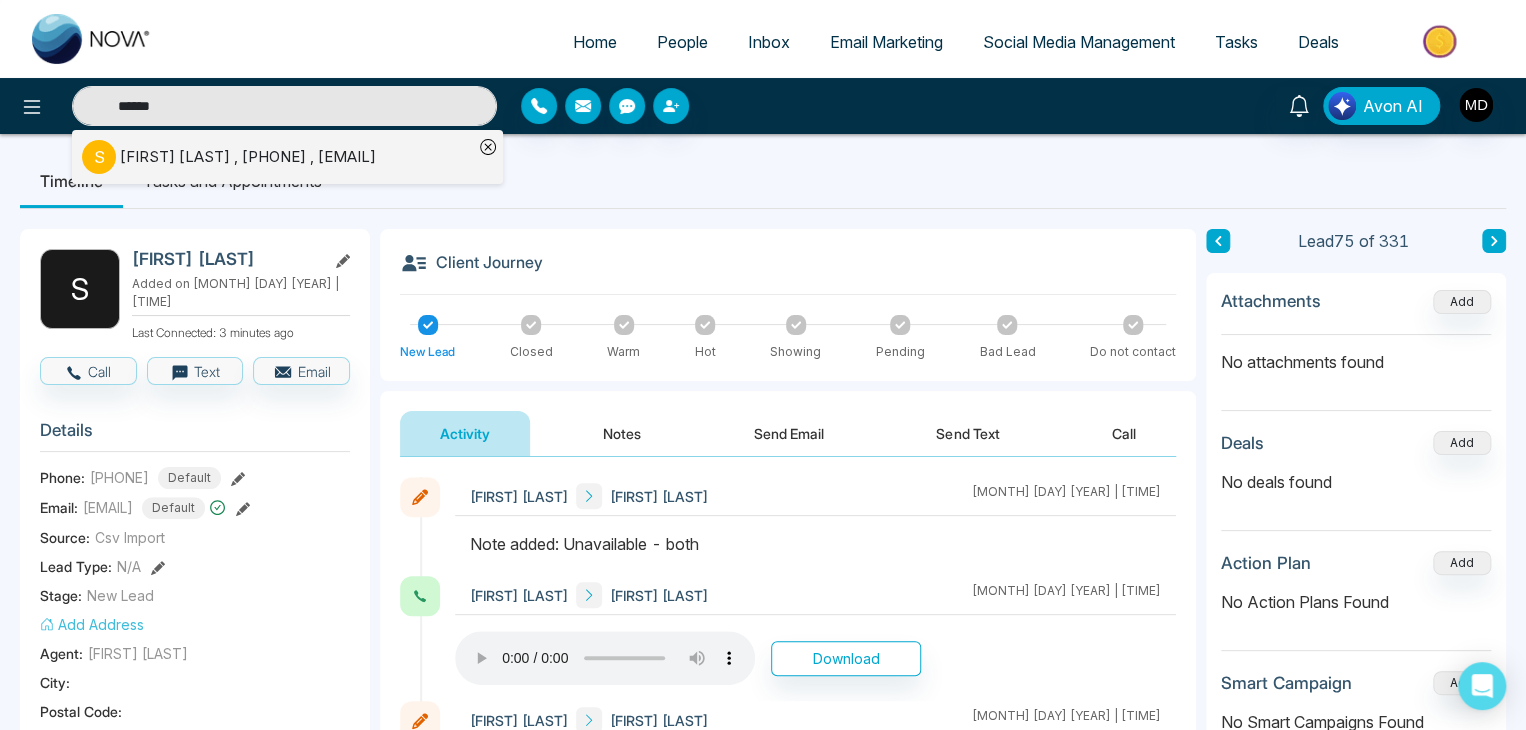 type on "******" 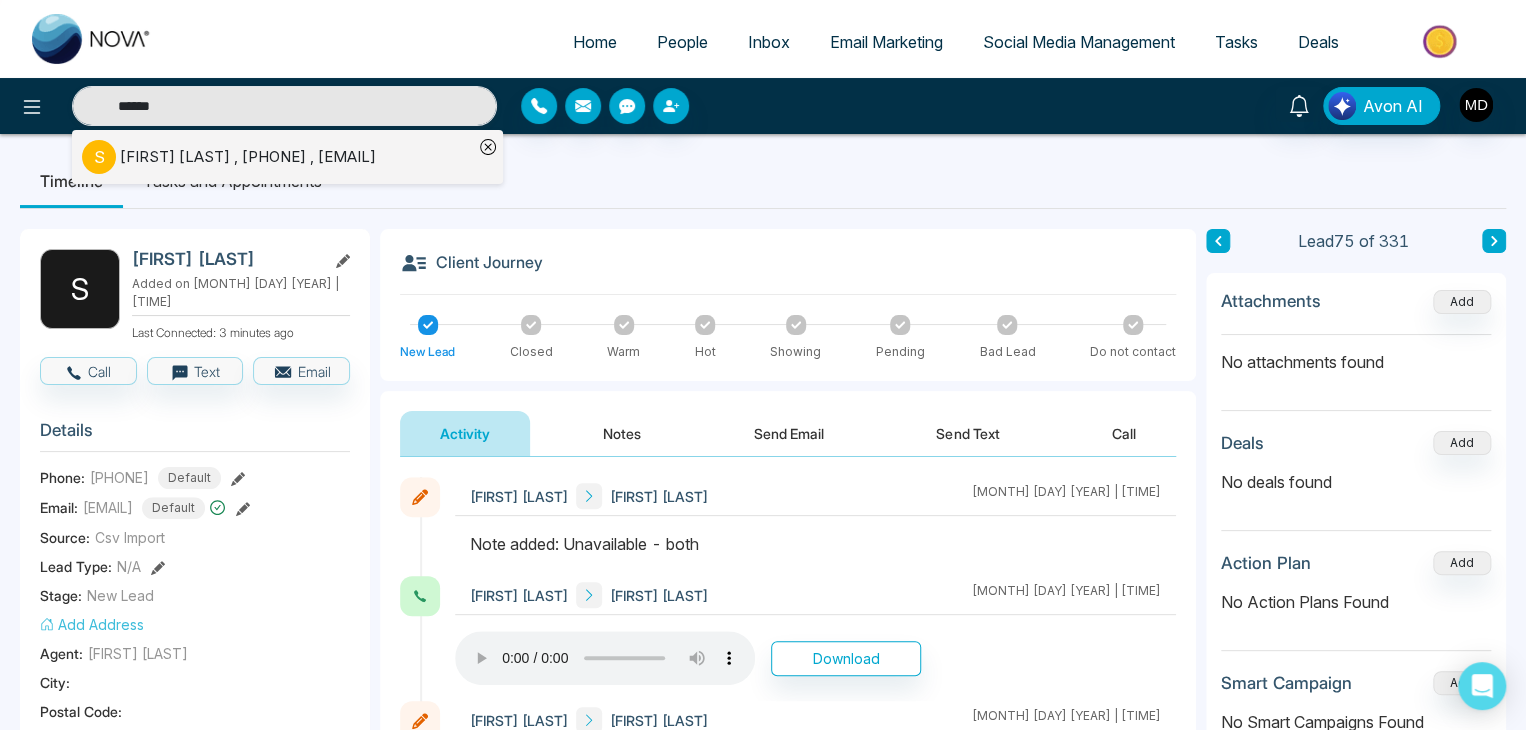 click on "[FIRST] [LAST]     , [PHONE]   , [EMAIL]" at bounding box center (248, 157) 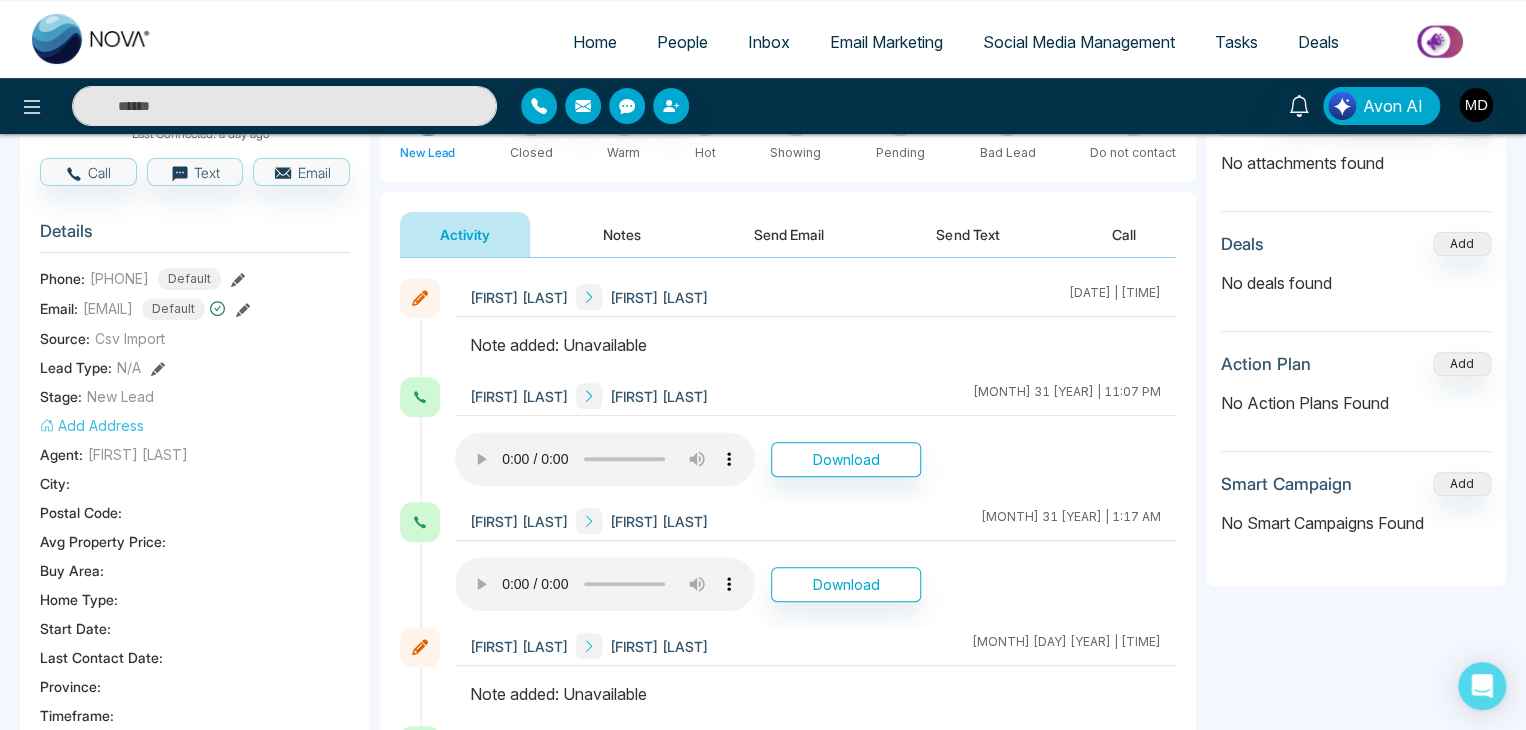 scroll, scrollTop: 200, scrollLeft: 0, axis: vertical 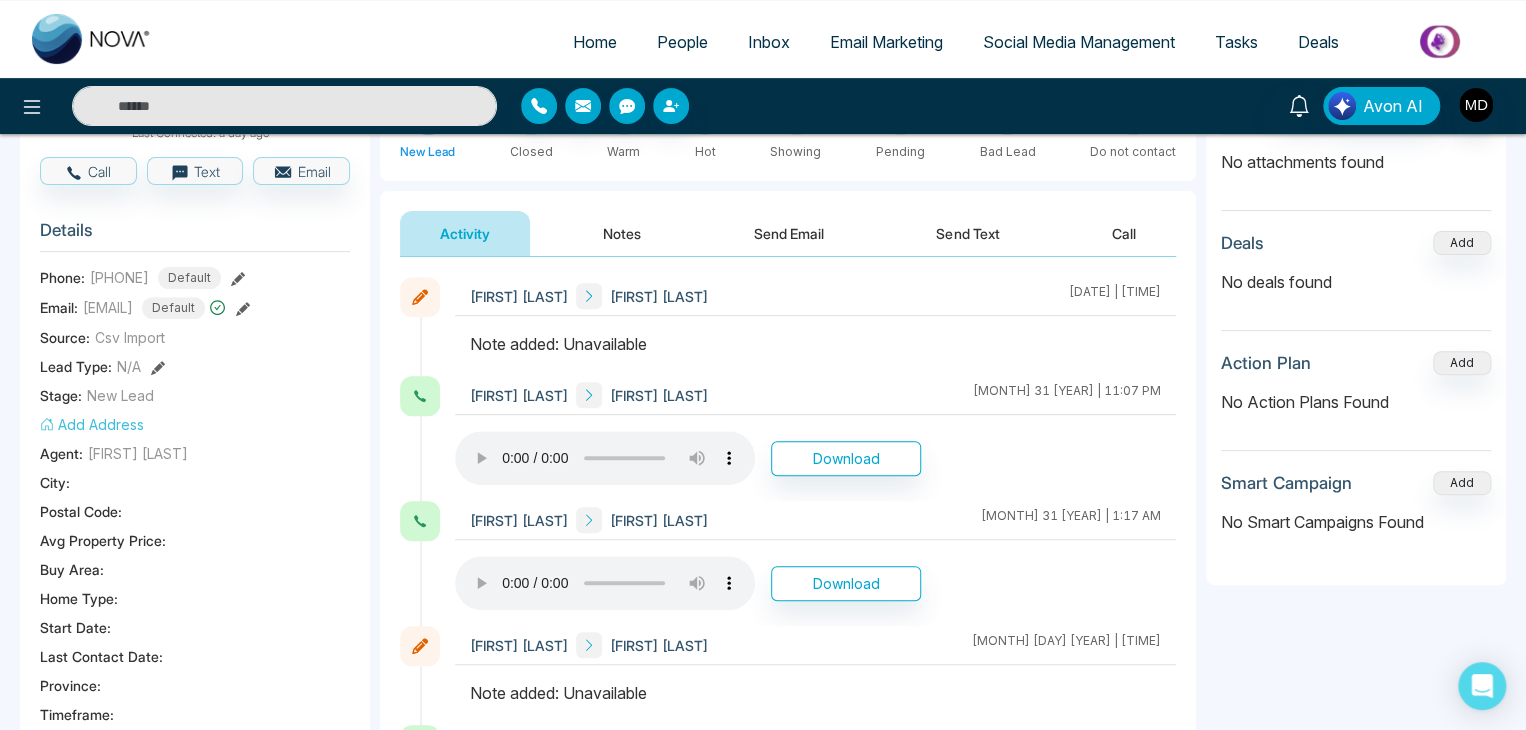 click at bounding box center [284, 106] 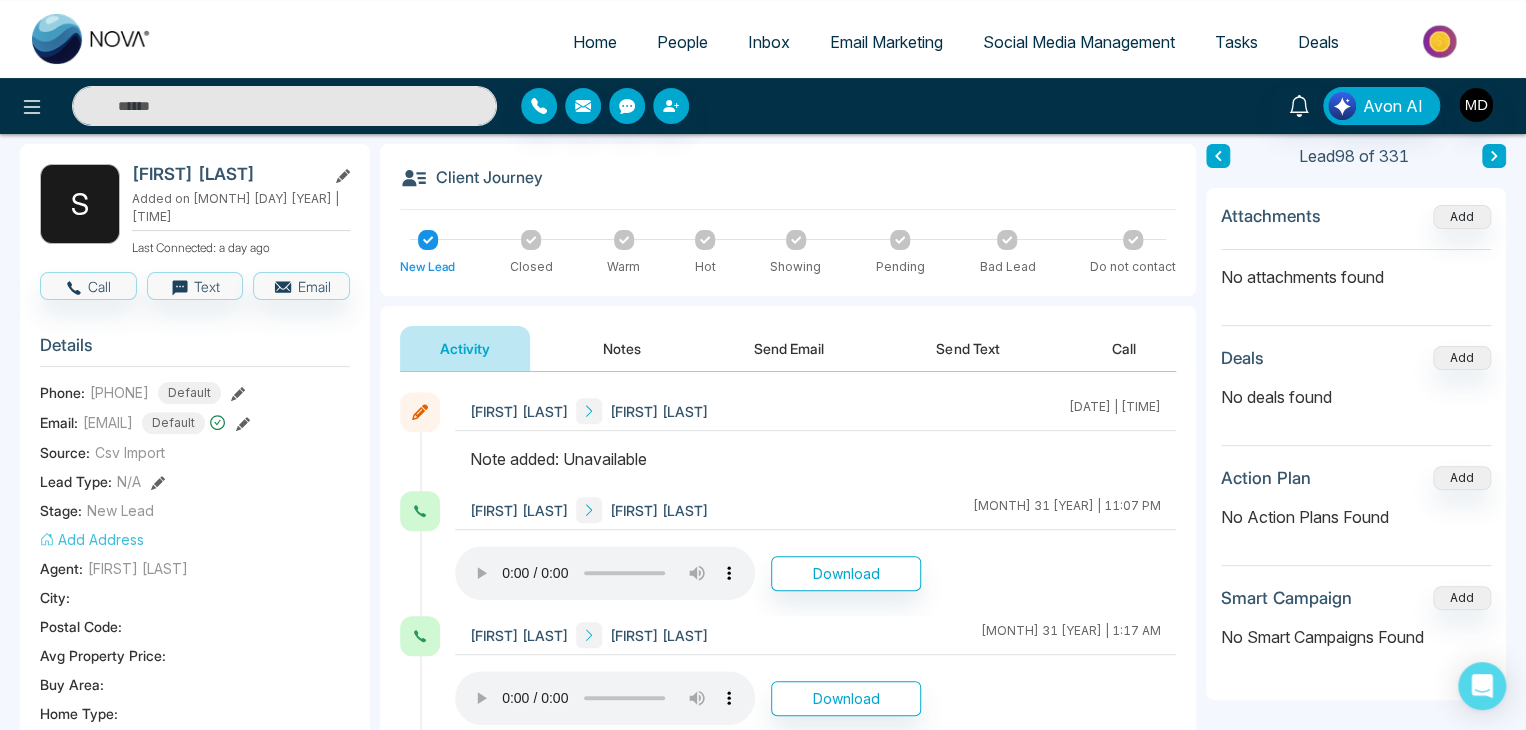 scroll, scrollTop: 0, scrollLeft: 0, axis: both 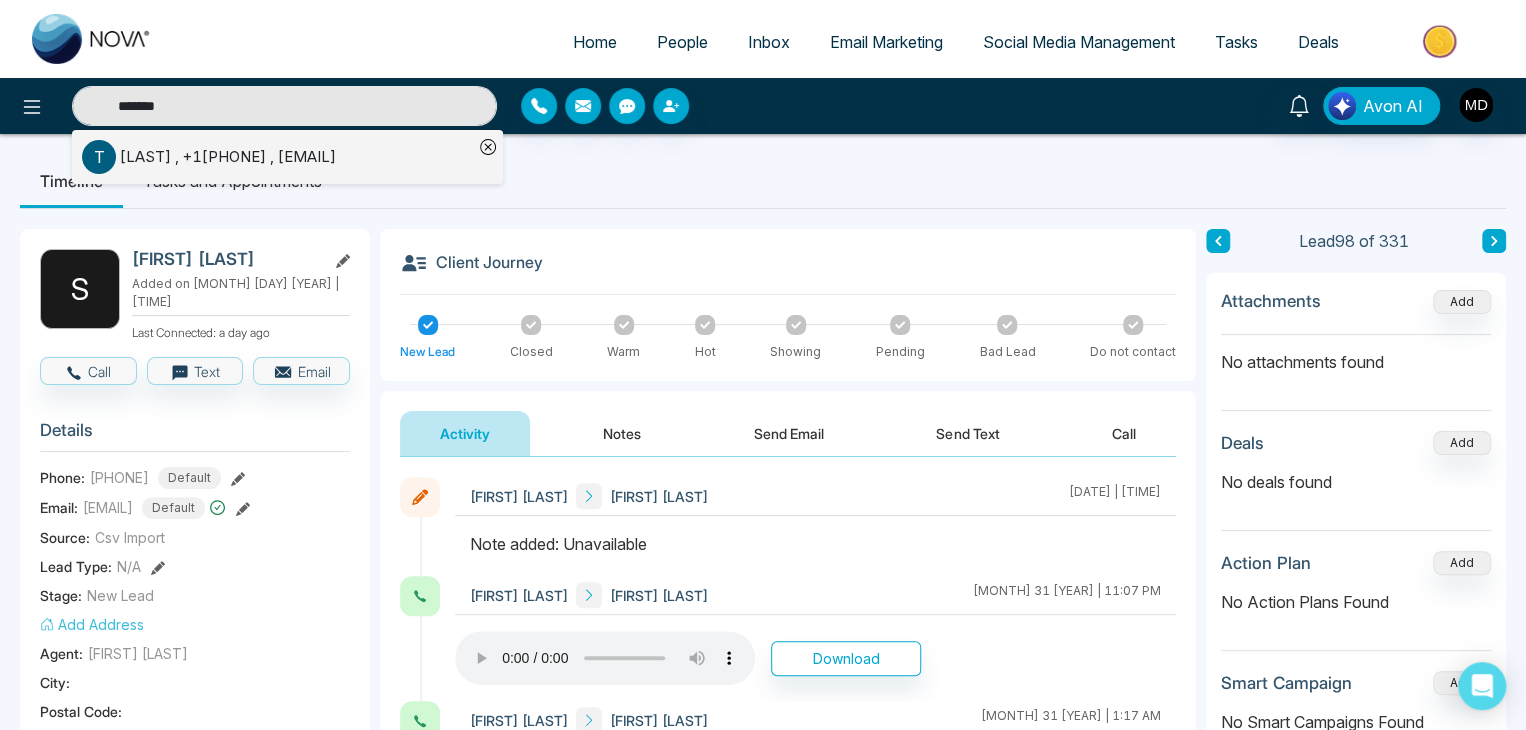 type on "*******" 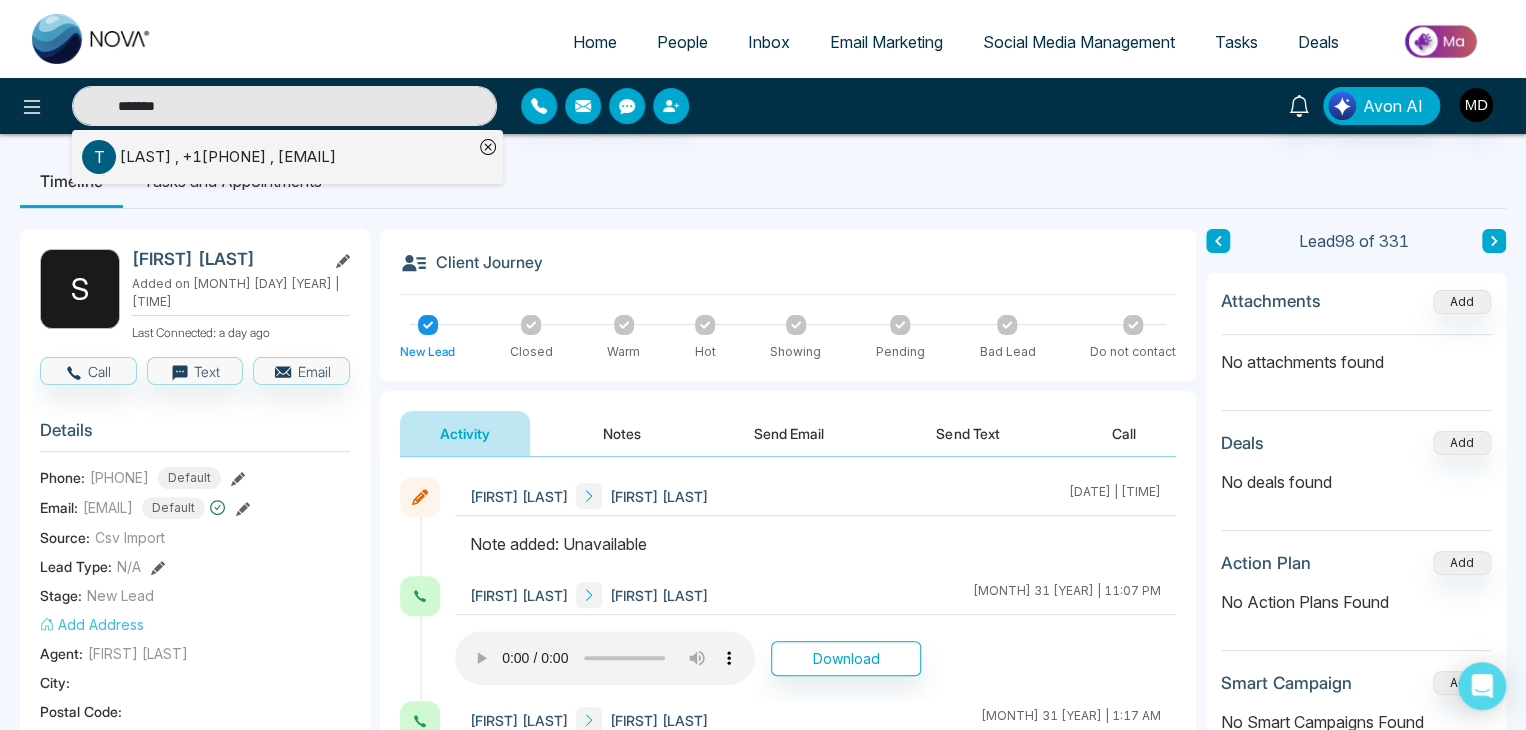 click on "[FIRST] , [PHONE] , [EMAIL]" at bounding box center [228, 157] 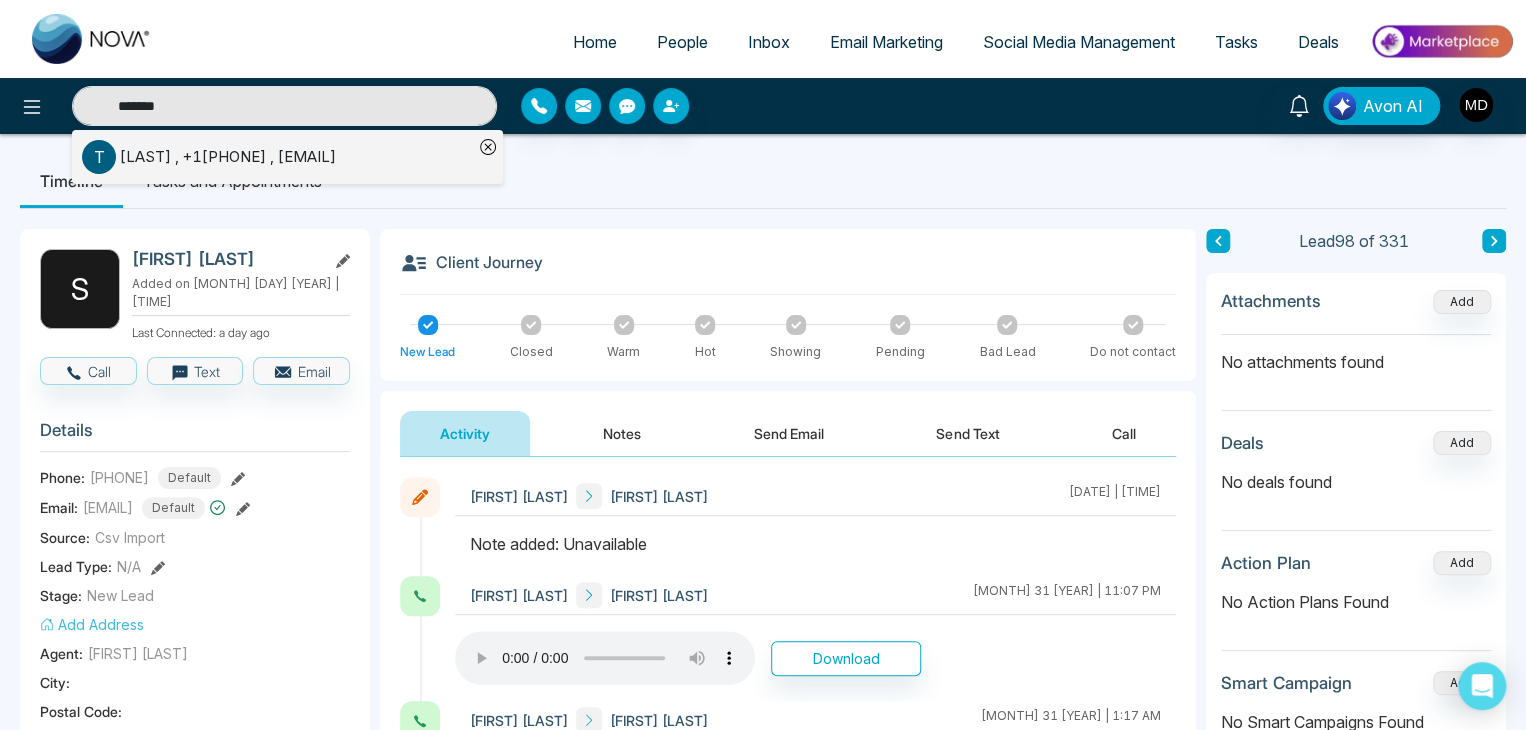 type 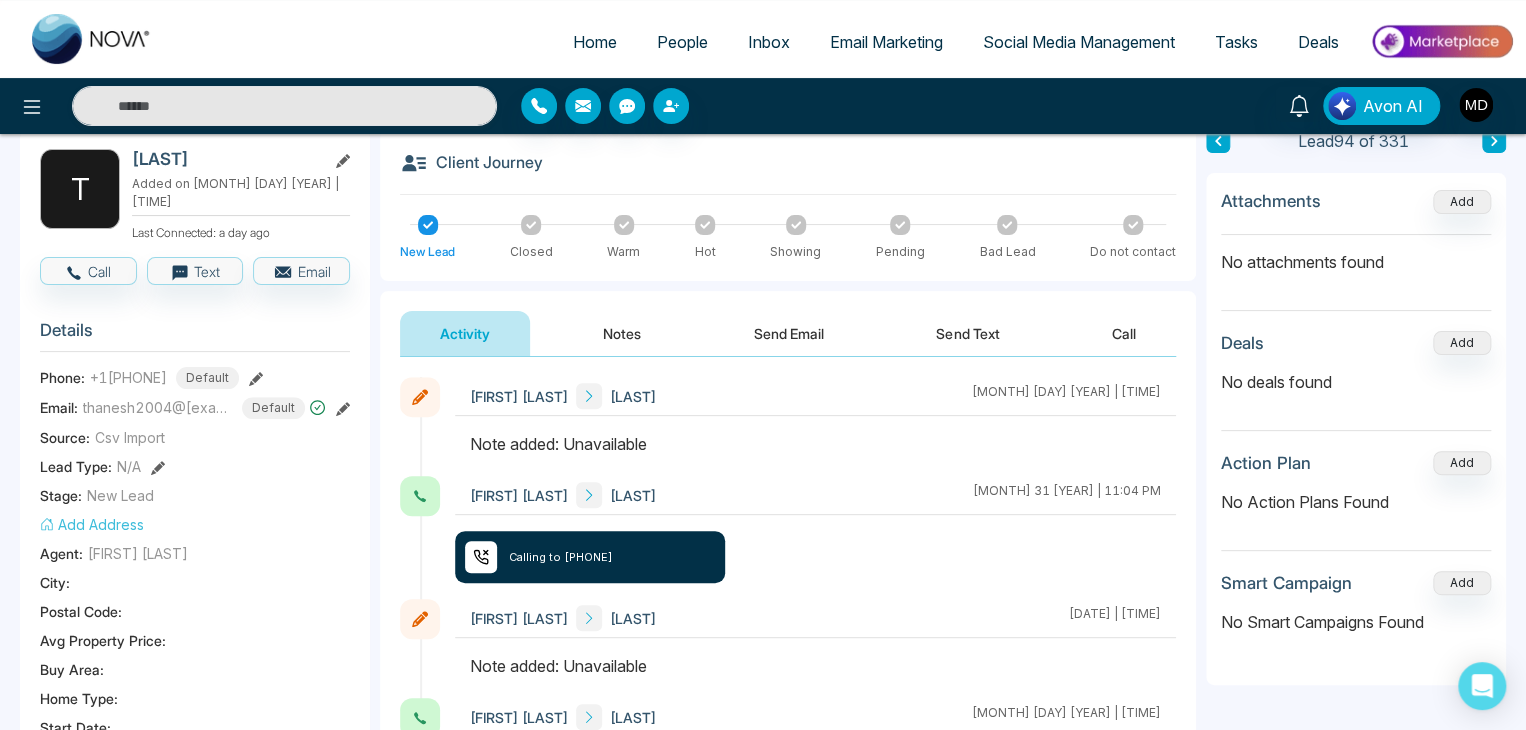 scroll, scrollTop: 200, scrollLeft: 0, axis: vertical 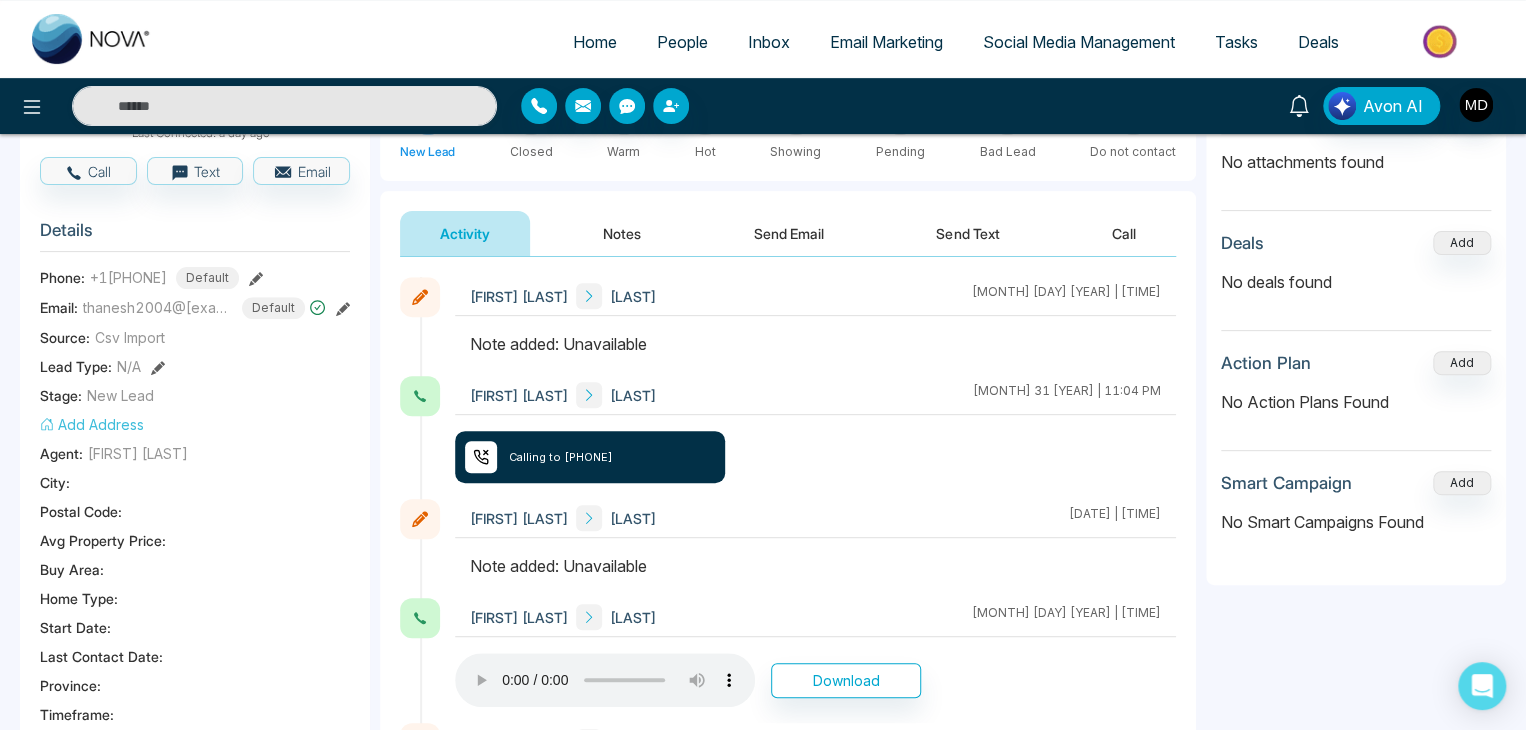 click 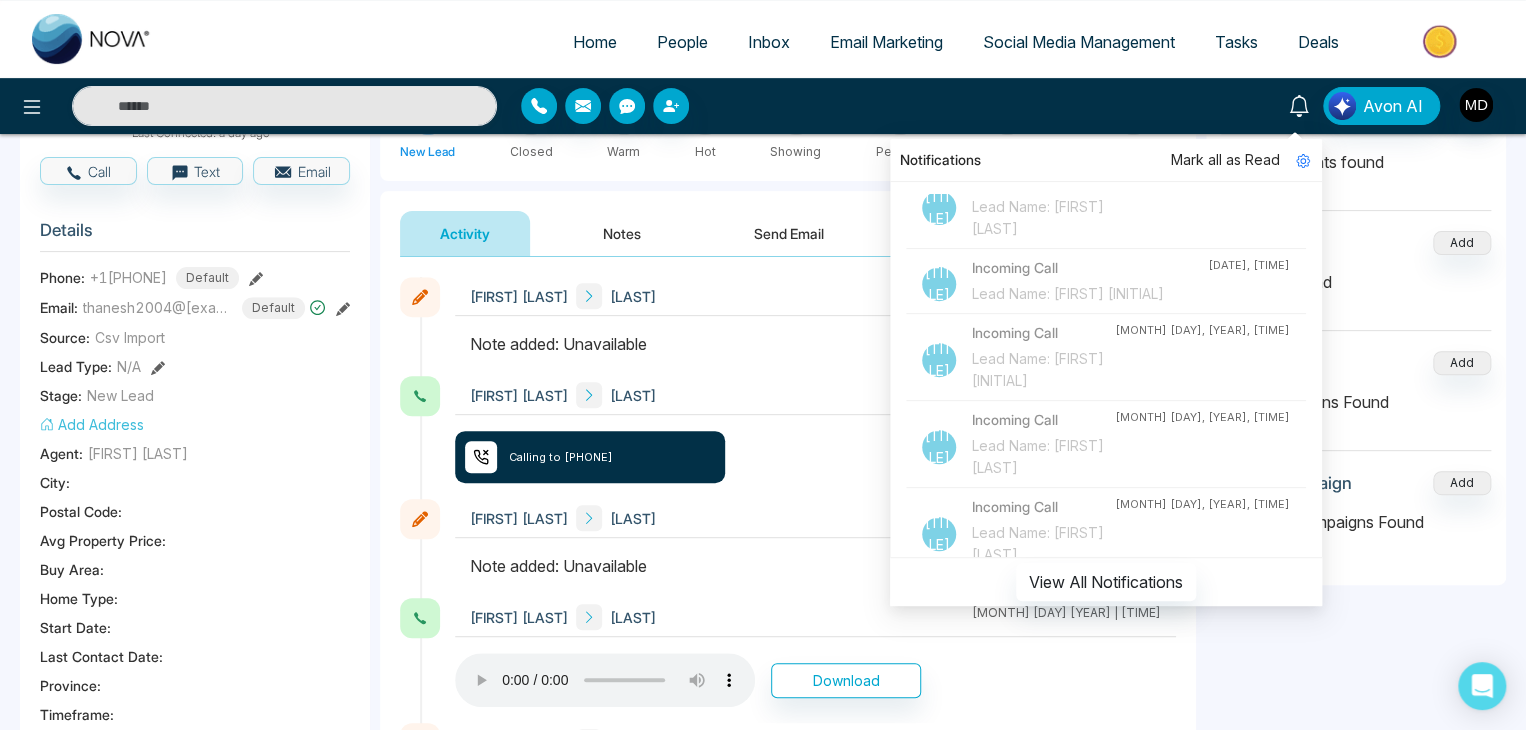 scroll, scrollTop: 0, scrollLeft: 0, axis: both 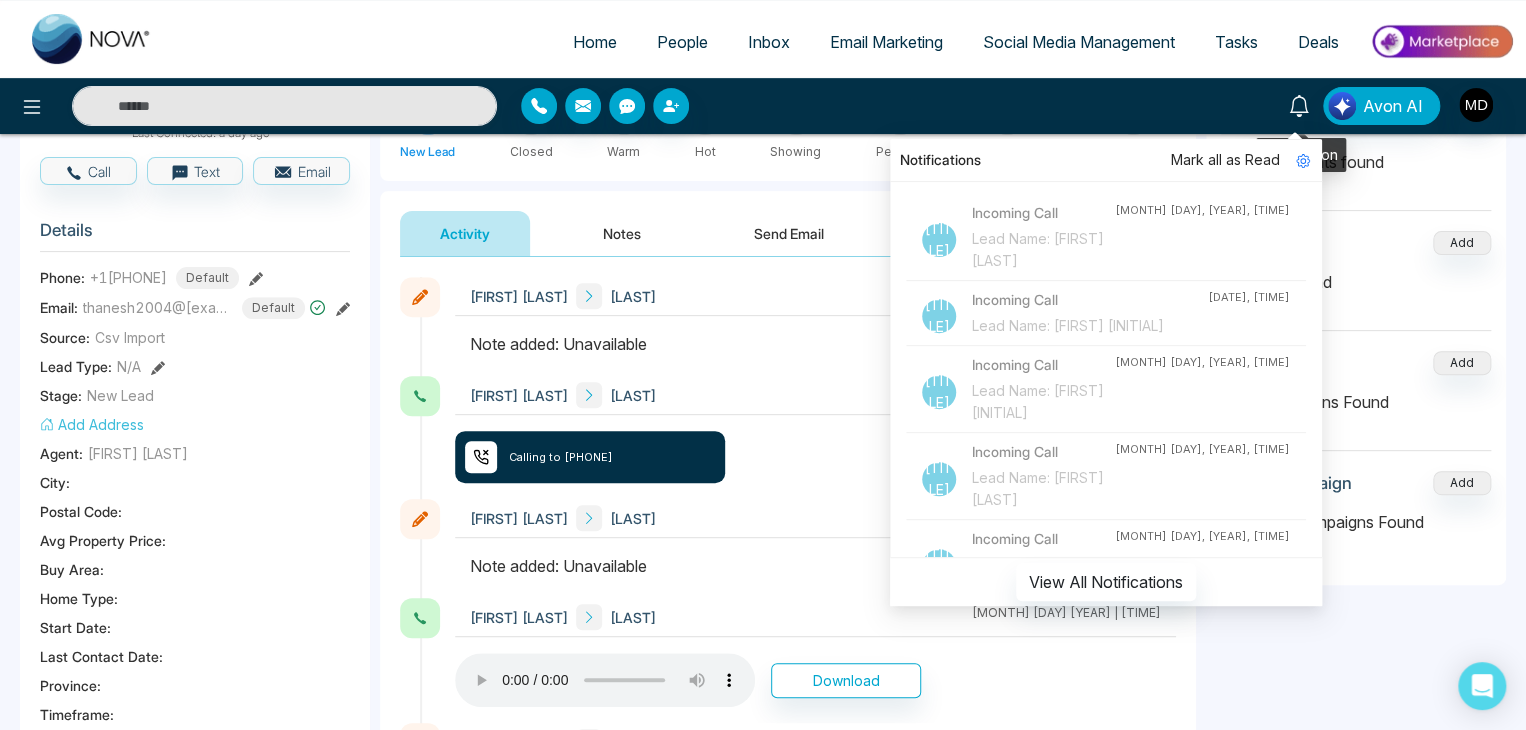 click 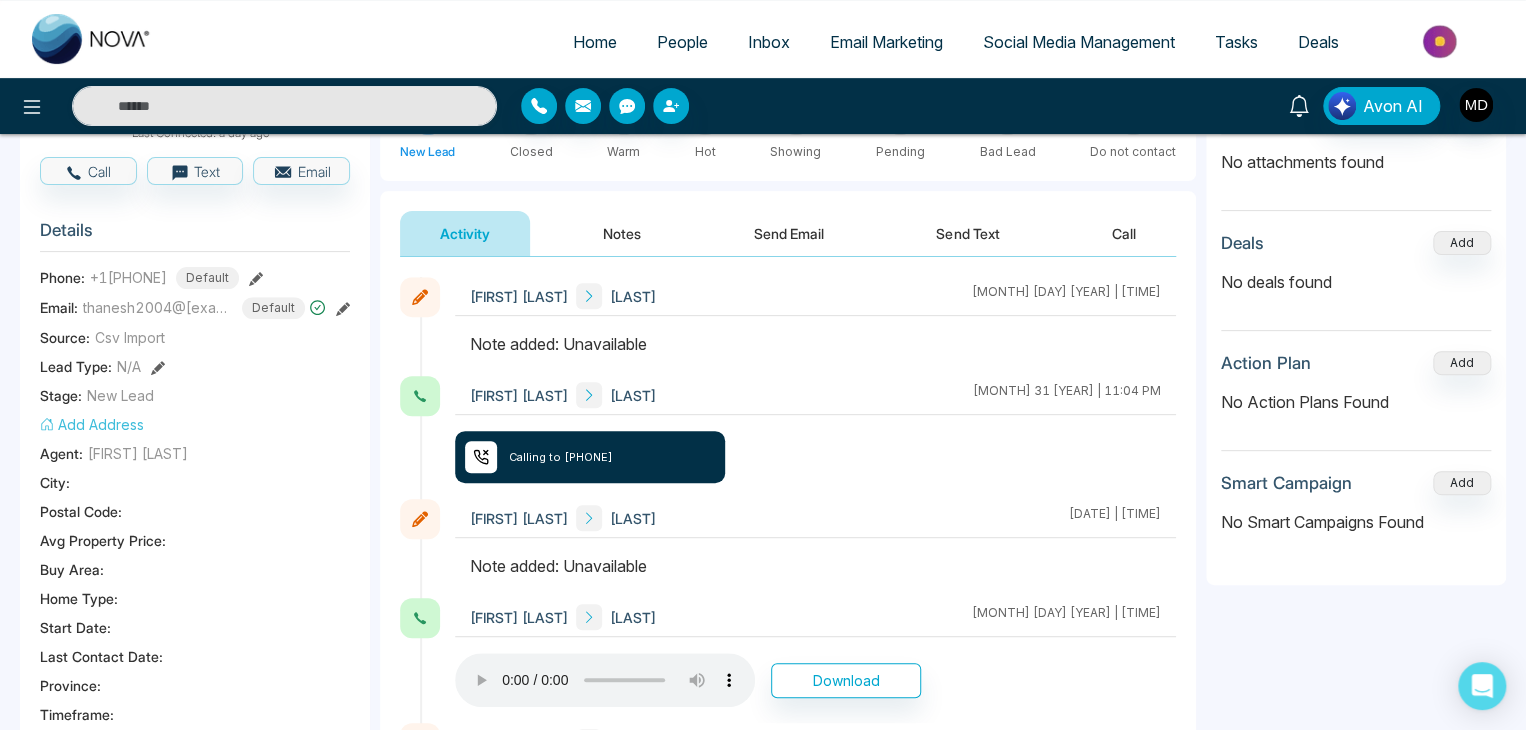 scroll, scrollTop: 0, scrollLeft: 0, axis: both 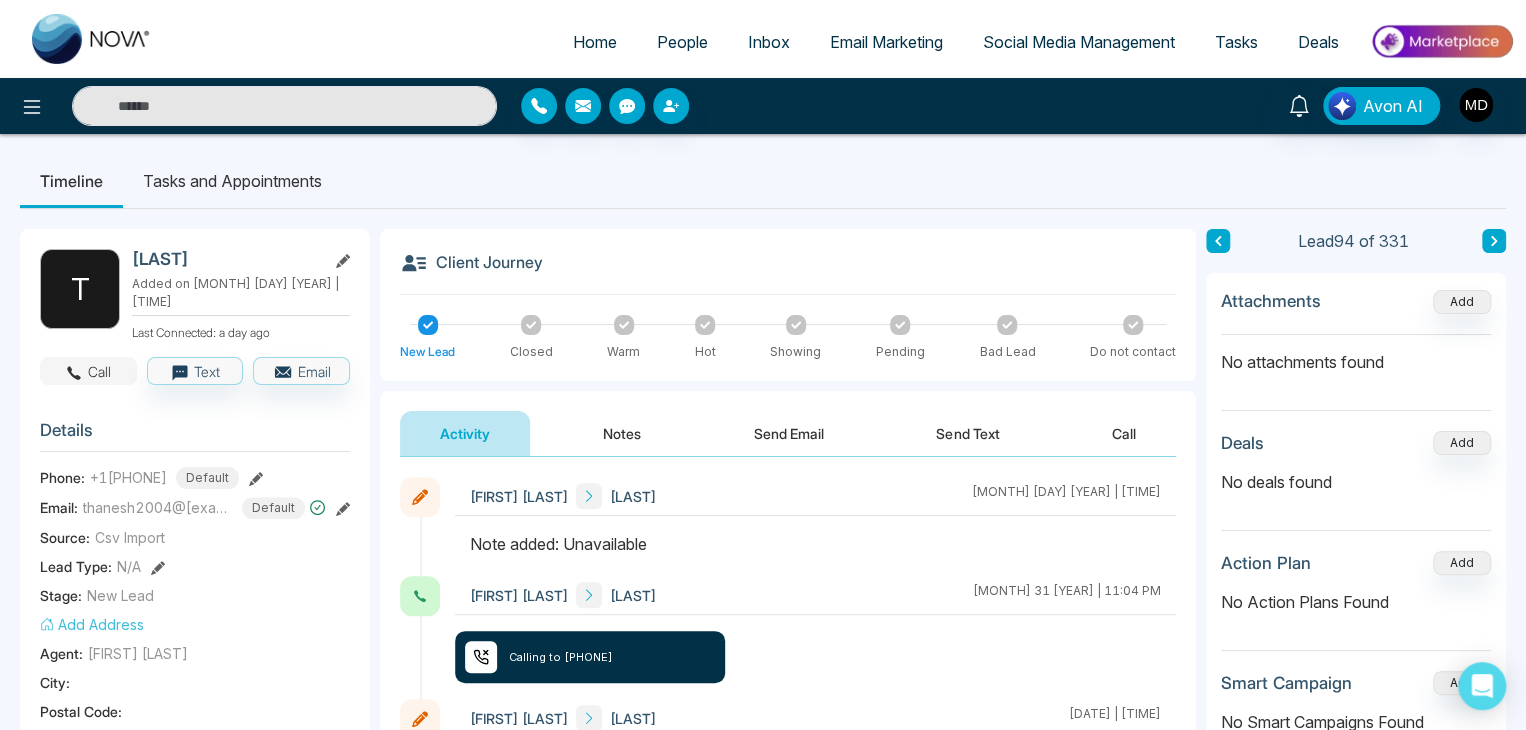 click at bounding box center (74, 371) 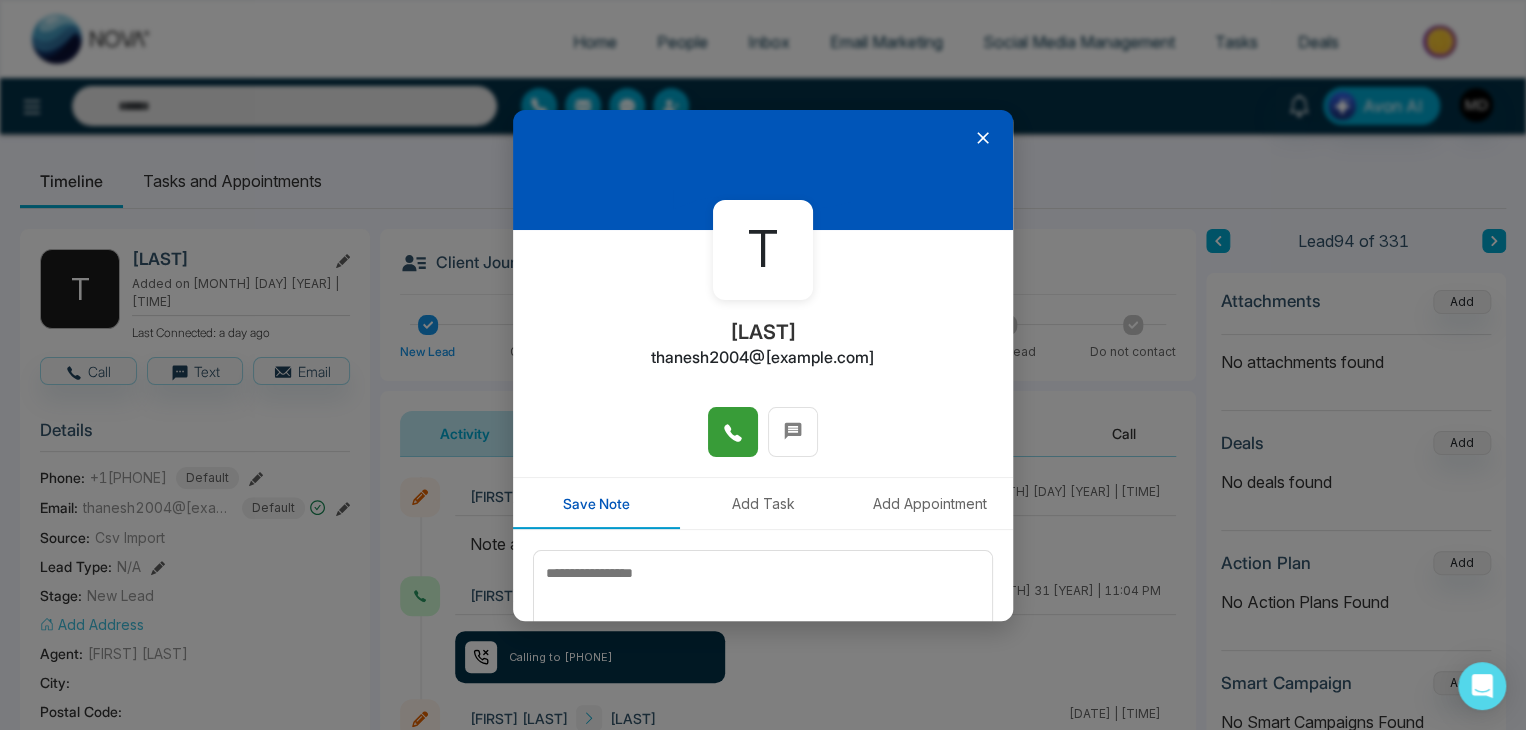 click 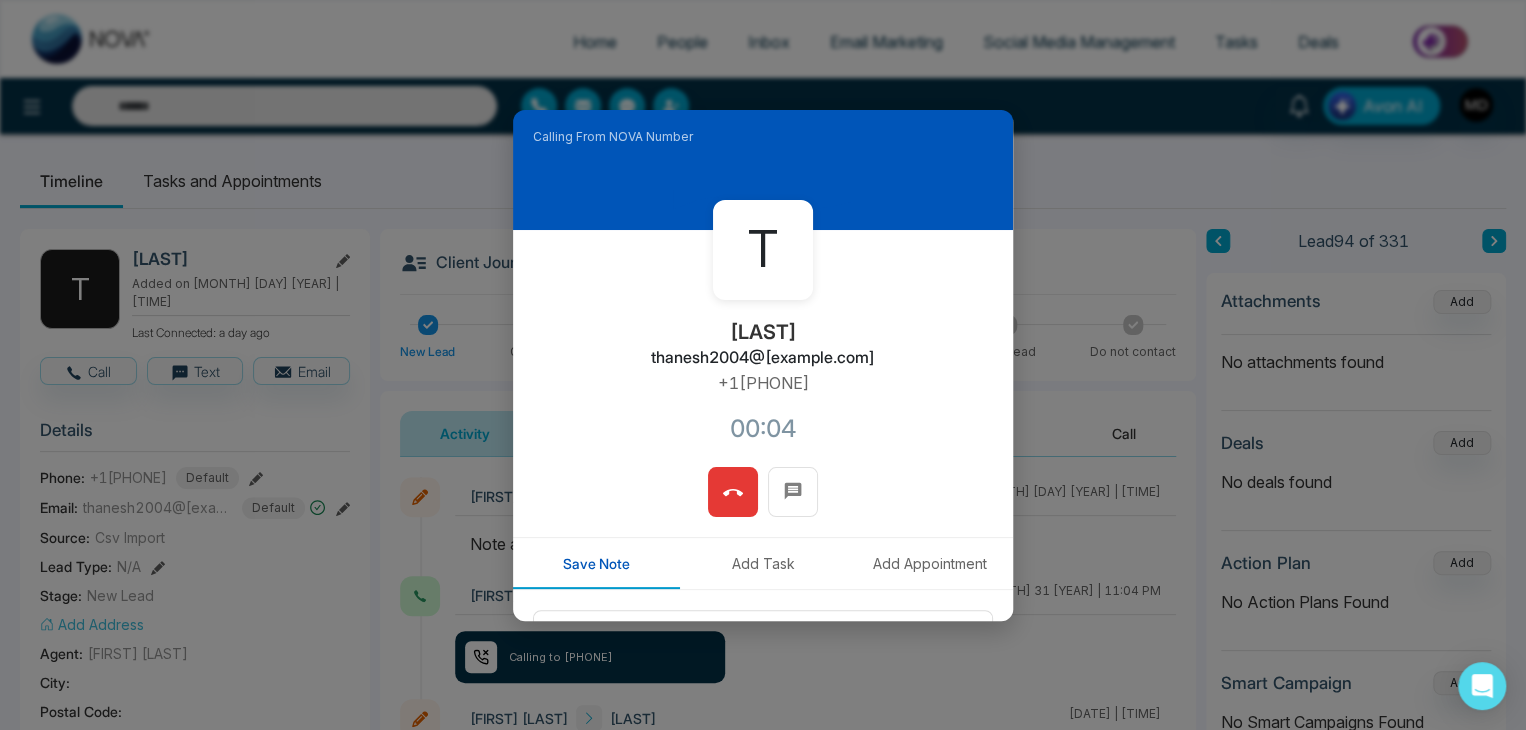 drag, startPoint x: 822, startPoint y: 387, endPoint x: 691, endPoint y: 400, distance: 131.64346 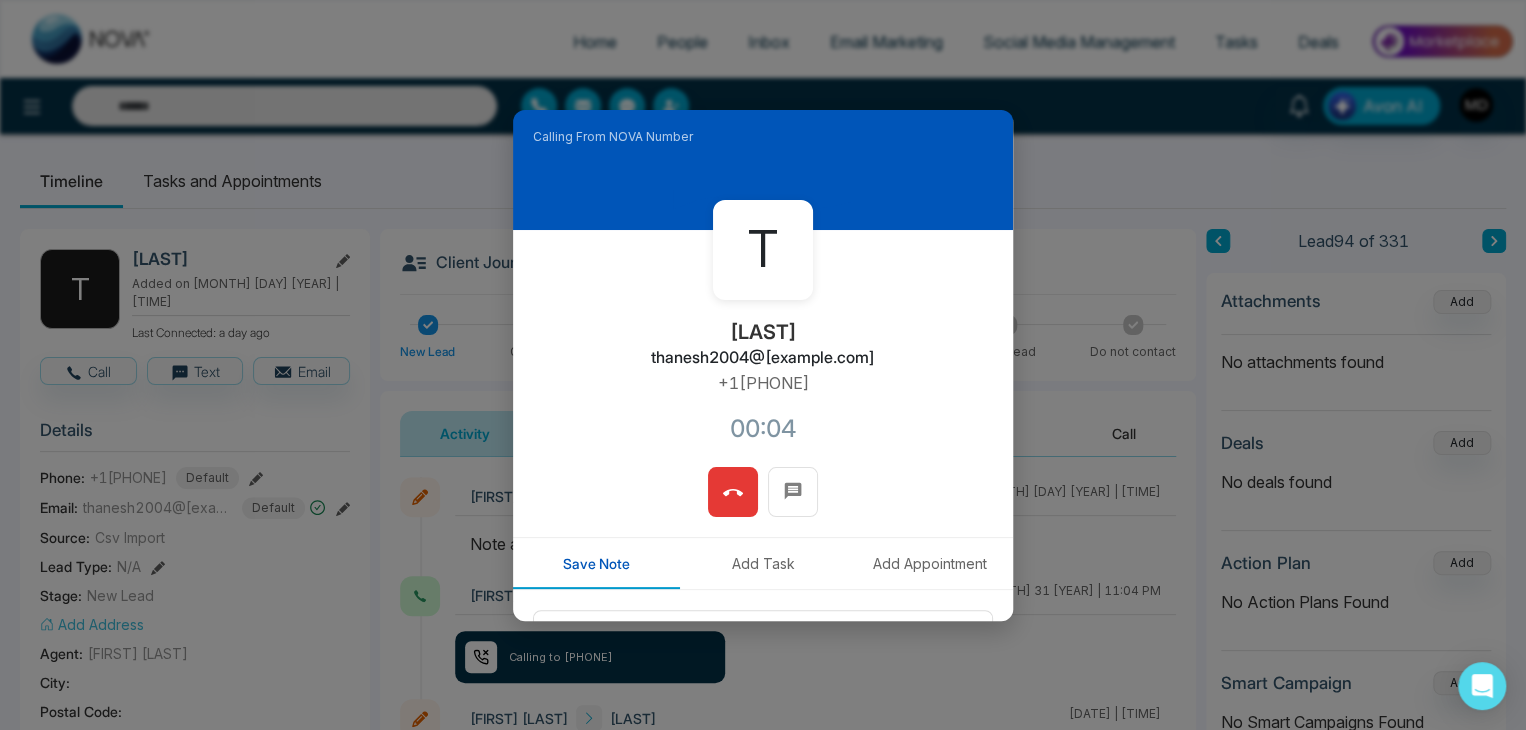 click on "[FIRST] [LAST] [EMAIL] [PHONE] [TIME]" at bounding box center (763, 348) 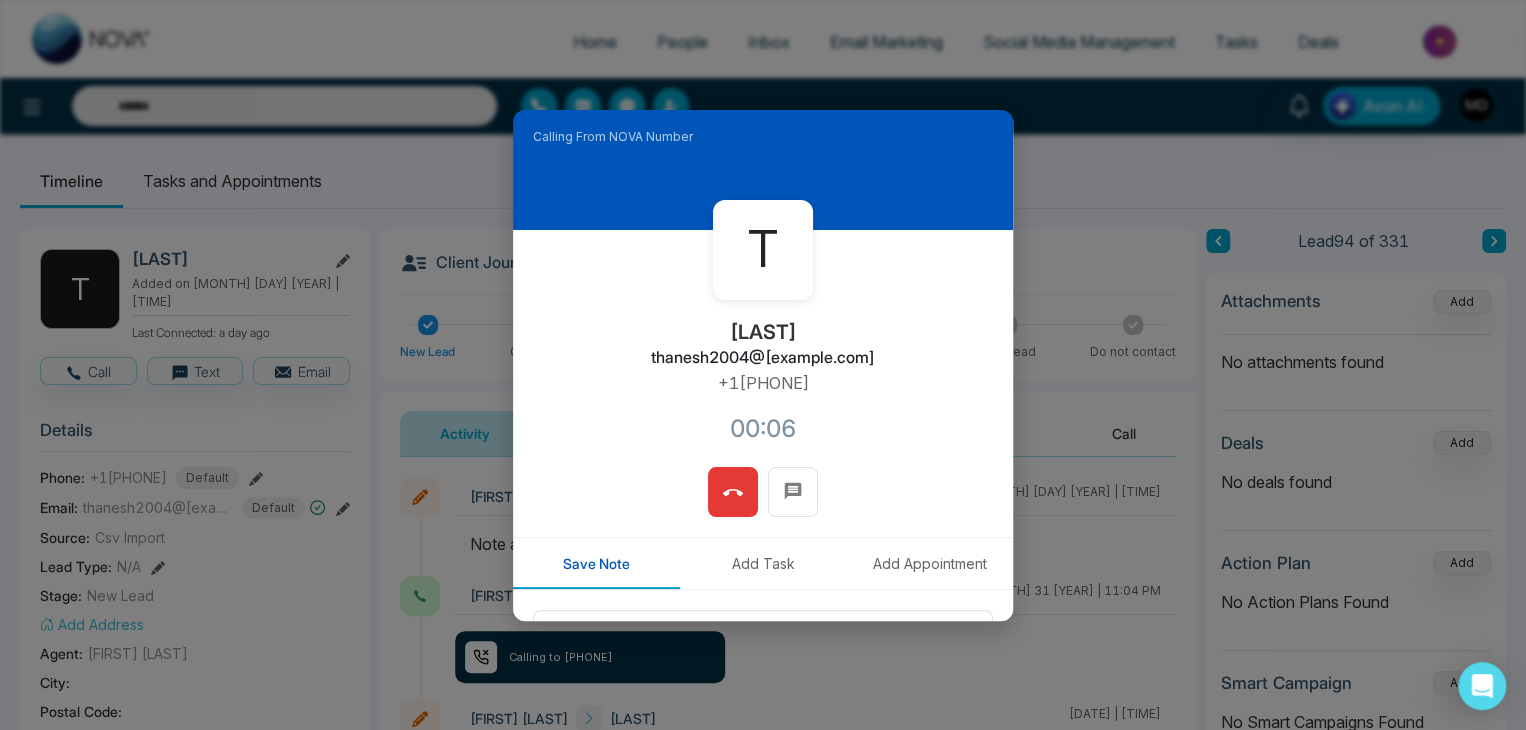 copy on "+1[PHONE]" 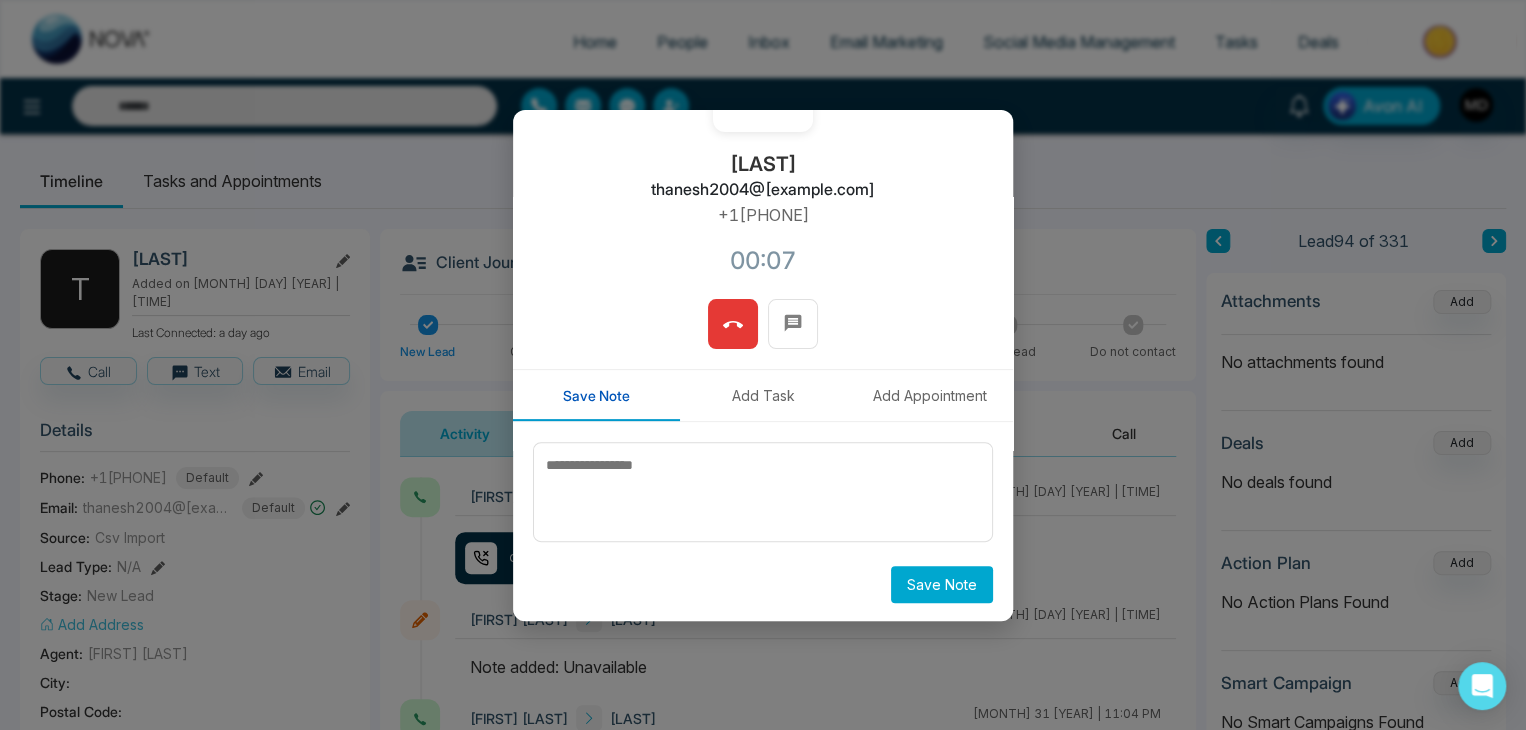 scroll, scrollTop: 170, scrollLeft: 0, axis: vertical 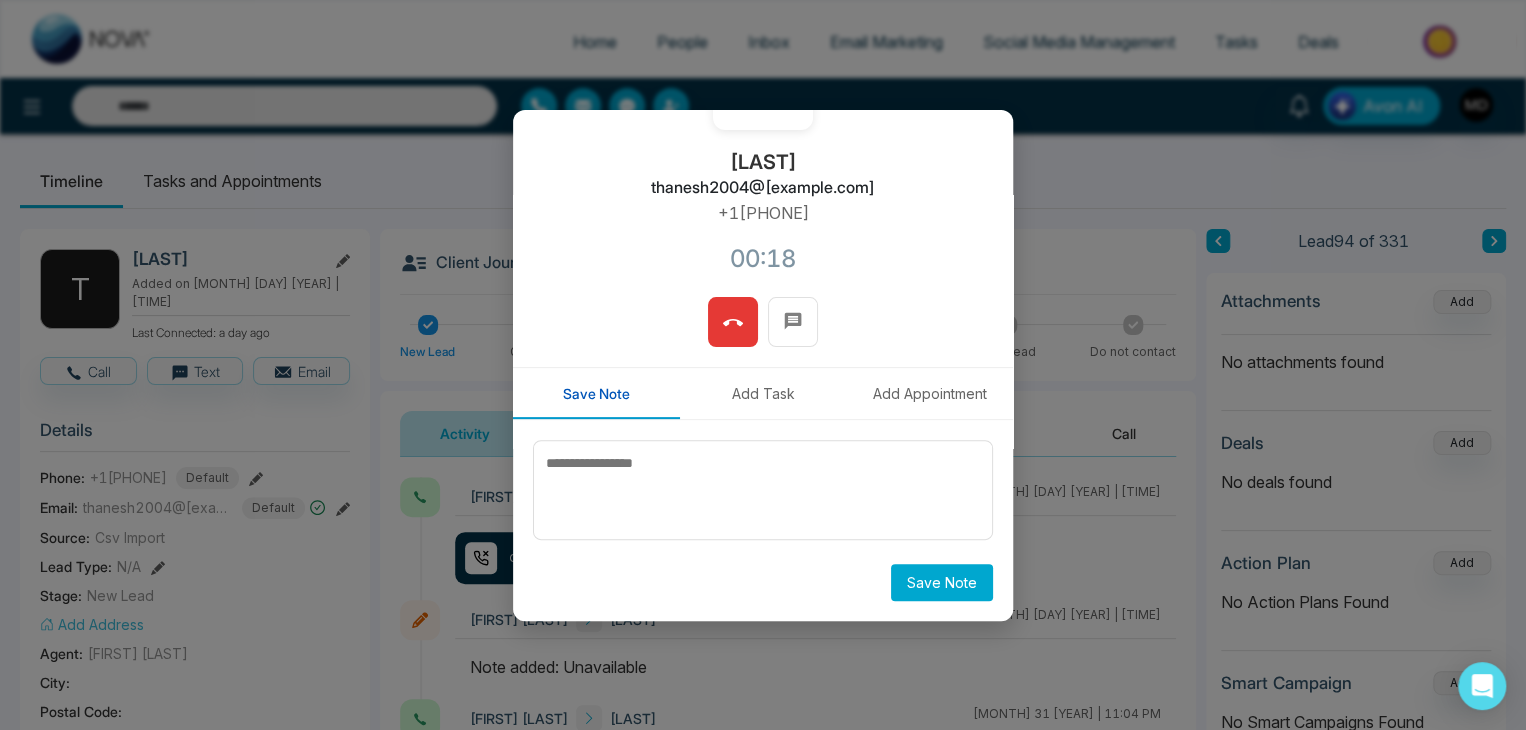 click at bounding box center [733, 322] 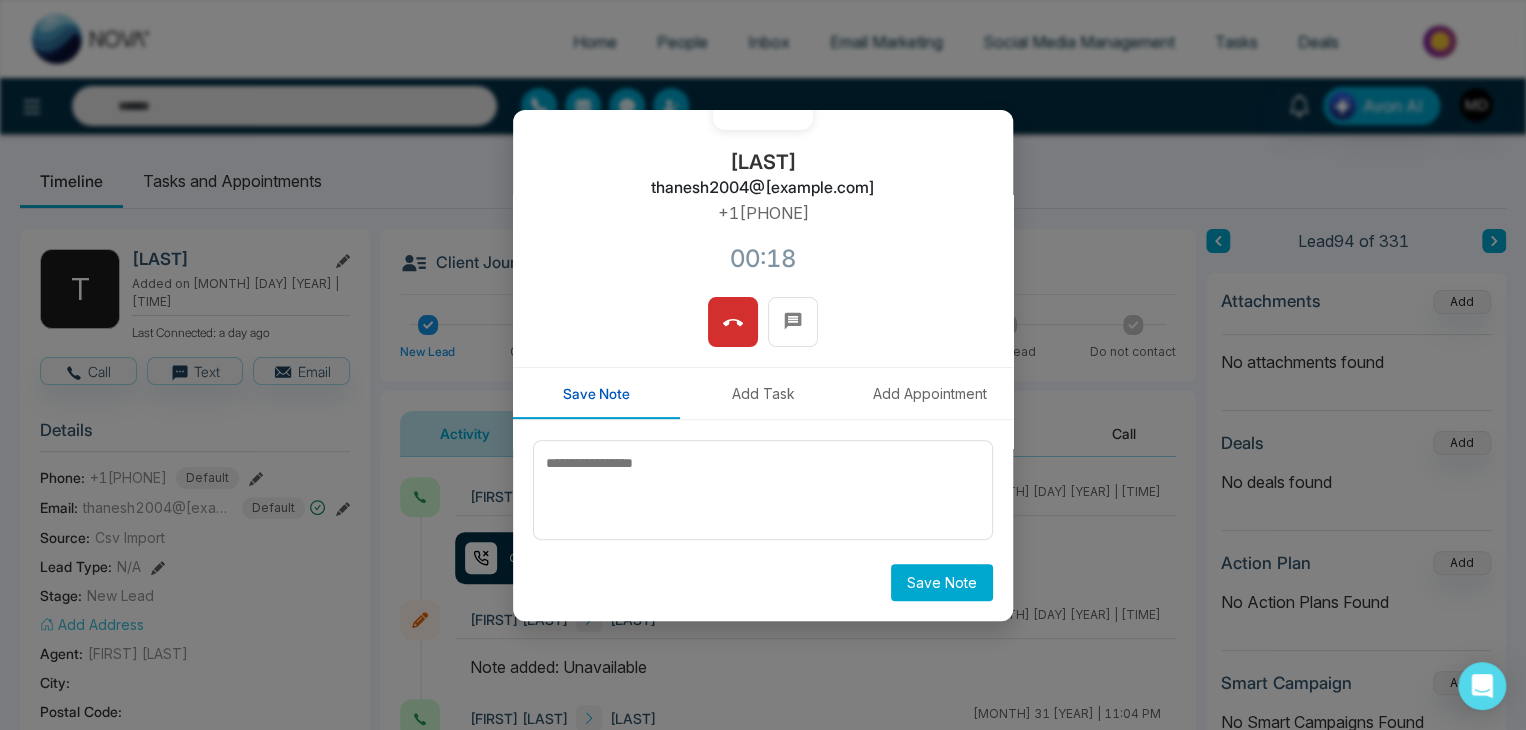 scroll, scrollTop: 110, scrollLeft: 0, axis: vertical 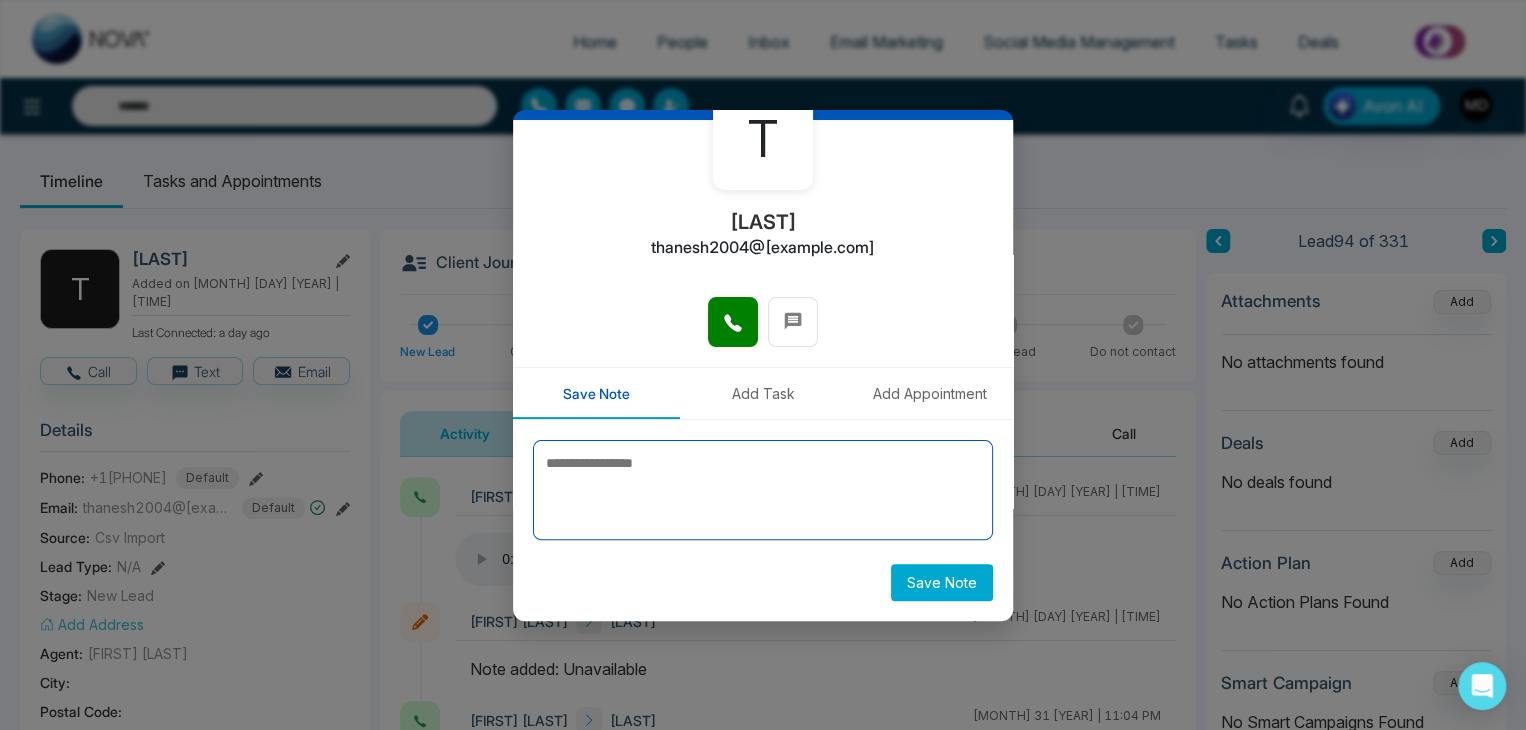 click at bounding box center (763, 490) 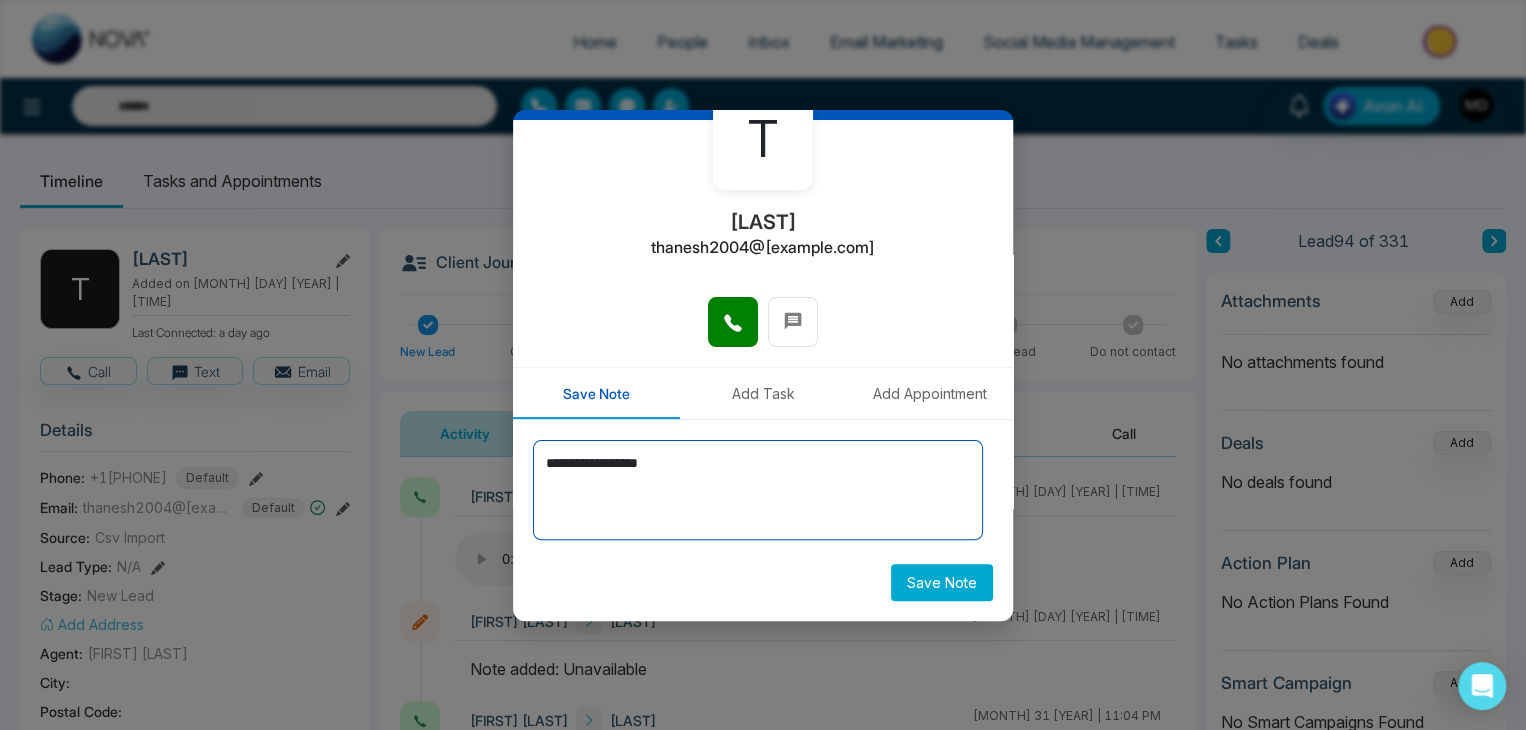 type on "**********" 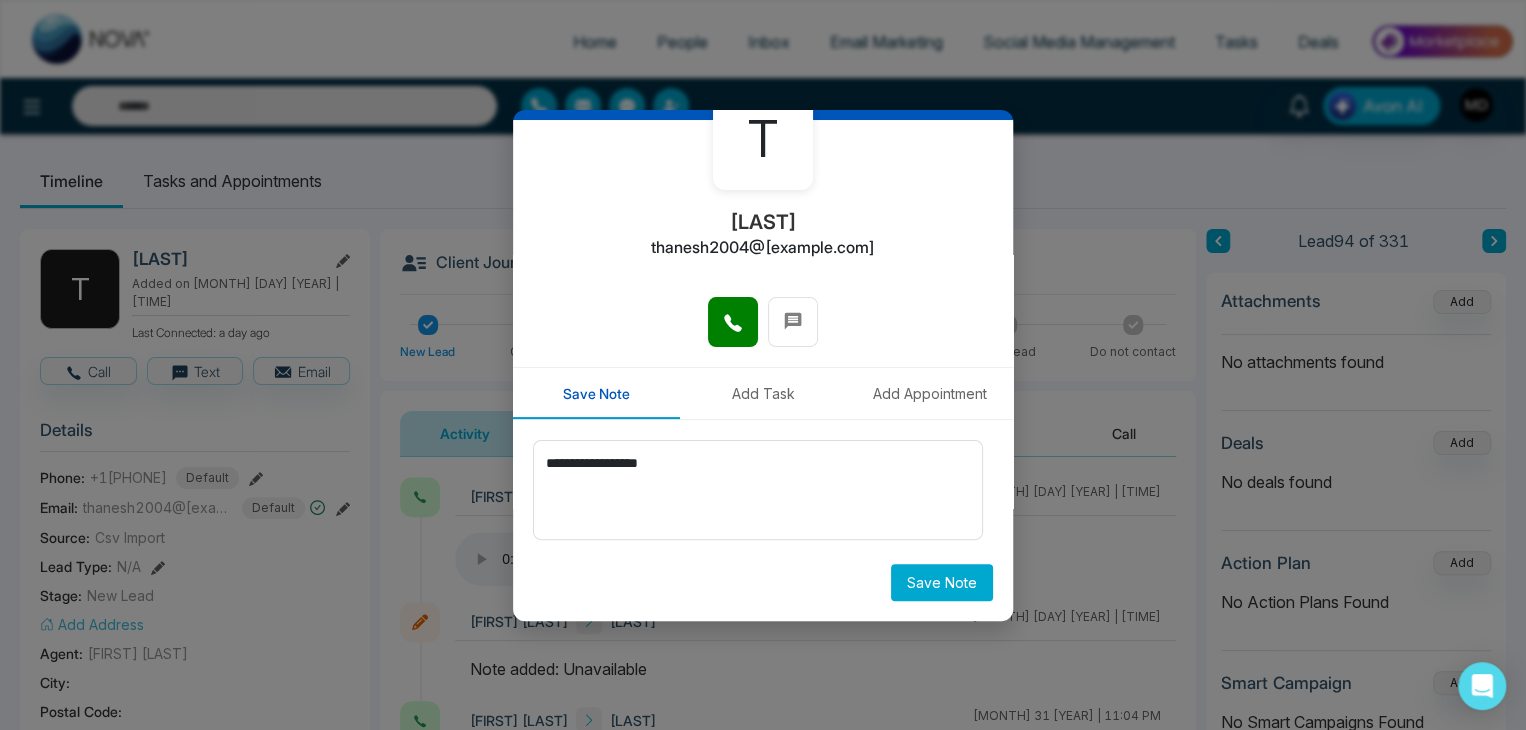 click on "Save Note" at bounding box center [942, 582] 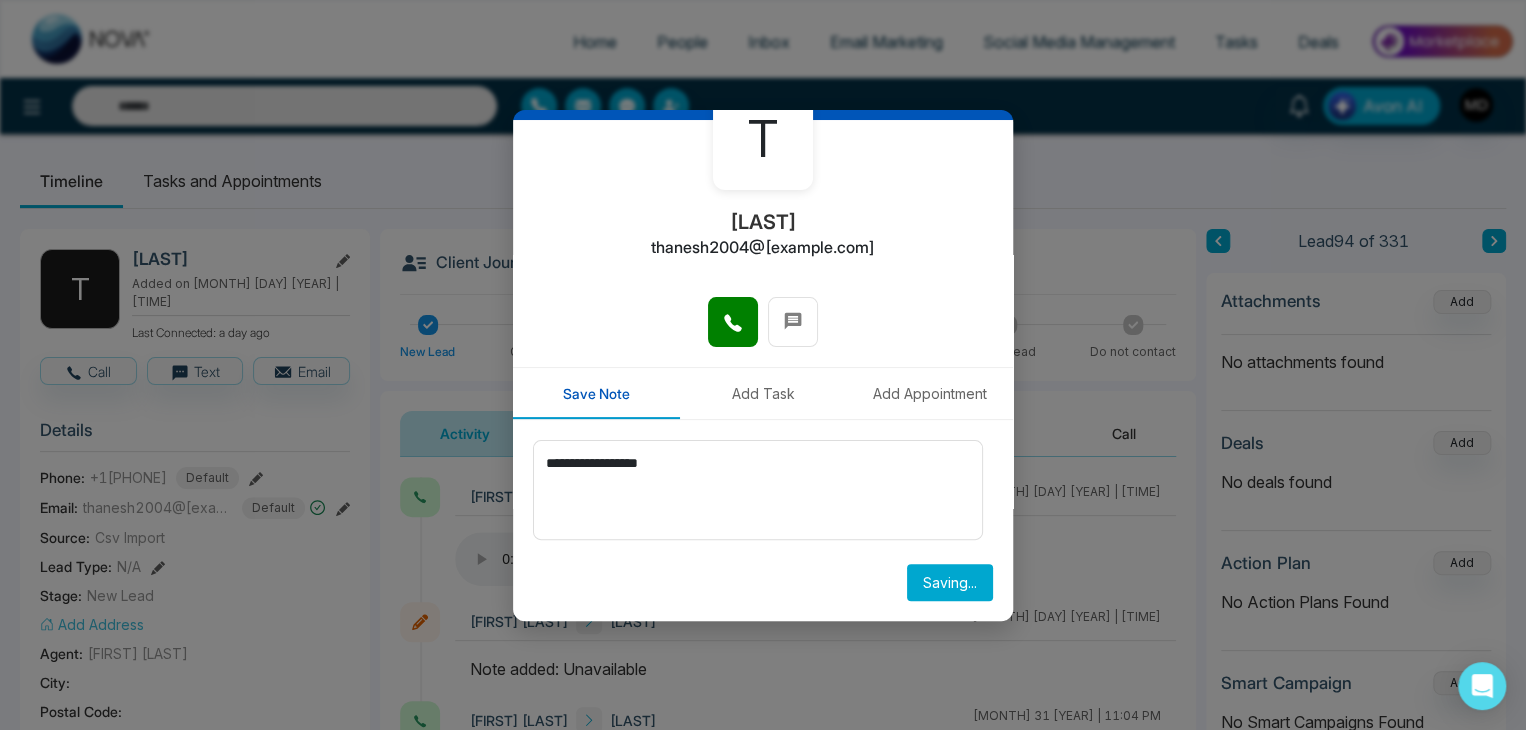 type 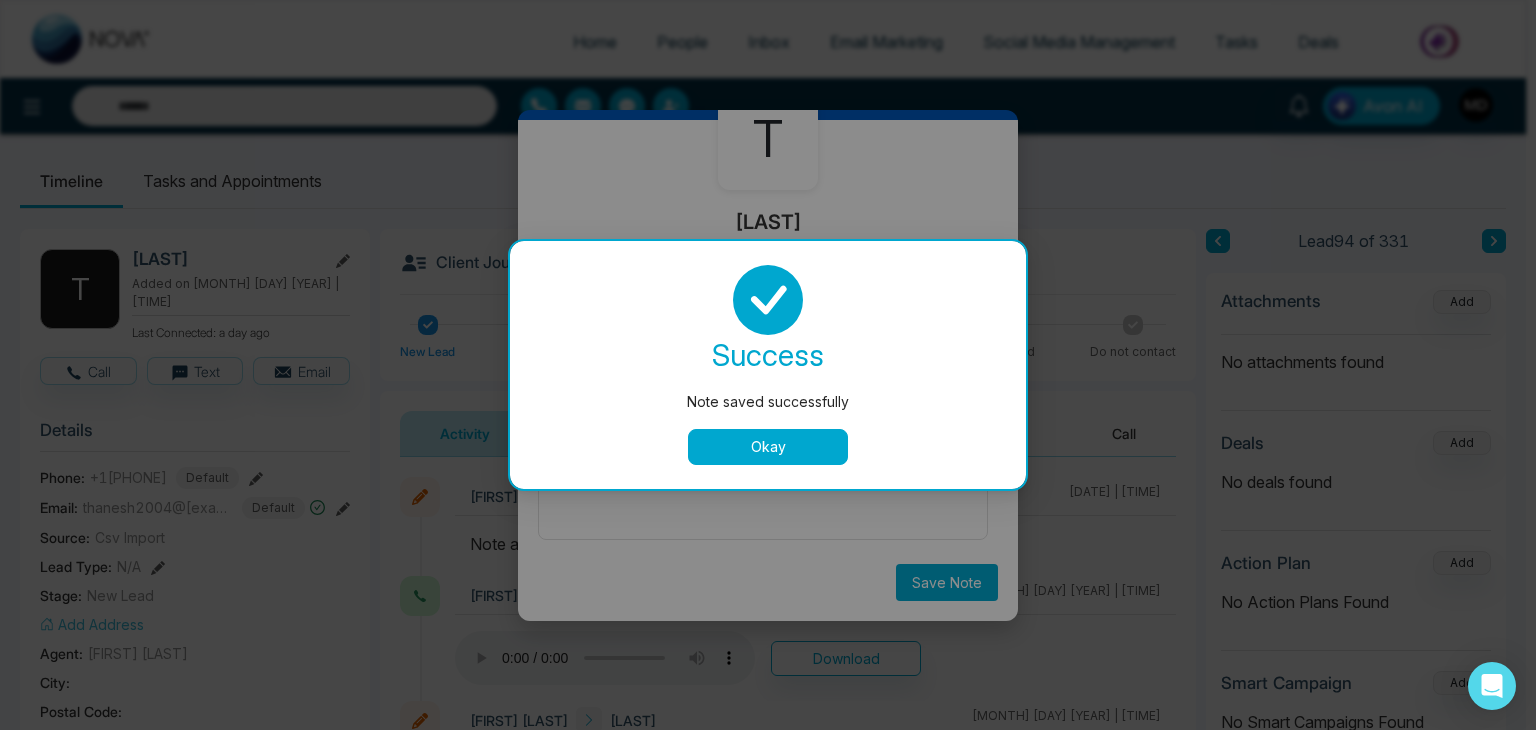 click on "Okay" at bounding box center (768, 447) 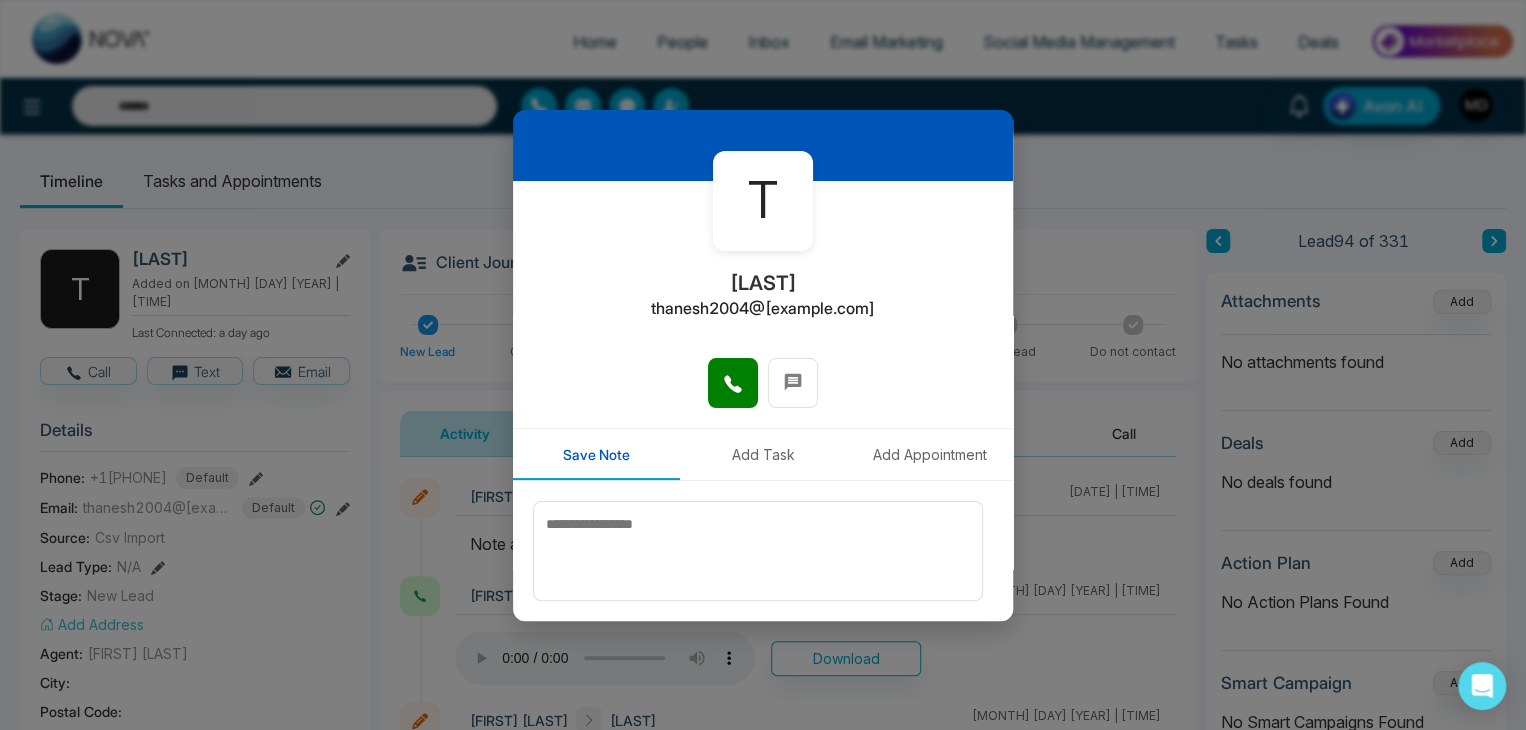 scroll, scrollTop: 0, scrollLeft: 0, axis: both 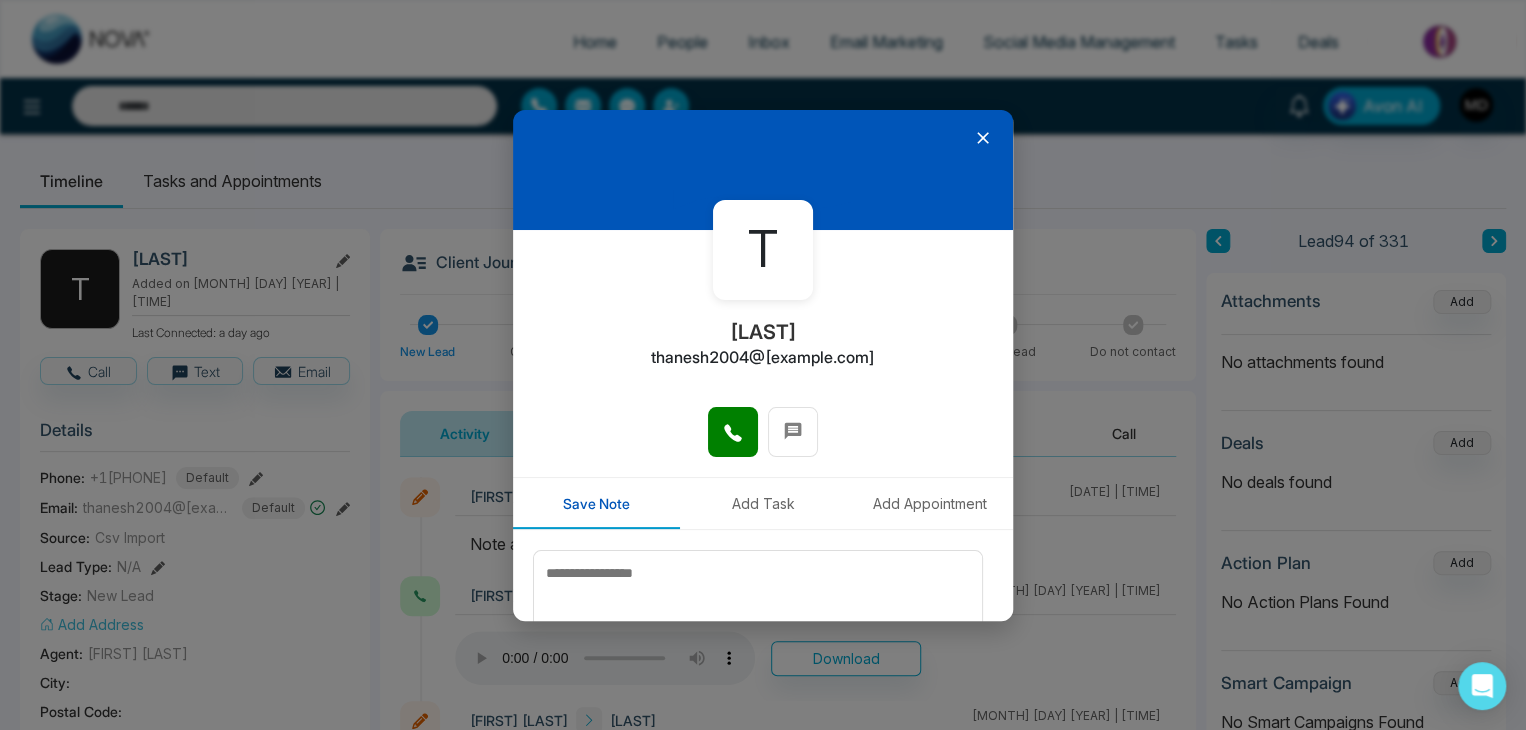 click 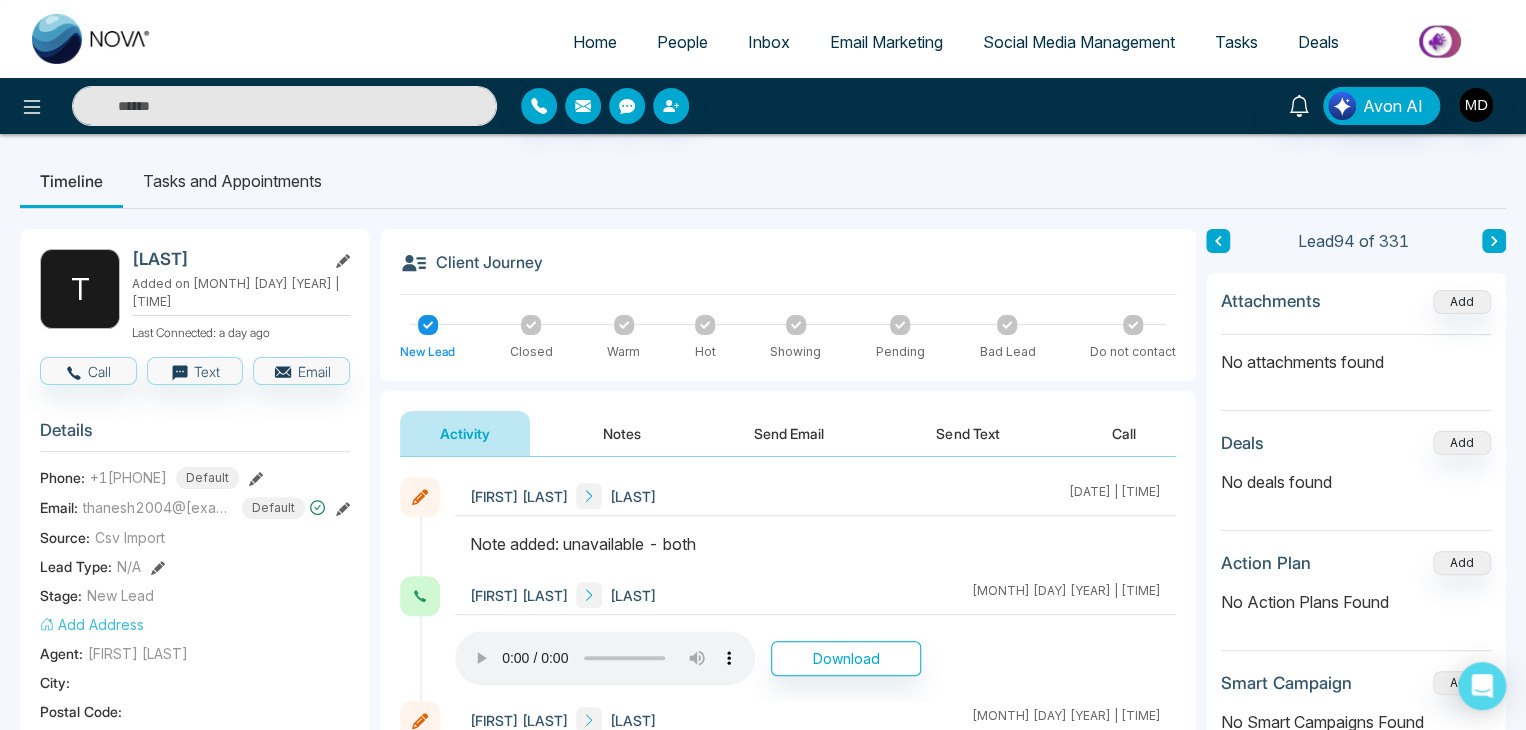 click at bounding box center [284, 106] 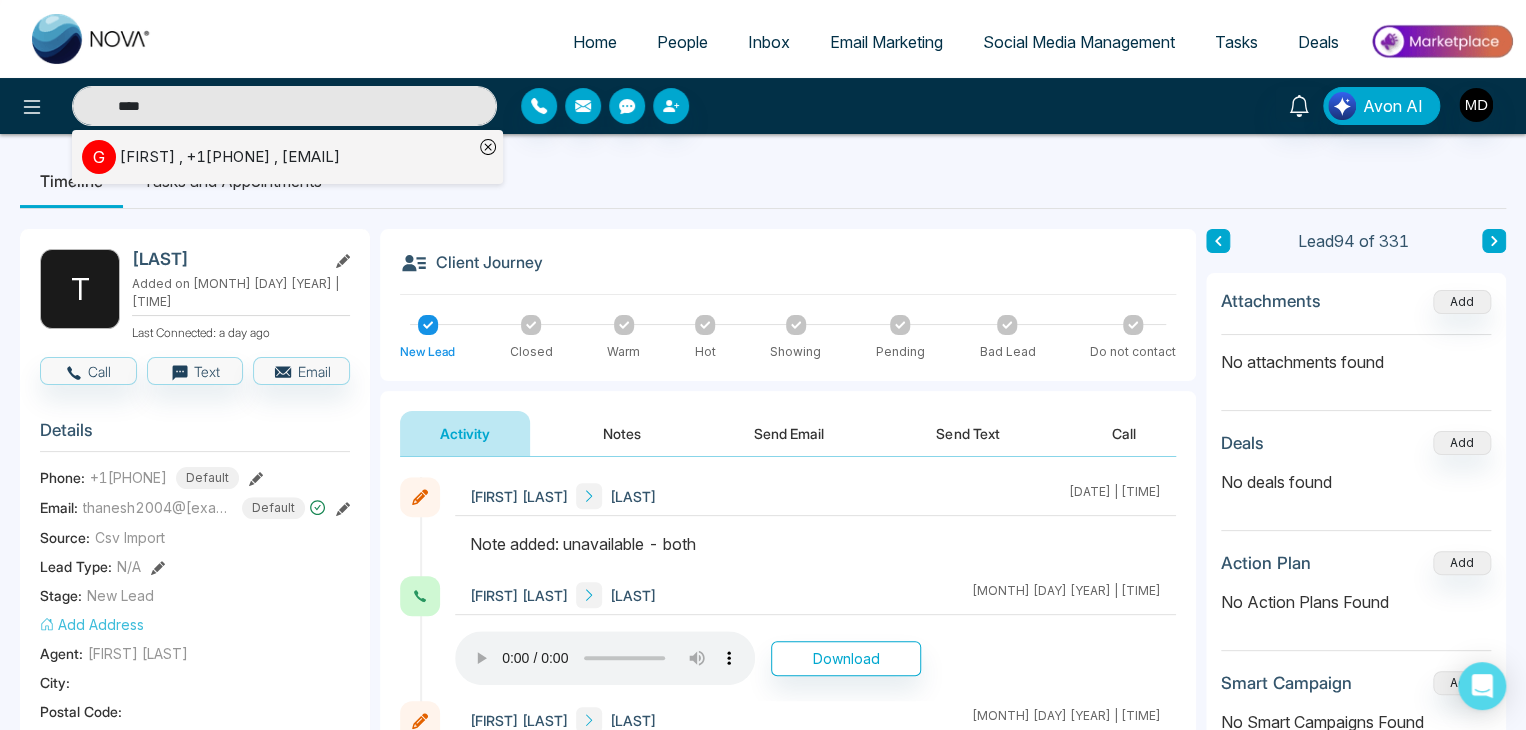 type on "****" 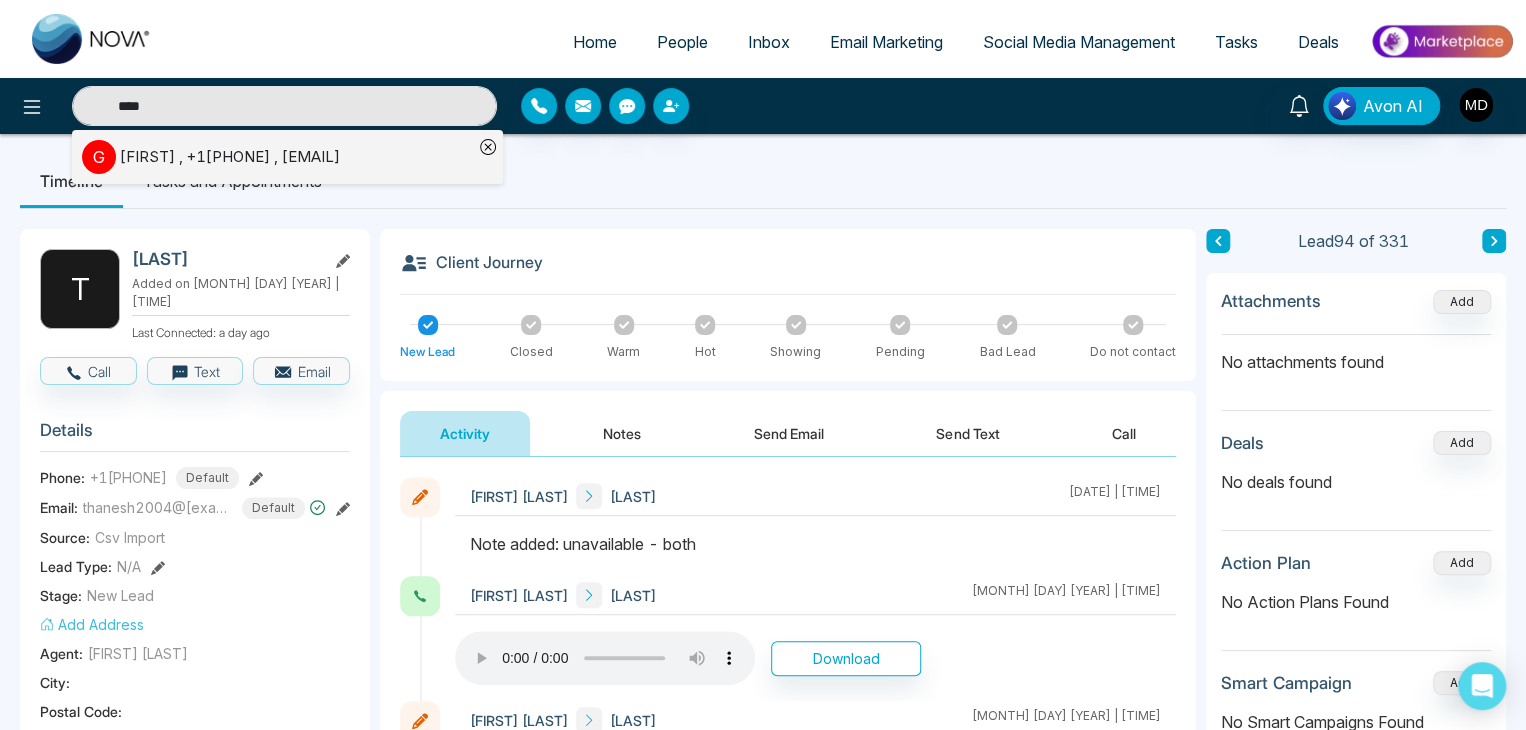 click on "[FIRST]     , [PHONE]   , [EMAIL]" at bounding box center [230, 157] 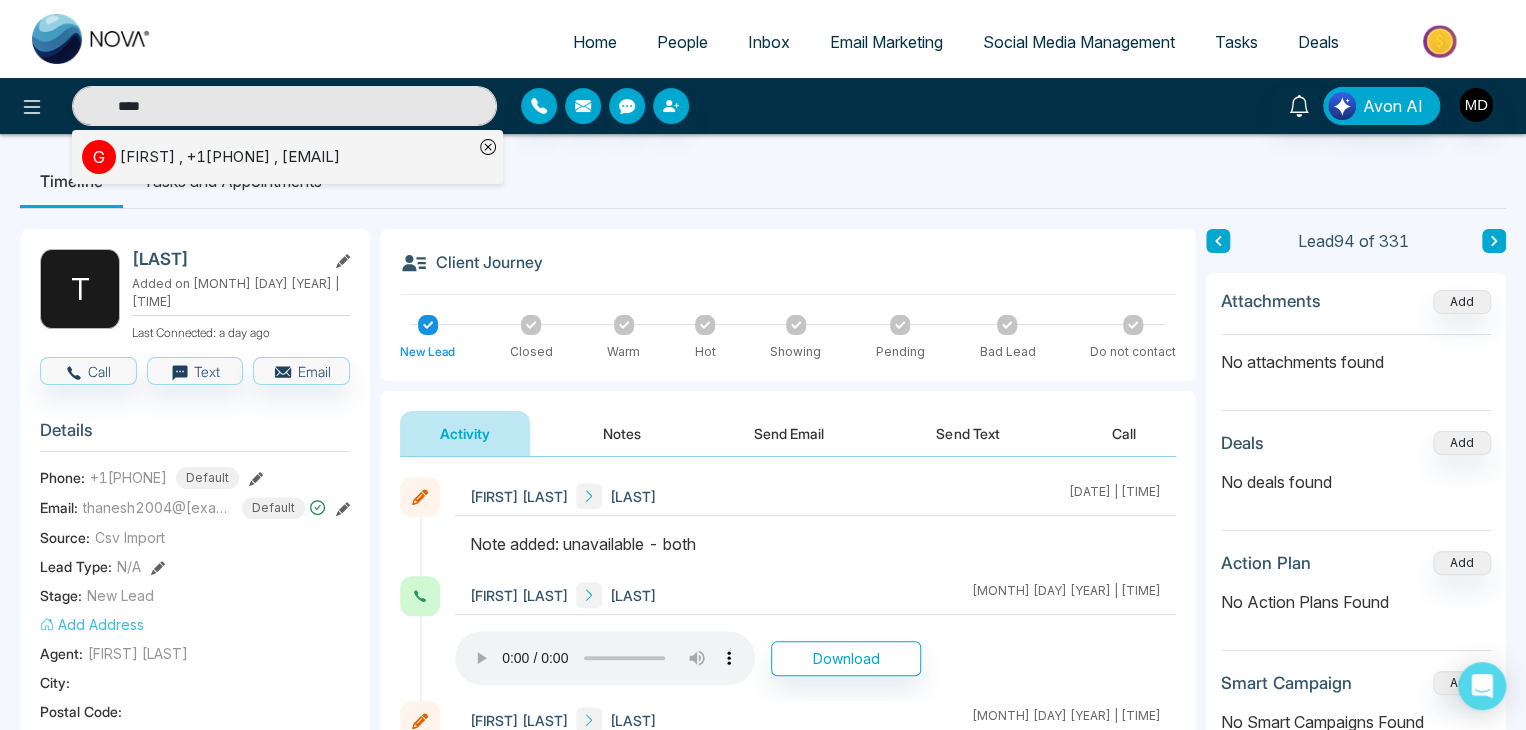 type 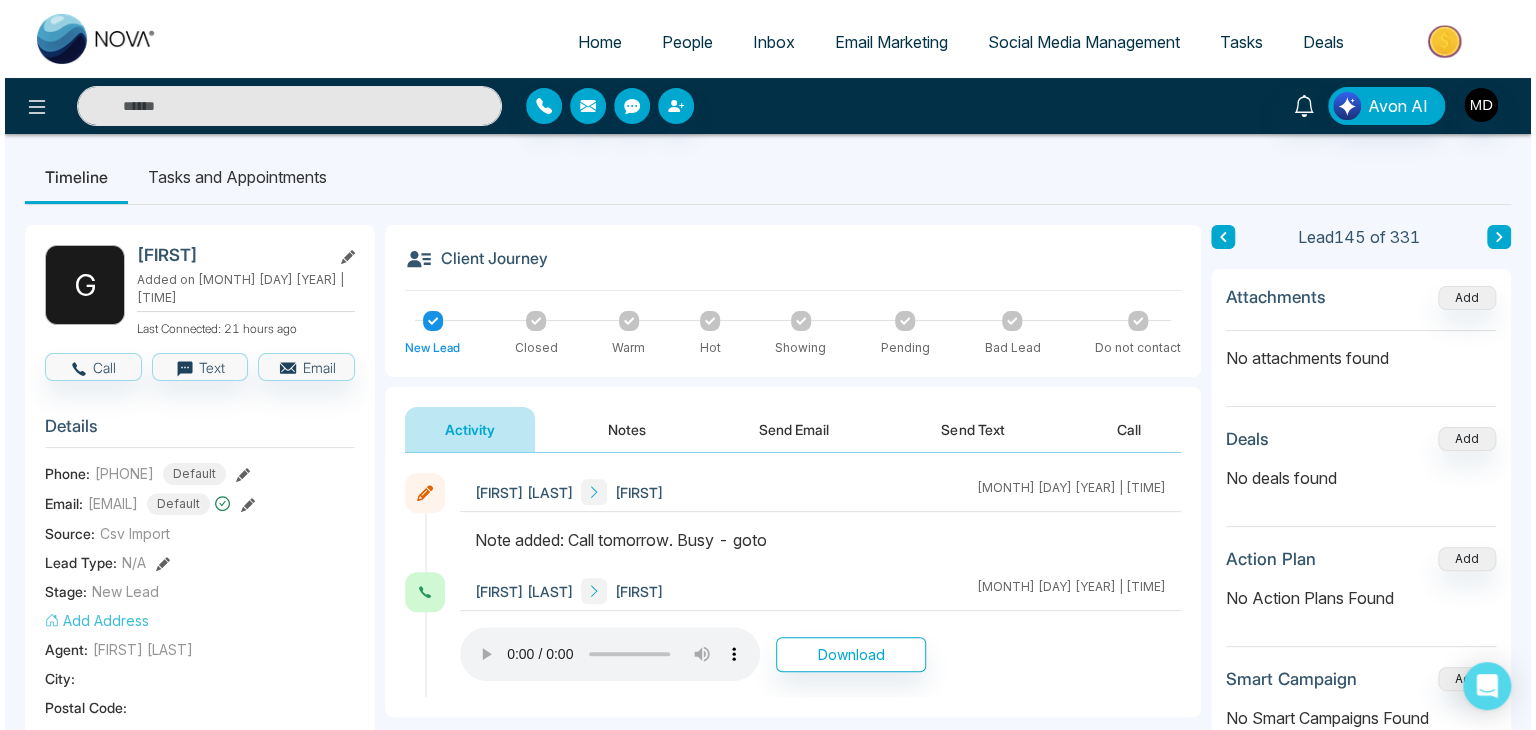 scroll, scrollTop: 0, scrollLeft: 0, axis: both 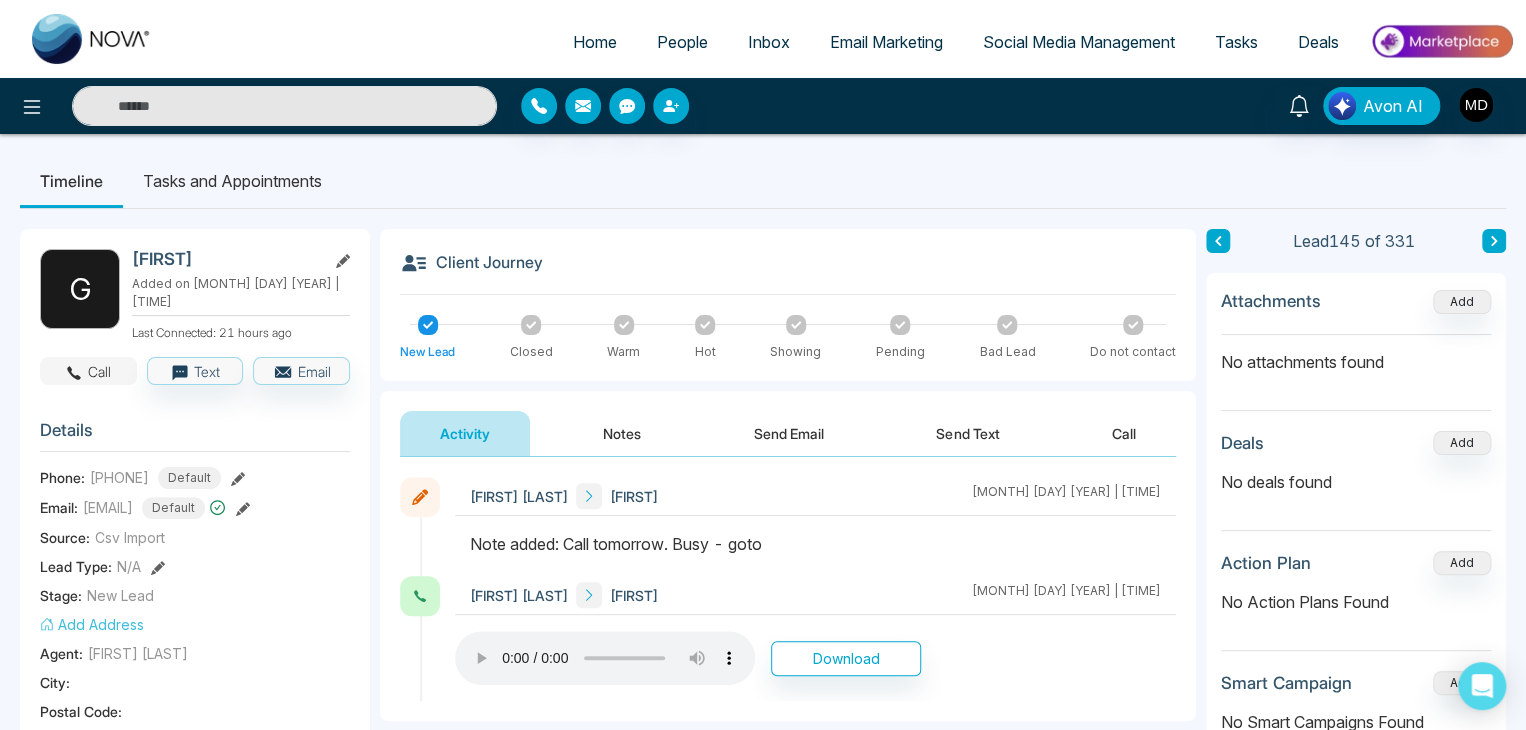 click on "Call" at bounding box center (88, 371) 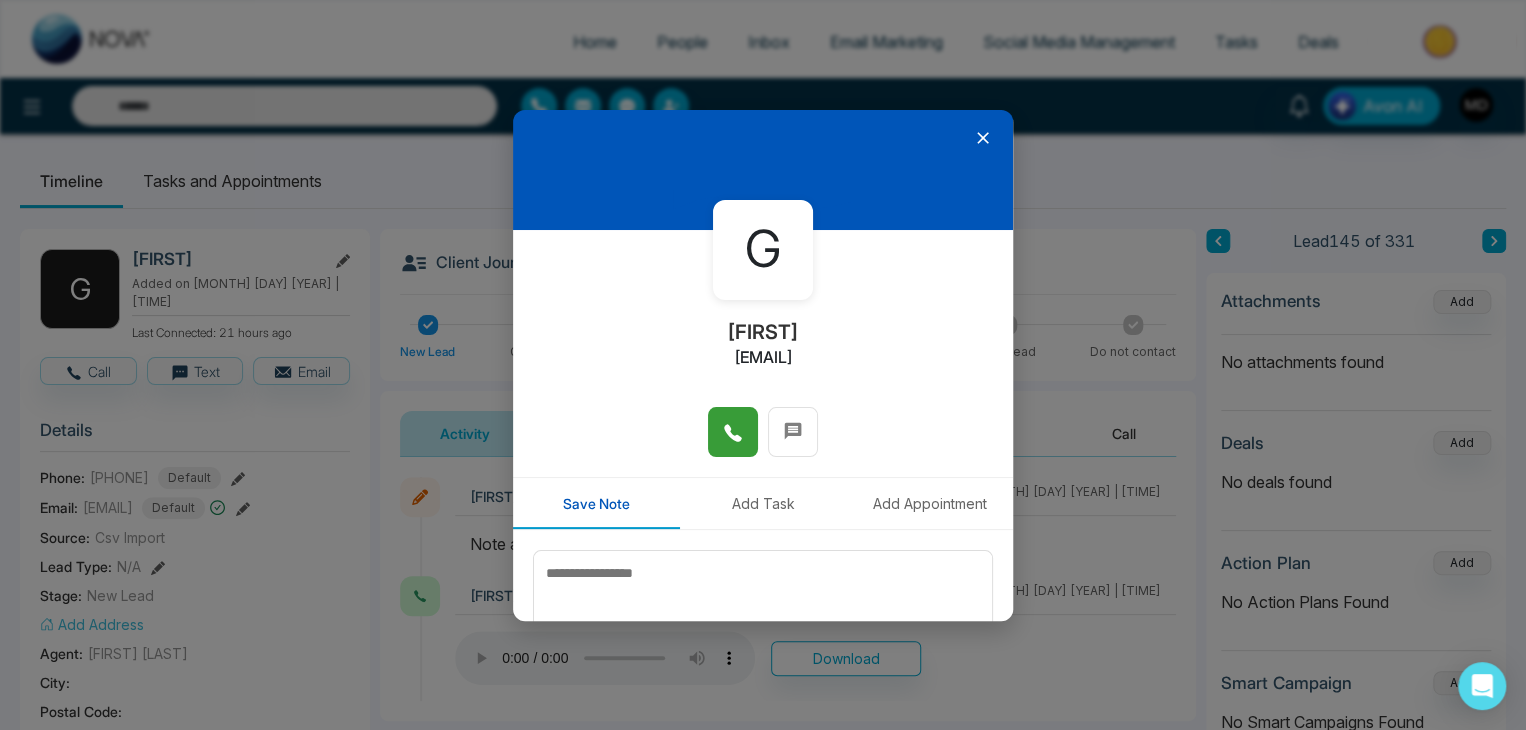 click at bounding box center (733, 432) 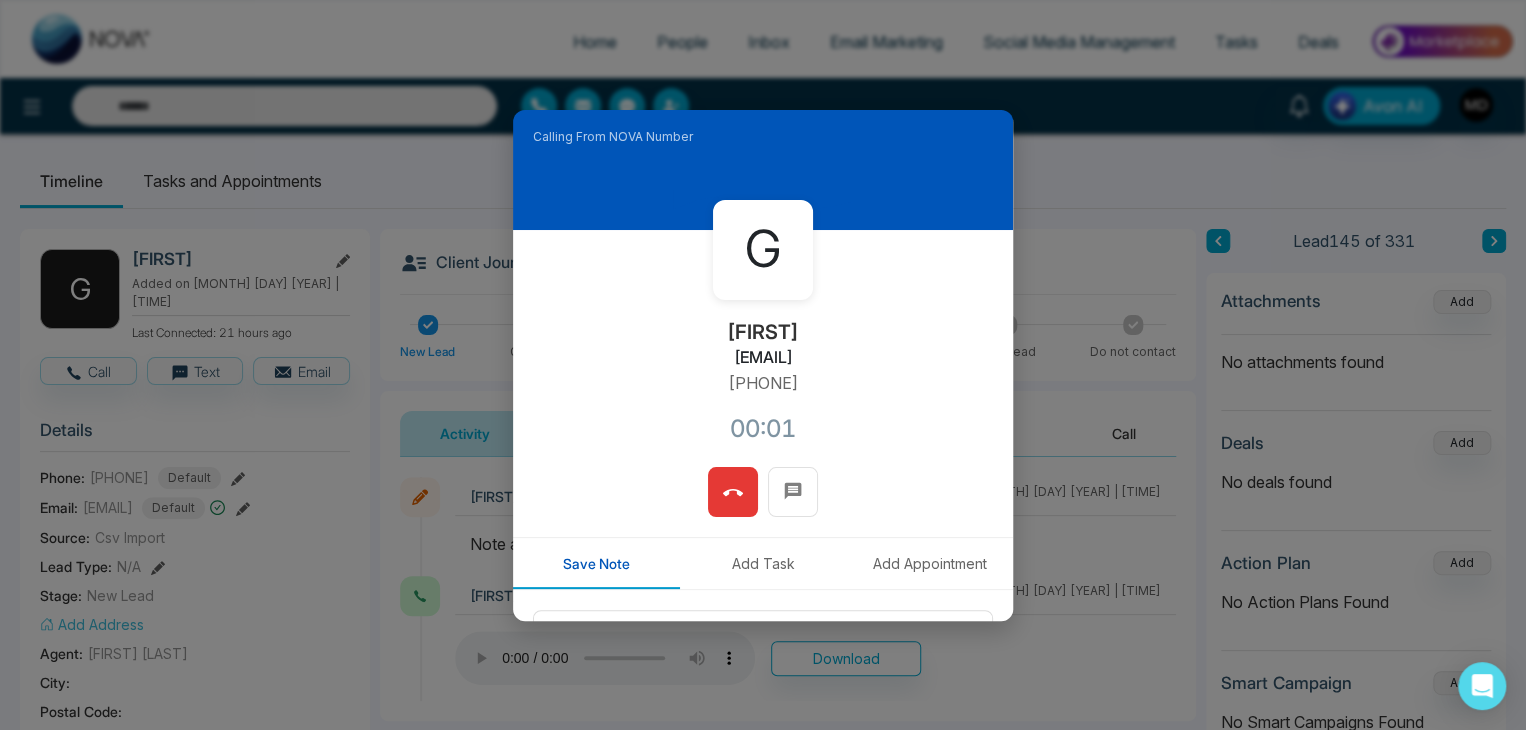 click 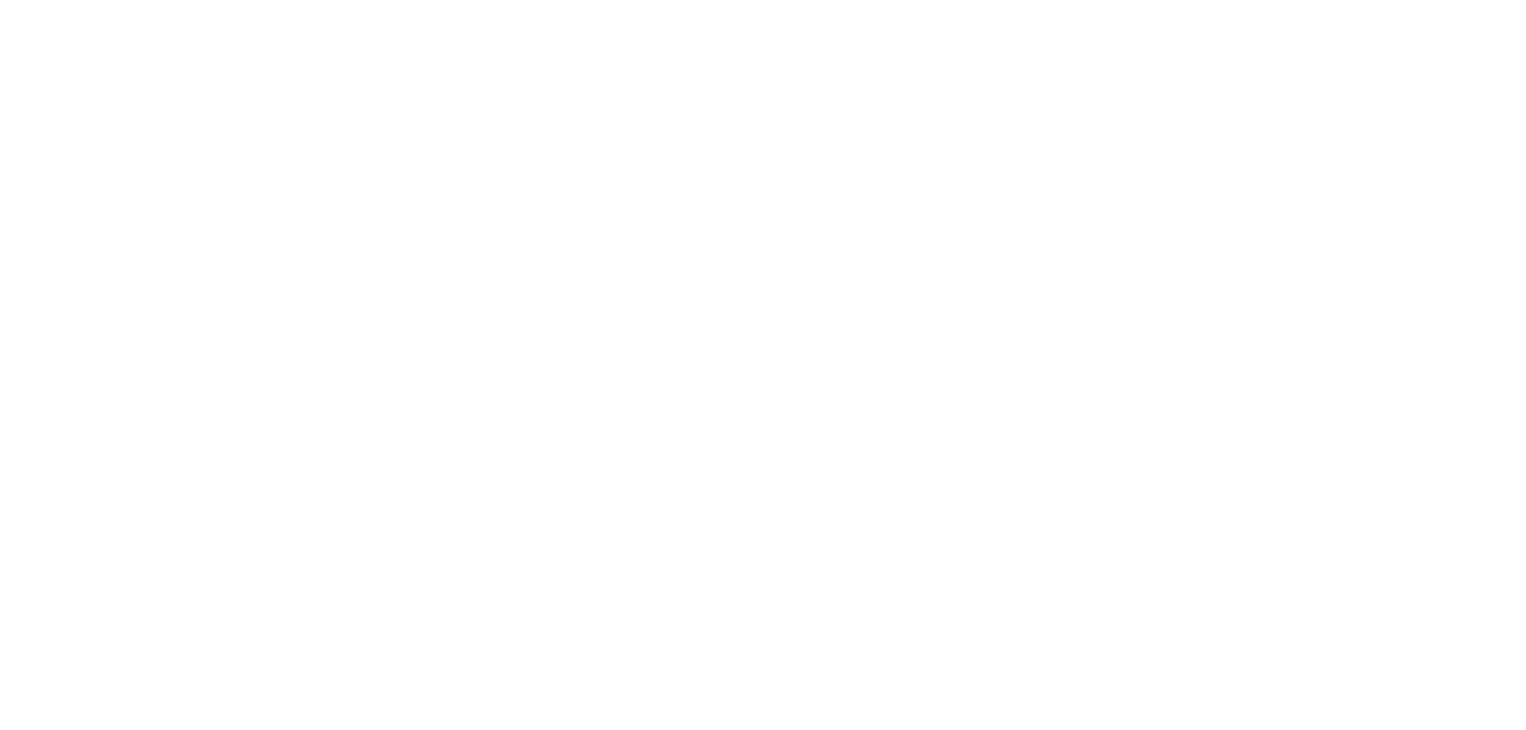 scroll, scrollTop: 0, scrollLeft: 0, axis: both 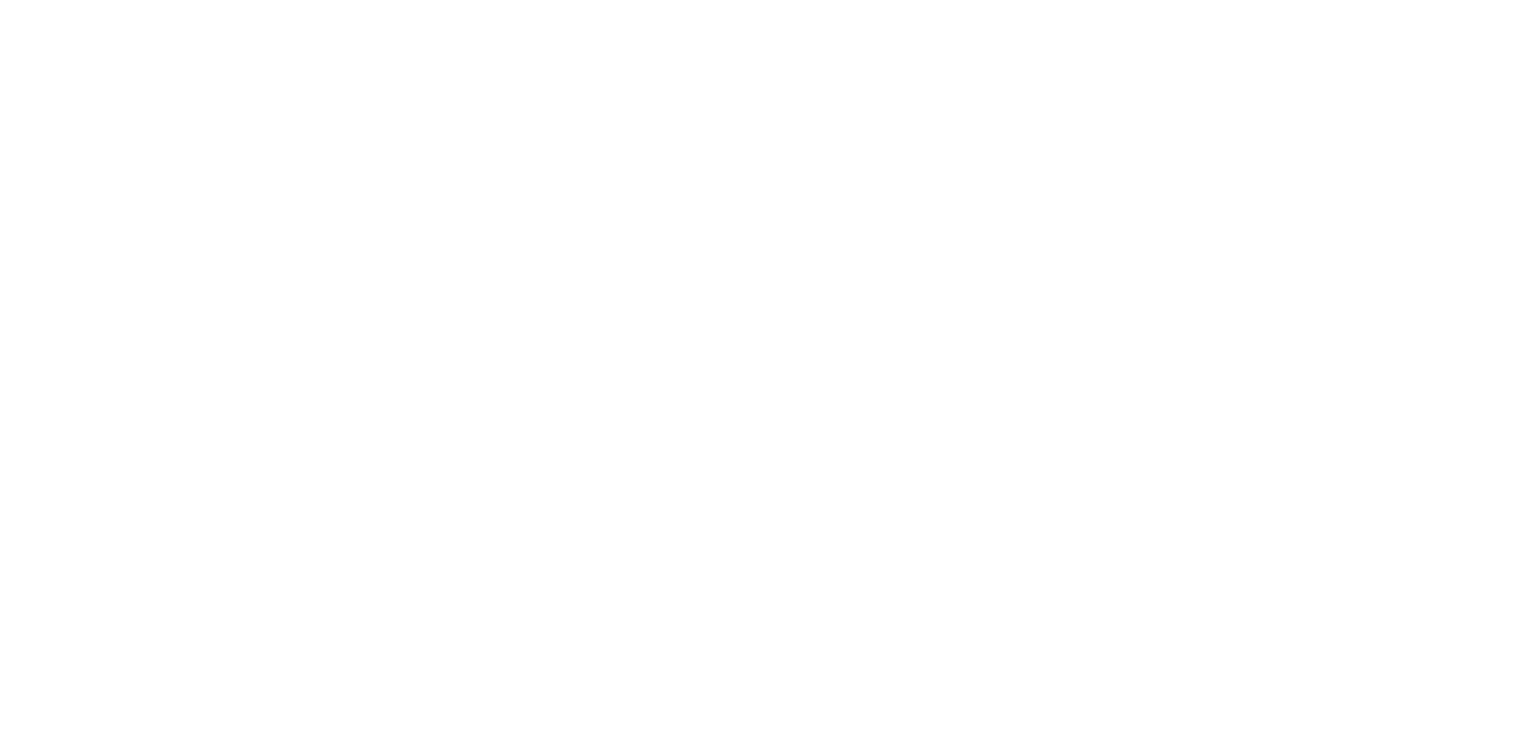 select on "*" 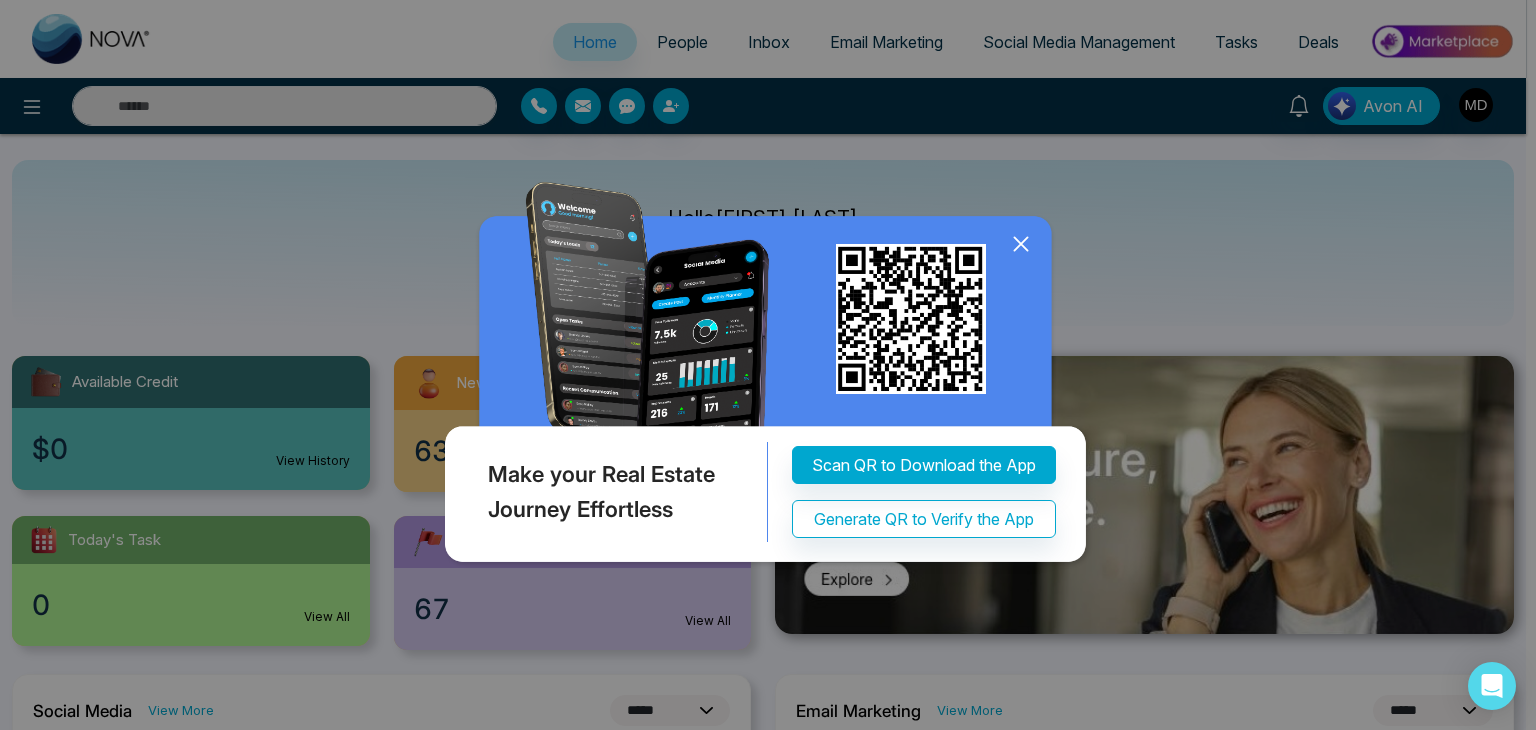 click 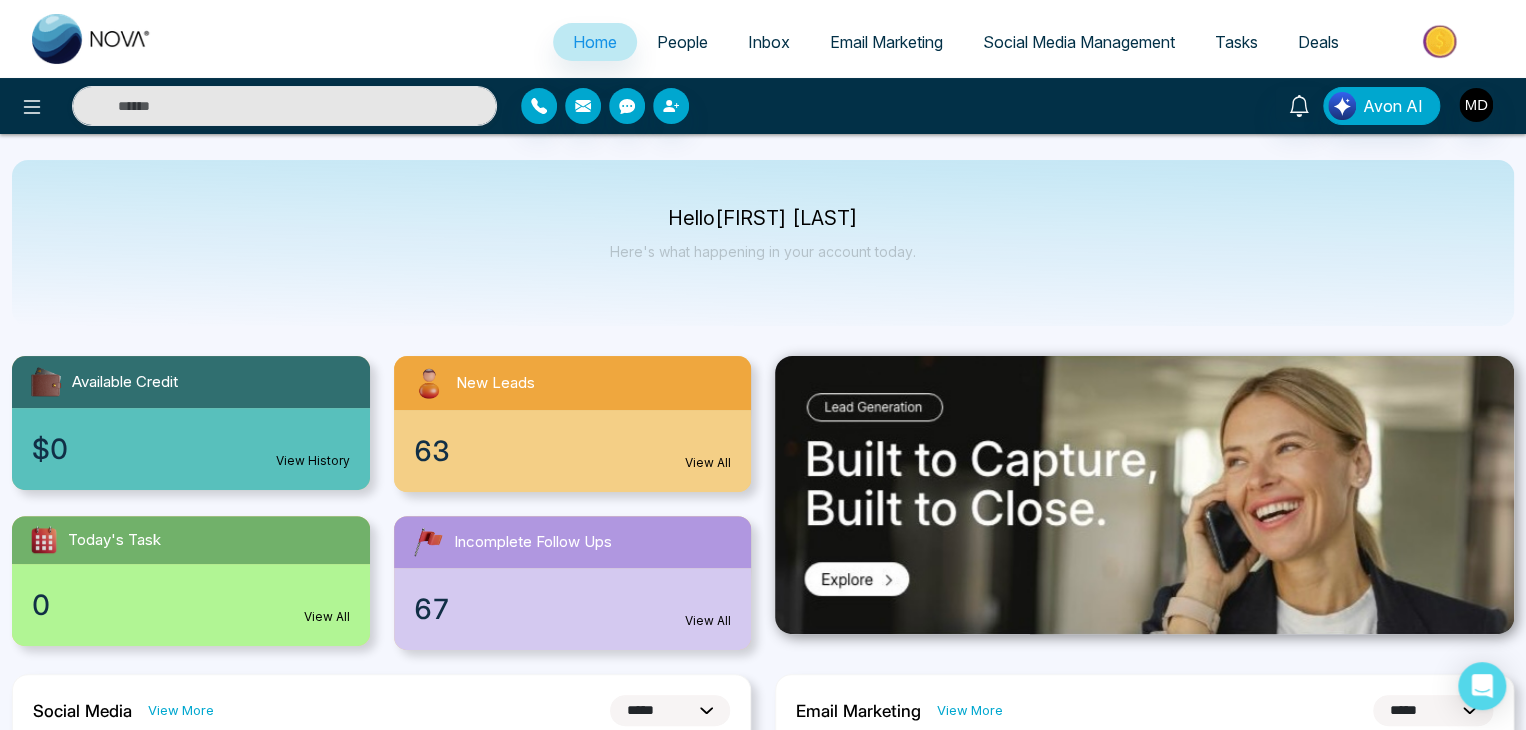 click on "People" at bounding box center [682, 42] 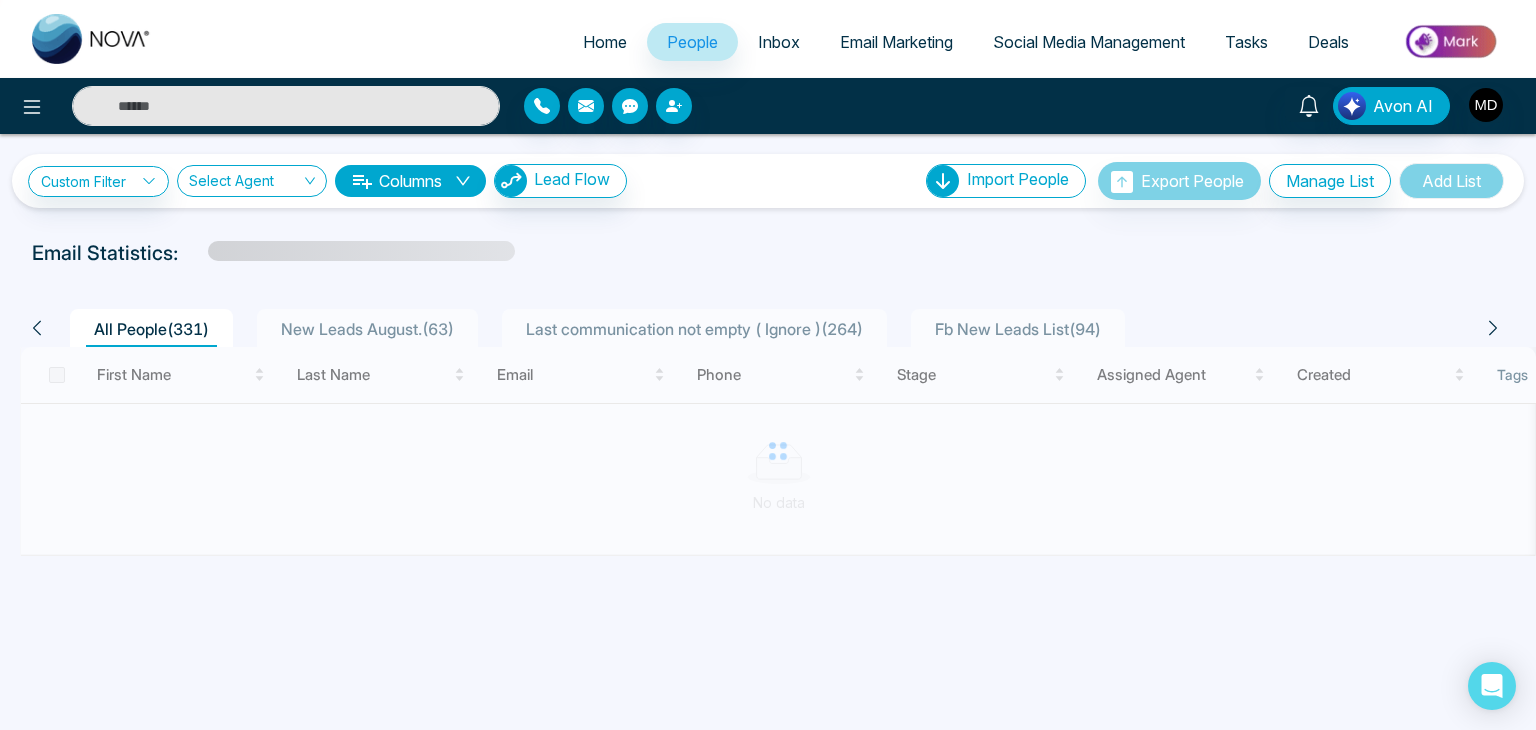 click at bounding box center [286, 106] 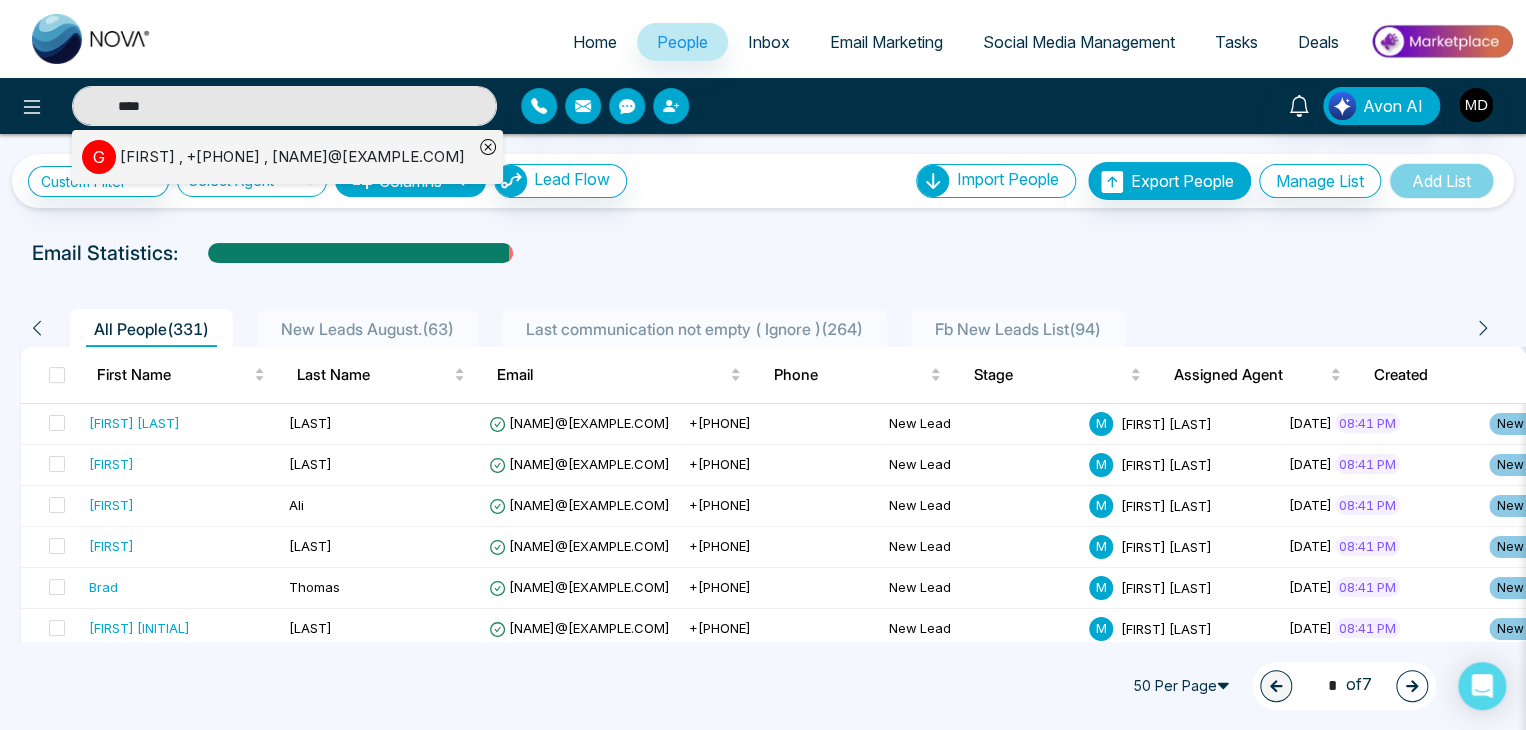 type on "****" 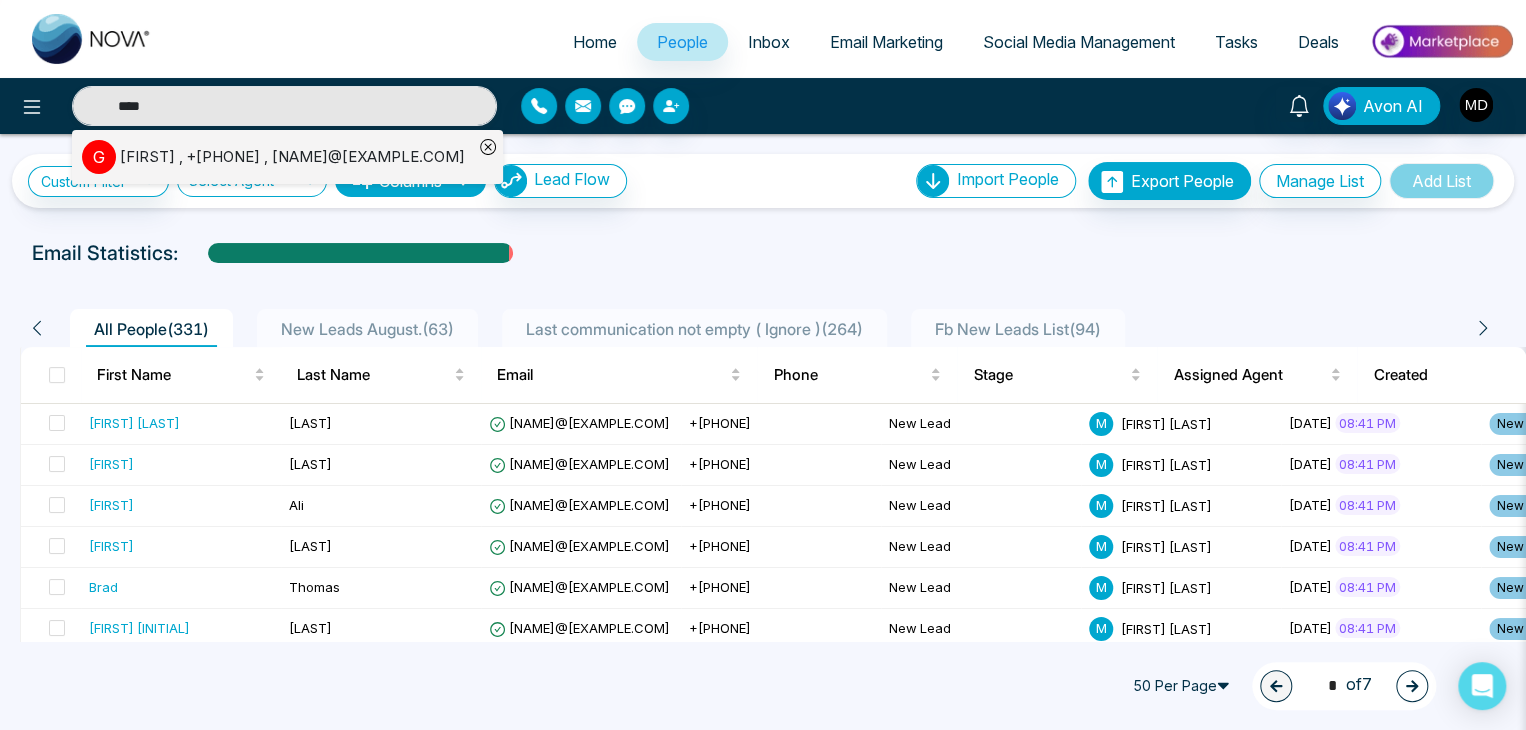 click on "[FIRST] , +[PHONE] , [NAME]@[EXAMPLE.COM]" at bounding box center [292, 157] 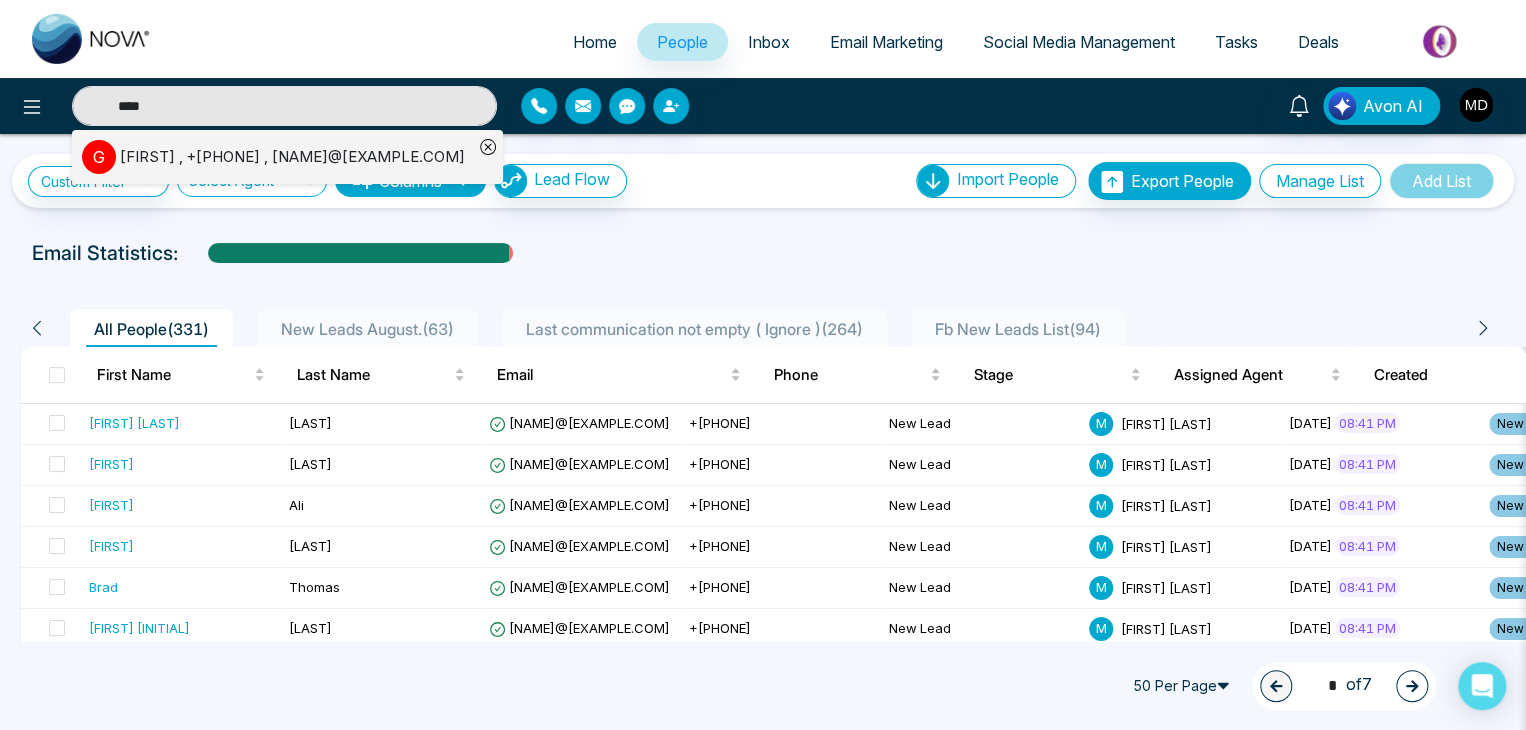 type 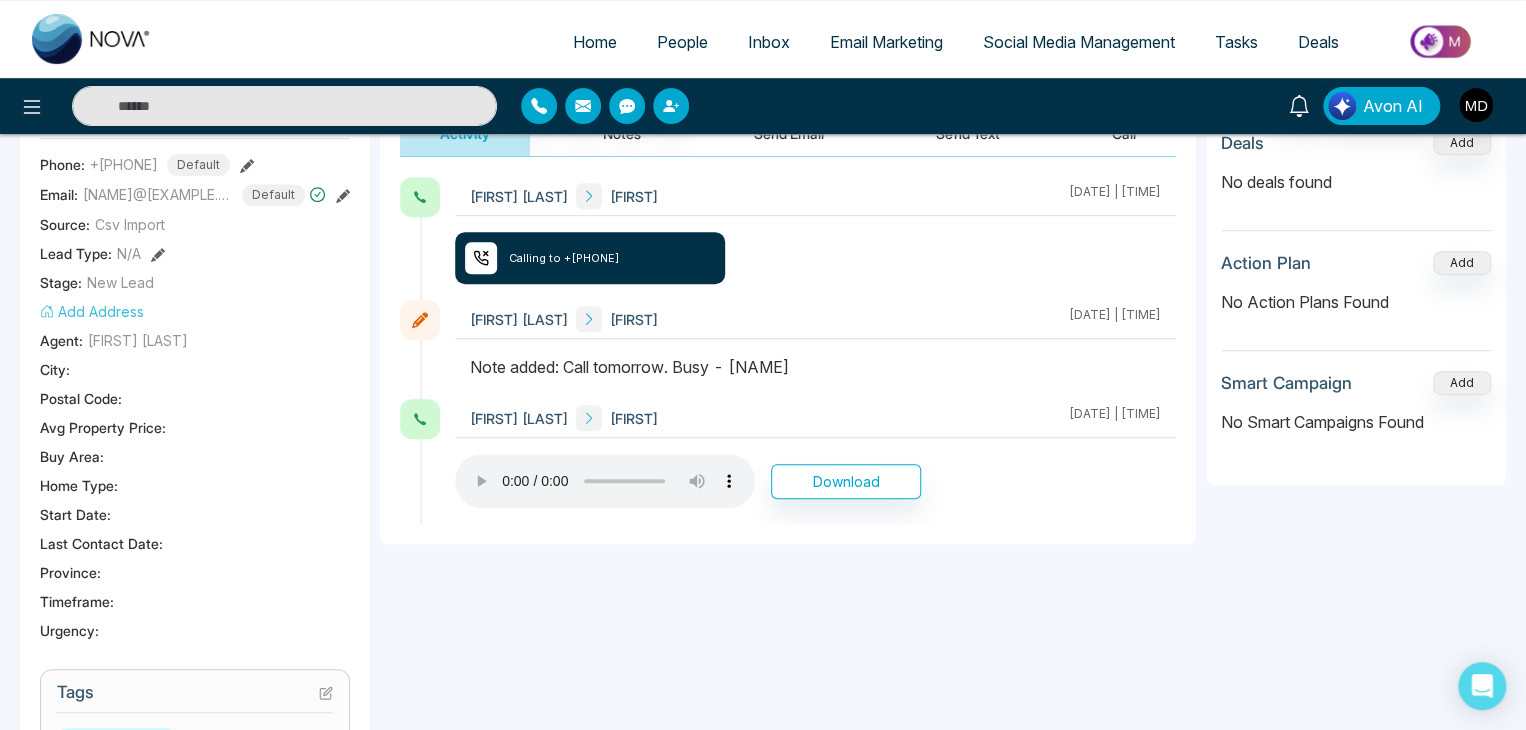scroll, scrollTop: 0, scrollLeft: 0, axis: both 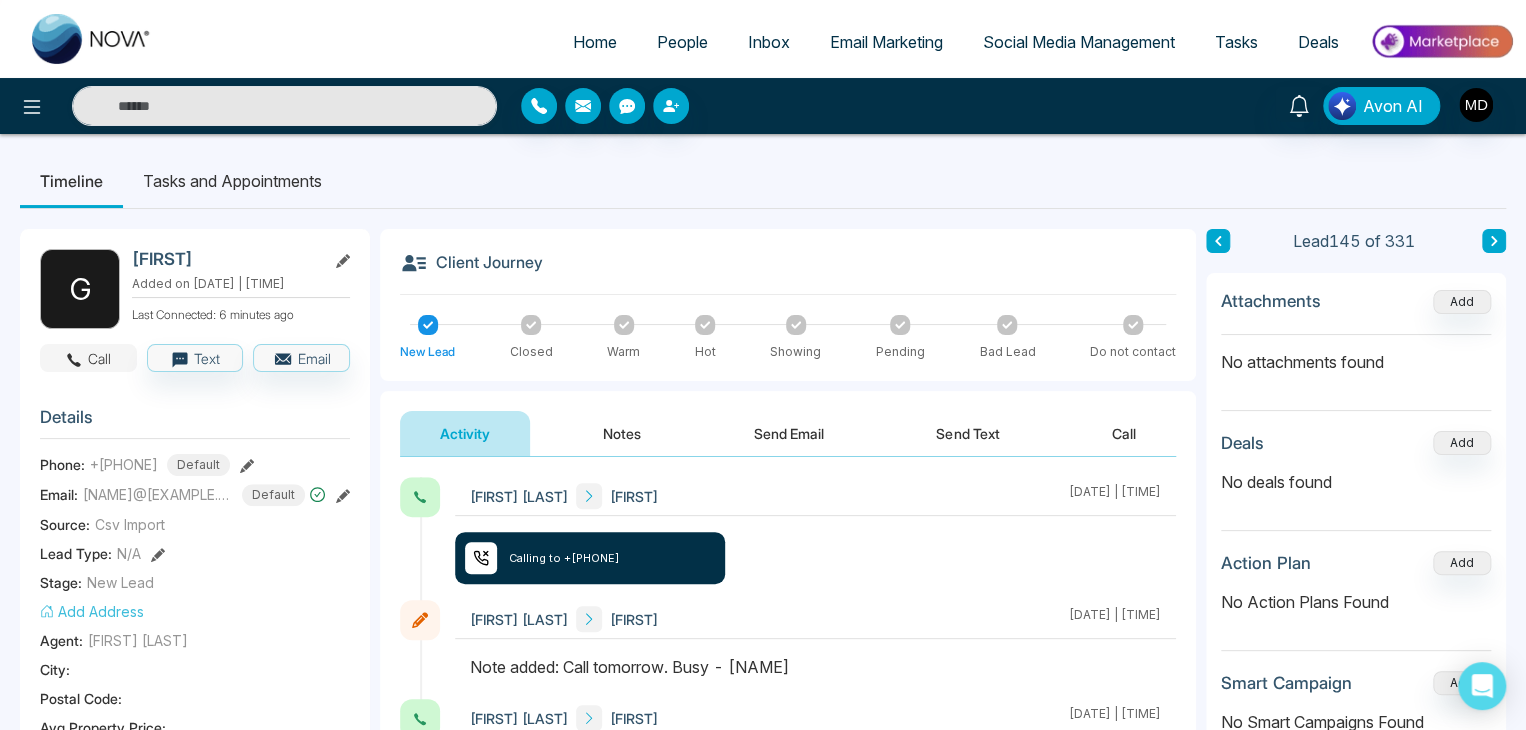 click 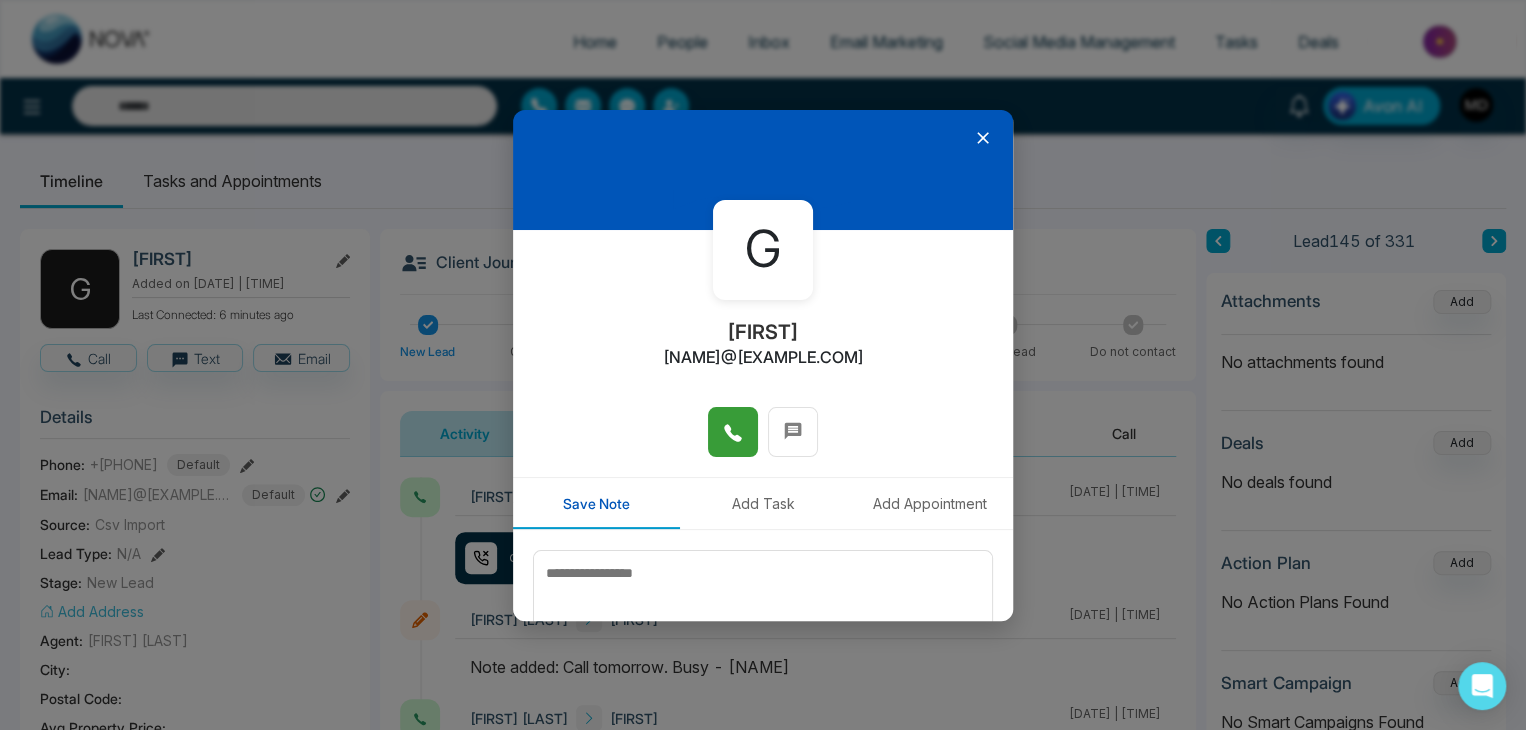 click at bounding box center (733, 432) 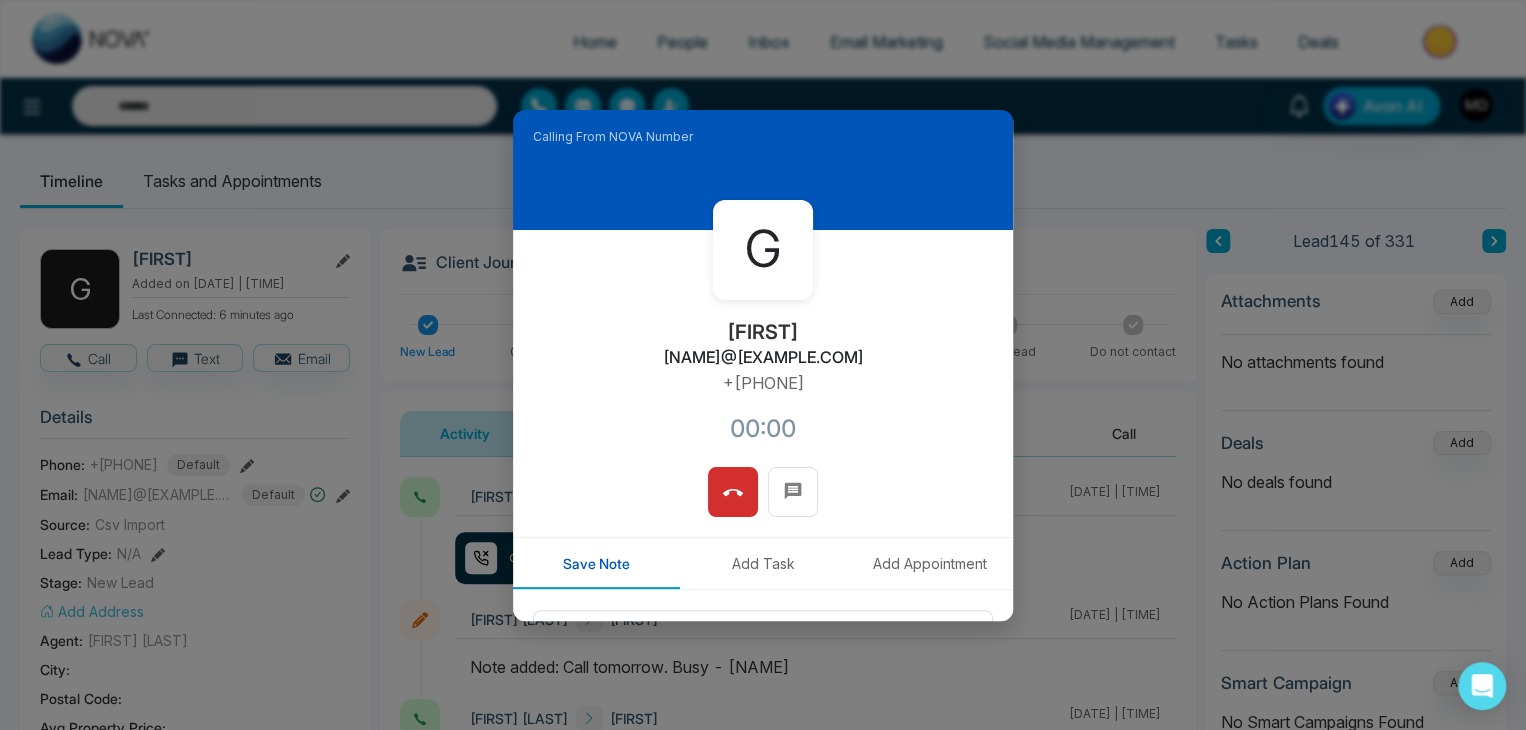 drag, startPoint x: 825, startPoint y: 379, endPoint x: 680, endPoint y: 391, distance: 145.4957 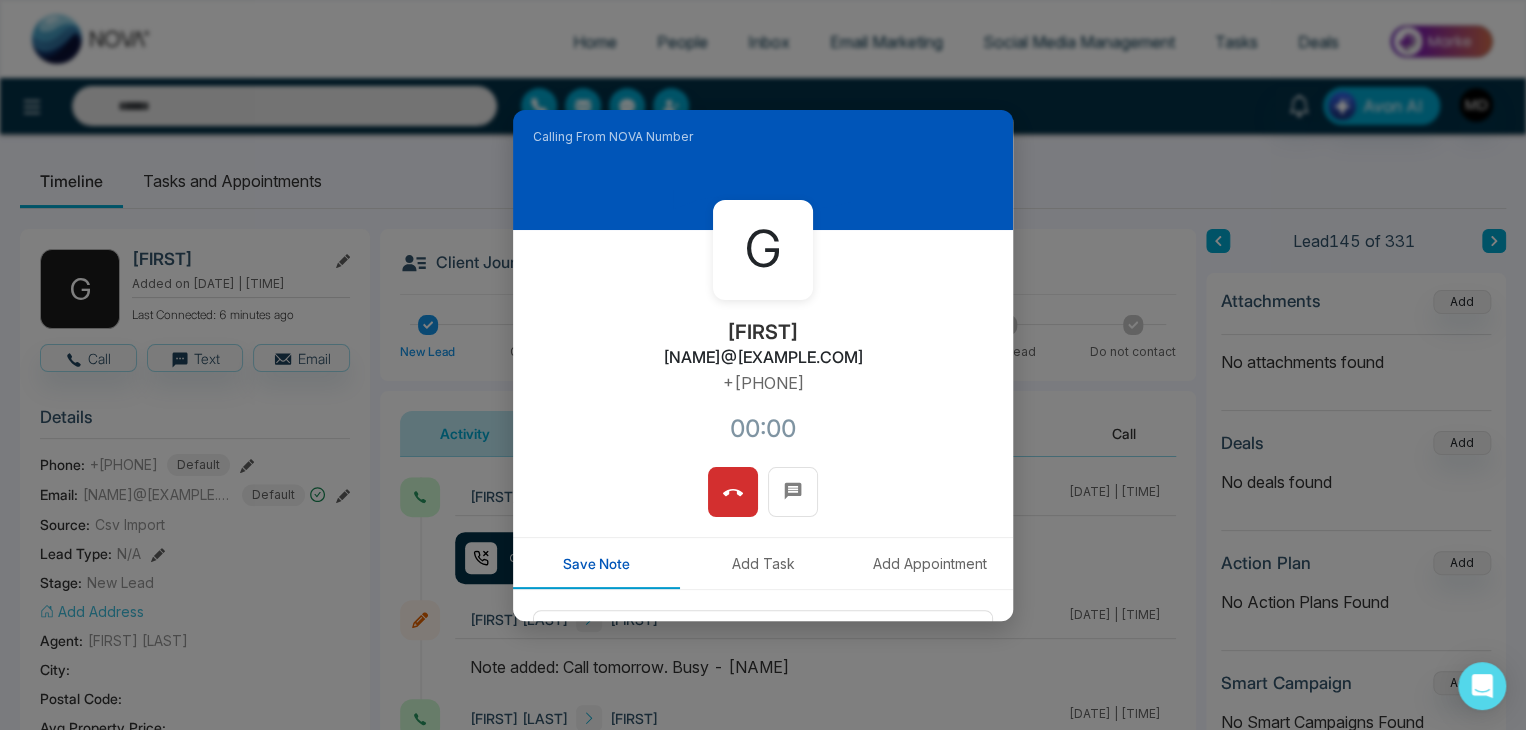 click on "[FIRST] [LAST] [NAME]@[EXAMPLE.COM] [TIME]" at bounding box center [763, 348] 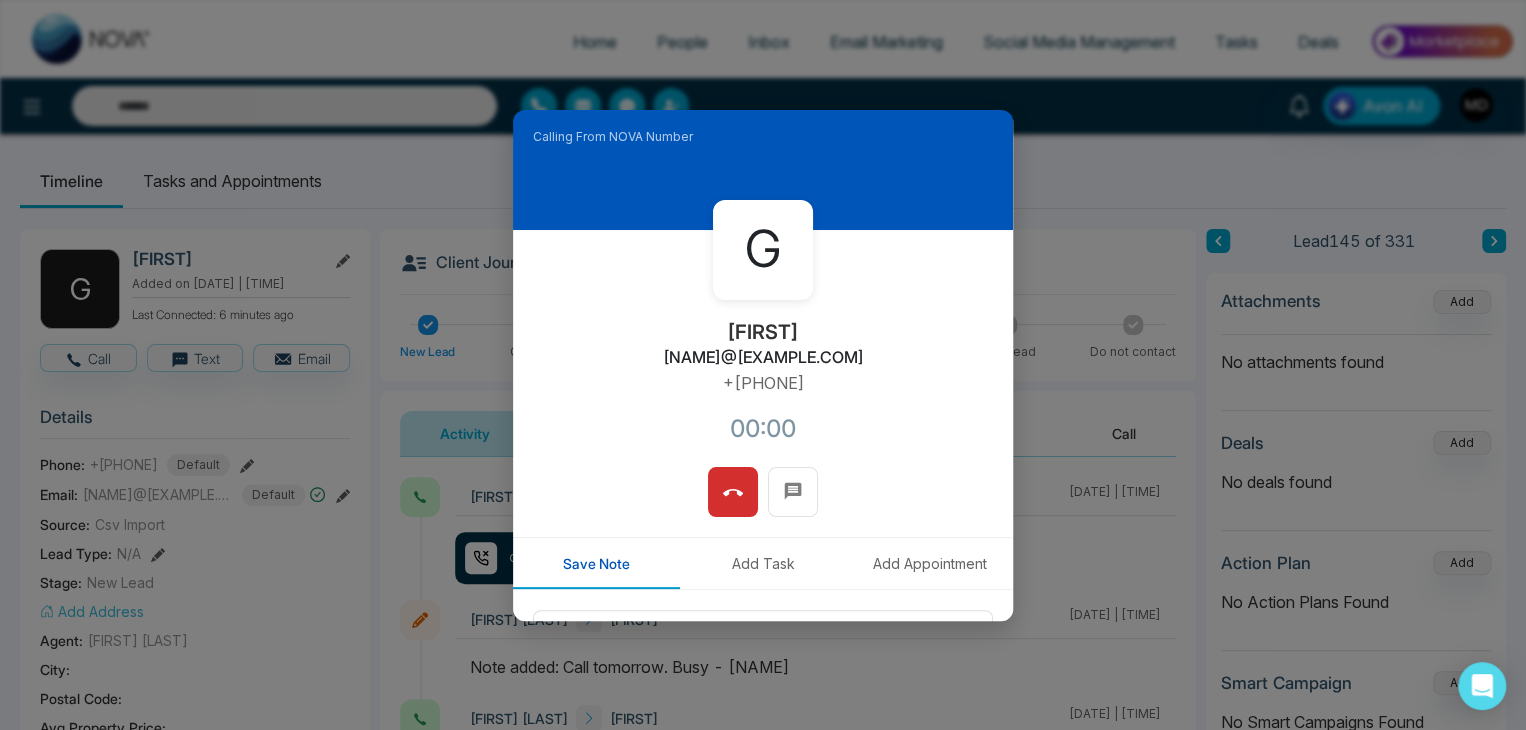 copy on "+[PHONE]" 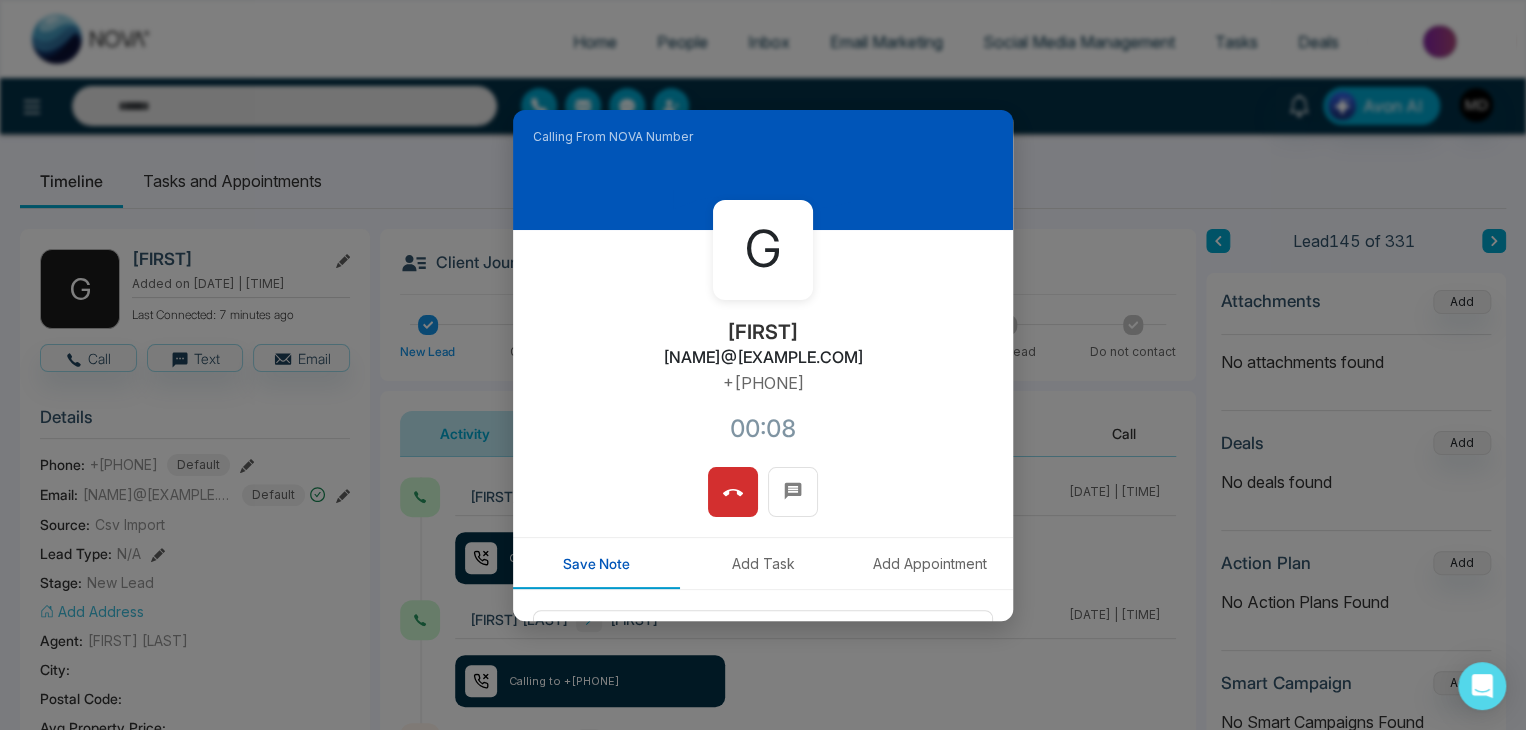 click on "[FIRST] [LAST] [NAME]@[EXAMPLE.COM] [TIME]" at bounding box center [763, 348] 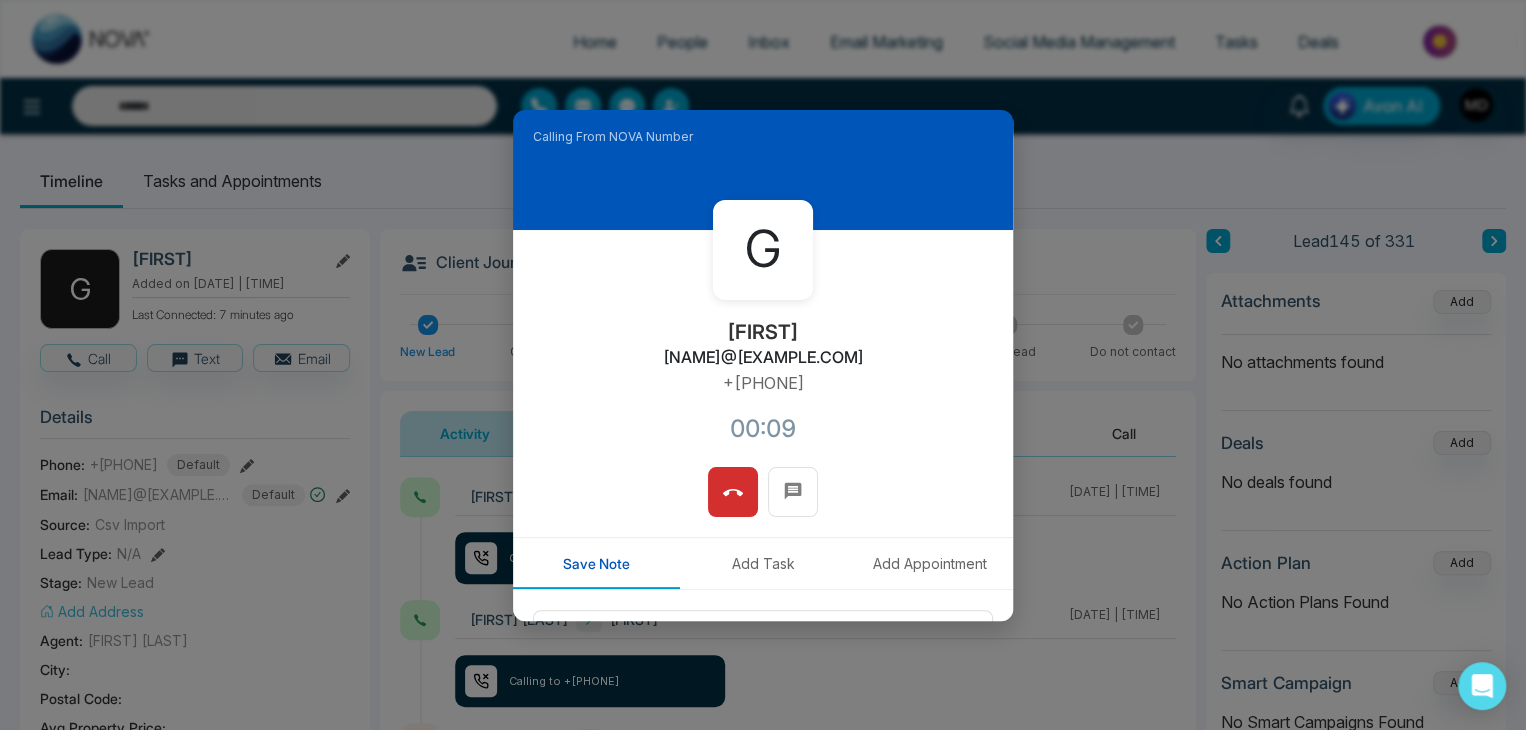 scroll, scrollTop: 170, scrollLeft: 0, axis: vertical 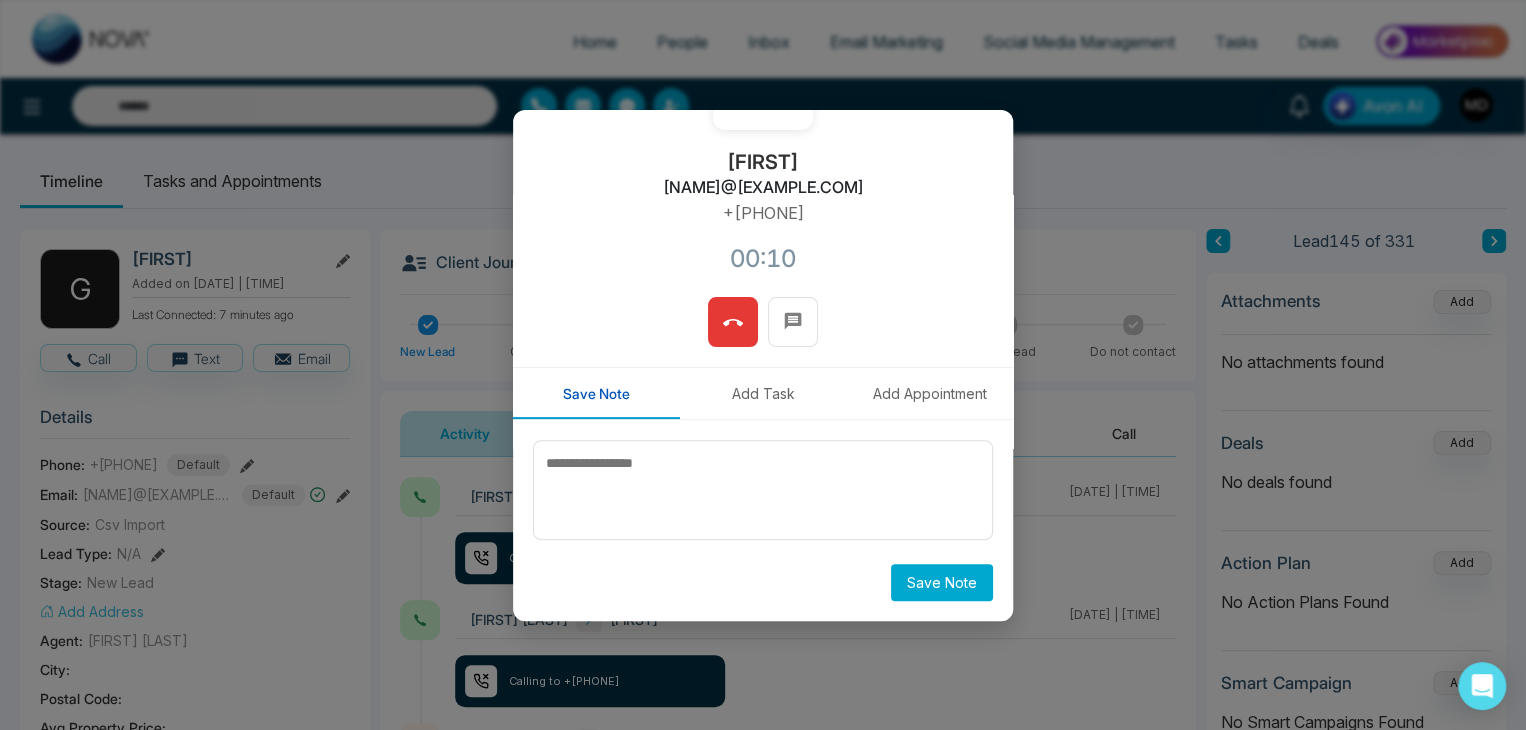 click at bounding box center [733, 322] 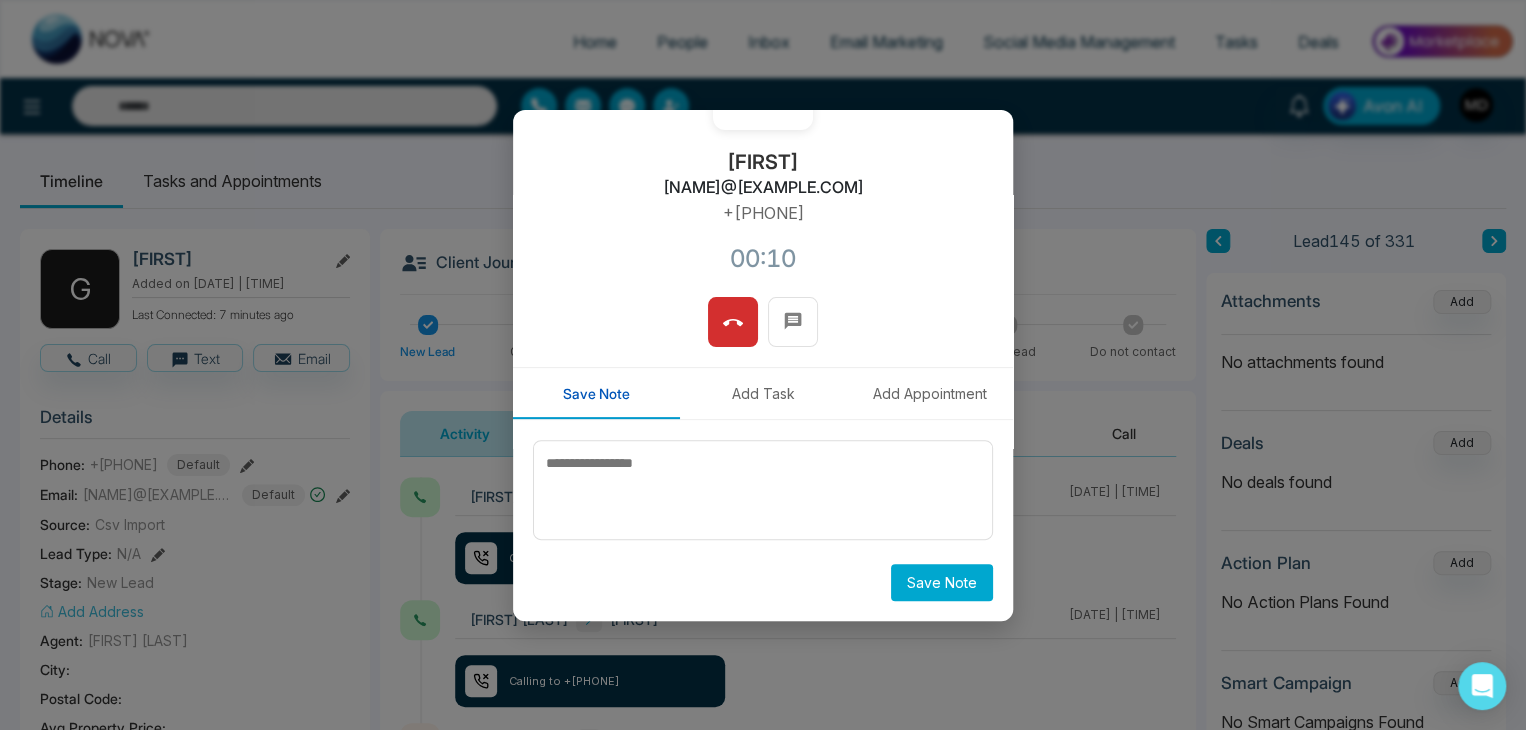 scroll, scrollTop: 110, scrollLeft: 0, axis: vertical 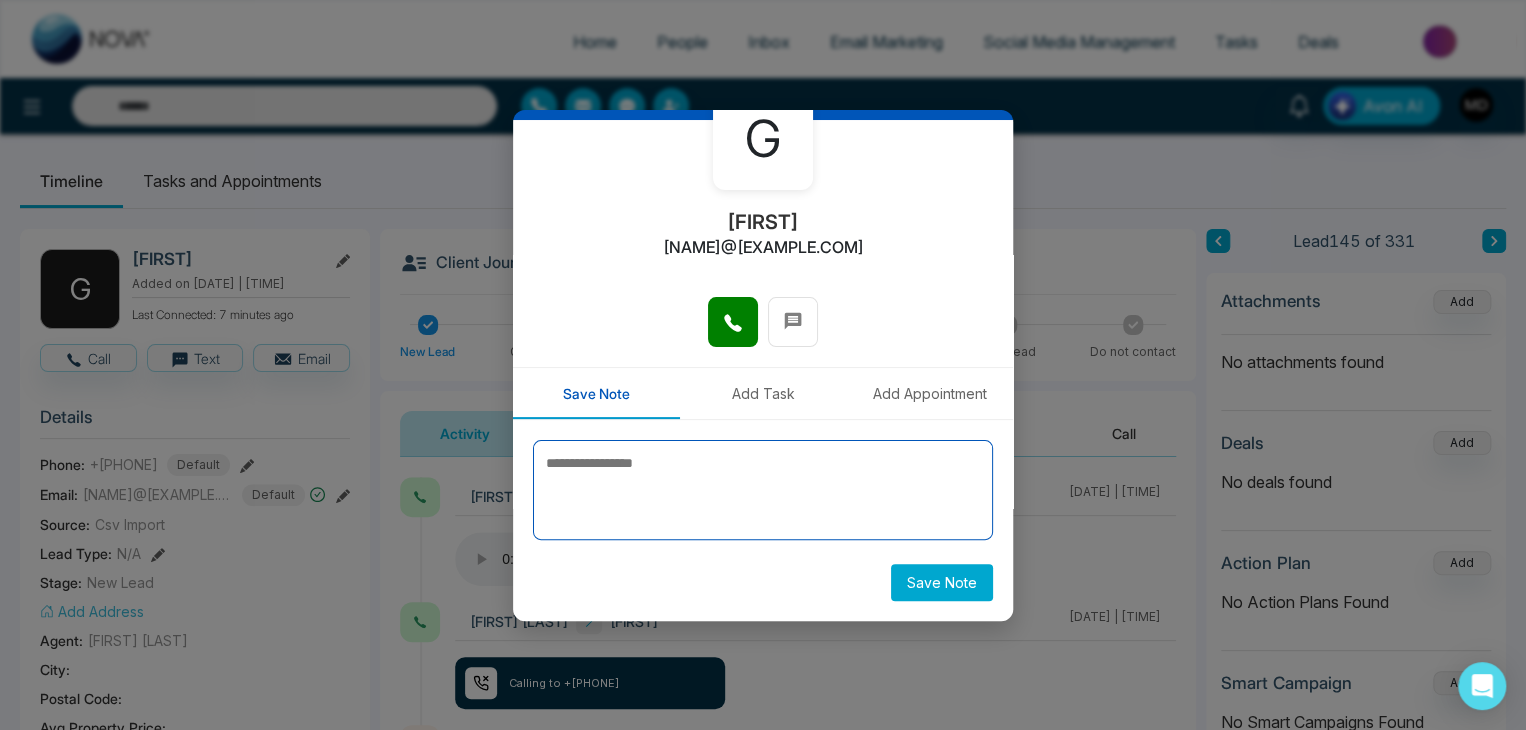 click at bounding box center (763, 490) 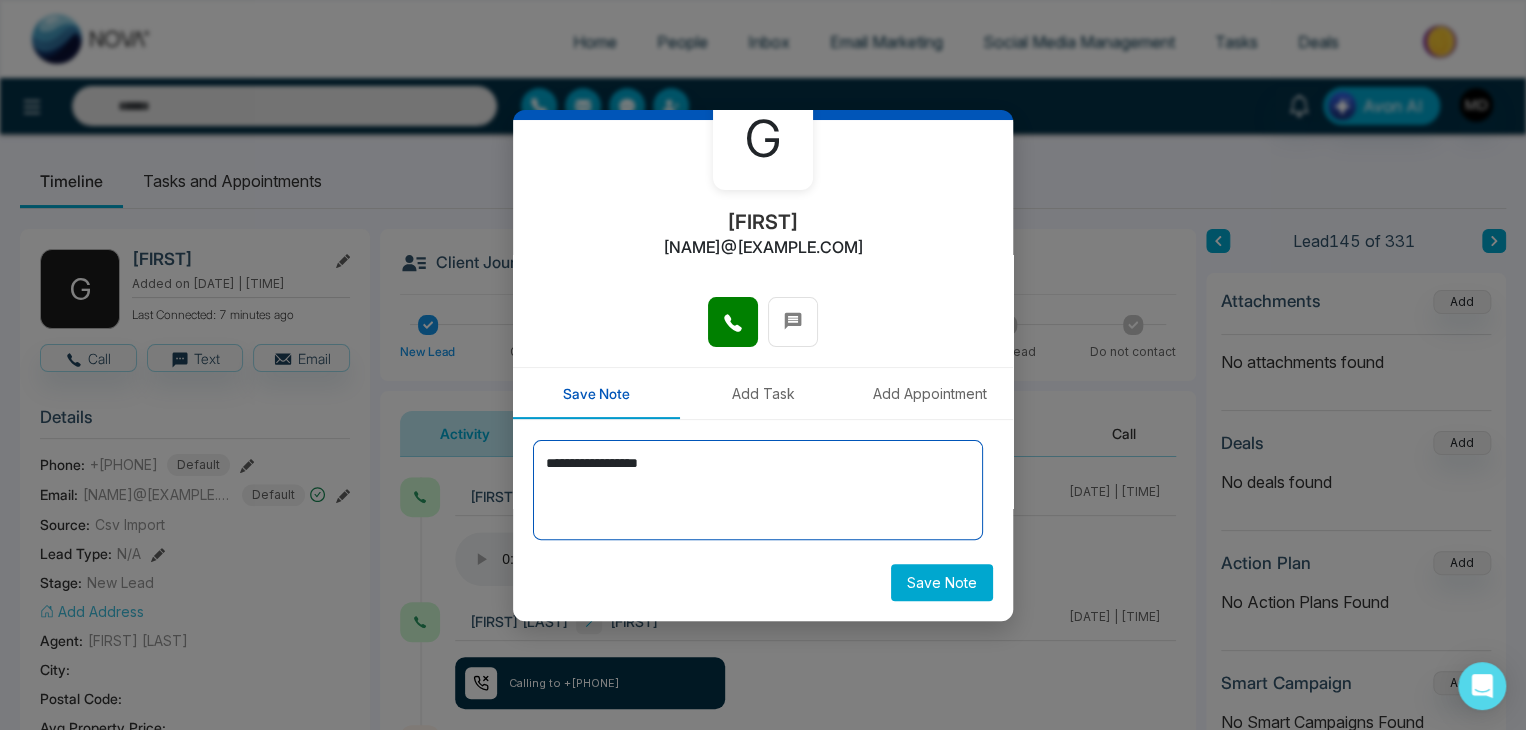 type on "**********" 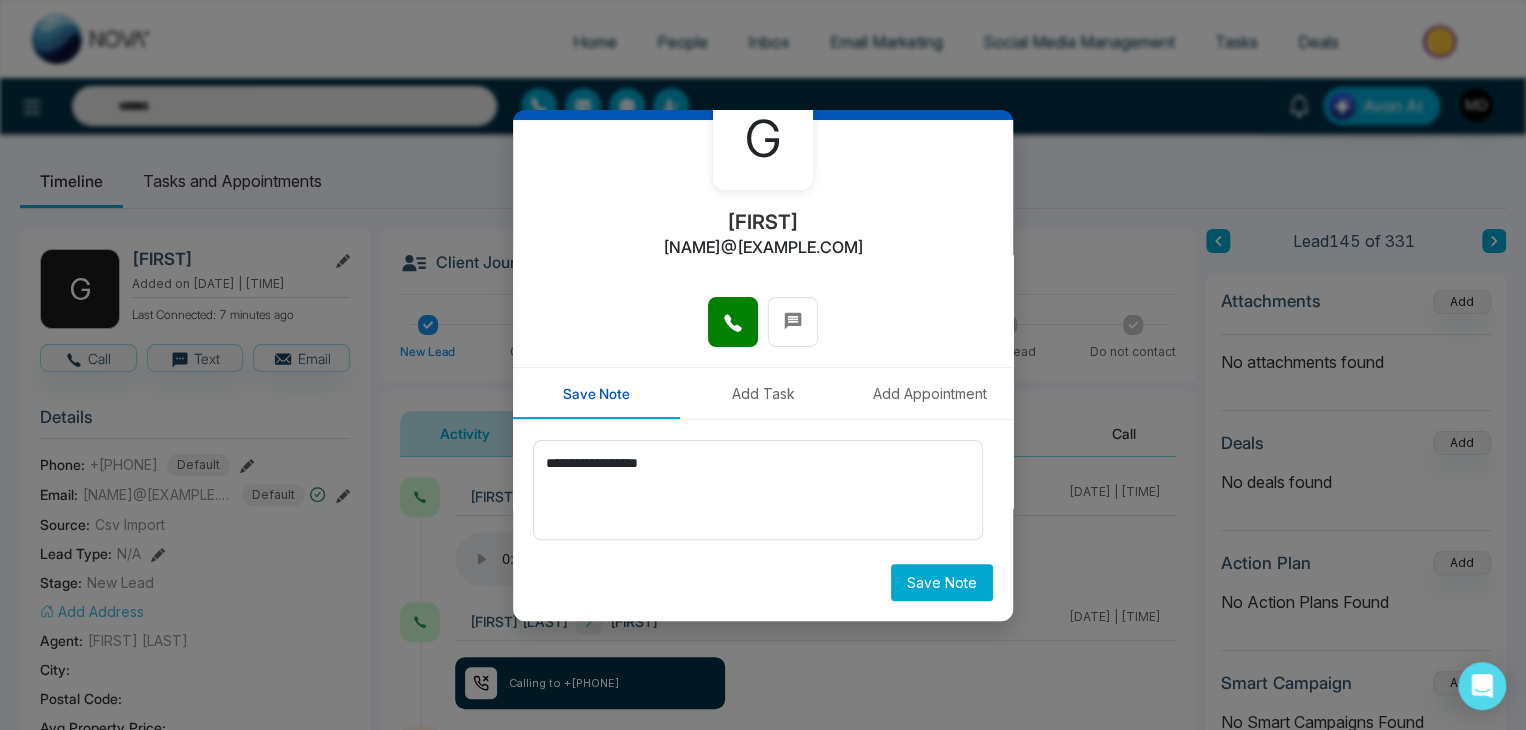 click on "Save Note" at bounding box center [942, 582] 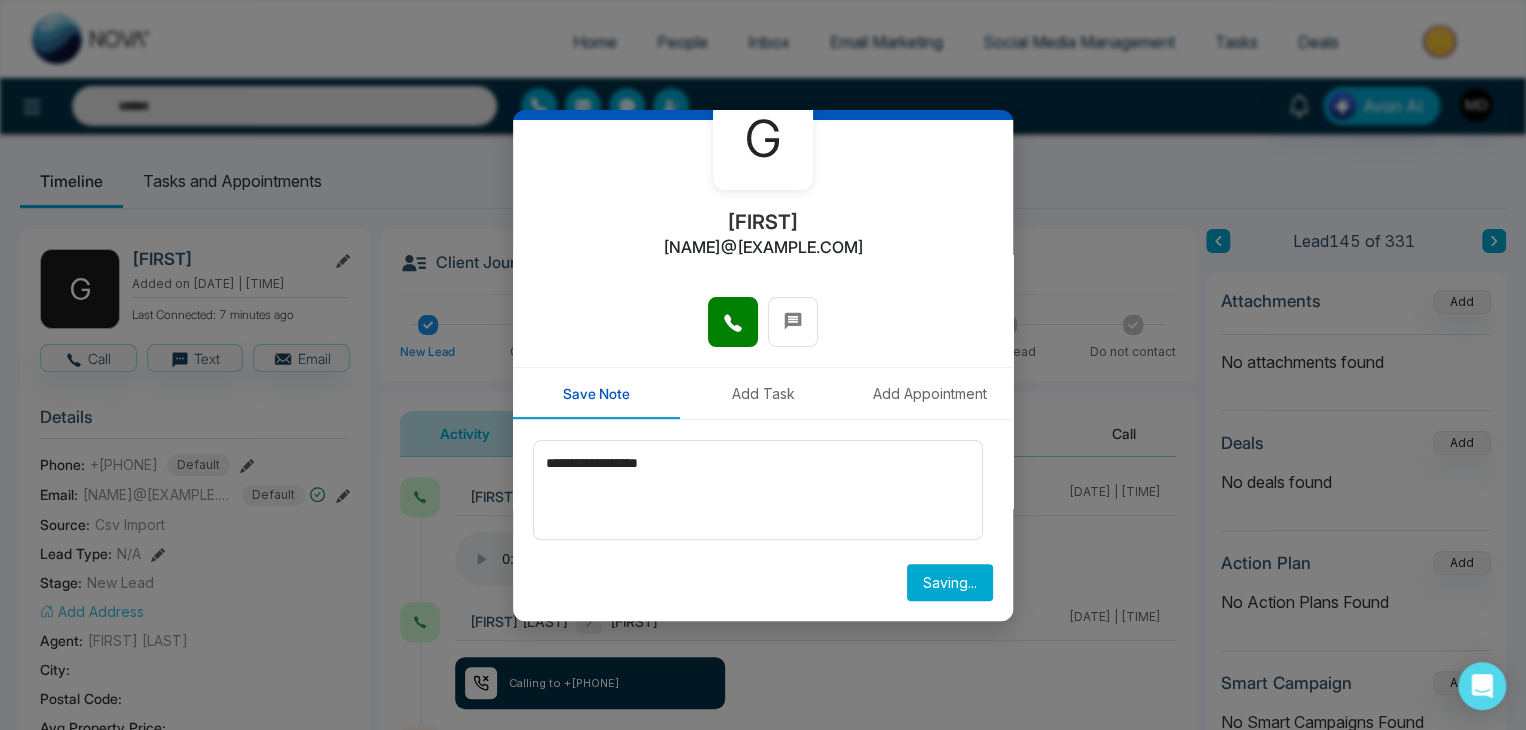 type 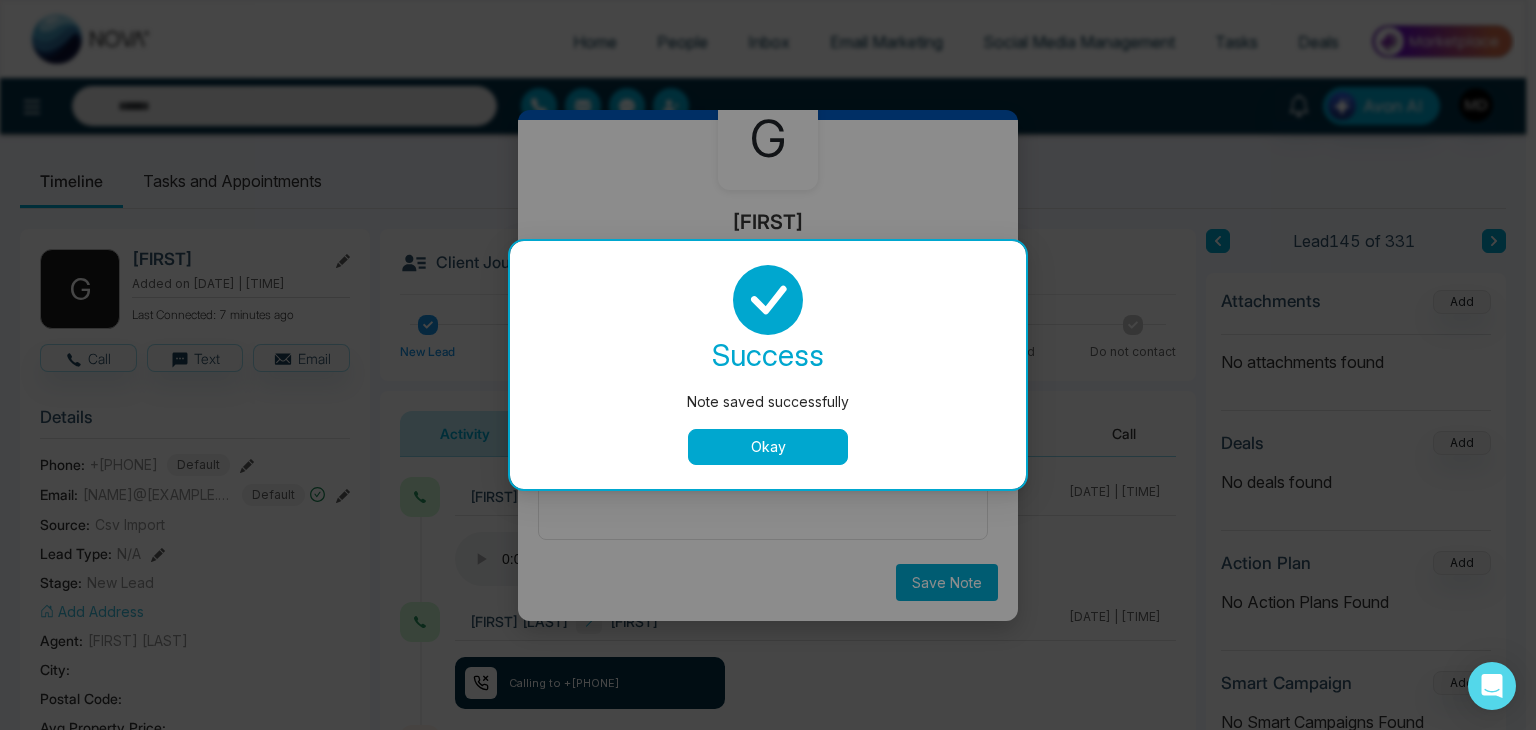 click on "Okay" at bounding box center [768, 447] 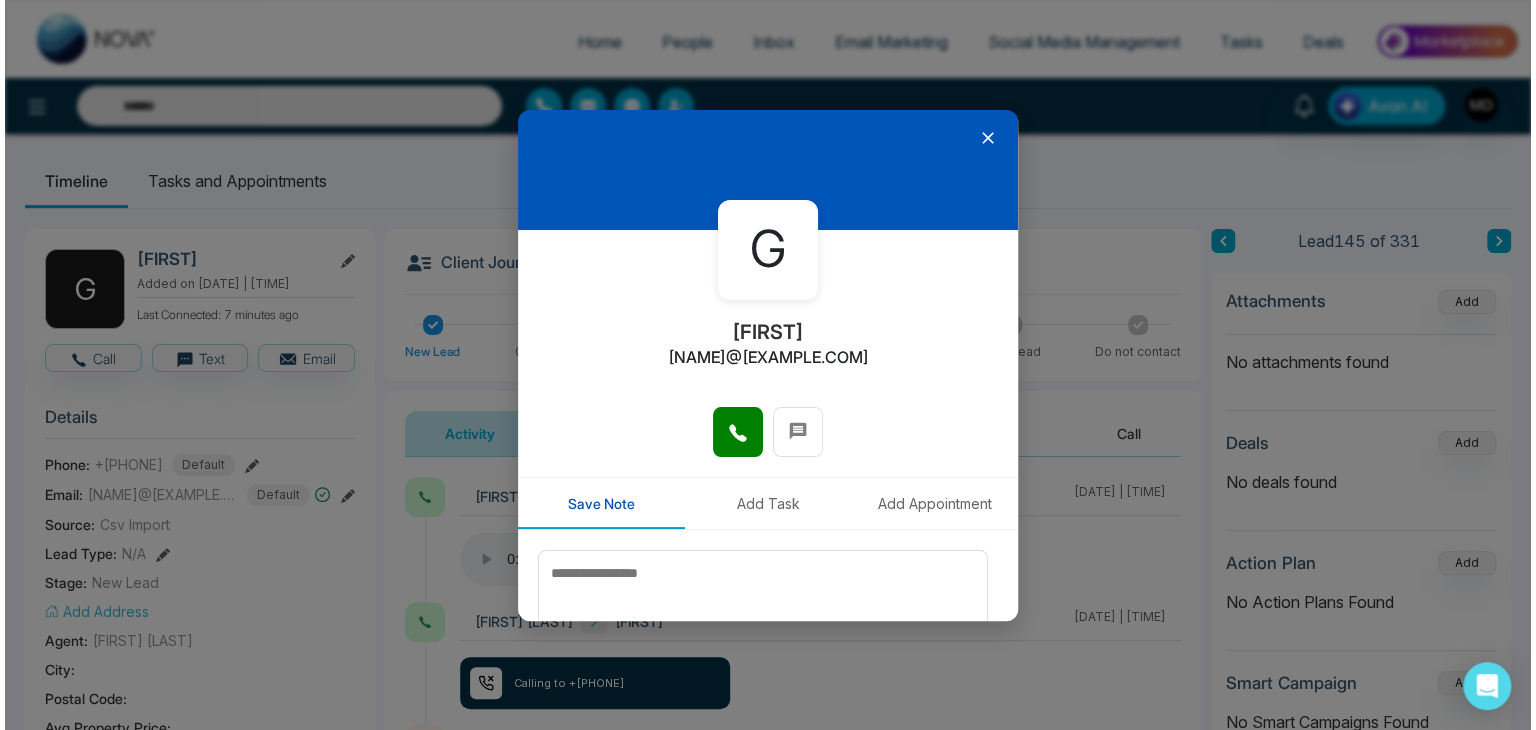 scroll, scrollTop: 0, scrollLeft: 0, axis: both 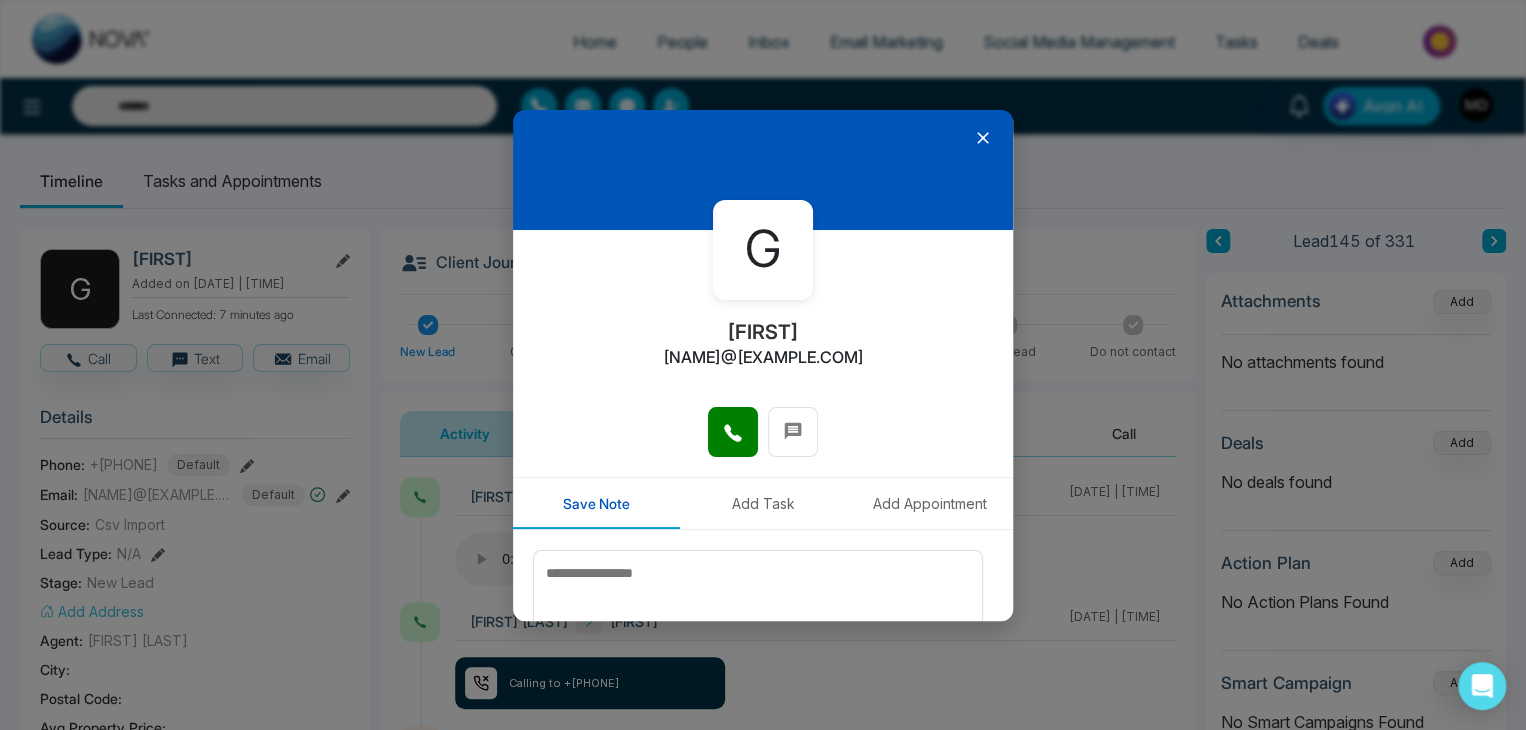 click 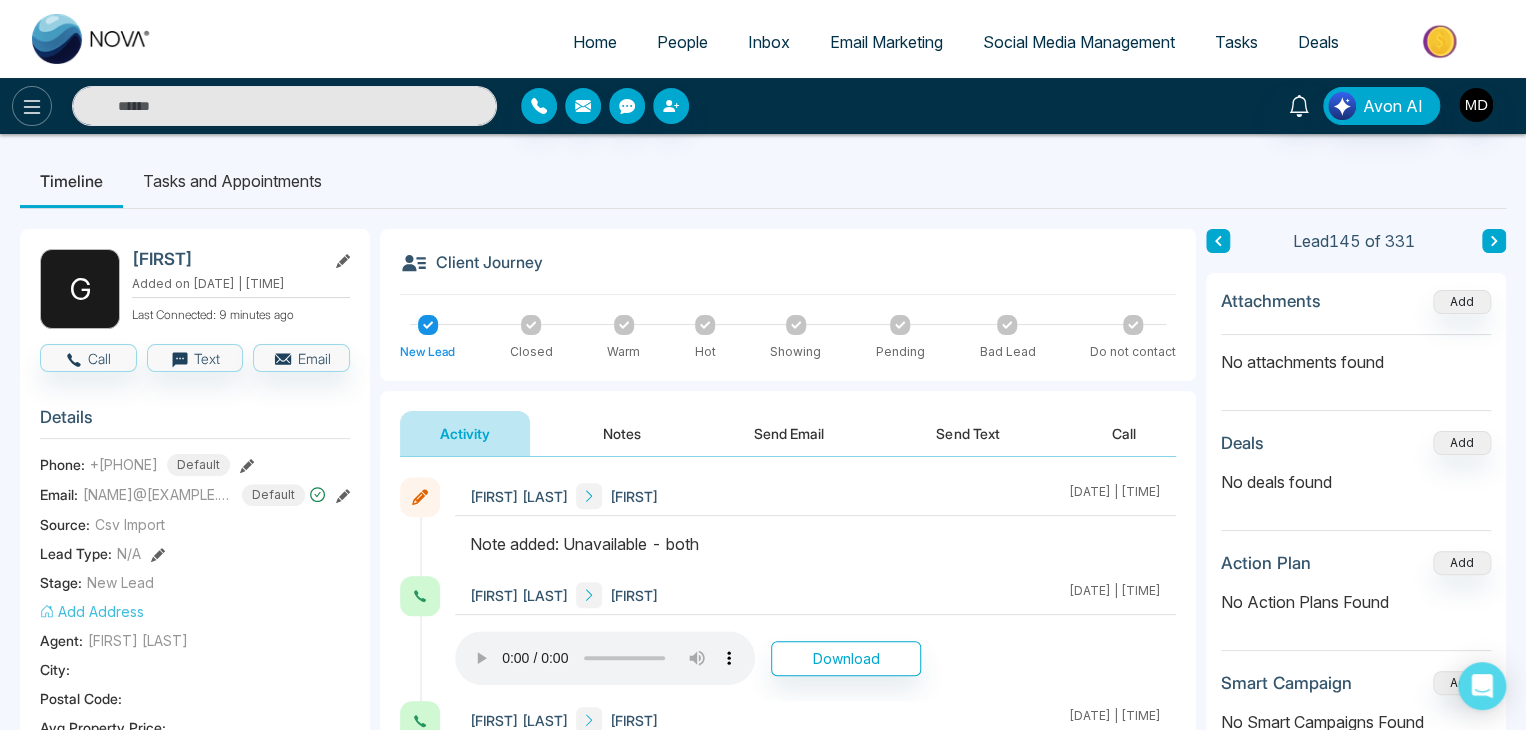 click 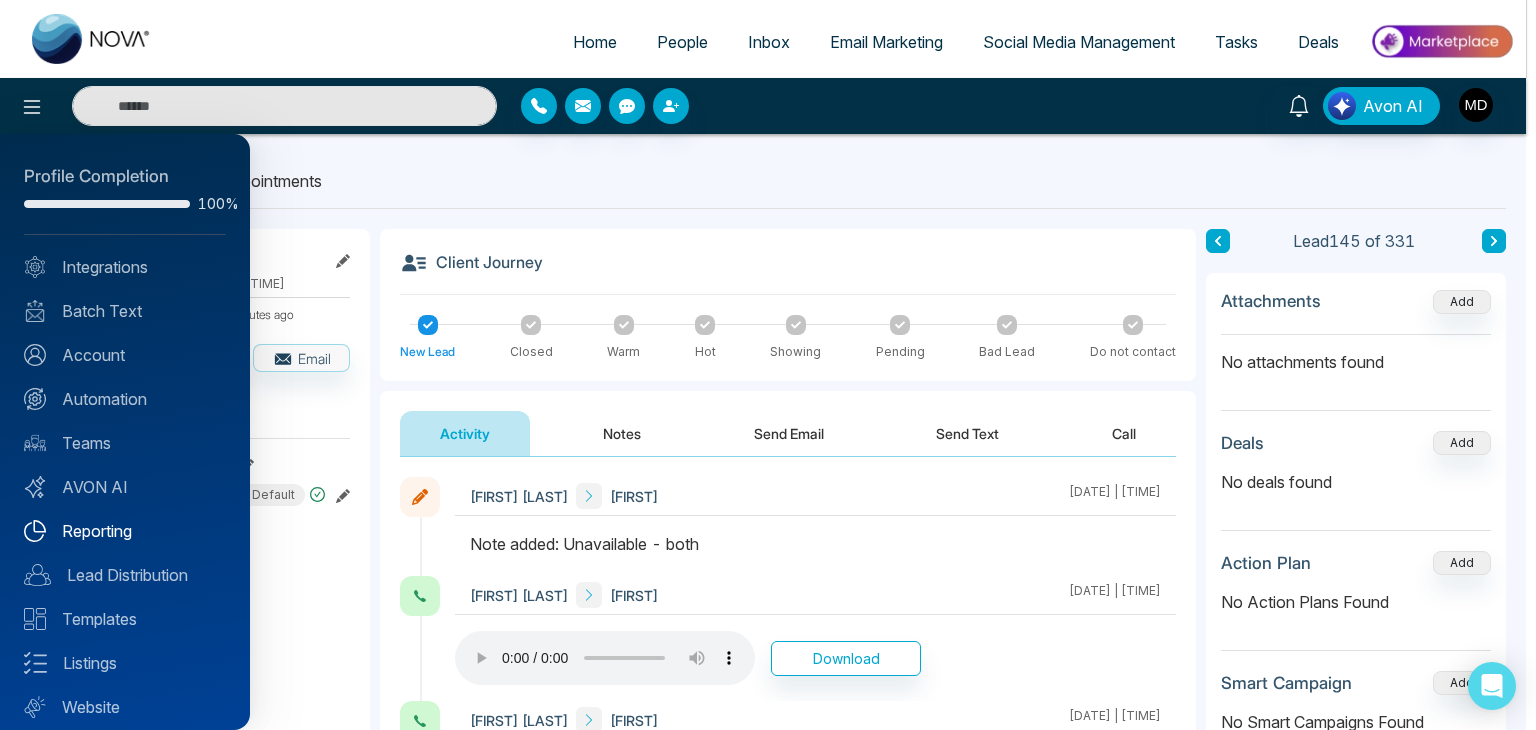 click on "Reporting" at bounding box center [125, 531] 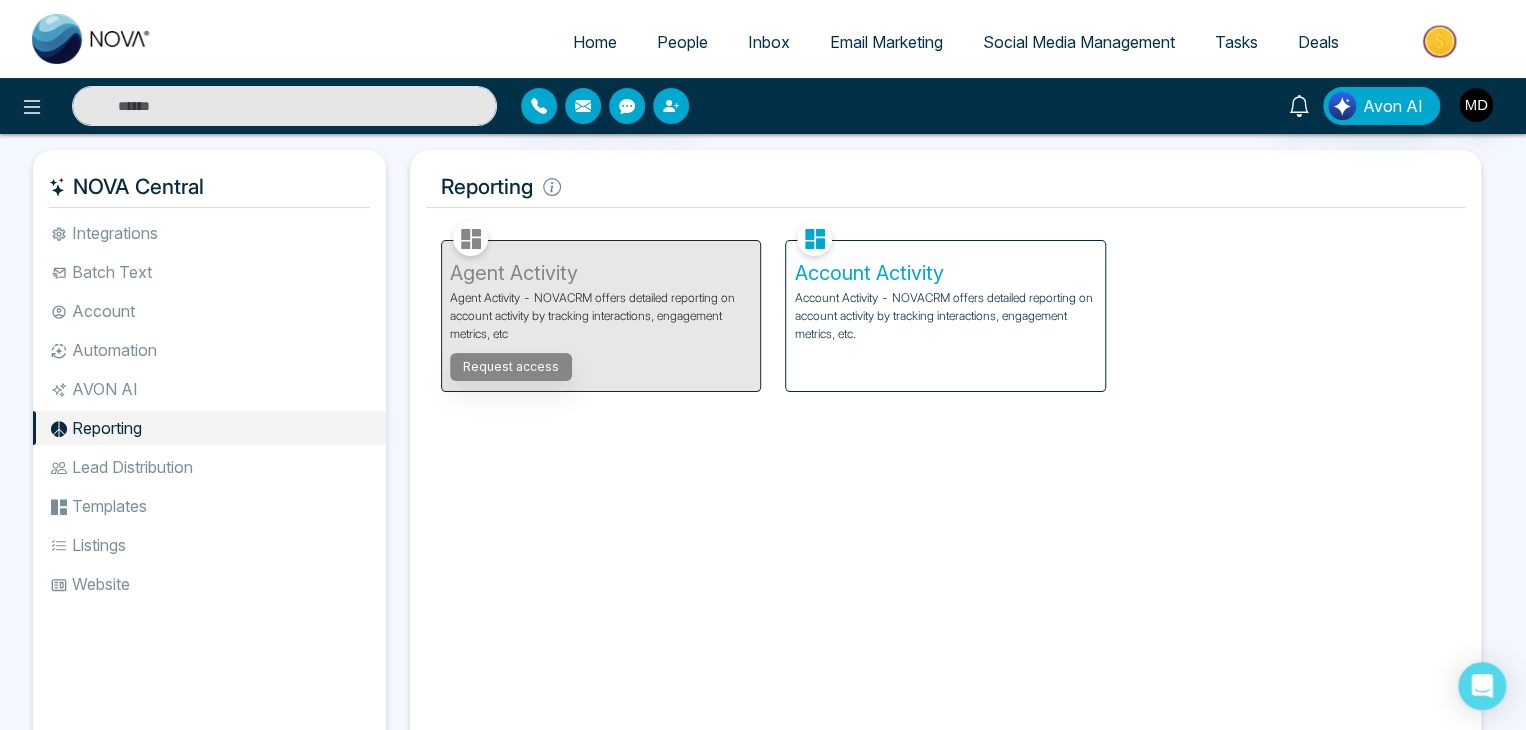 click on "Account Activity - NOVACRM offers detailed reporting on account activity by tracking interactions, engagement metrics, etc." at bounding box center (945, 316) 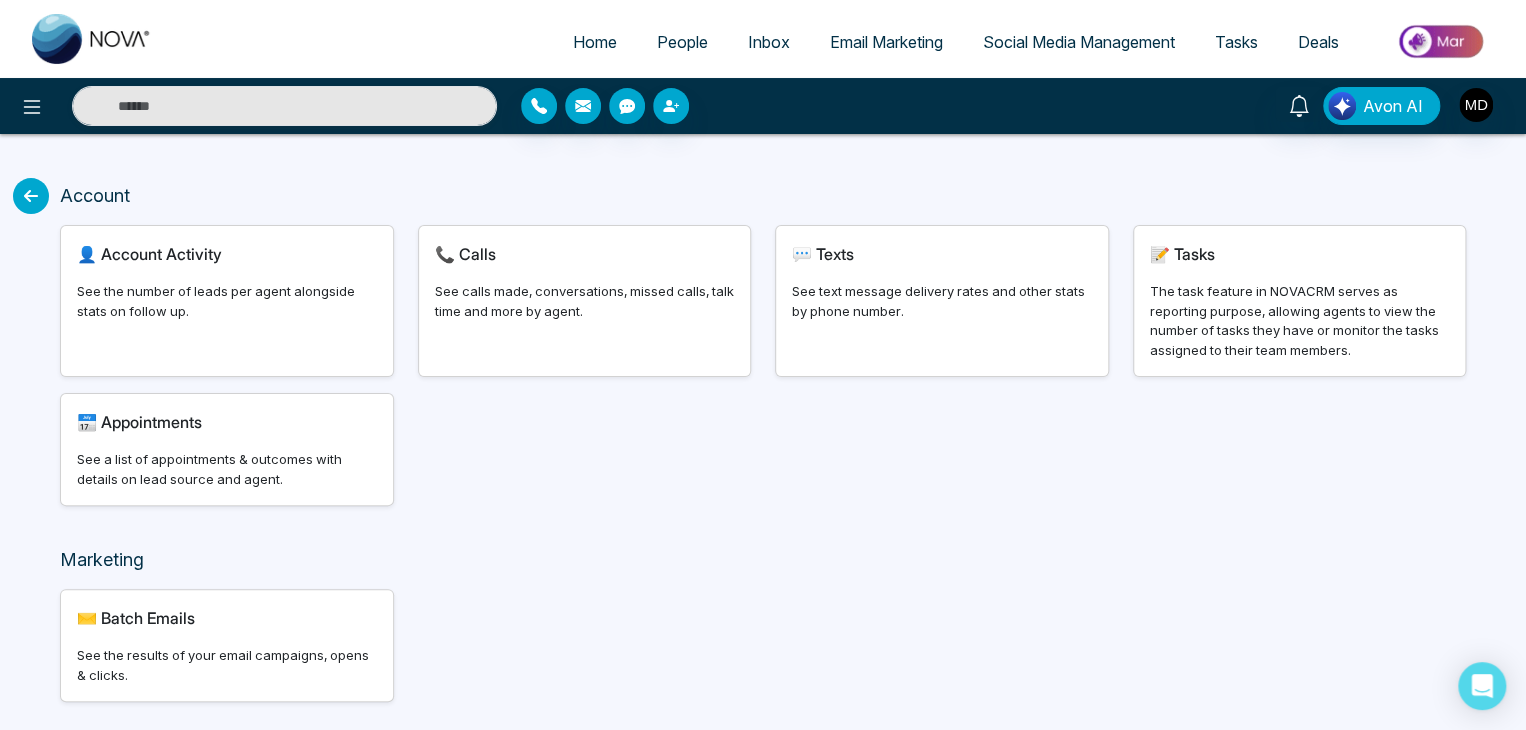 click on "See calls made, conversations, missed calls, talk time and more by agent." at bounding box center [585, 301] 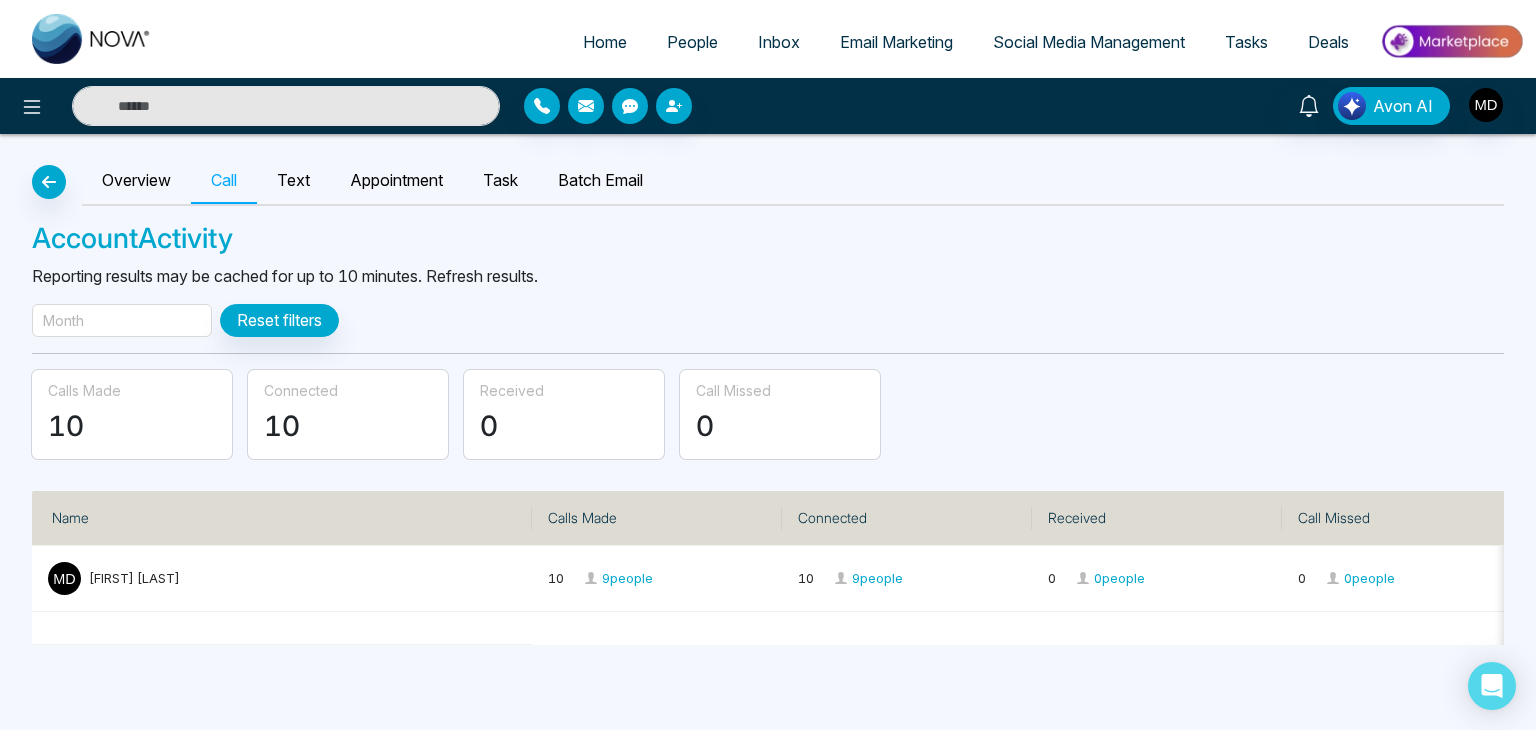 click on "Month" at bounding box center [122, 320] 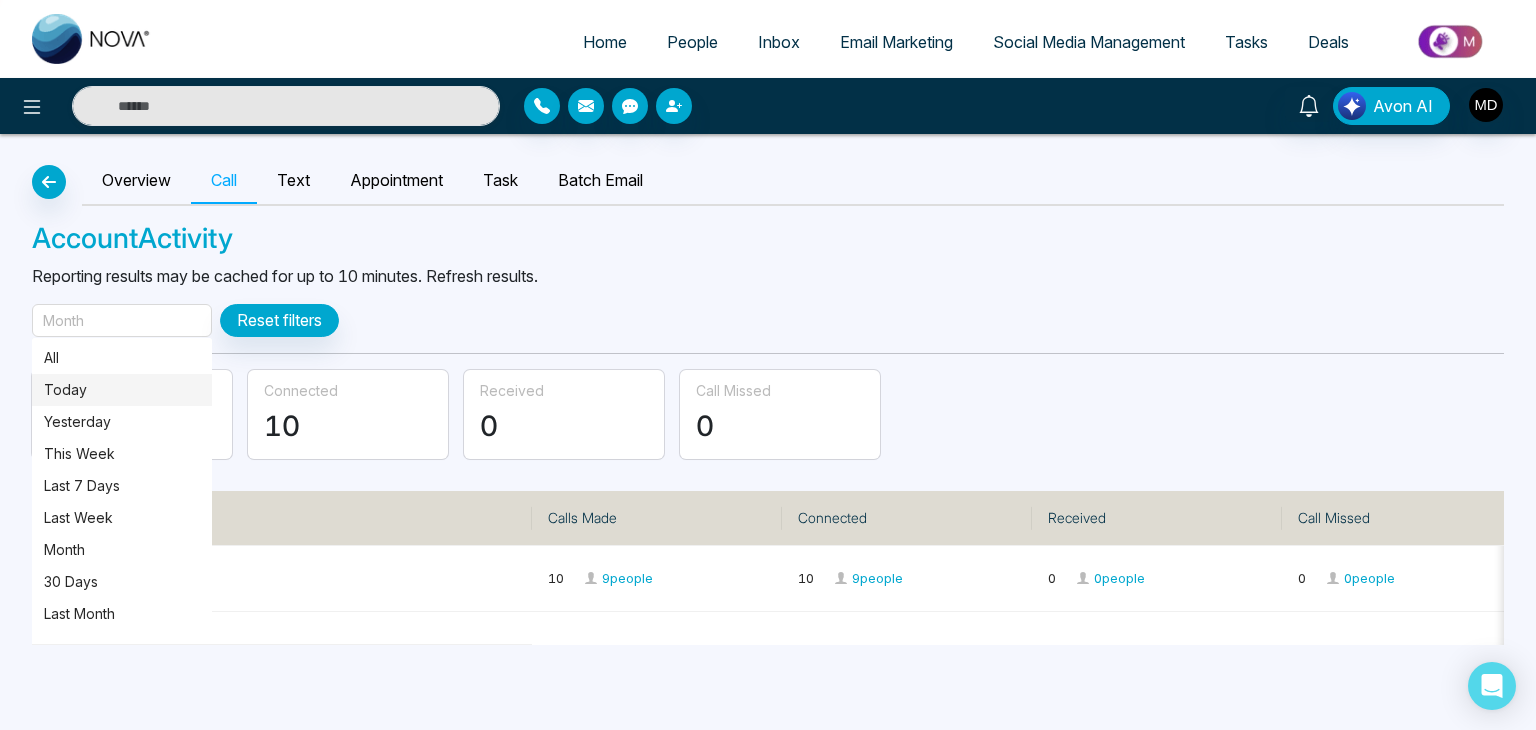 click on "Today" at bounding box center [122, 390] 